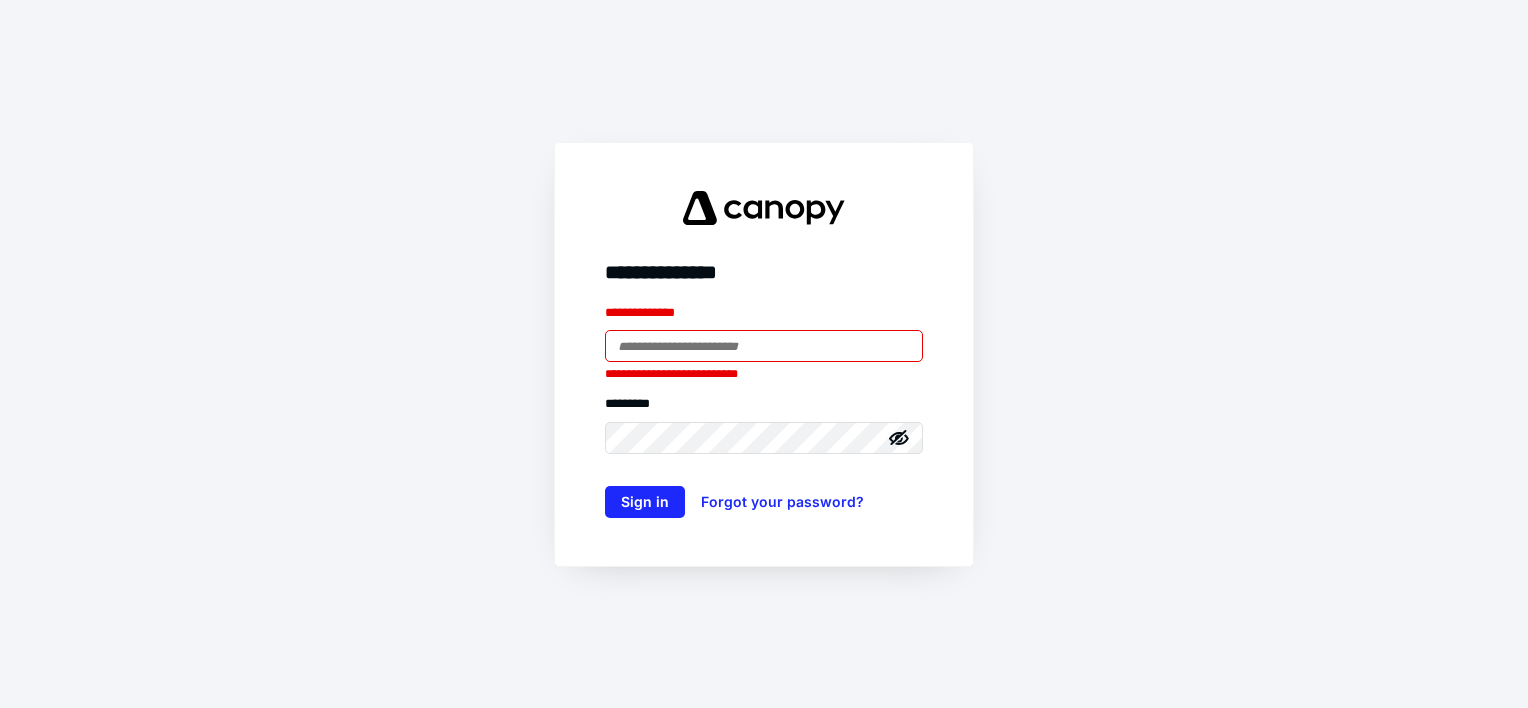 scroll, scrollTop: 0, scrollLeft: 0, axis: both 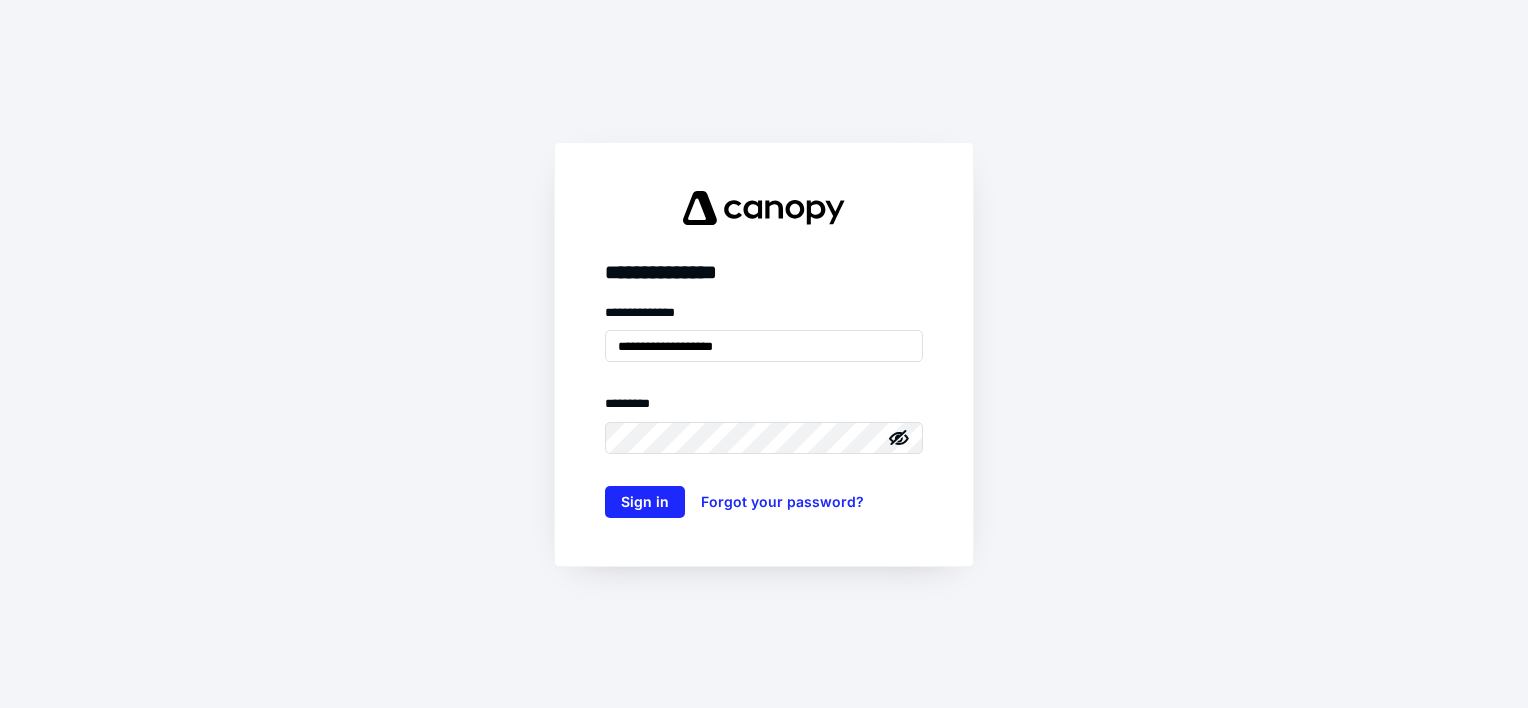 click on "**********" at bounding box center [764, 354] 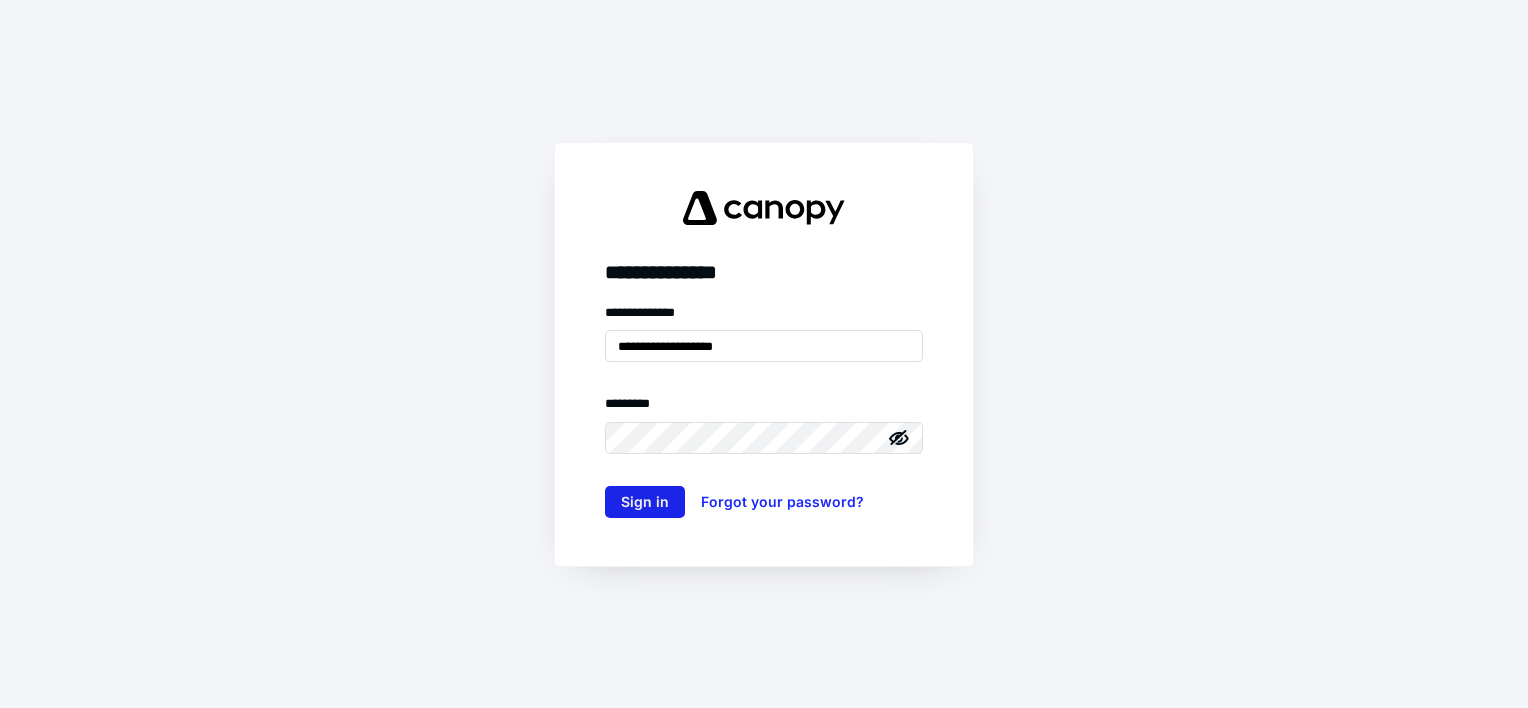 click on "Sign in" at bounding box center [645, 502] 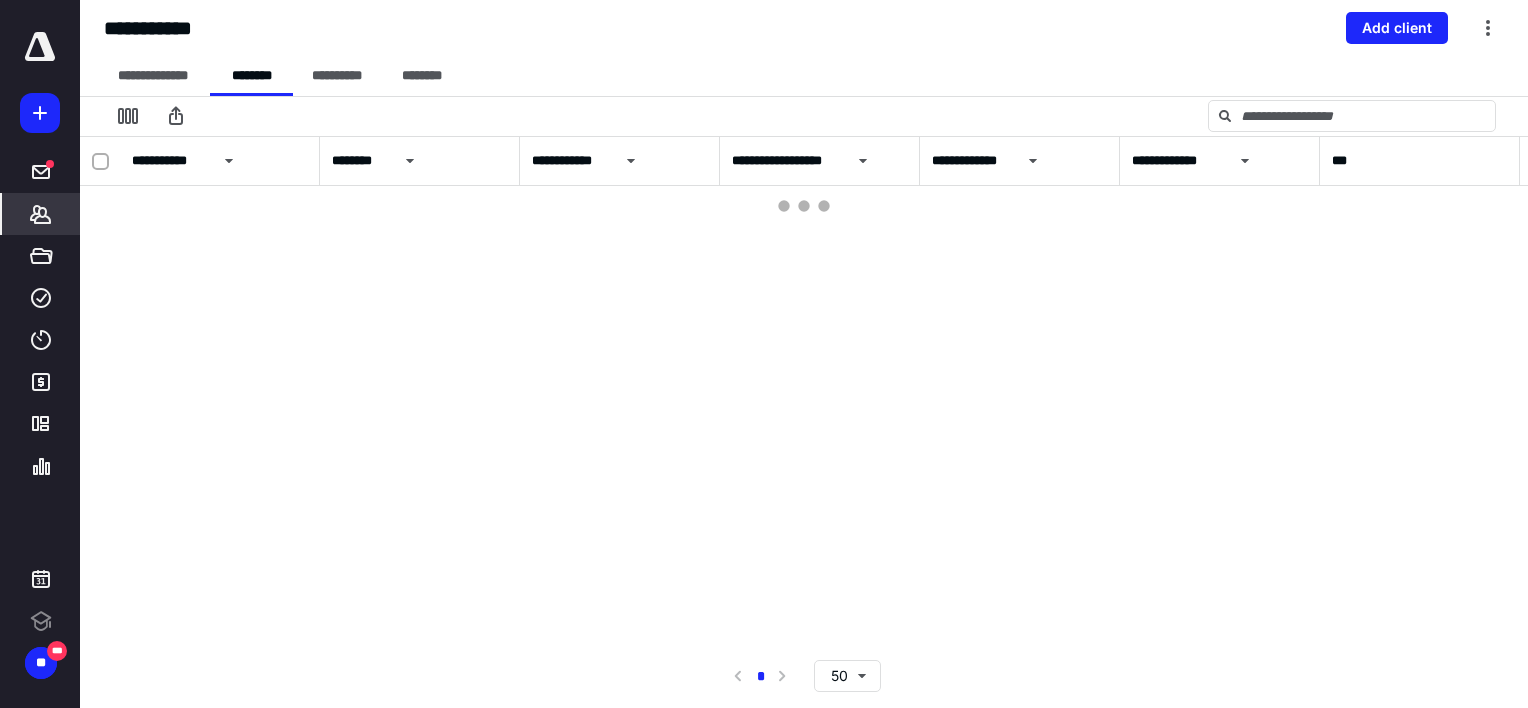 scroll, scrollTop: 0, scrollLeft: 0, axis: both 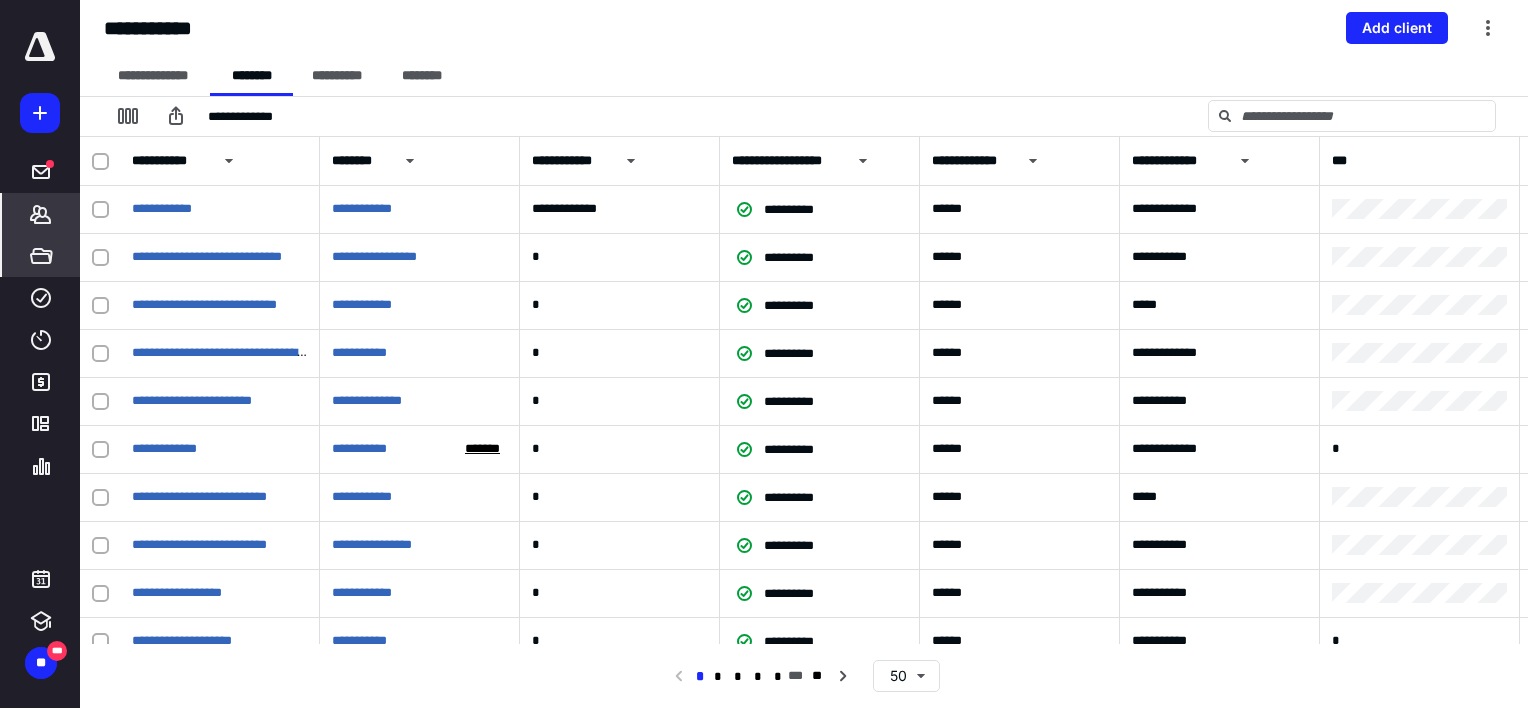 click 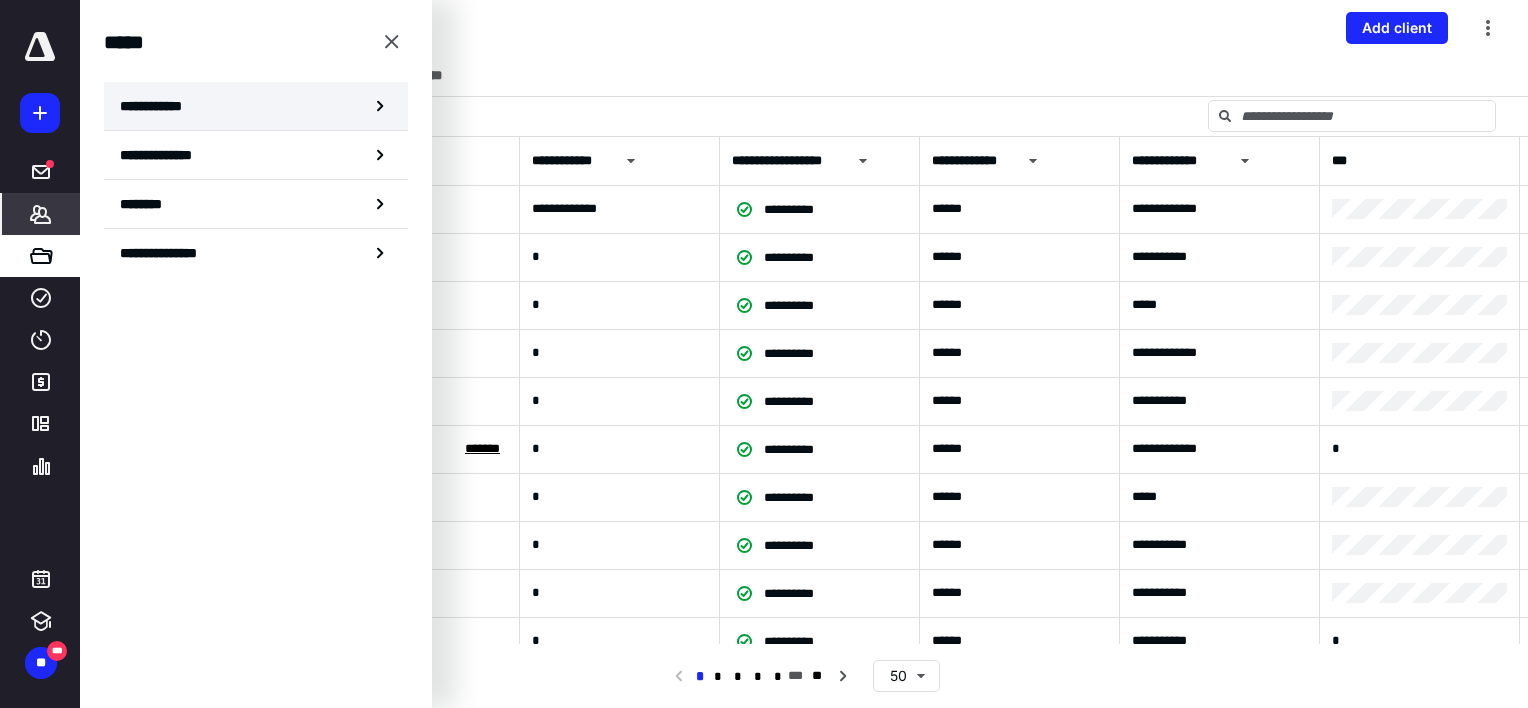 click on "**********" at bounding box center [157, 106] 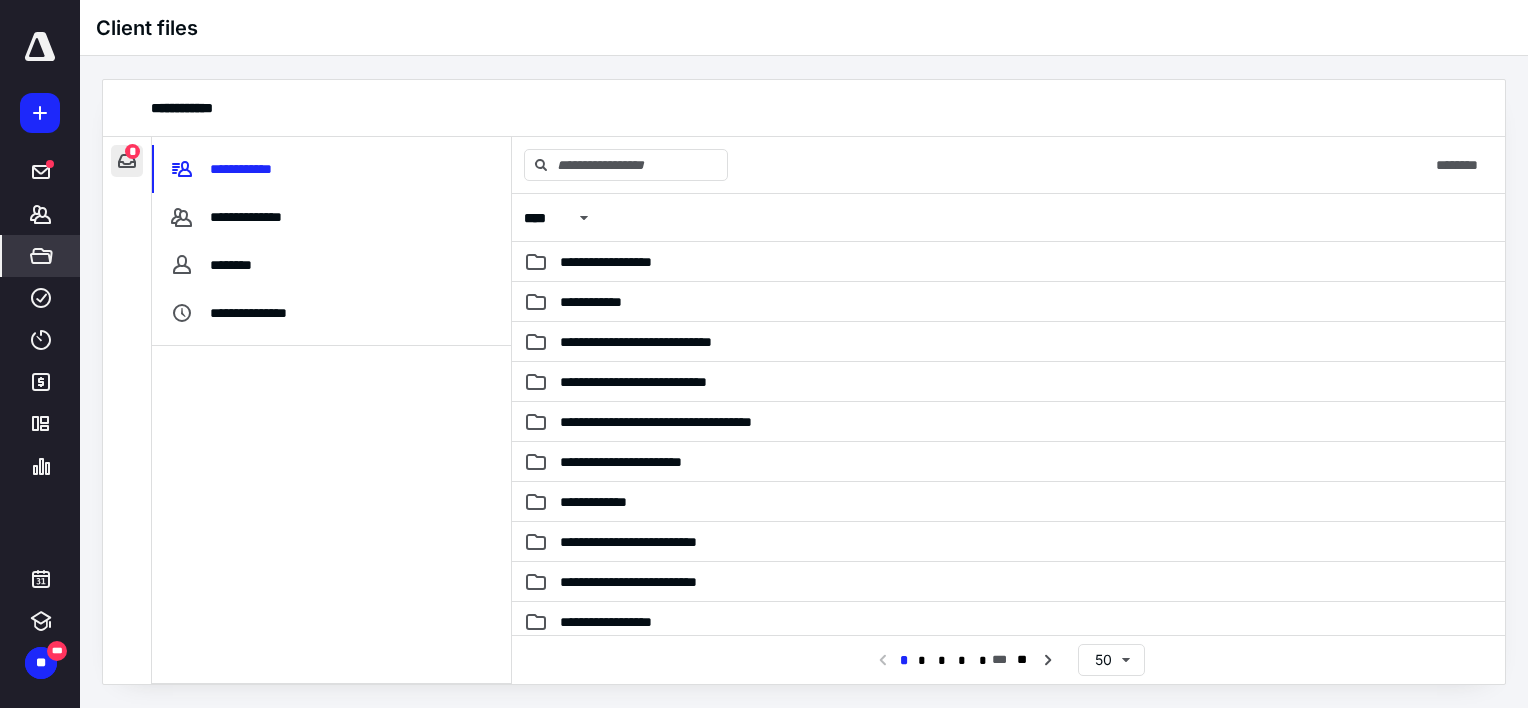 click at bounding box center (127, 161) 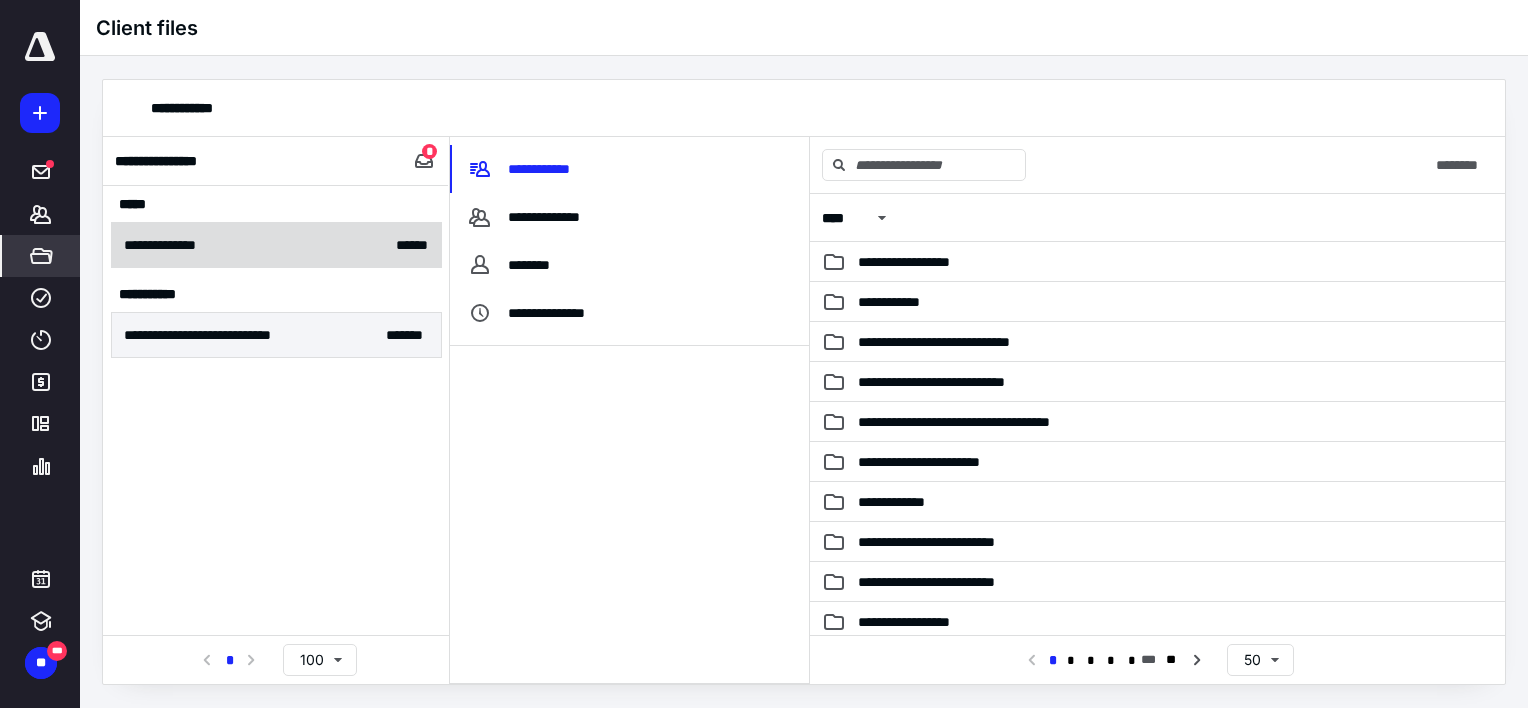click on "**********" at bounding box center (276, 245) 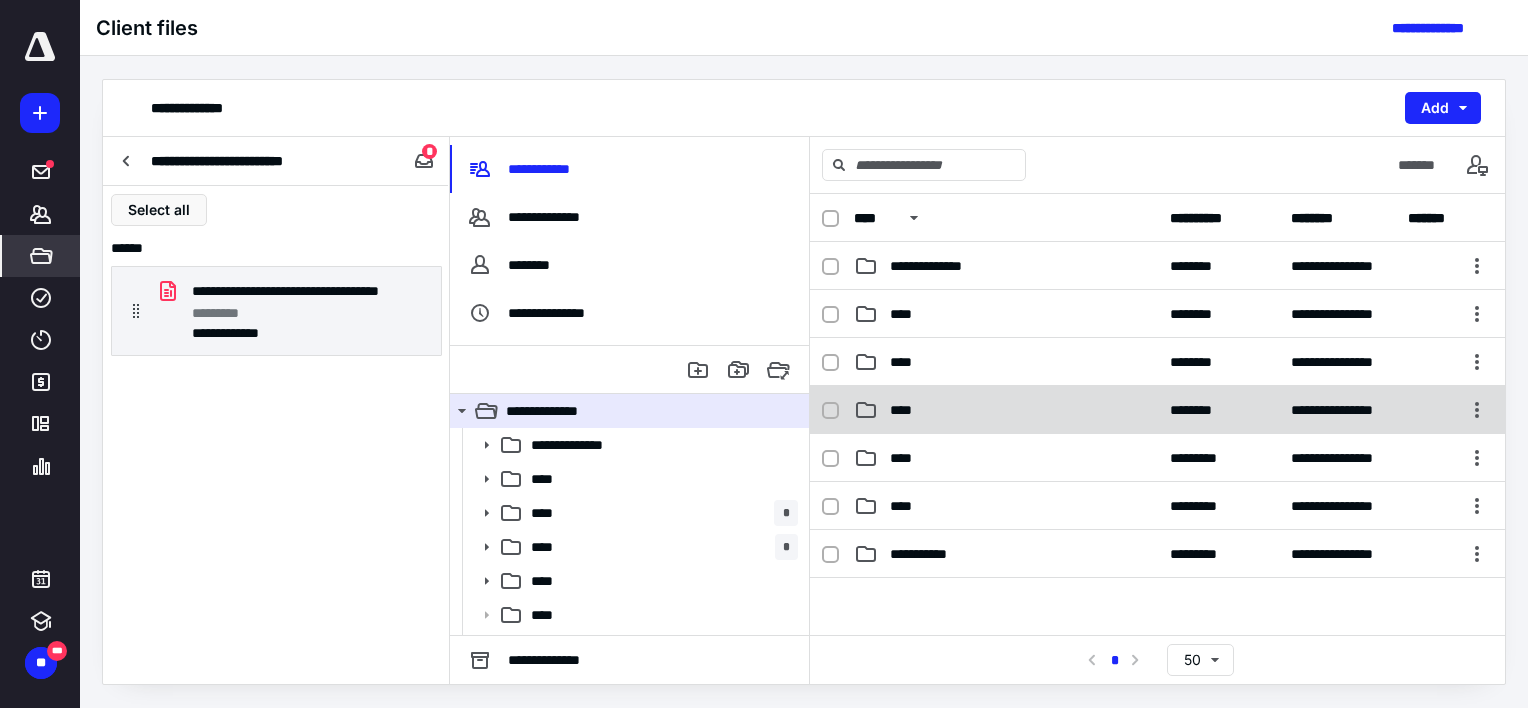 click on "**********" at bounding box center [1157, 410] 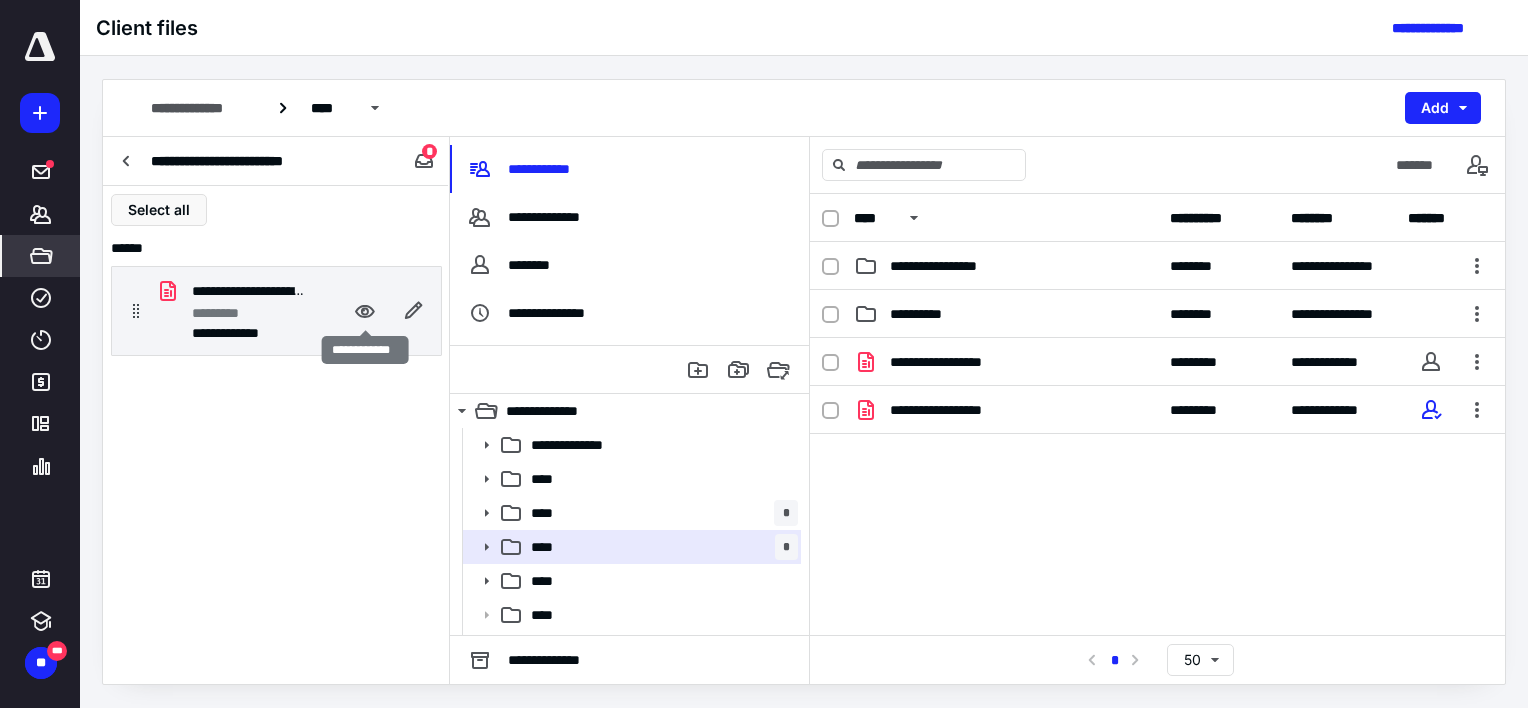 drag, startPoint x: 372, startPoint y: 304, endPoint x: 307, endPoint y: 420, distance: 132.96992 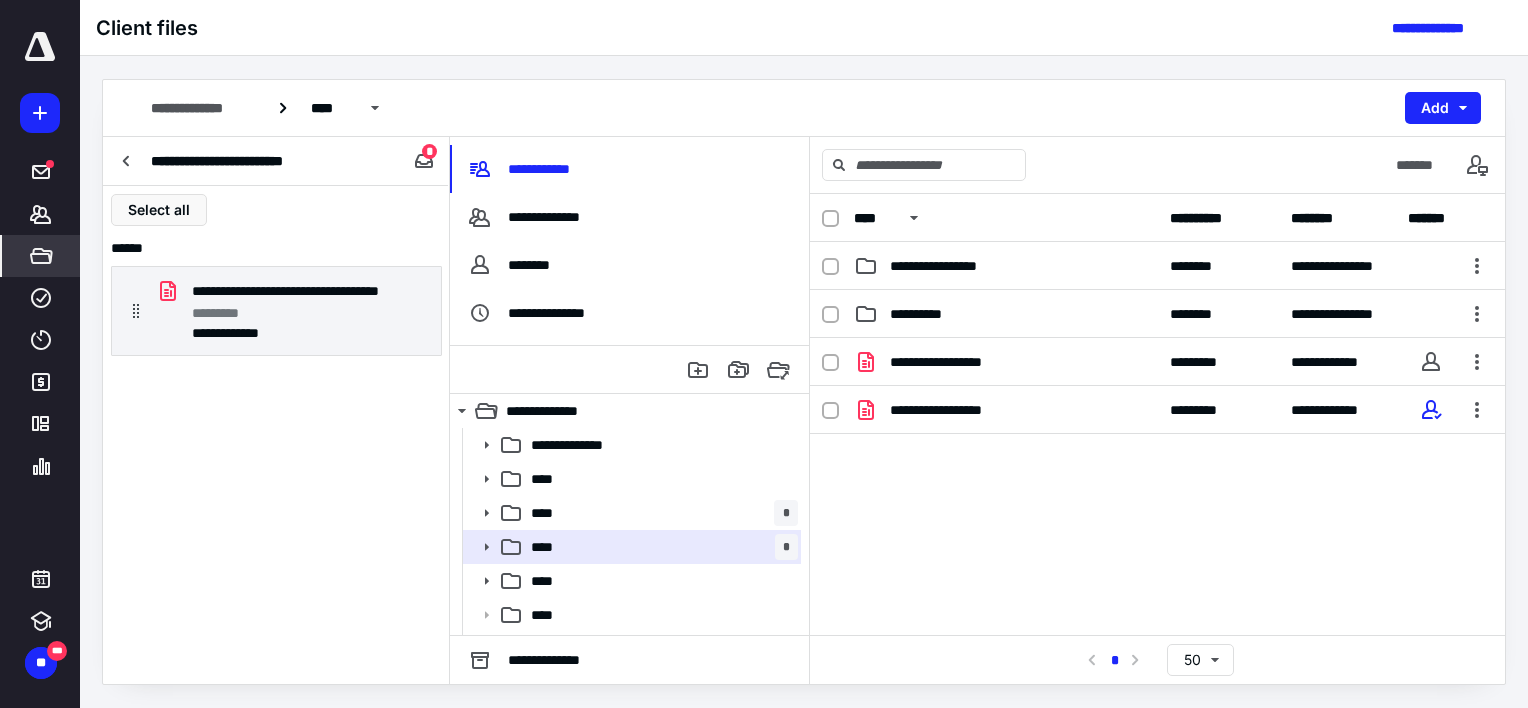 drag, startPoint x: 307, startPoint y: 420, endPoint x: 264, endPoint y: 432, distance: 44.64303 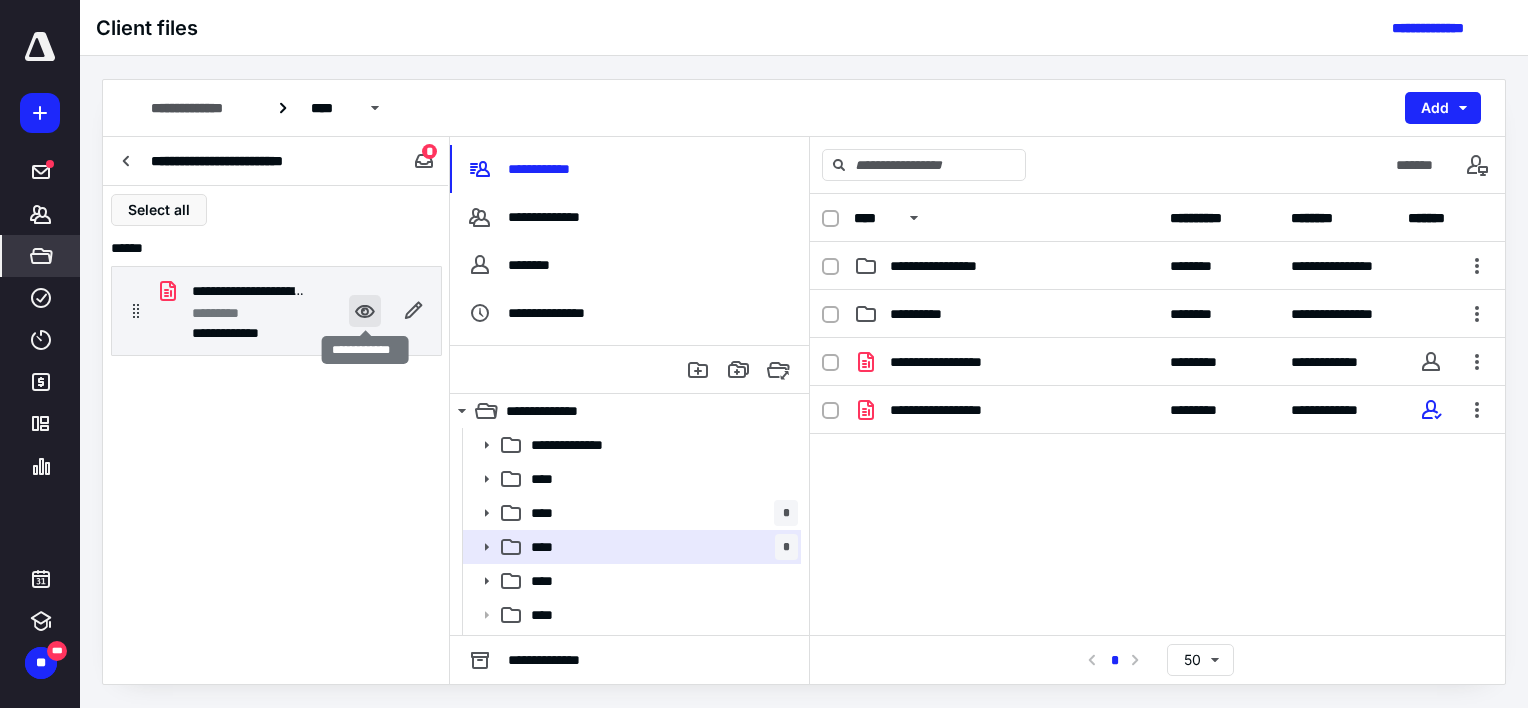 click at bounding box center [365, 311] 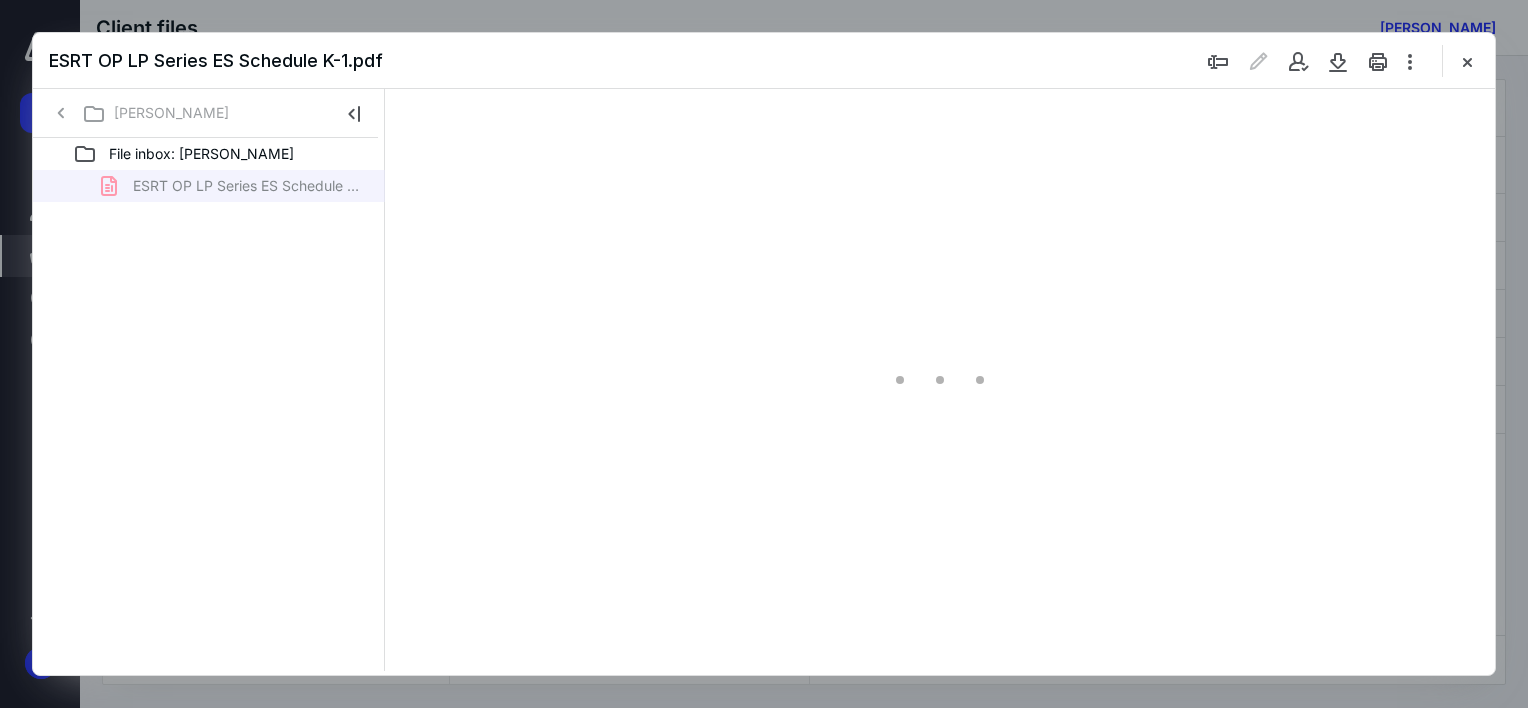 scroll, scrollTop: 0, scrollLeft: 0, axis: both 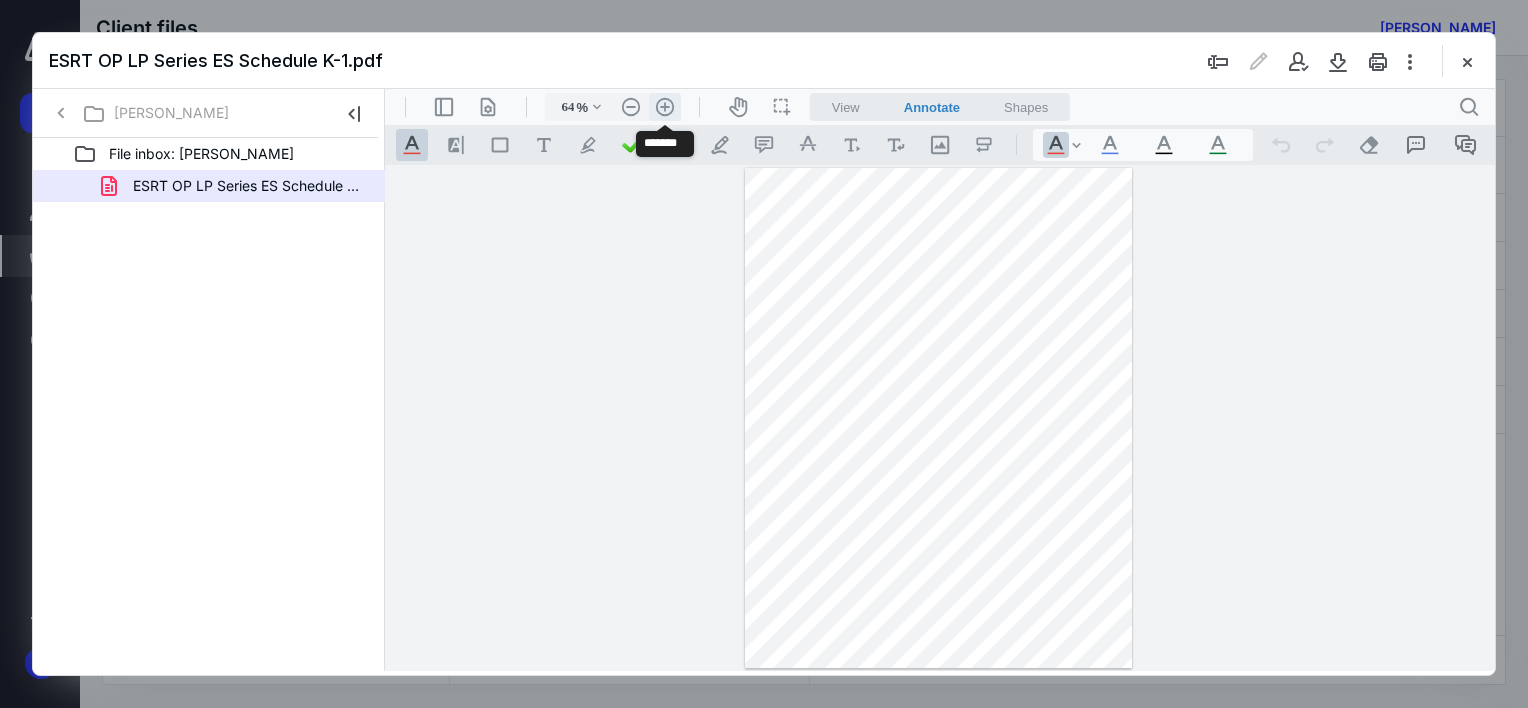 click on ".cls-1{fill:#abb0c4;} icon - header - zoom - in - line" at bounding box center (665, 107) 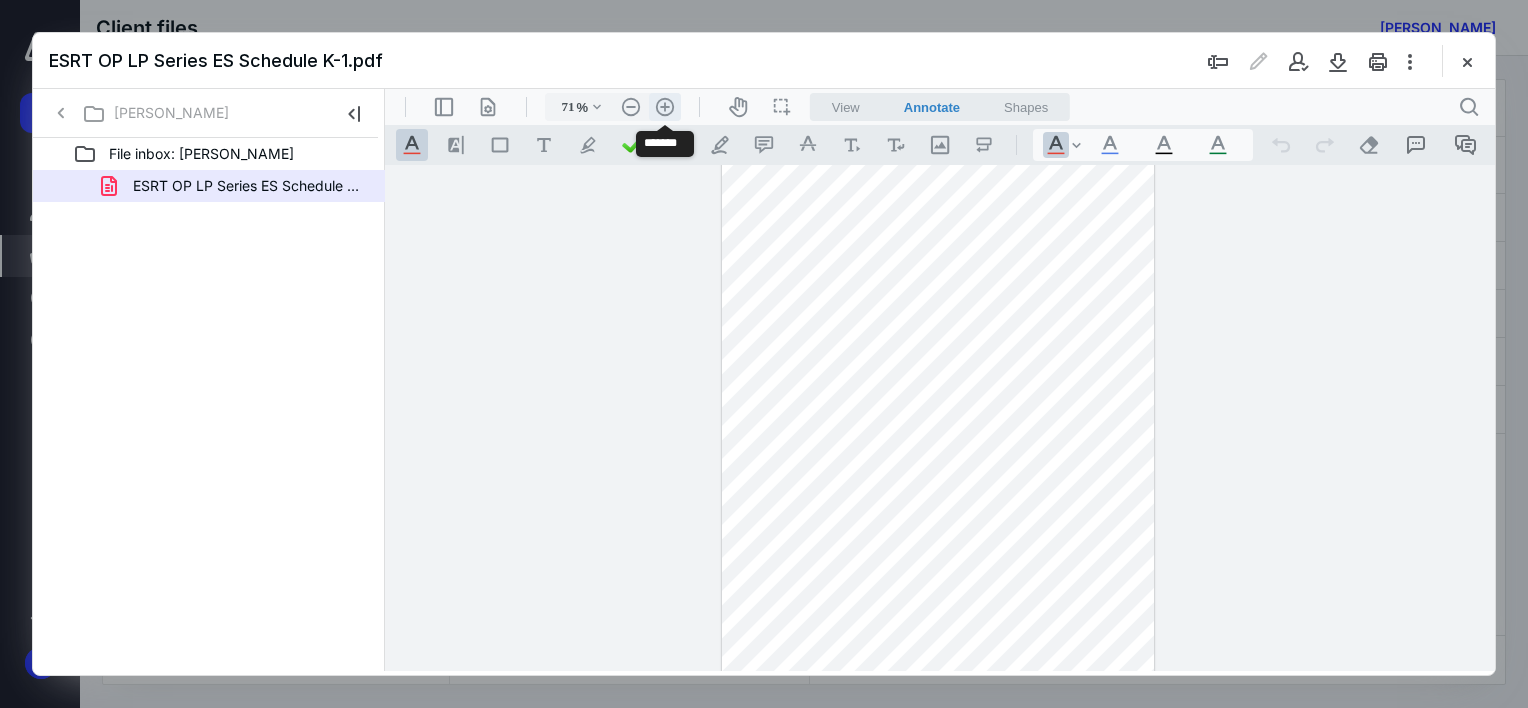 click on ".cls-1{fill:#abb0c4;} icon - header - zoom - in - line" at bounding box center [665, 107] 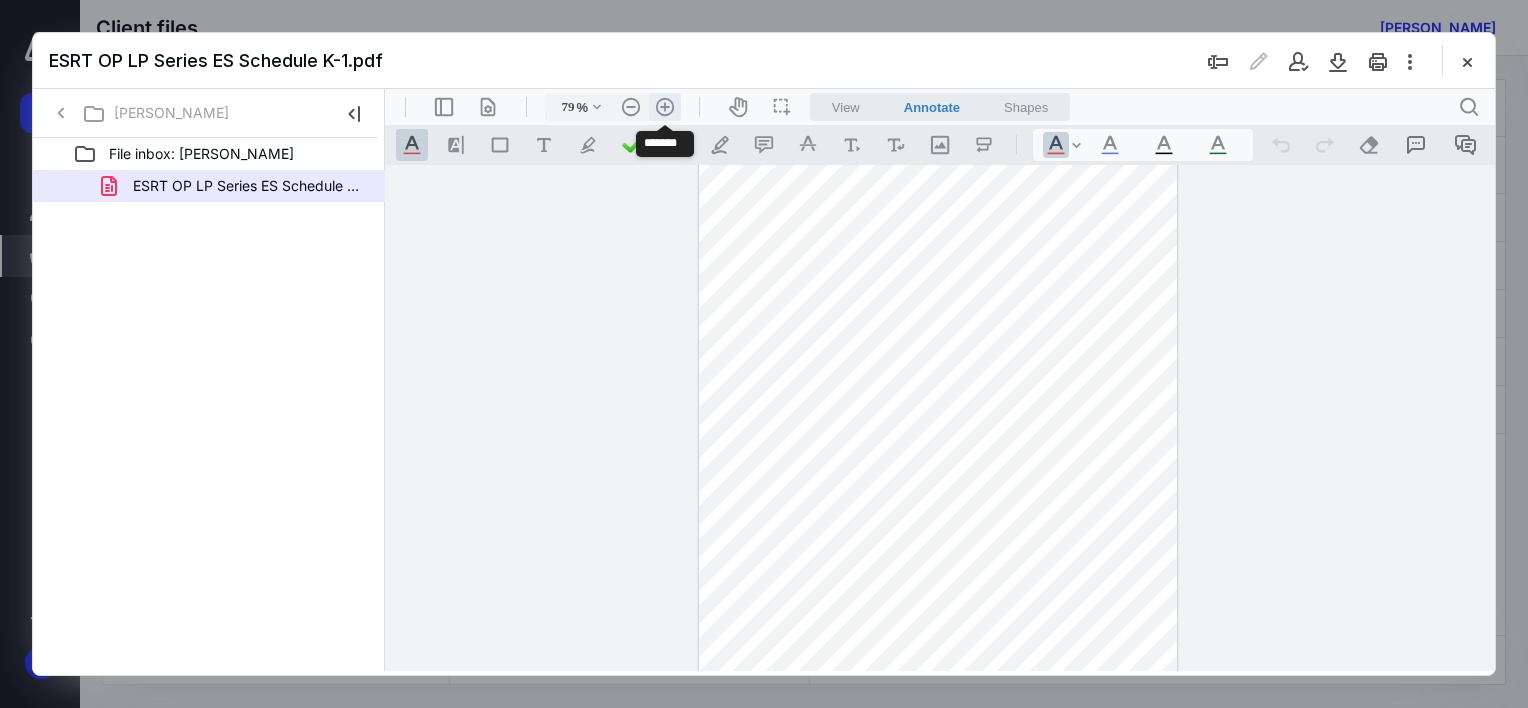 click on ".cls-1{fill:#abb0c4;} icon - header - zoom - in - line" at bounding box center (665, 107) 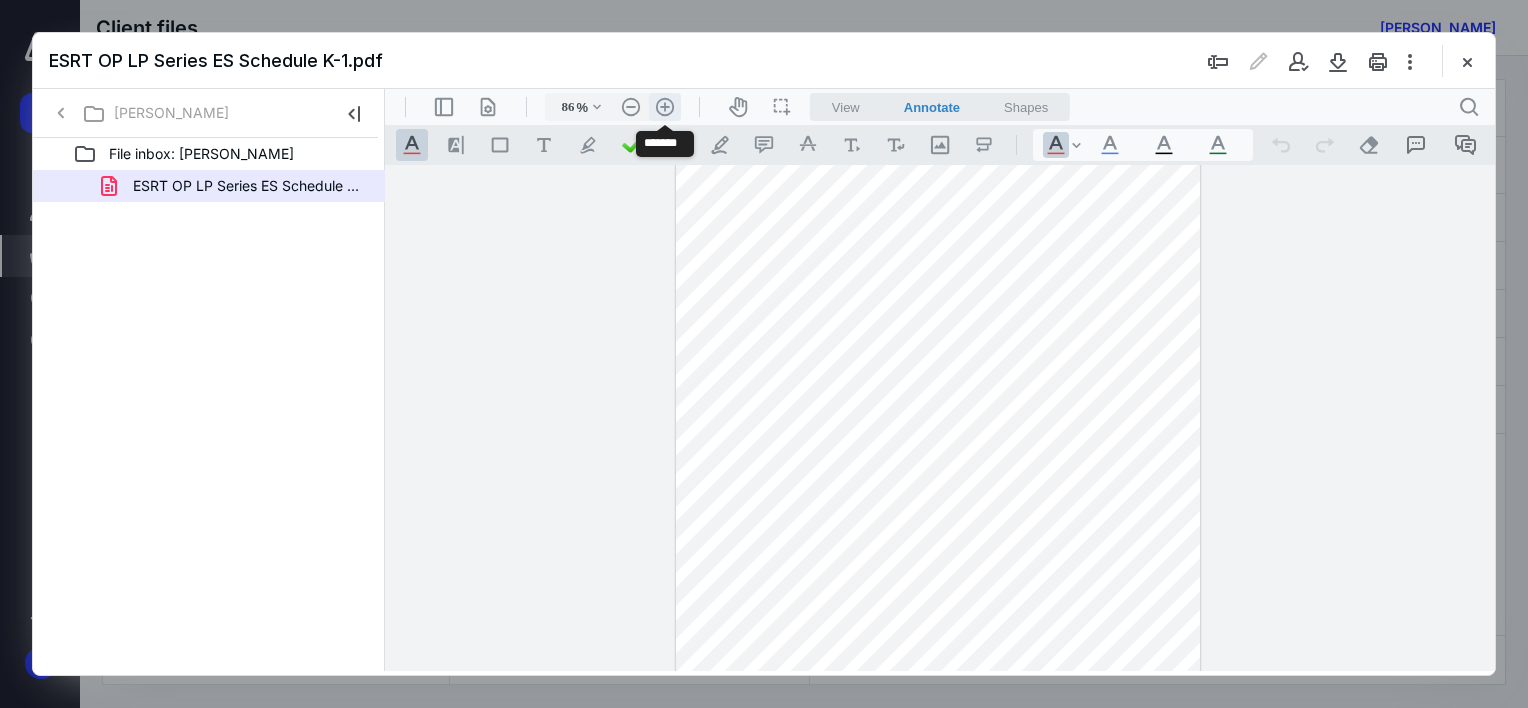 click on ".cls-1{fill:#abb0c4;} icon - header - zoom - in - line" at bounding box center [665, 107] 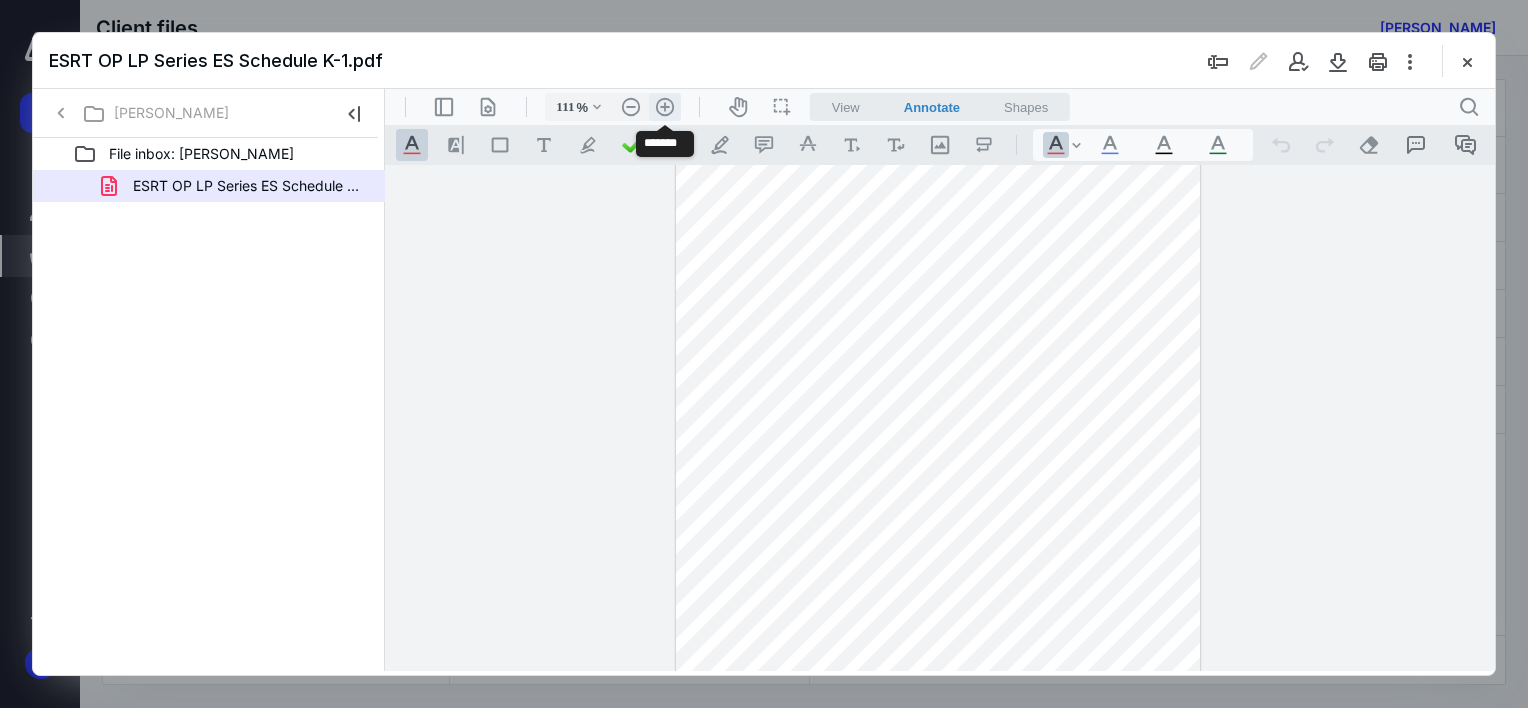 scroll, scrollTop: 161, scrollLeft: 0, axis: vertical 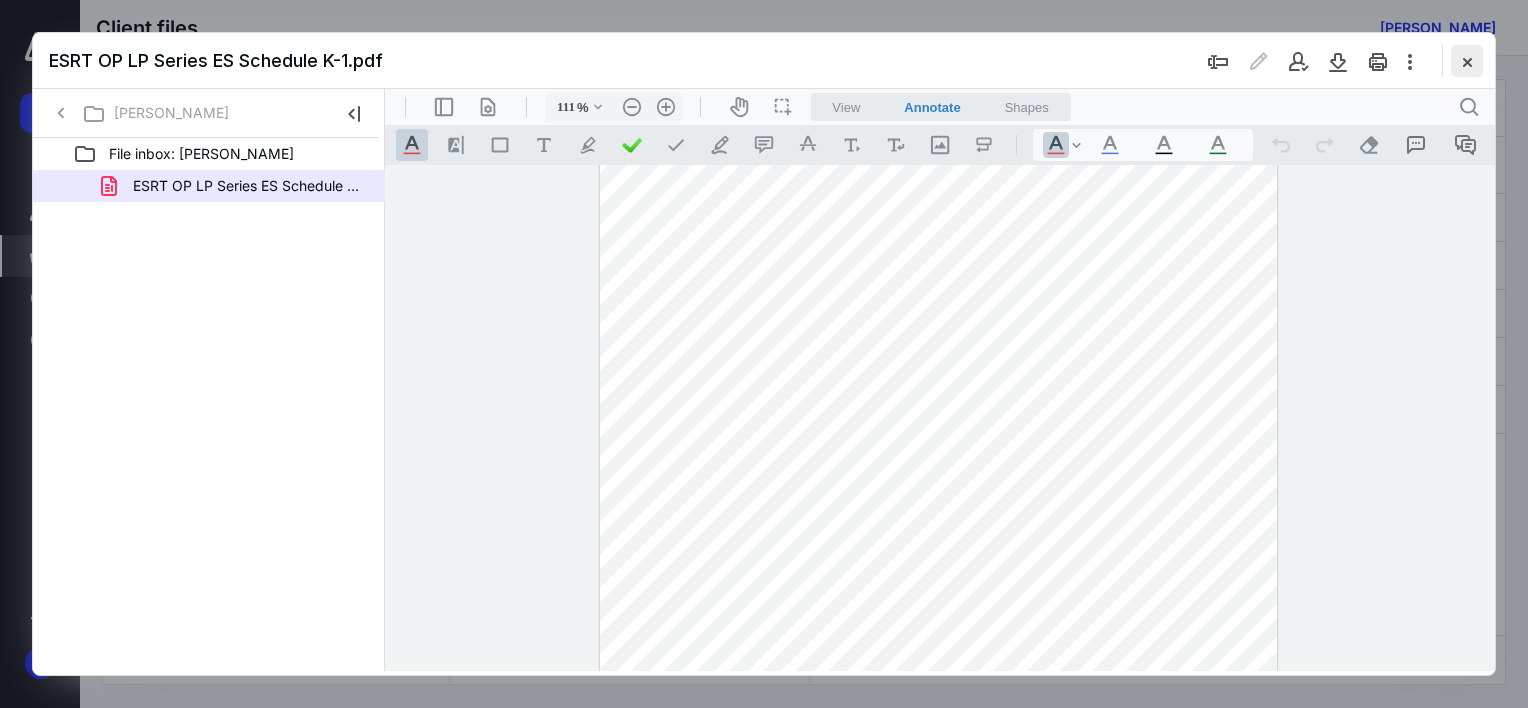 click at bounding box center [1467, 61] 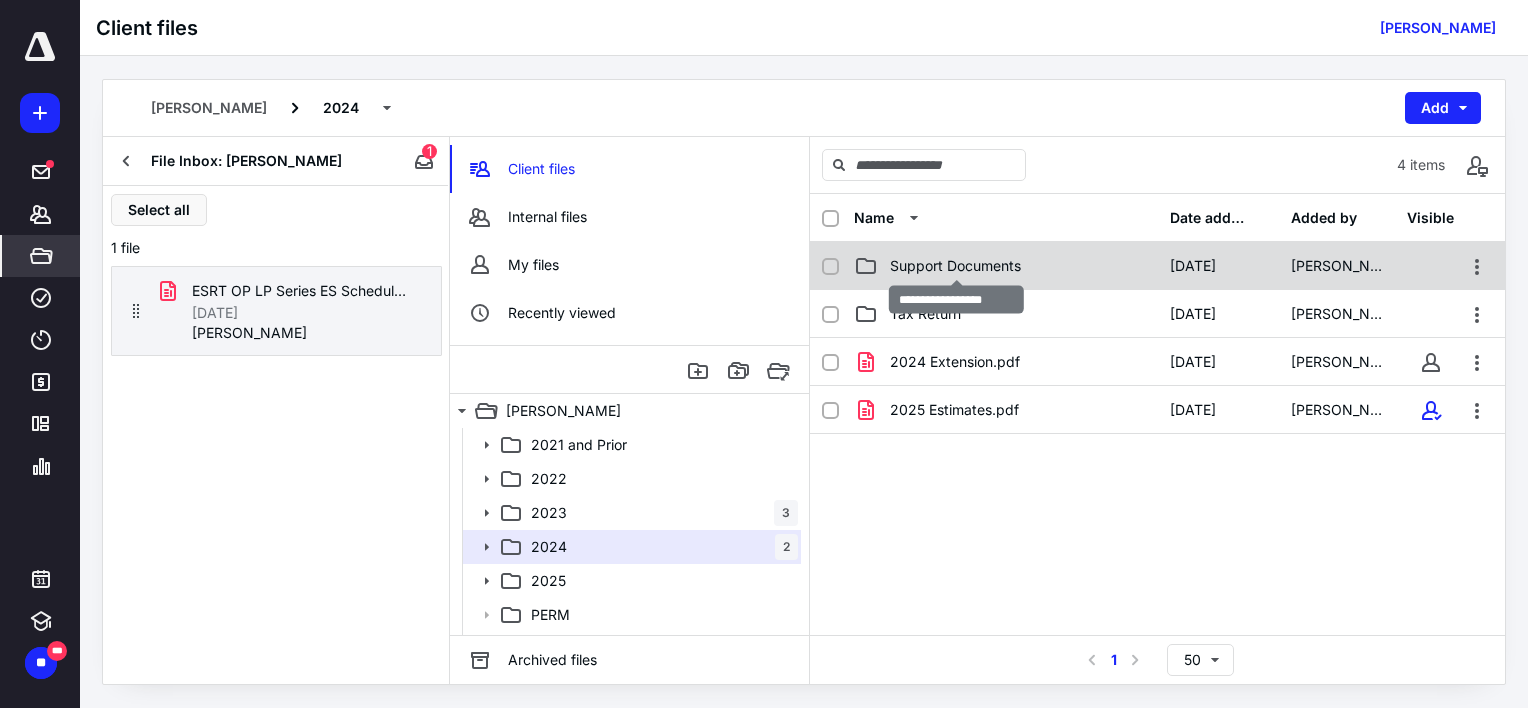 click on "Support Documents" at bounding box center (955, 266) 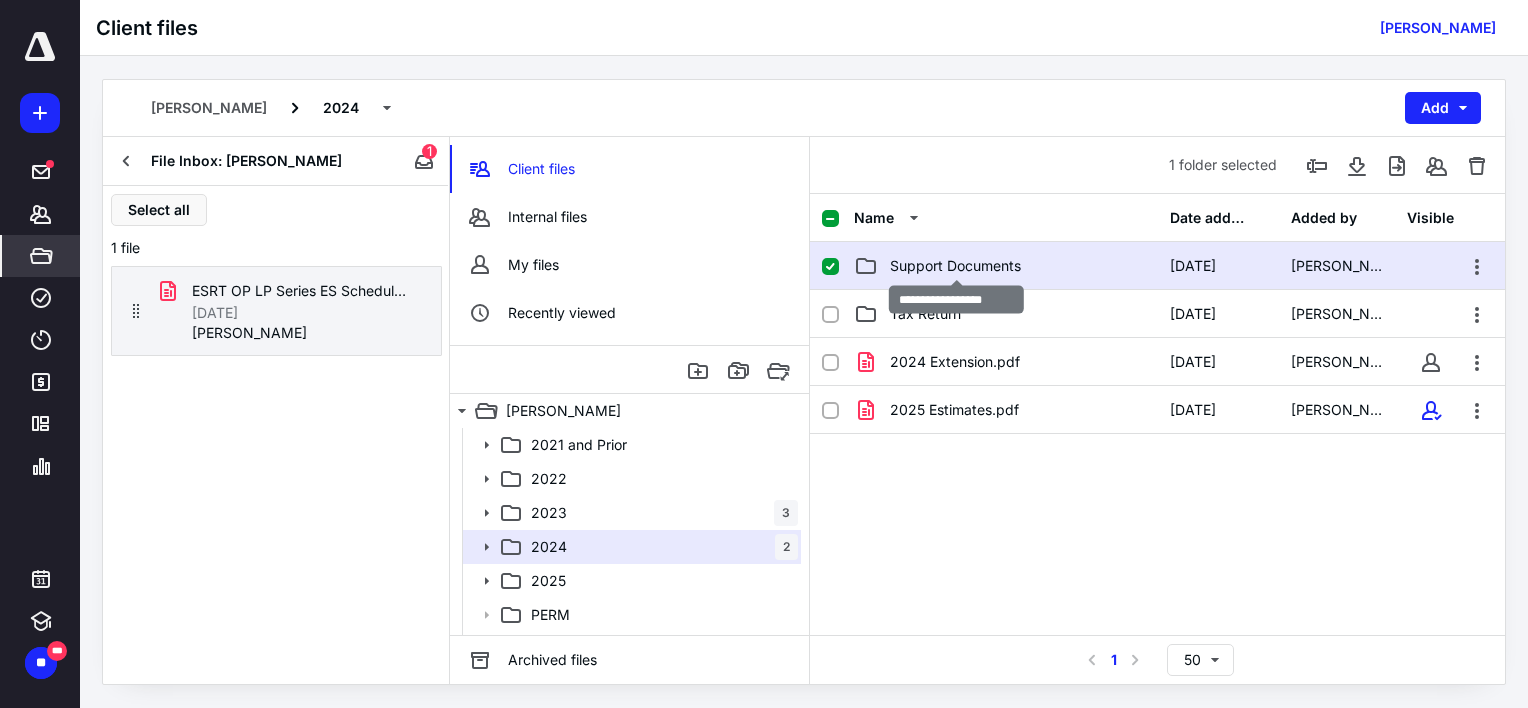 click on "Support Documents" at bounding box center (955, 266) 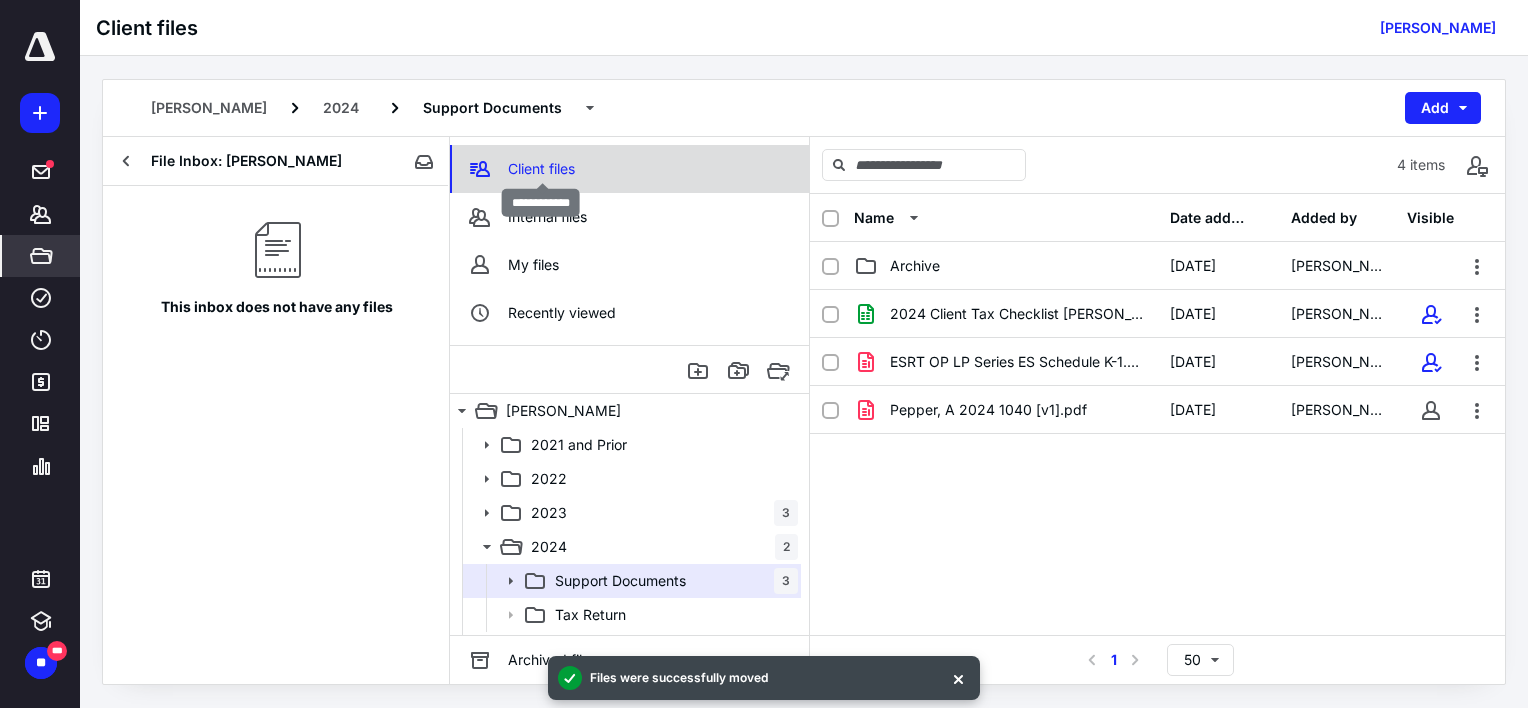 click on "Client files" at bounding box center (541, 169) 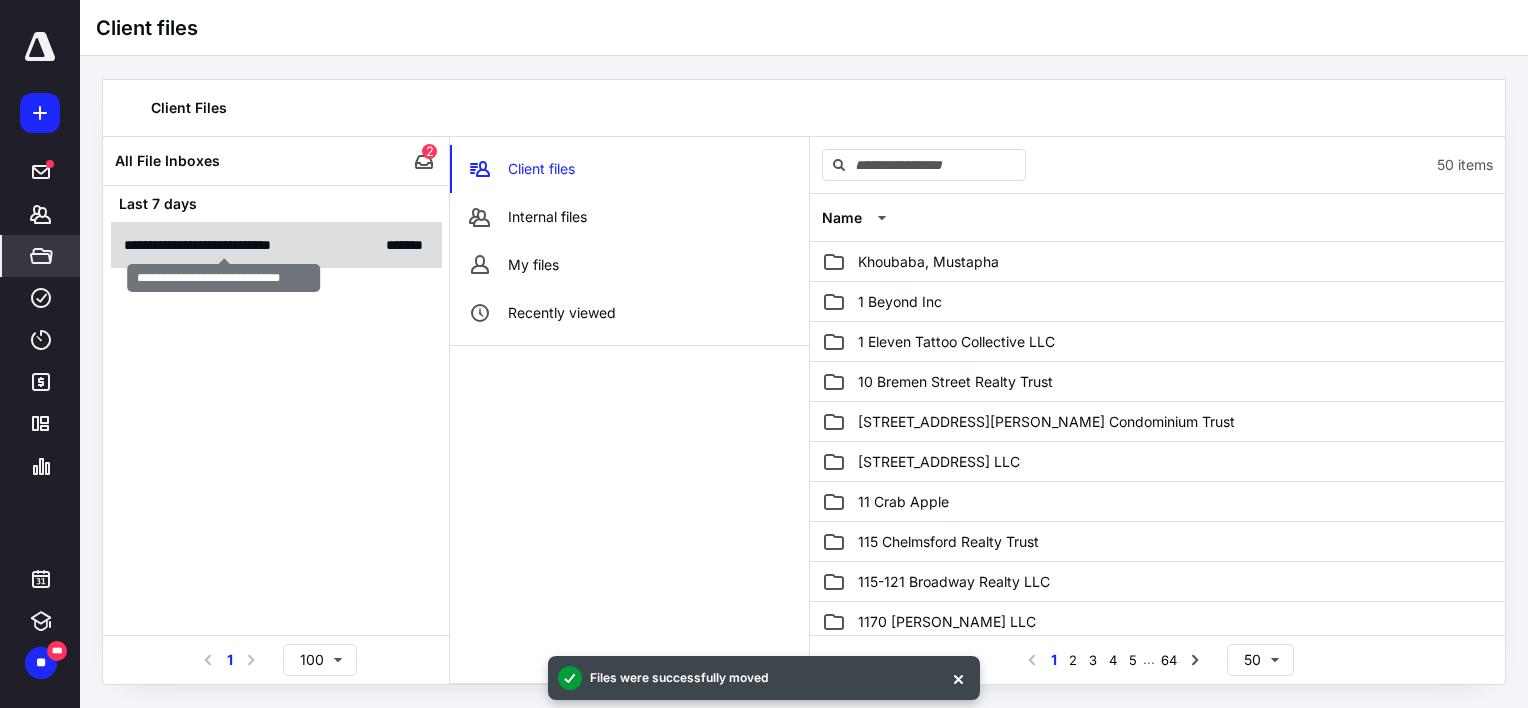 click on "**********" at bounding box center [224, 245] 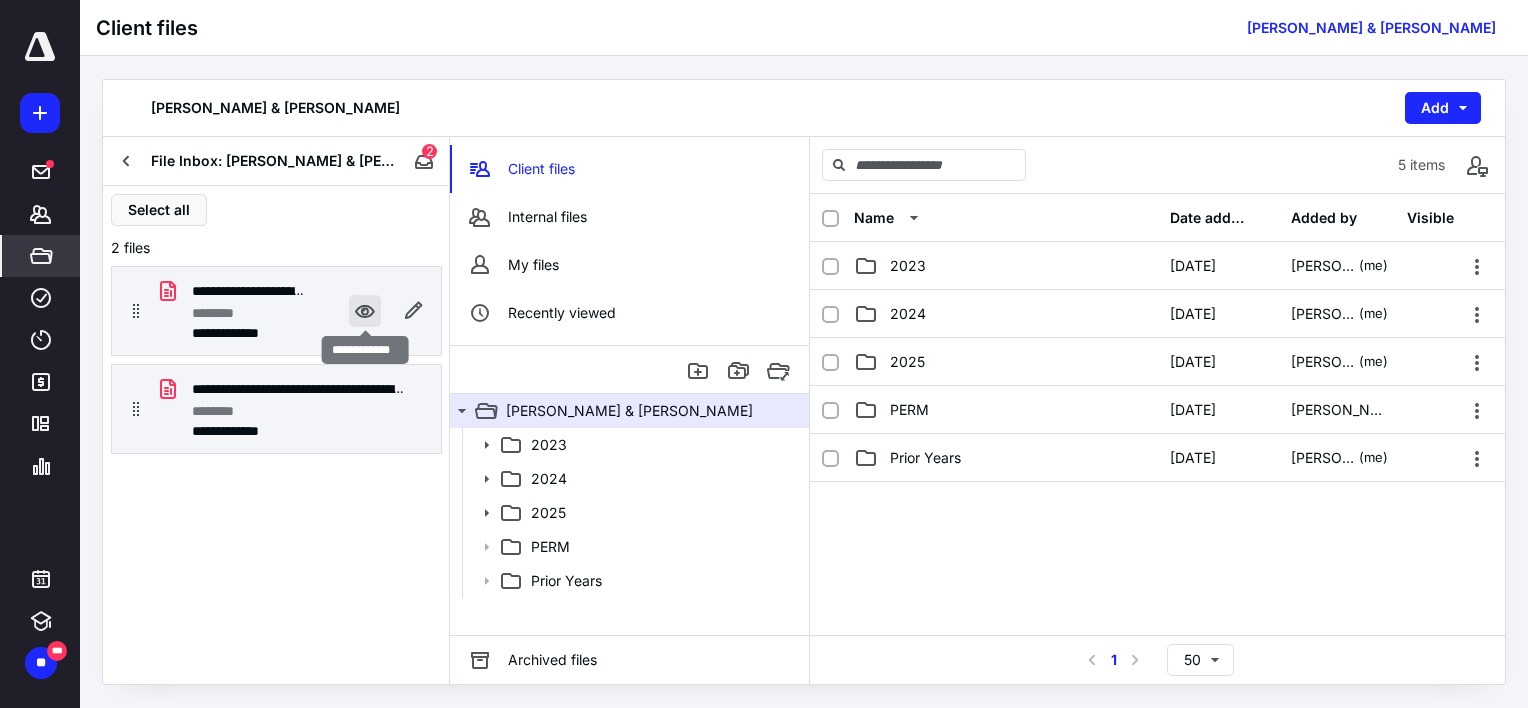click at bounding box center [365, 311] 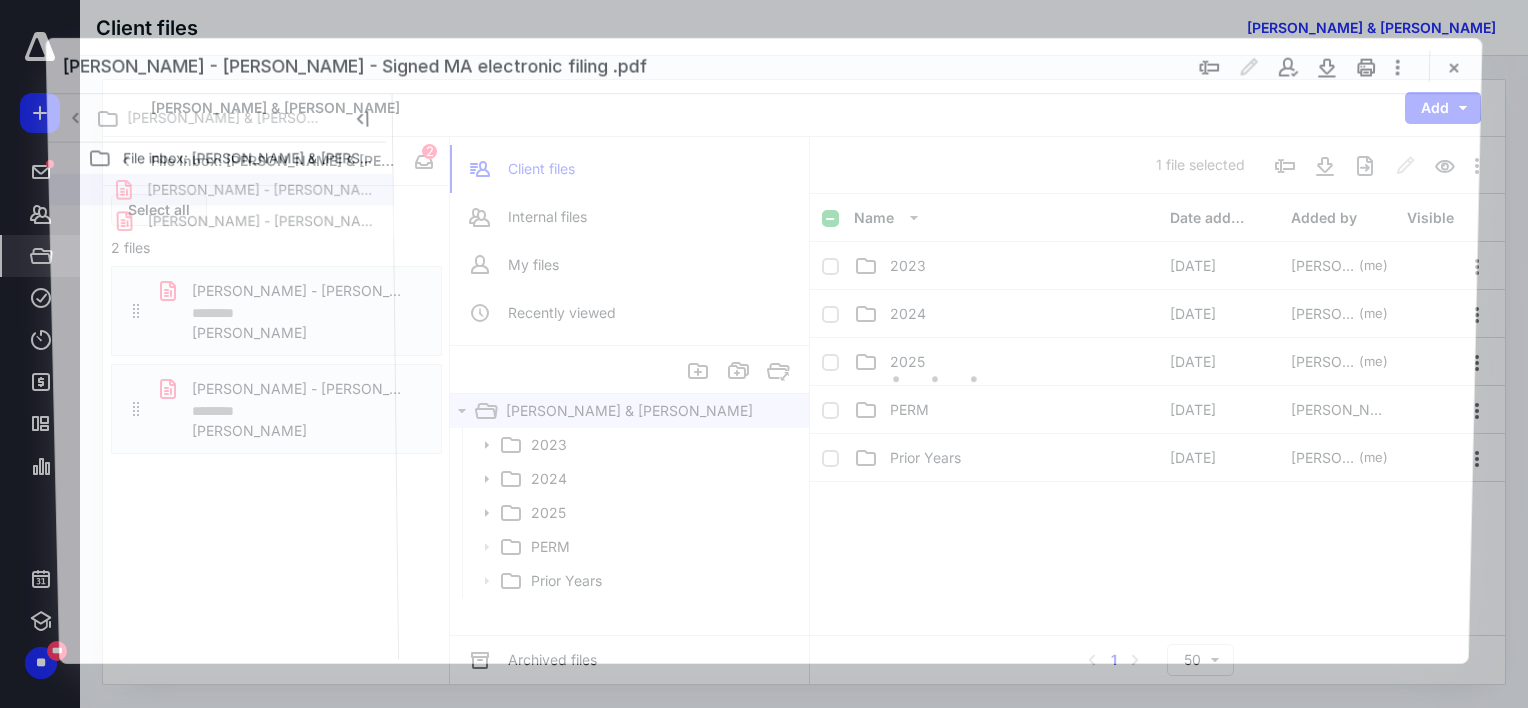 scroll, scrollTop: 0, scrollLeft: 0, axis: both 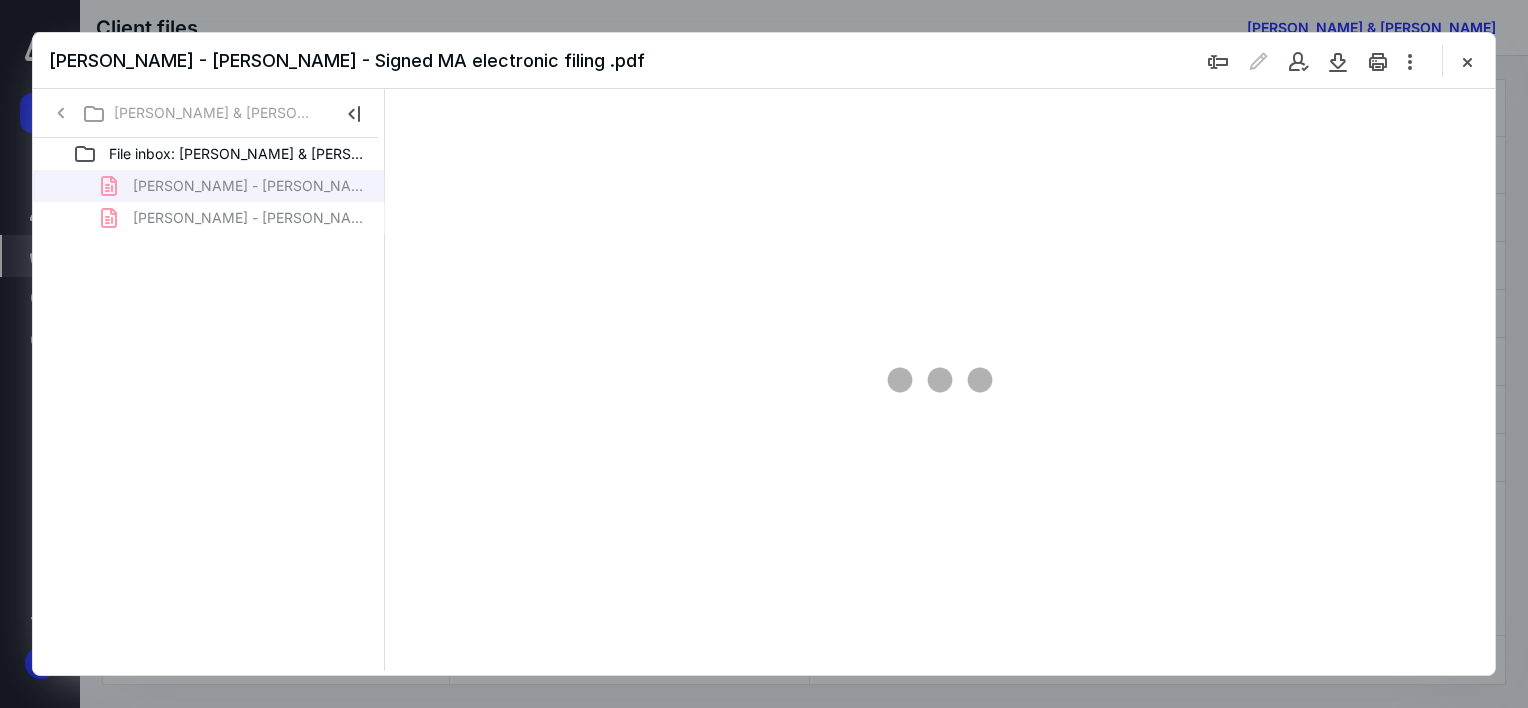 type on "64" 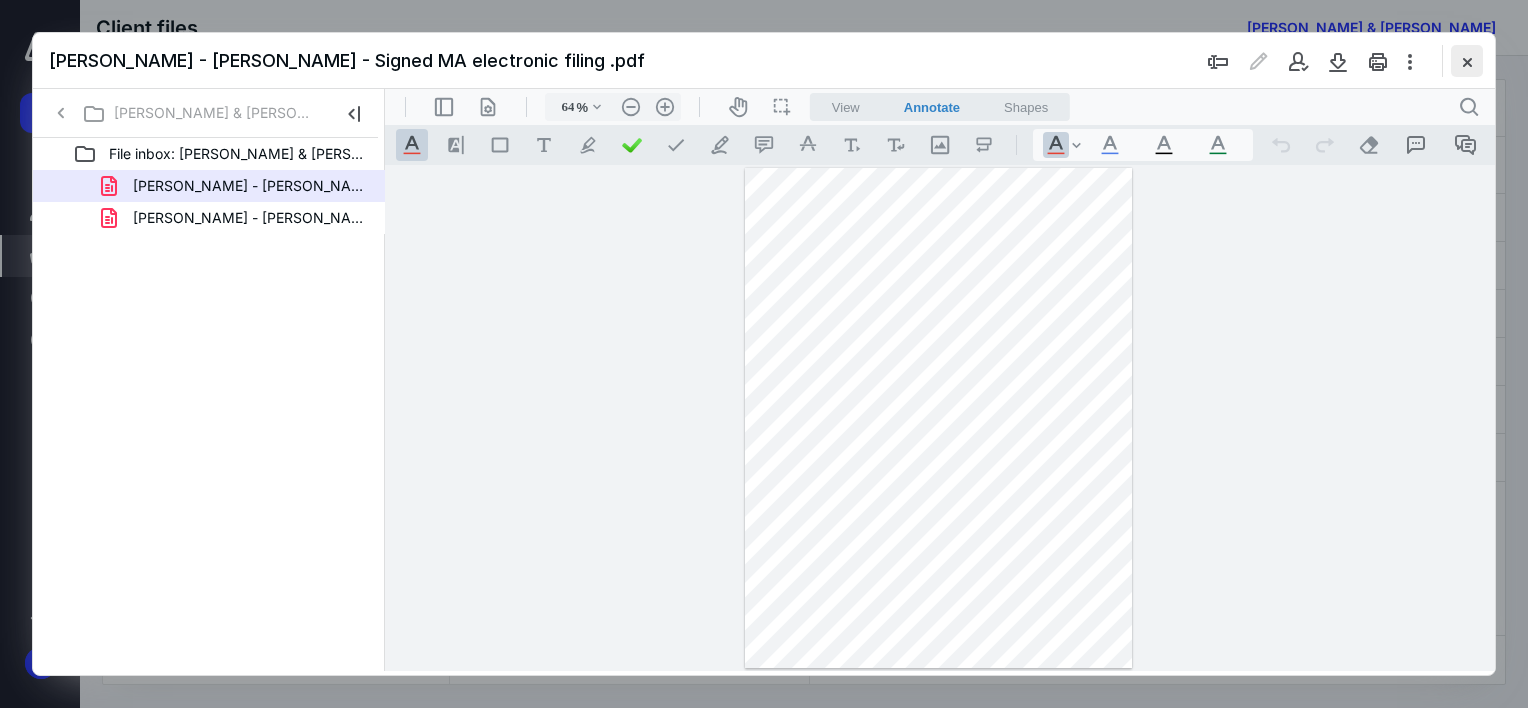 click at bounding box center (1467, 61) 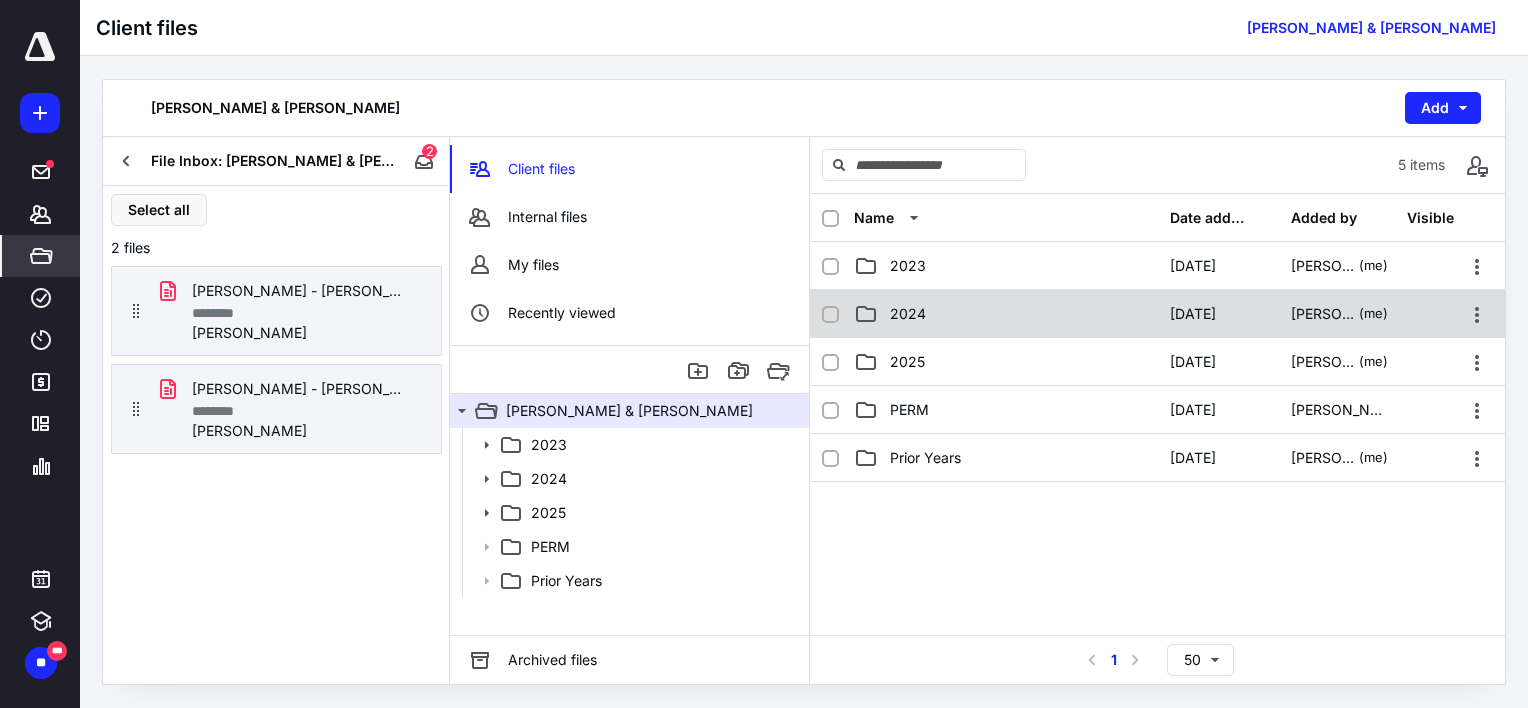 click on "2024" at bounding box center [1006, 314] 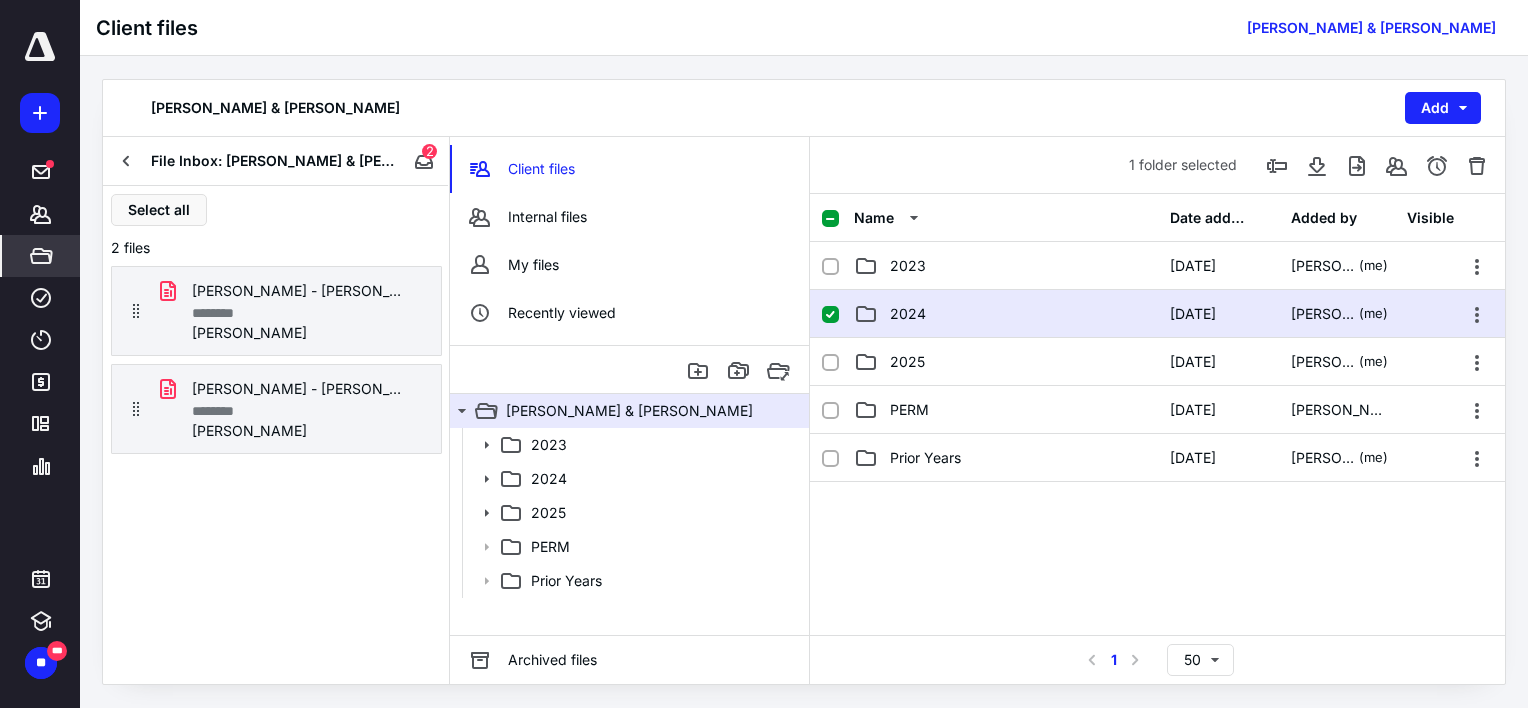 click on "2024" at bounding box center (1006, 314) 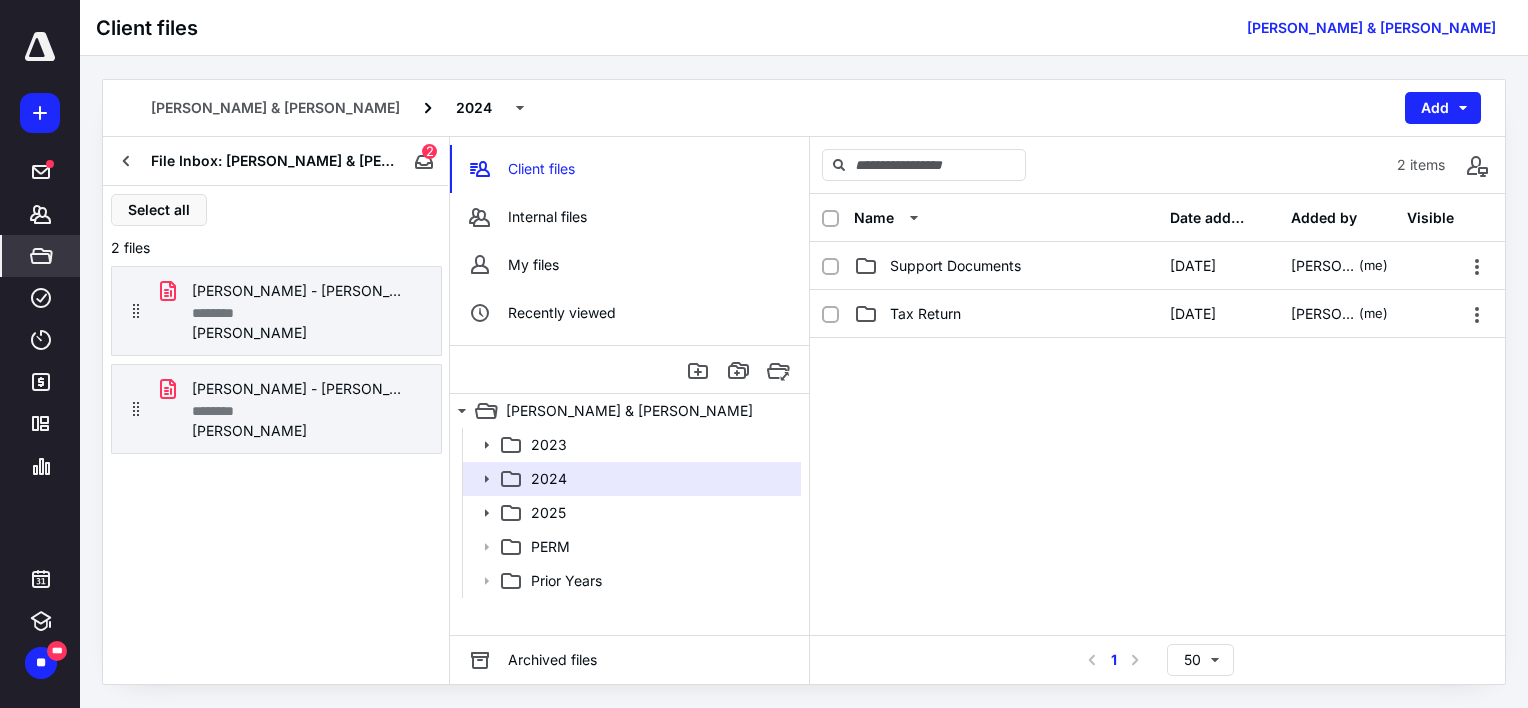 click on "Tax Return" at bounding box center [925, 314] 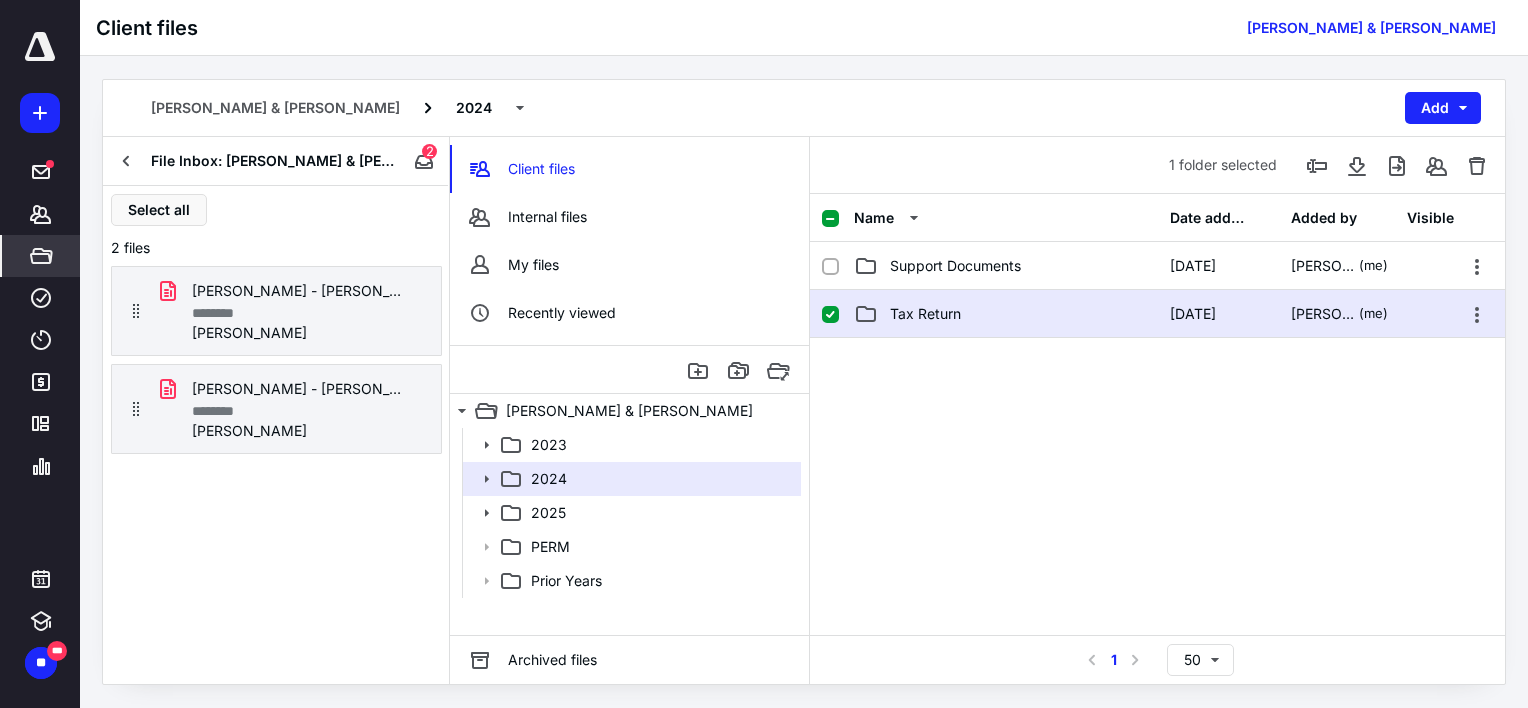 click on "Tax Return" at bounding box center [925, 314] 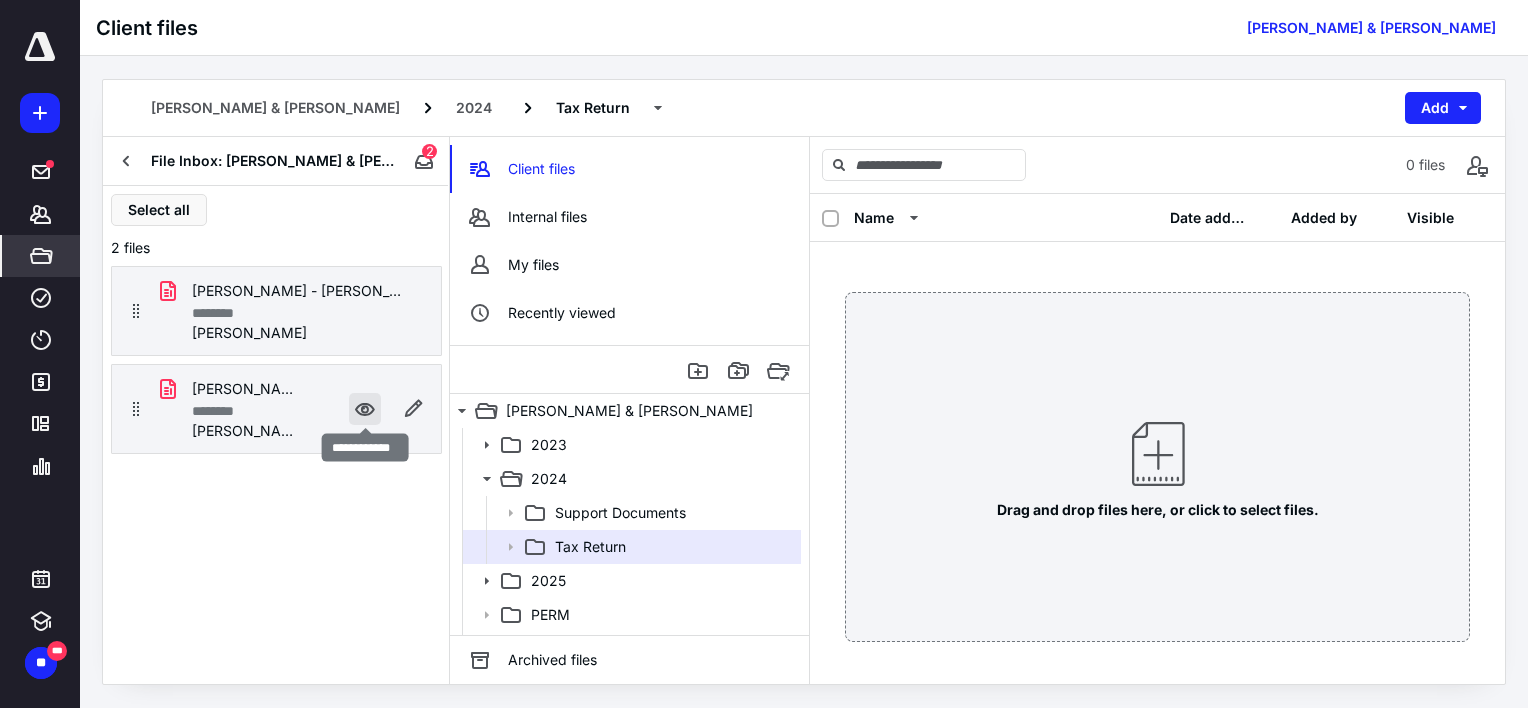 click at bounding box center [365, 409] 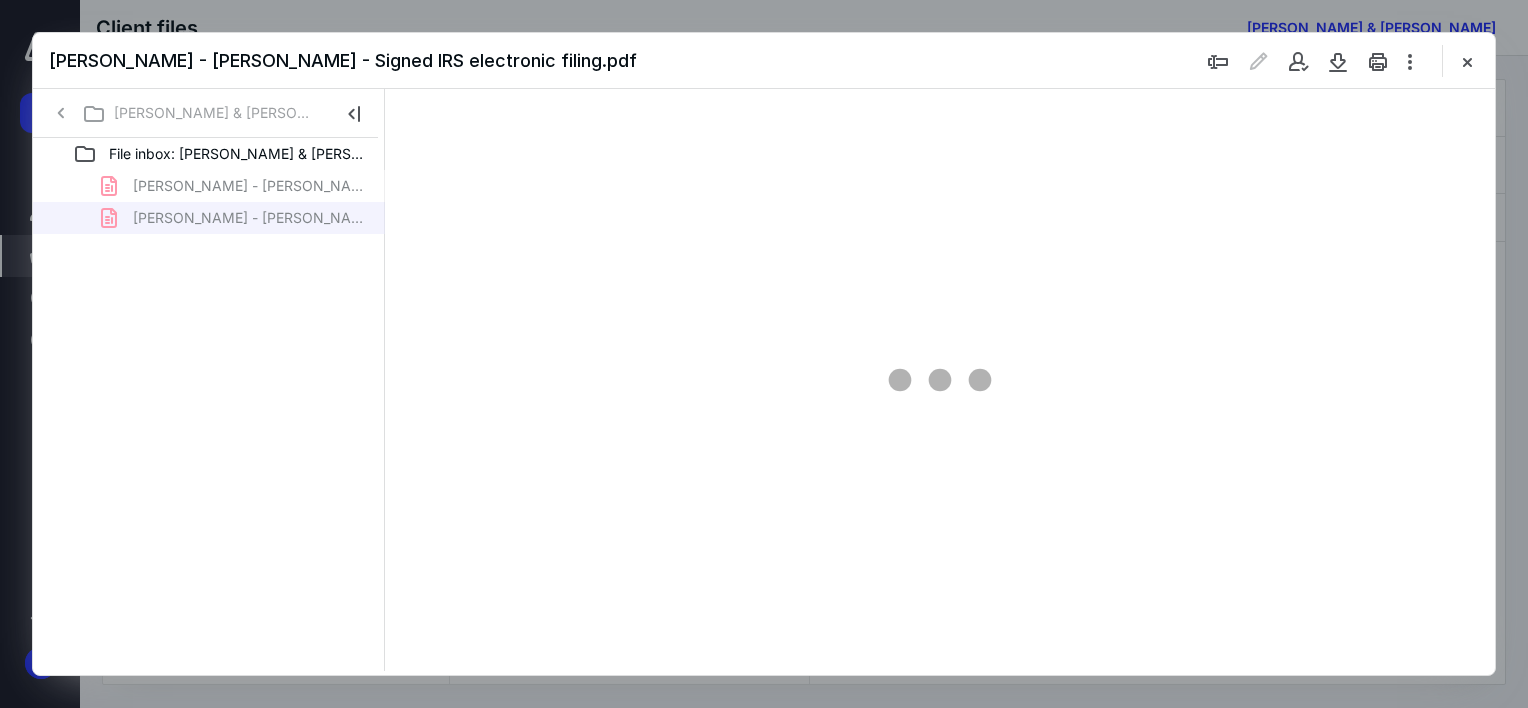 scroll, scrollTop: 0, scrollLeft: 0, axis: both 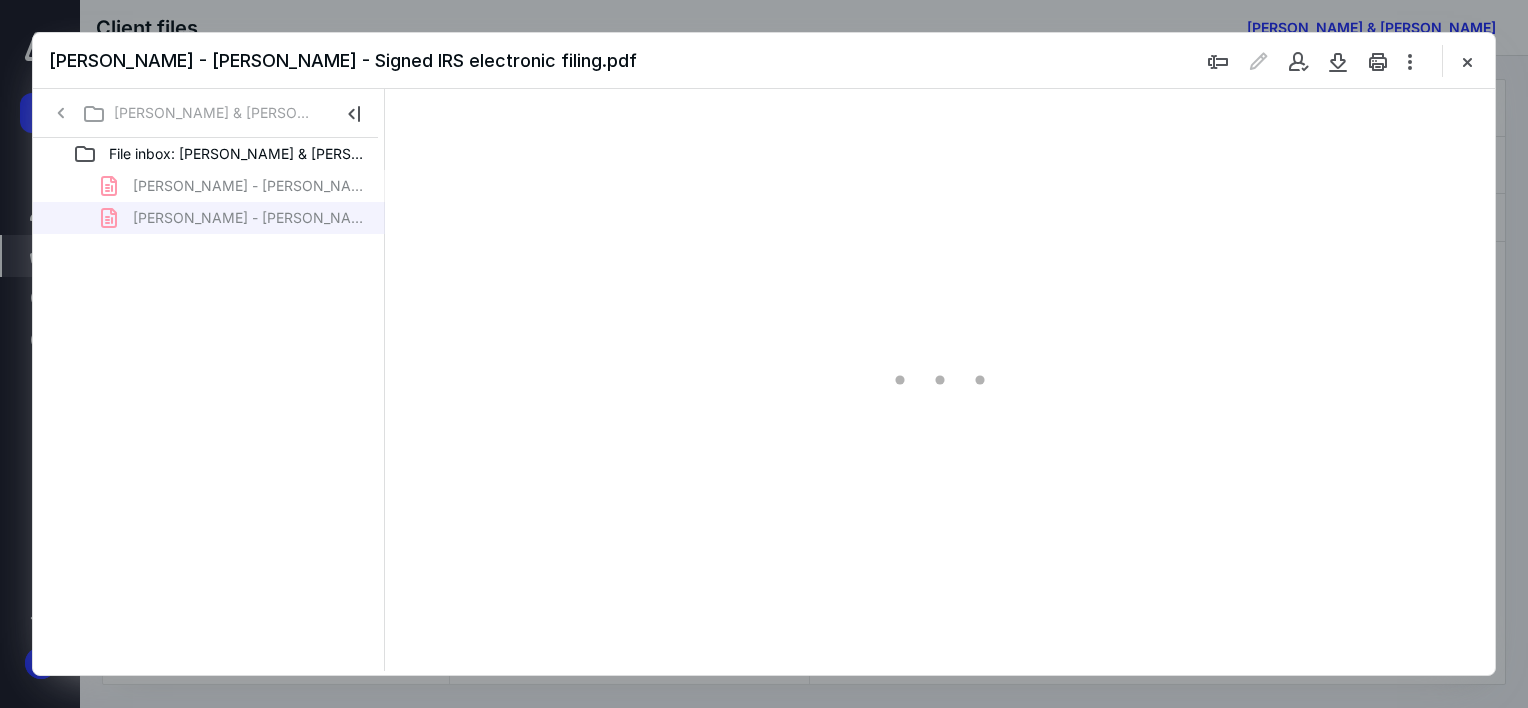type on "64" 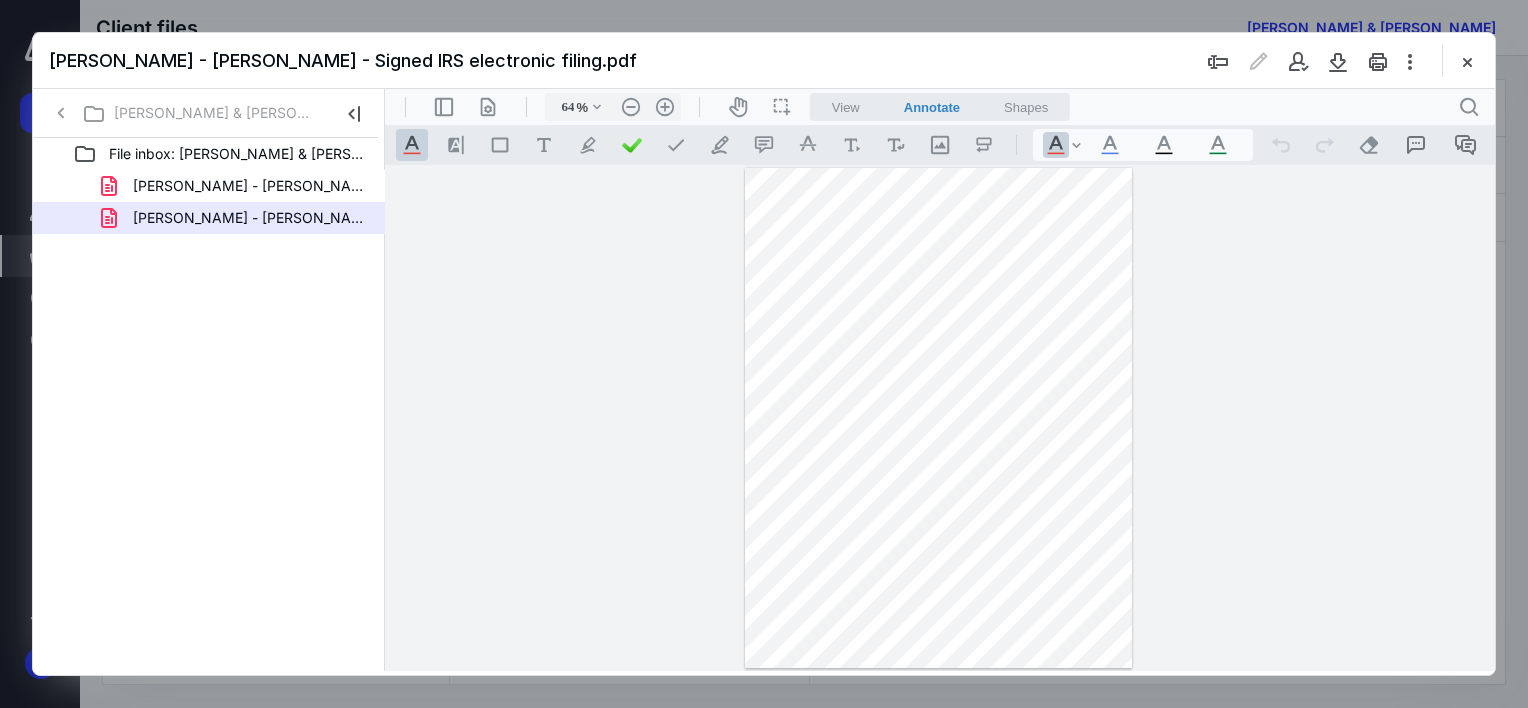 drag, startPoint x: 1853, startPoint y: 148, endPoint x: 624, endPoint y: 373, distance: 1249.4263 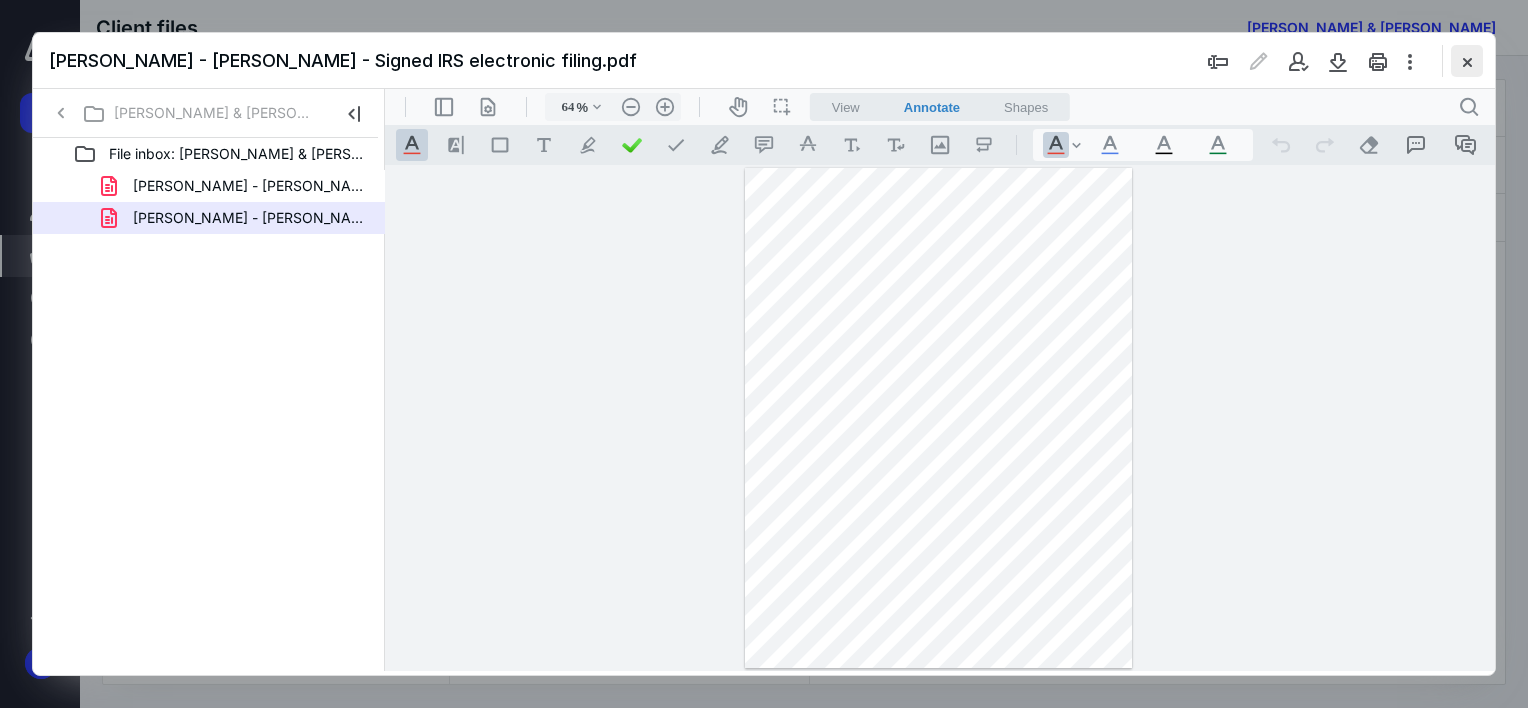 click at bounding box center (1467, 61) 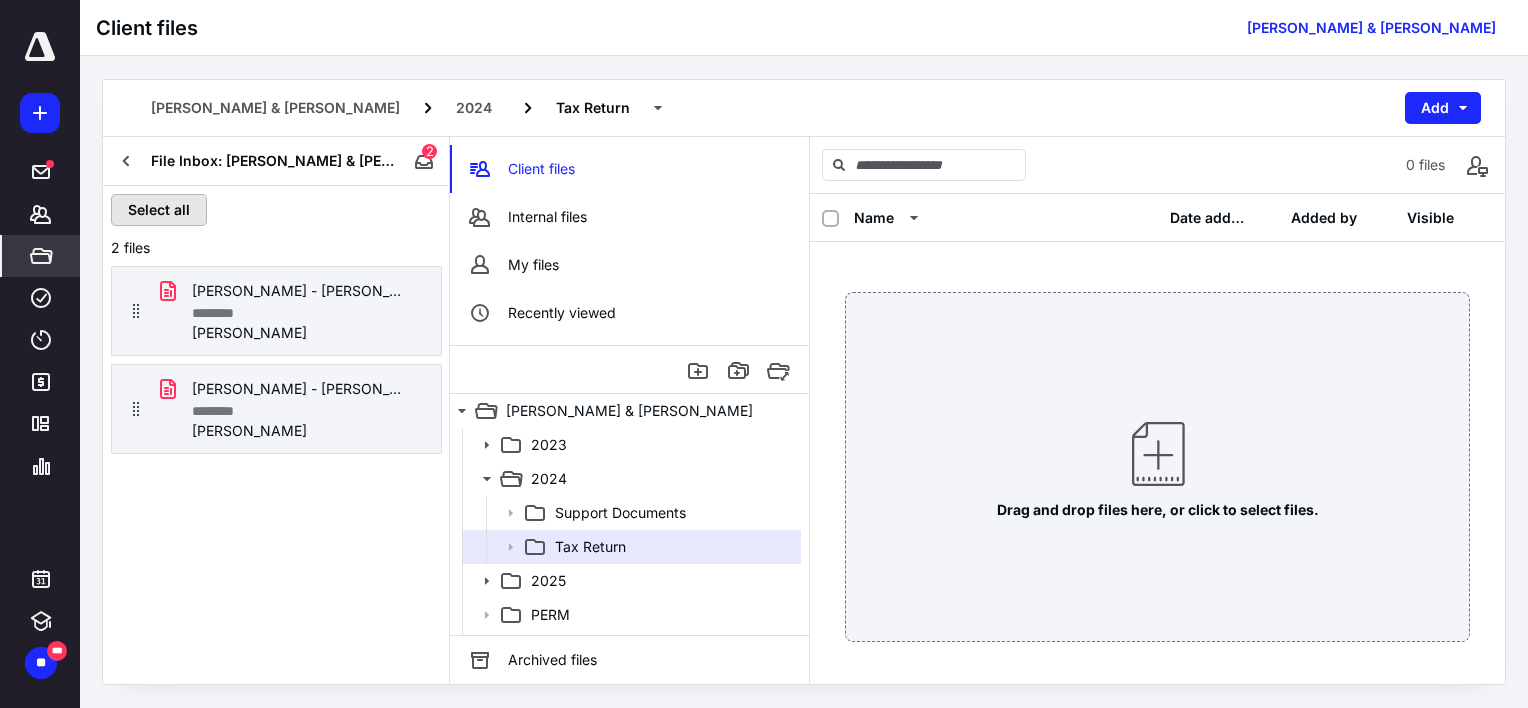 click on "Select all" at bounding box center [159, 210] 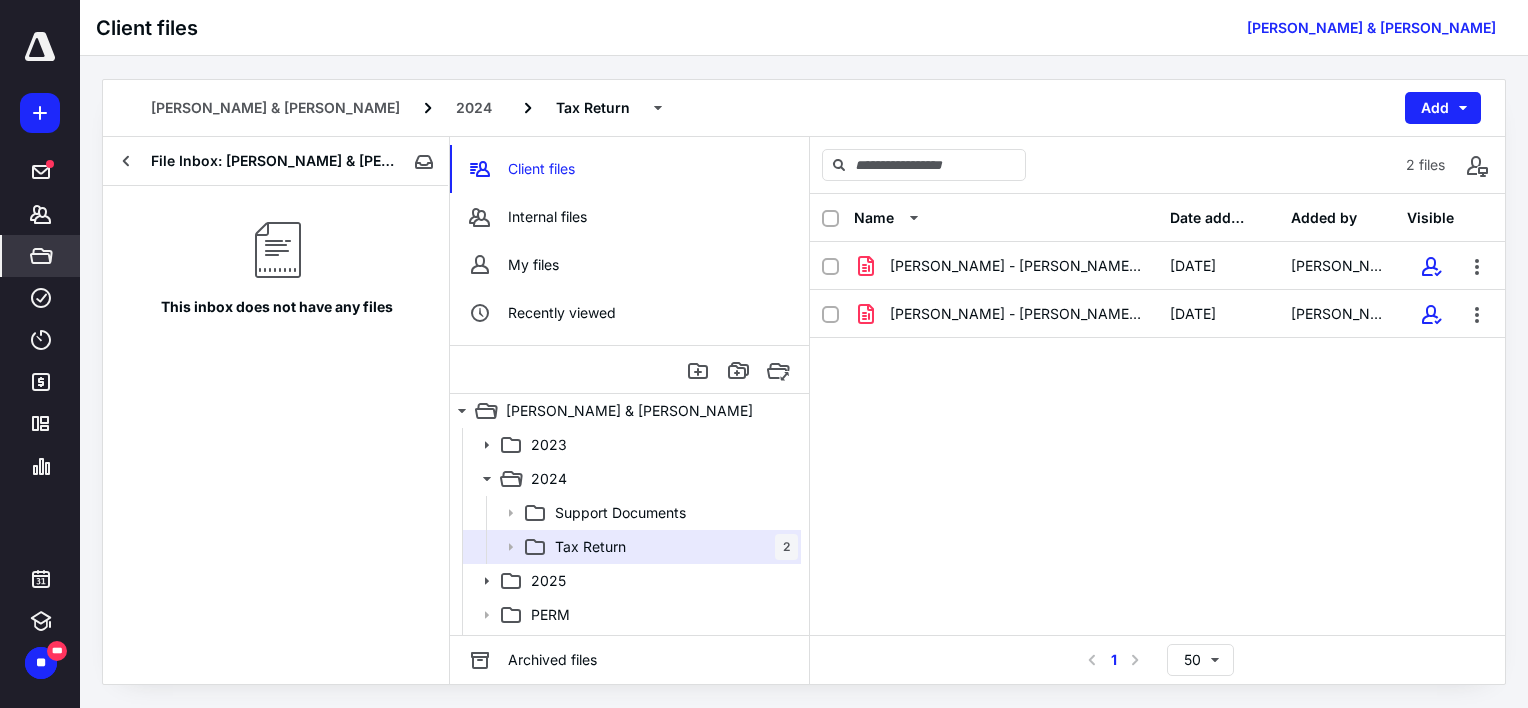 click on "This inbox does not have any files" at bounding box center (276, 435) 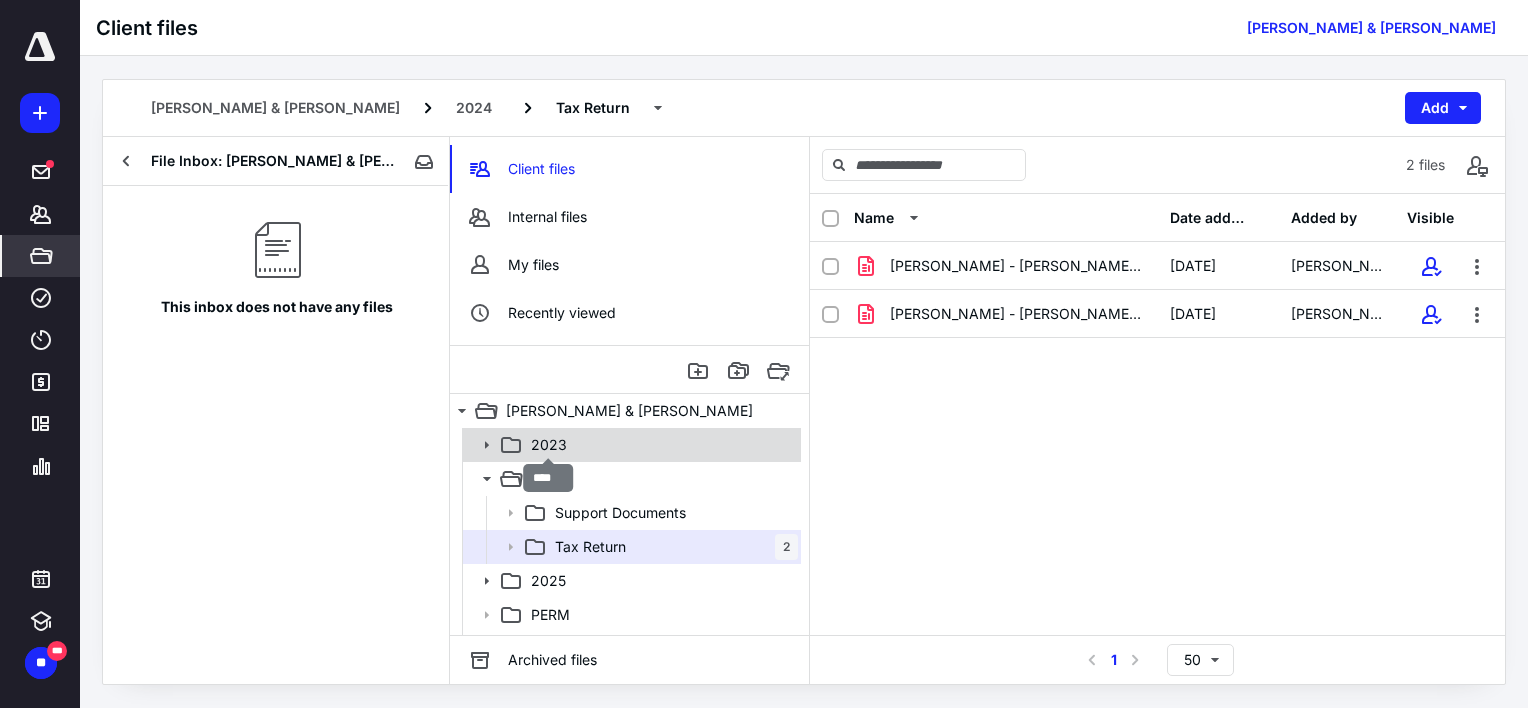 click on "2023" at bounding box center (549, 445) 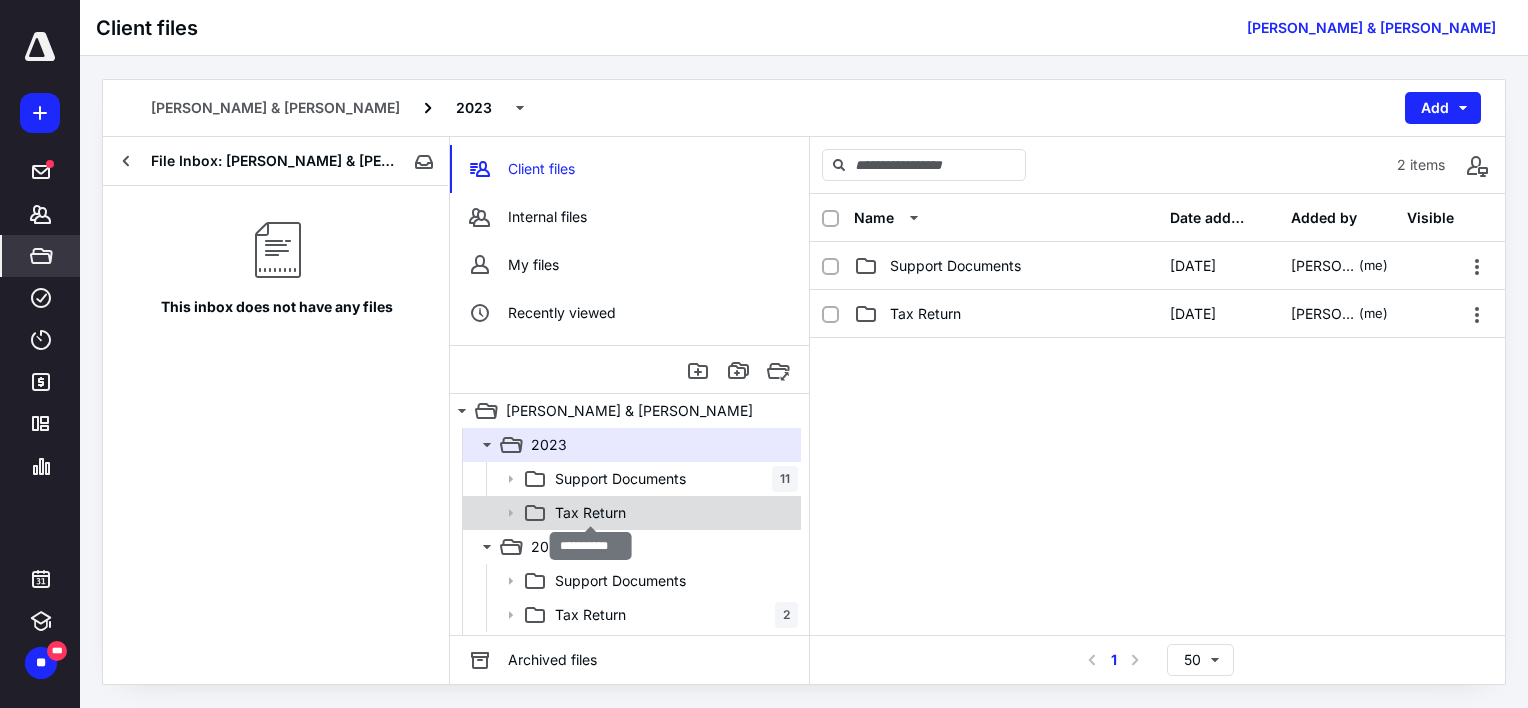 click on "Tax Return" at bounding box center (590, 513) 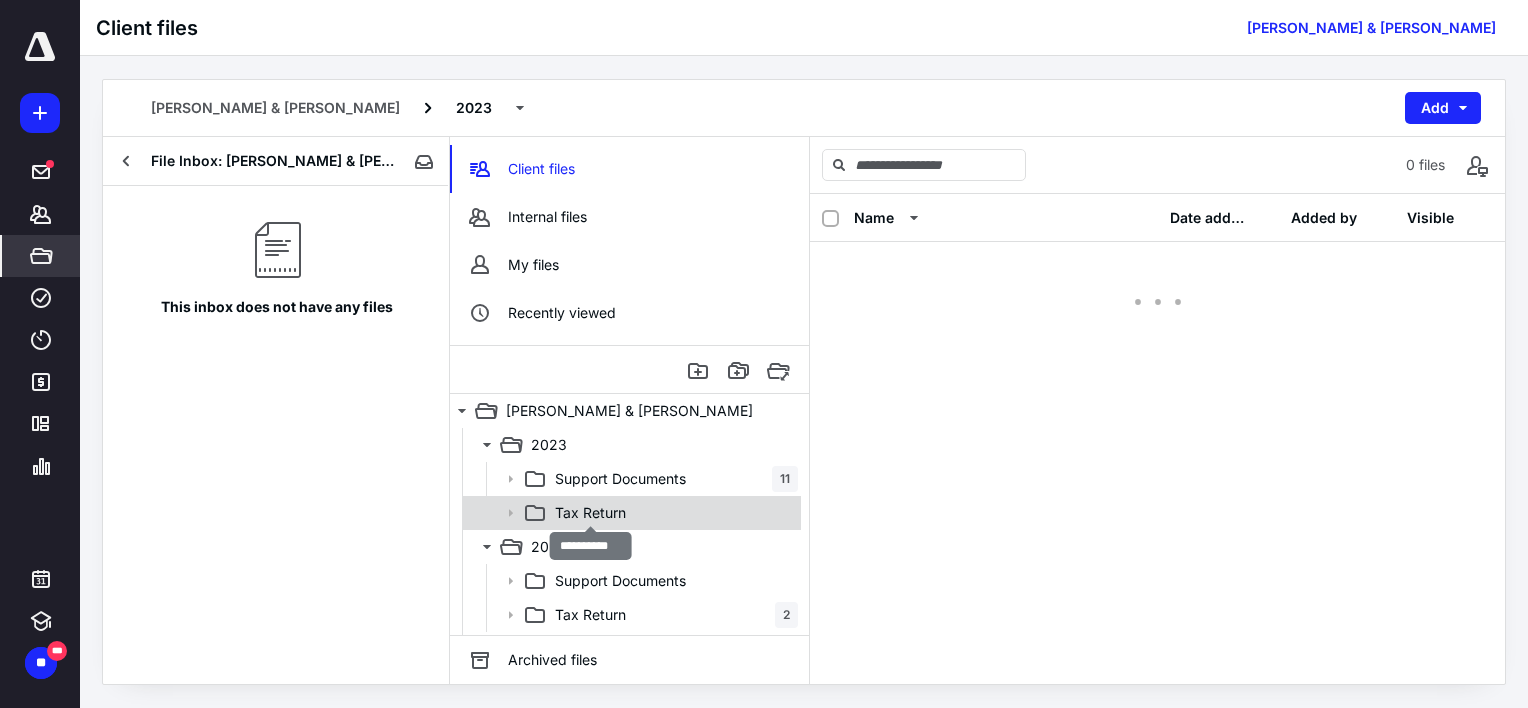 click on "Tax Return" at bounding box center [590, 513] 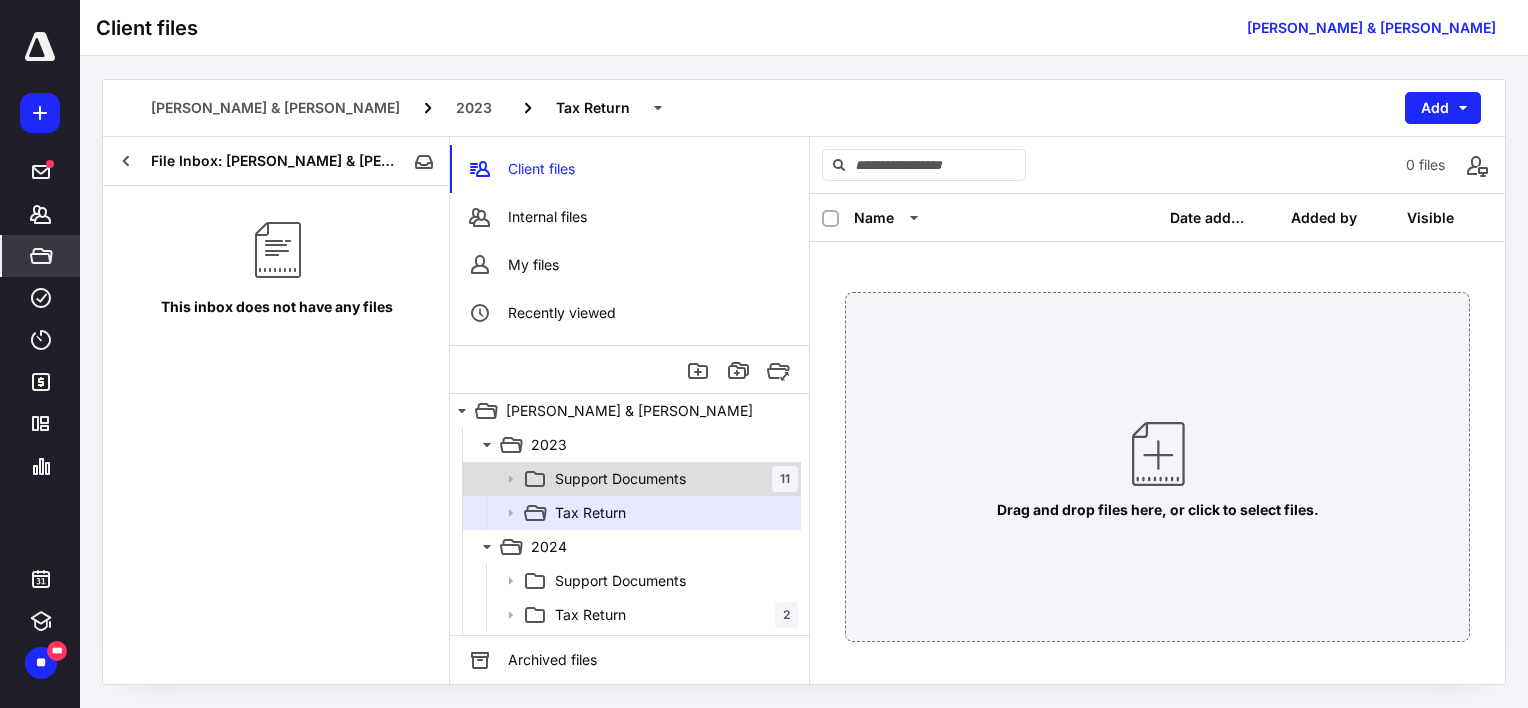 click on "Support Documents" at bounding box center [620, 479] 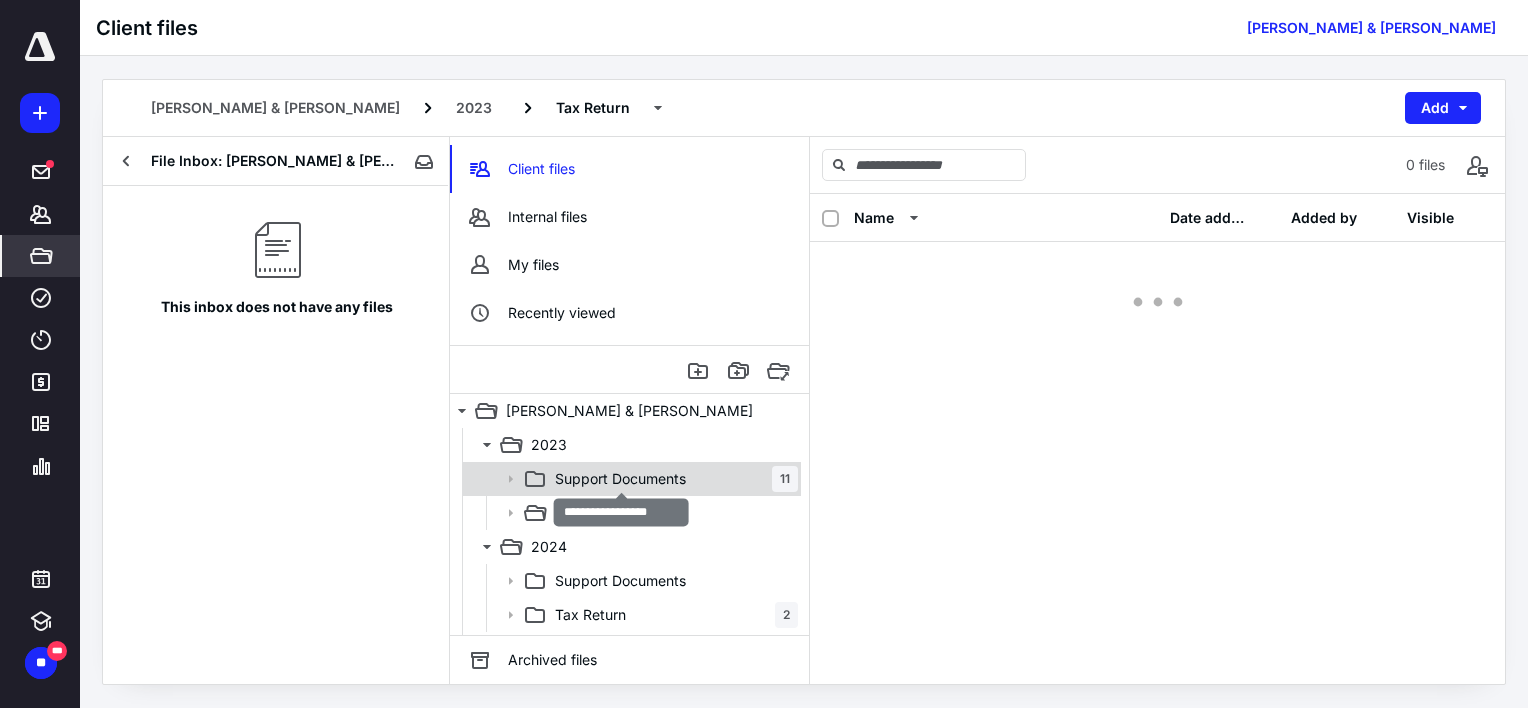 click on "Support Documents" at bounding box center [620, 479] 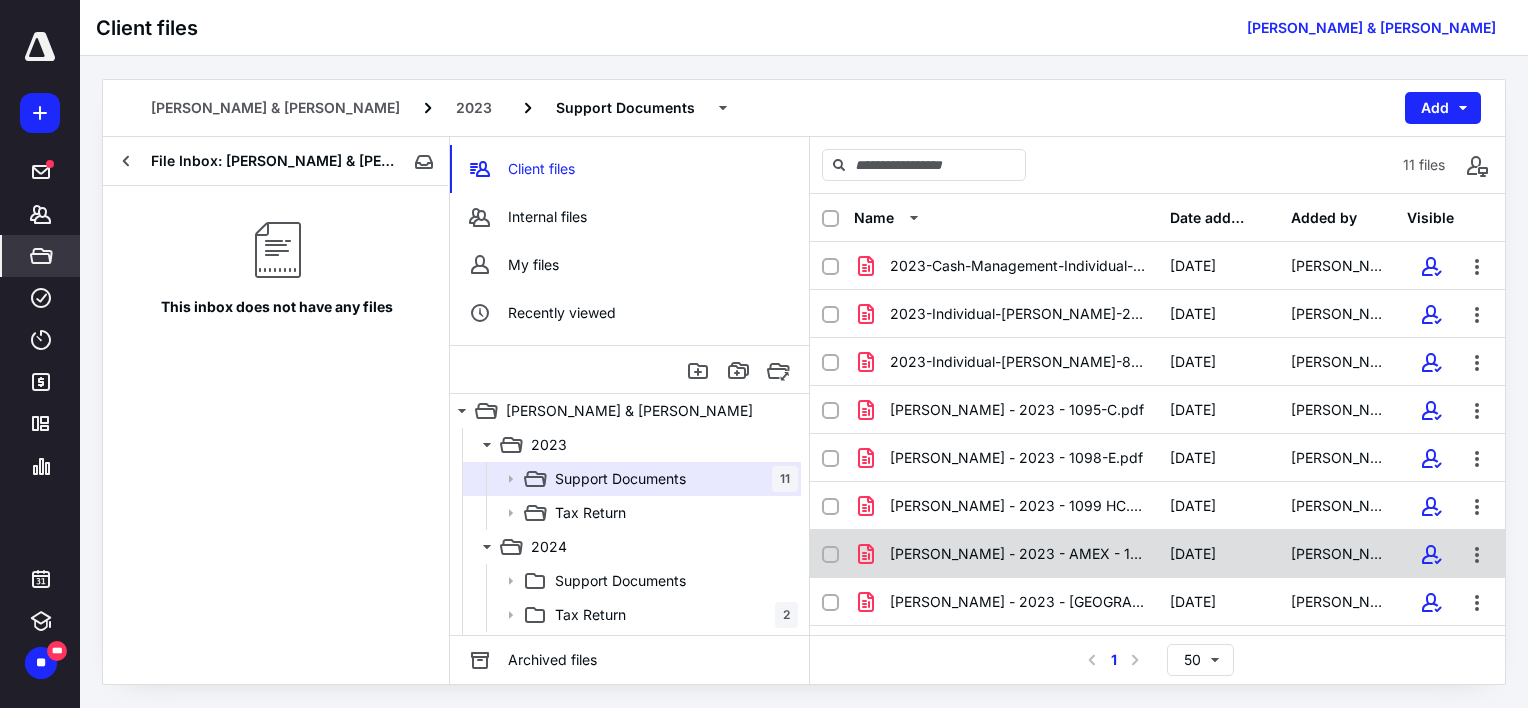 scroll, scrollTop: 132, scrollLeft: 0, axis: vertical 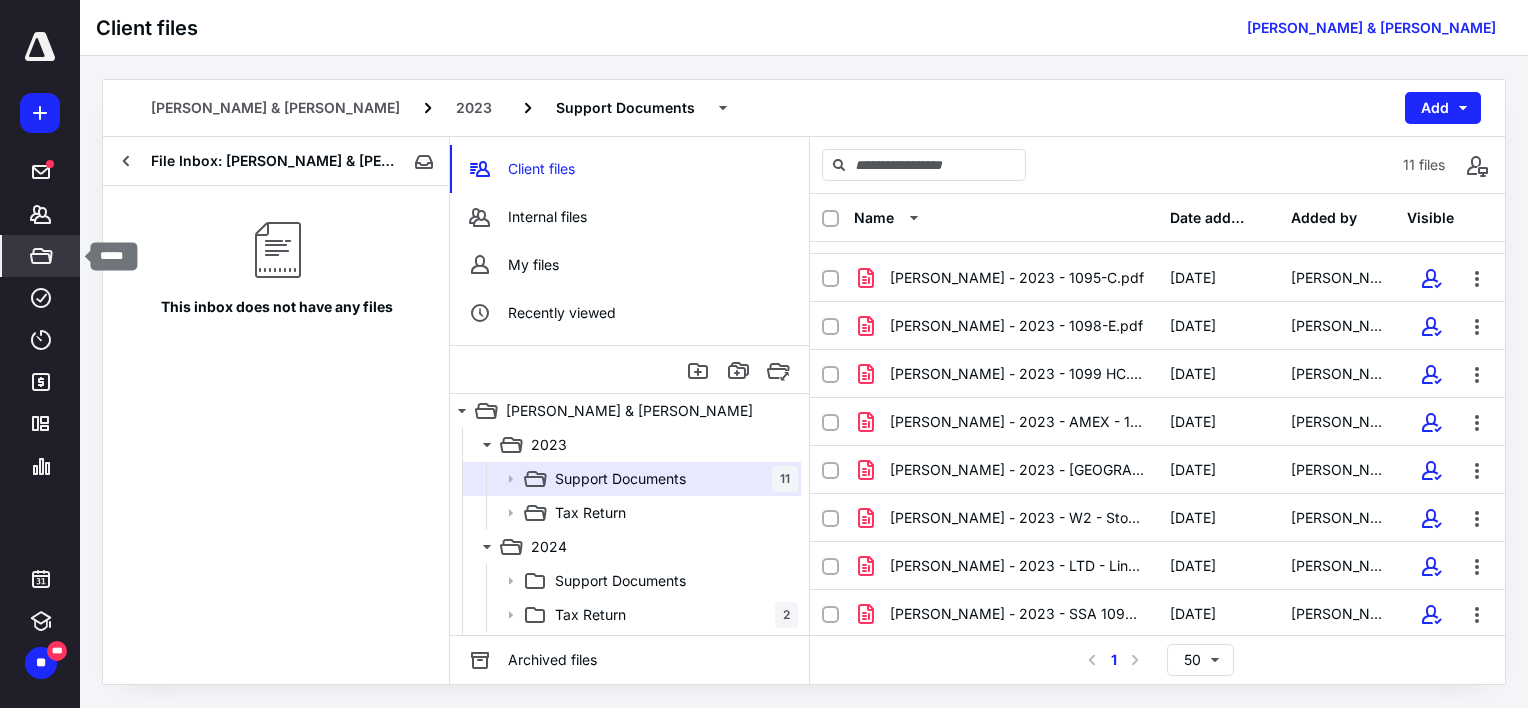 click 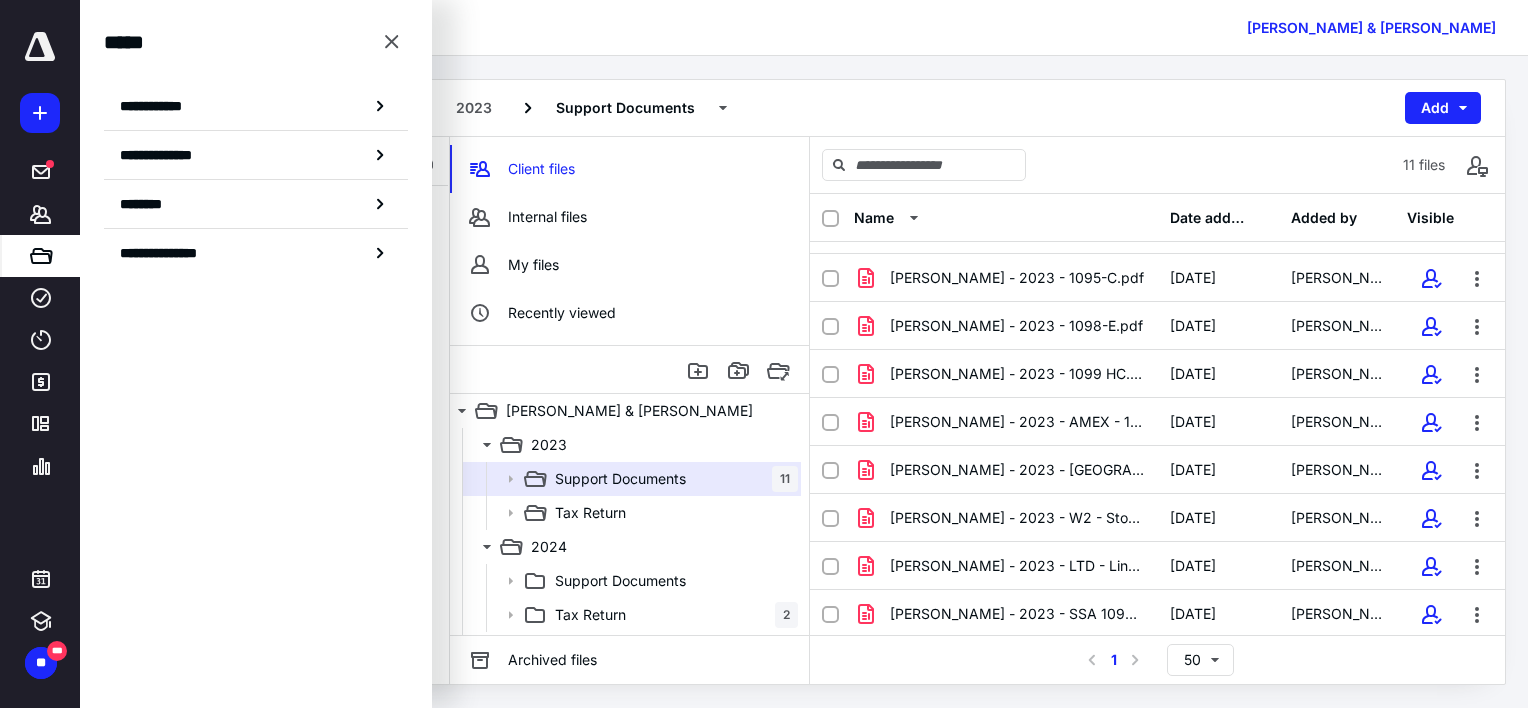 click at bounding box center [40, 47] 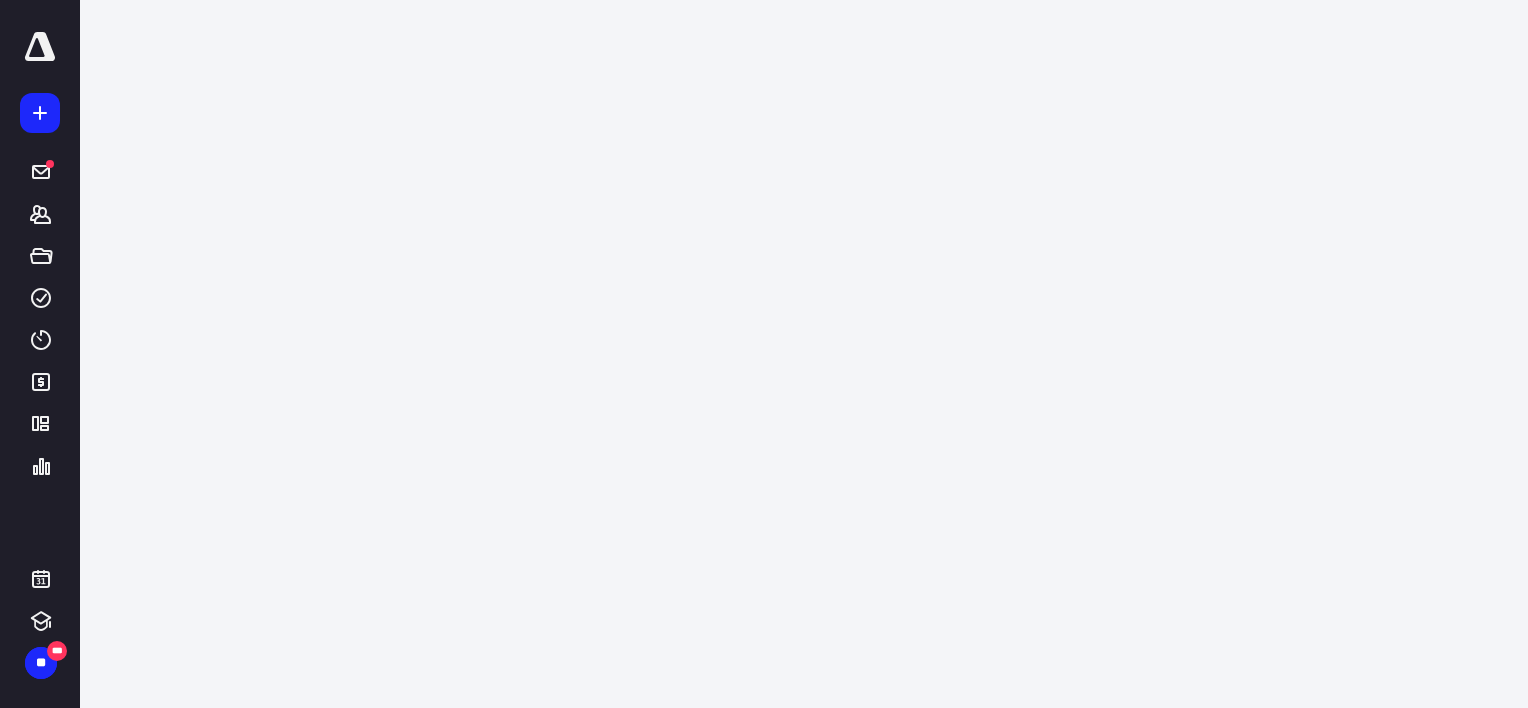 click at bounding box center (40, 47) 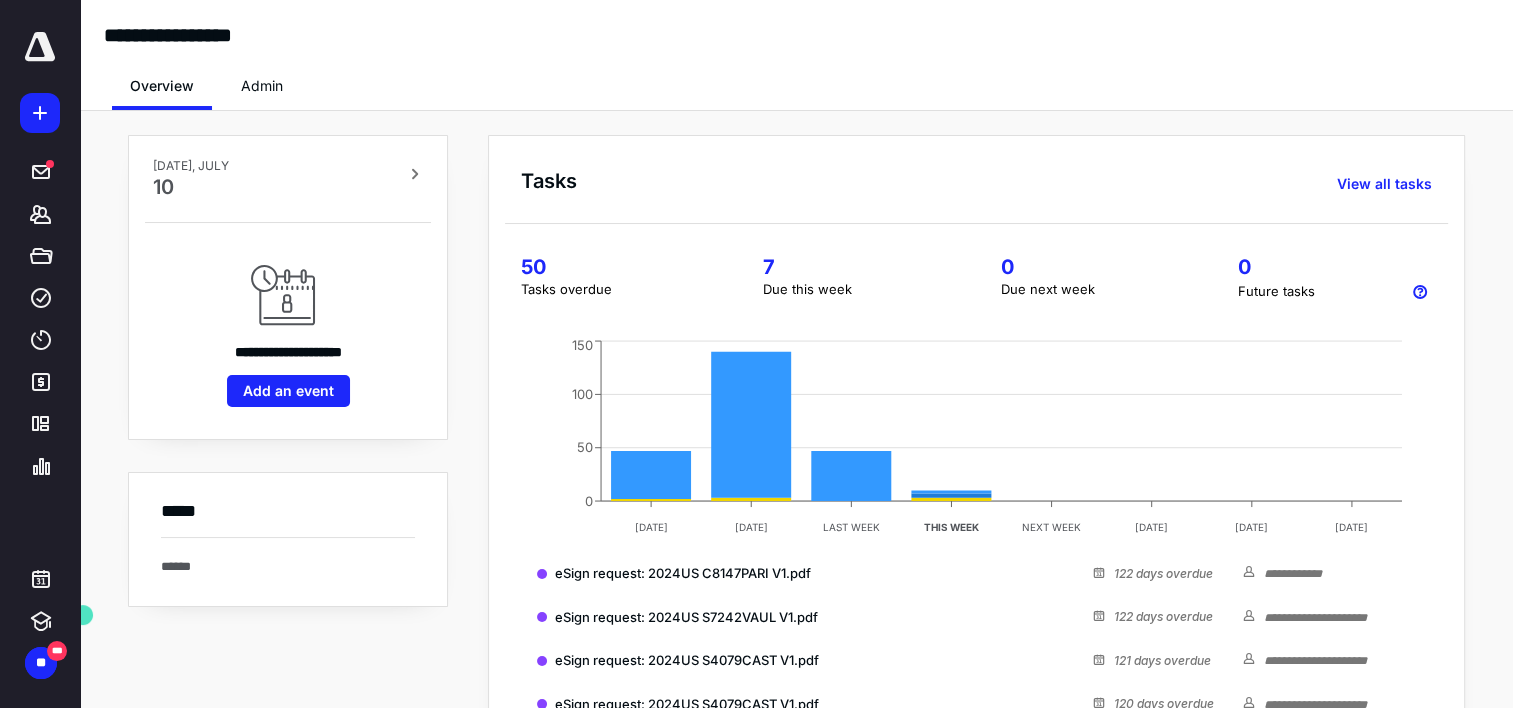 click on "**********" at bounding box center (796, 581) 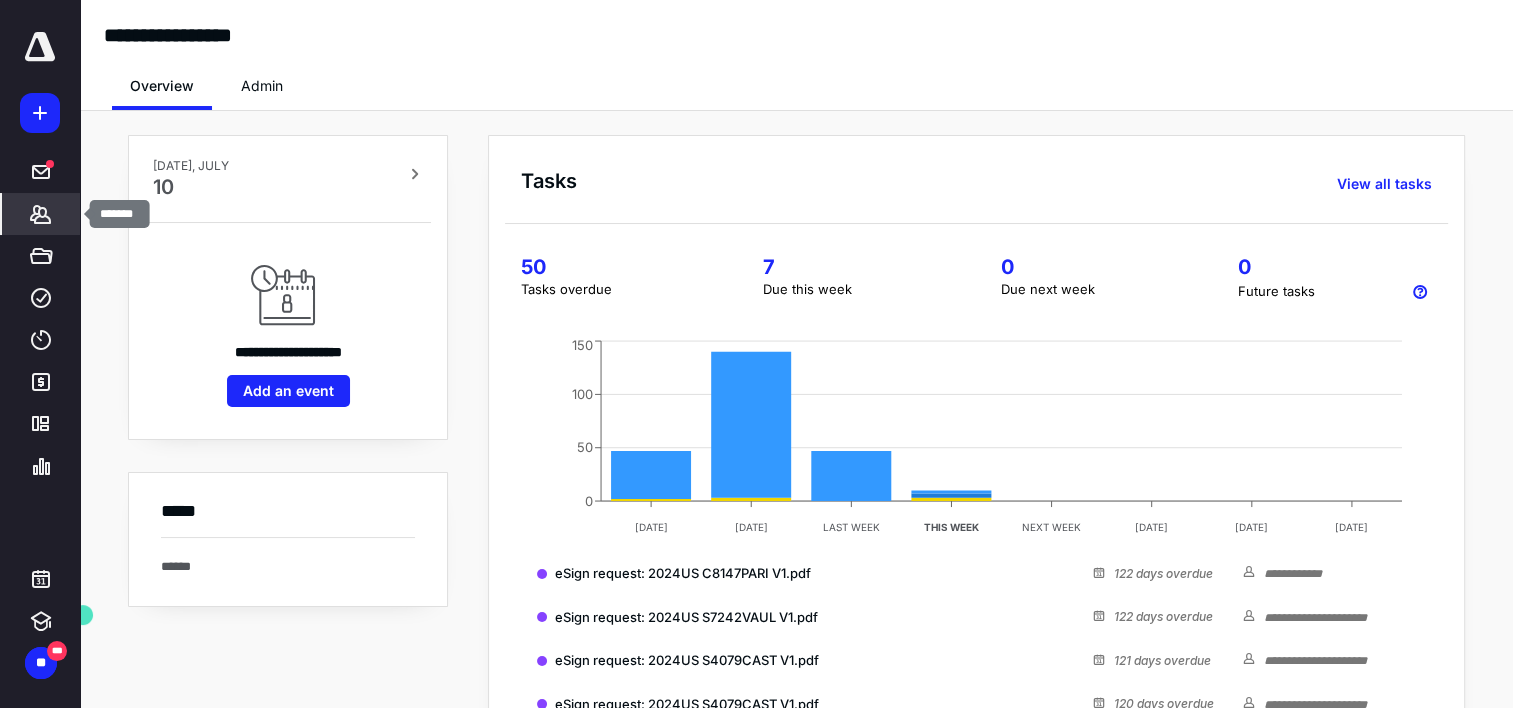 click 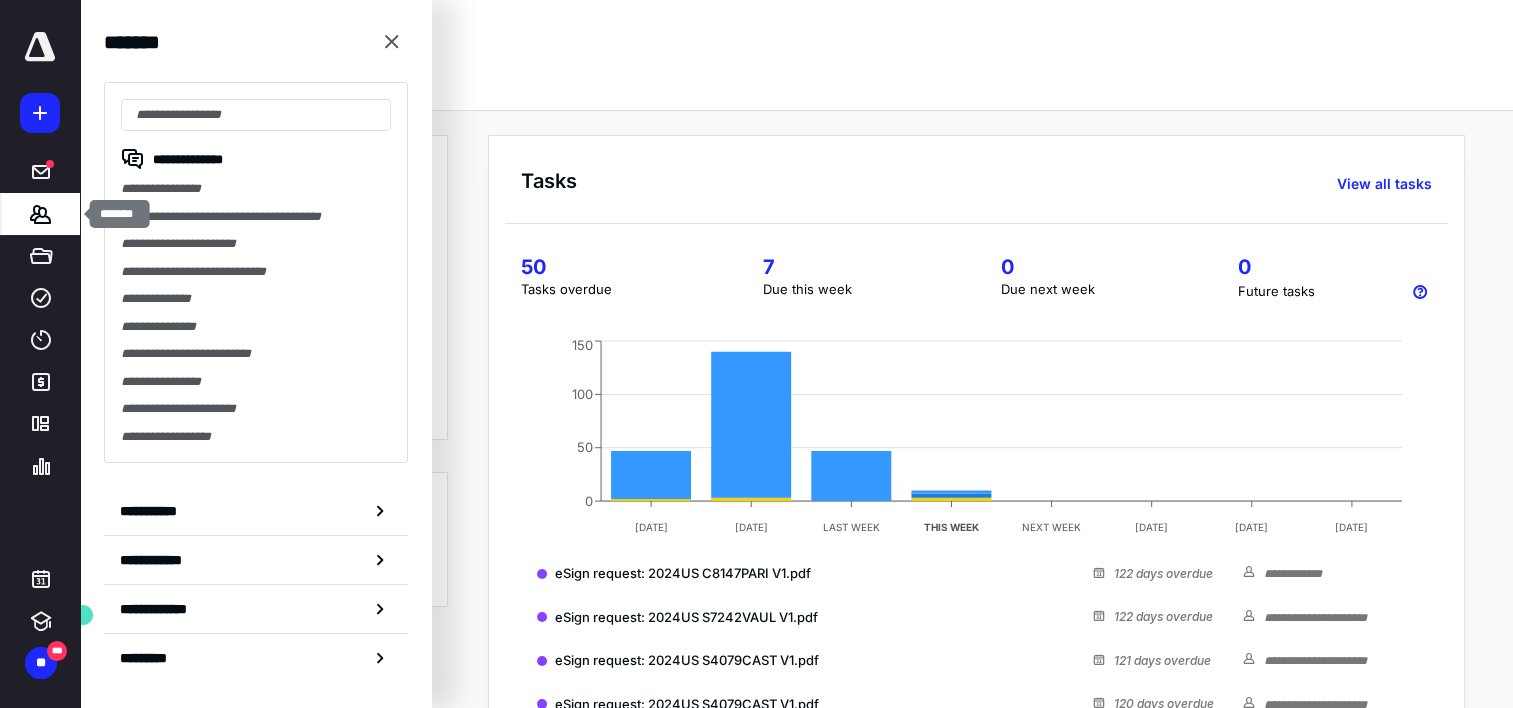 click 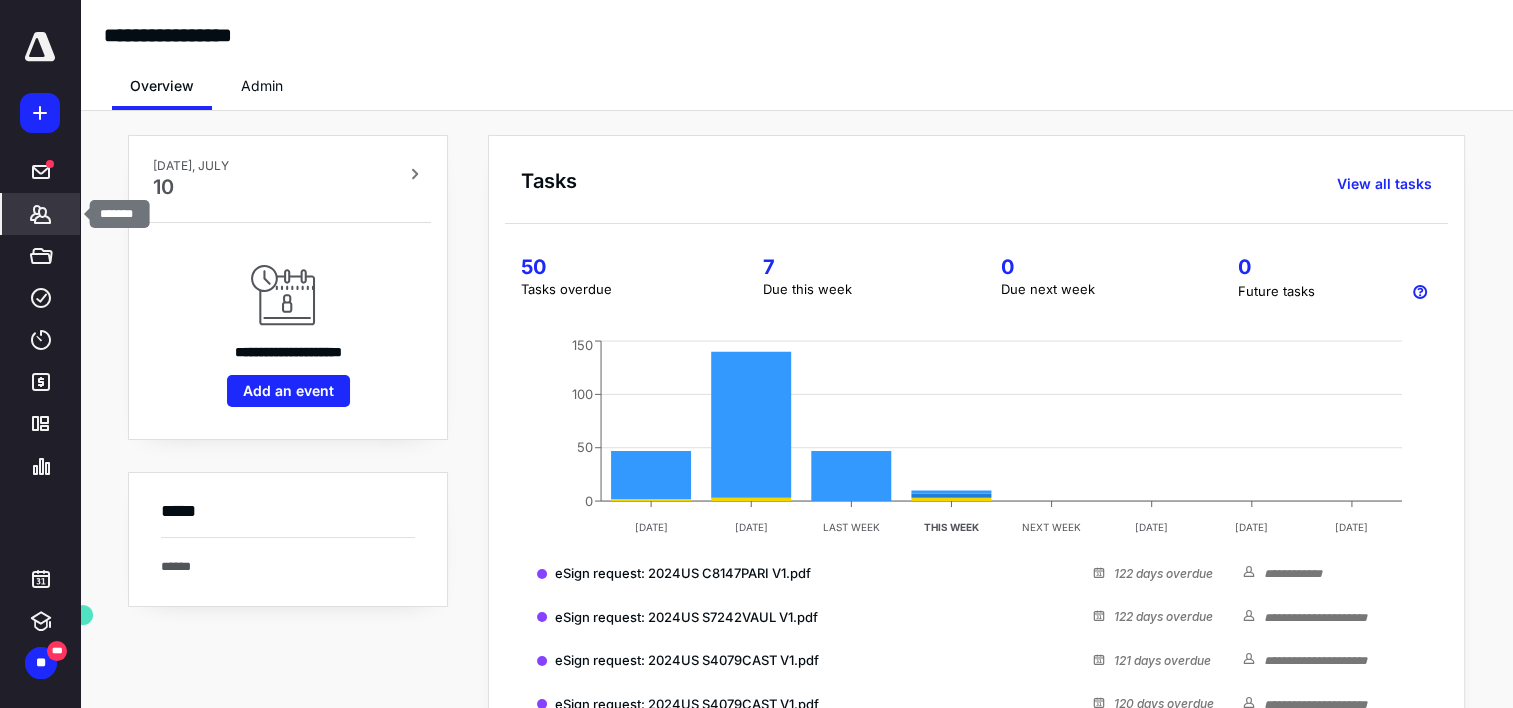 click 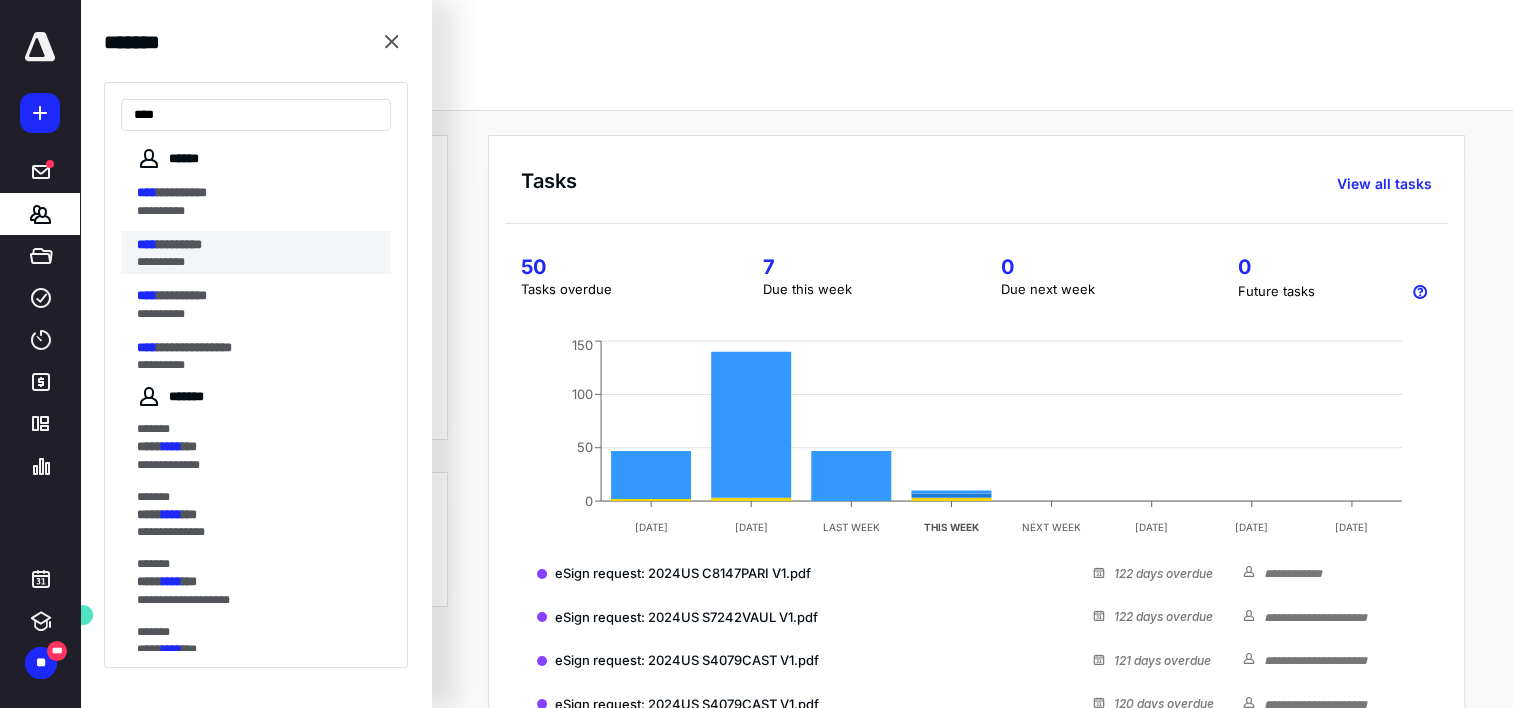 type on "****" 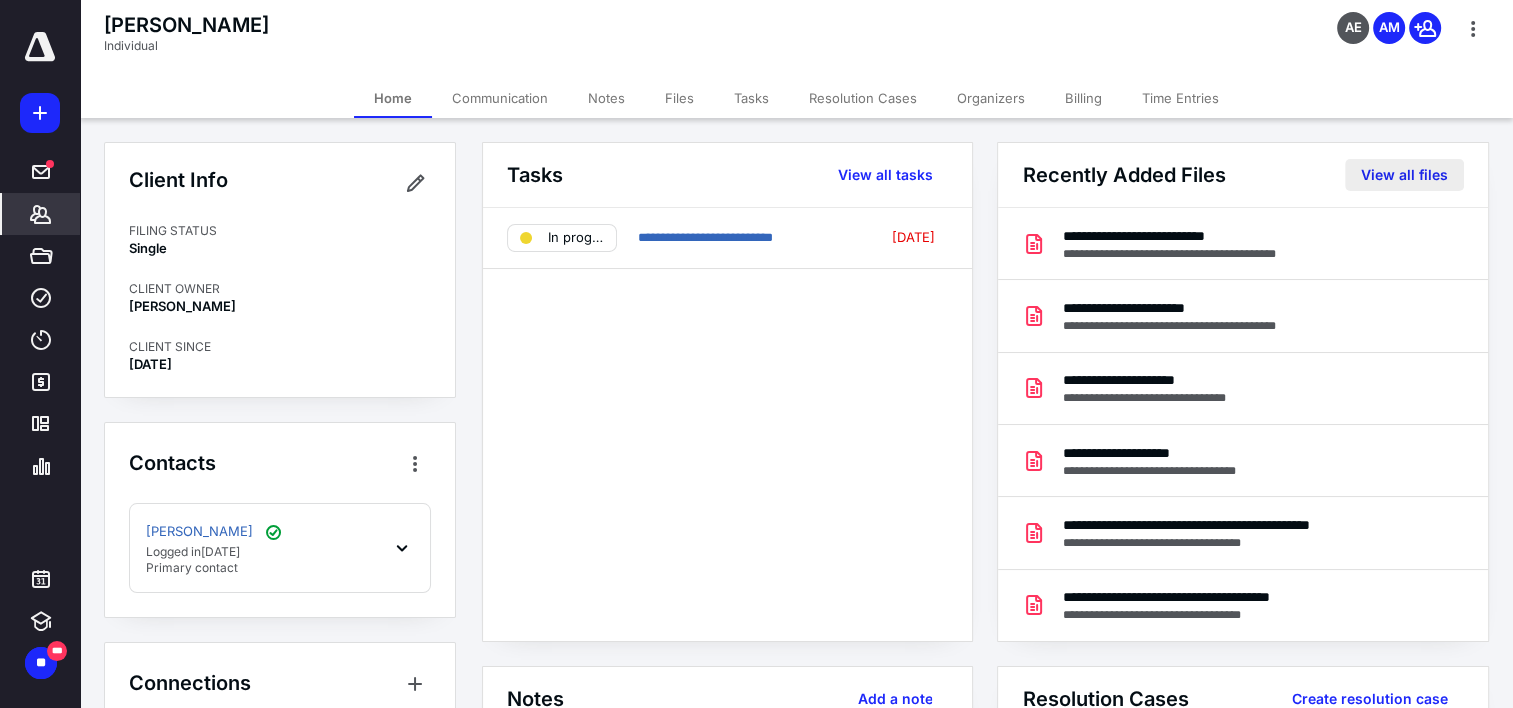 click on "View all files" at bounding box center (1404, 175) 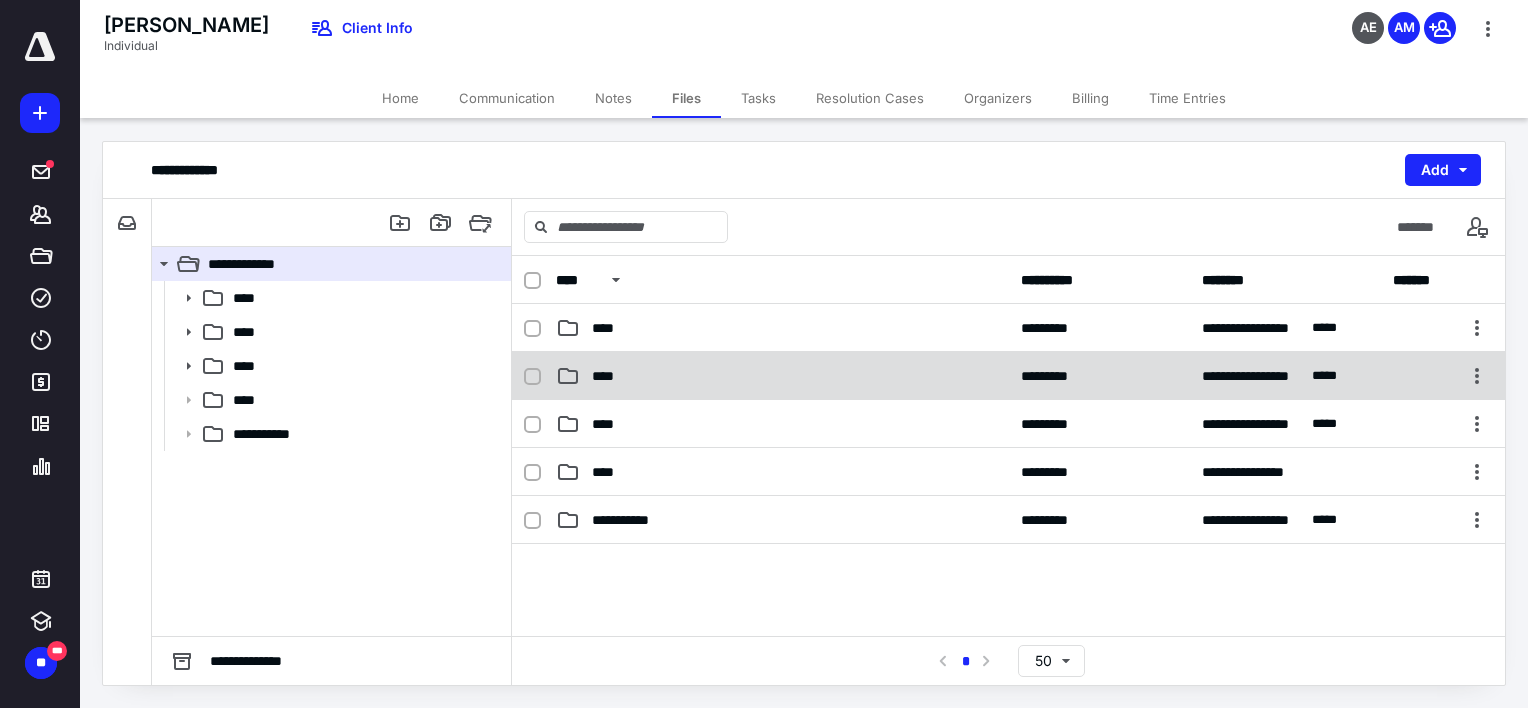 click on "****" at bounding box center (782, 376) 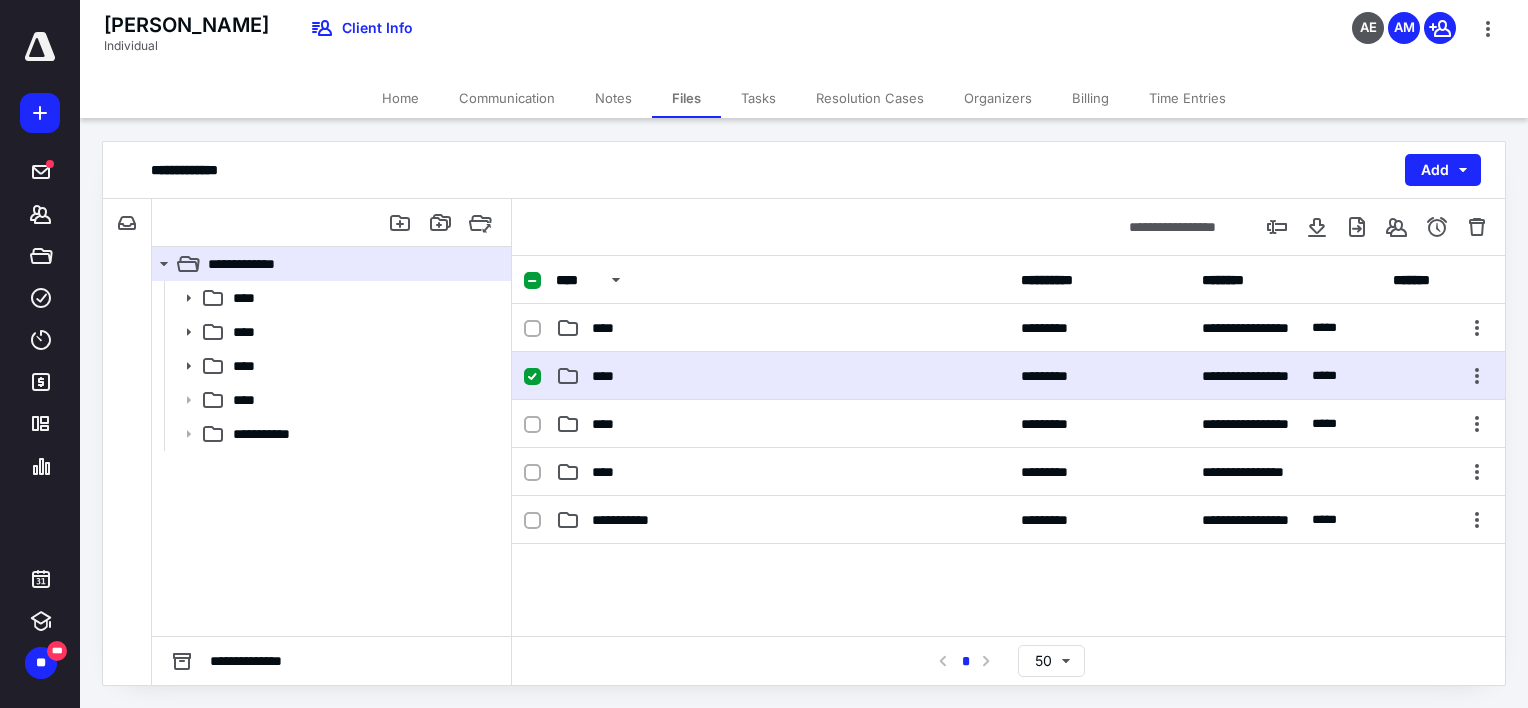 click on "****" at bounding box center (782, 376) 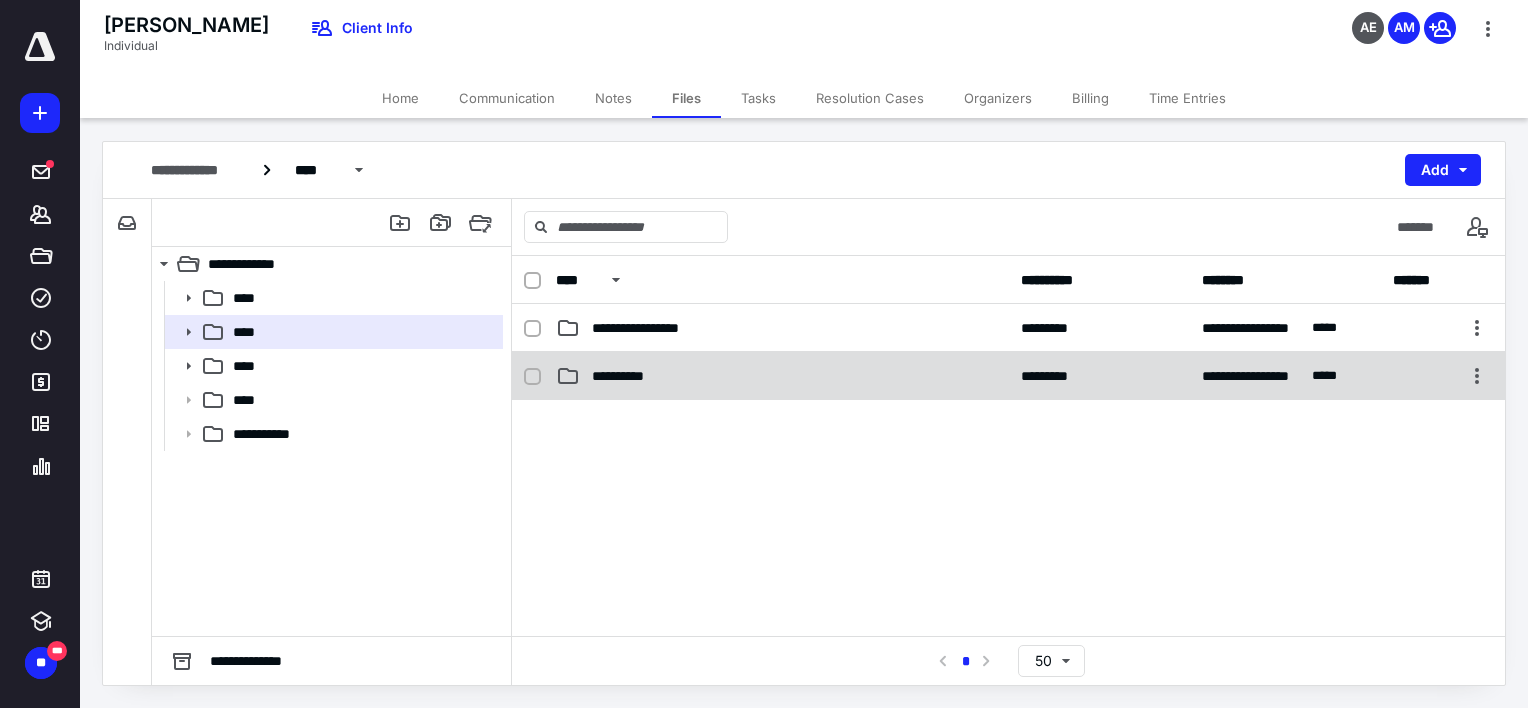 click on "**********" at bounding box center (782, 376) 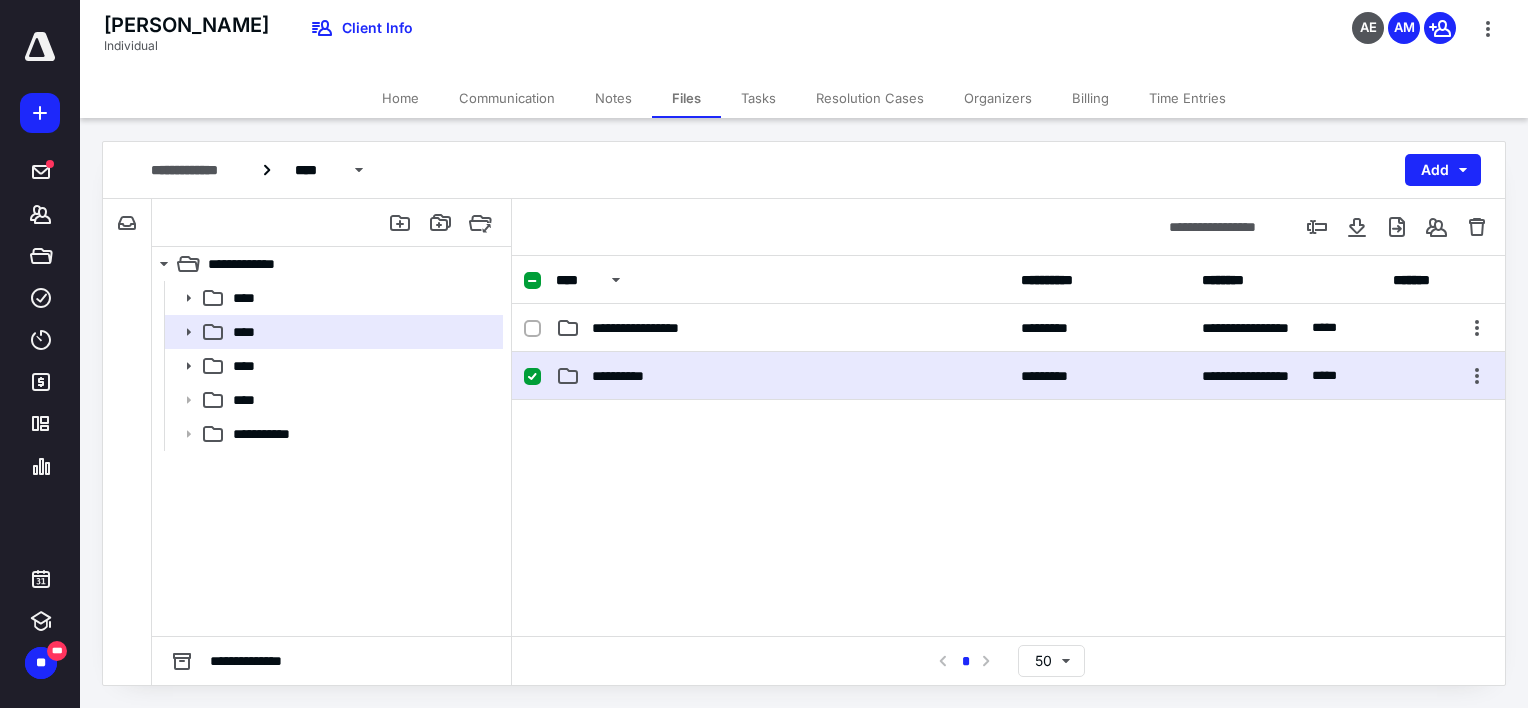 click on "**********" at bounding box center [782, 376] 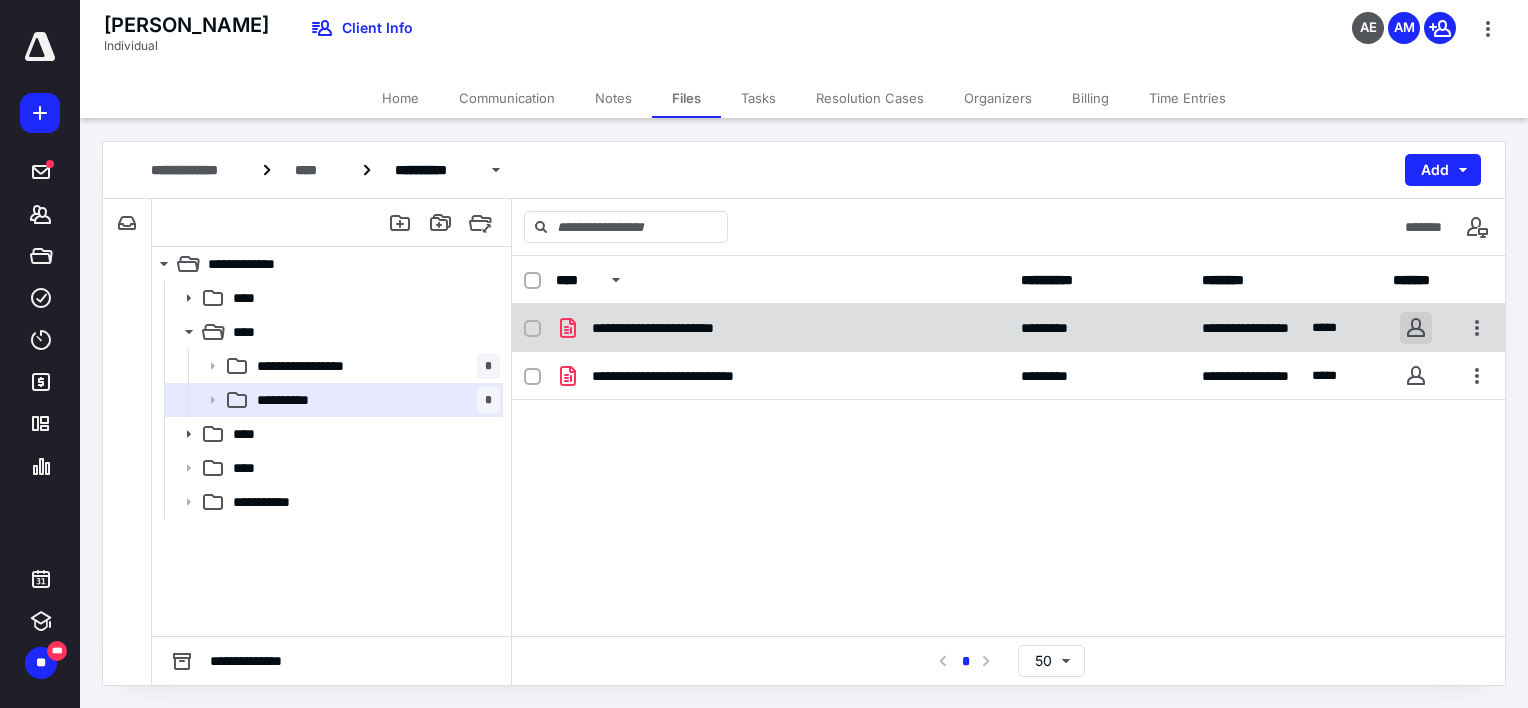 click at bounding box center [1416, 328] 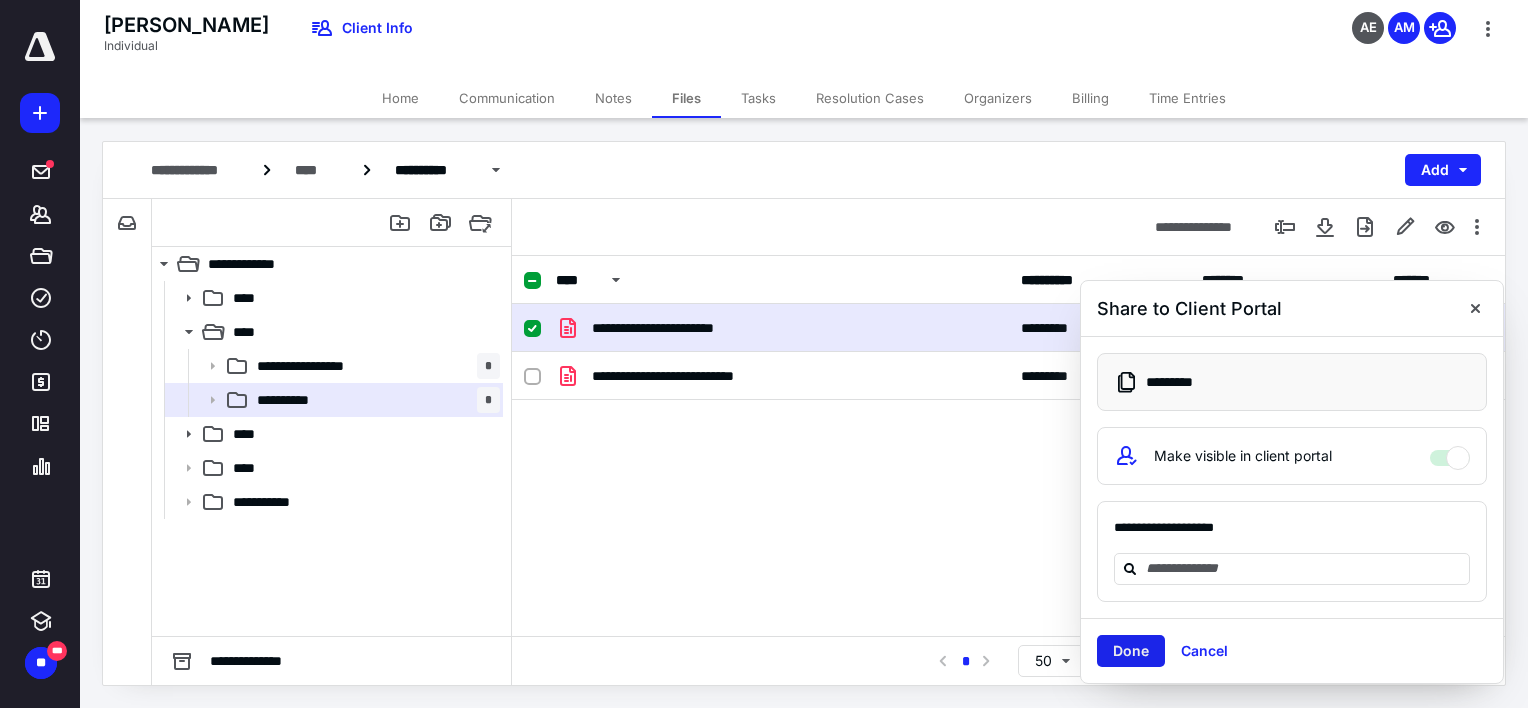 click on "Done" at bounding box center [1131, 651] 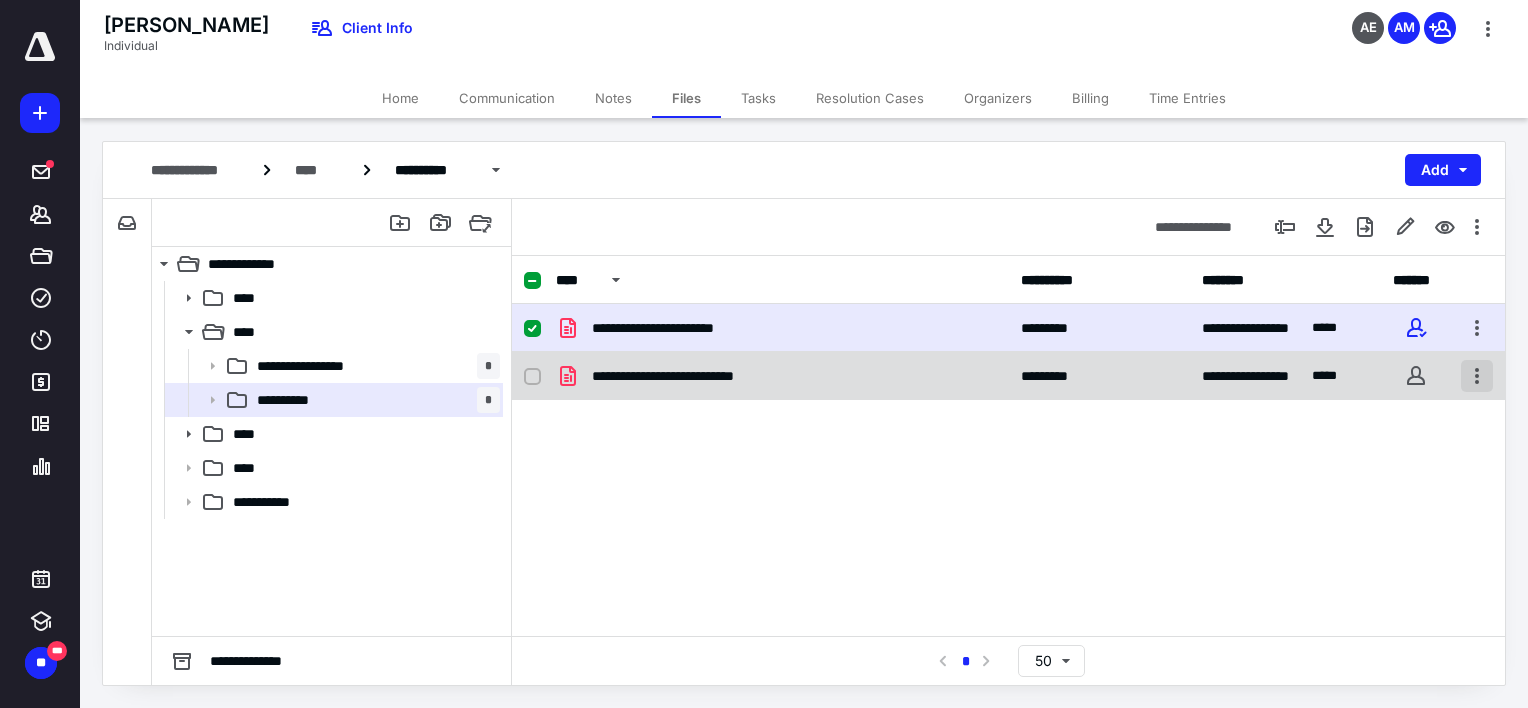 click at bounding box center (1477, 376) 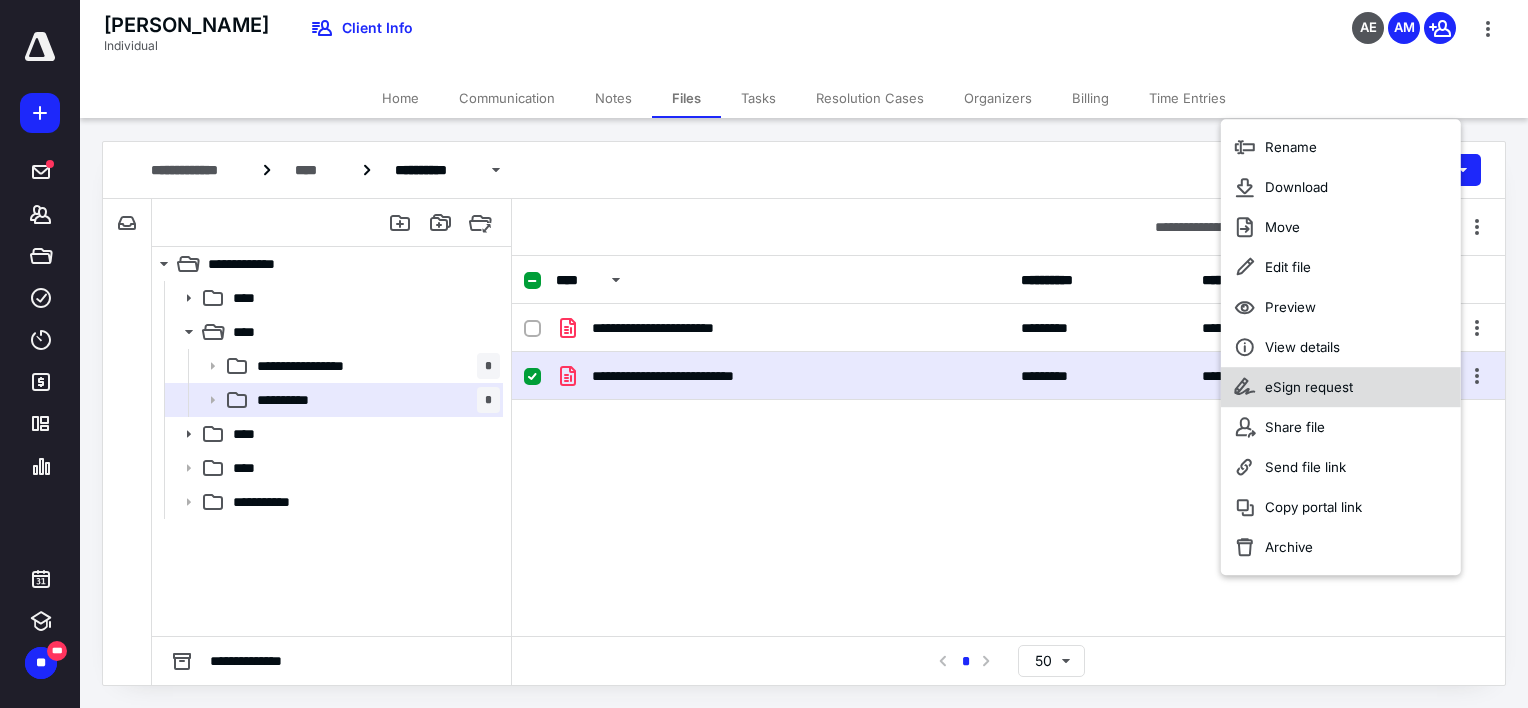 click on "eSign request" at bounding box center (1341, 387) 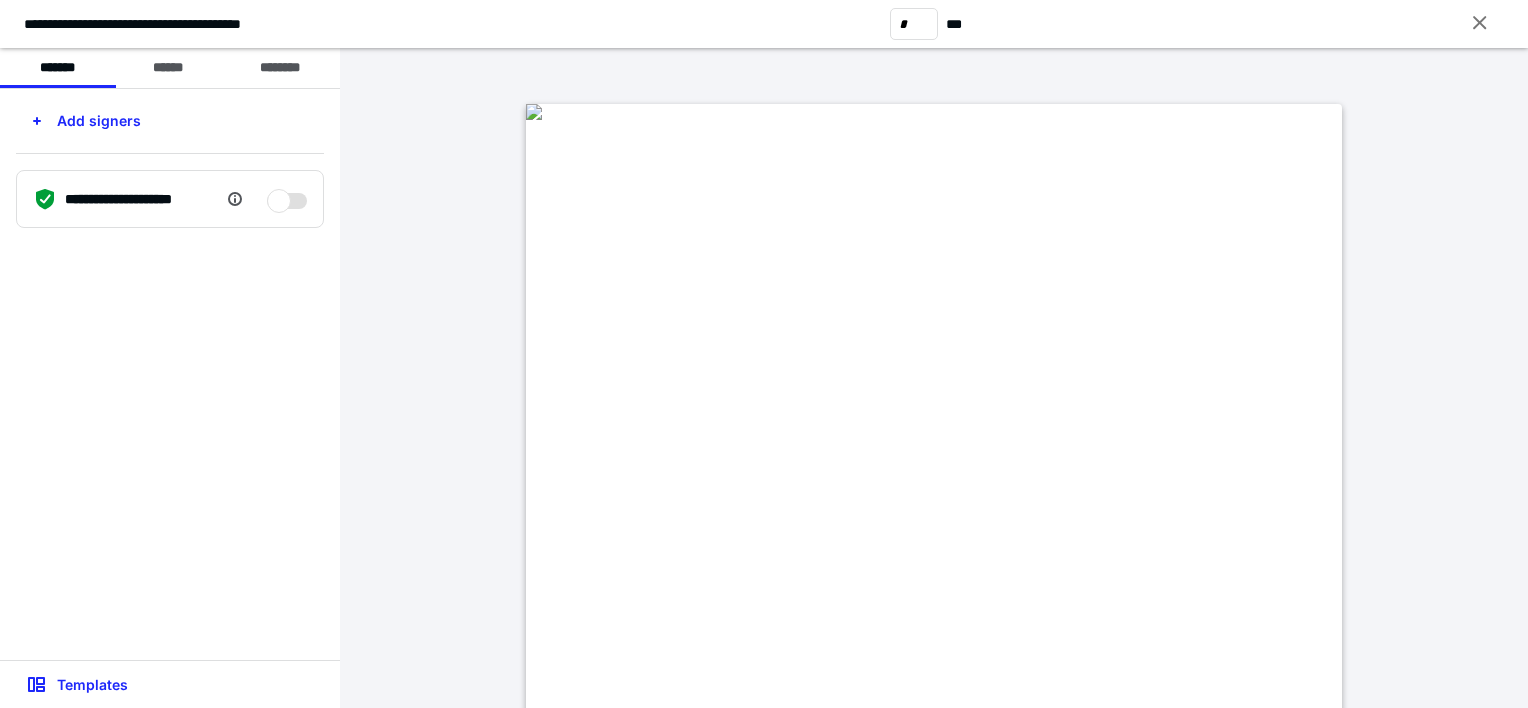 click on "**********" at bounding box center [170, 374] 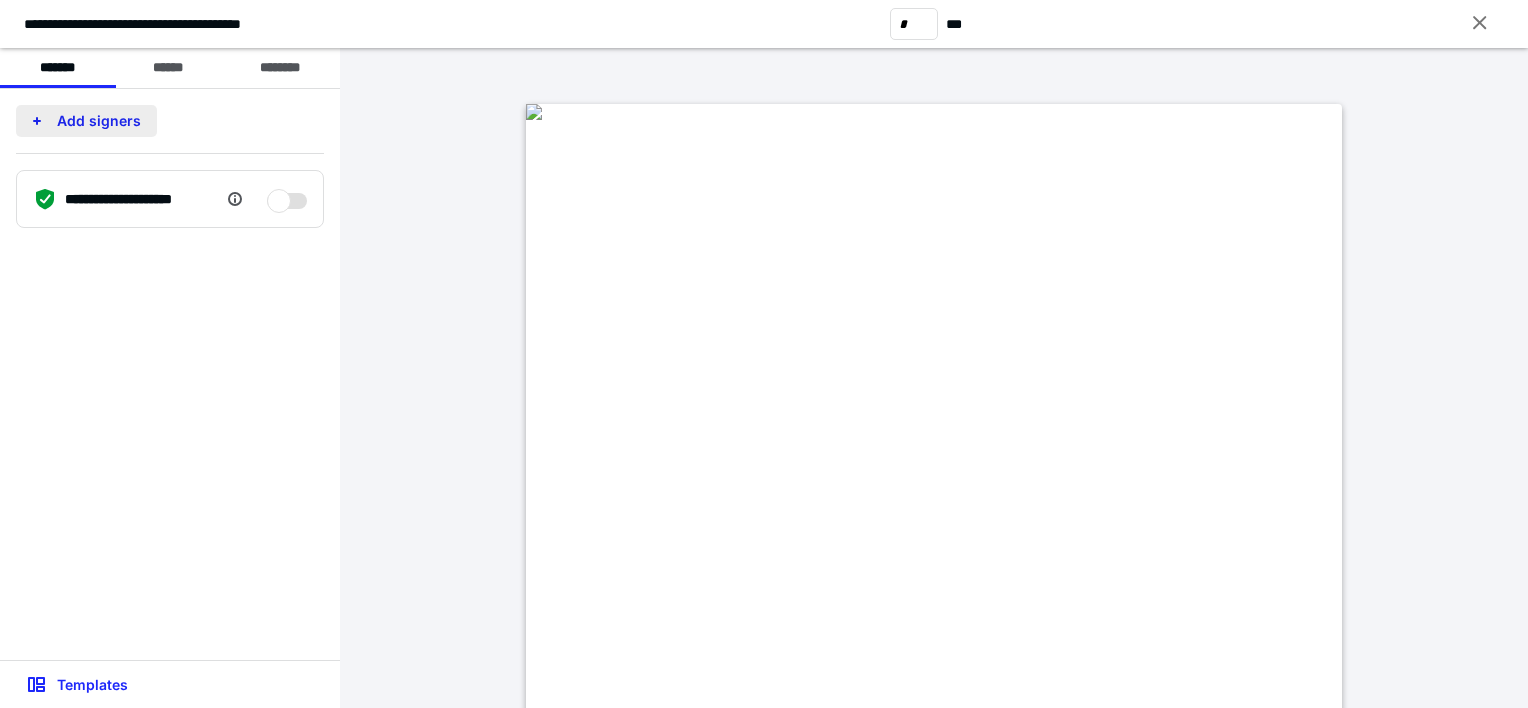 click on "Add signers" at bounding box center [86, 121] 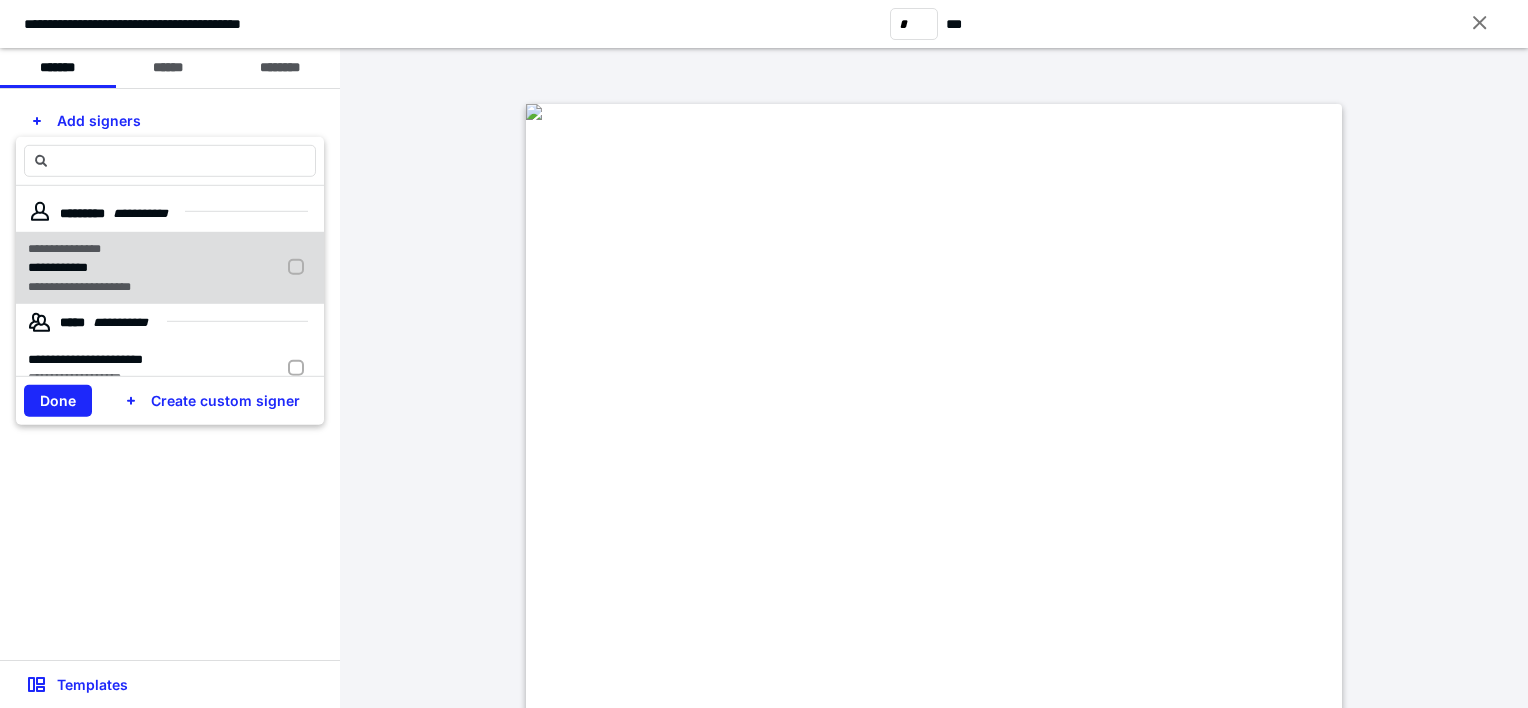 click on "**********" at bounding box center (92, 268) 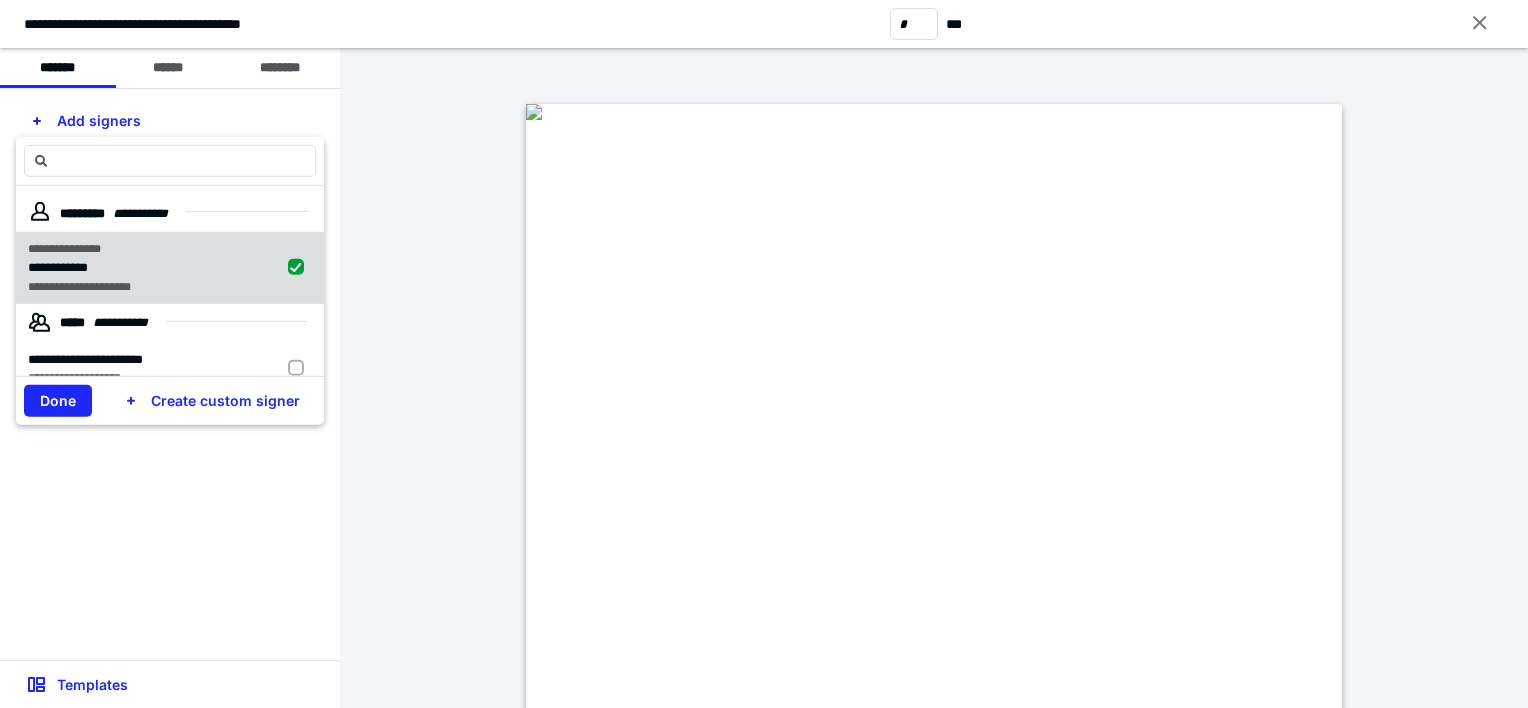 checkbox on "true" 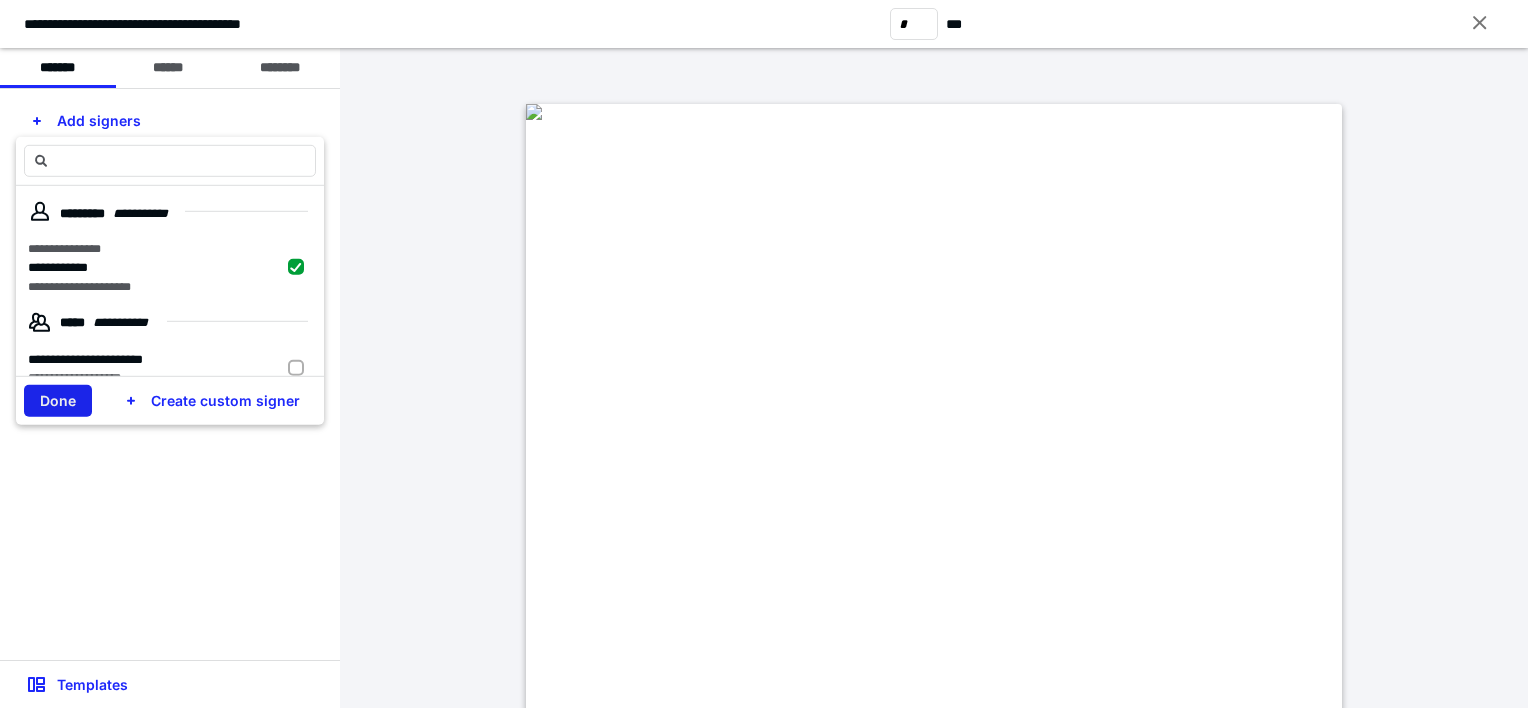 click on "Done" at bounding box center [58, 401] 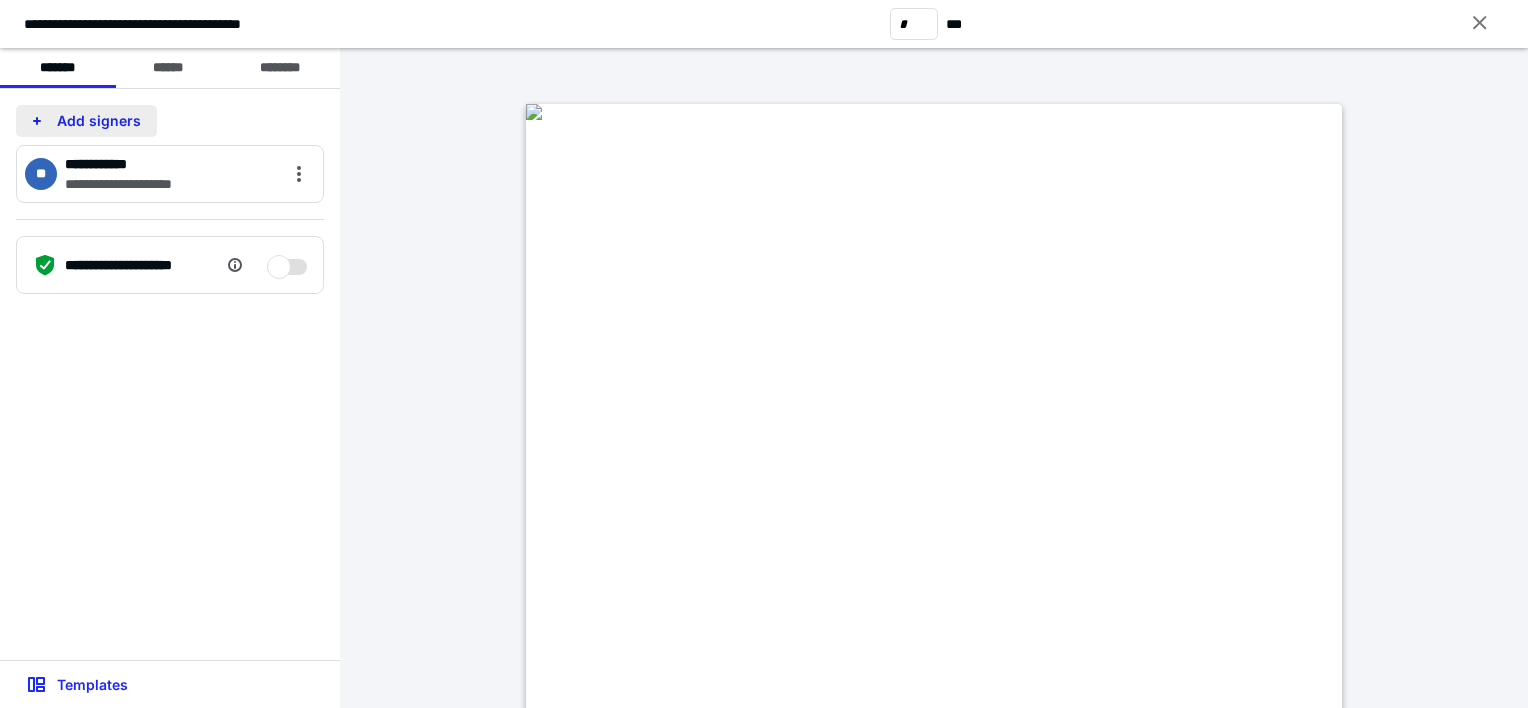 click on "Add signers" at bounding box center (86, 121) 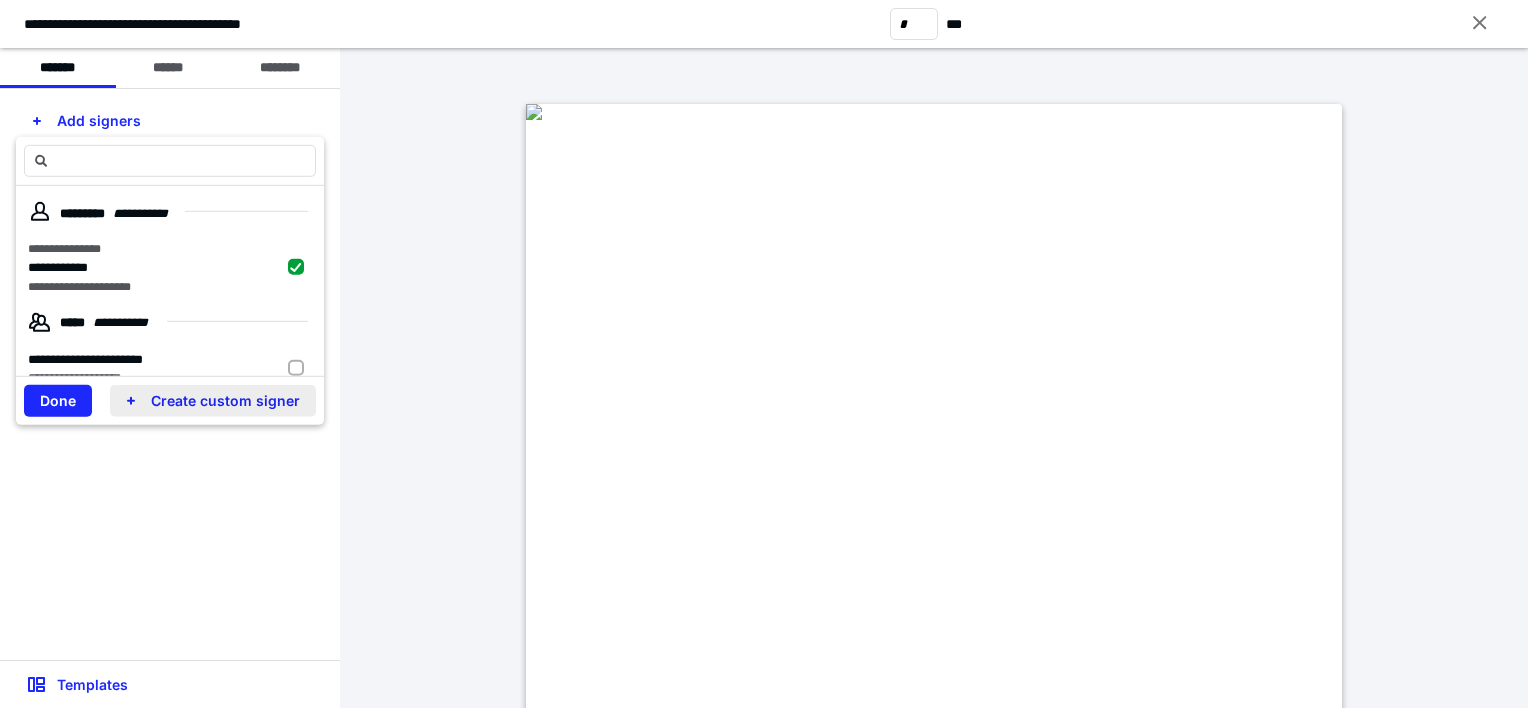 click on "Create custom signer" at bounding box center [213, 401] 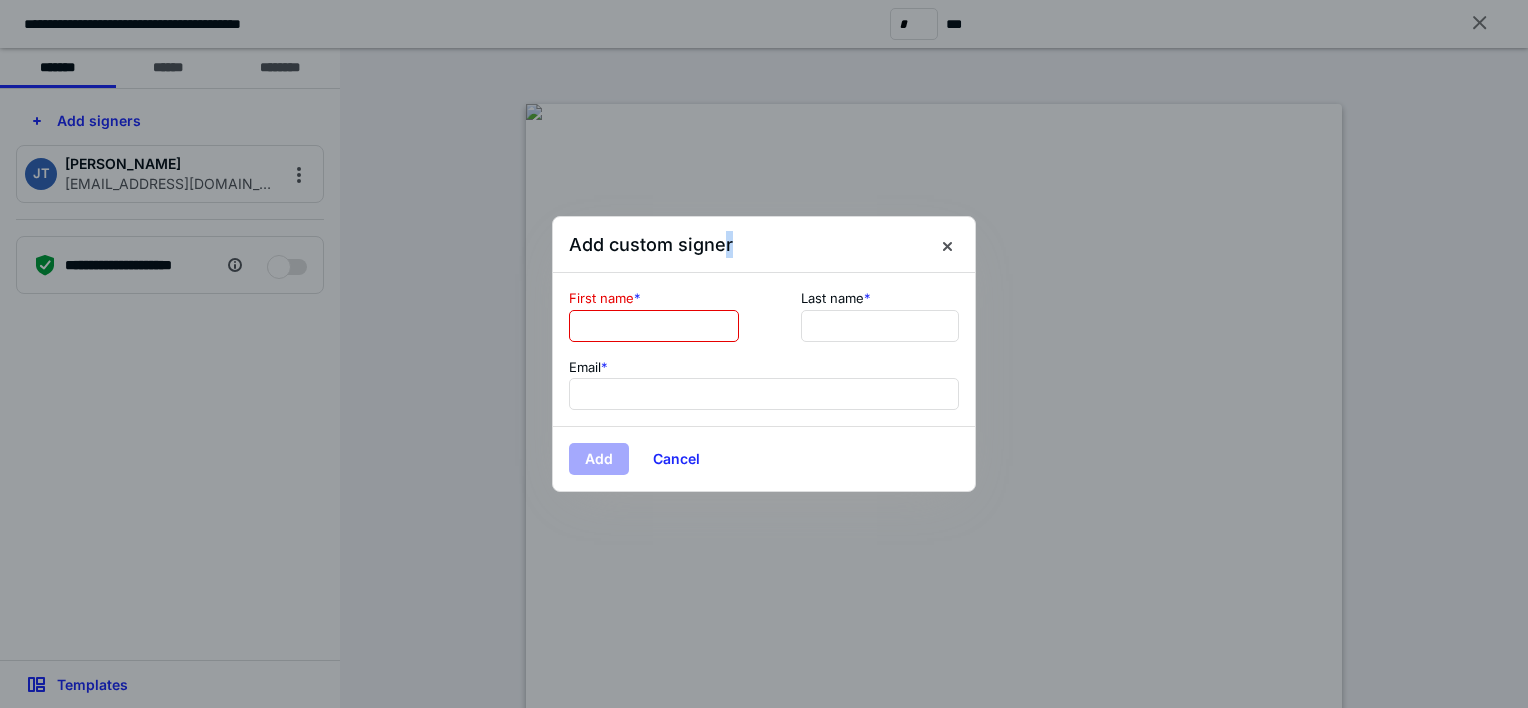 drag, startPoint x: 724, startPoint y: 234, endPoint x: 870, endPoint y: 249, distance: 146.76852 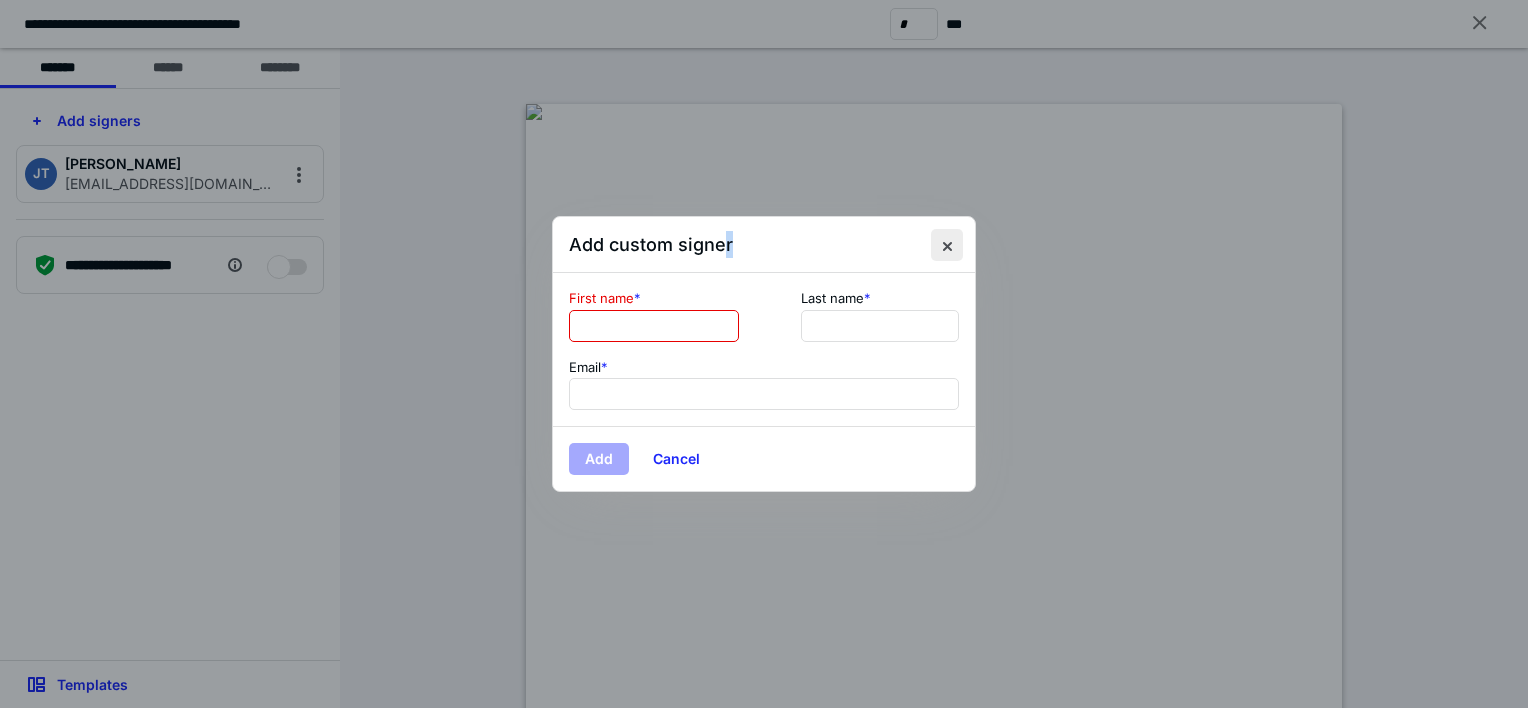 drag, startPoint x: 870, startPoint y: 249, endPoint x: 943, endPoint y: 249, distance: 73 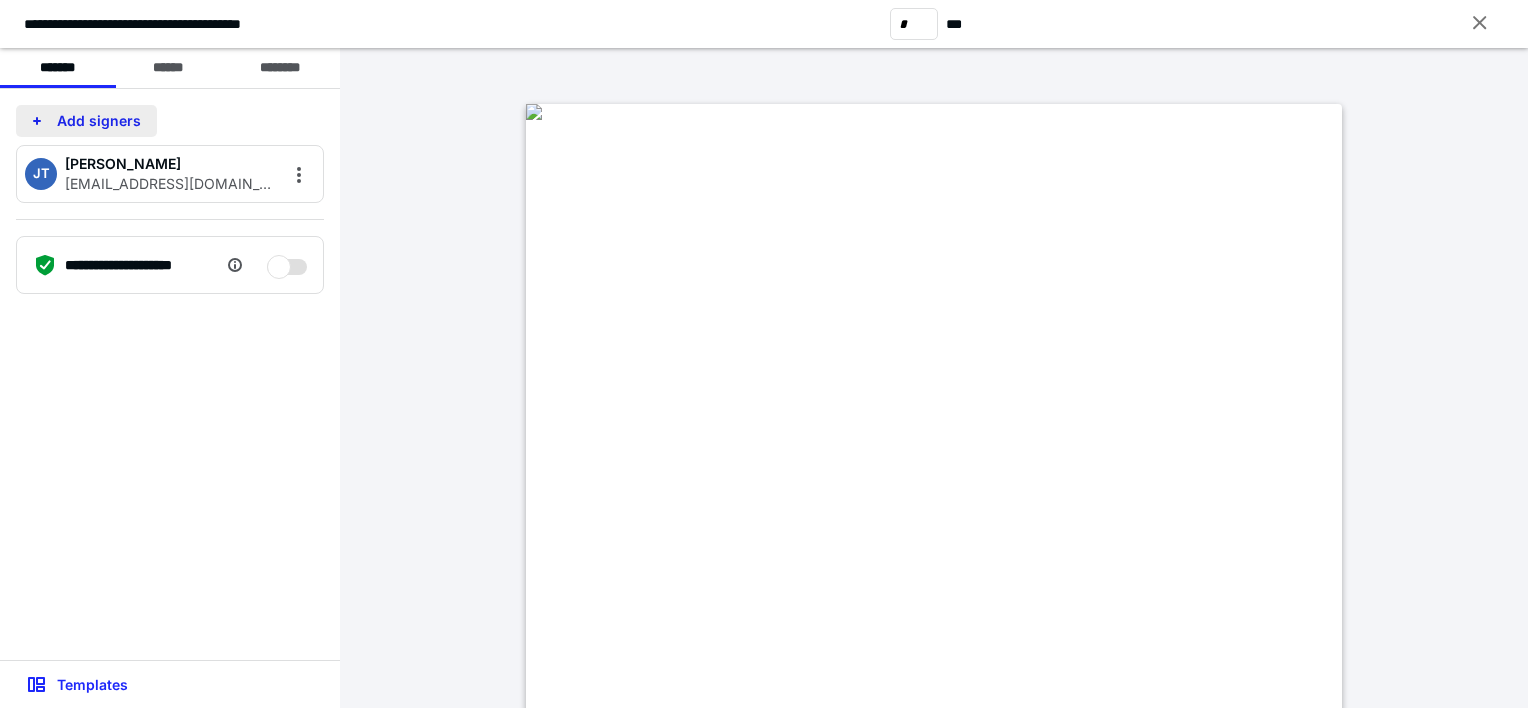 click on "Add signers" at bounding box center [86, 121] 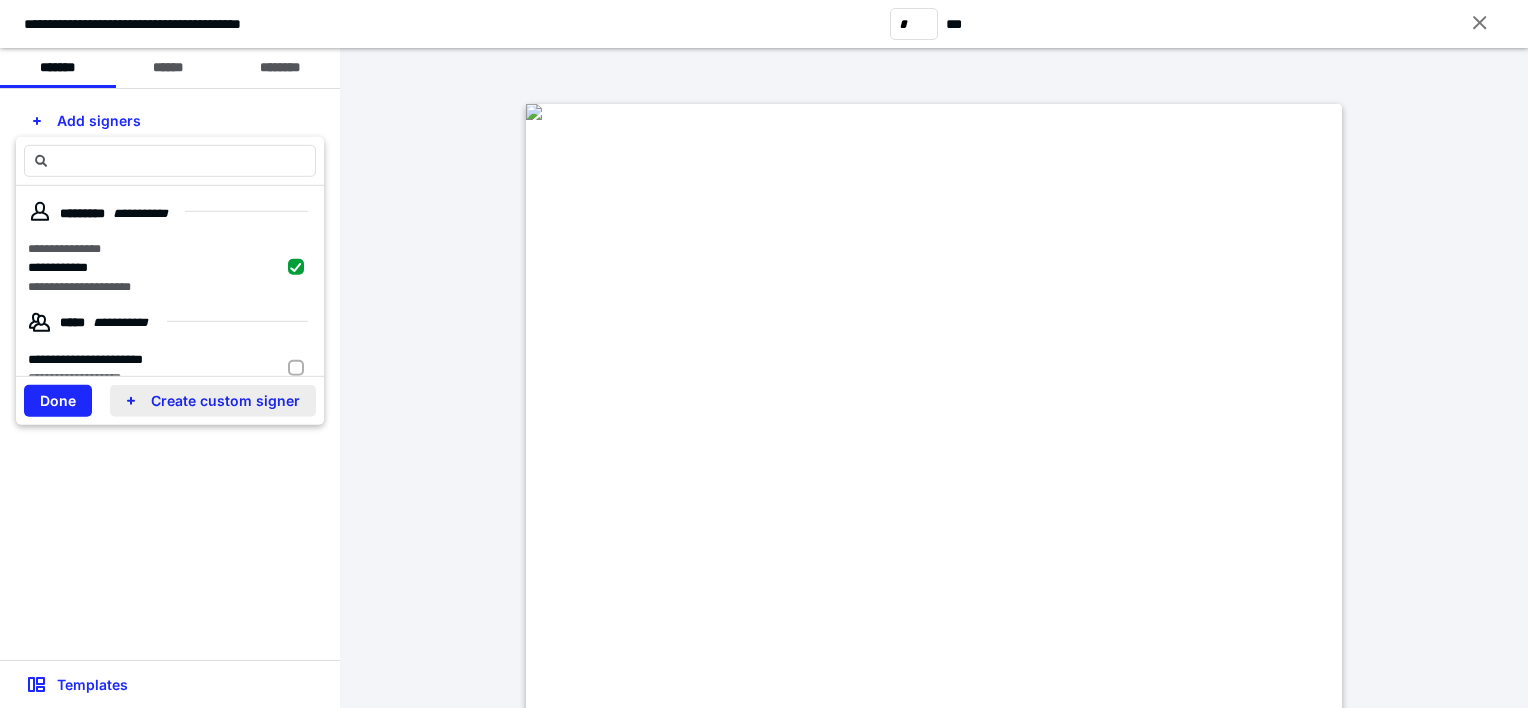click on "Create custom signer" at bounding box center [213, 401] 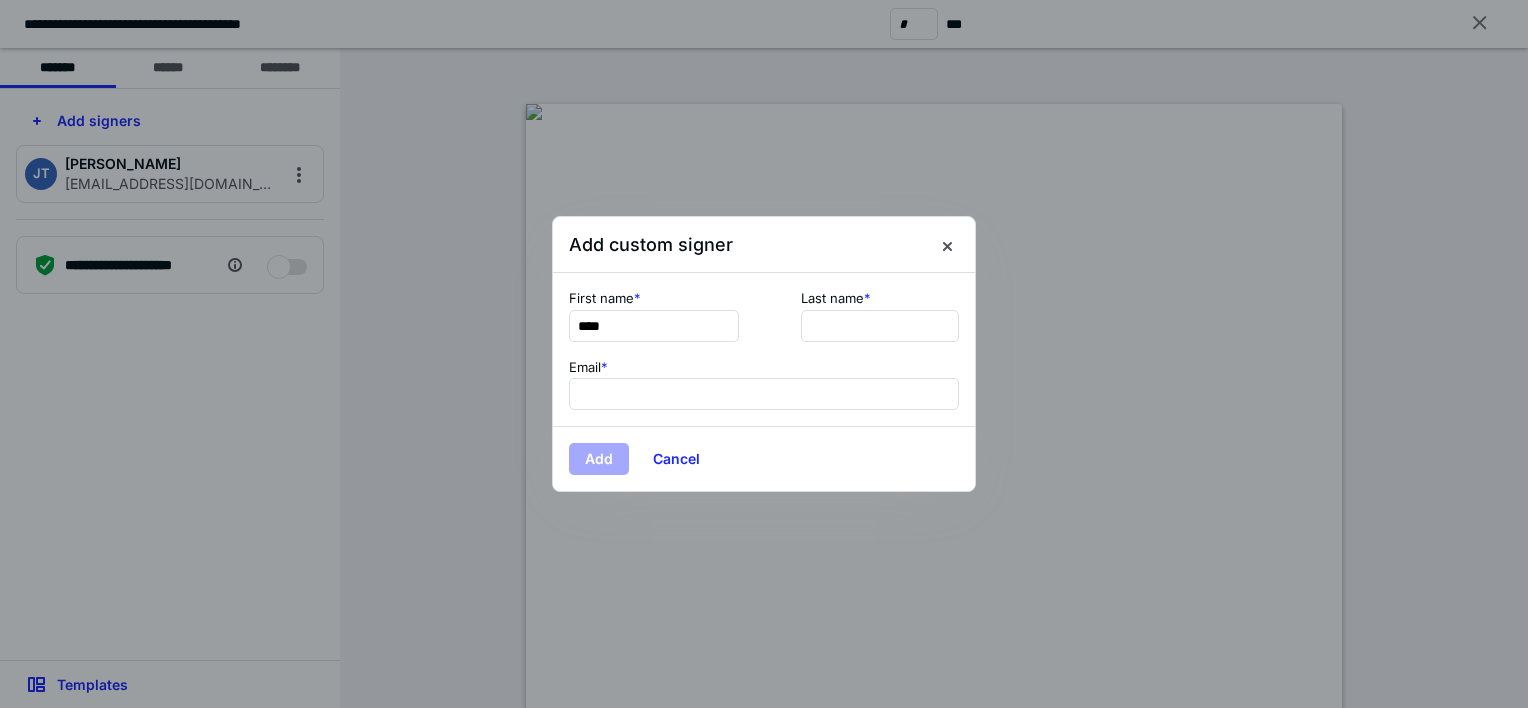 type on "****" 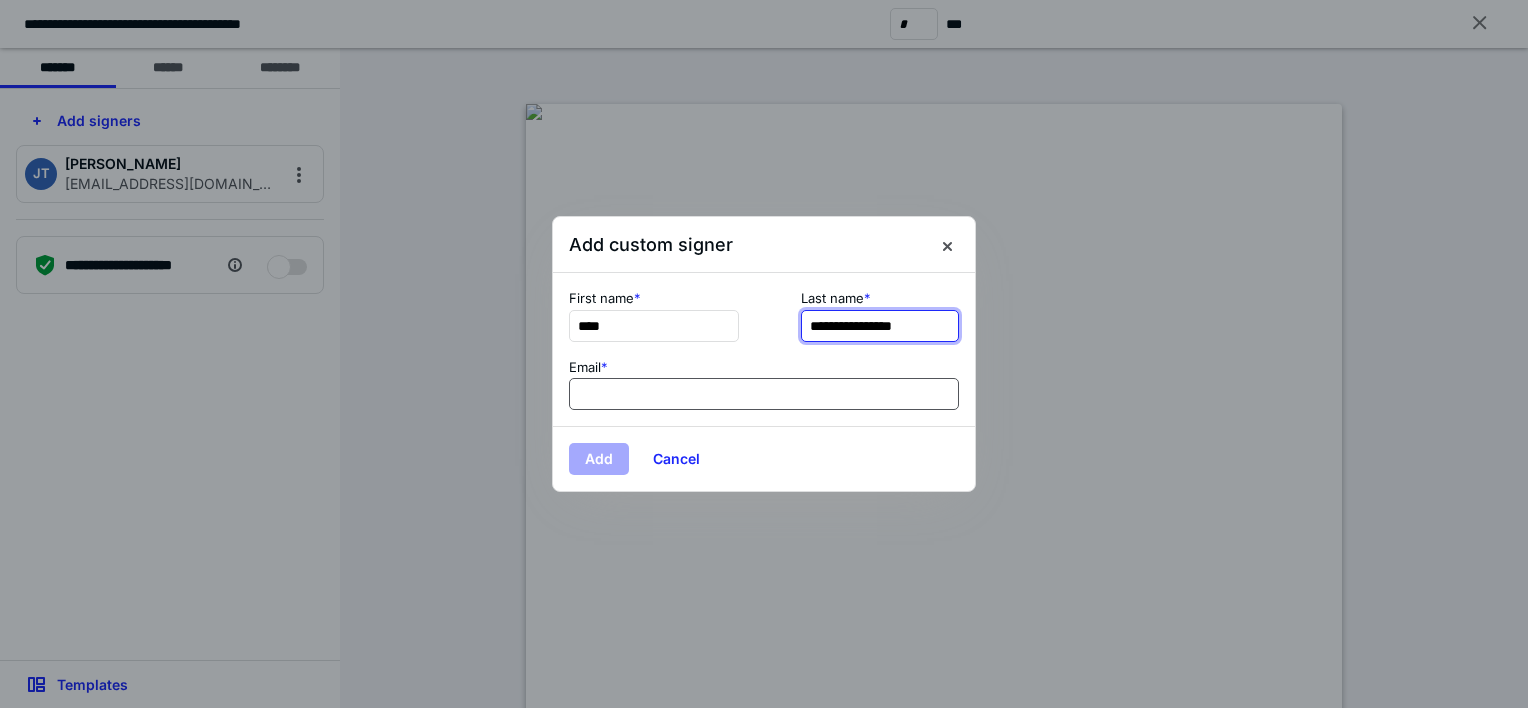 type on "**********" 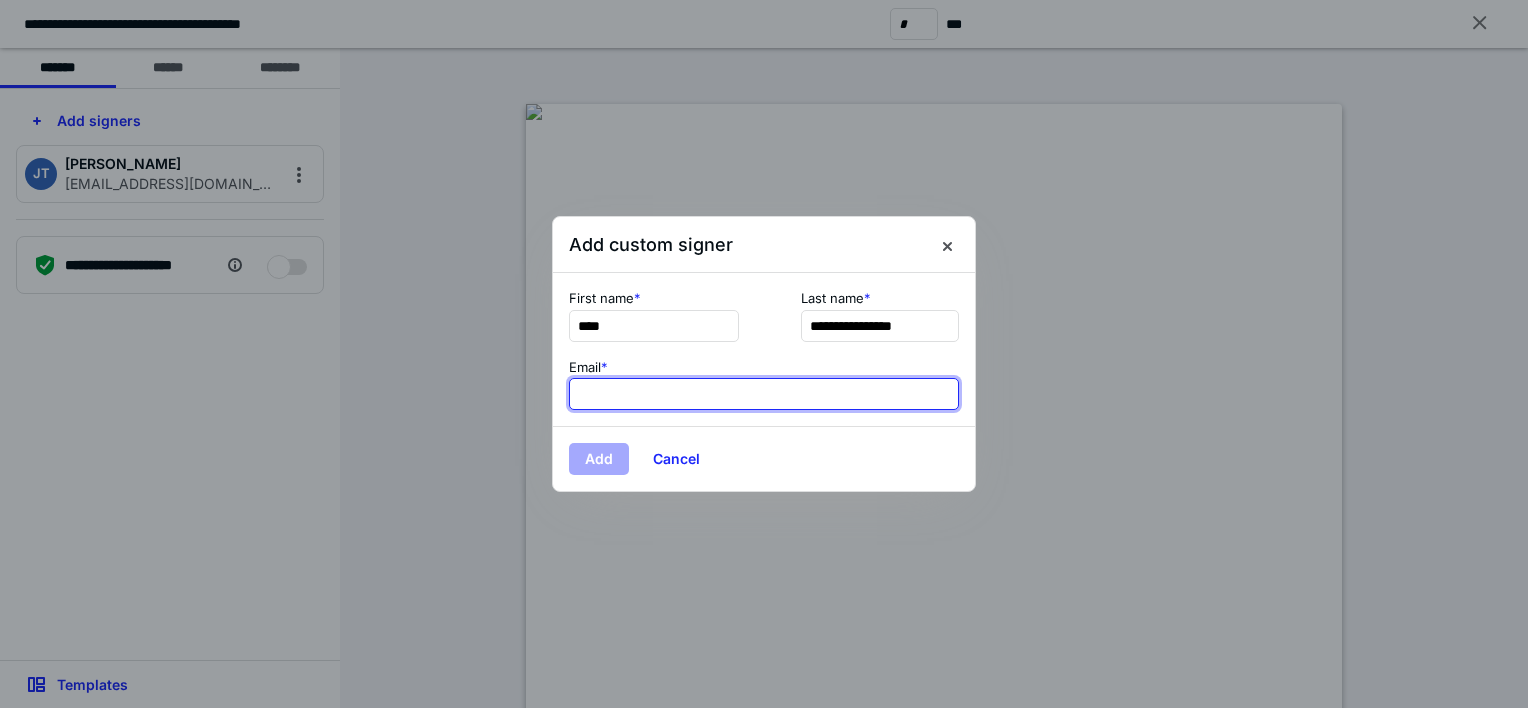 click at bounding box center [764, 394] 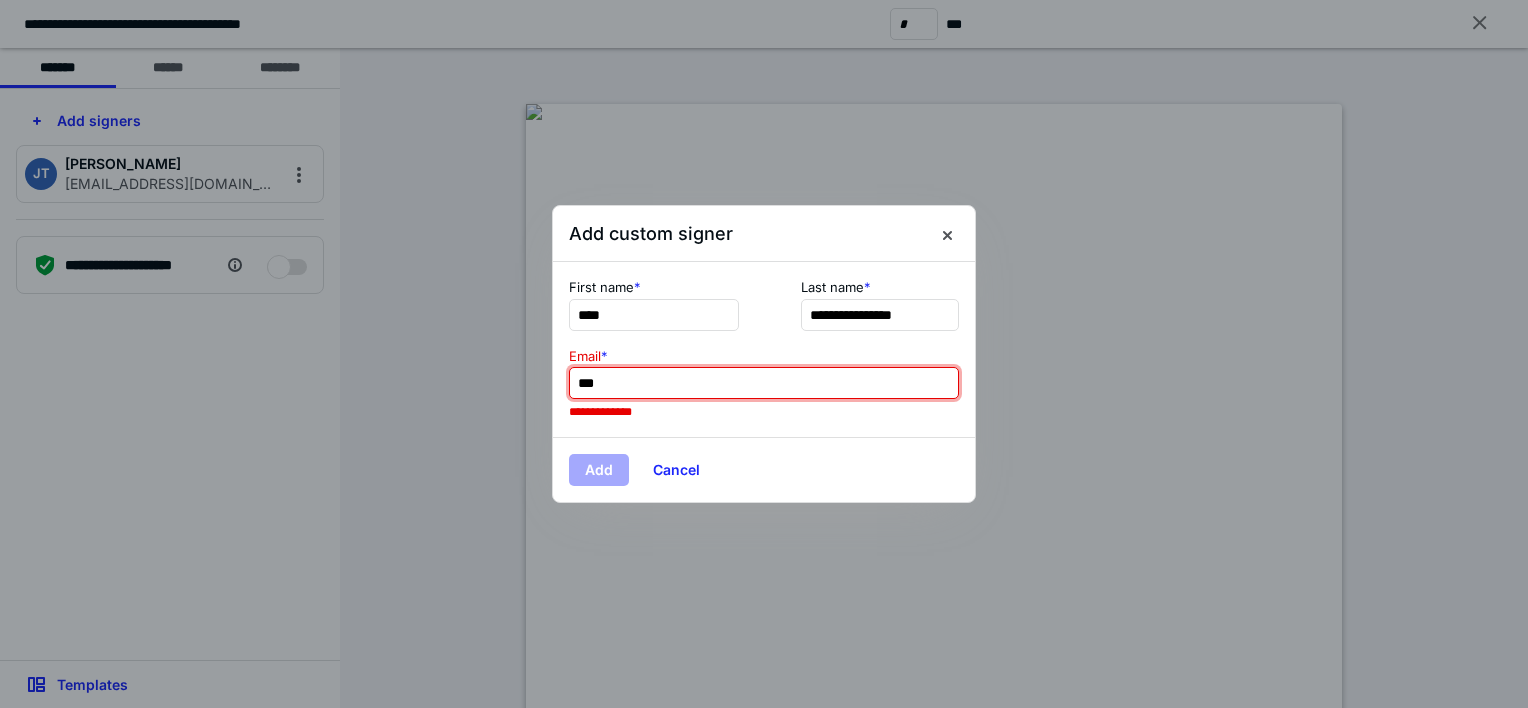 type on "**********" 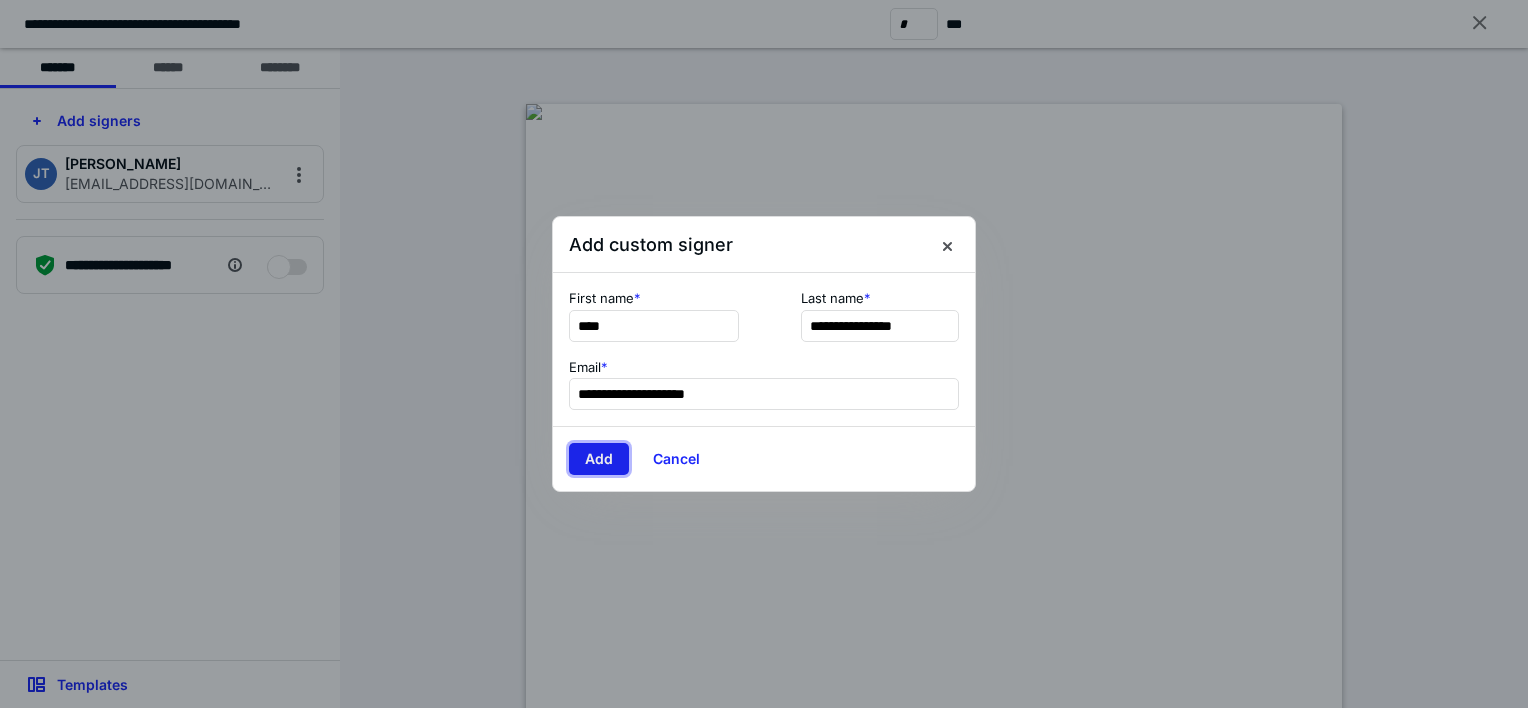 click on "Add" at bounding box center (599, 459) 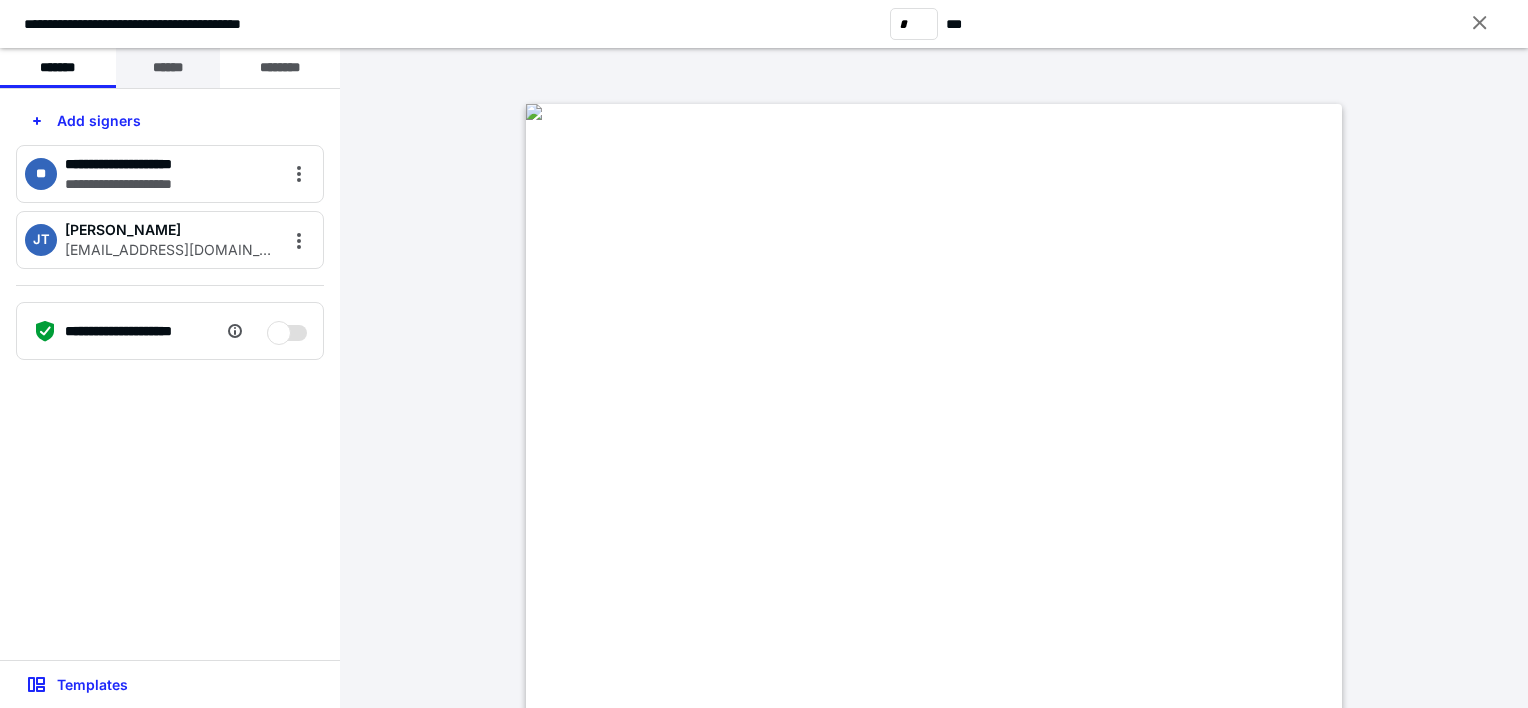 click on "******" at bounding box center [168, 68] 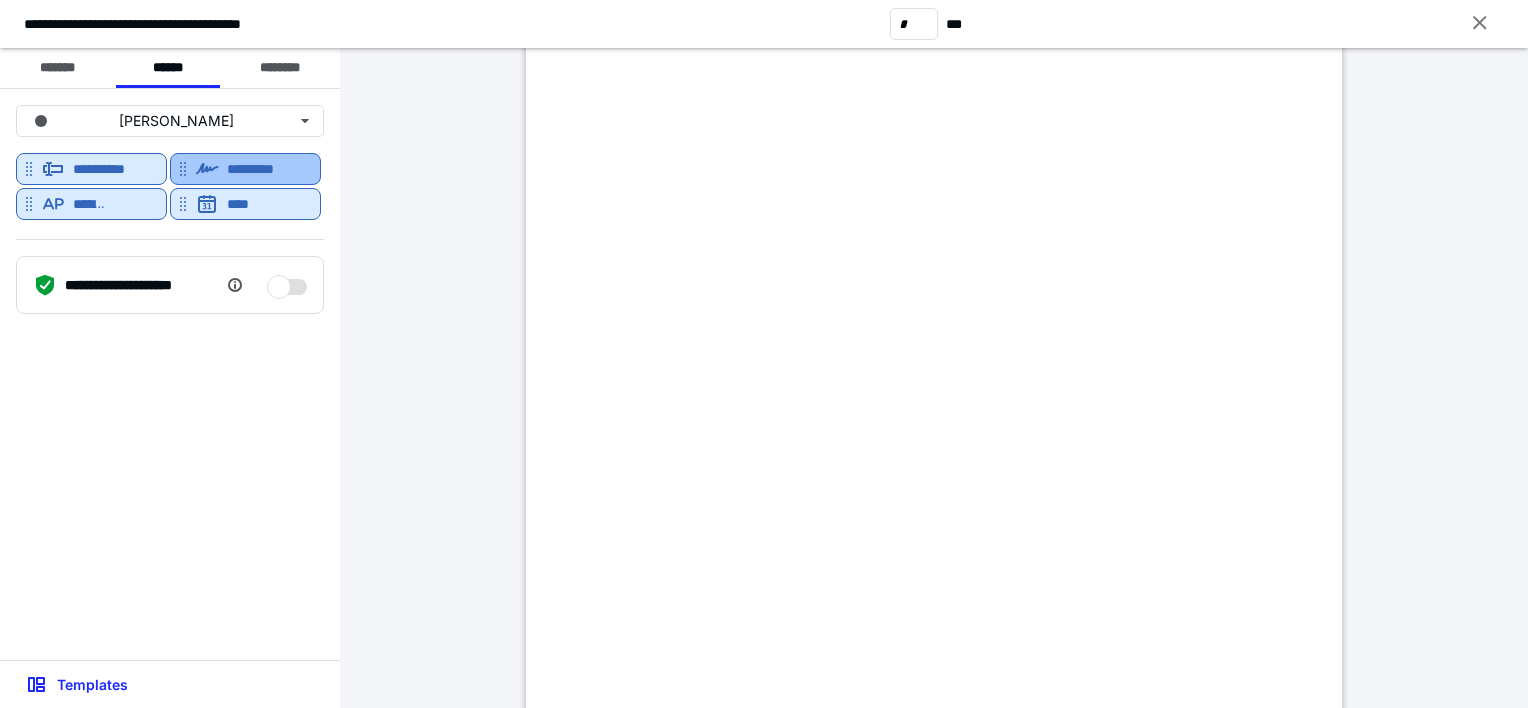 scroll, scrollTop: 1224, scrollLeft: 0, axis: vertical 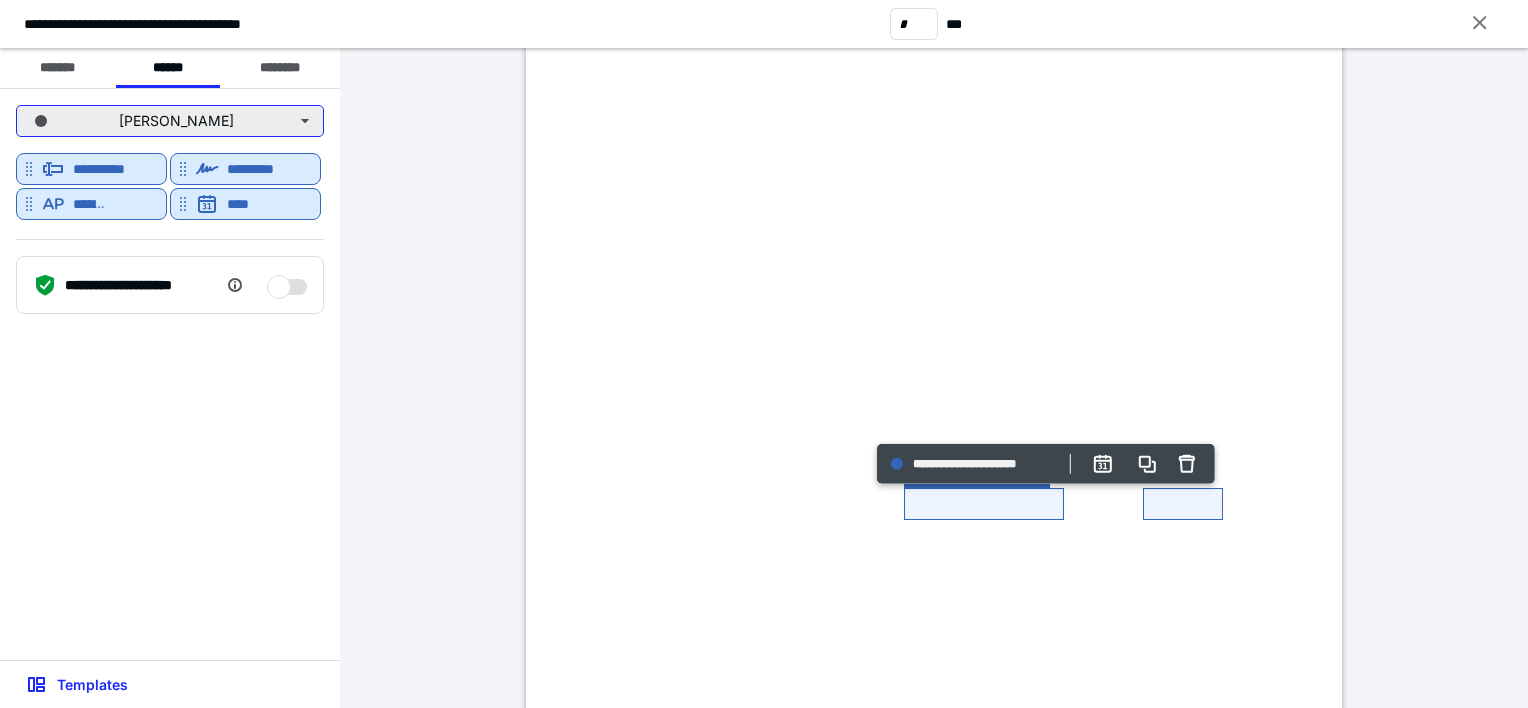 click on "[PERSON_NAME]" at bounding box center (170, 121) 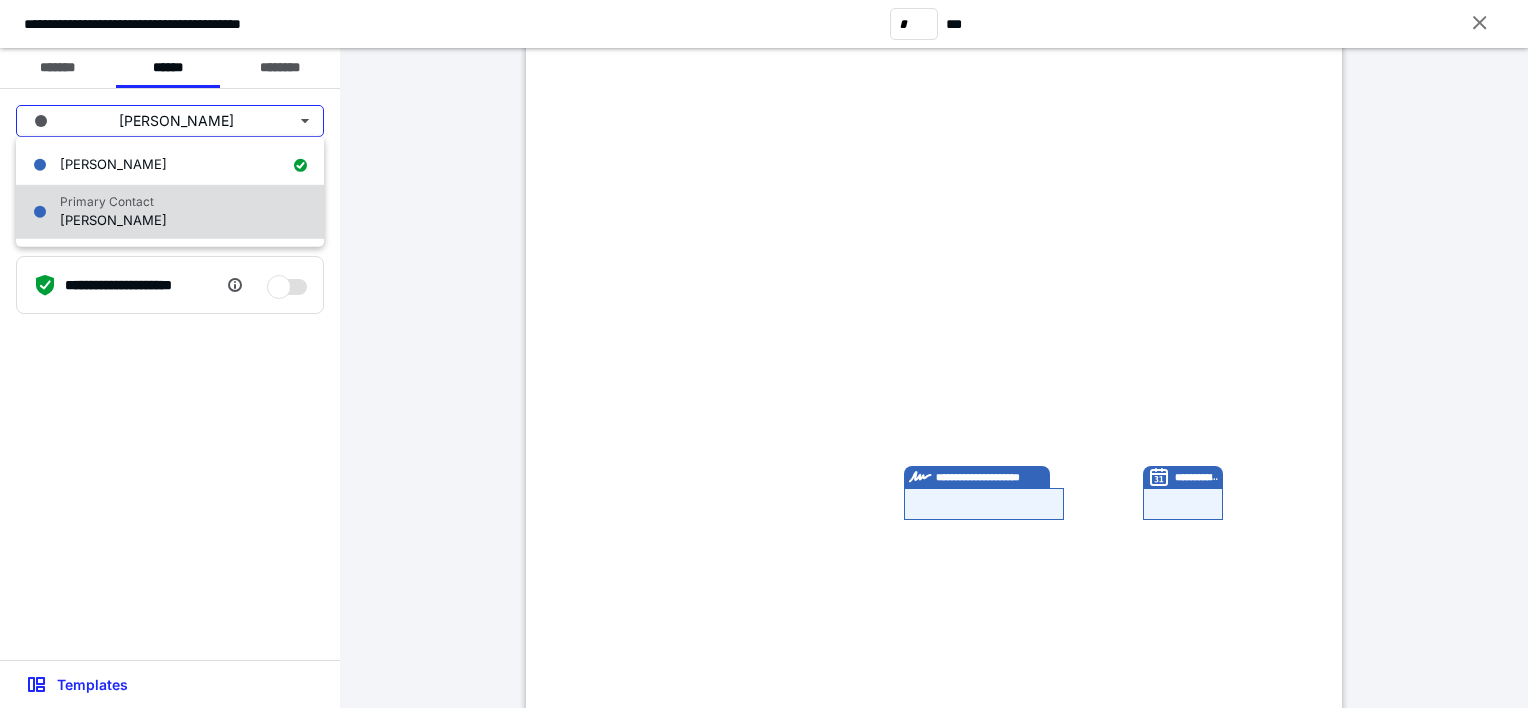 click on "Primary Contact [PERSON_NAME]" at bounding box center (170, 212) 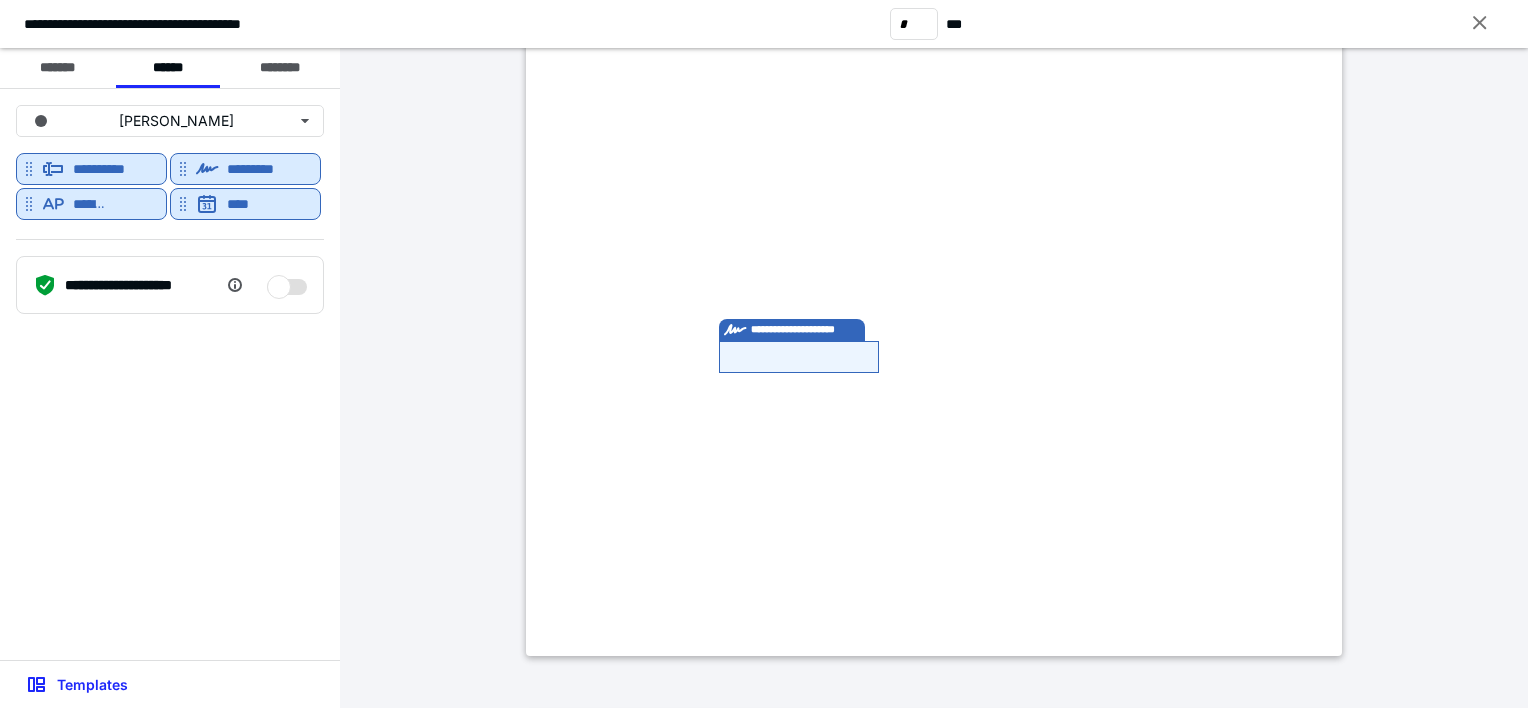 scroll, scrollTop: 503, scrollLeft: 0, axis: vertical 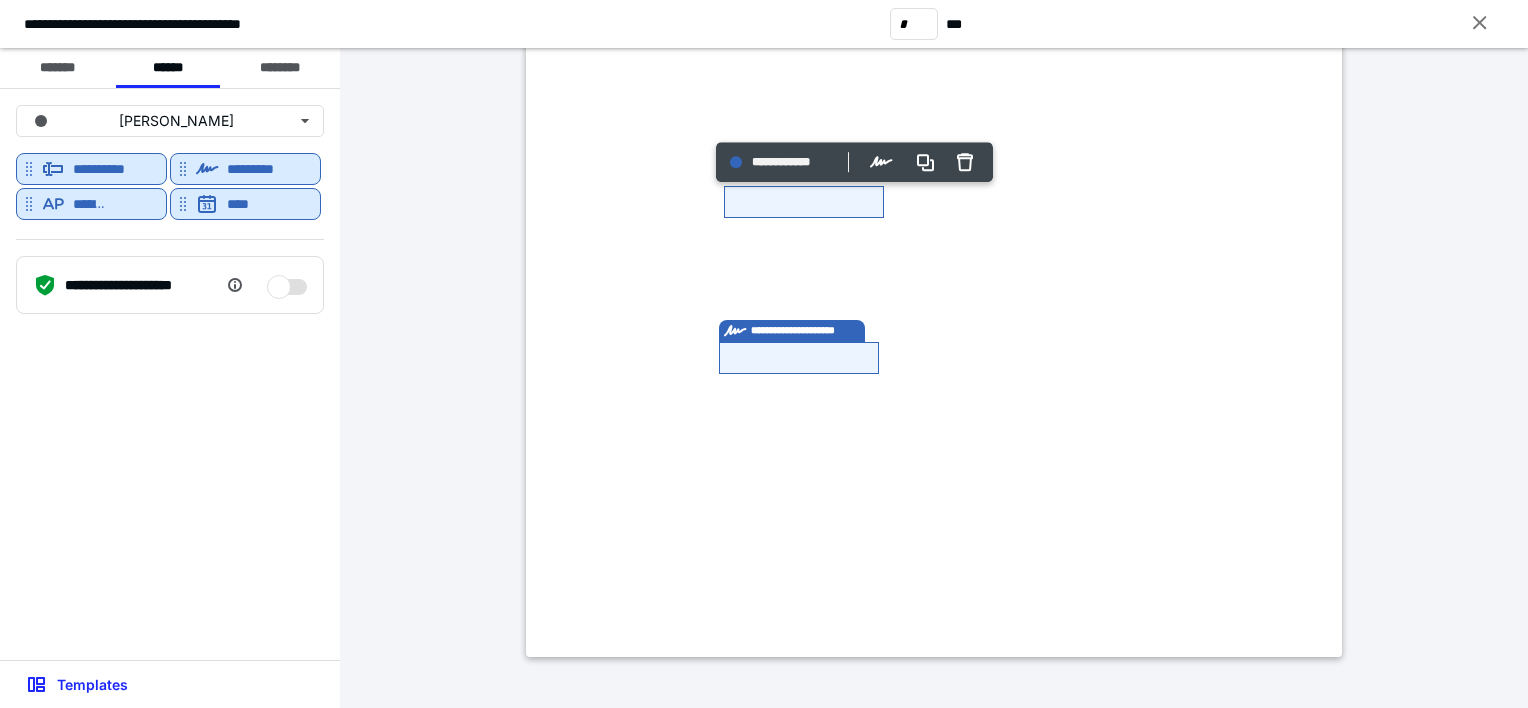 type on "*" 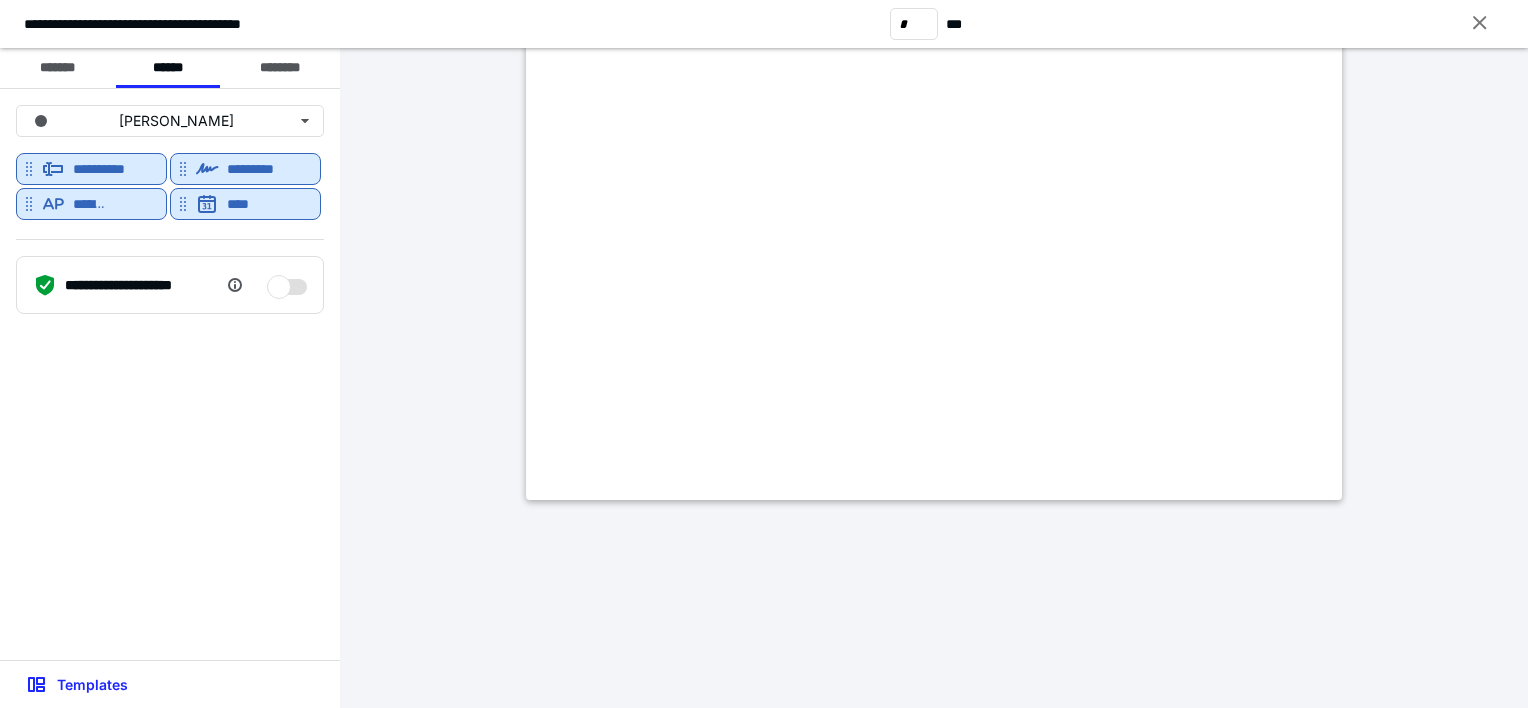 scroll, scrollTop: 1820, scrollLeft: 0, axis: vertical 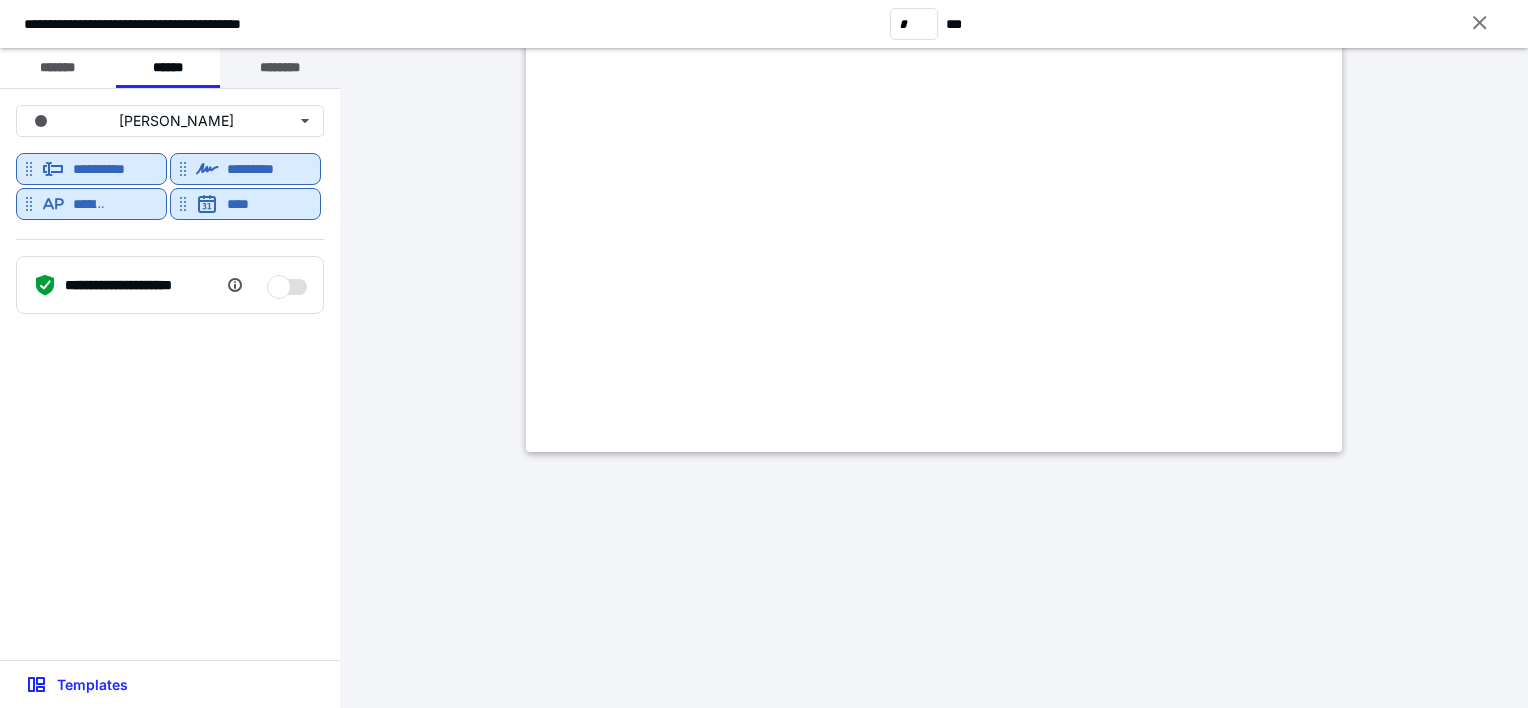 click on "********" at bounding box center (280, 68) 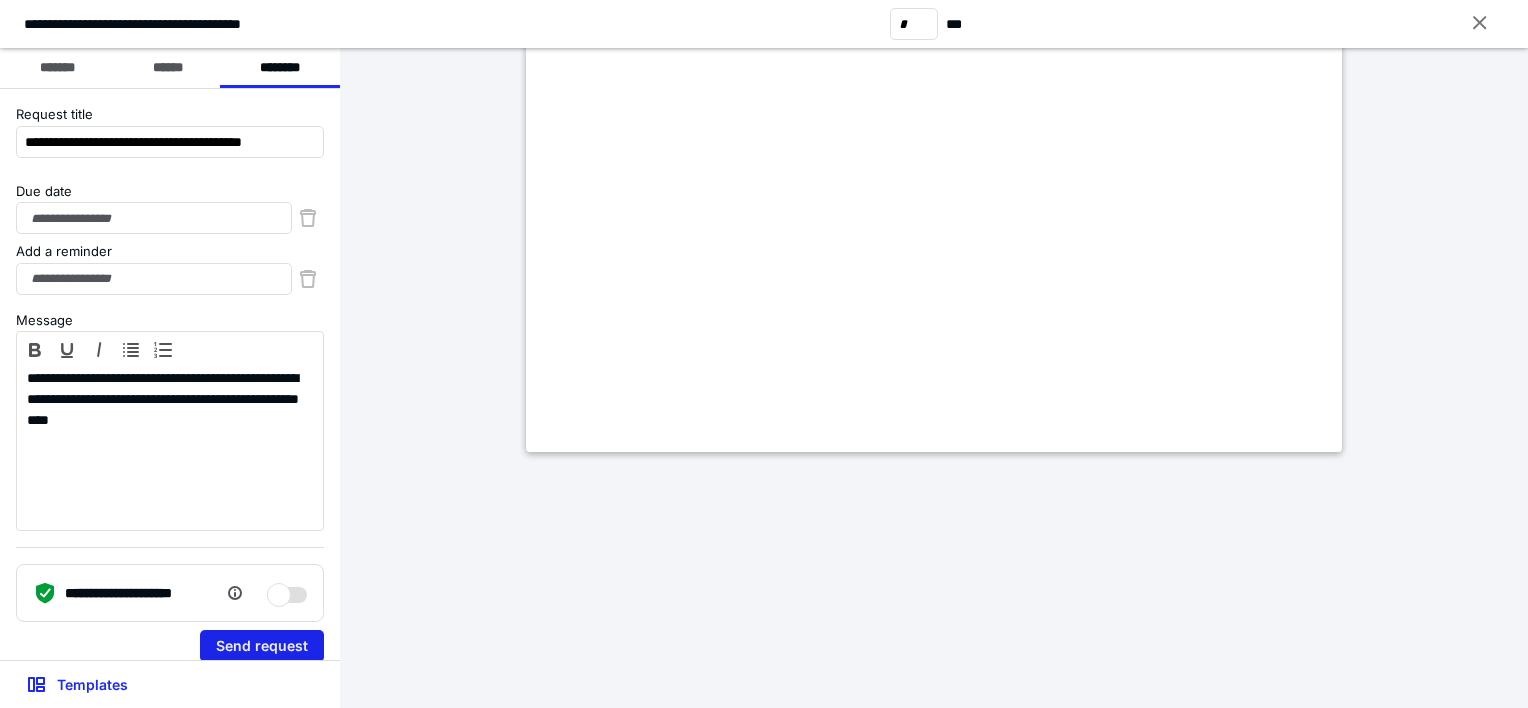 click on "Send request" at bounding box center (262, 646) 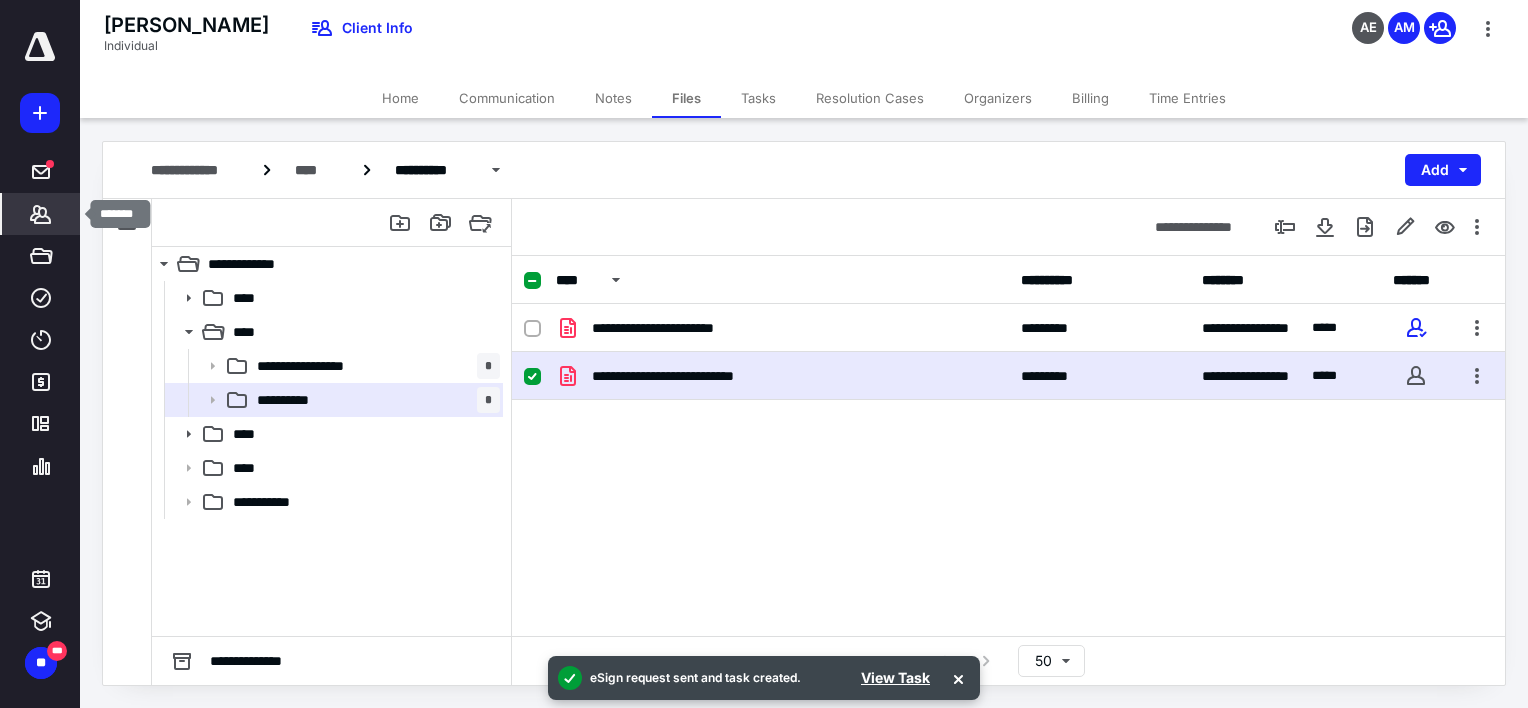 click 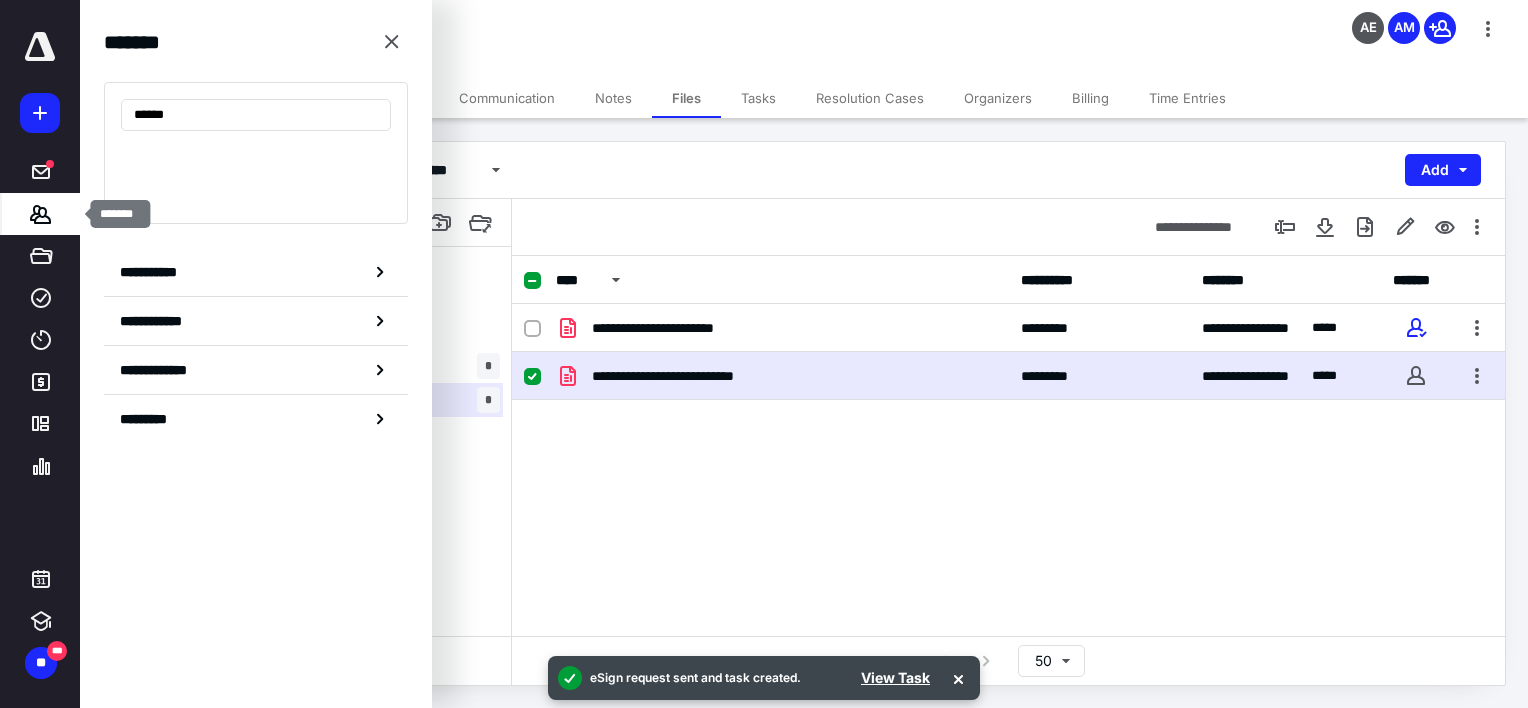 type on "*******" 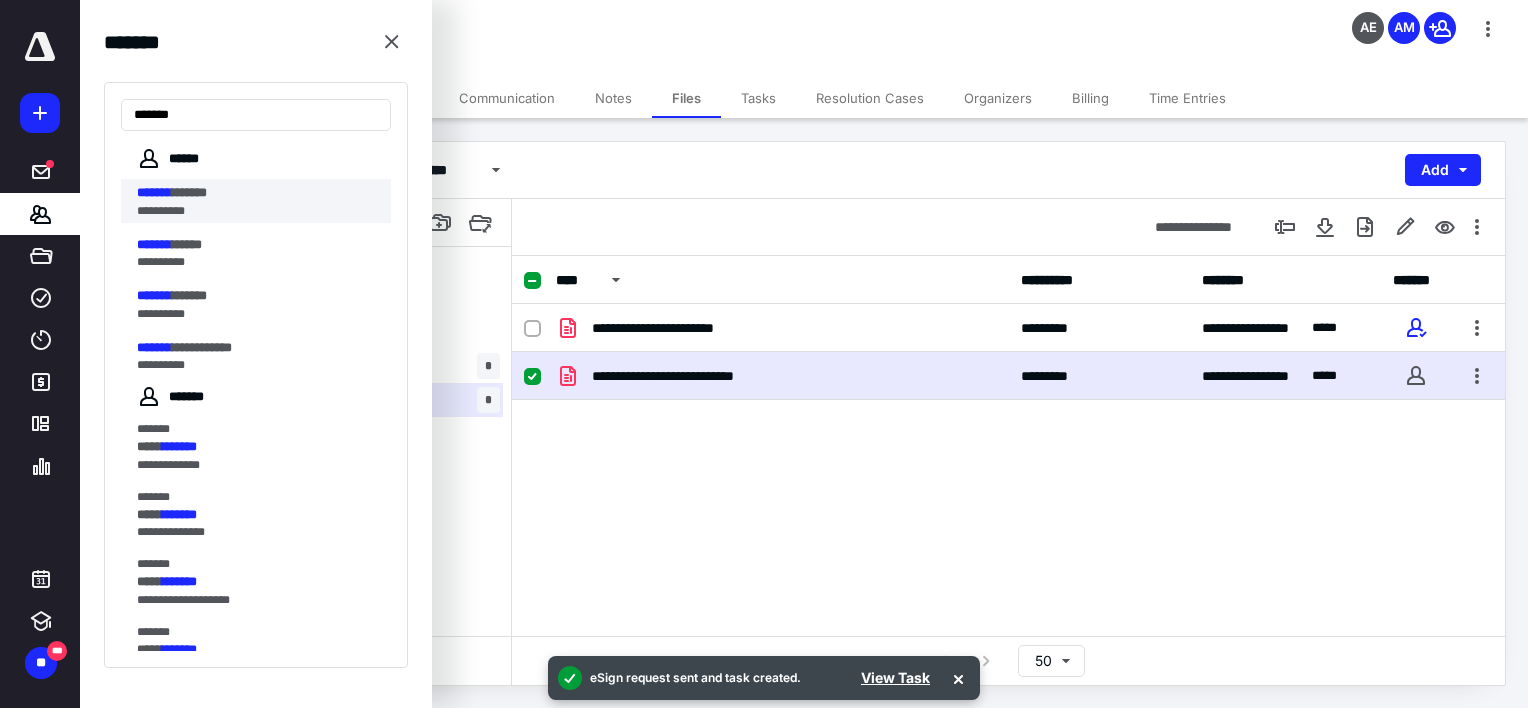 click on "*******" at bounding box center [189, 192] 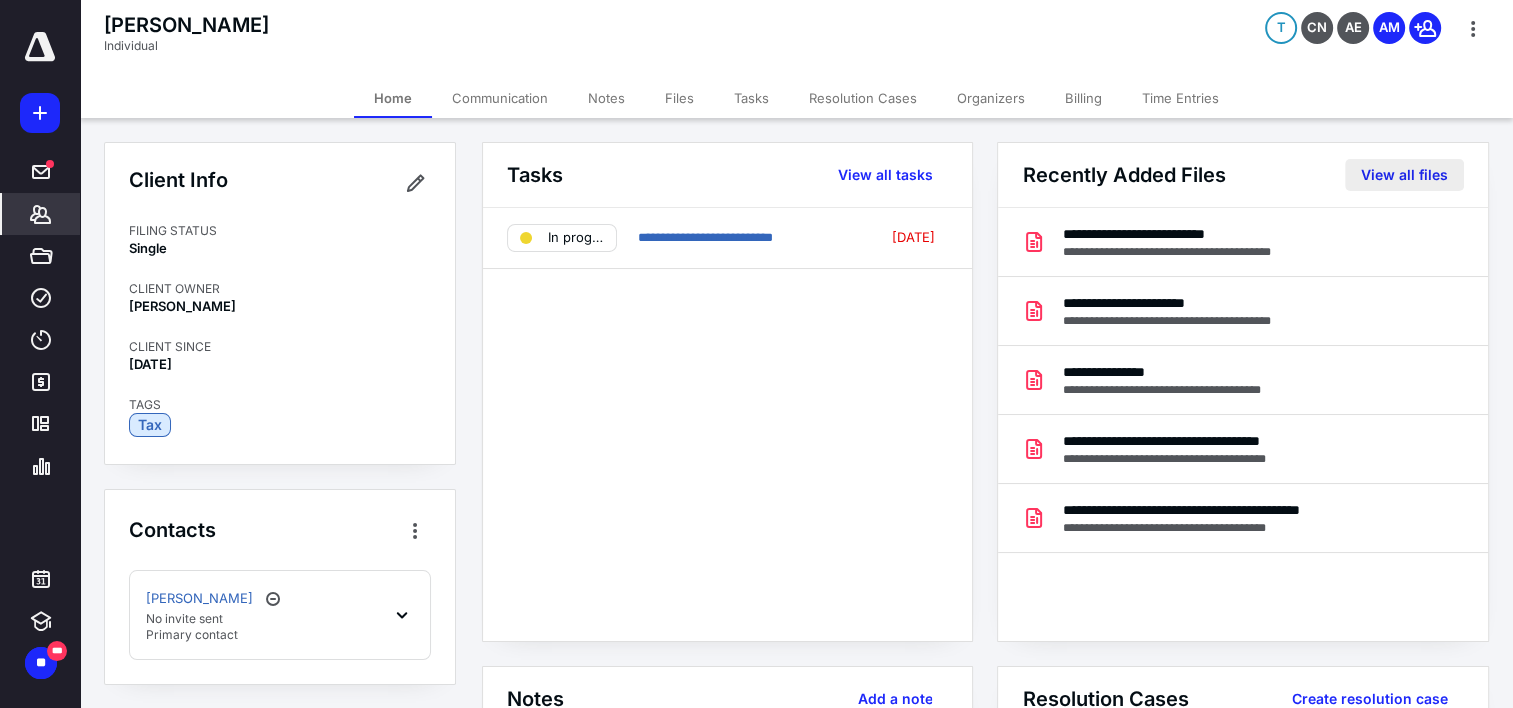 click on "View all files" at bounding box center [1404, 175] 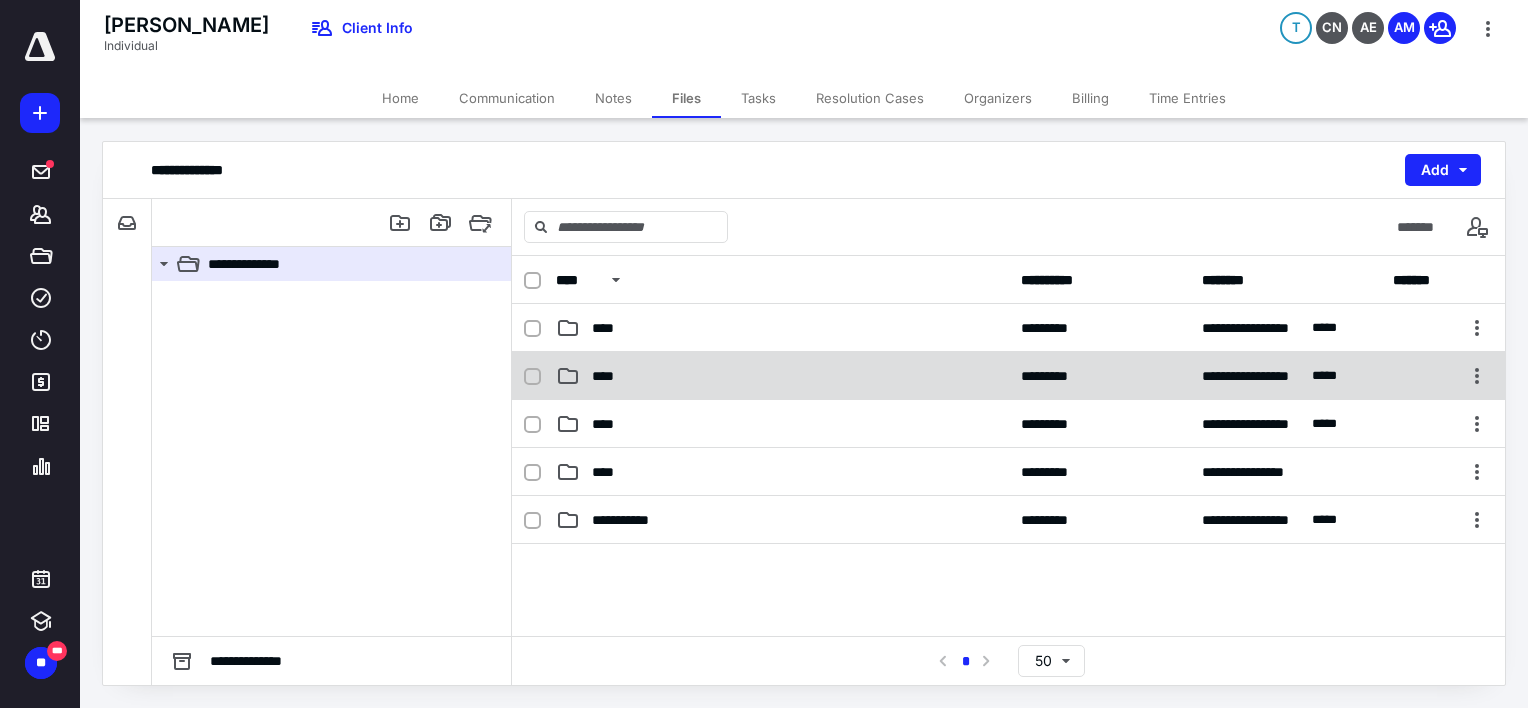 click on "****" at bounding box center (782, 376) 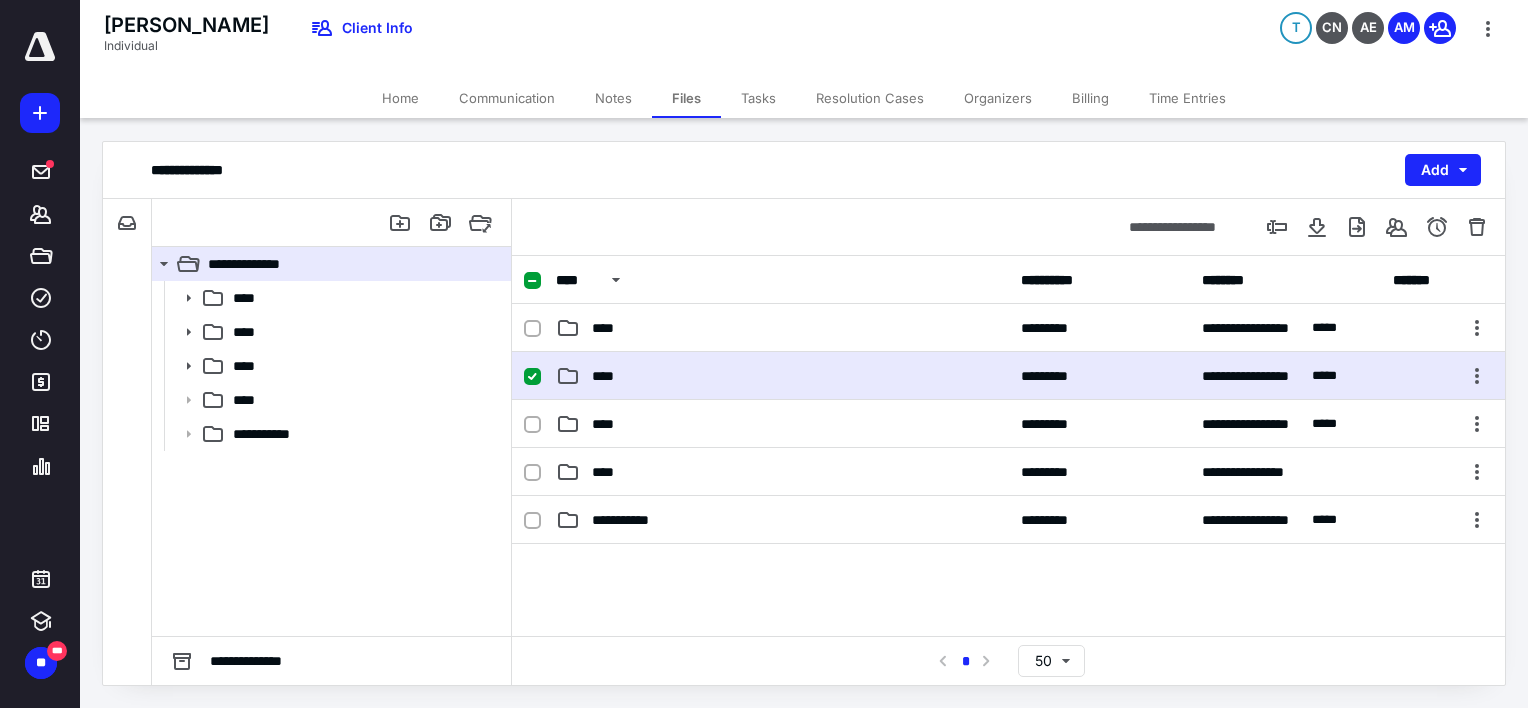 click on "****" at bounding box center (782, 376) 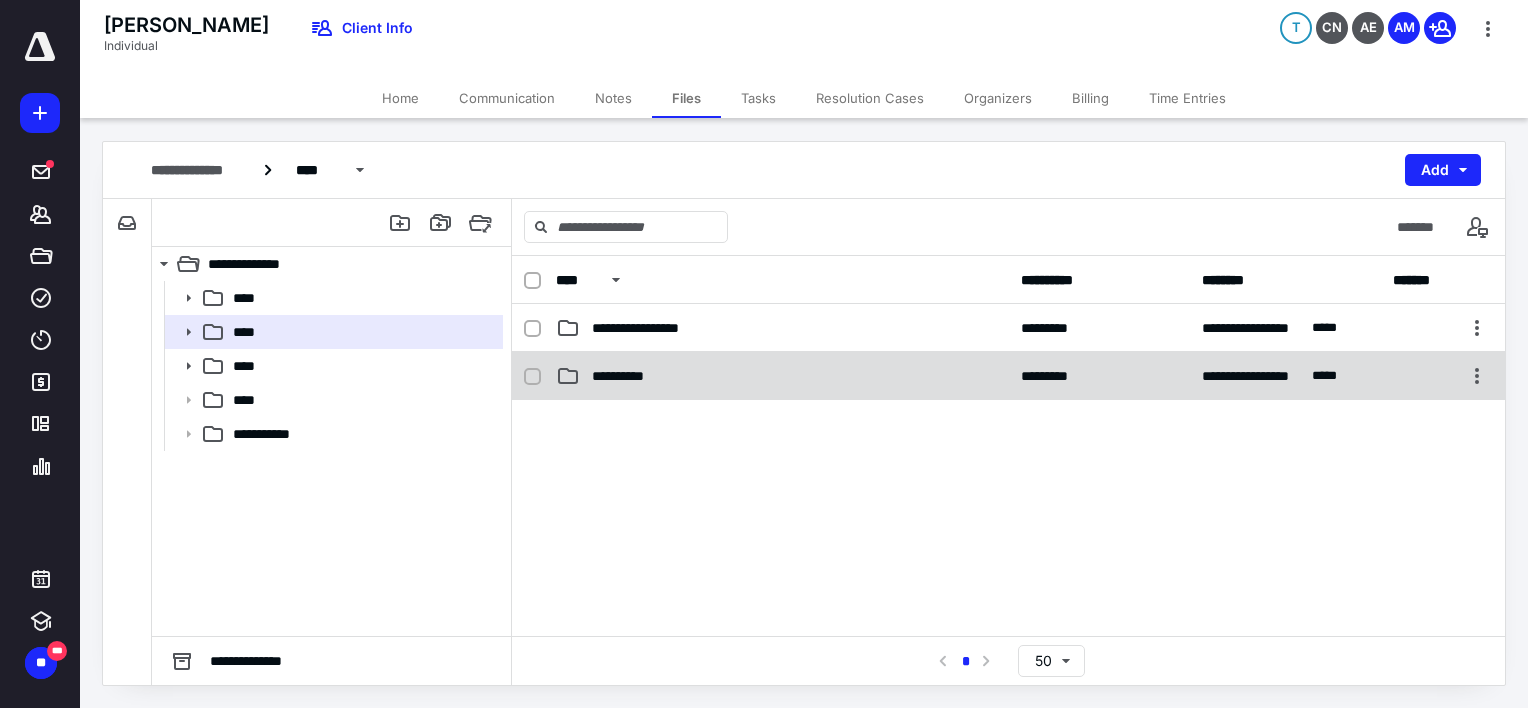 click on "**********" at bounding box center (782, 376) 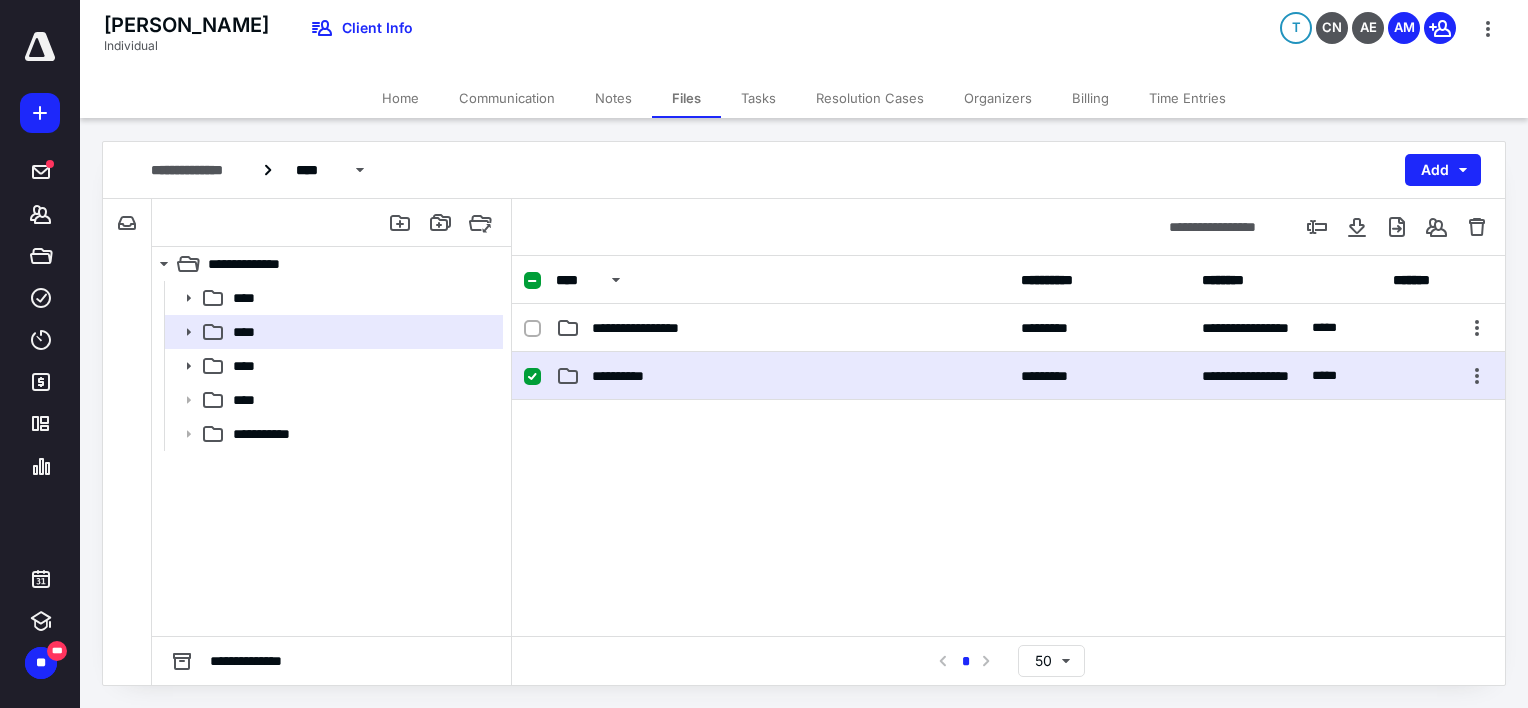 click on "**********" at bounding box center (782, 376) 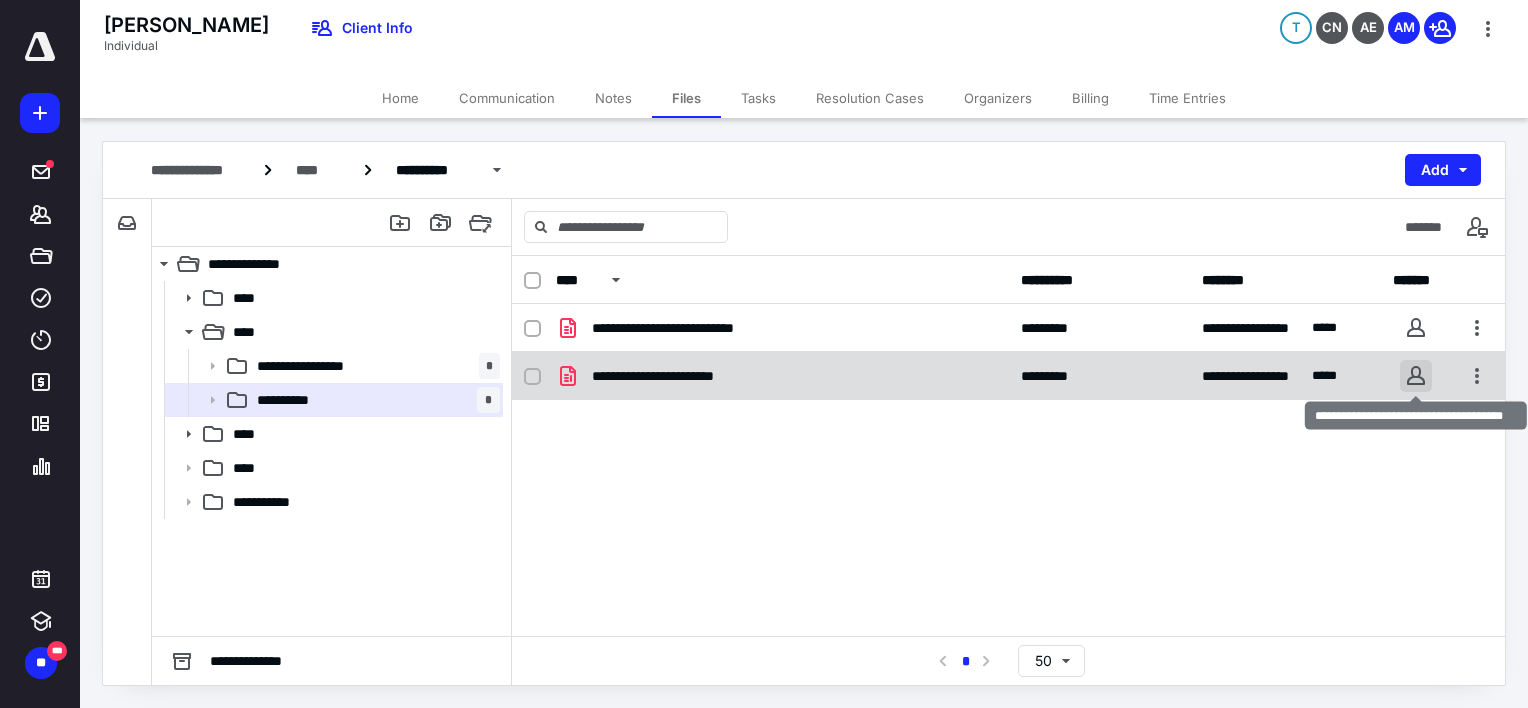 click at bounding box center [1416, 376] 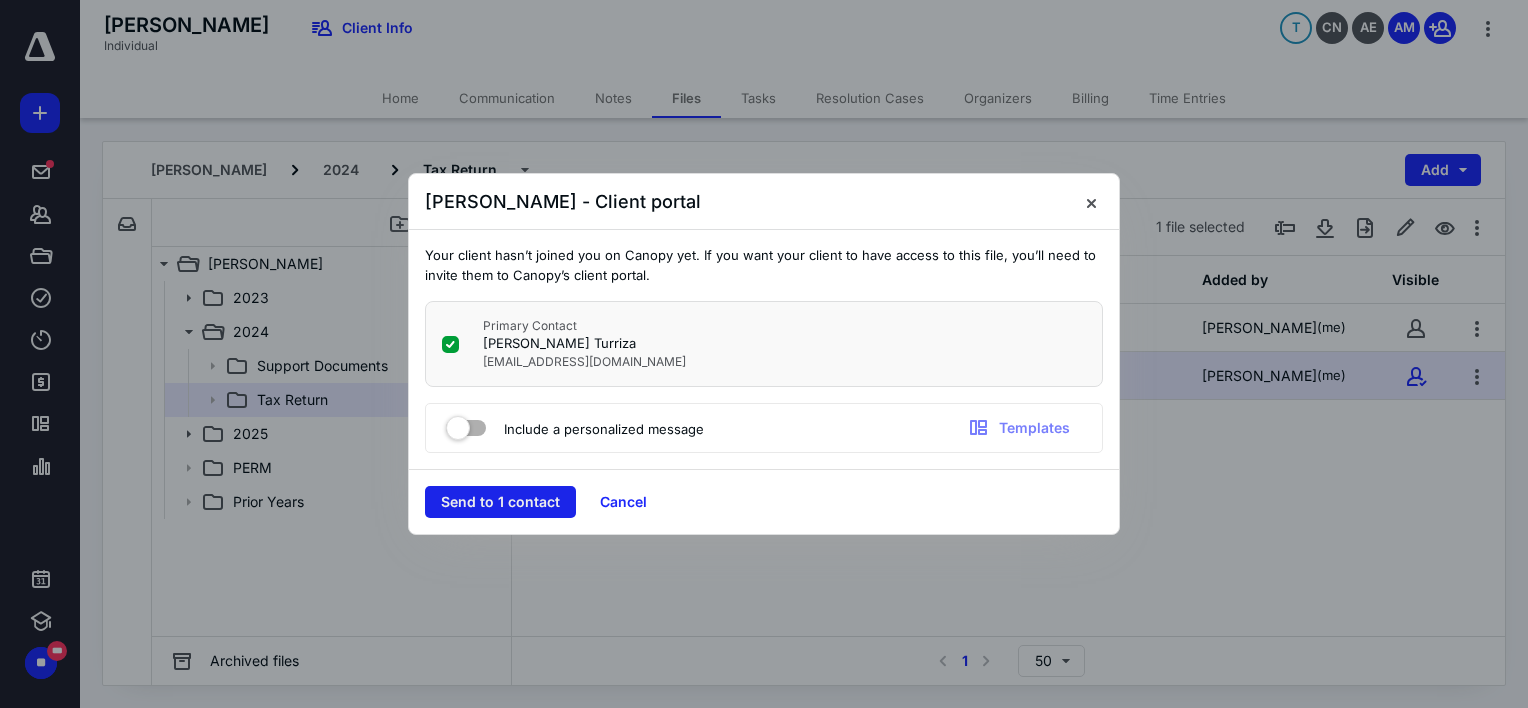 click on "Send to 1 contact" at bounding box center [500, 502] 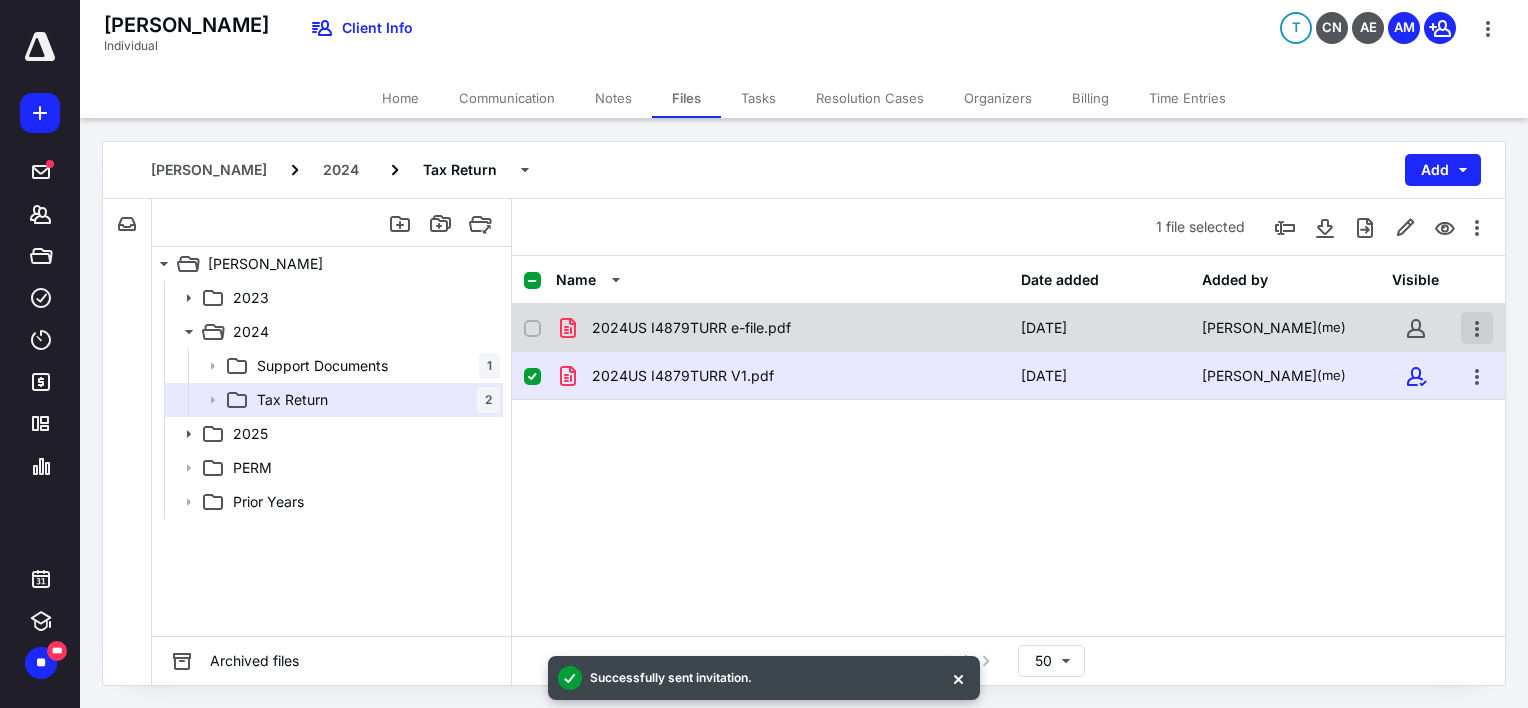 click at bounding box center (1477, 328) 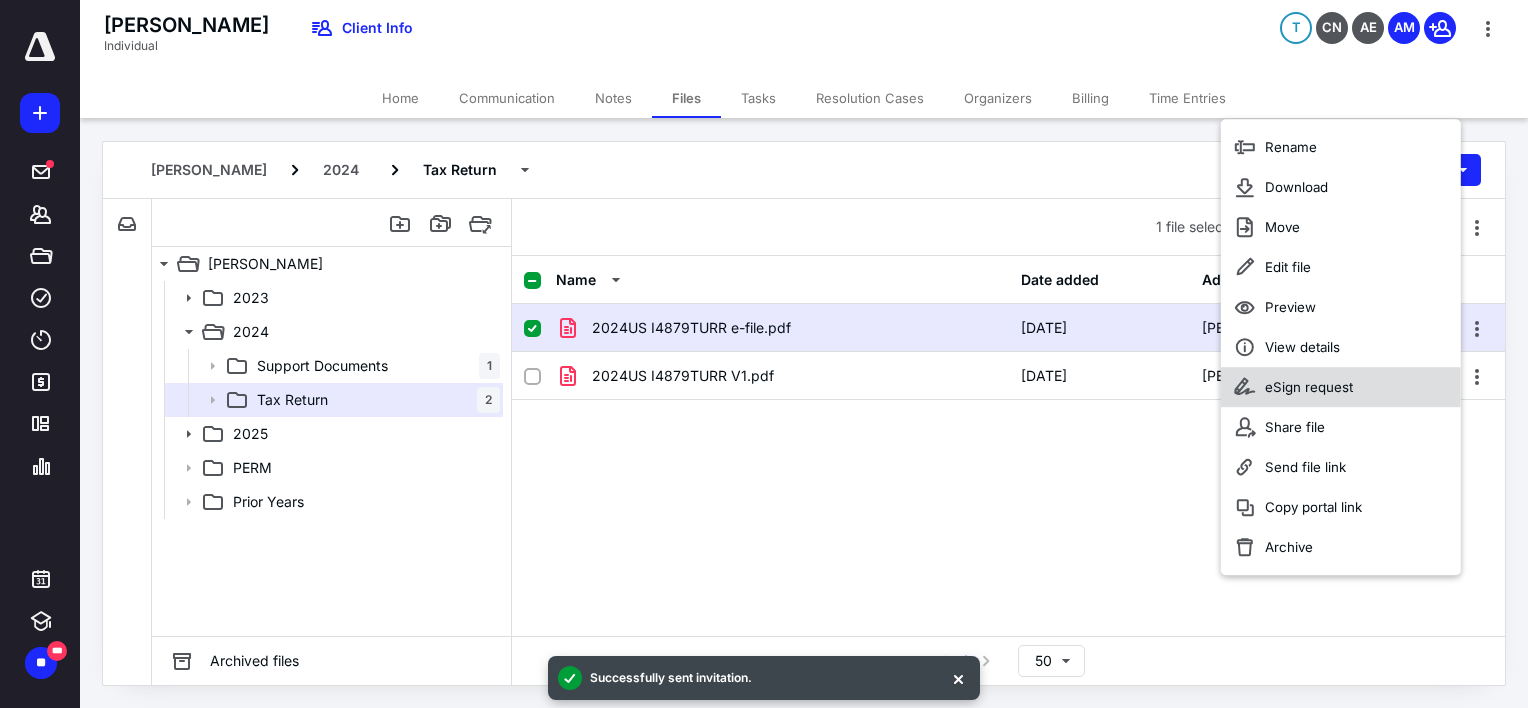 click on "eSign request" at bounding box center [1341, 387] 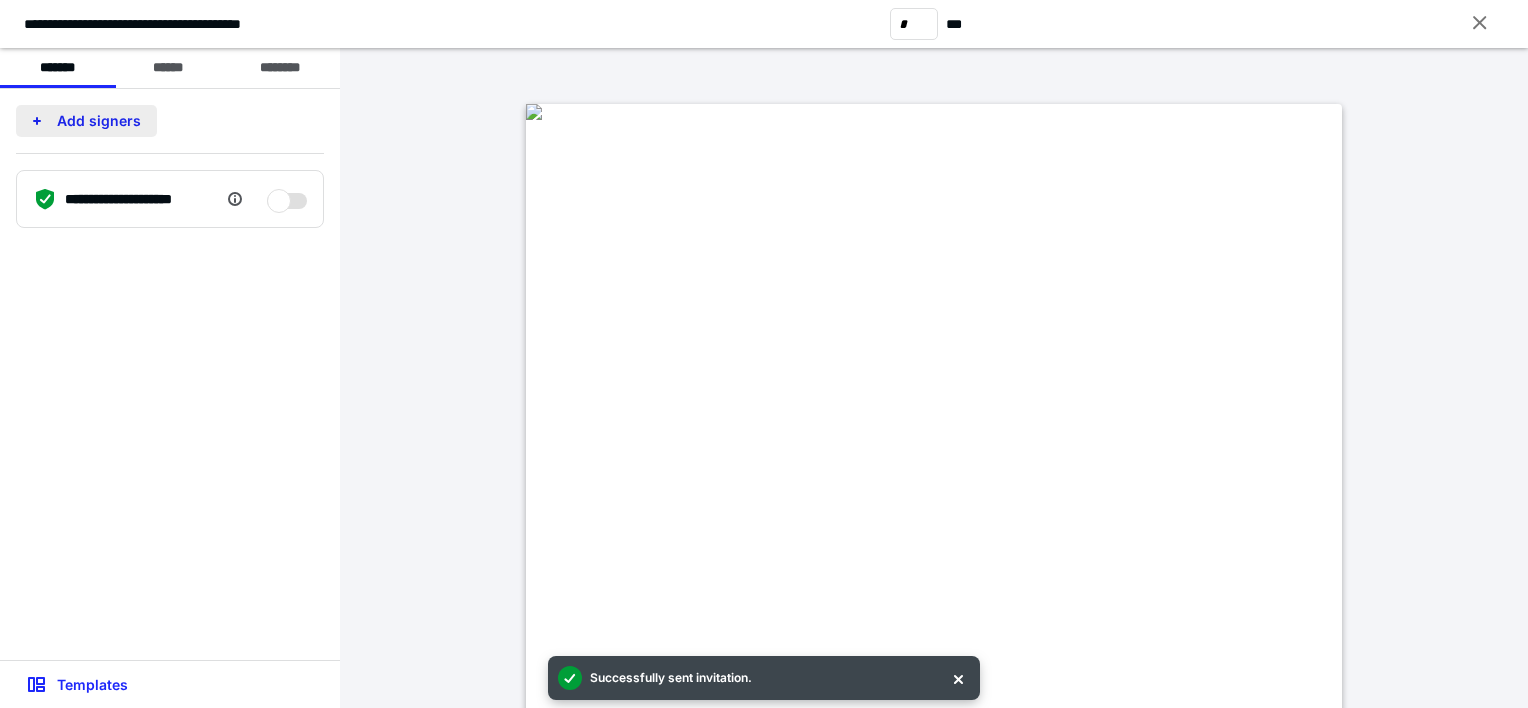 click on "Add signers" at bounding box center (86, 121) 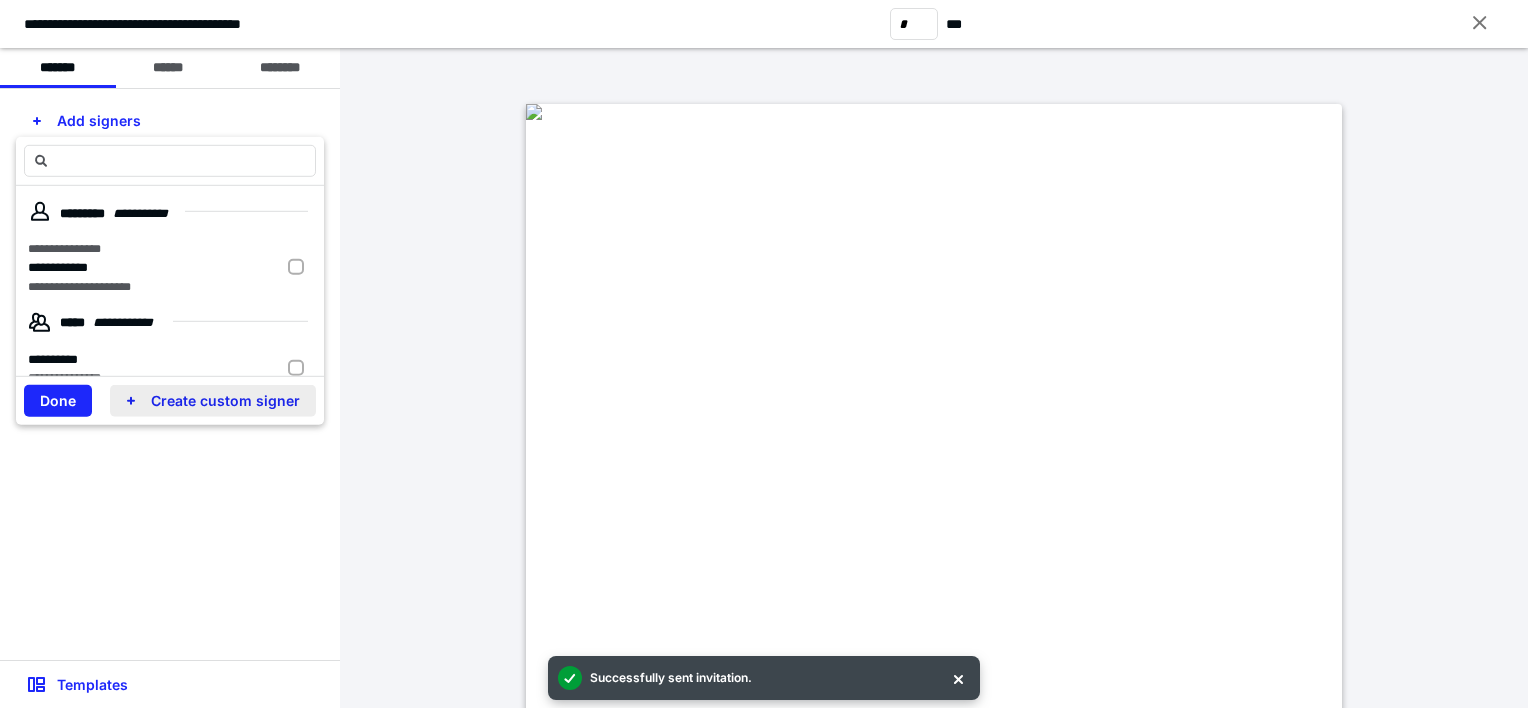 click on "Create custom signer" at bounding box center [213, 401] 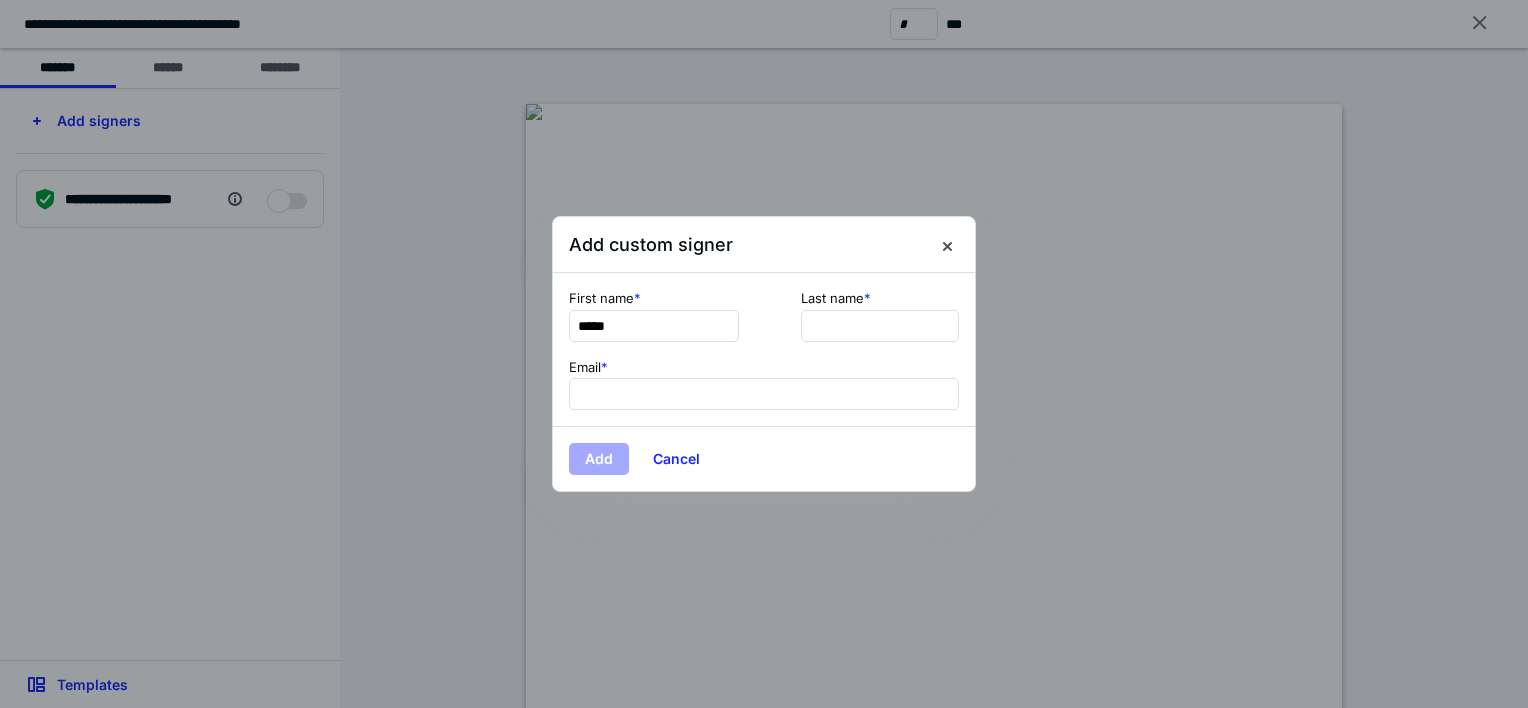 type on "*****" 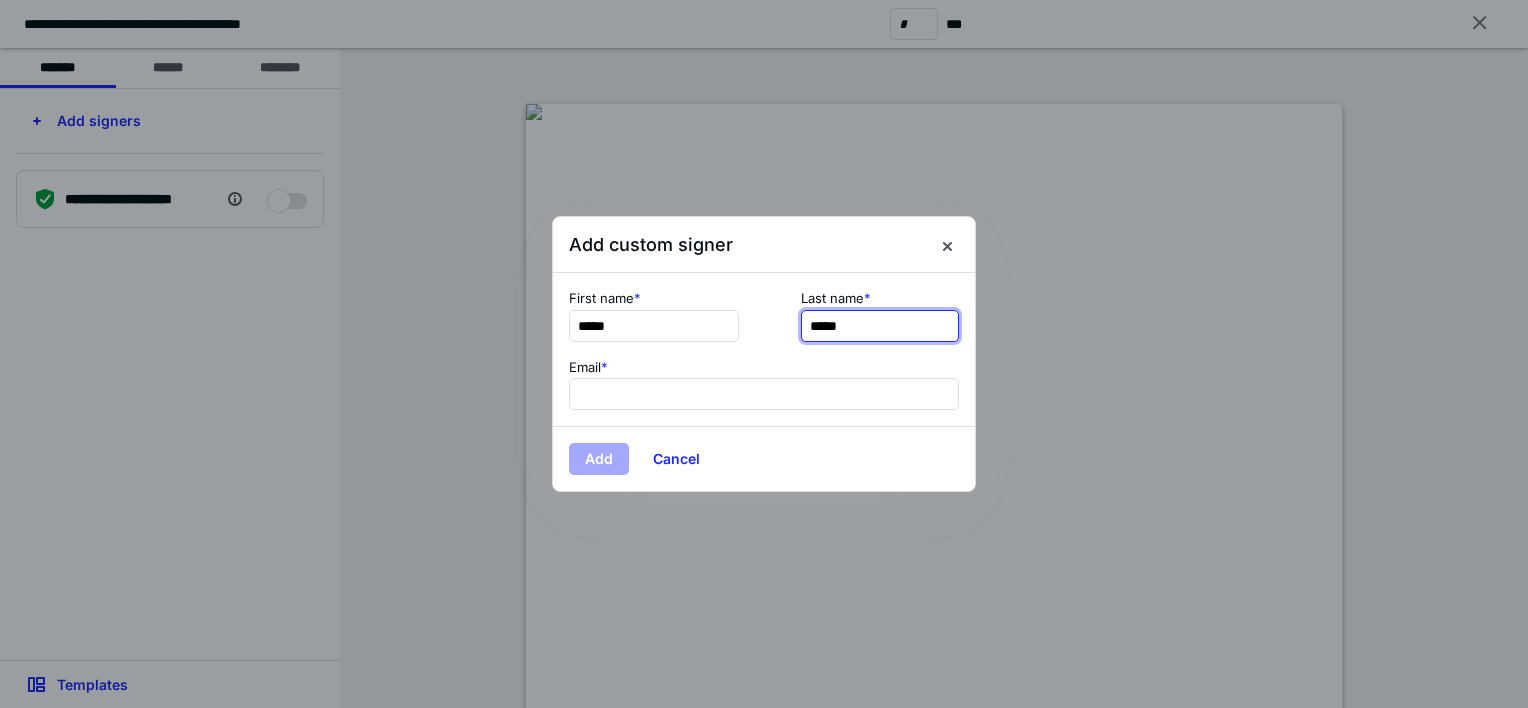 type on "*******" 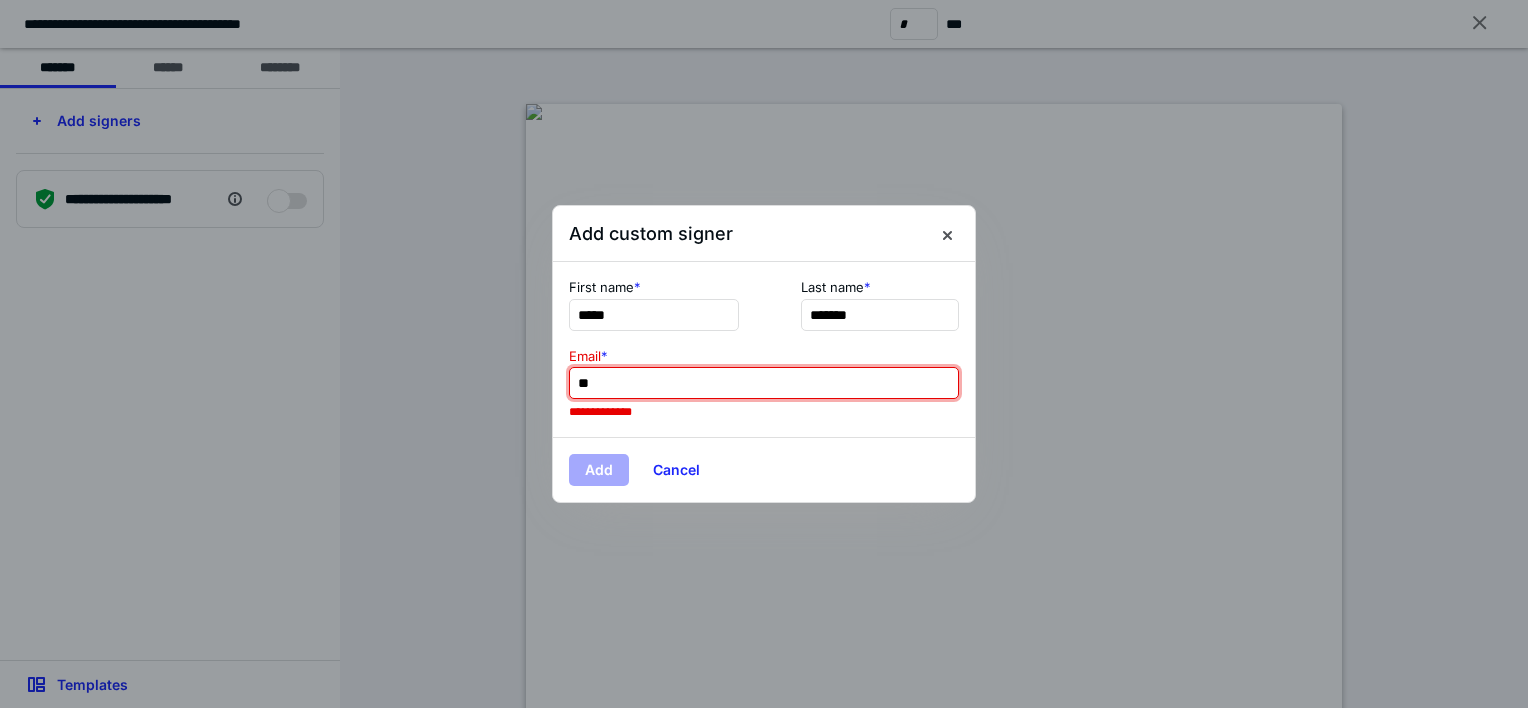 type on "**********" 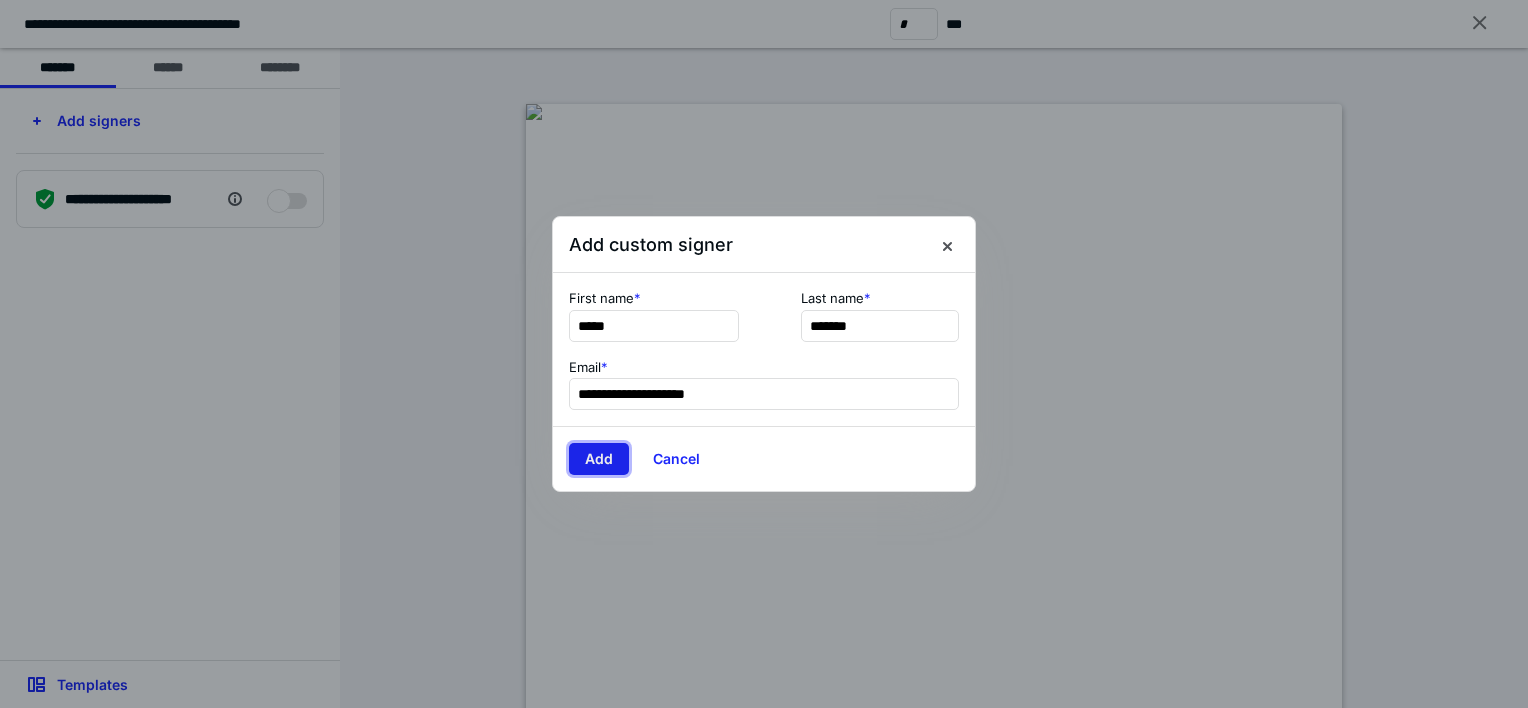 click on "Add" at bounding box center (599, 459) 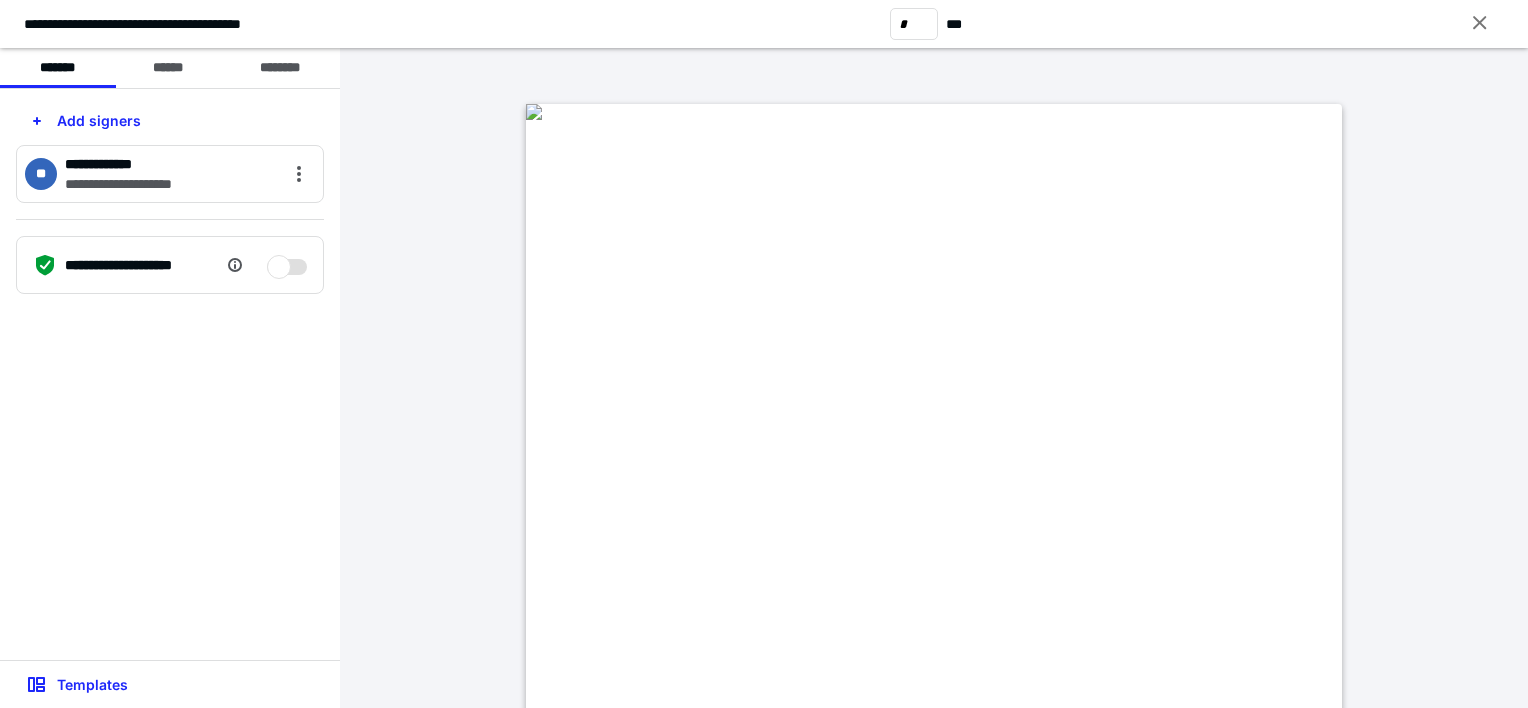 scroll, scrollTop: 428, scrollLeft: 0, axis: vertical 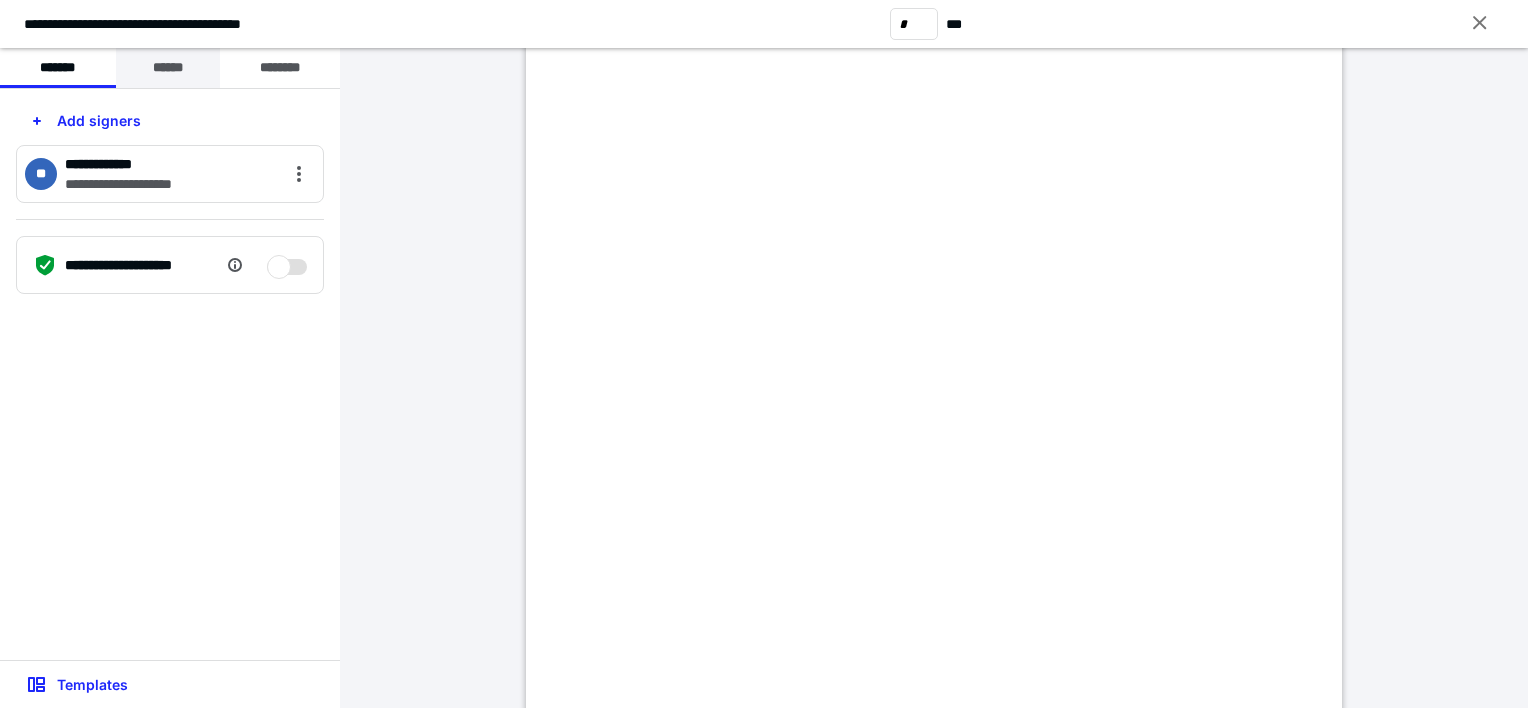 click on "******" at bounding box center [168, 68] 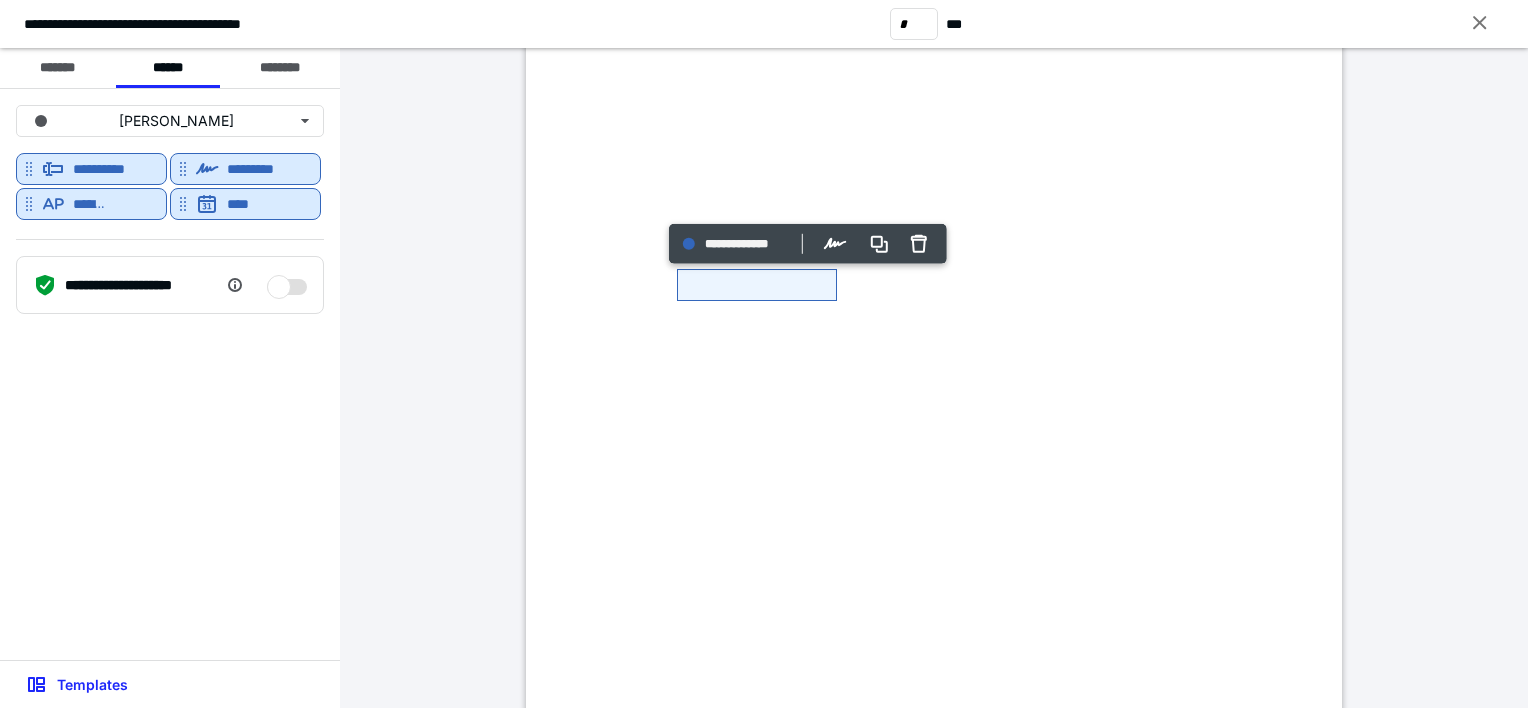 type on "*" 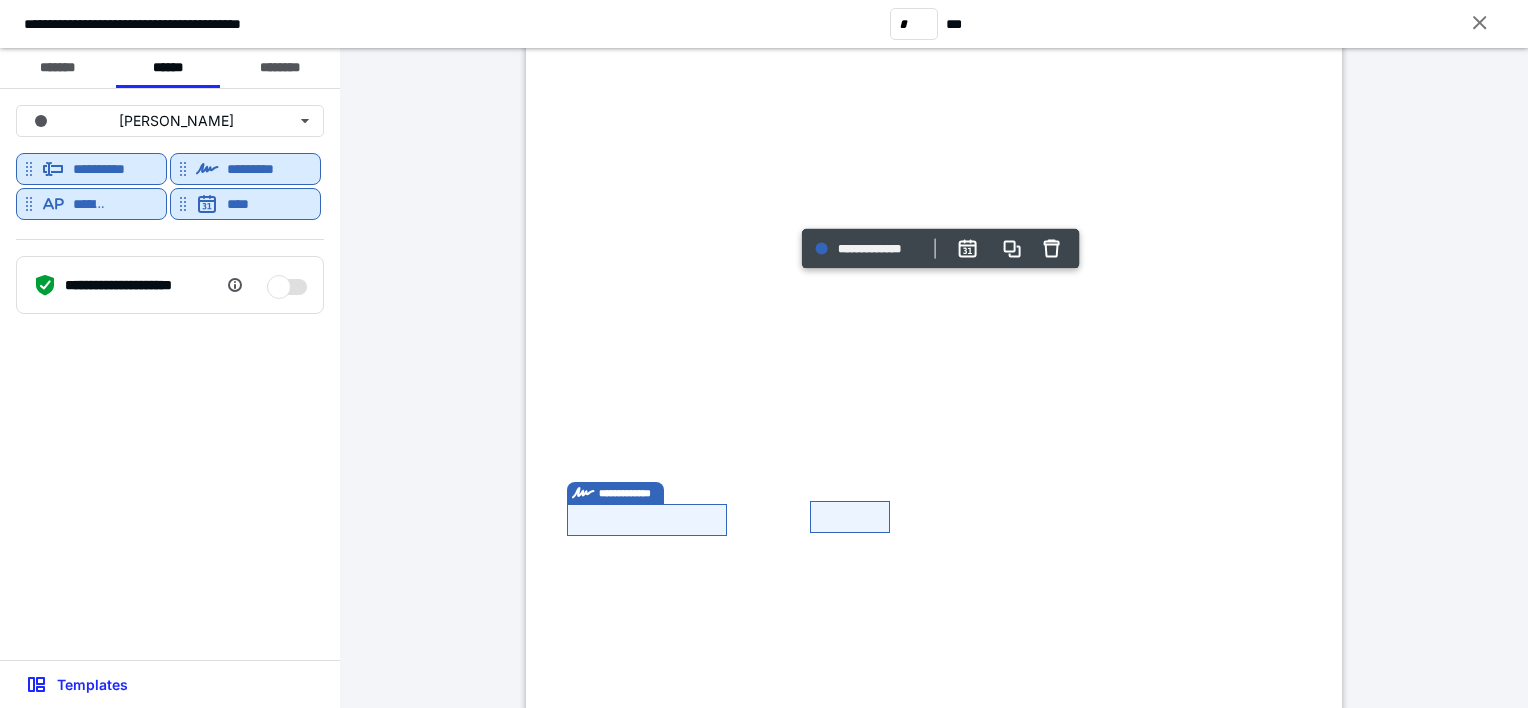 scroll, scrollTop: 1698, scrollLeft: 0, axis: vertical 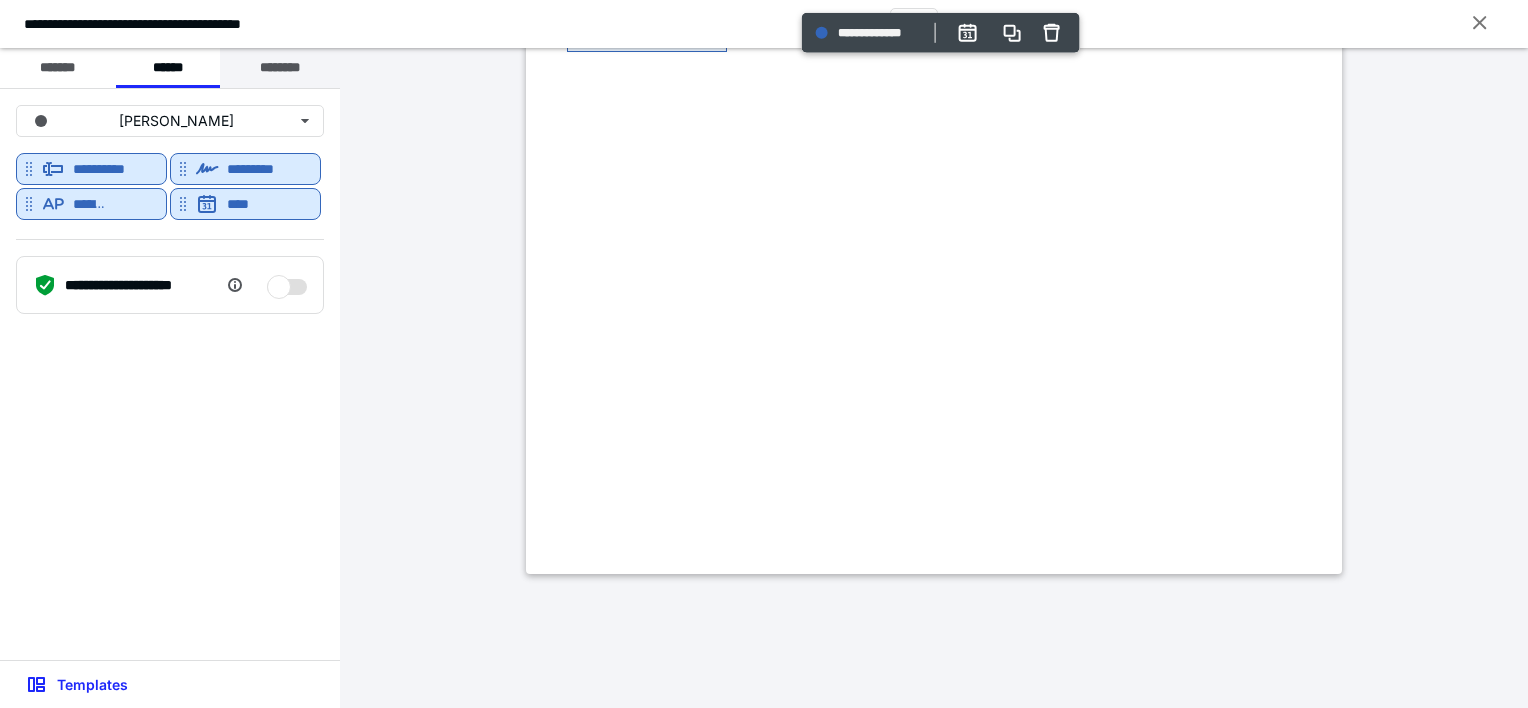 click on "********" at bounding box center (280, 68) 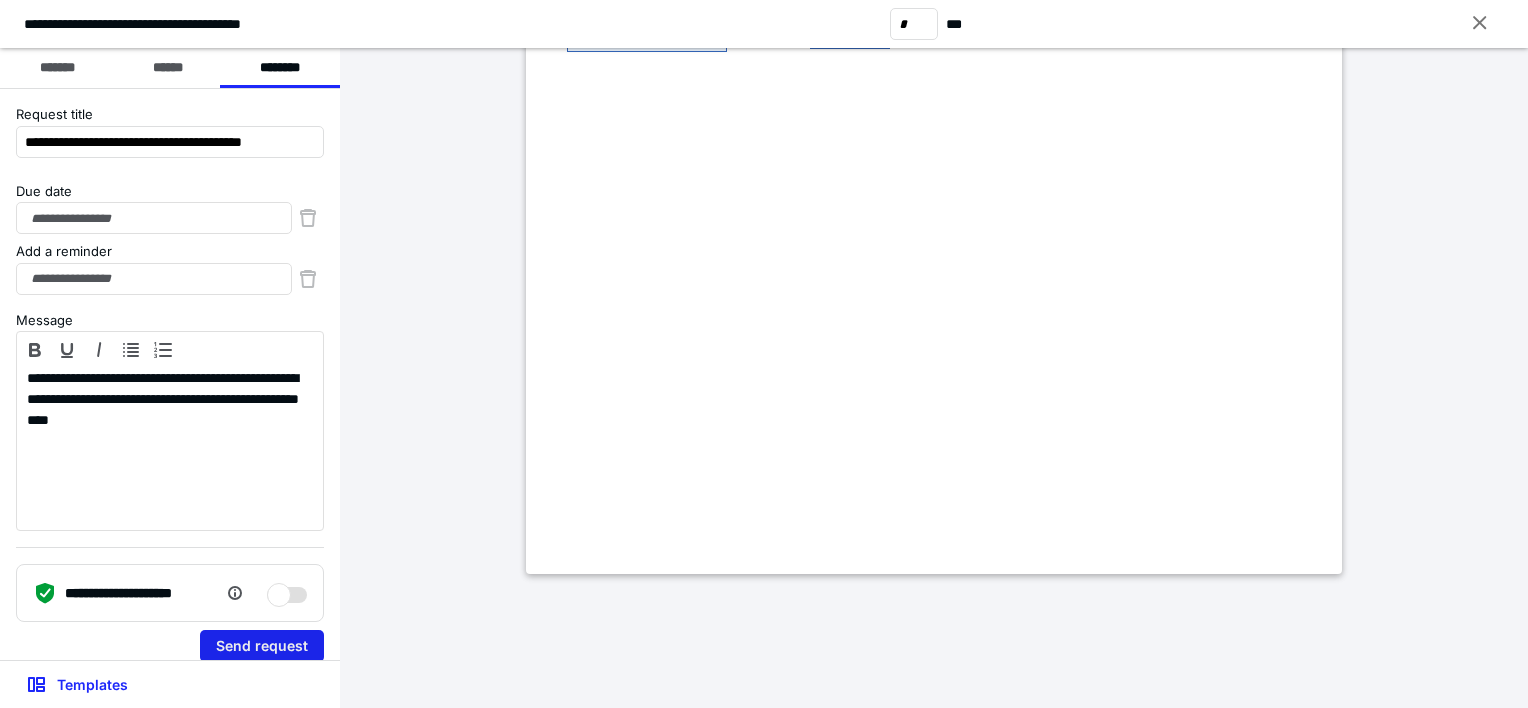 click on "Send request" at bounding box center (262, 646) 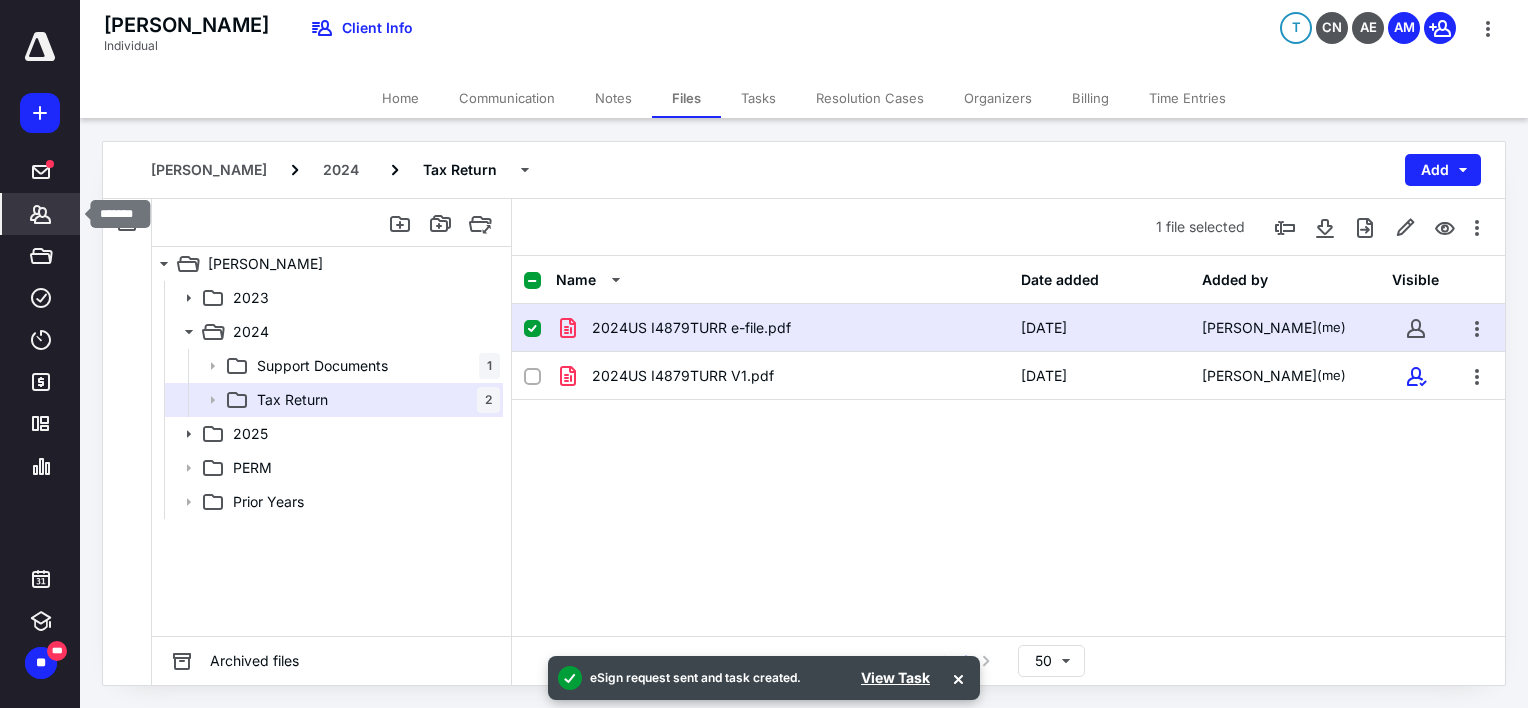 click 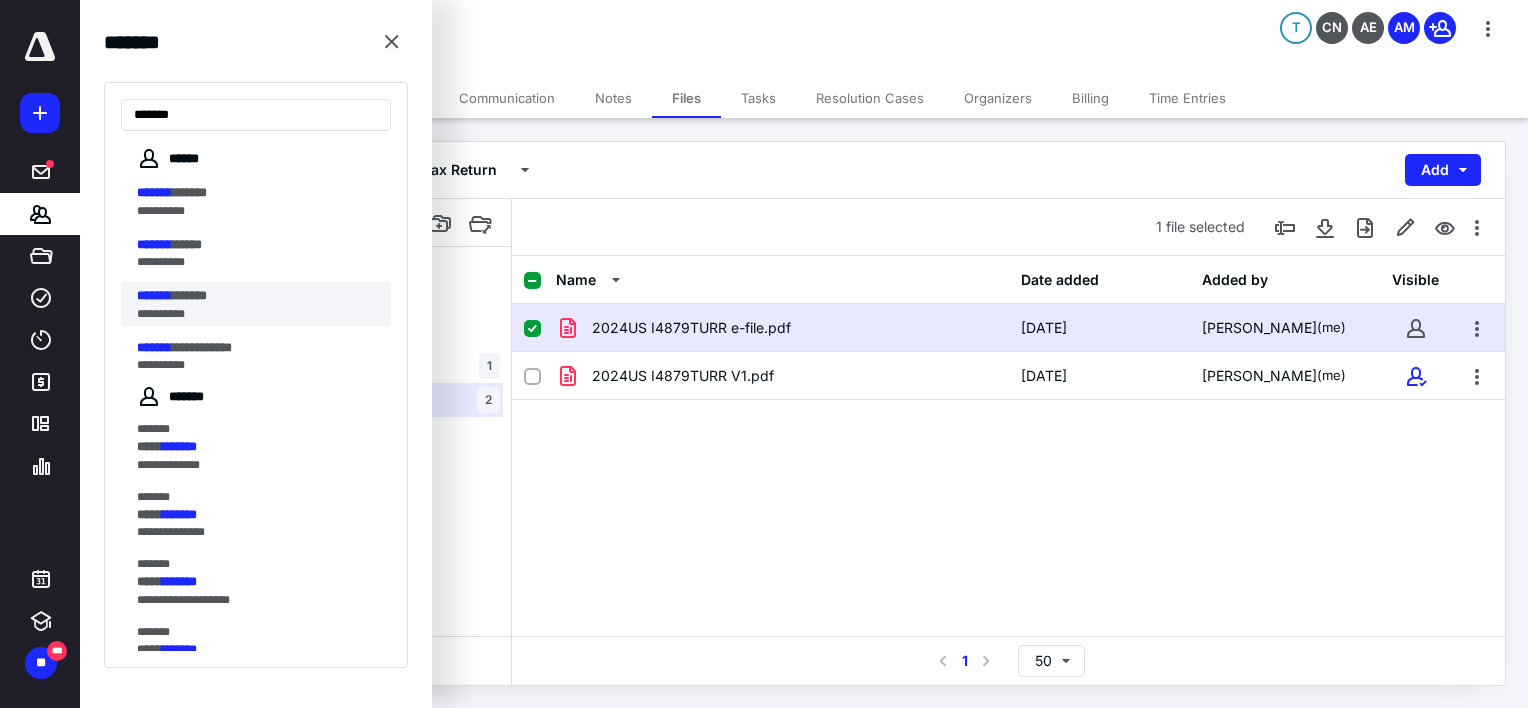type on "*******" 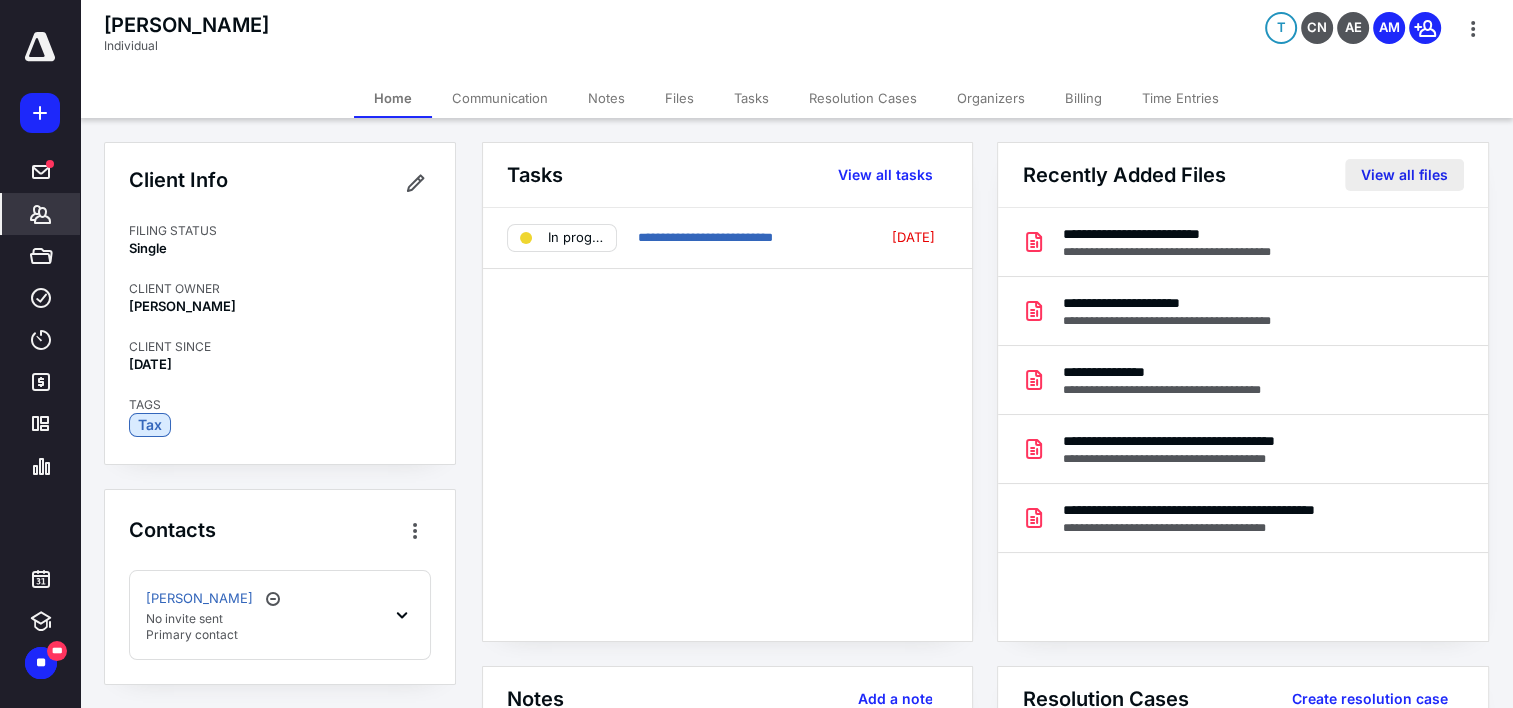 click on "View all files" at bounding box center [1404, 175] 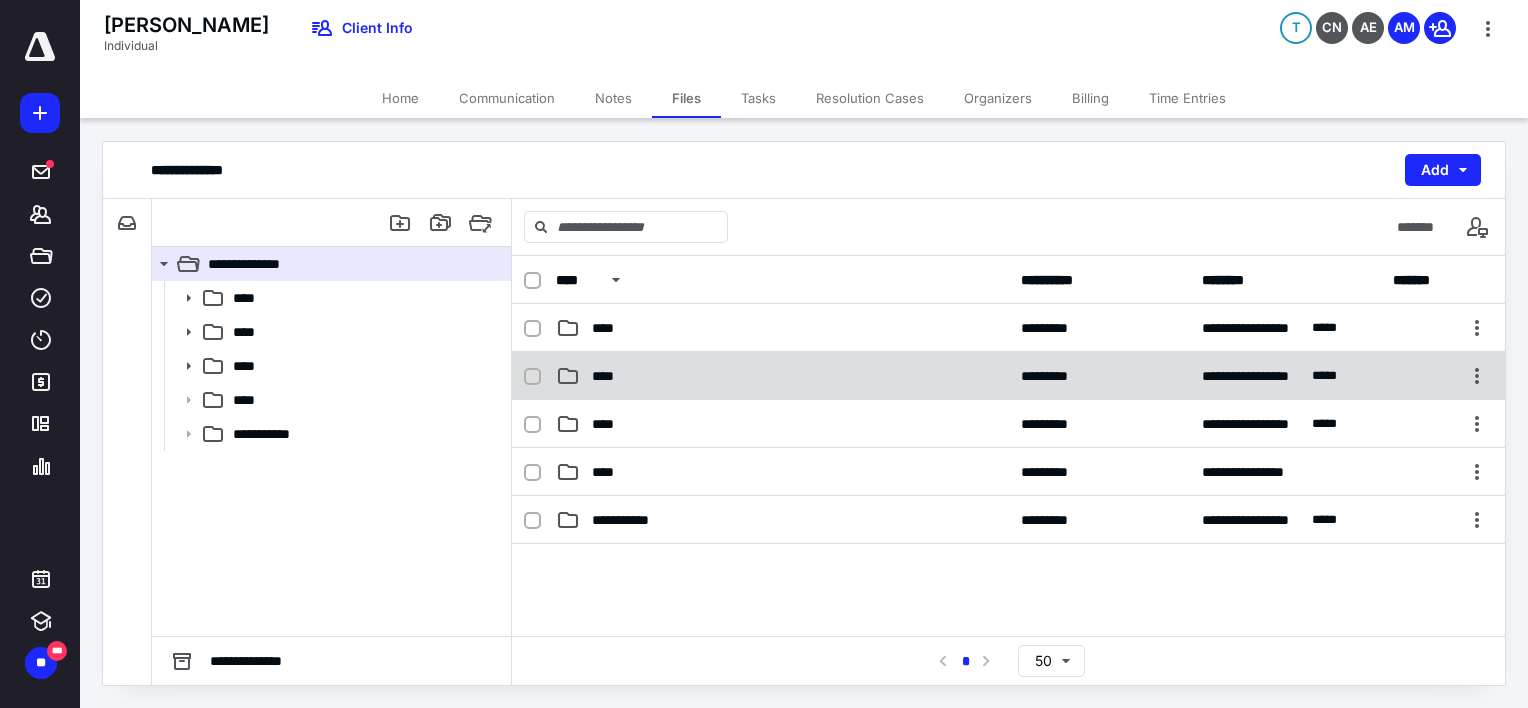 click on "****" at bounding box center (782, 376) 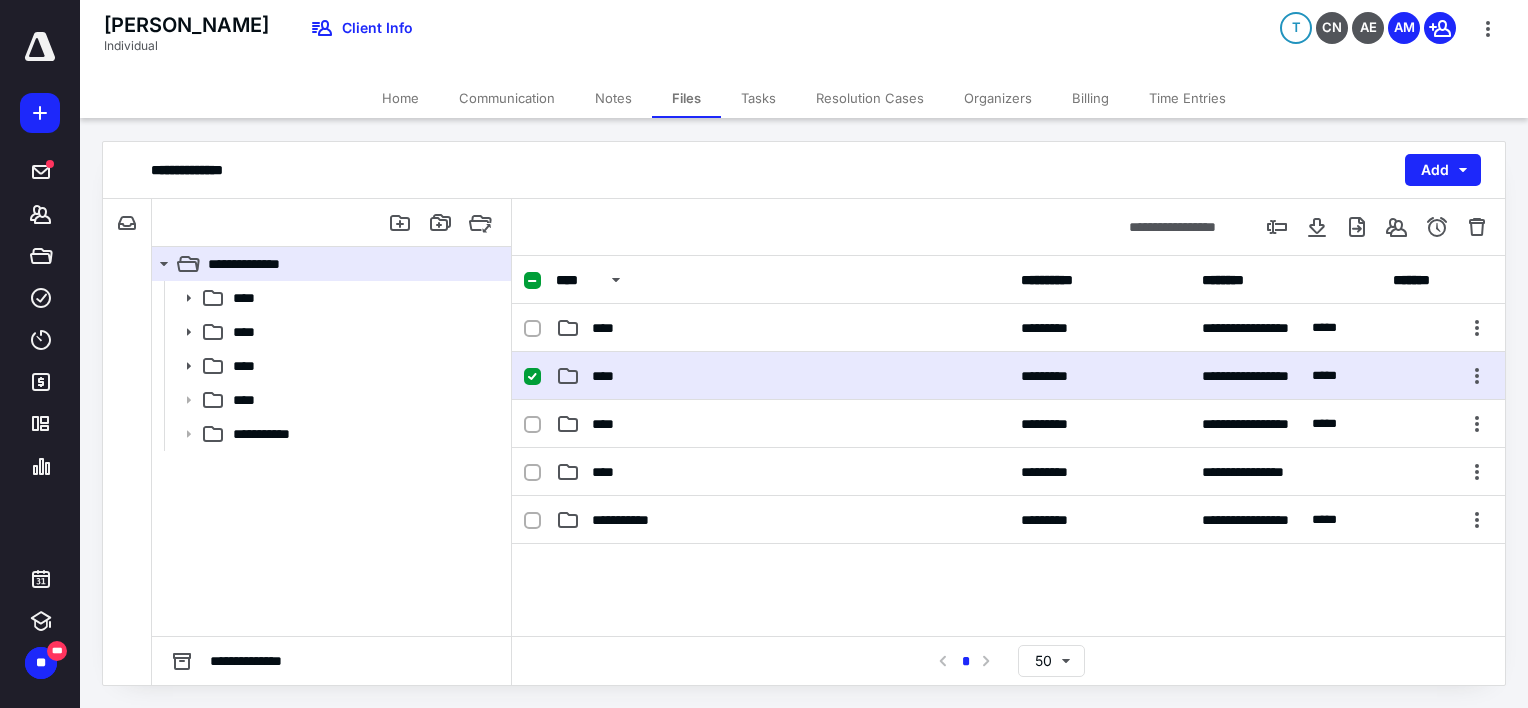 click on "****" at bounding box center [782, 376] 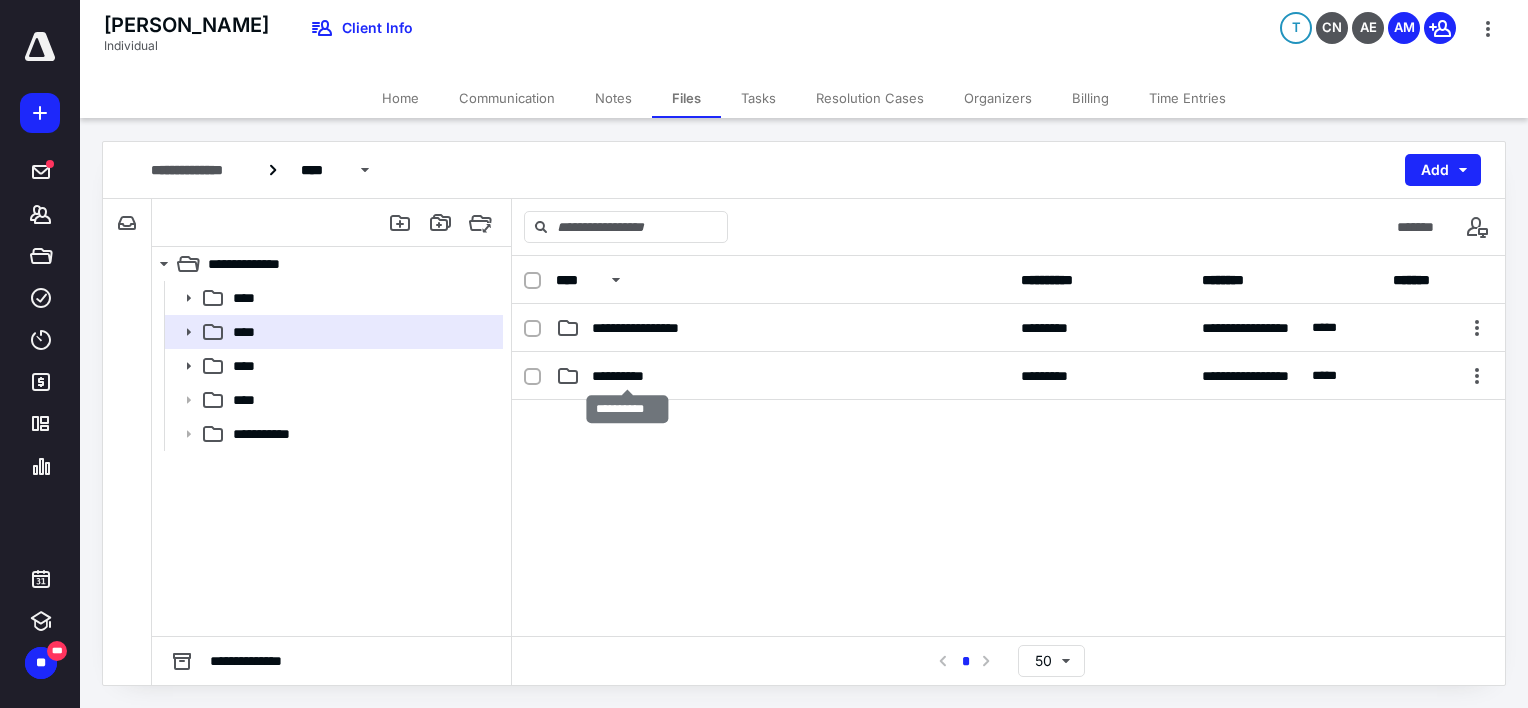 click on "**********" at bounding box center (627, 376) 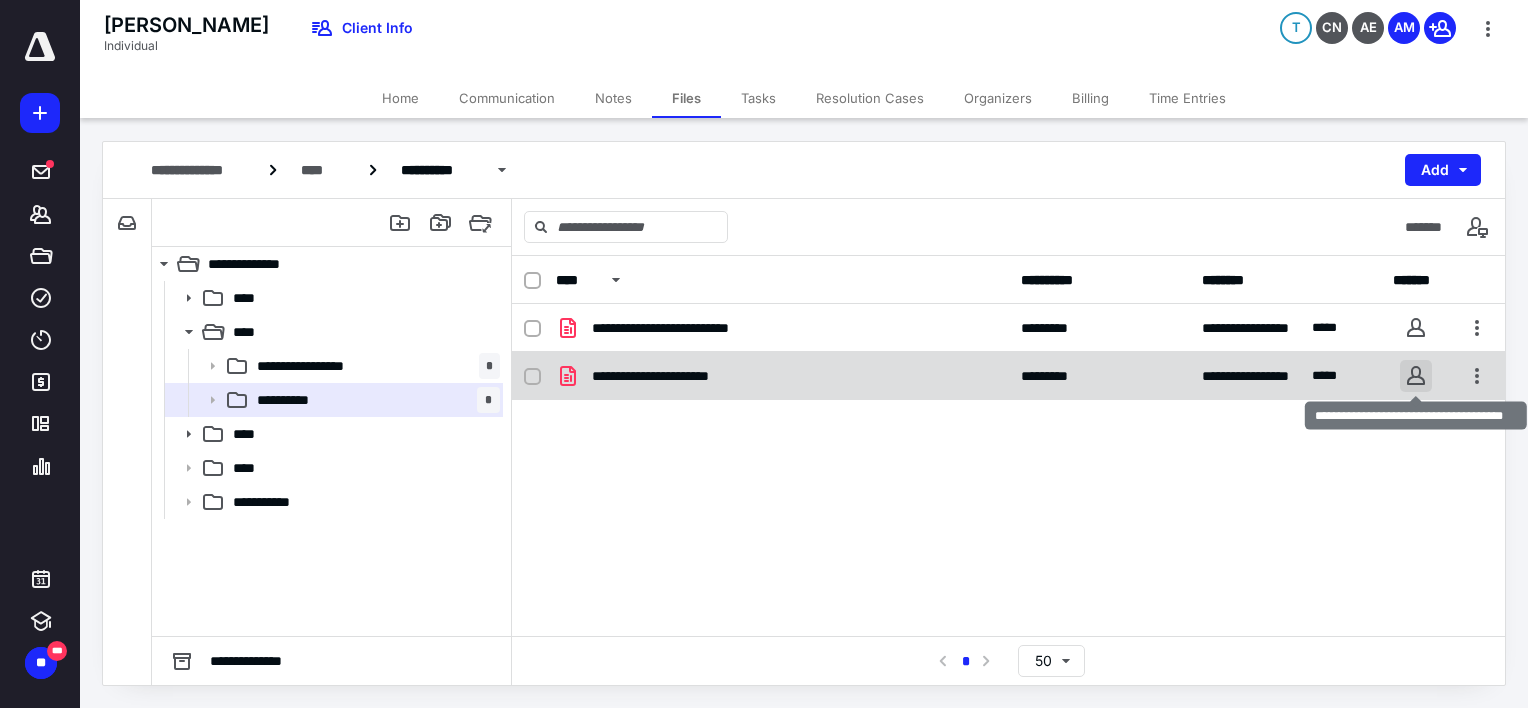 click on "**********" at bounding box center [764, 353] 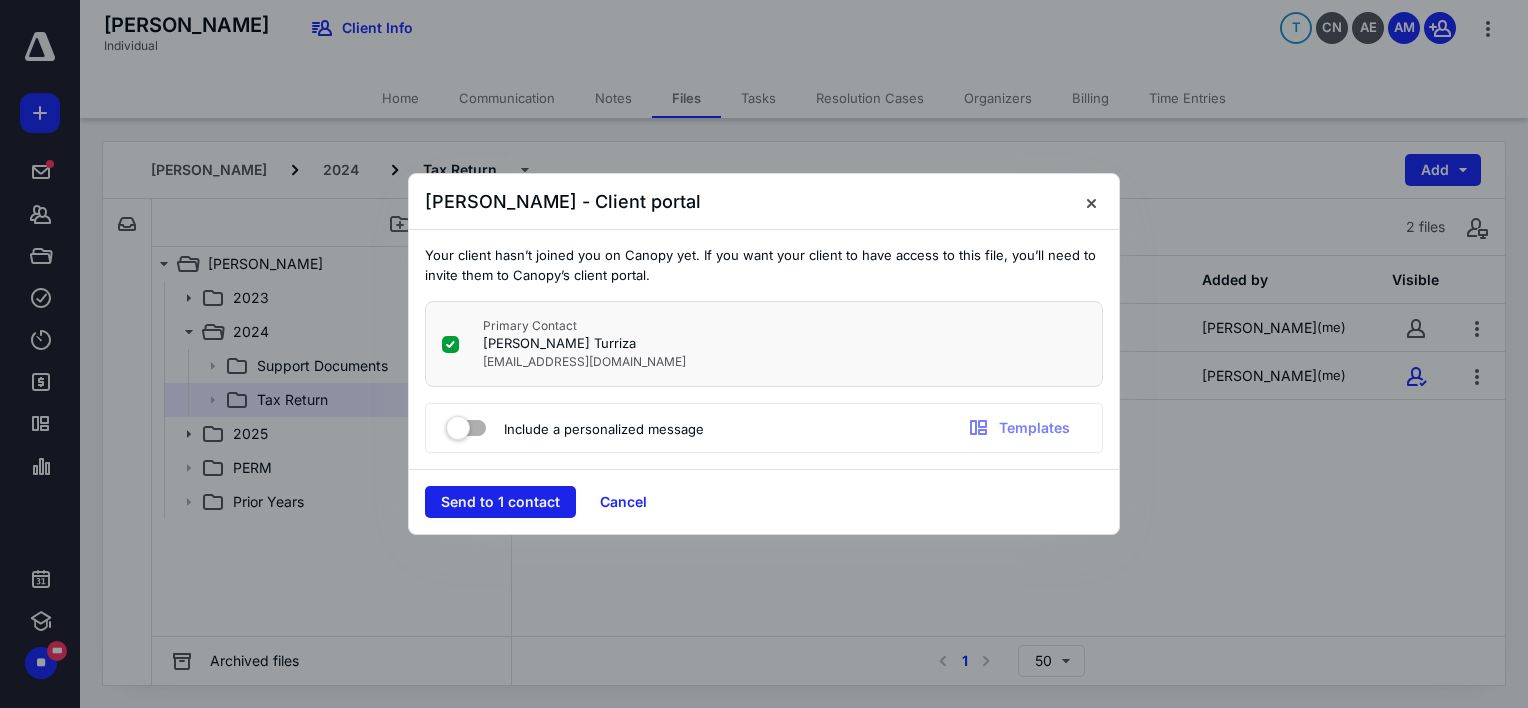 click on "Send to 1 contact" at bounding box center (500, 502) 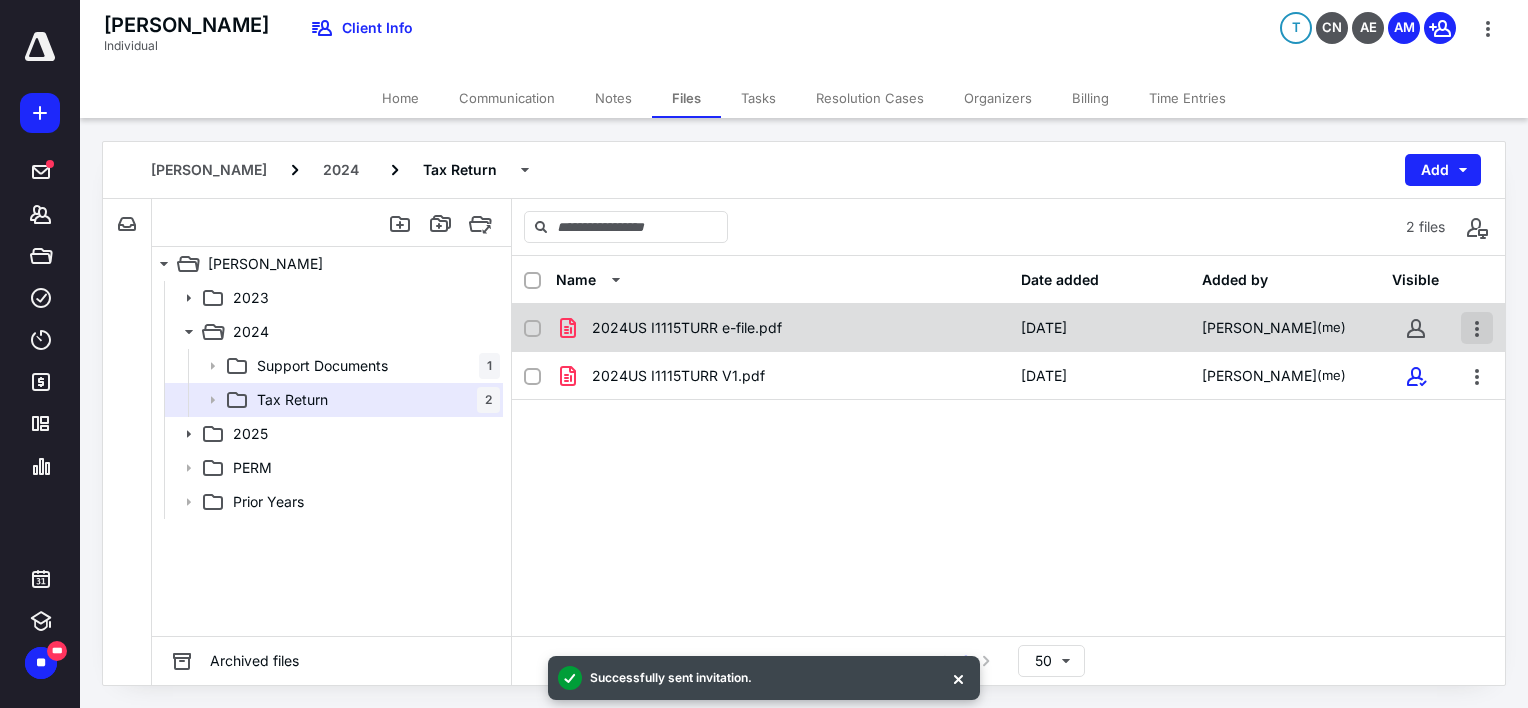 click at bounding box center [1477, 328] 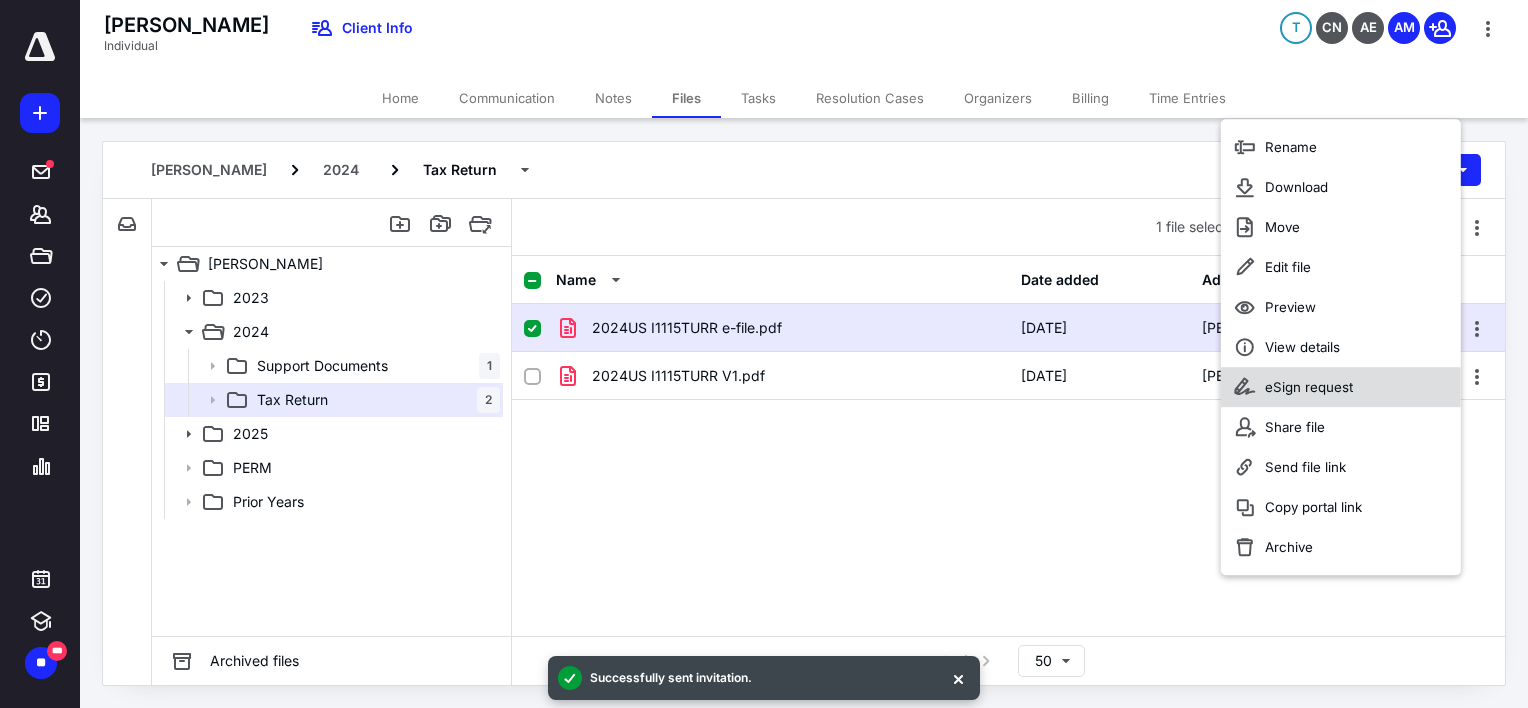 click on "eSign request" at bounding box center (1309, 387) 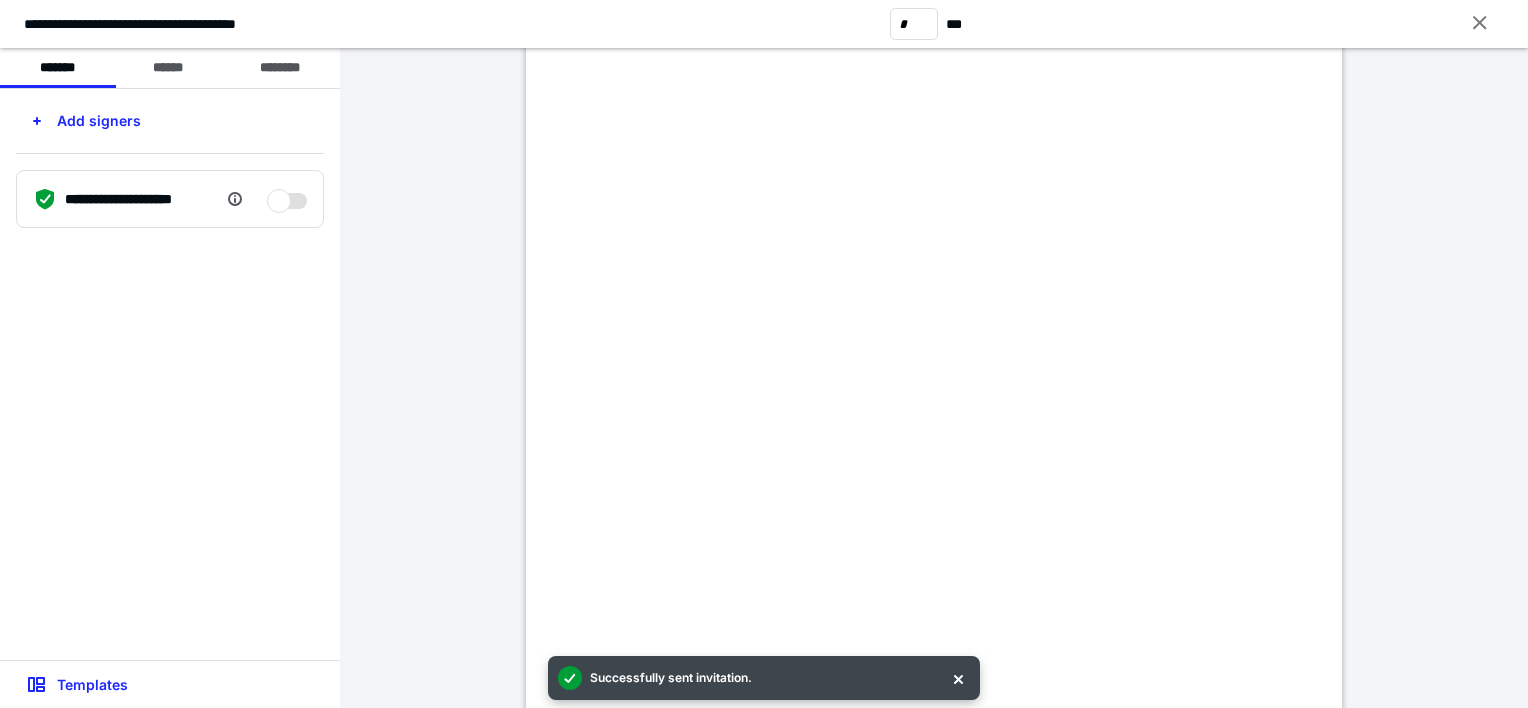 scroll, scrollTop: 176, scrollLeft: 0, axis: vertical 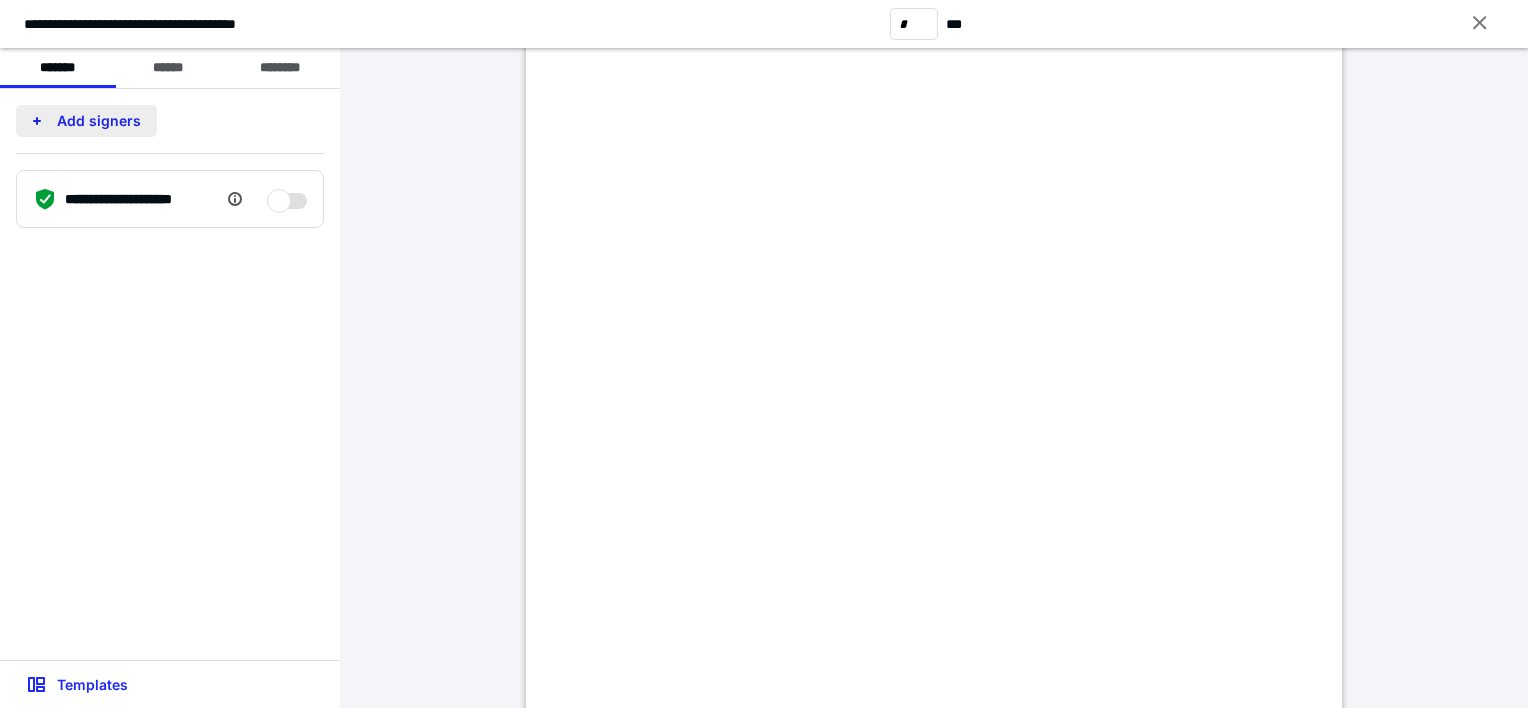 click on "Add signers" at bounding box center (86, 121) 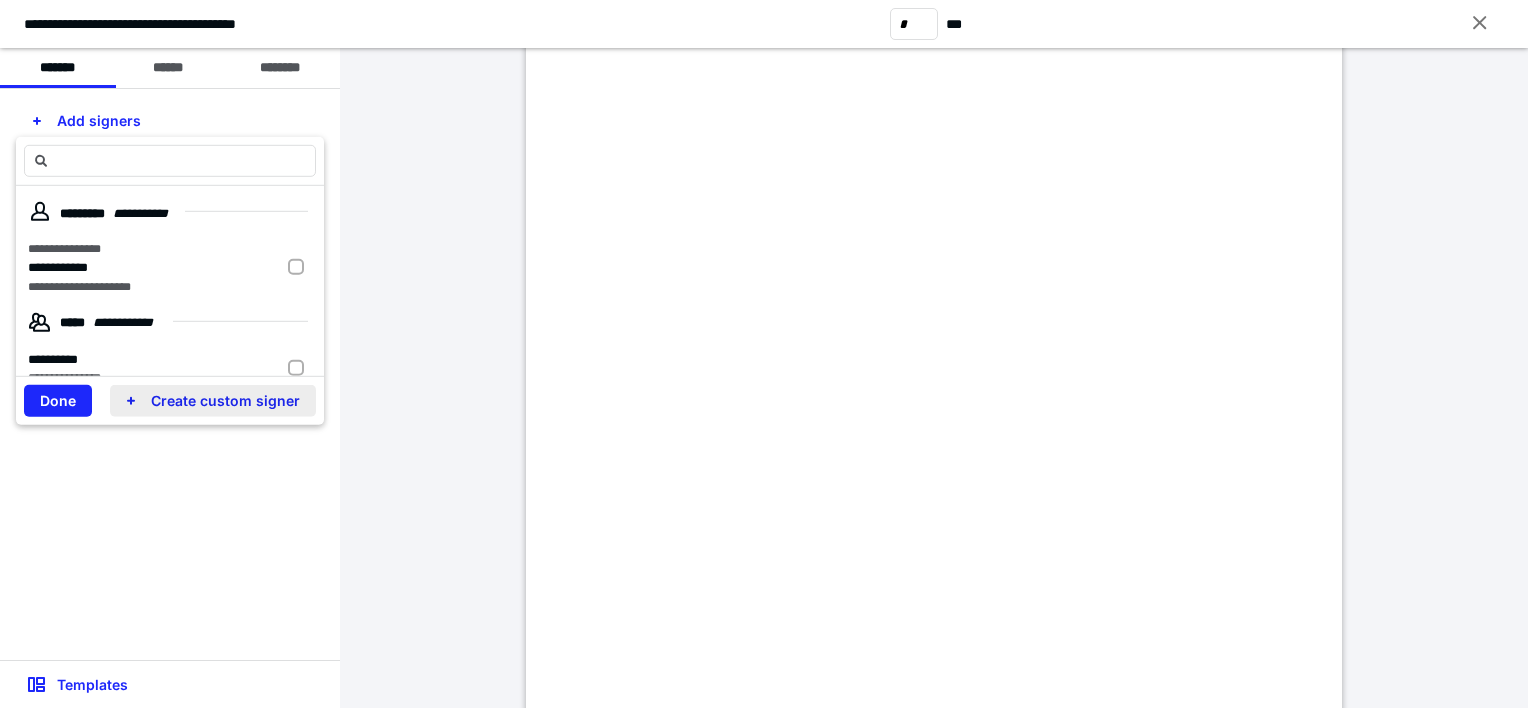 click on "Create custom signer" at bounding box center (213, 401) 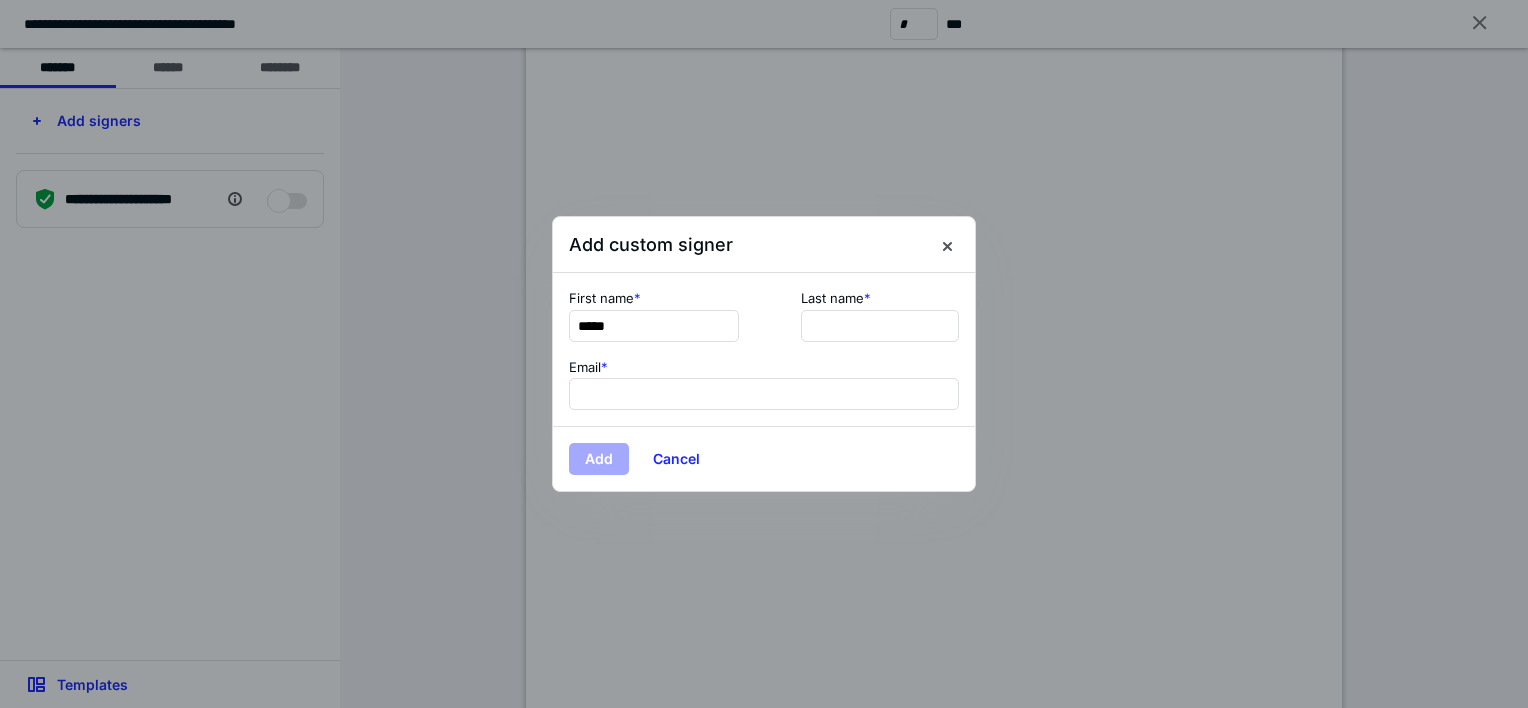 type on "*****" 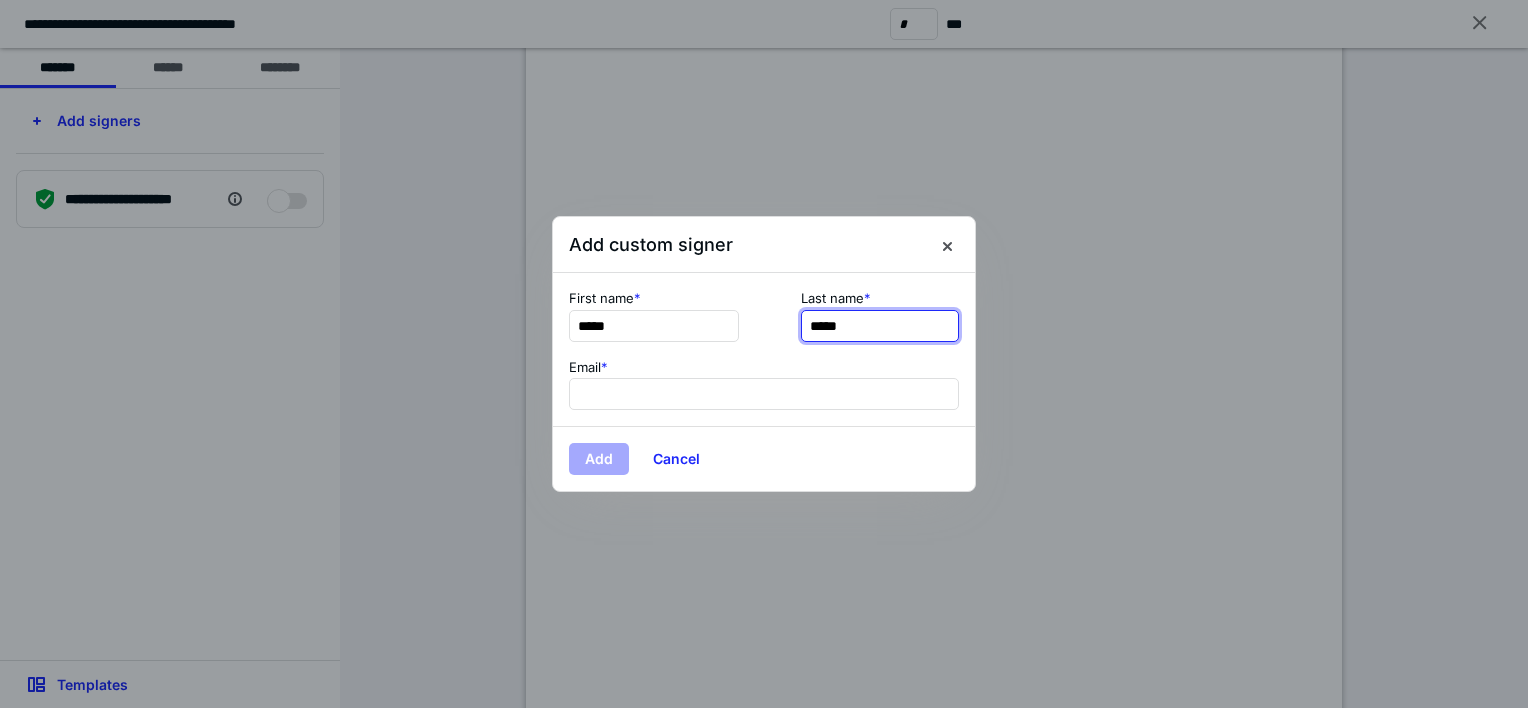 type on "*******" 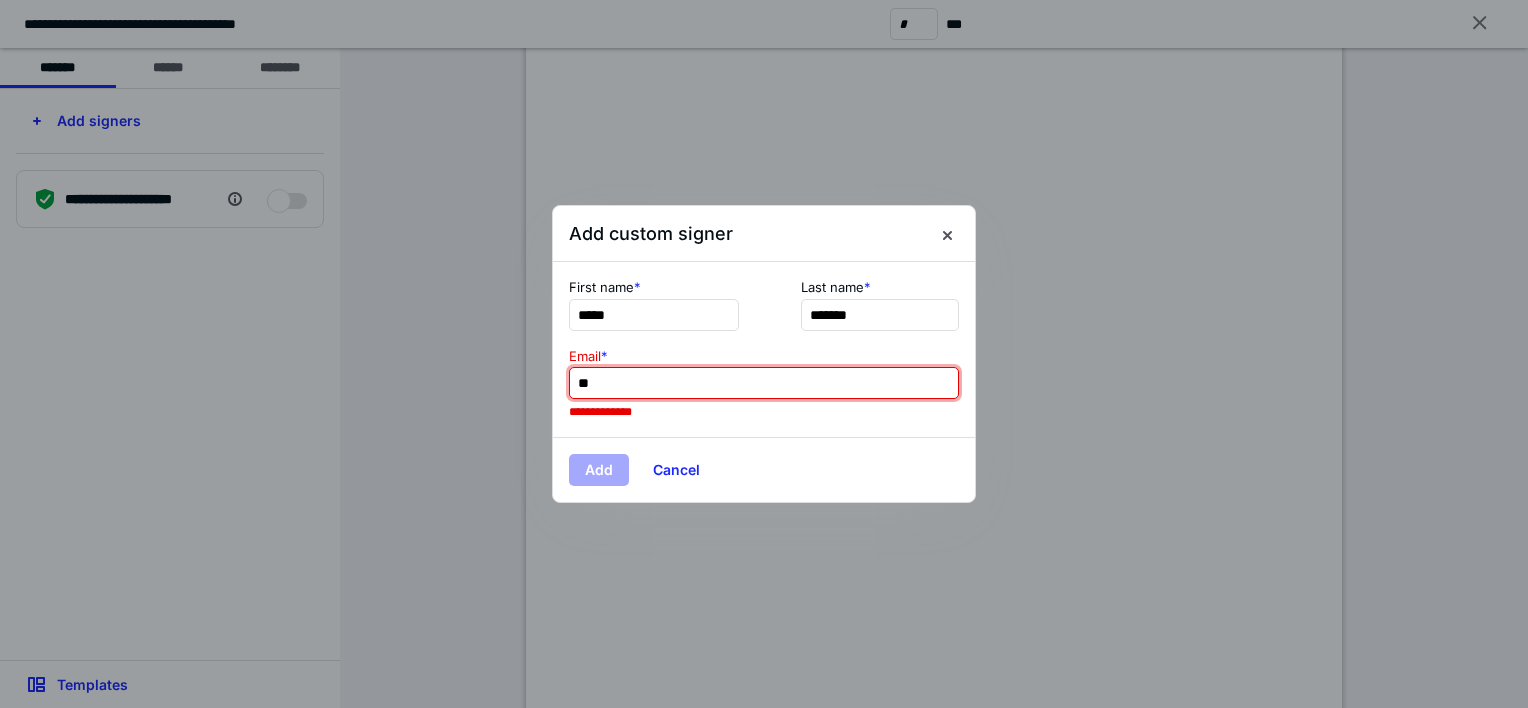 type on "**********" 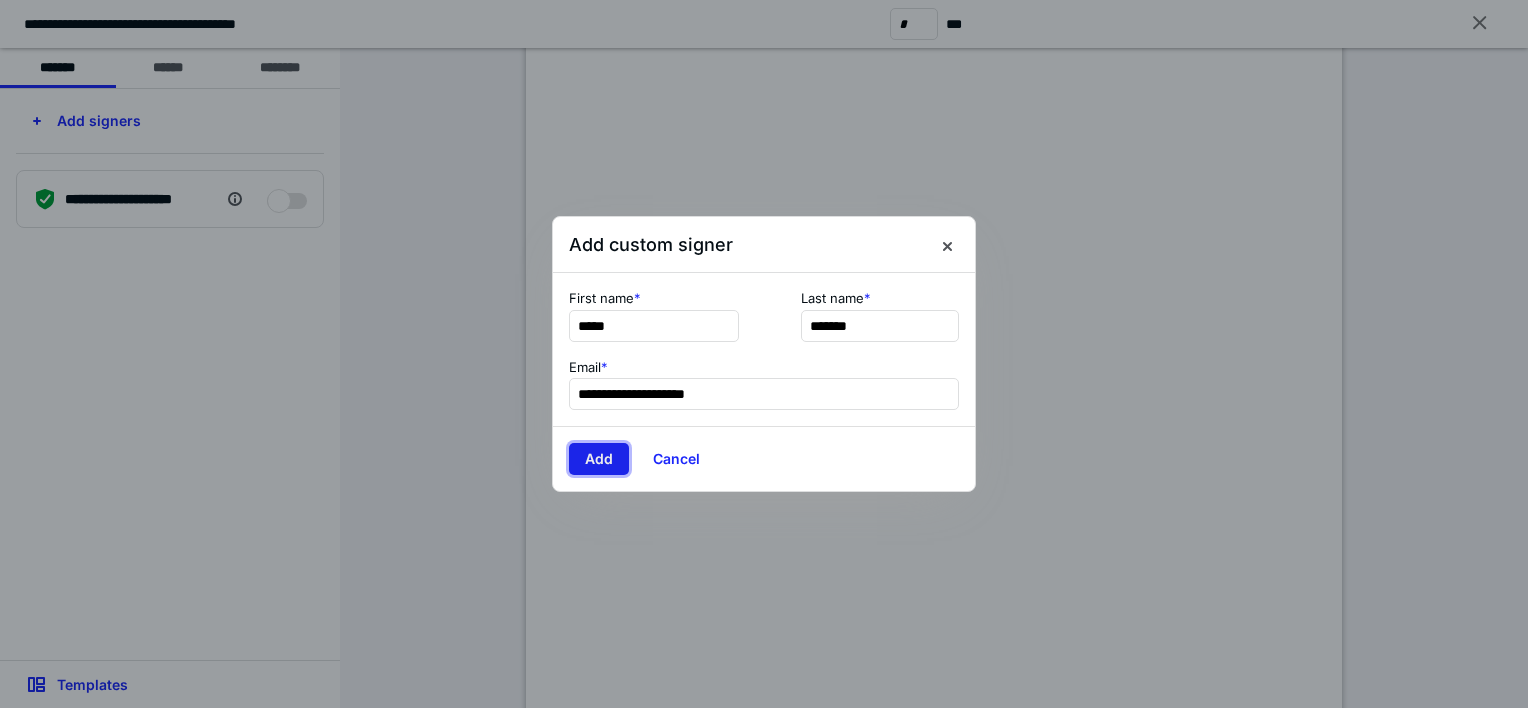 click on "Add" at bounding box center [599, 459] 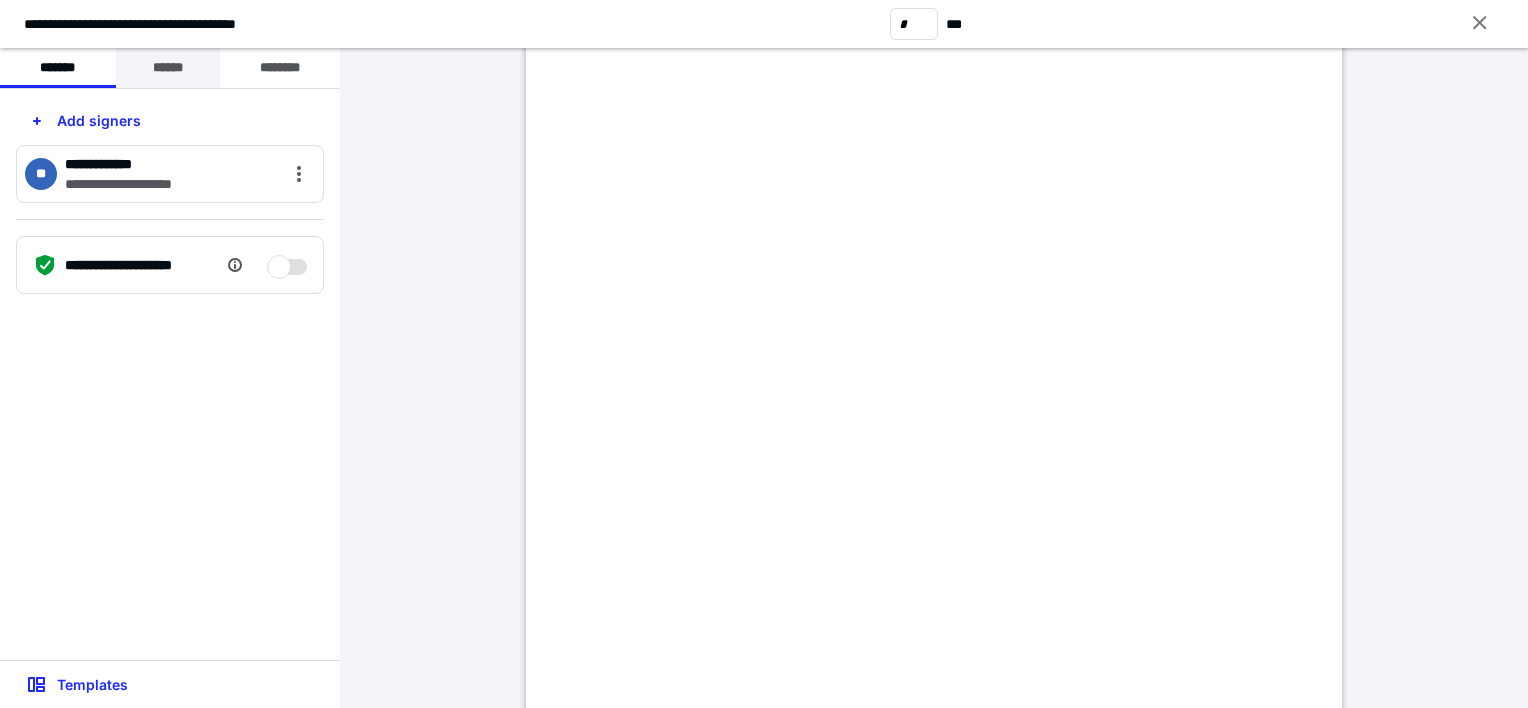 click on "******" at bounding box center (168, 68) 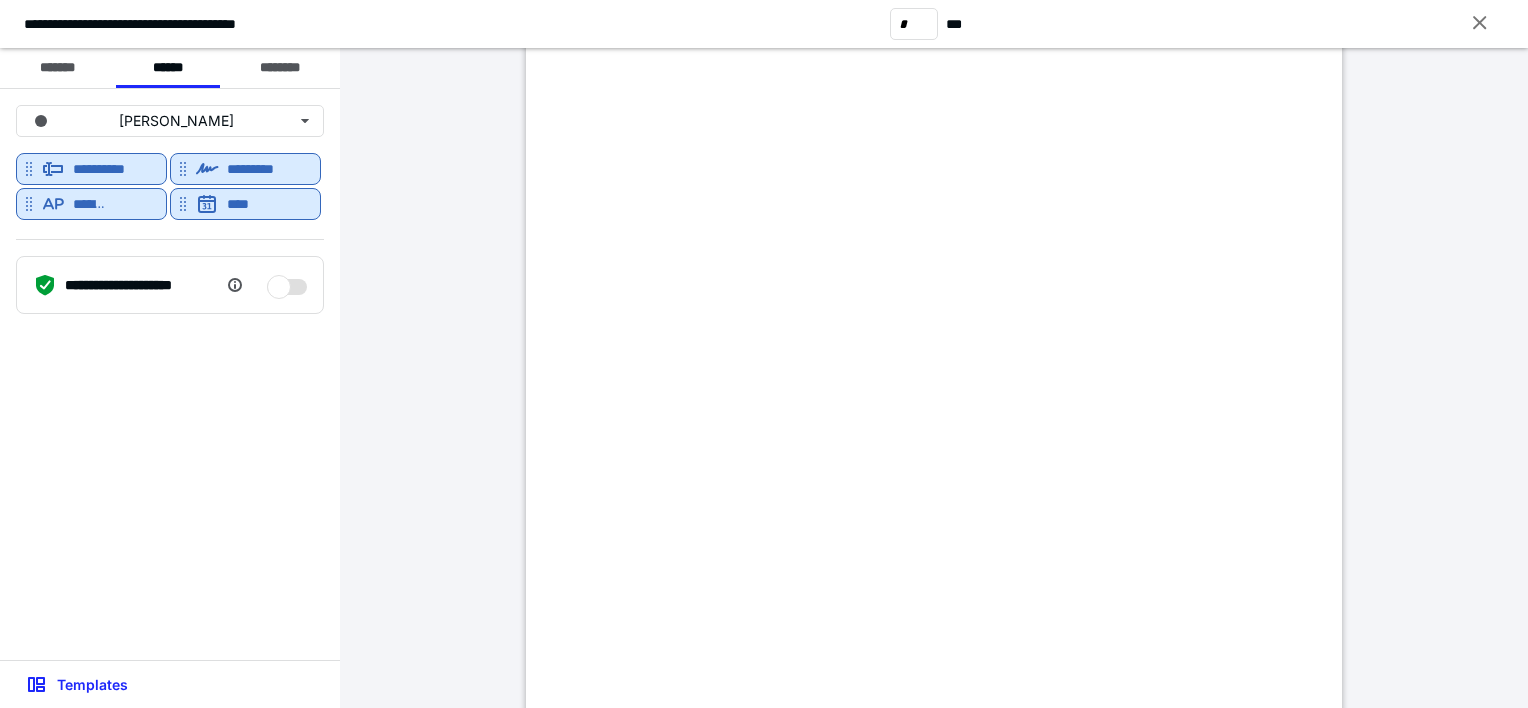scroll, scrollTop: 252, scrollLeft: 0, axis: vertical 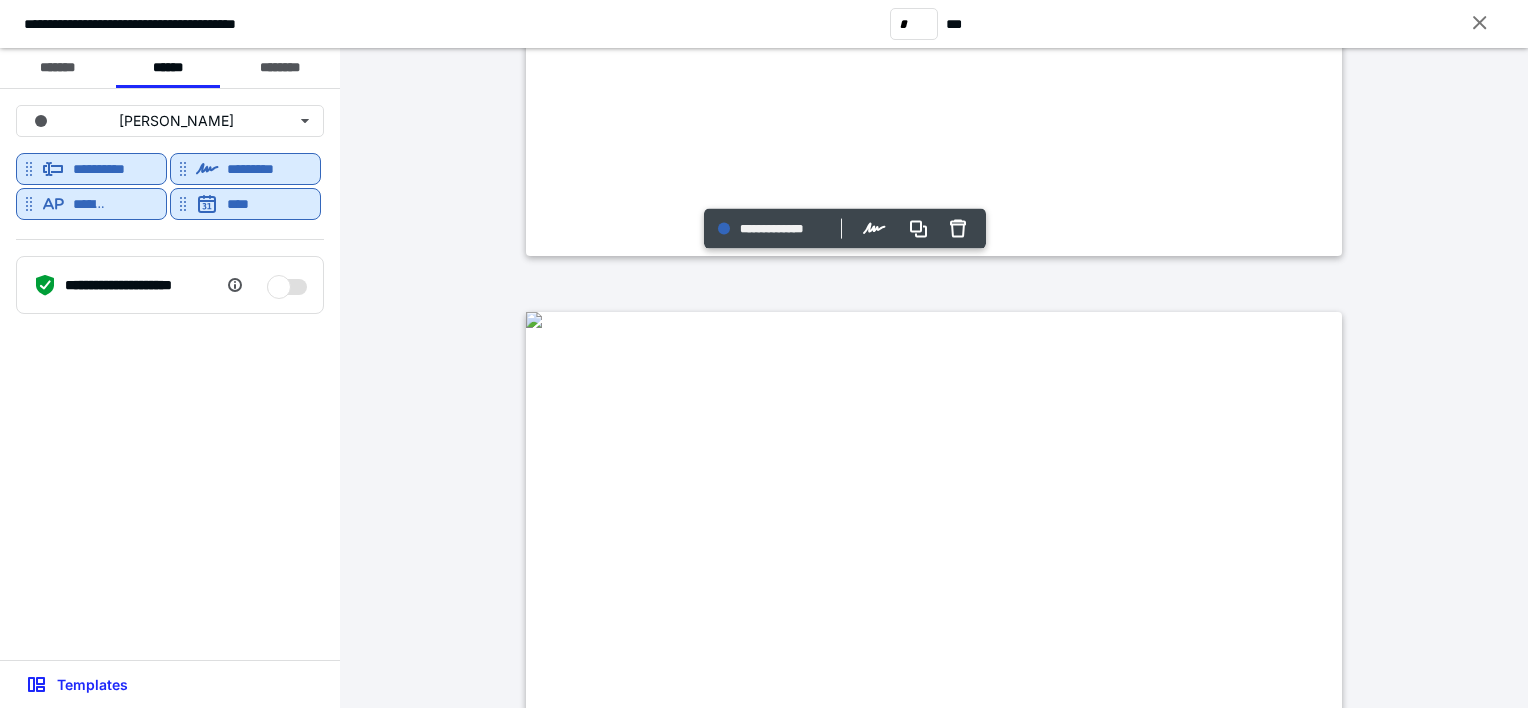 type on "*" 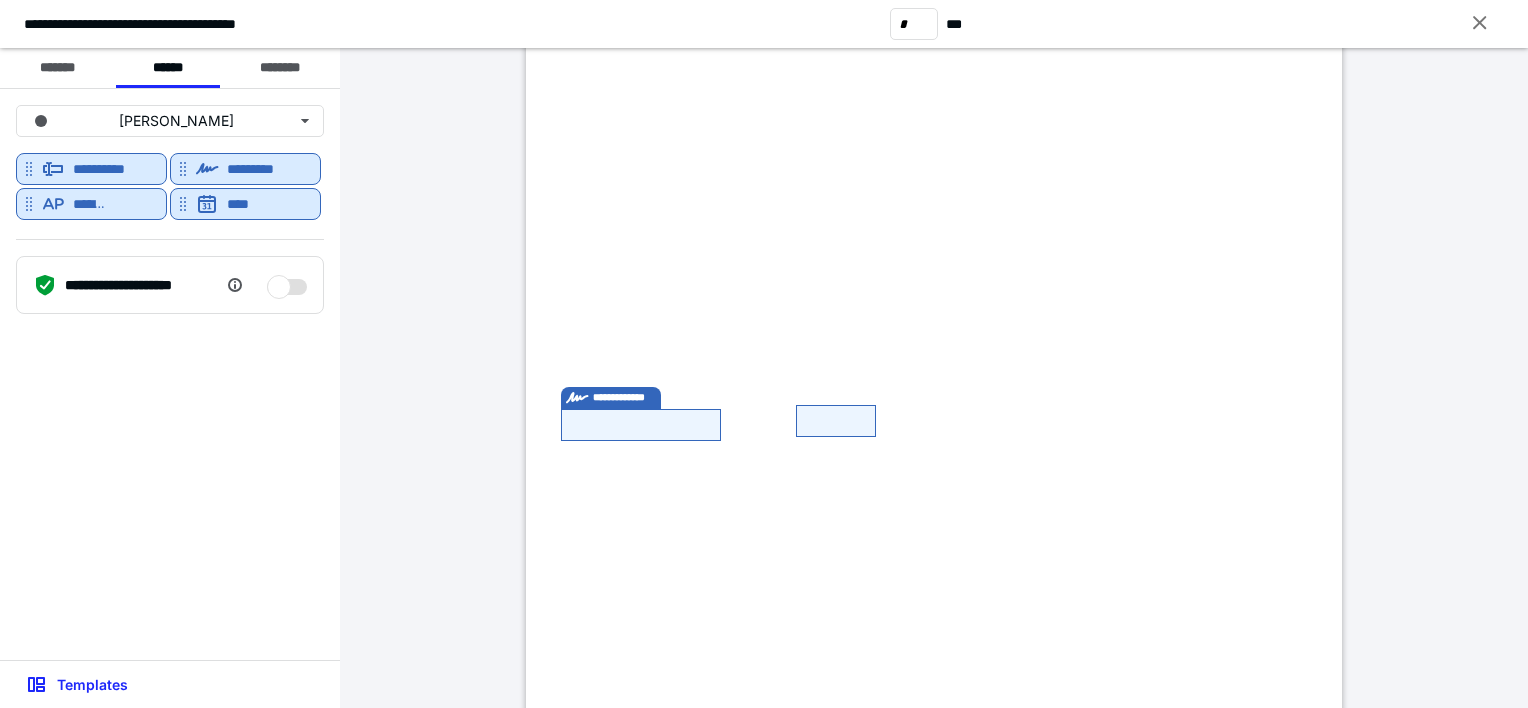 scroll, scrollTop: 1820, scrollLeft: 0, axis: vertical 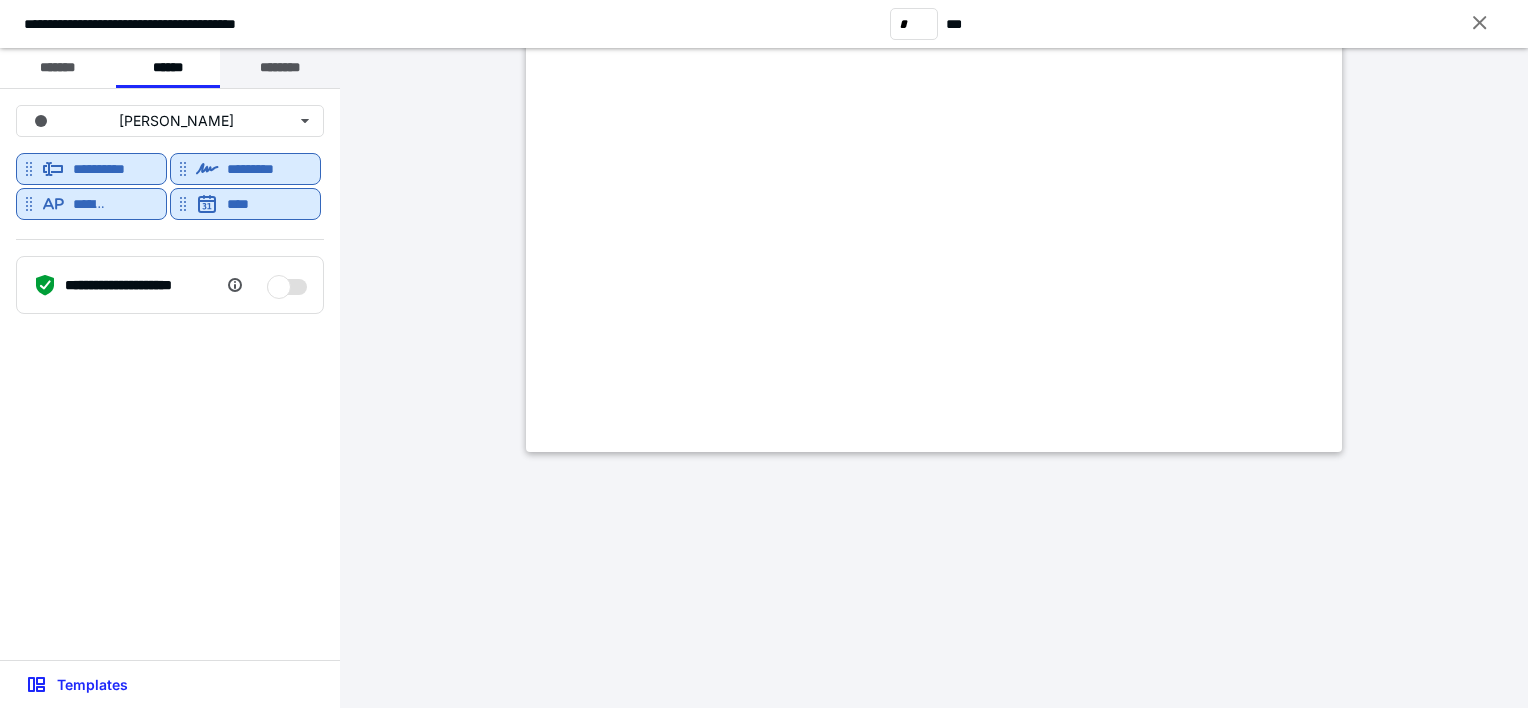 click on "********" at bounding box center (280, 68) 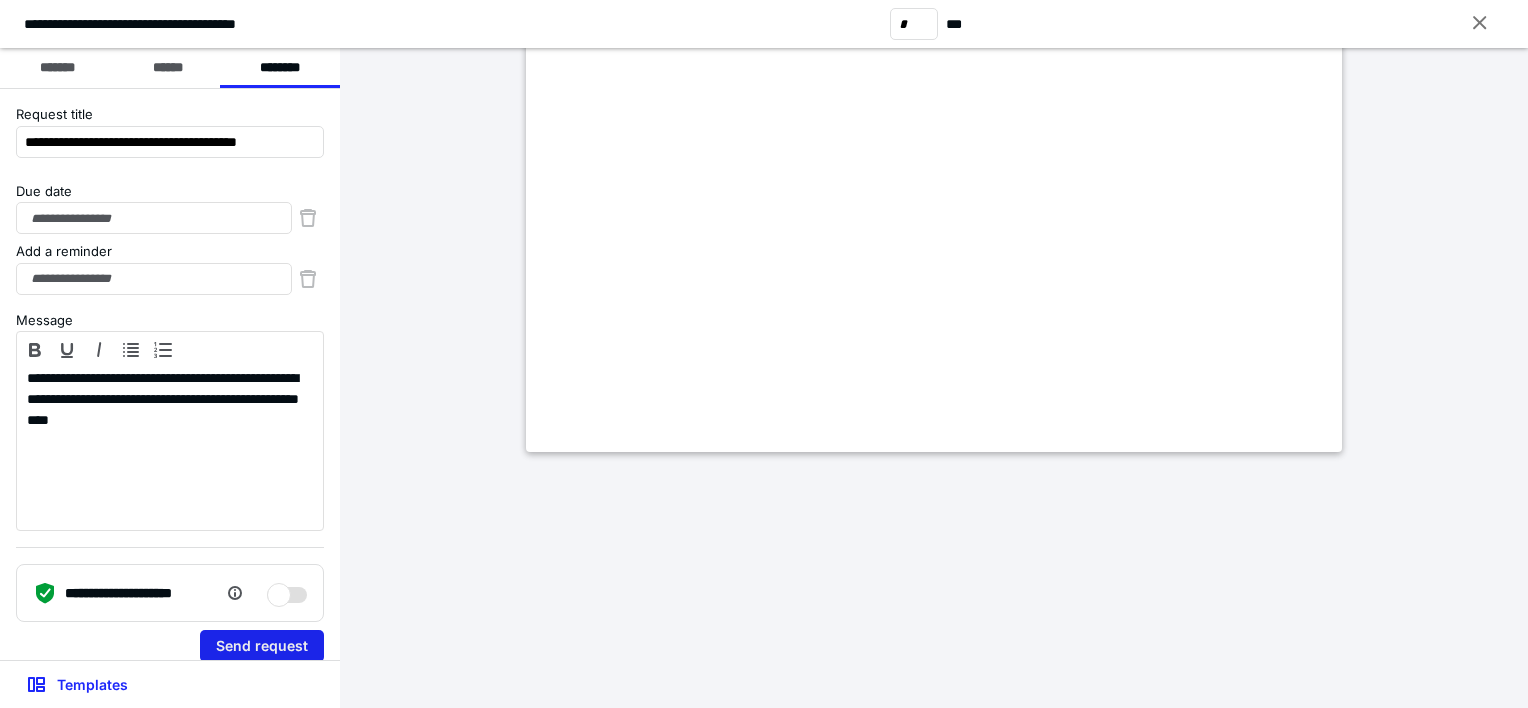 click on "Send request" at bounding box center (262, 646) 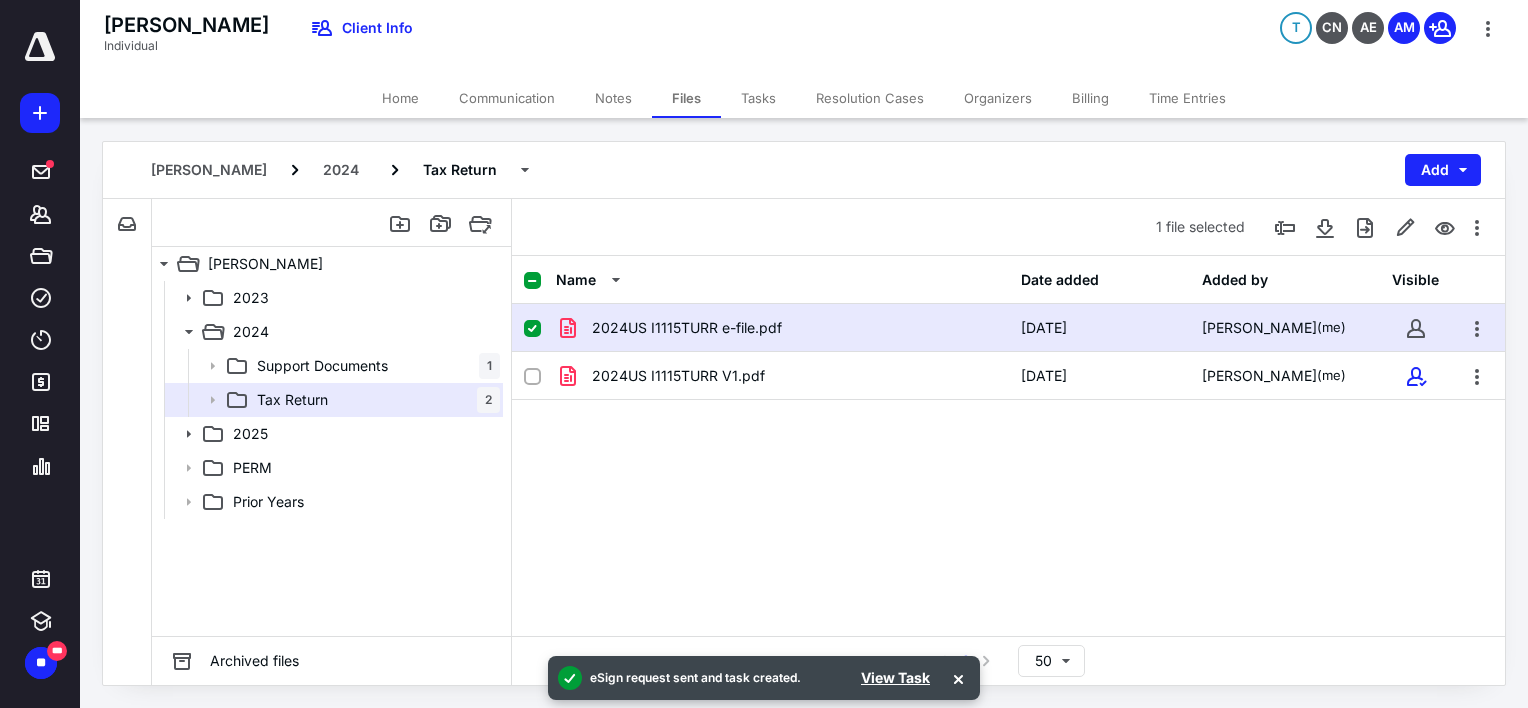 click on "Home" at bounding box center [400, 98] 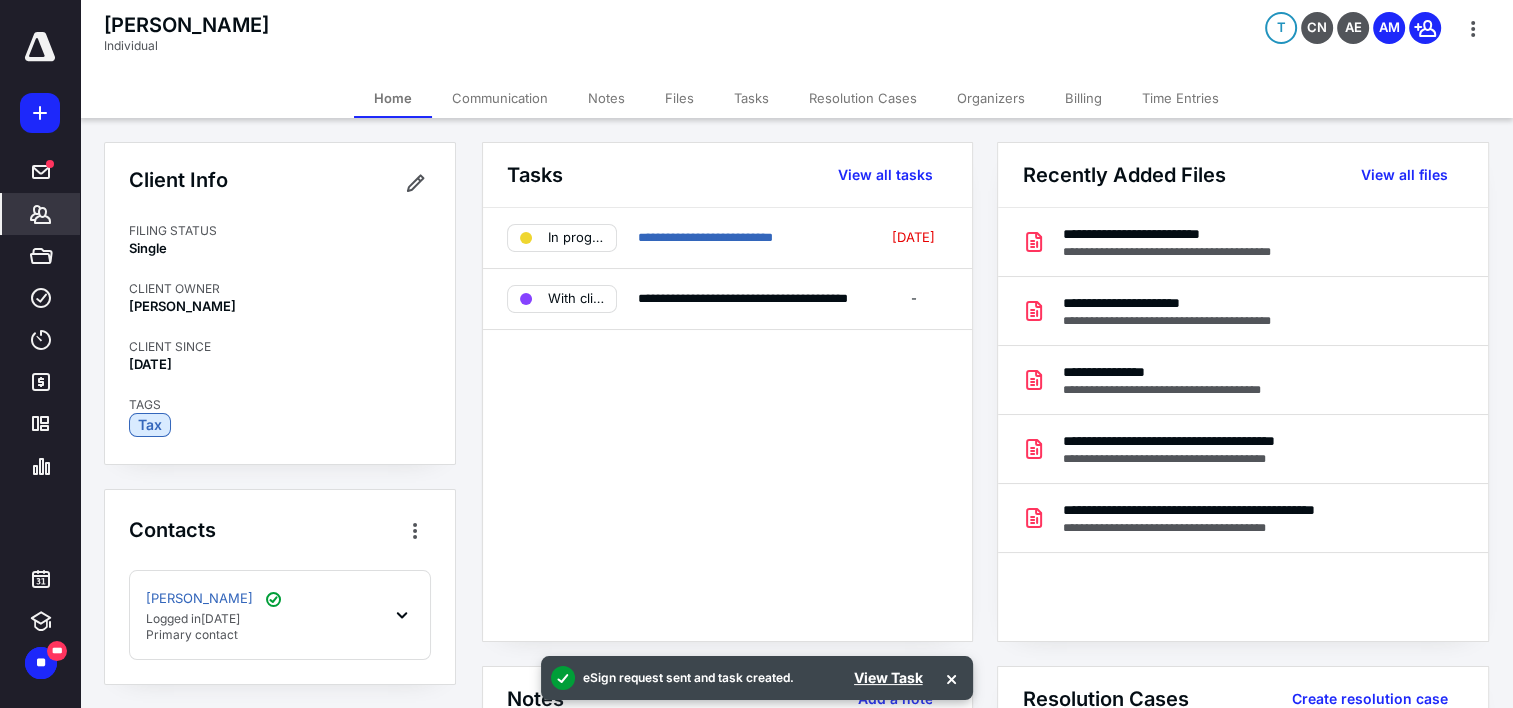 click on "*******" at bounding box center (41, 214) 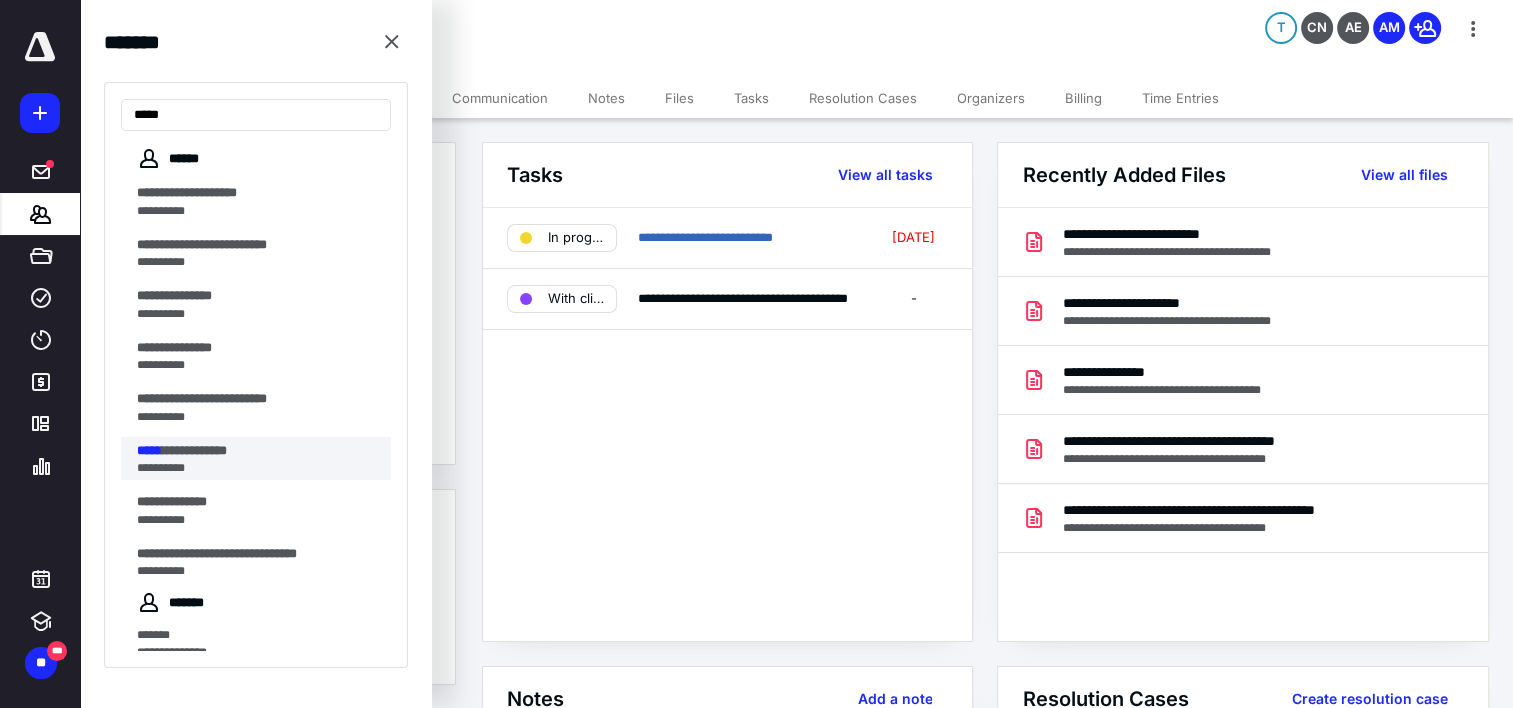 type on "*****" 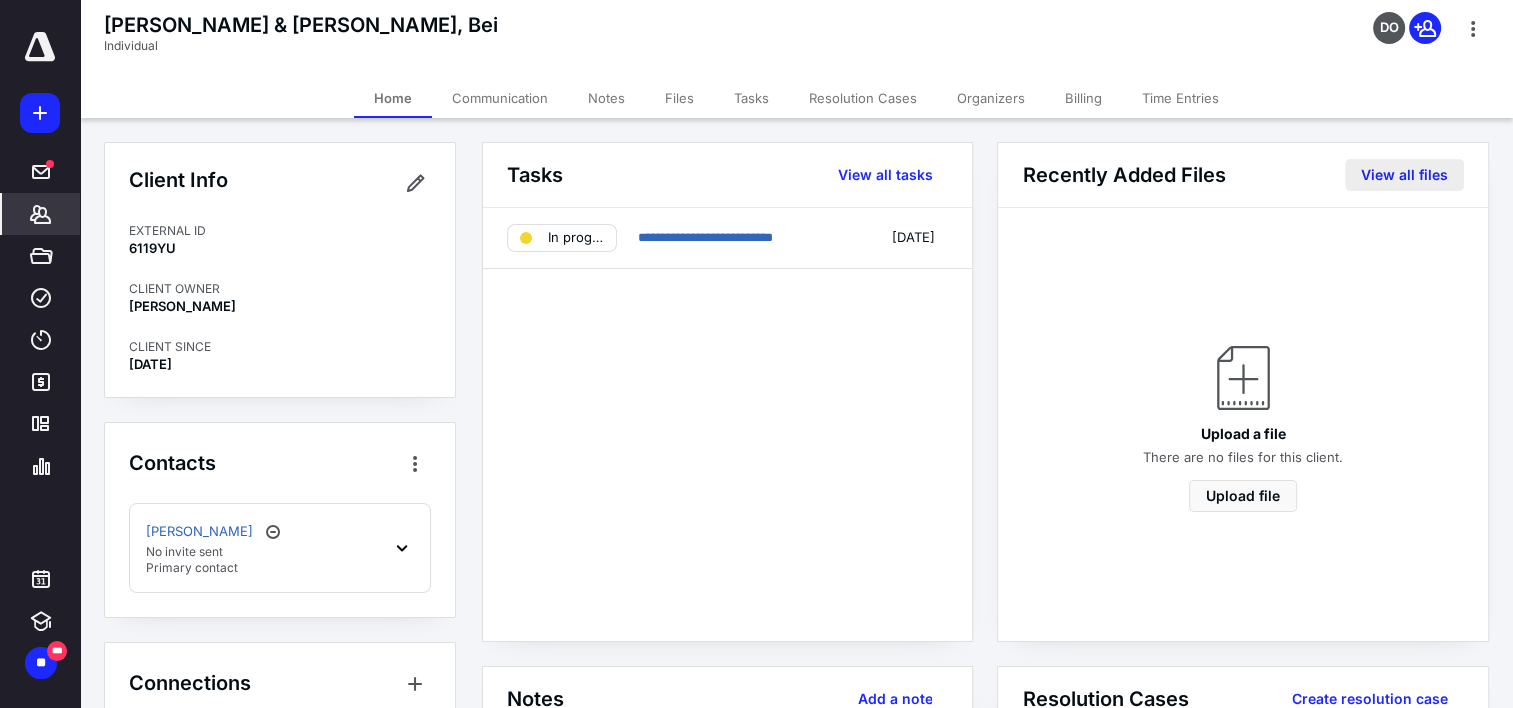 click on "View all files" at bounding box center [1404, 175] 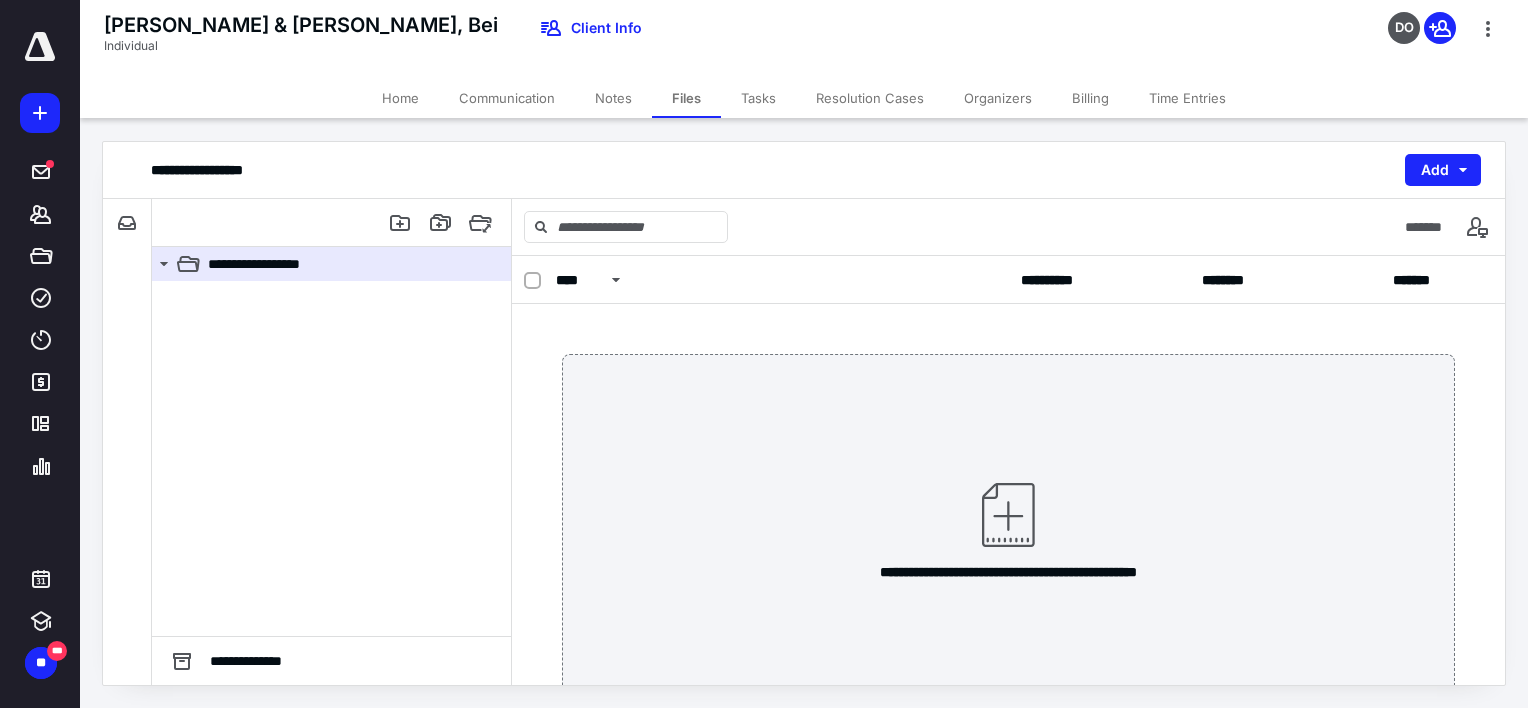 click at bounding box center (331, 458) 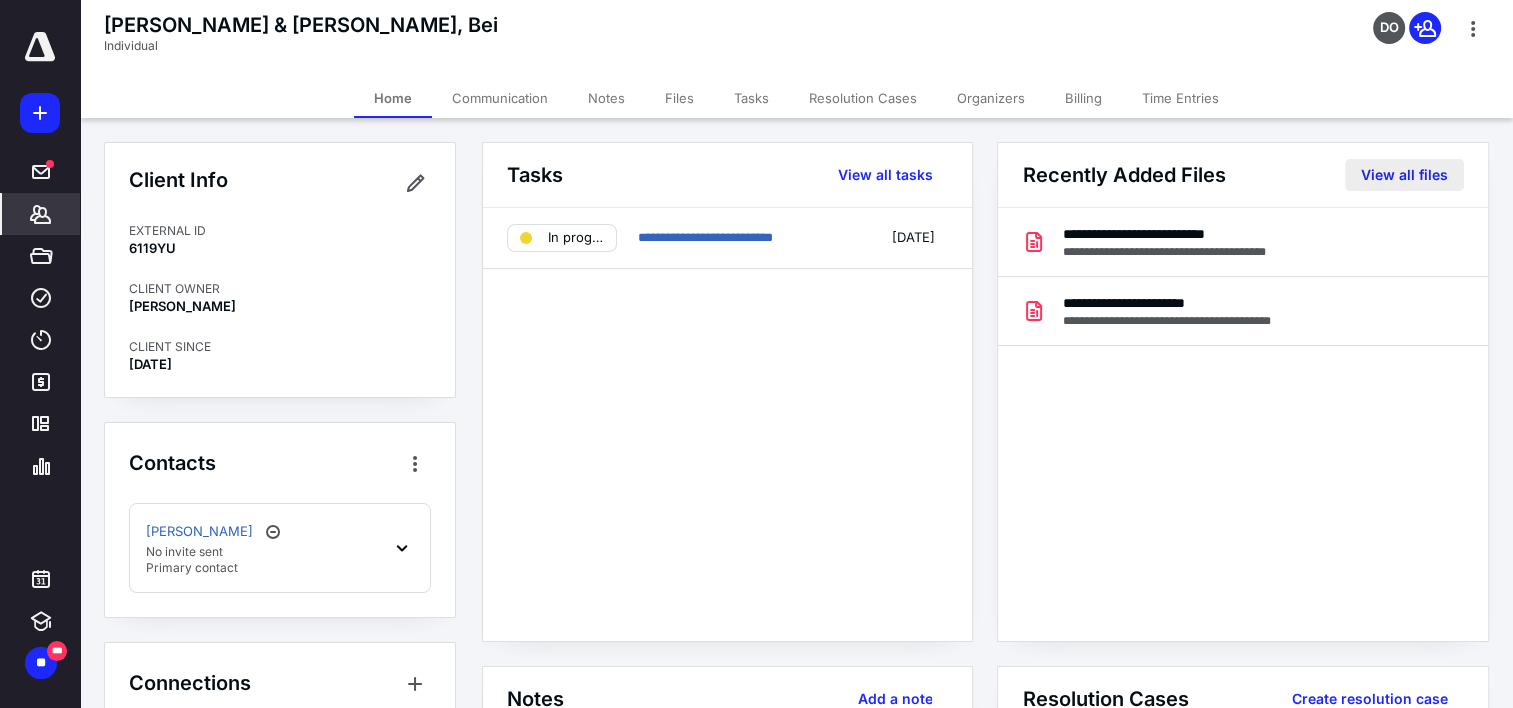 click on "View all files" at bounding box center [1404, 175] 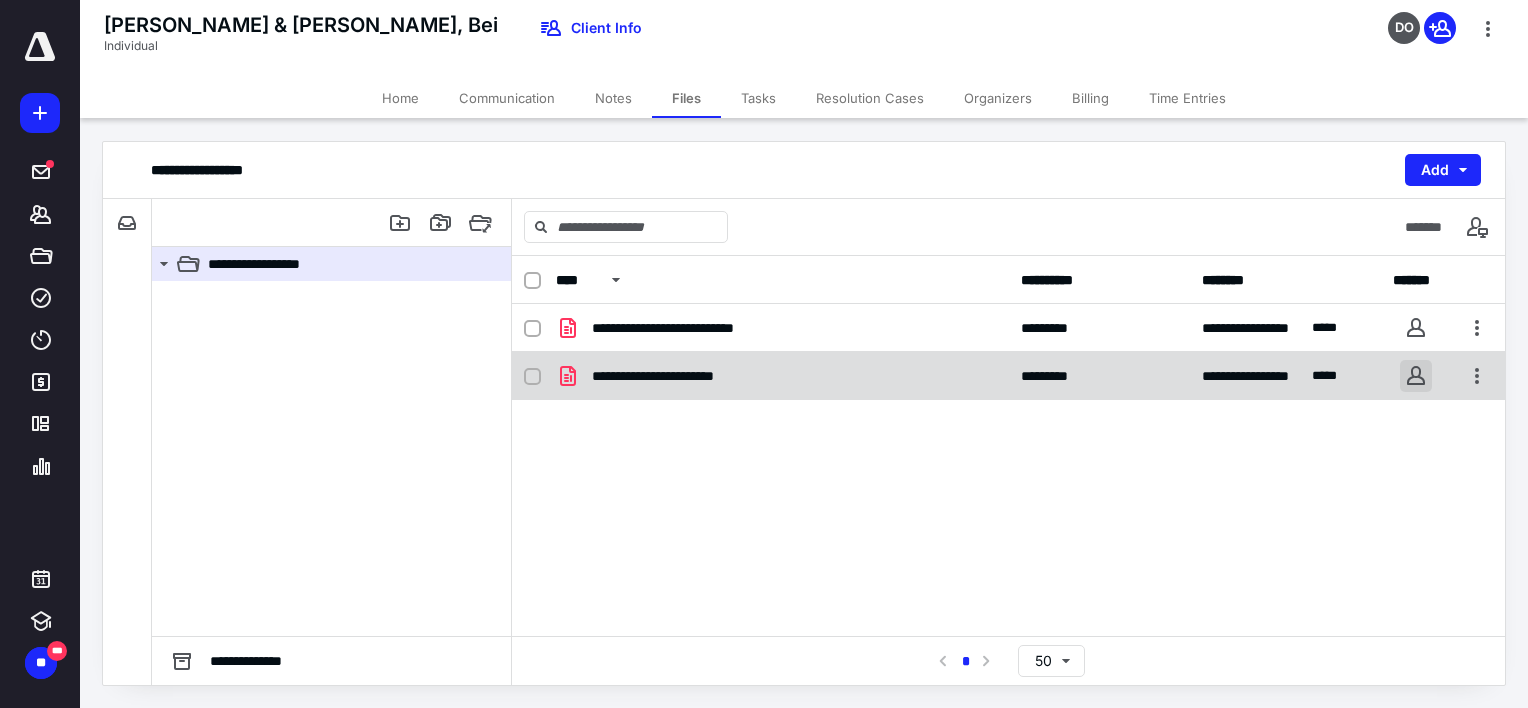click on "**********" at bounding box center [764, 353] 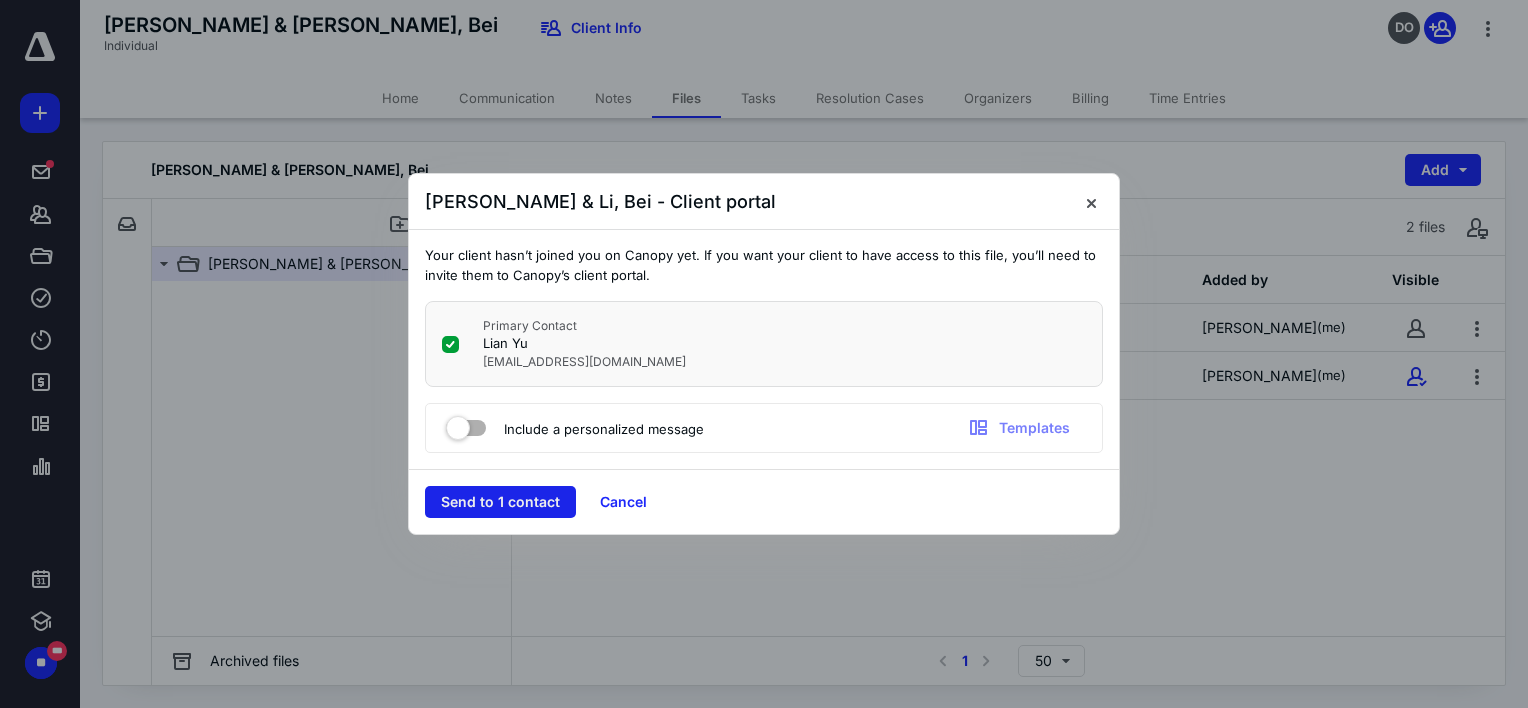 click on "Send to 1 contact" at bounding box center (500, 502) 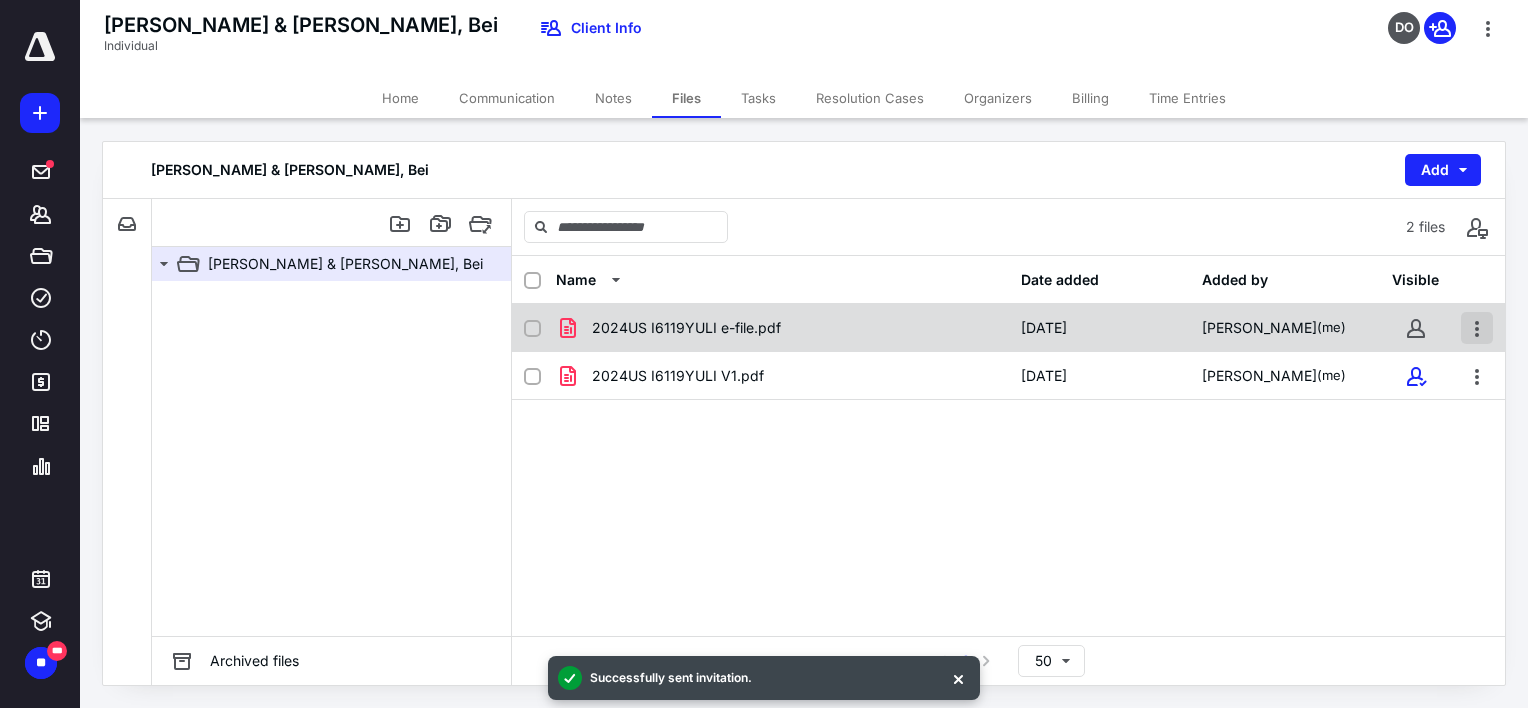 click at bounding box center (1477, 328) 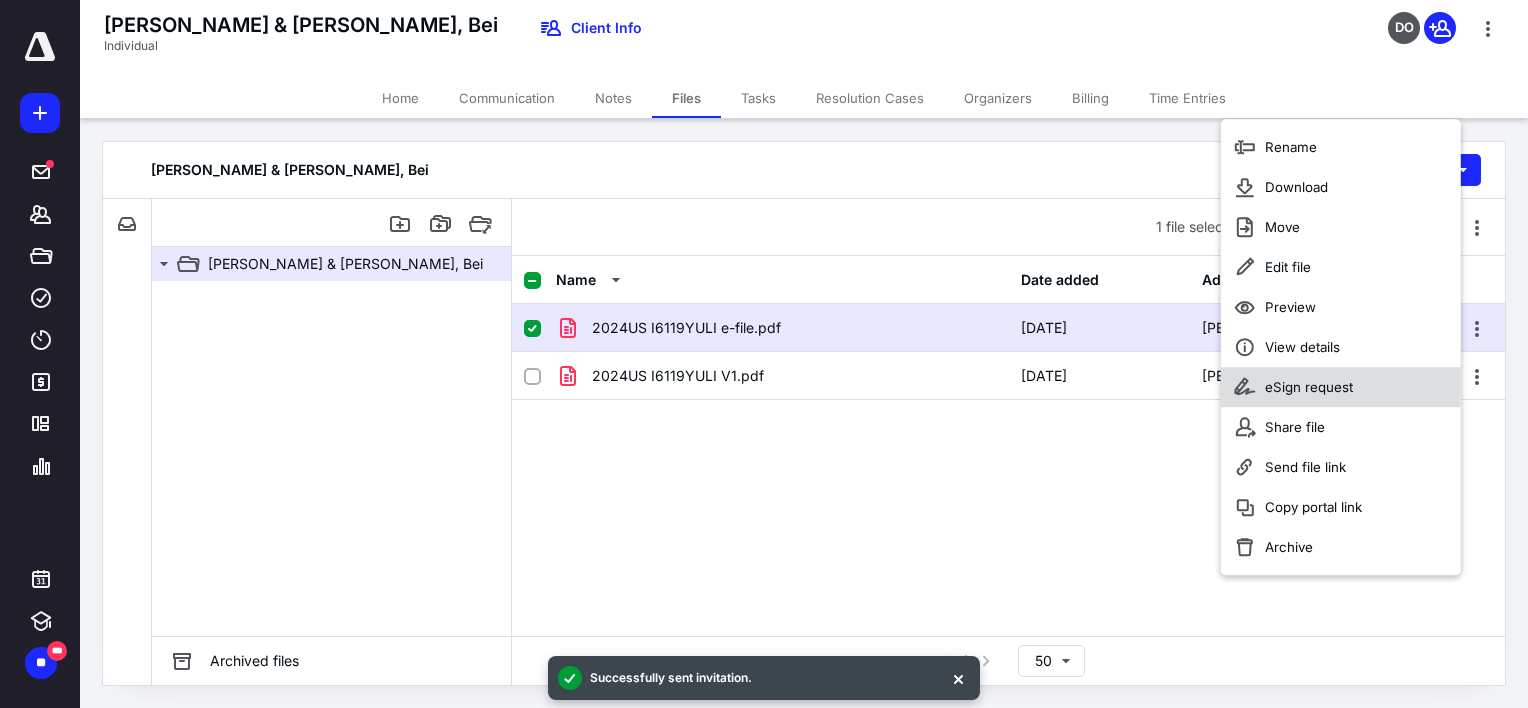 click on "eSign request" at bounding box center (1309, 387) 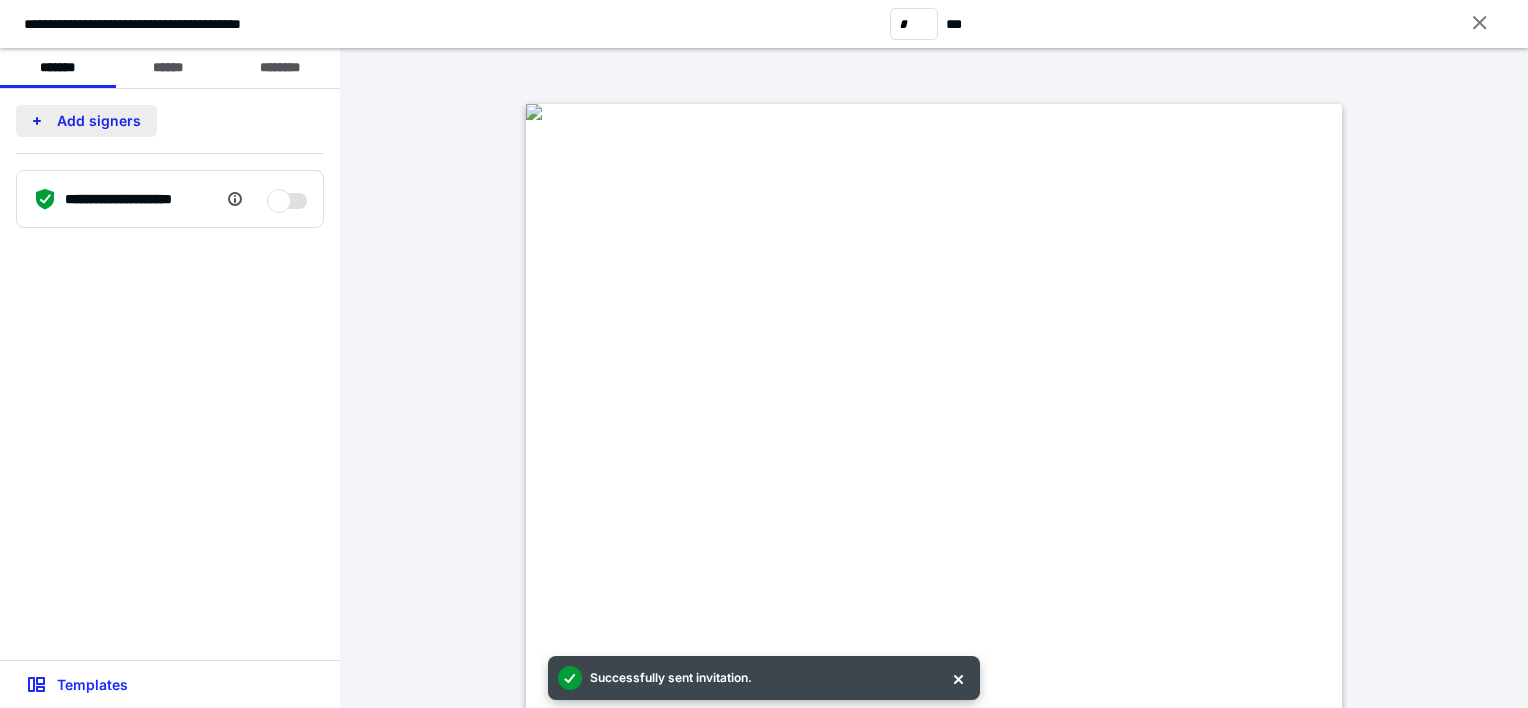 click on "Add signers" at bounding box center (86, 121) 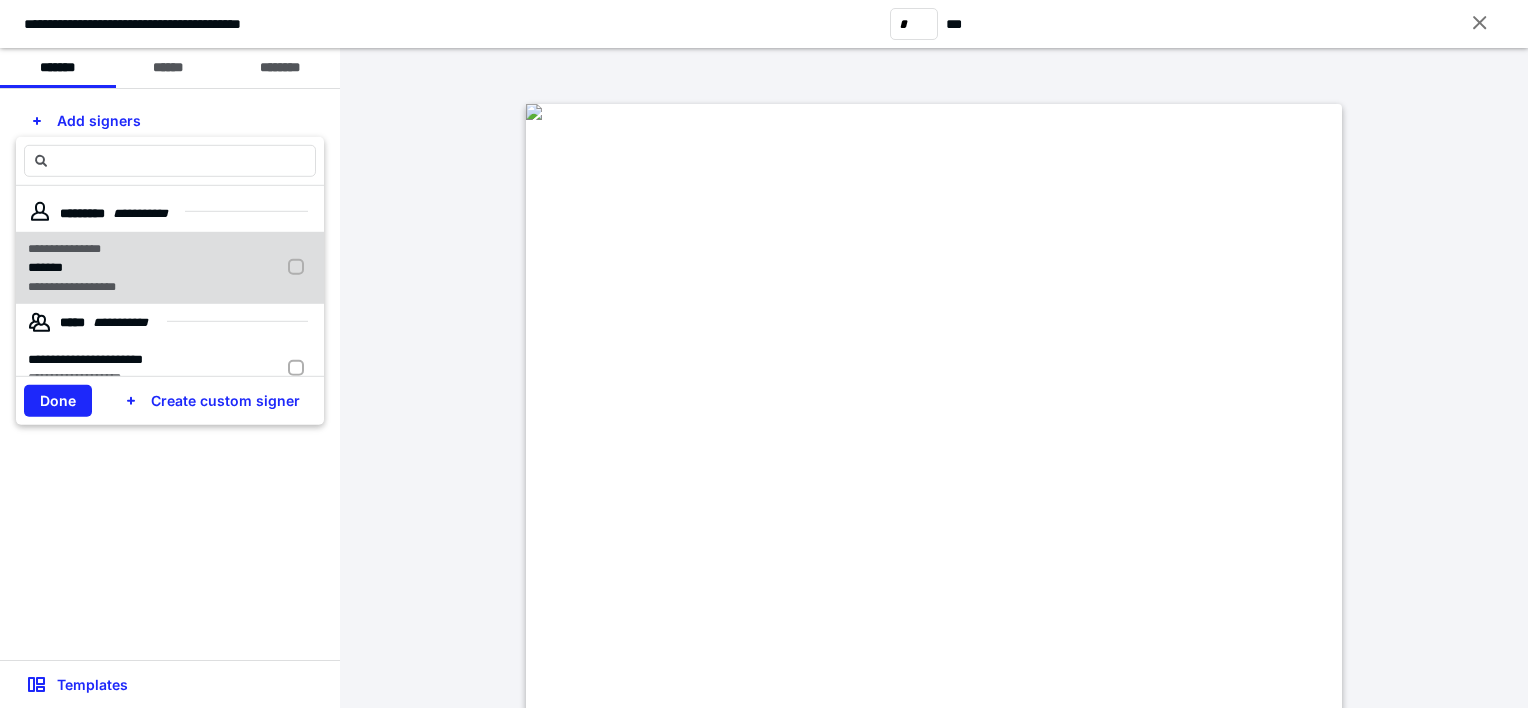 click on "**********" at bounding box center (88, 249) 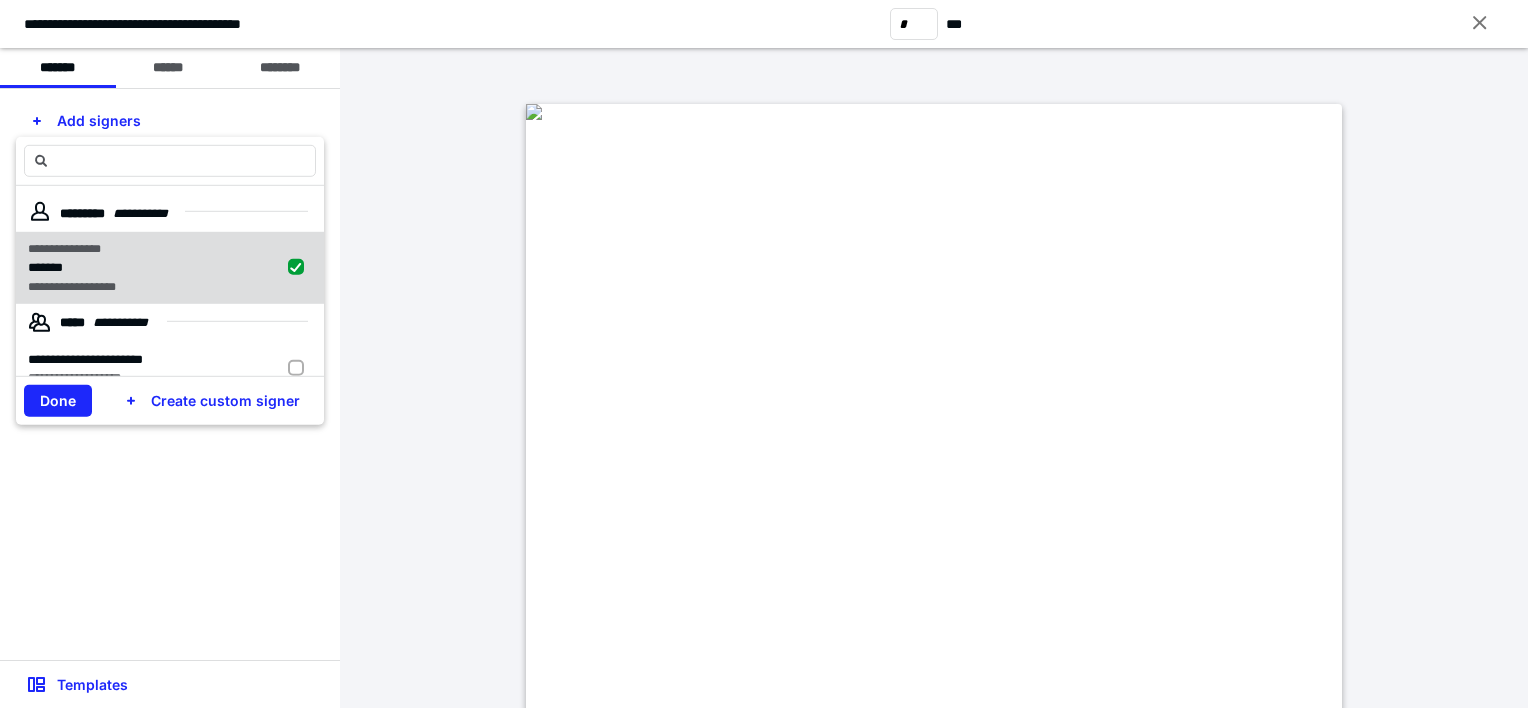 checkbox on "true" 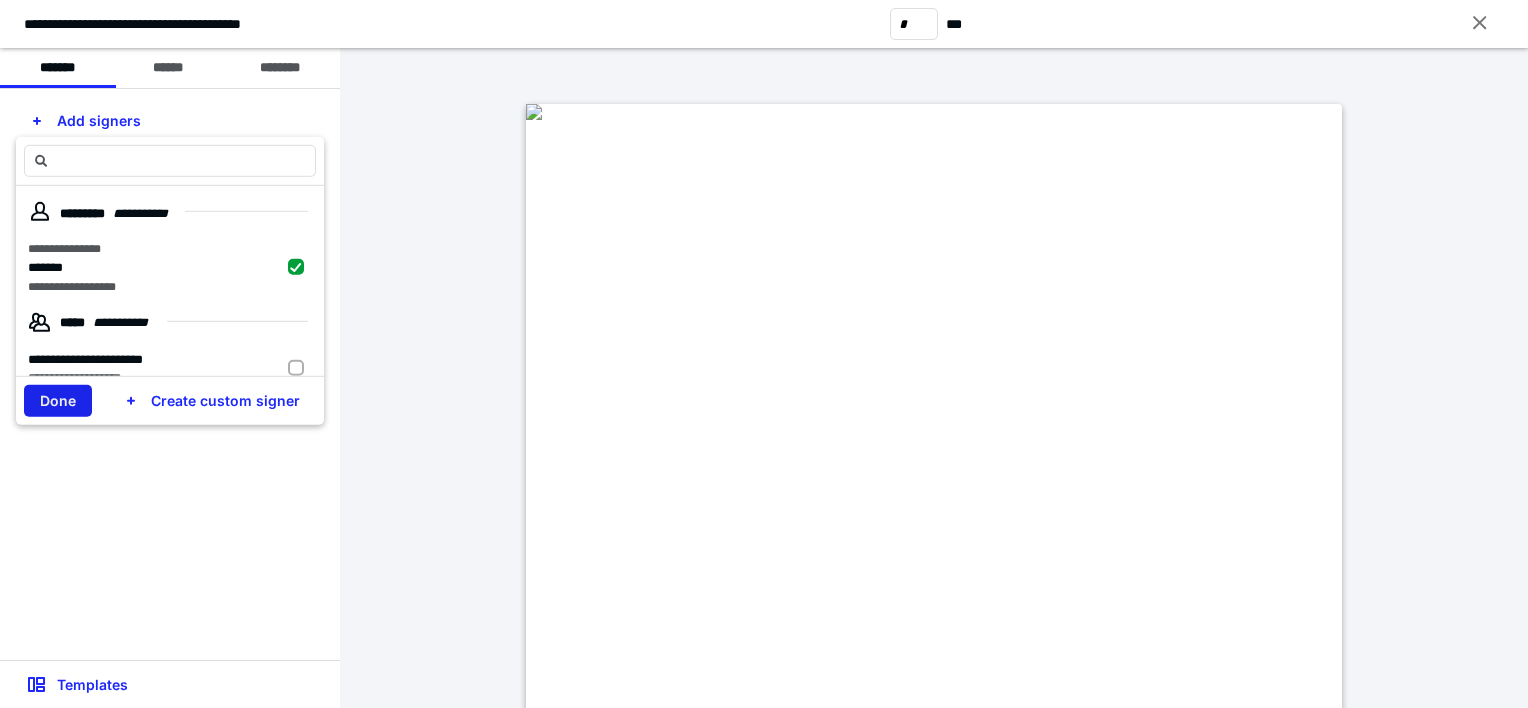 click on "Done" at bounding box center [58, 401] 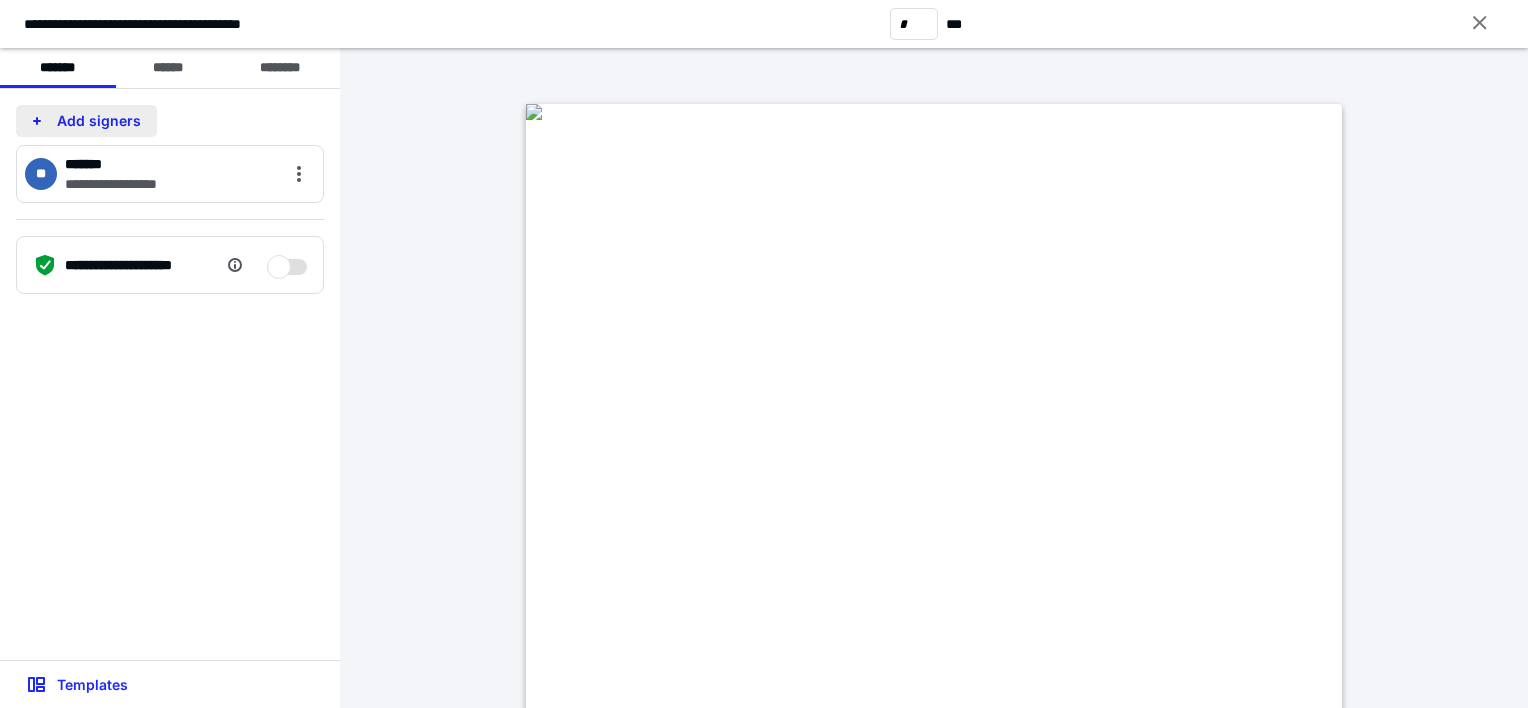 click on "Add signers" at bounding box center [86, 121] 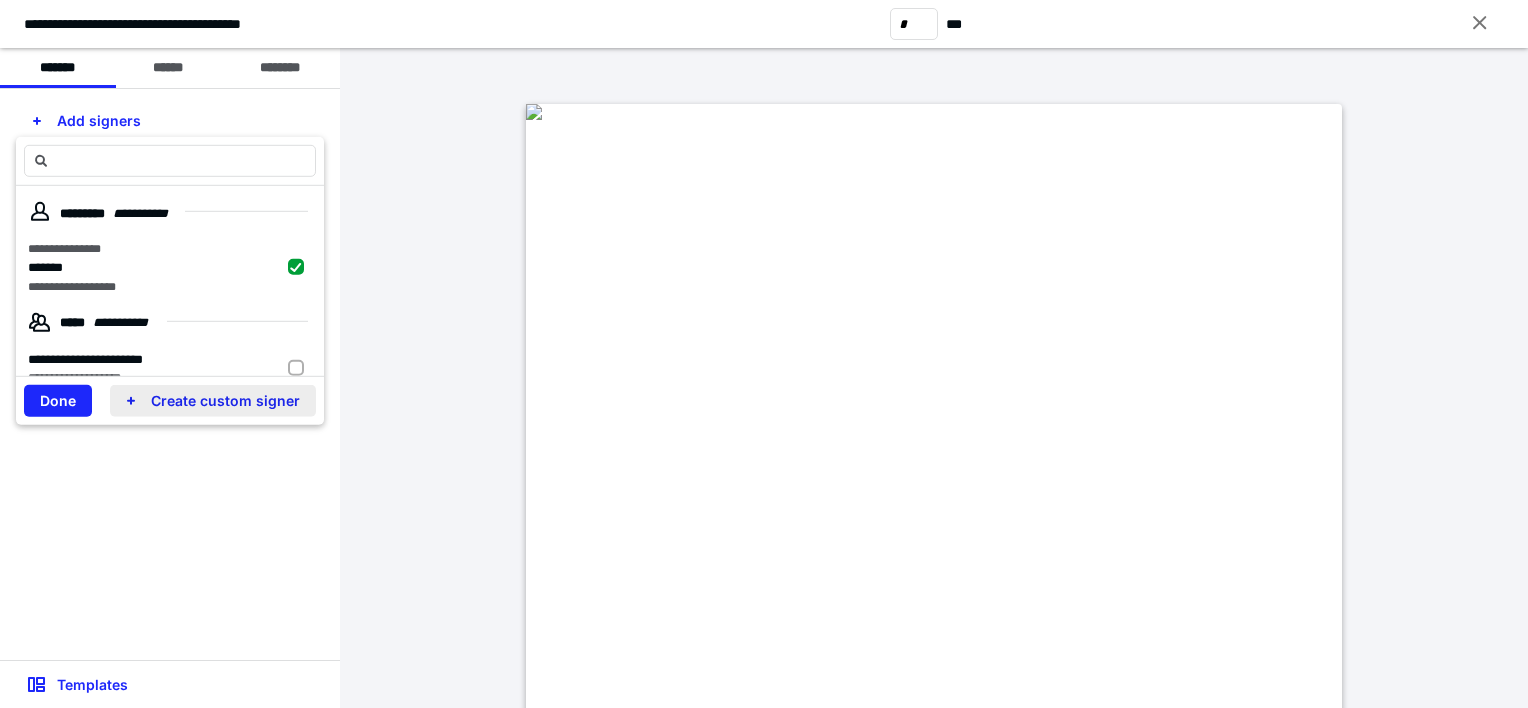 click on "Create custom signer" at bounding box center [213, 401] 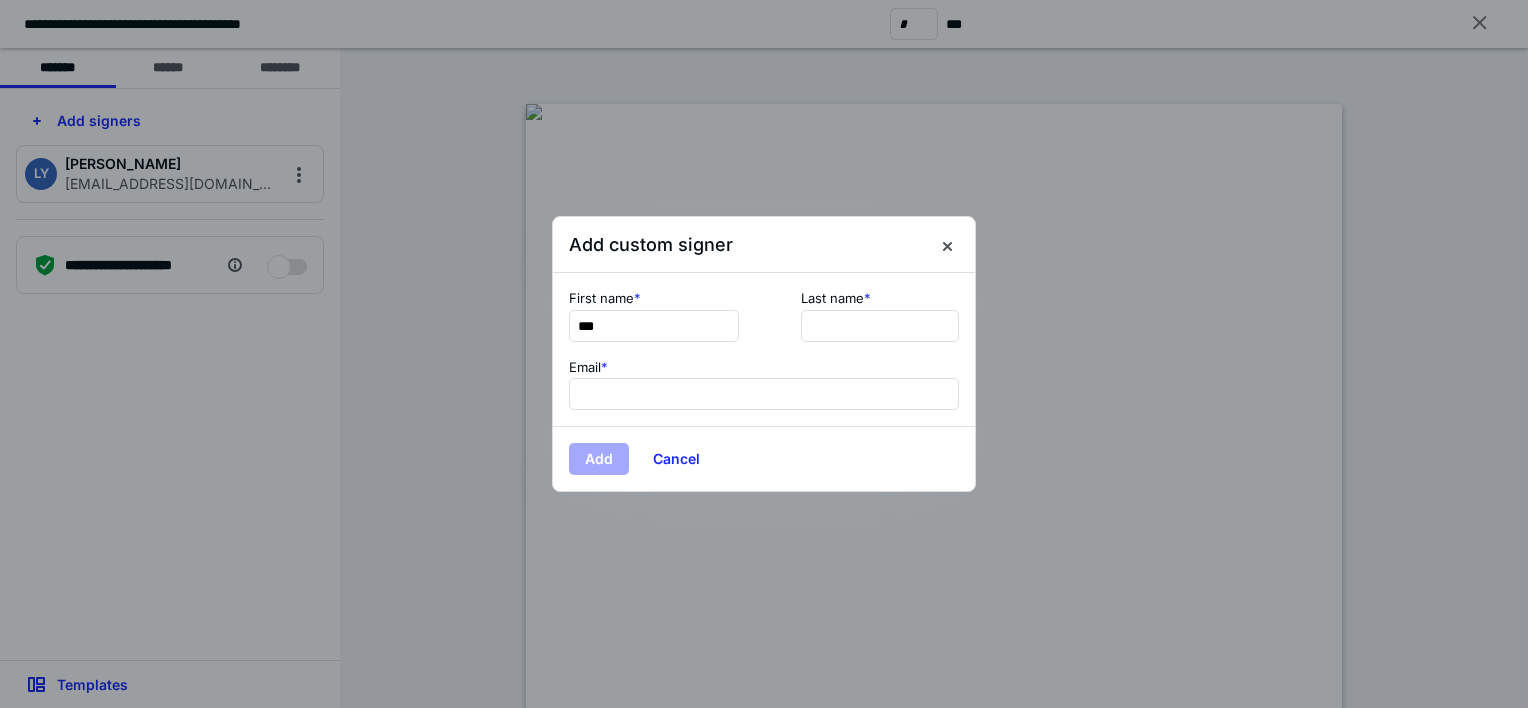 type on "***" 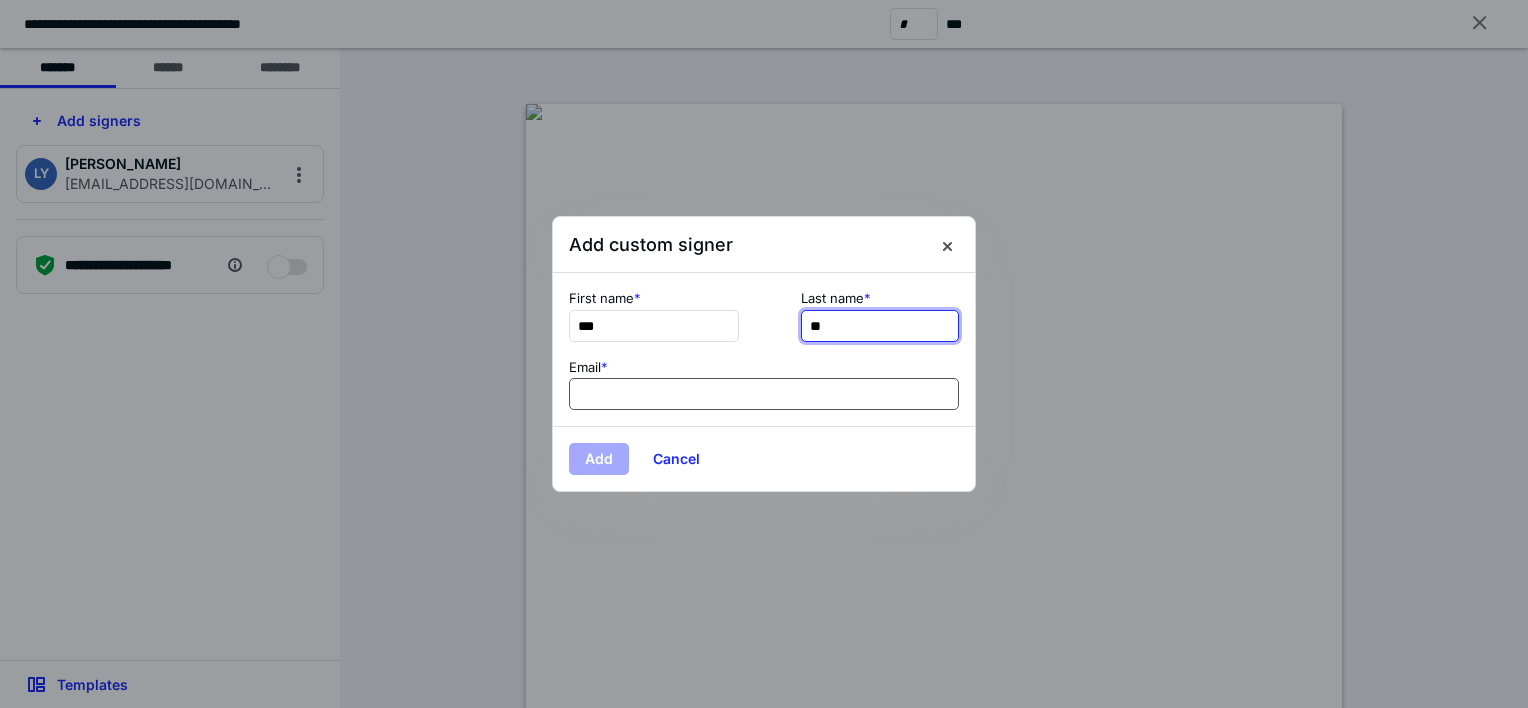 type on "**" 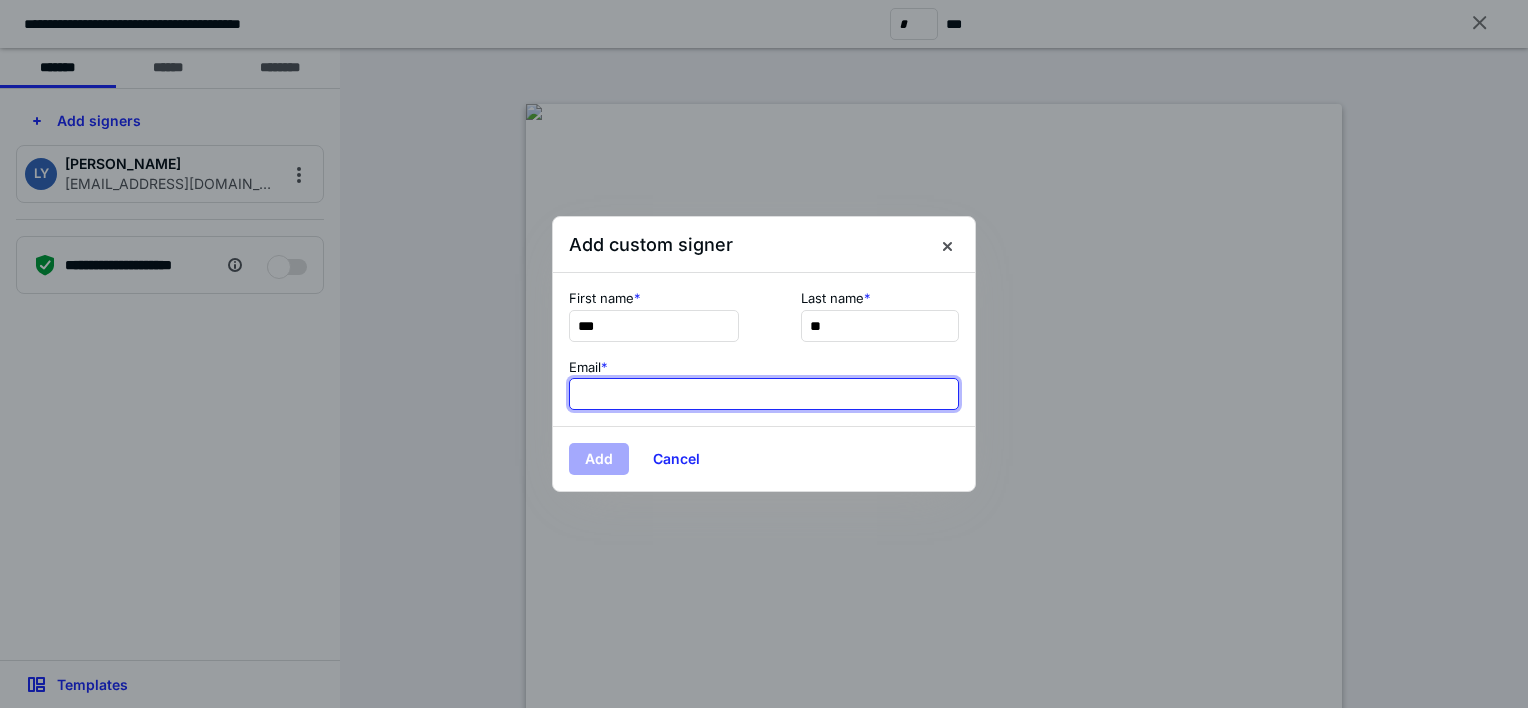 click at bounding box center [764, 394] 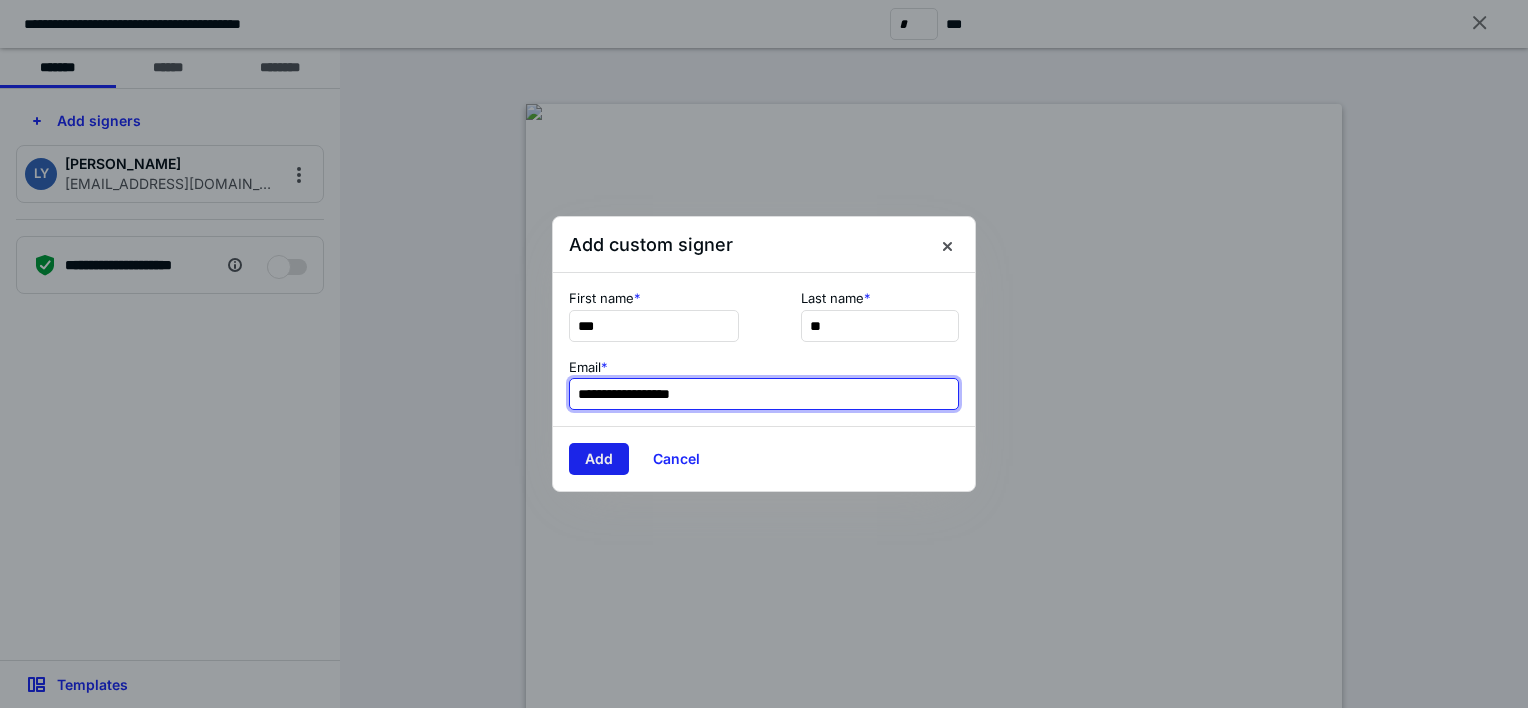 type on "**********" 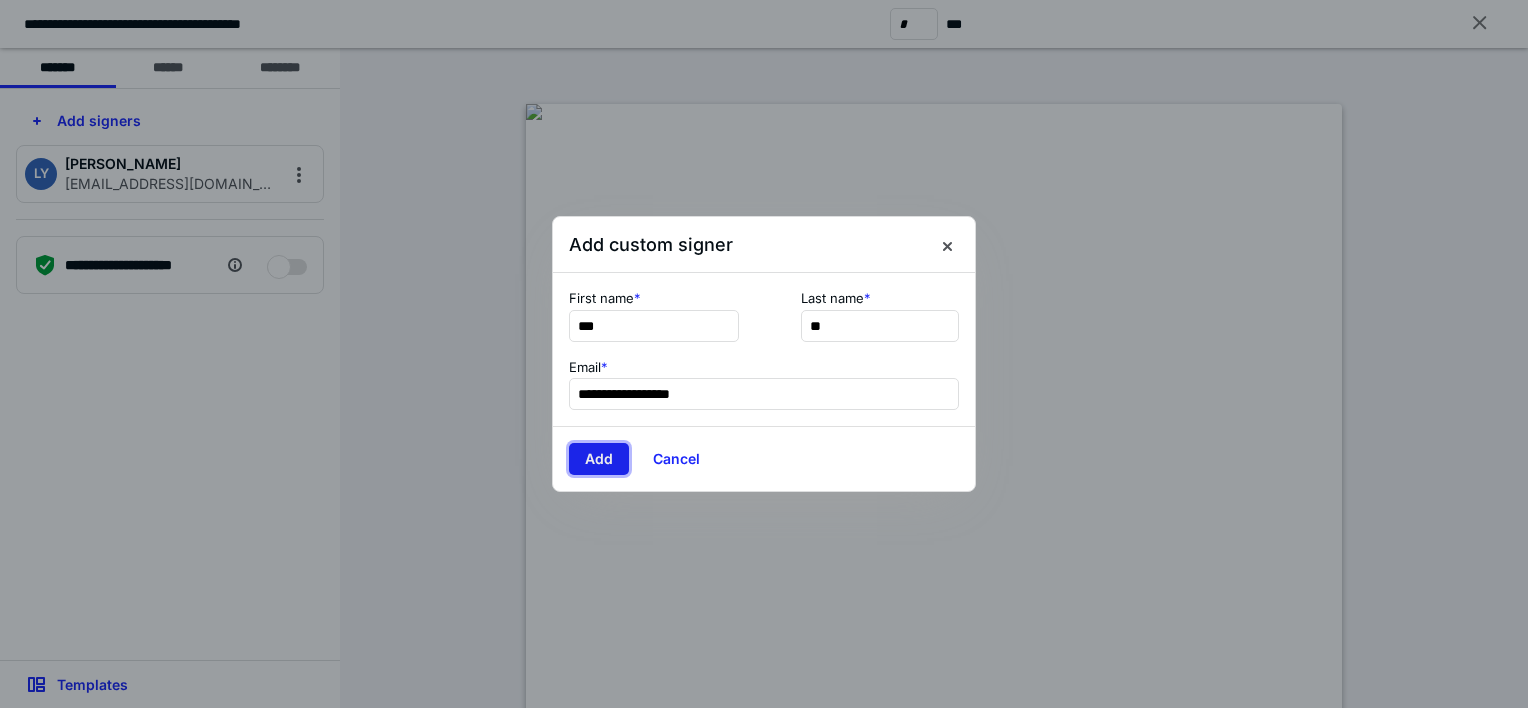 click on "Add" at bounding box center (599, 459) 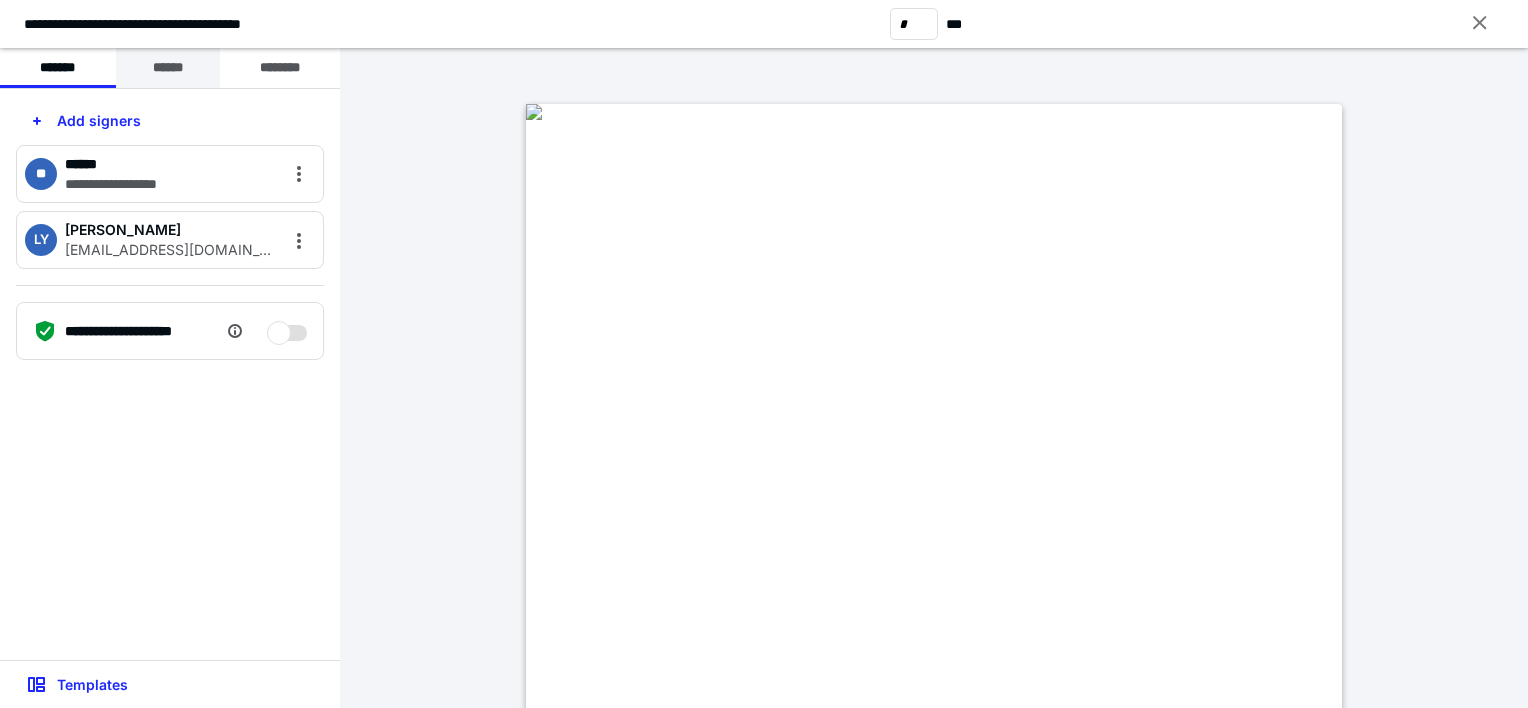 click on "******" at bounding box center [168, 68] 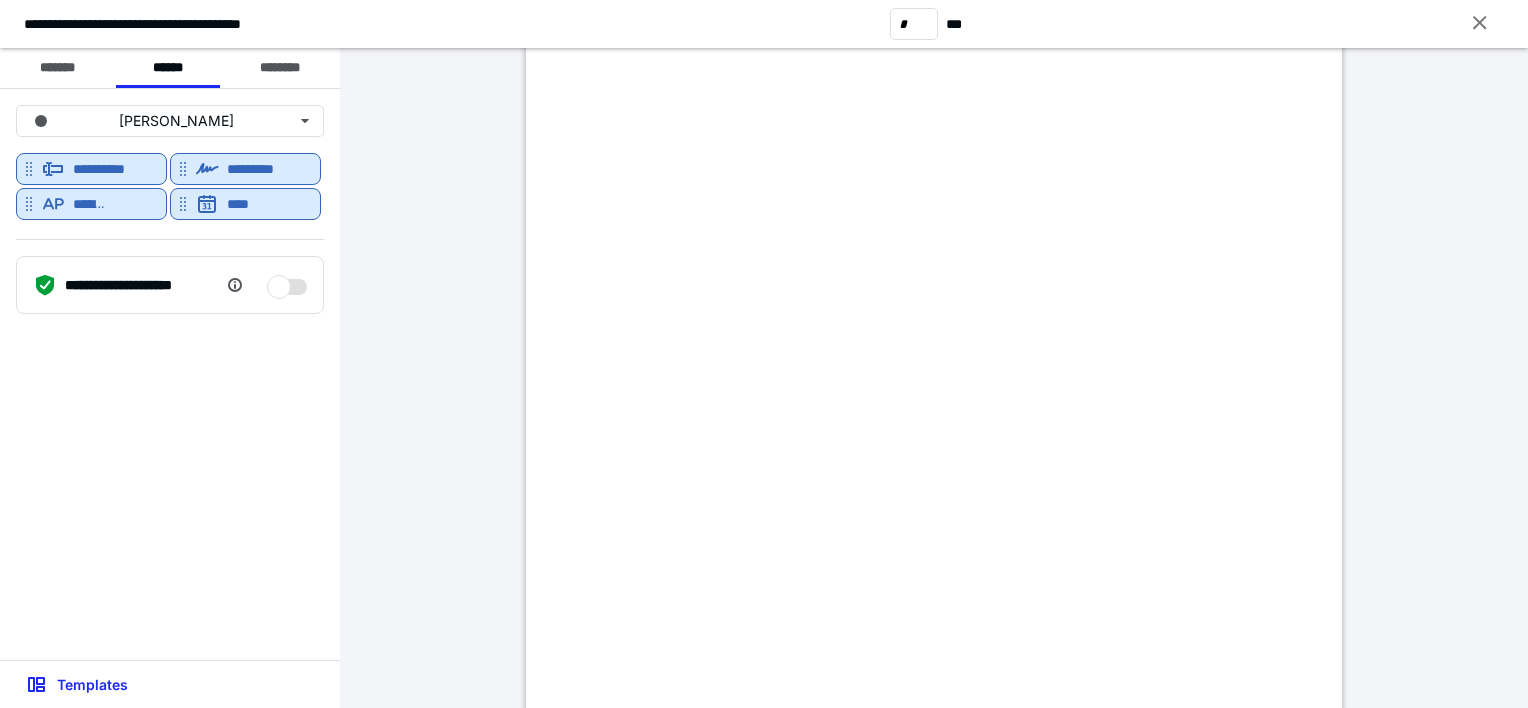scroll, scrollTop: 251, scrollLeft: 0, axis: vertical 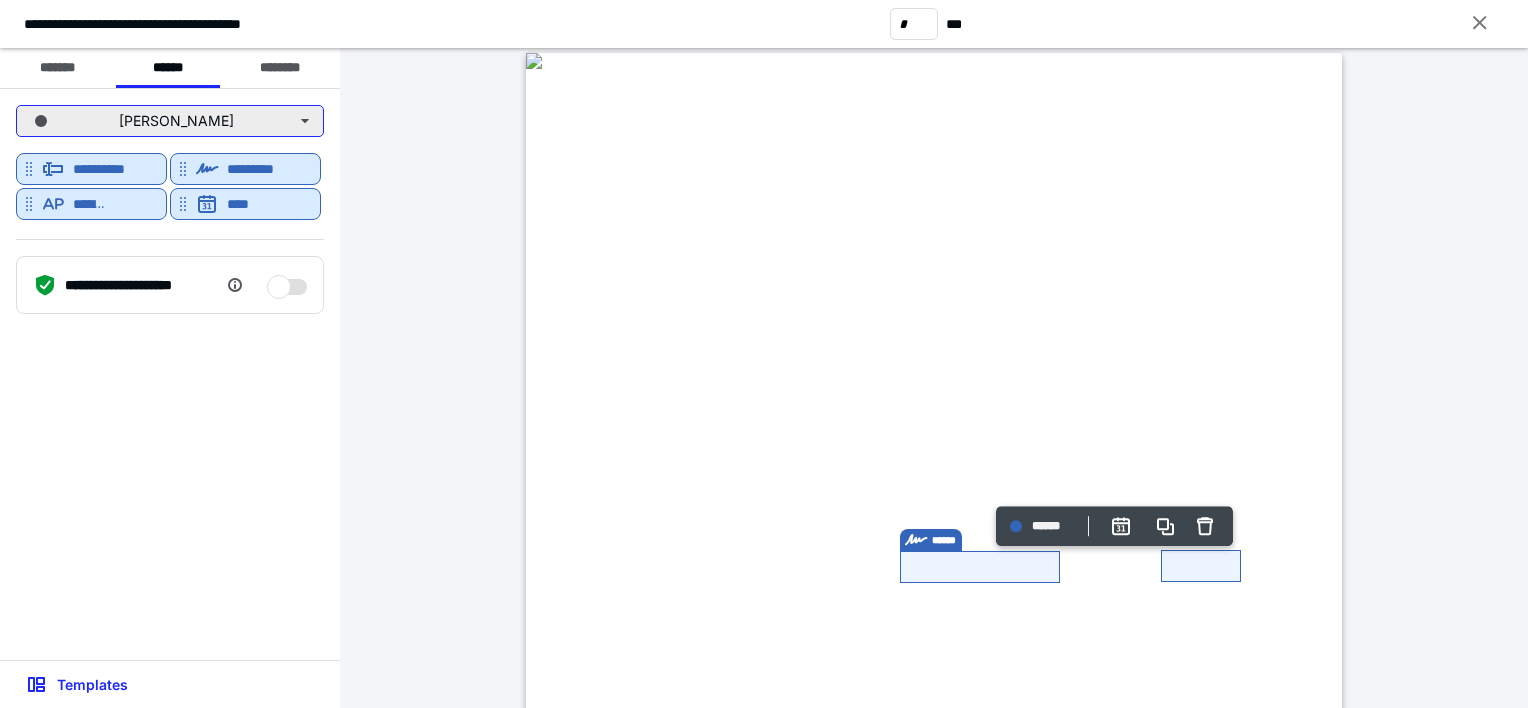 click on "[PERSON_NAME]" at bounding box center [170, 121] 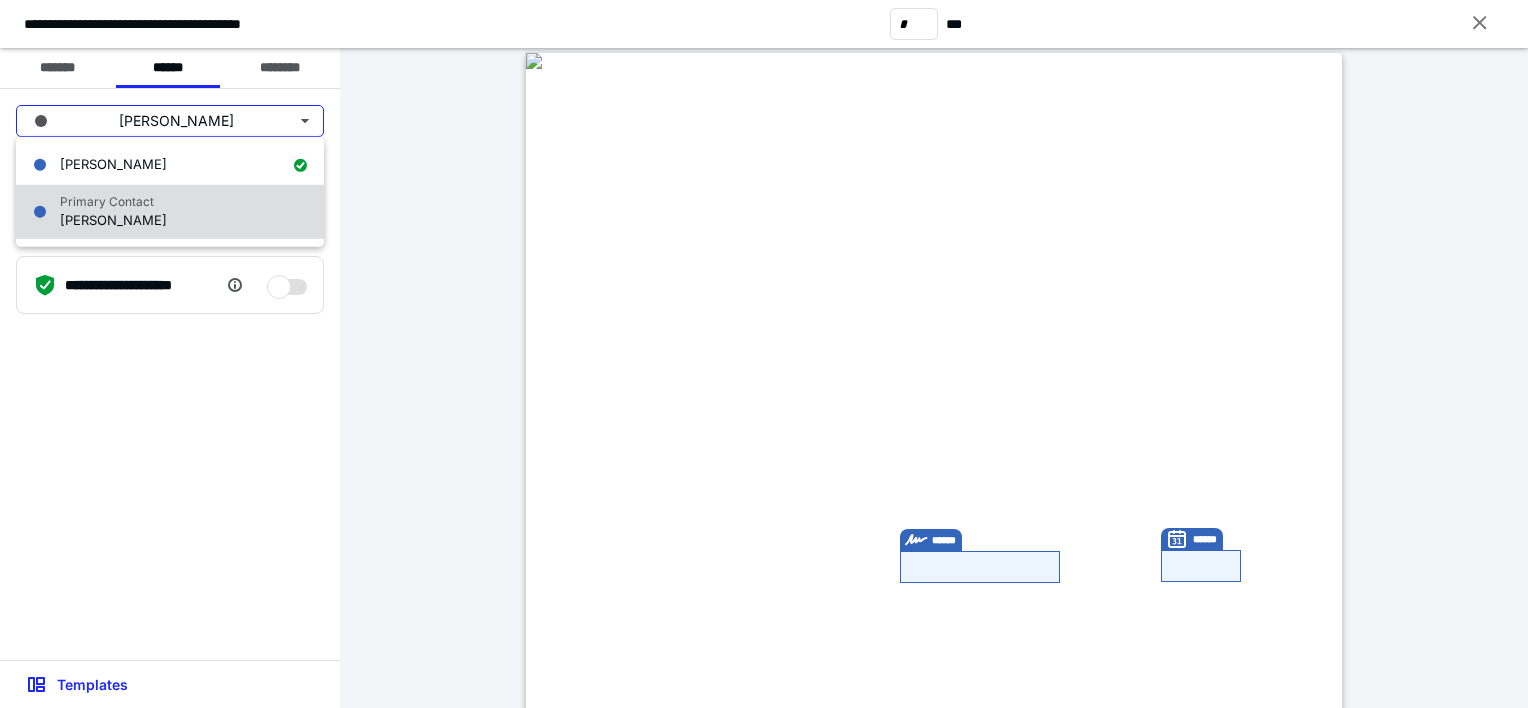 click on "[PERSON_NAME]" at bounding box center (113, 221) 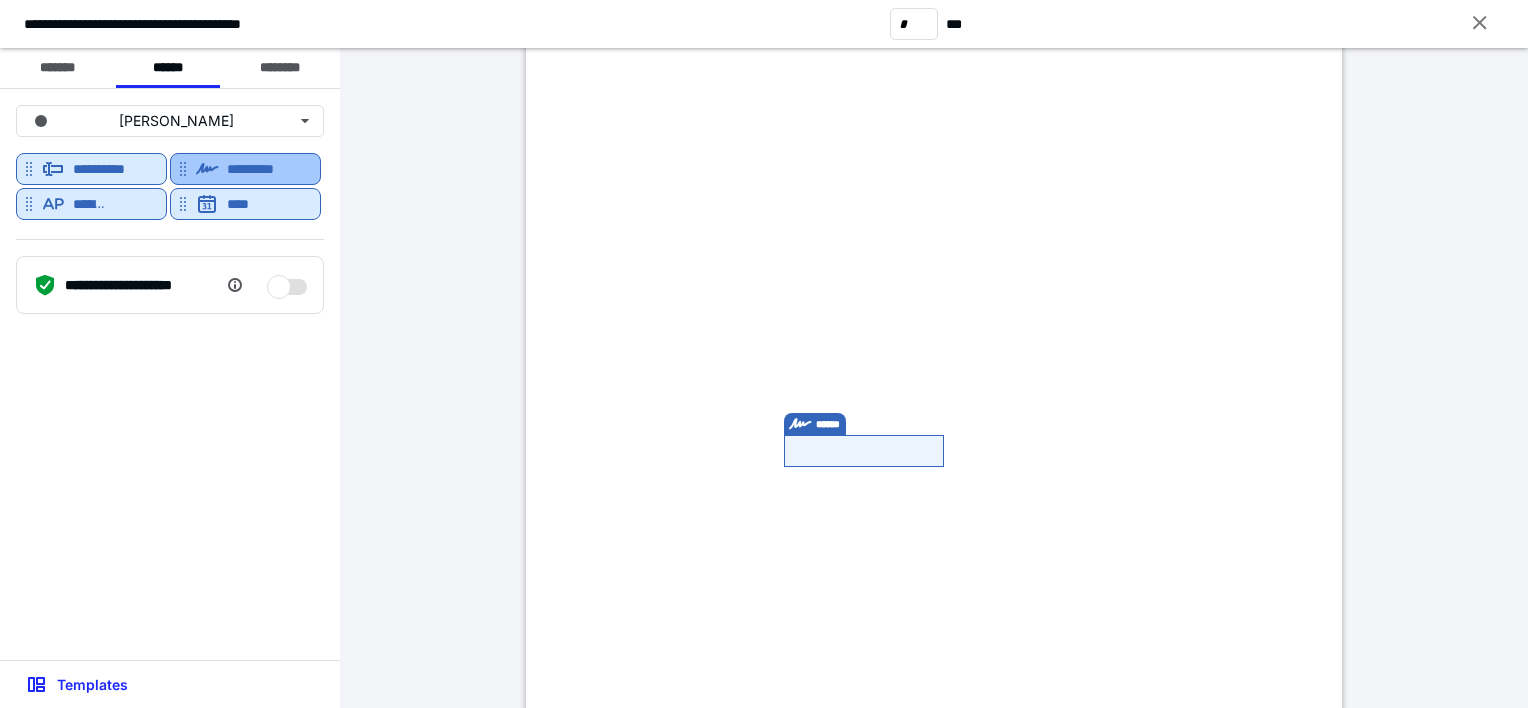 scroll, scrollTop: 407, scrollLeft: 0, axis: vertical 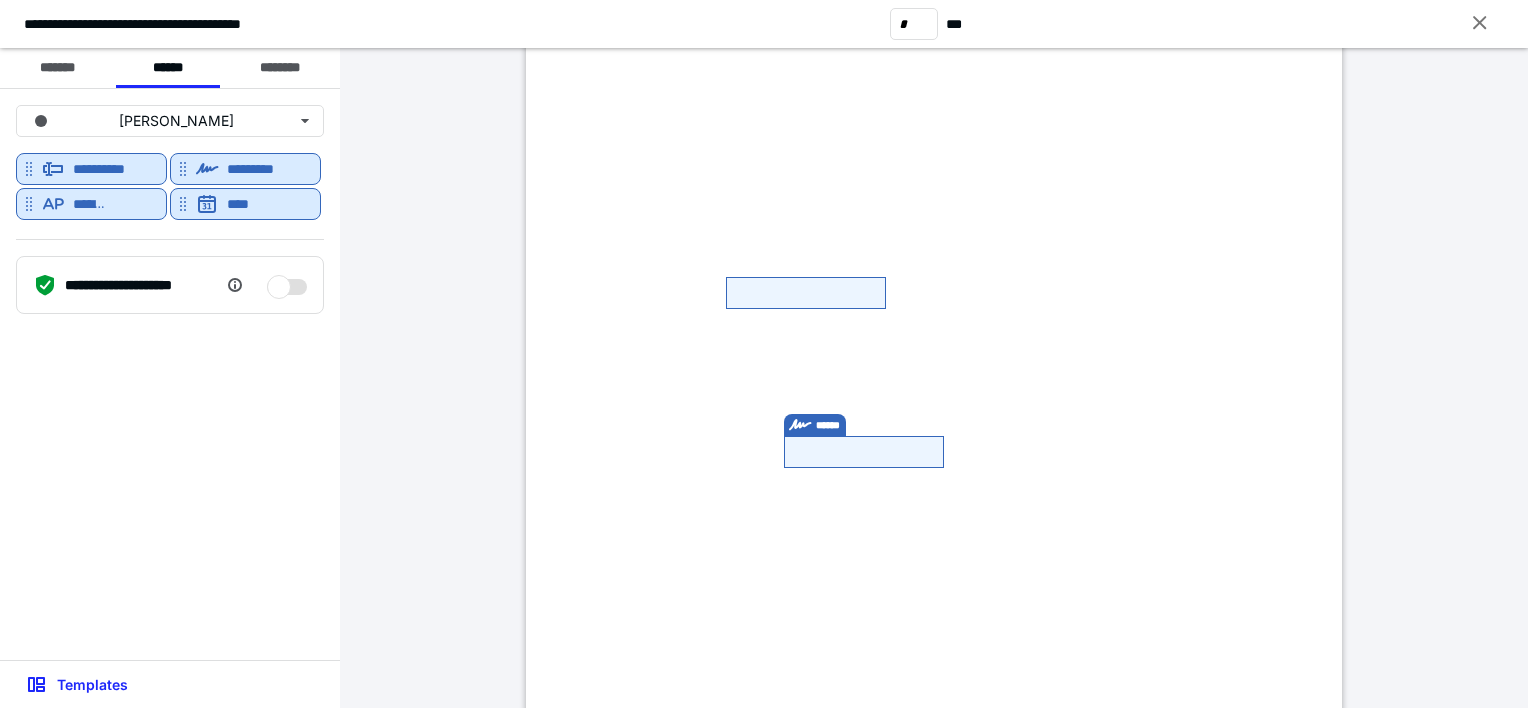 type on "*" 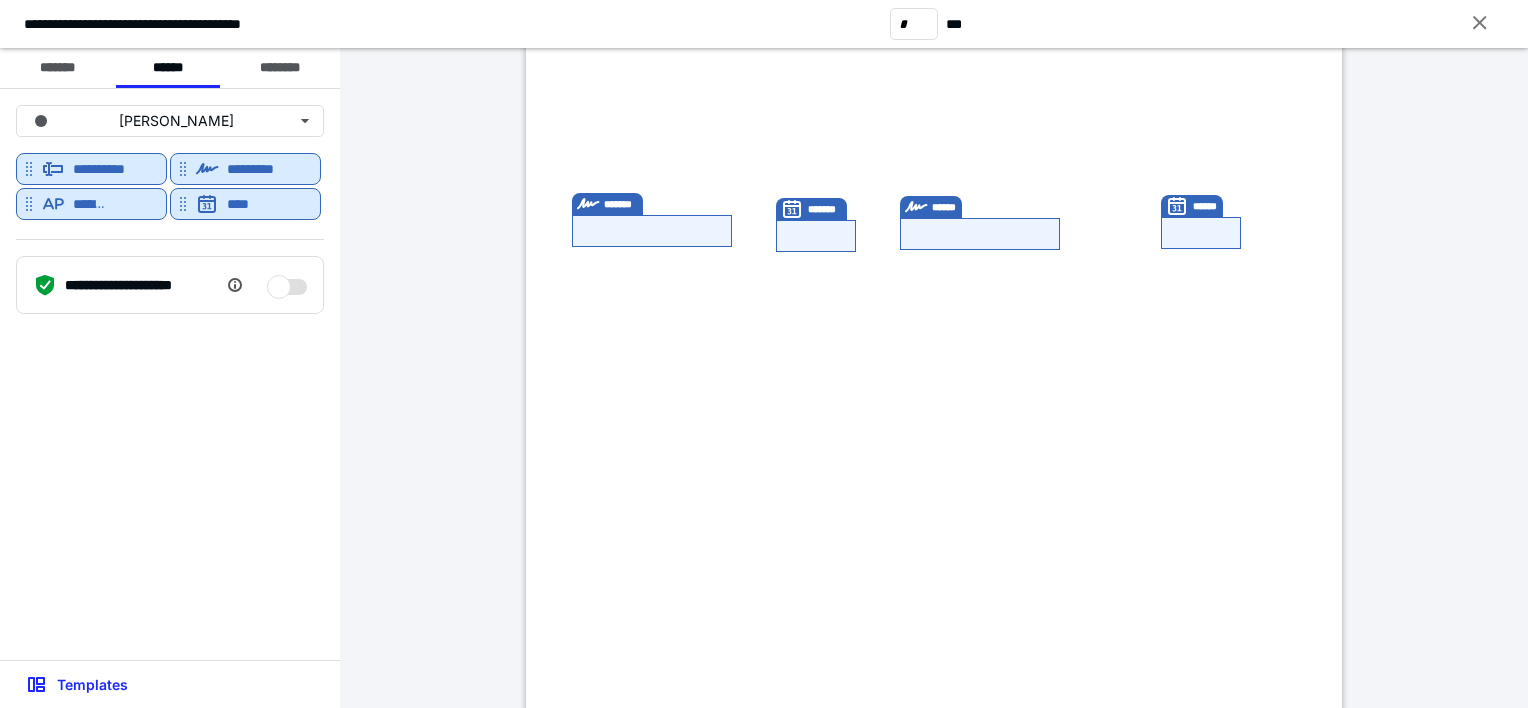 scroll, scrollTop: 1624, scrollLeft: 0, axis: vertical 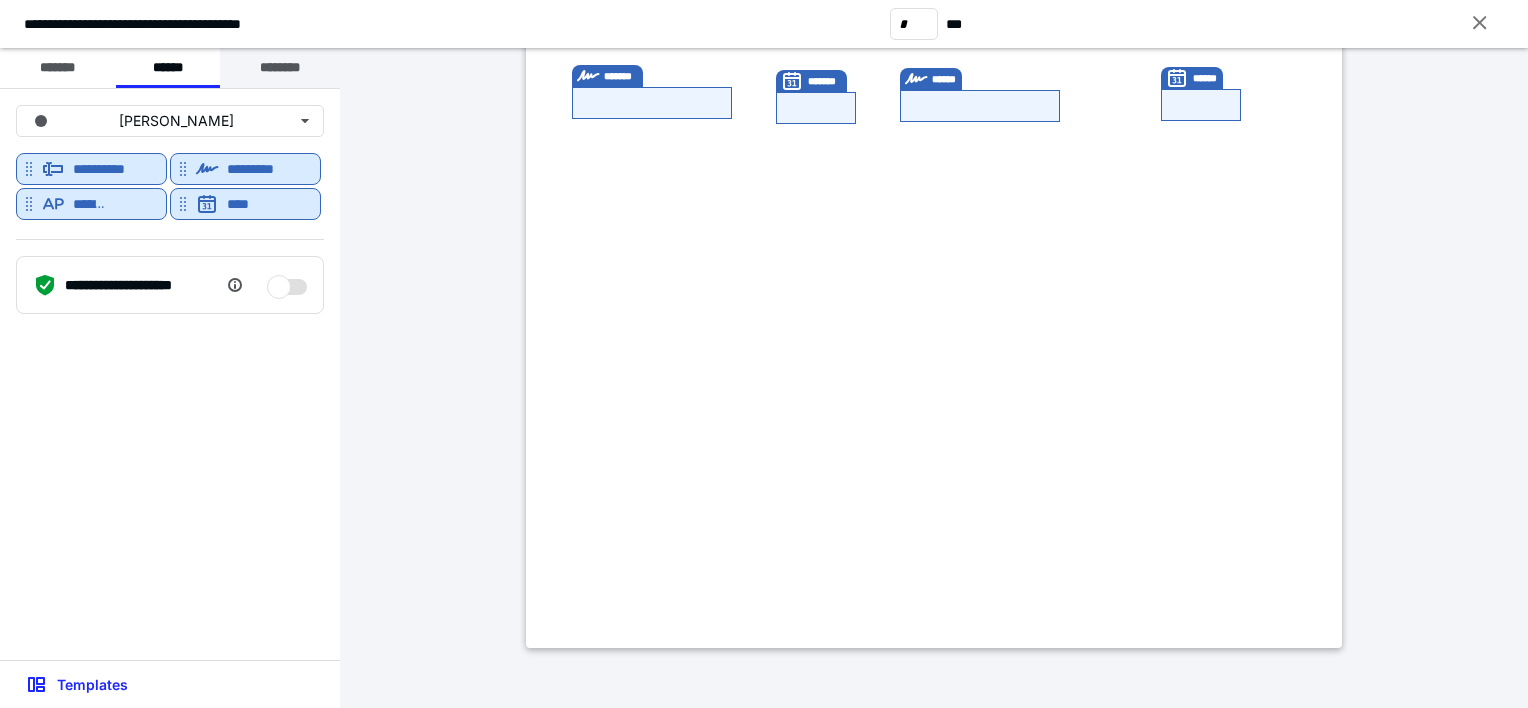 click on "********" at bounding box center [280, 68] 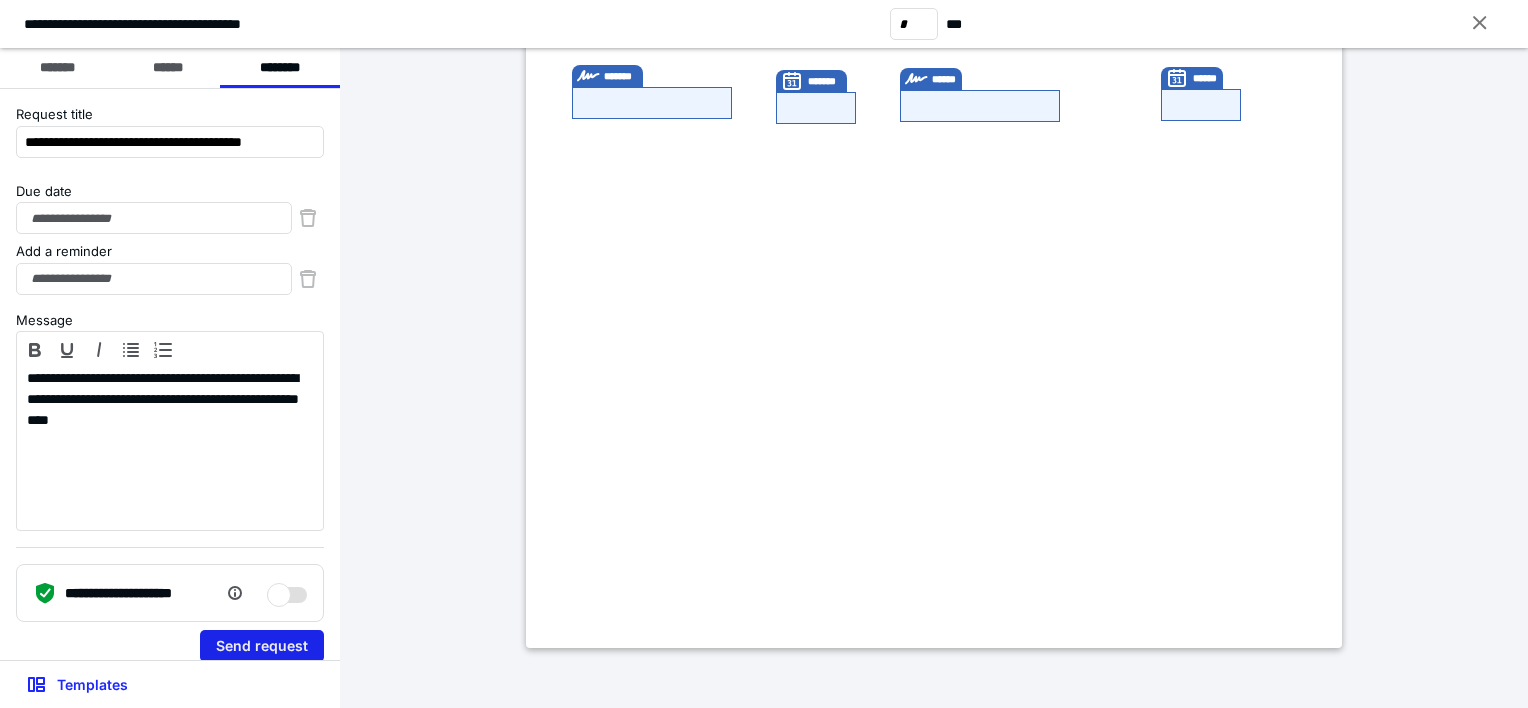 click on "Send request" at bounding box center (262, 646) 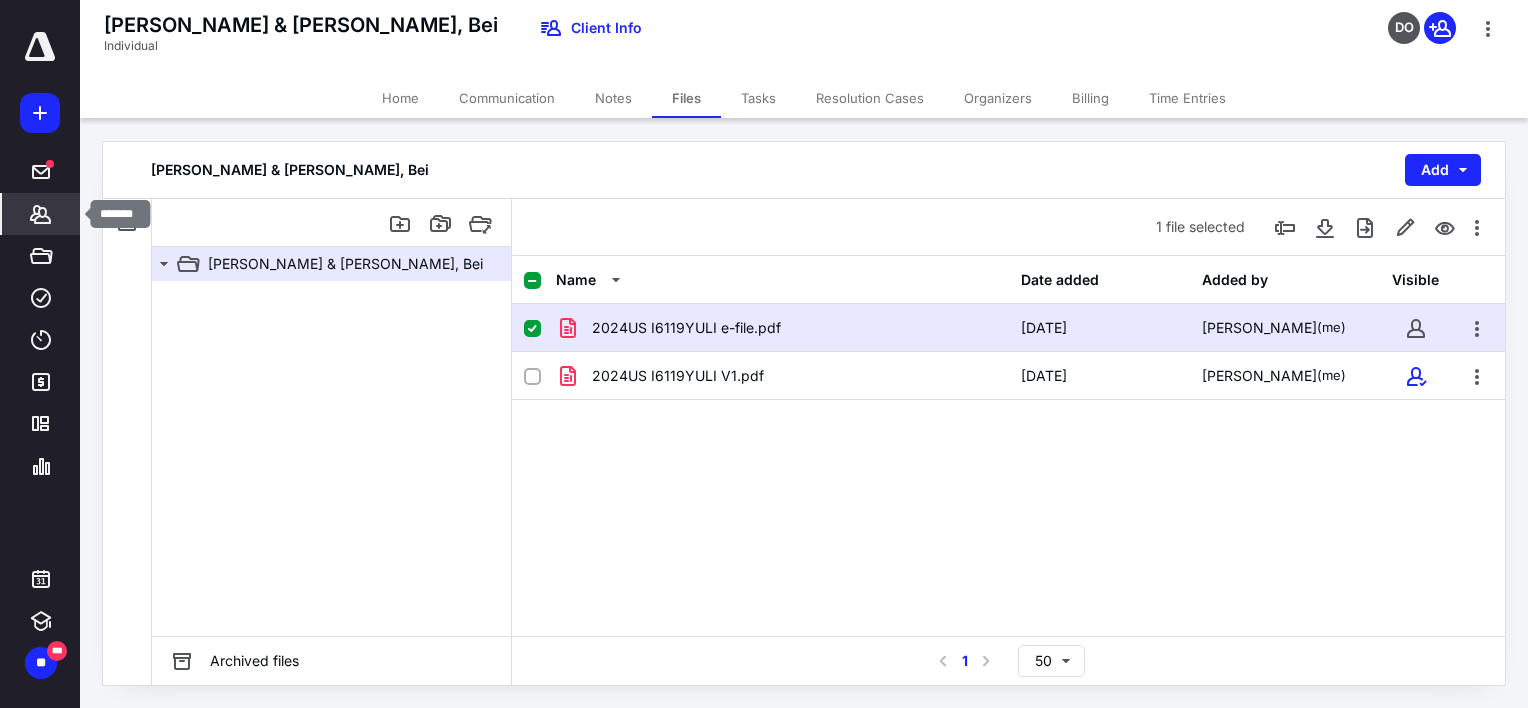 click 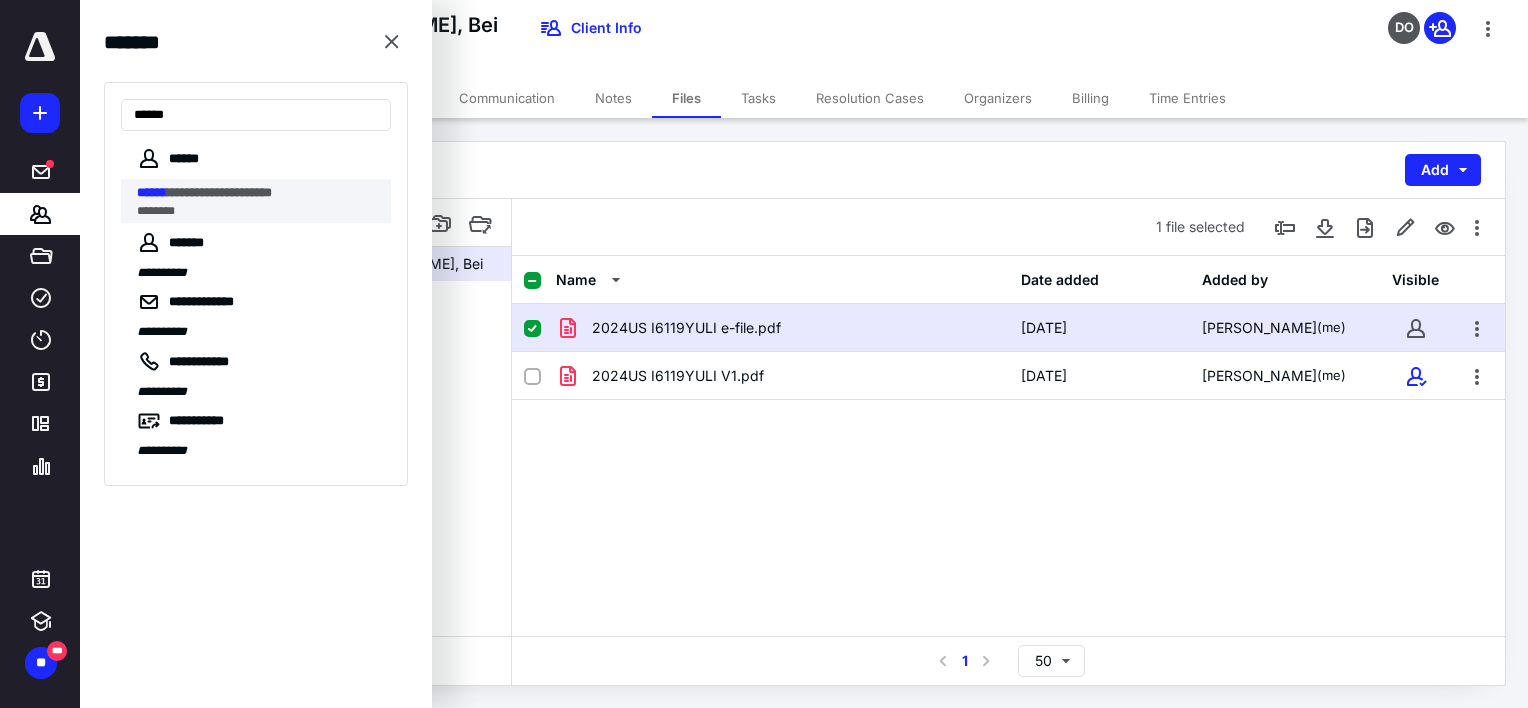 type on "******" 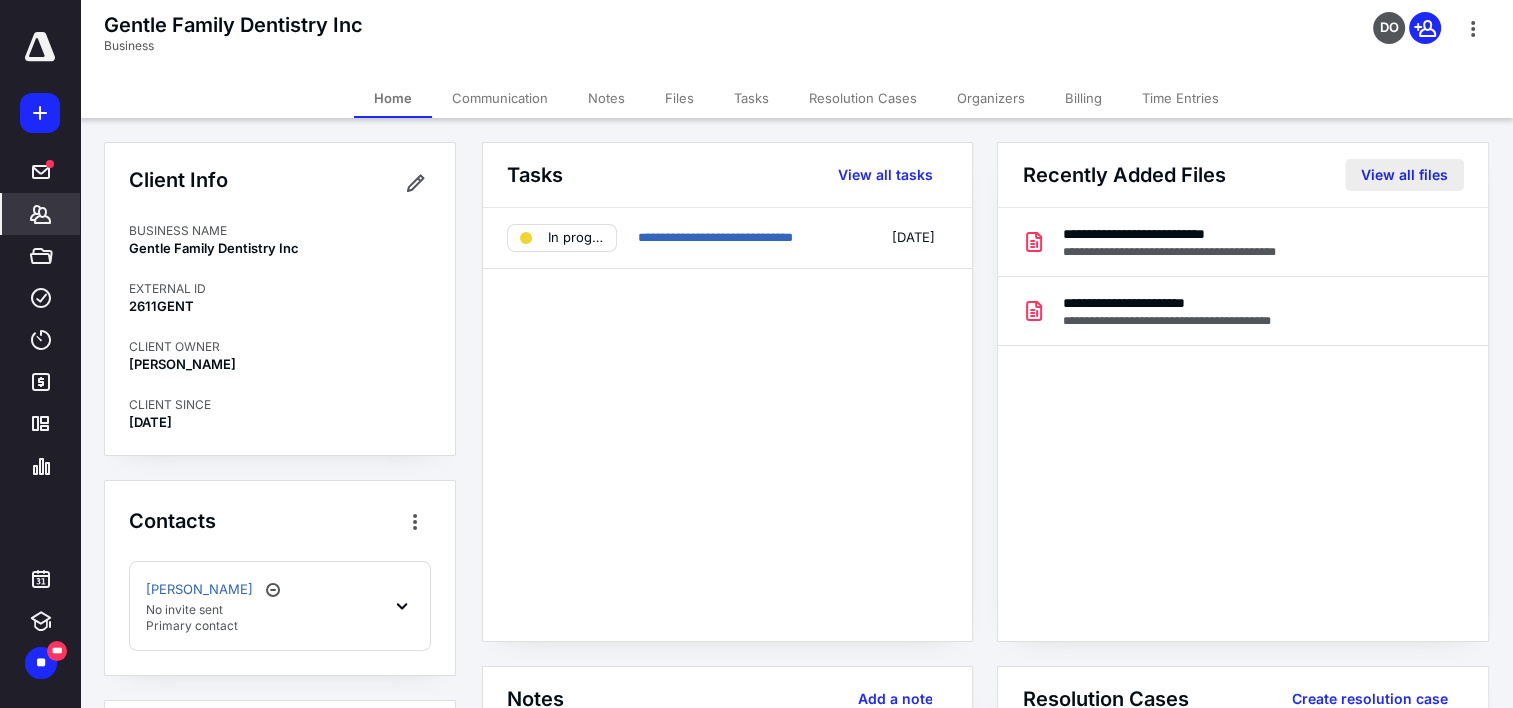 click on "View all files" at bounding box center (1404, 175) 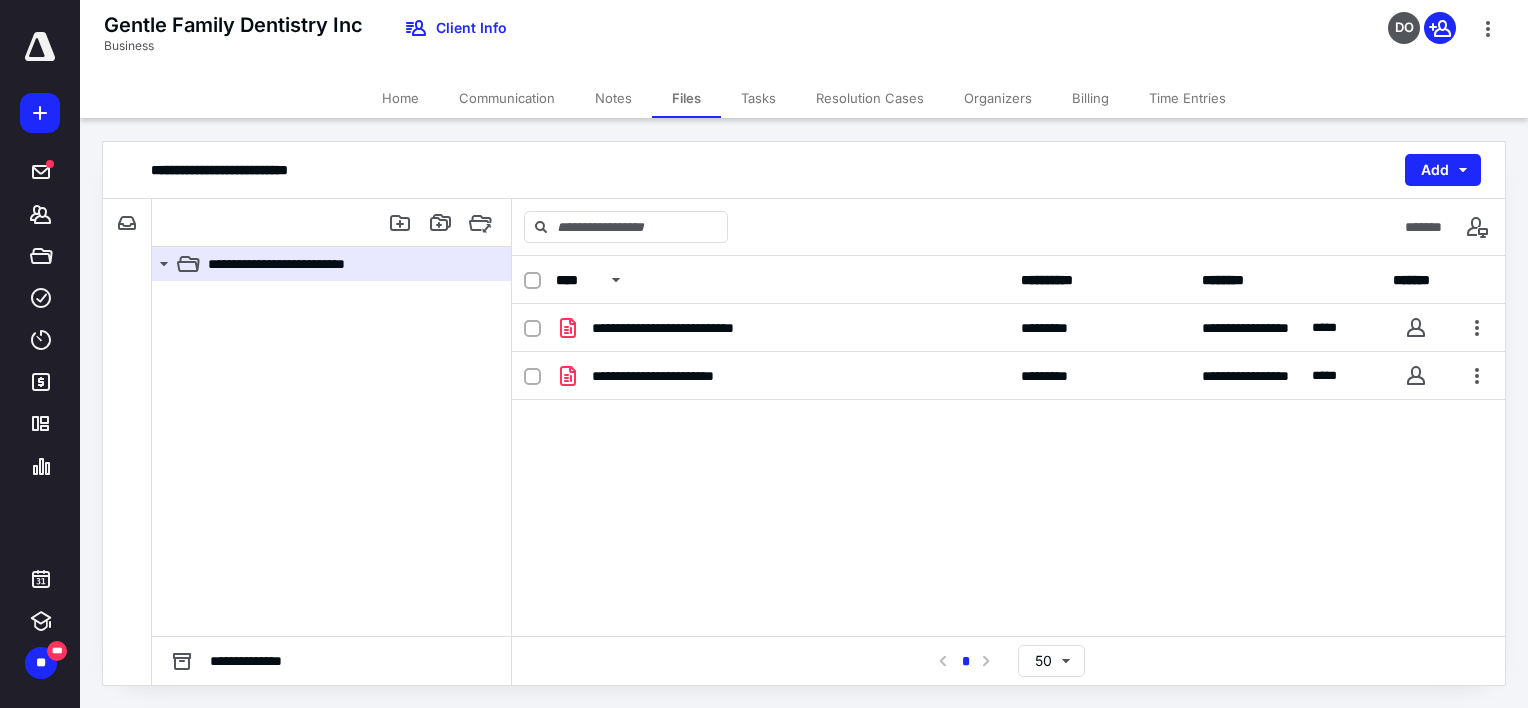 drag, startPoint x: 1113, startPoint y: 433, endPoint x: 1026, endPoint y: 552, distance: 147.411 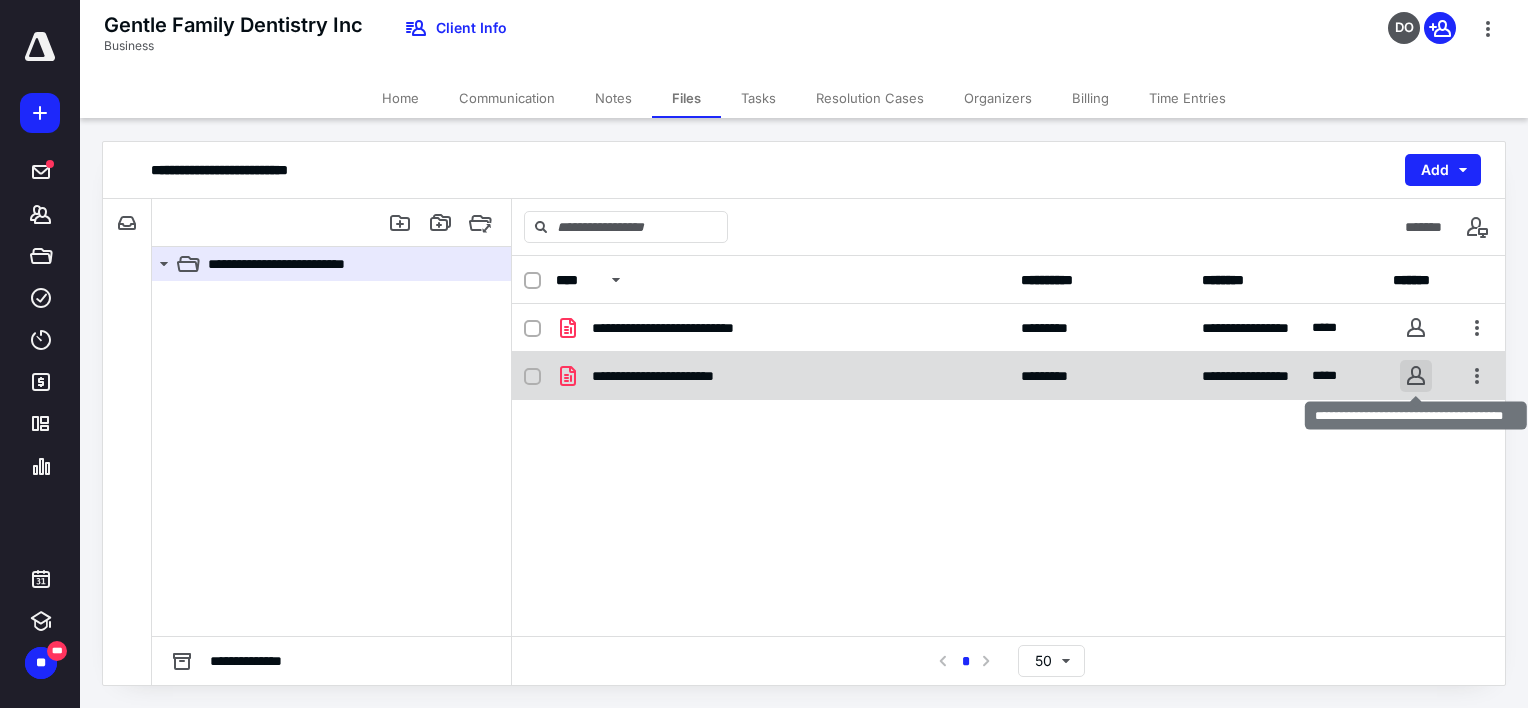 click on "**********" at bounding box center (764, 353) 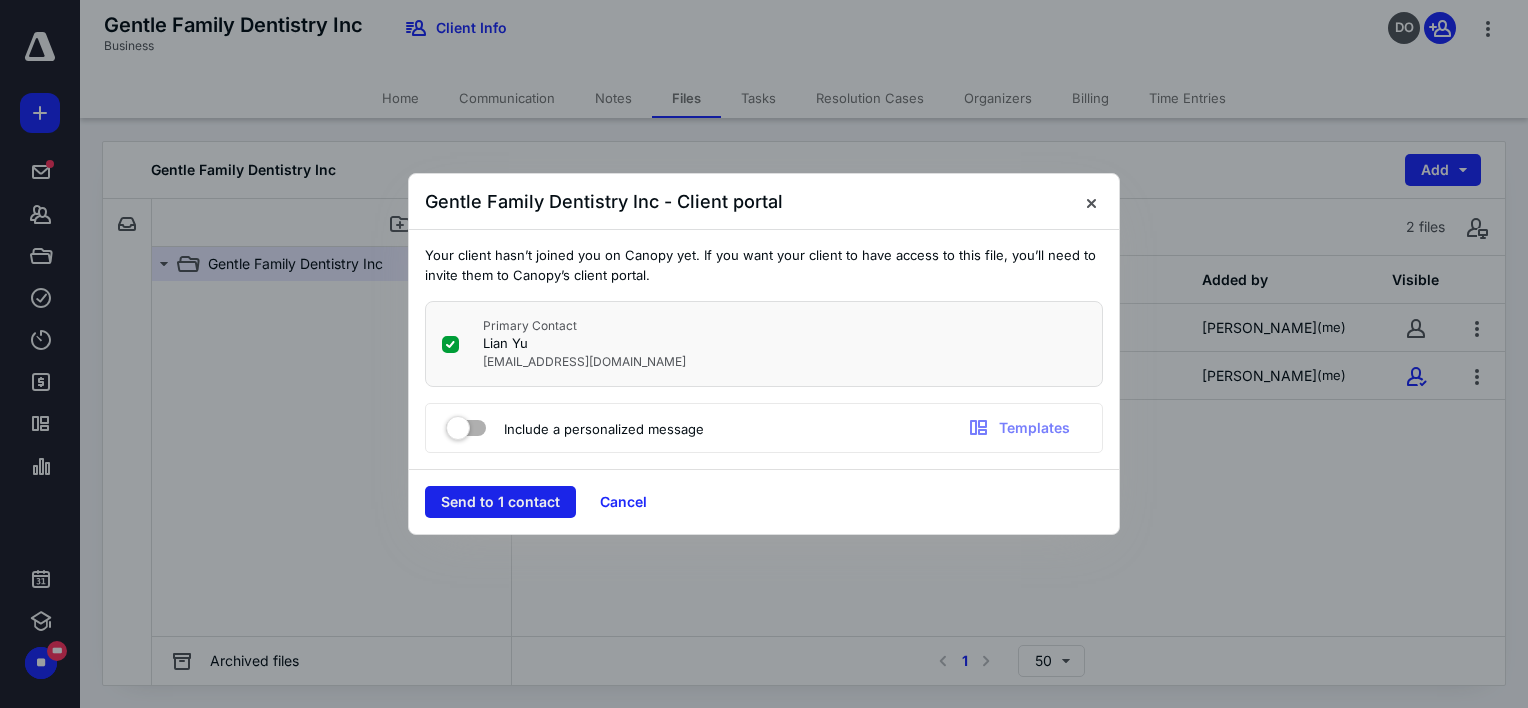 click on "Send to 1 contact" at bounding box center [500, 502] 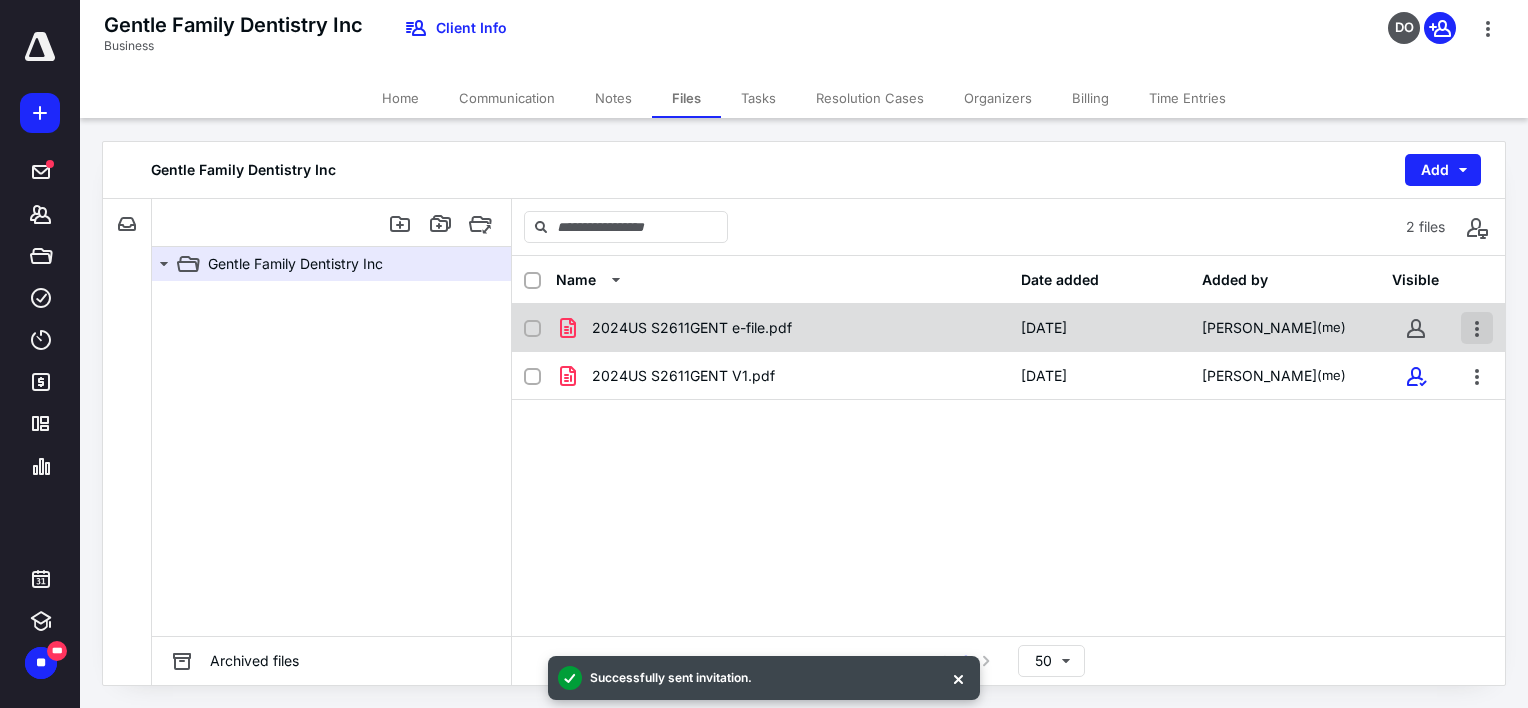 click at bounding box center (1477, 328) 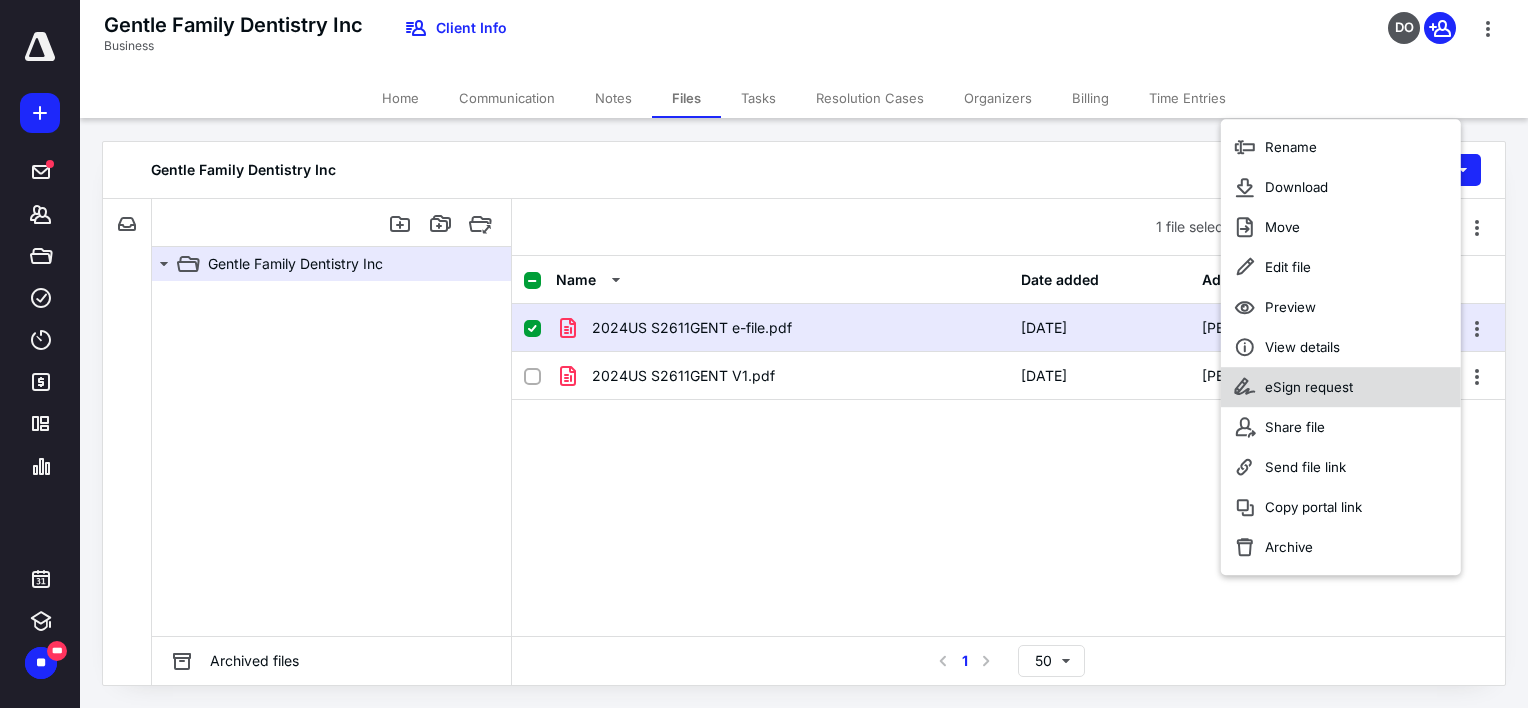 click on "eSign request" at bounding box center [1341, 387] 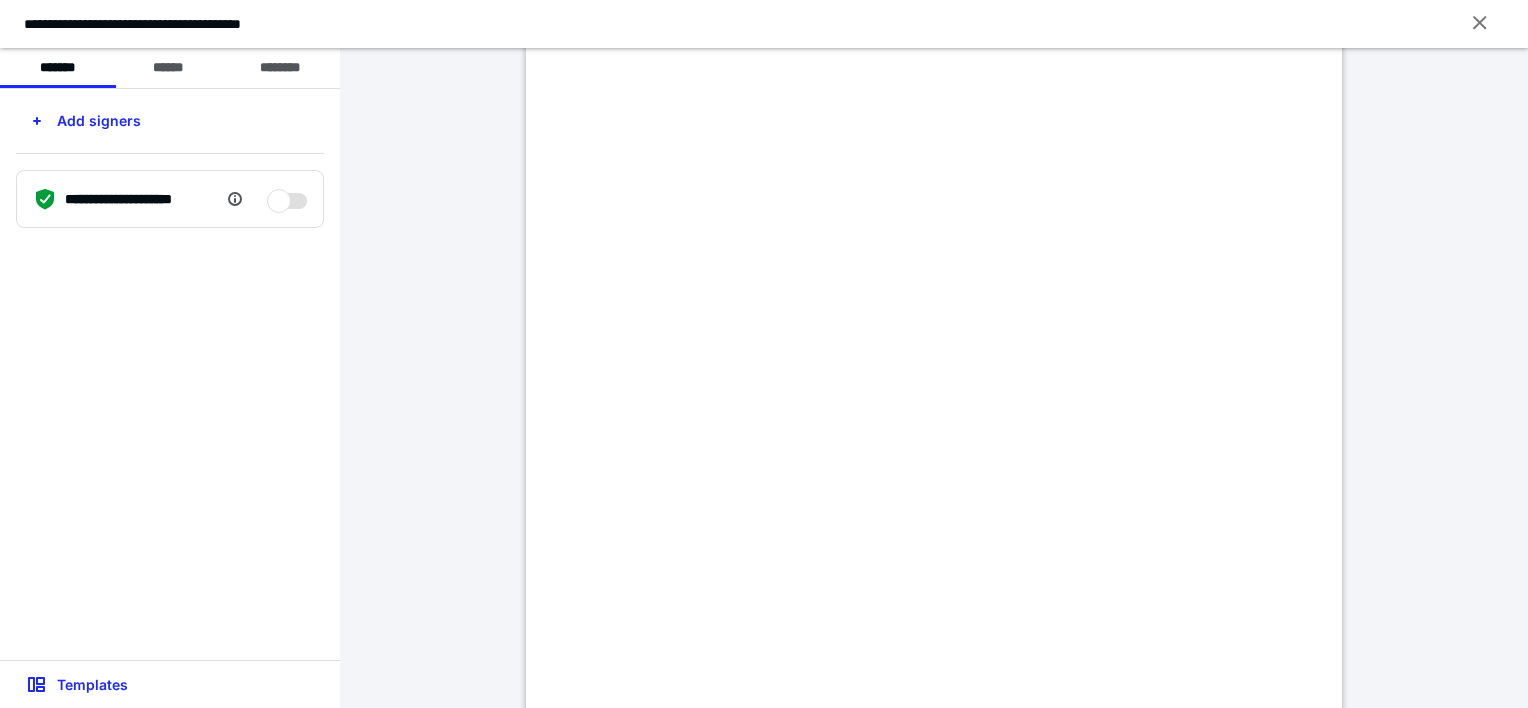 scroll, scrollTop: 259, scrollLeft: 0, axis: vertical 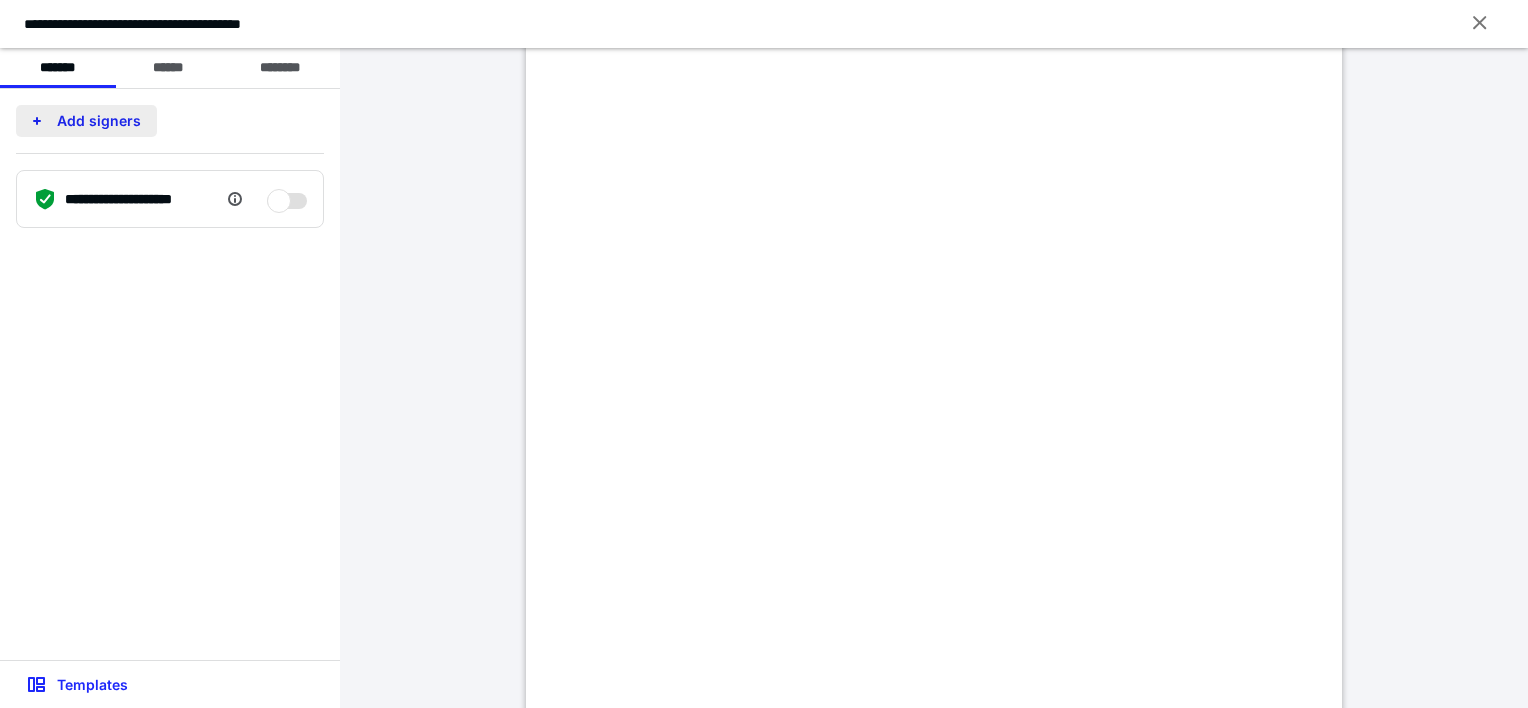 click on "Add signers" at bounding box center [86, 121] 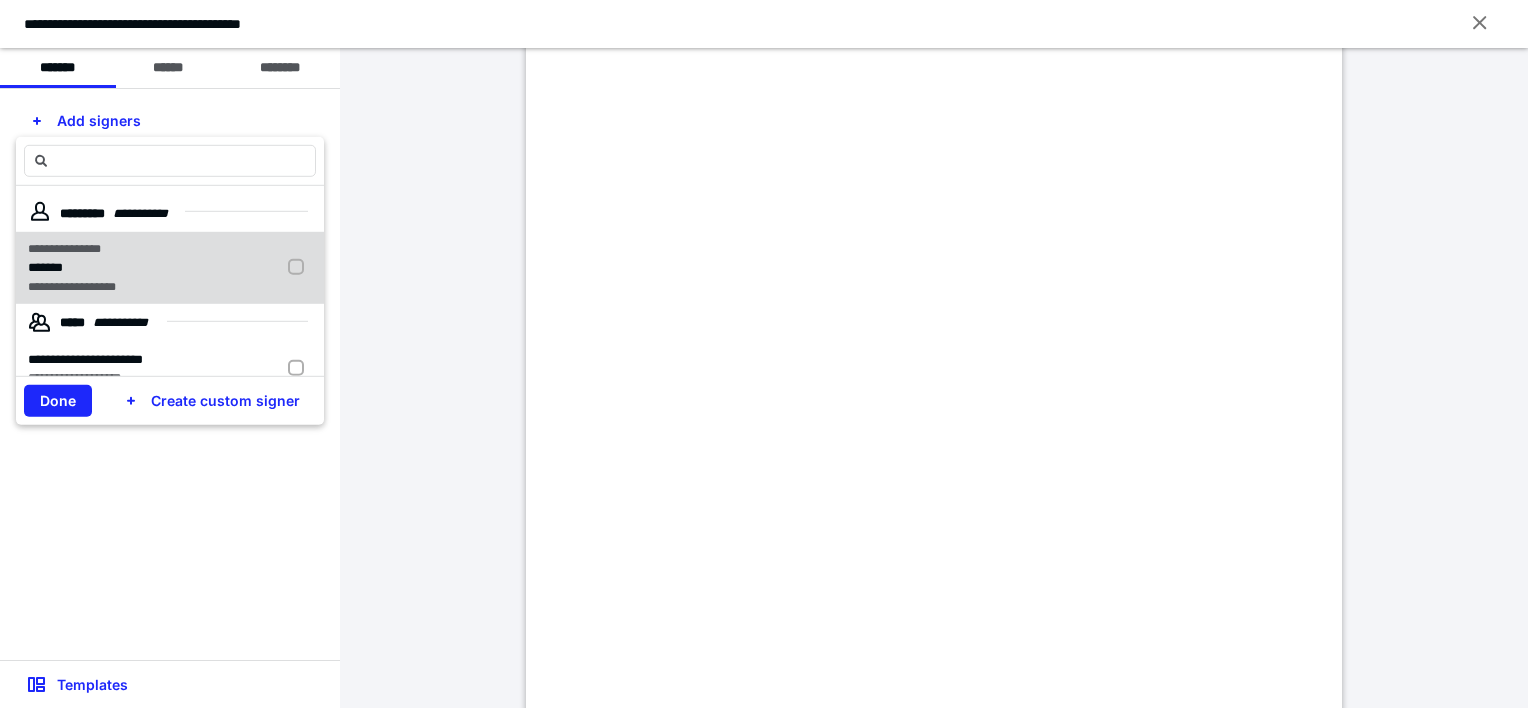 click on "*******" at bounding box center [88, 268] 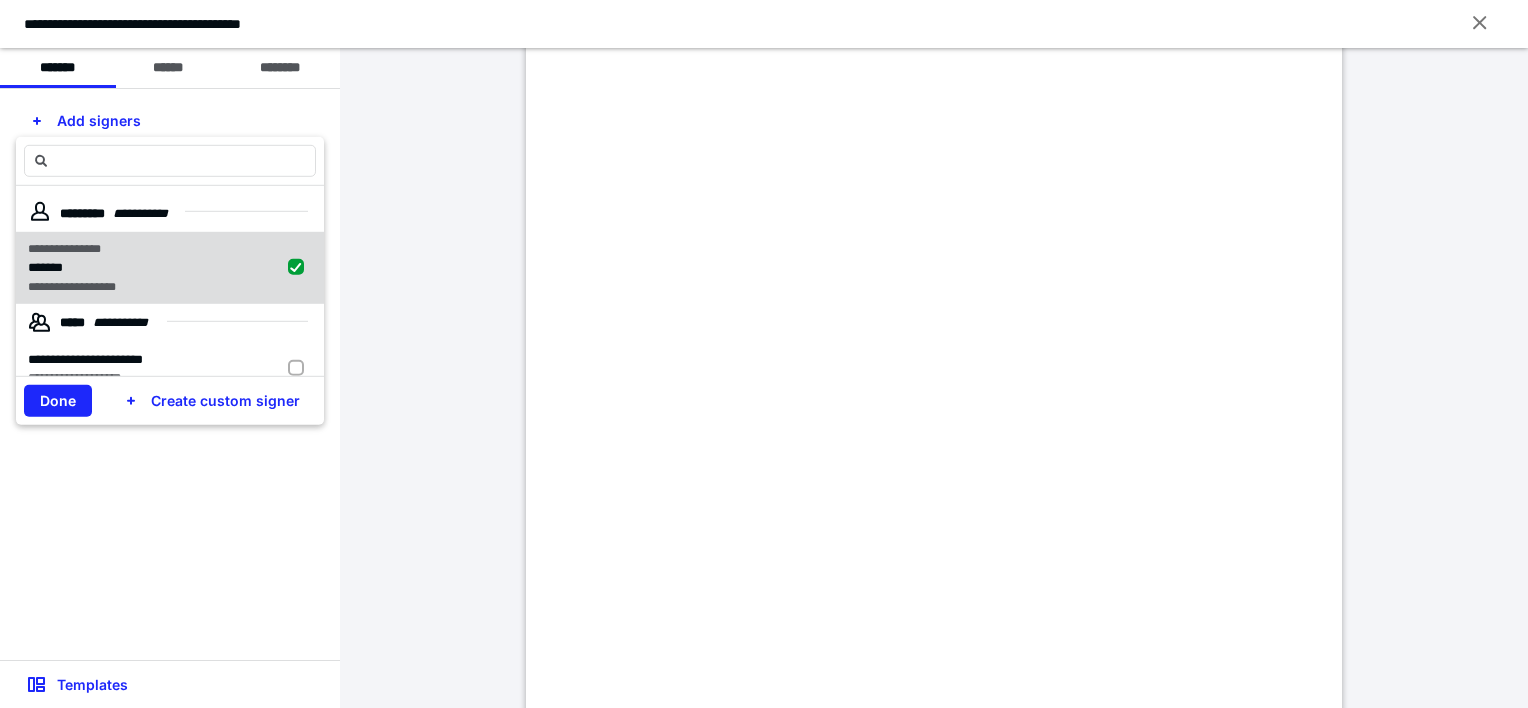 checkbox on "true" 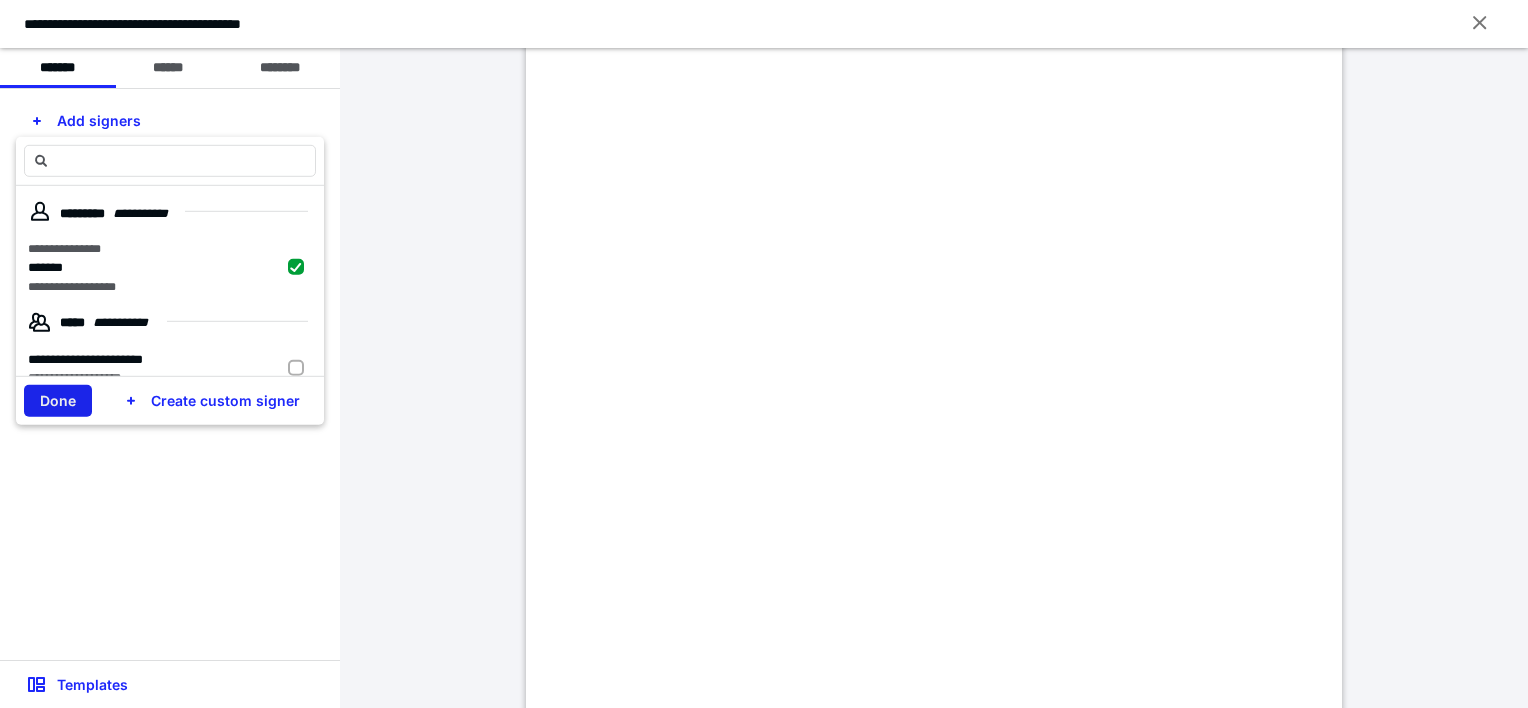 click on "Done" at bounding box center [58, 401] 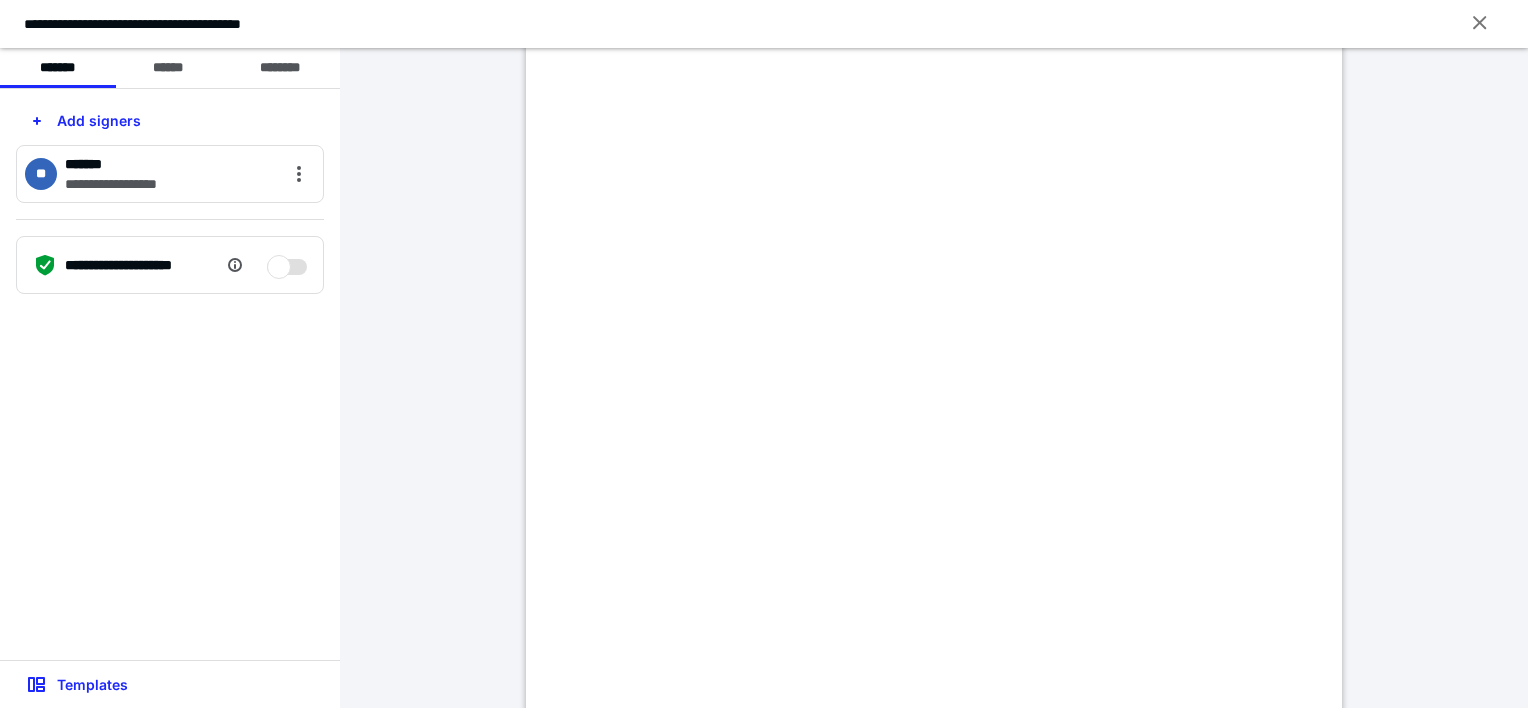 scroll, scrollTop: 418, scrollLeft: 0, axis: vertical 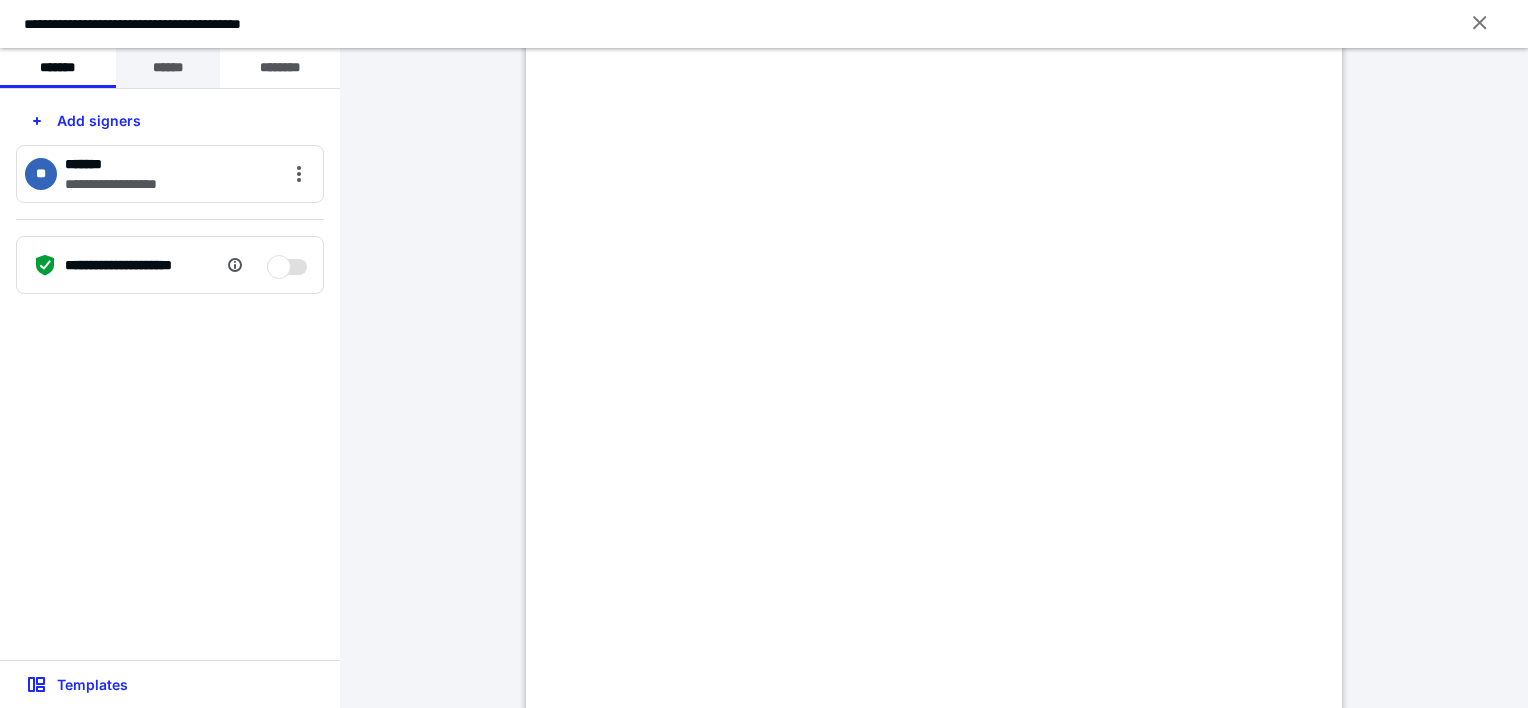 click on "******" at bounding box center [168, 68] 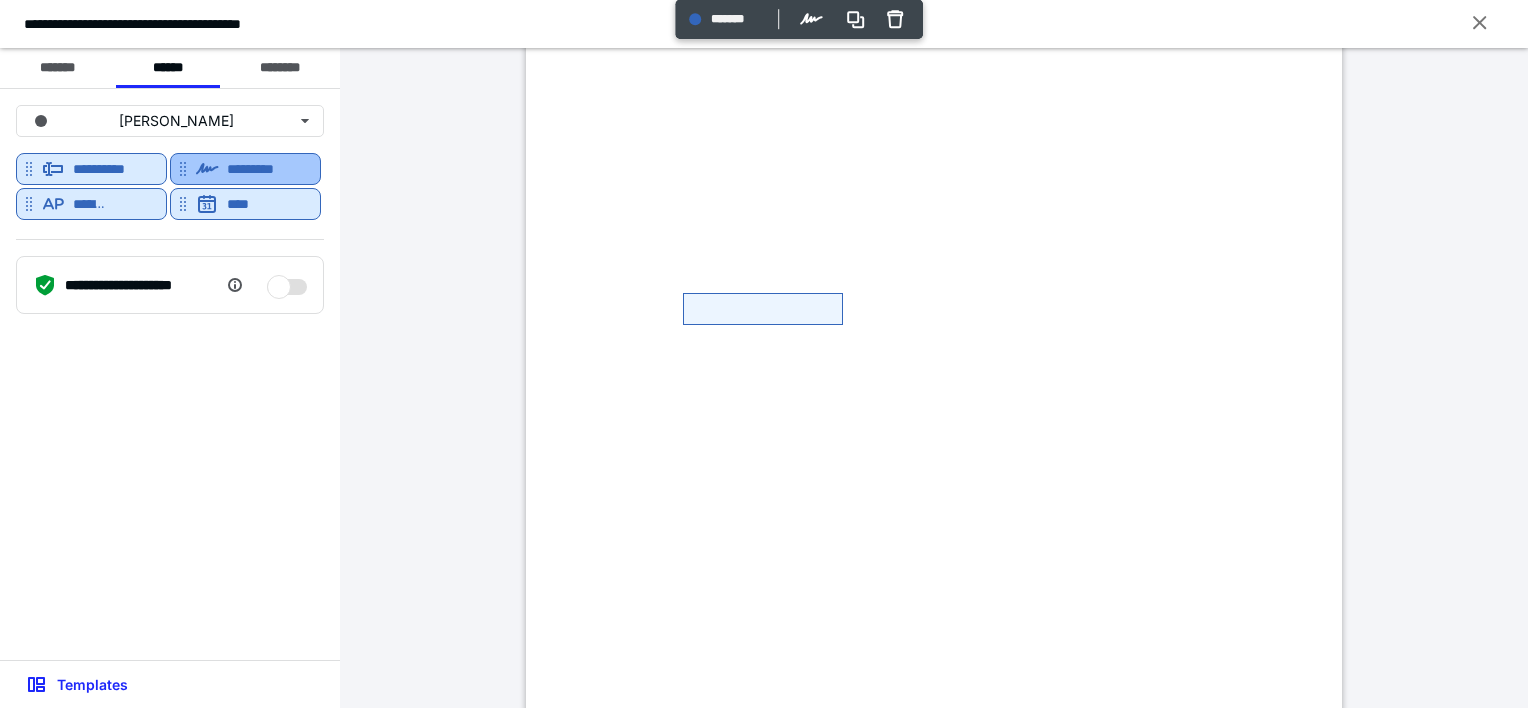 scroll, scrollTop: 708, scrollLeft: 0, axis: vertical 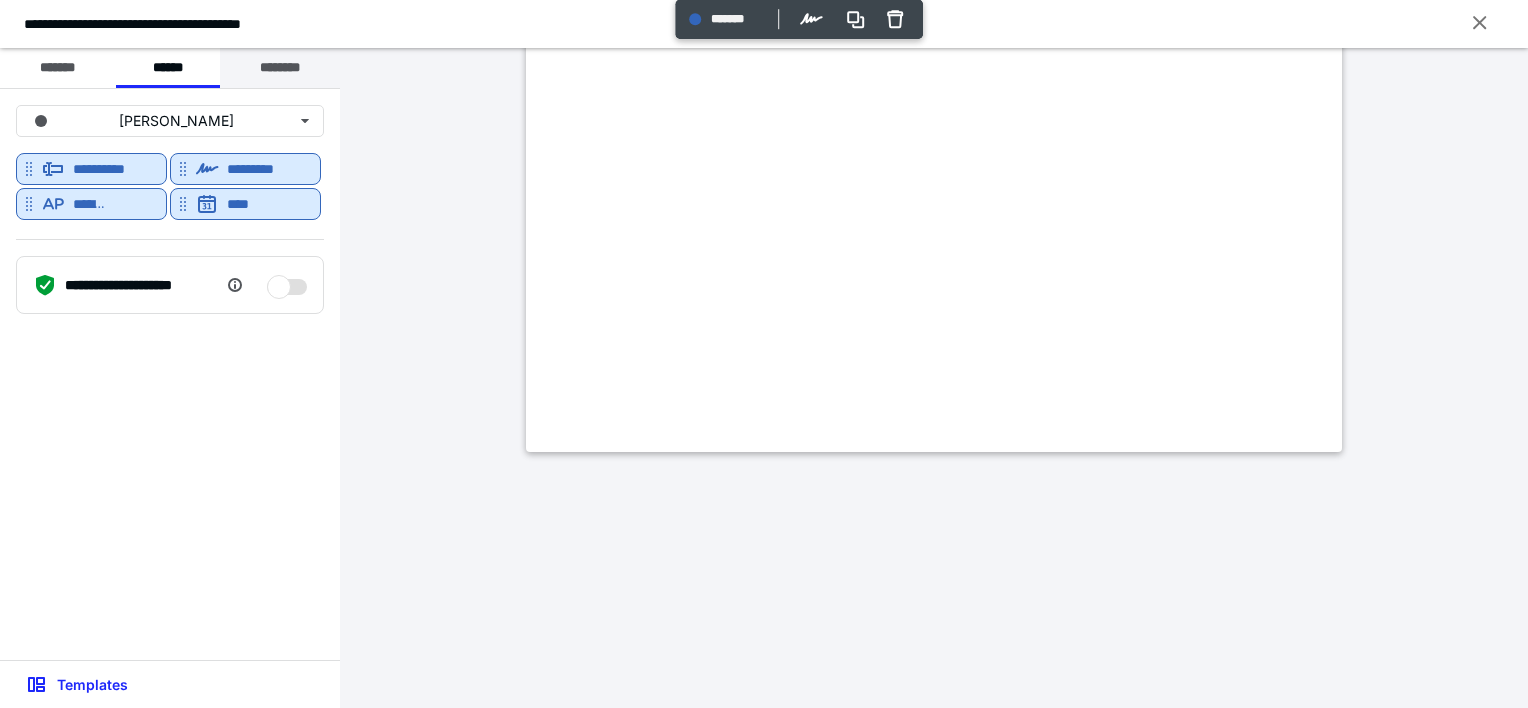 click on "********" at bounding box center (280, 68) 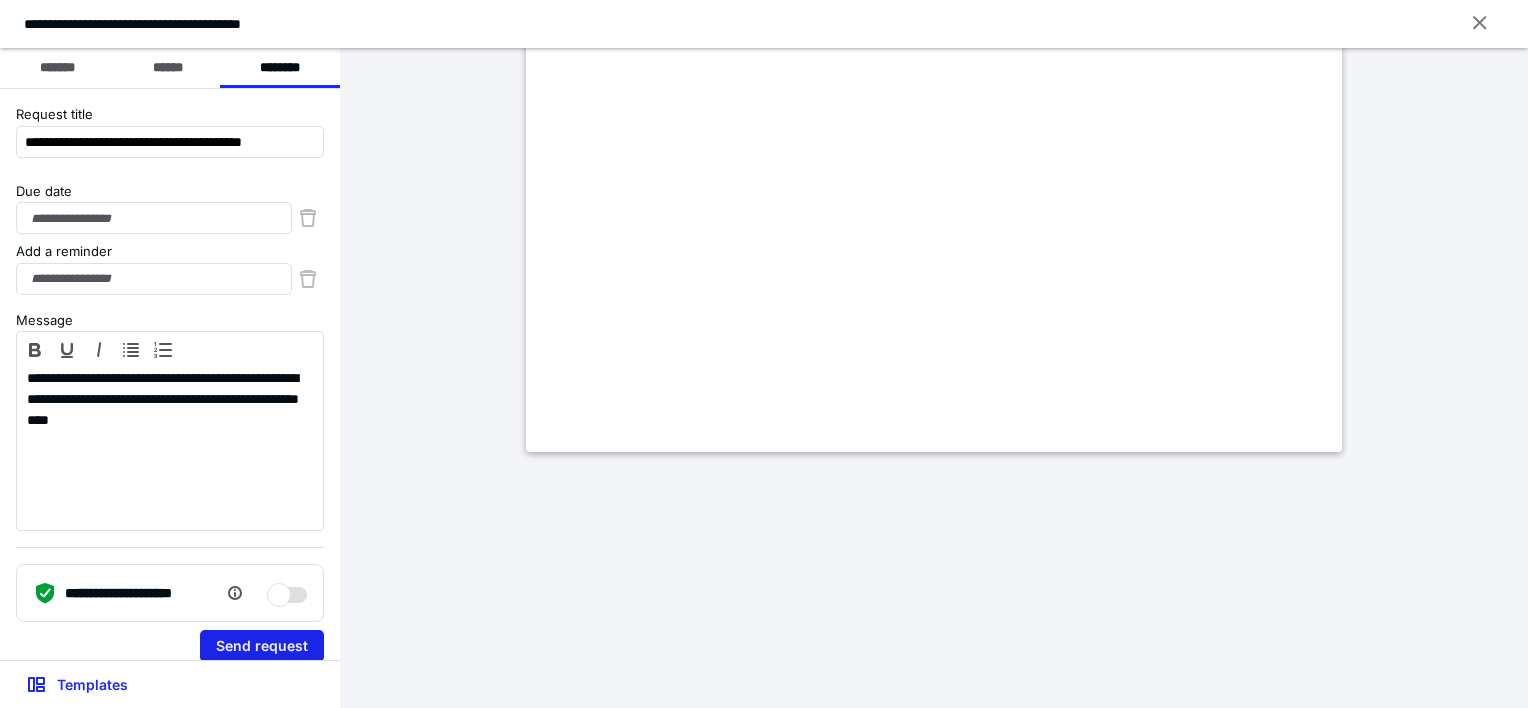 click on "Send request" at bounding box center (262, 646) 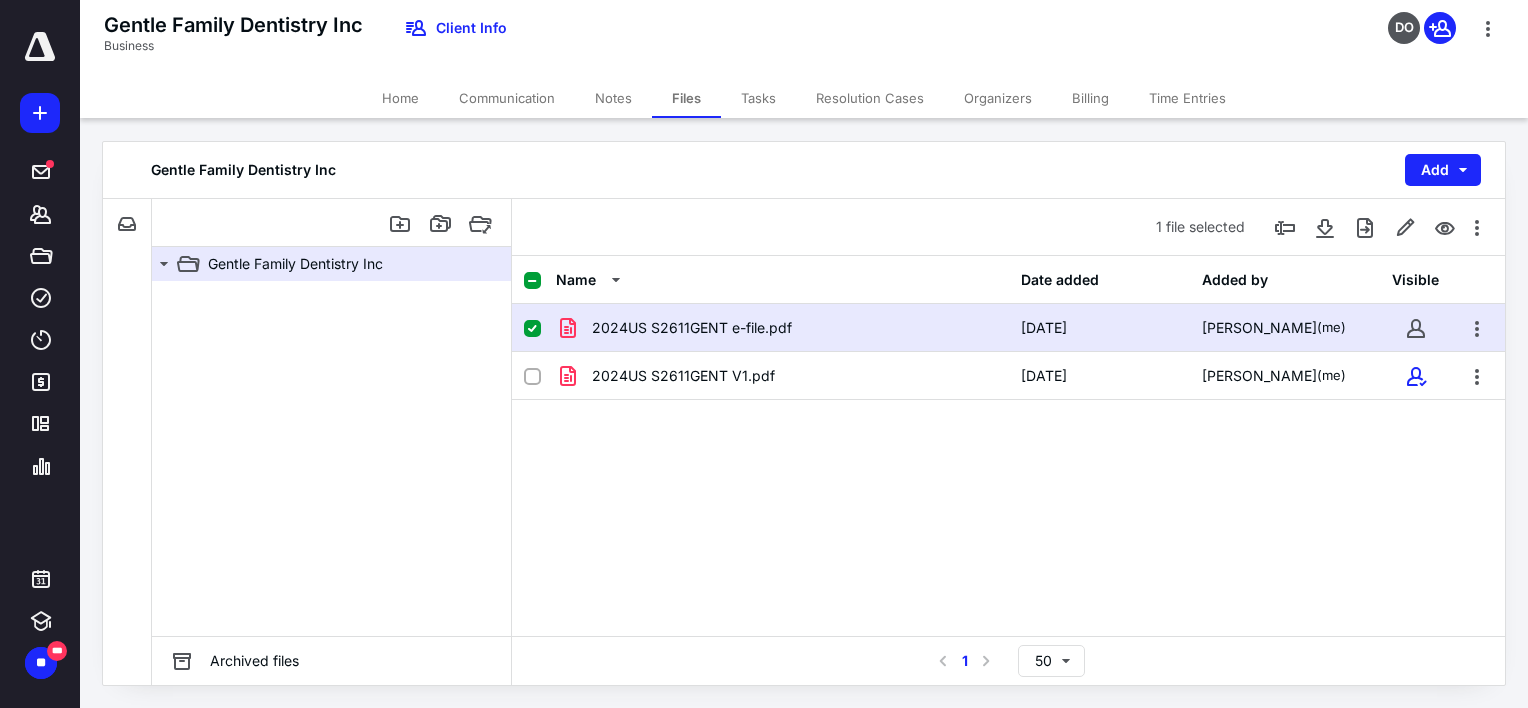 click at bounding box center [331, 458] 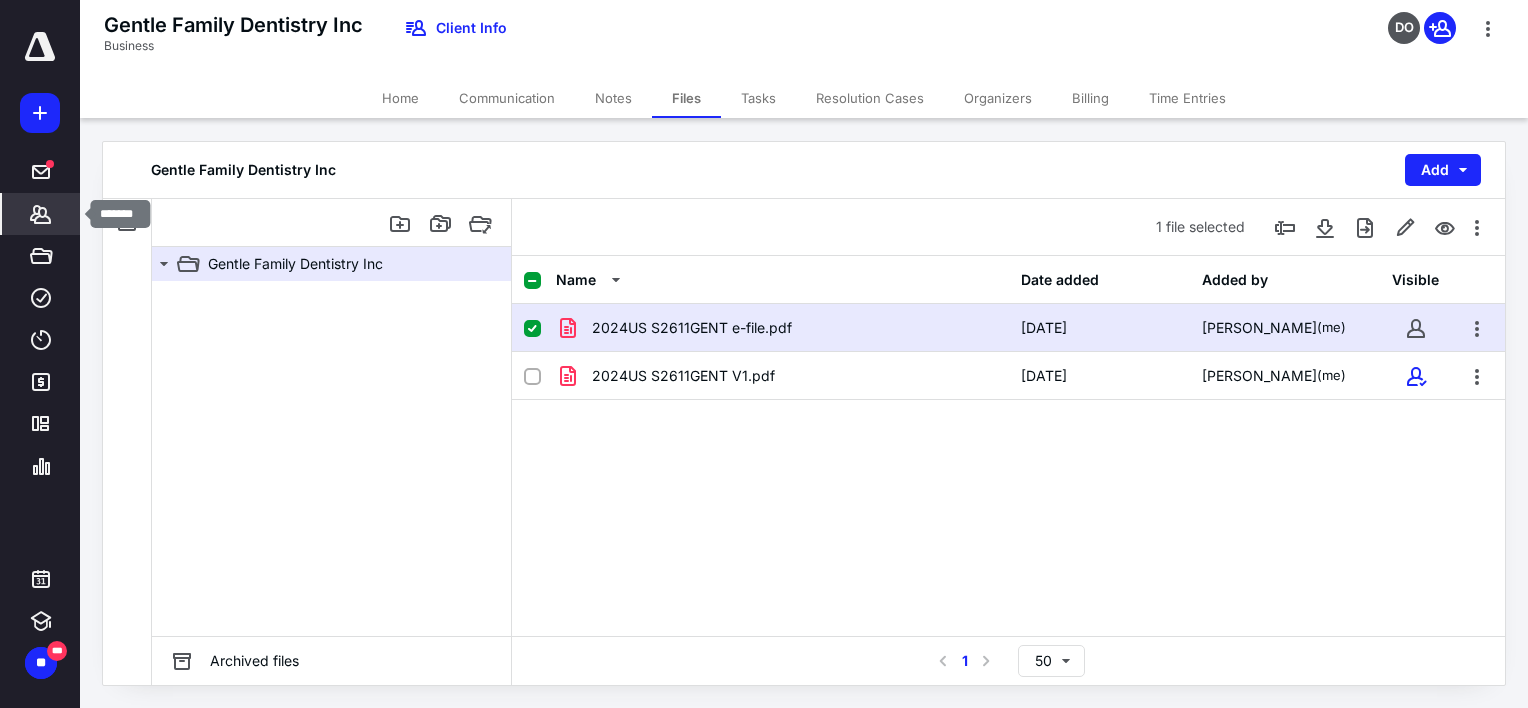 click 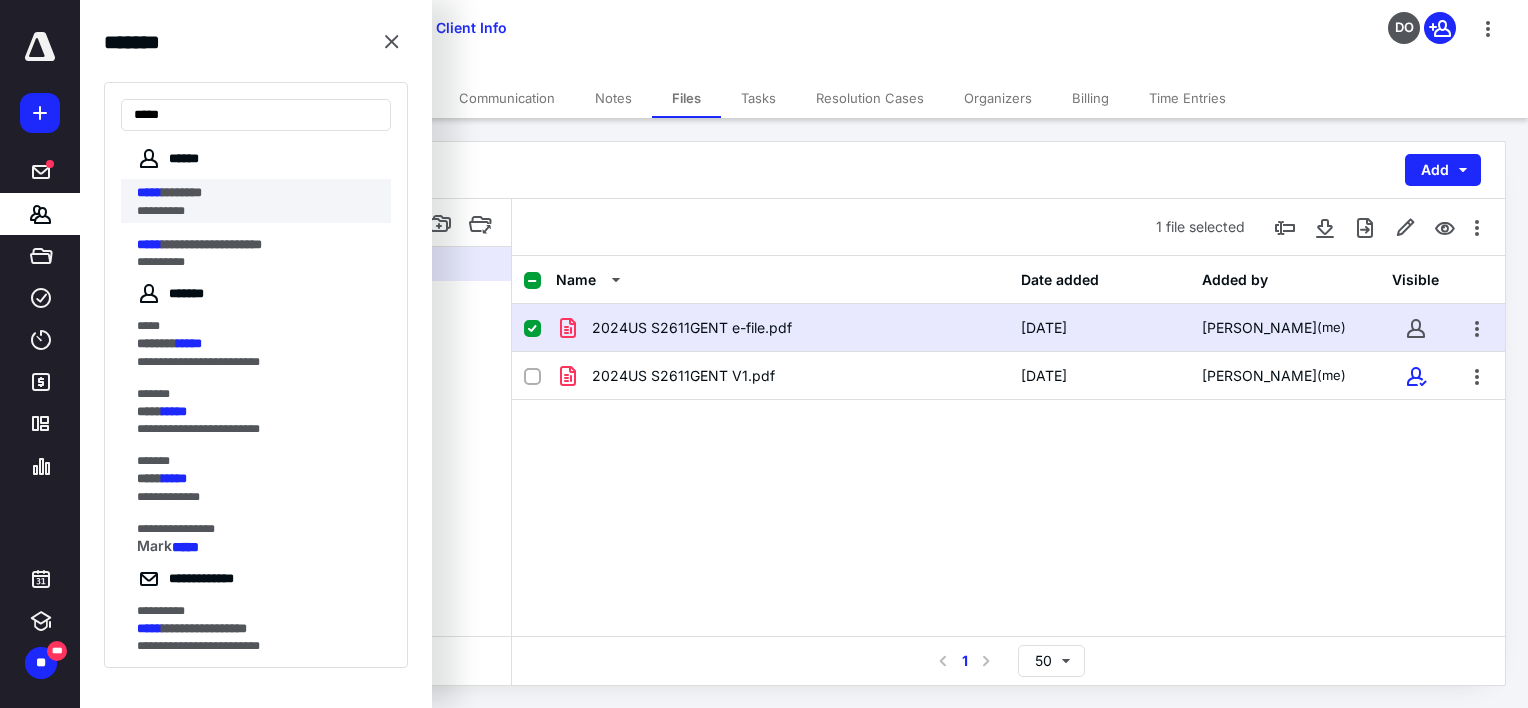 type on "*****" 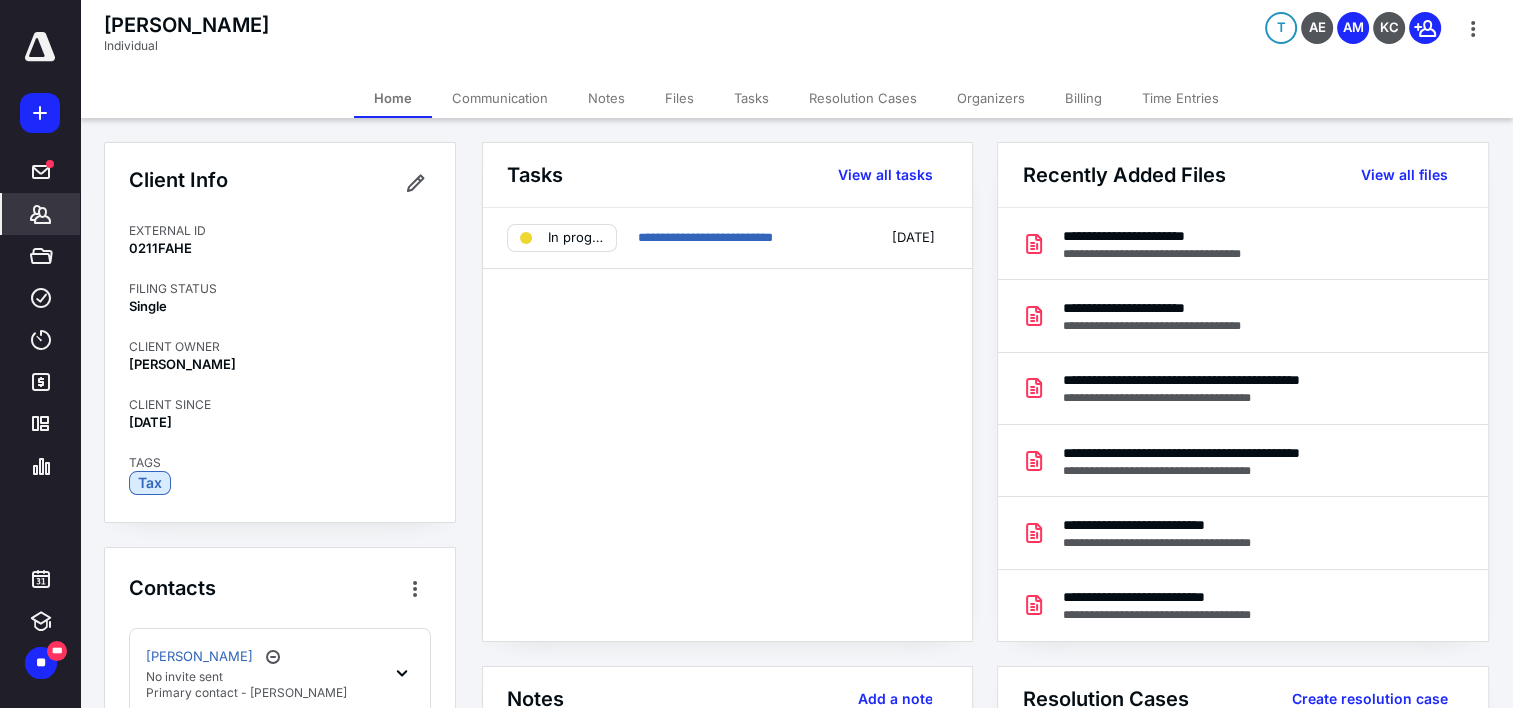 click on "Files" at bounding box center [679, 98] 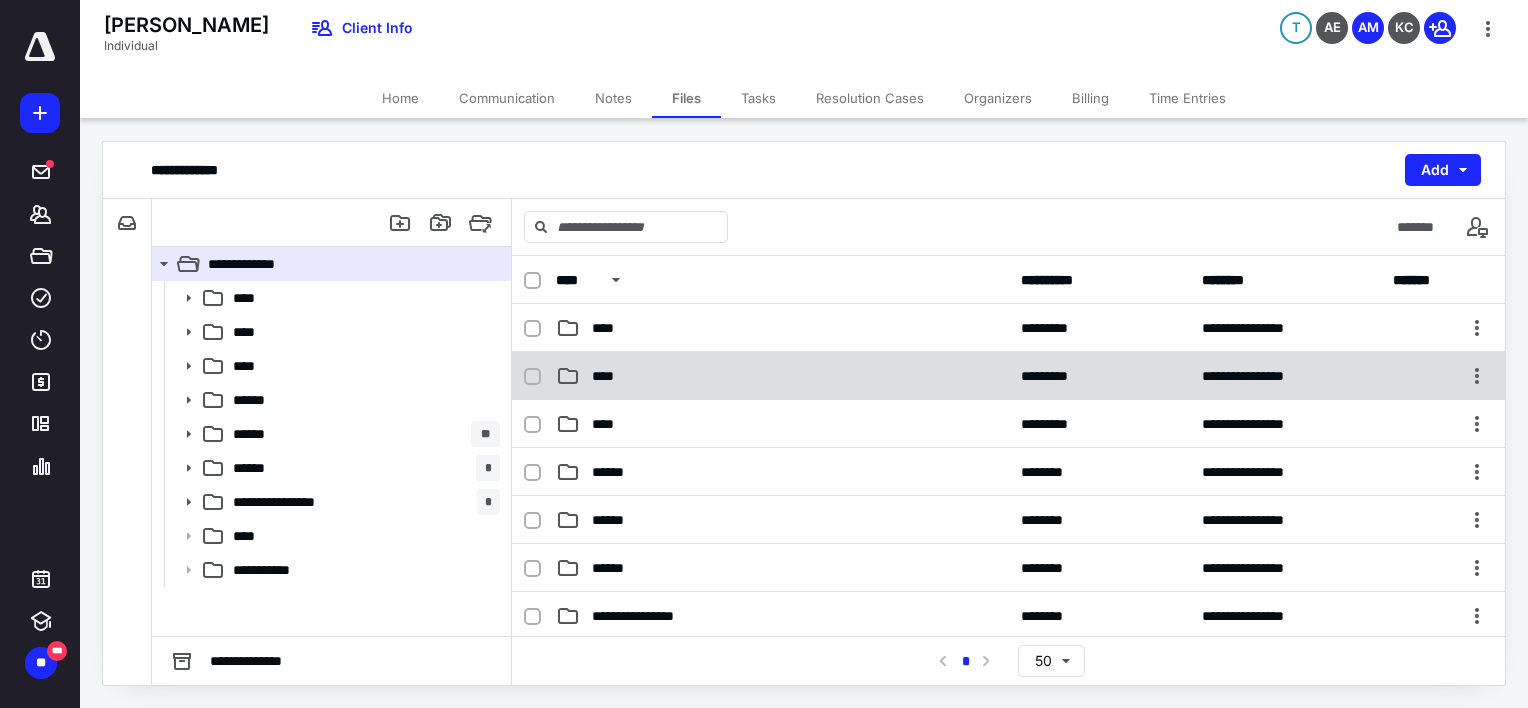 click on "****" at bounding box center [609, 376] 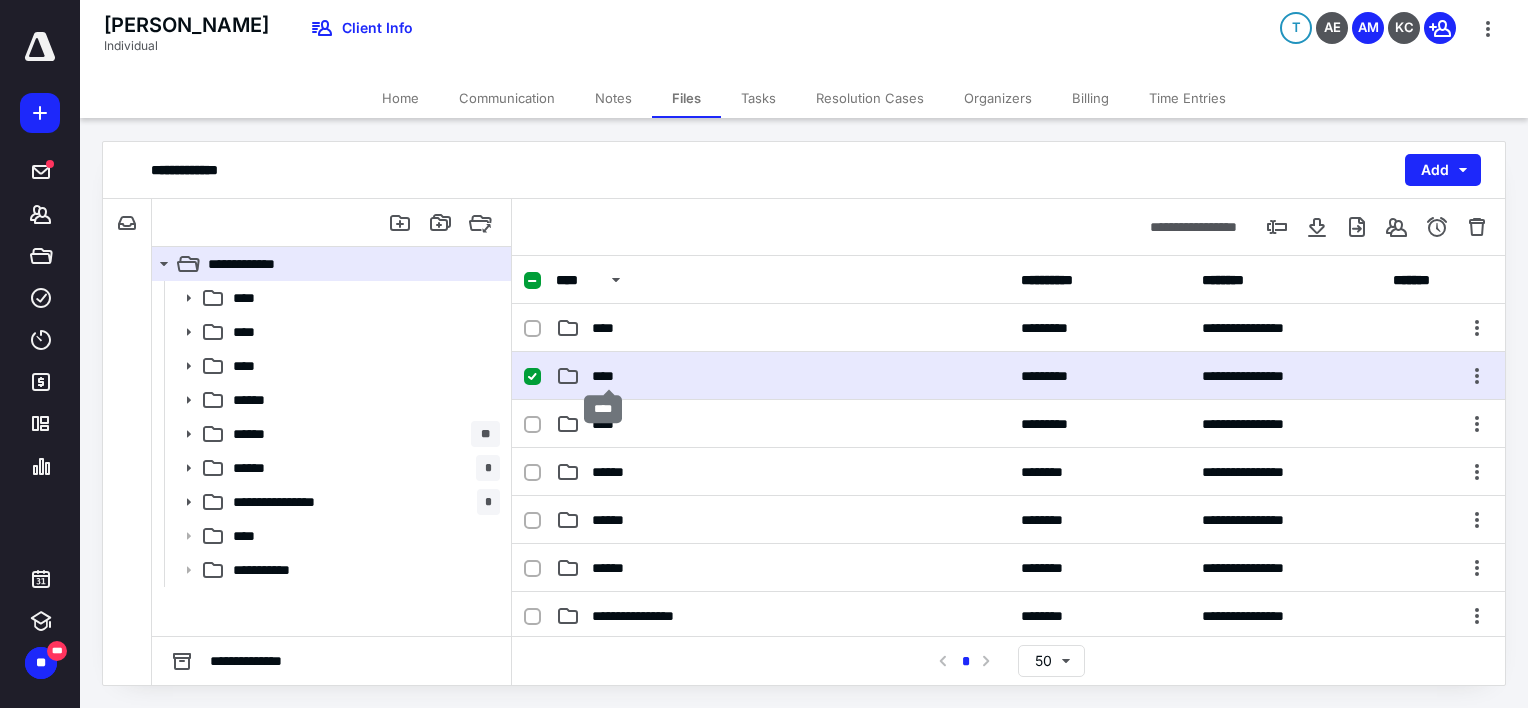 checkbox on "true" 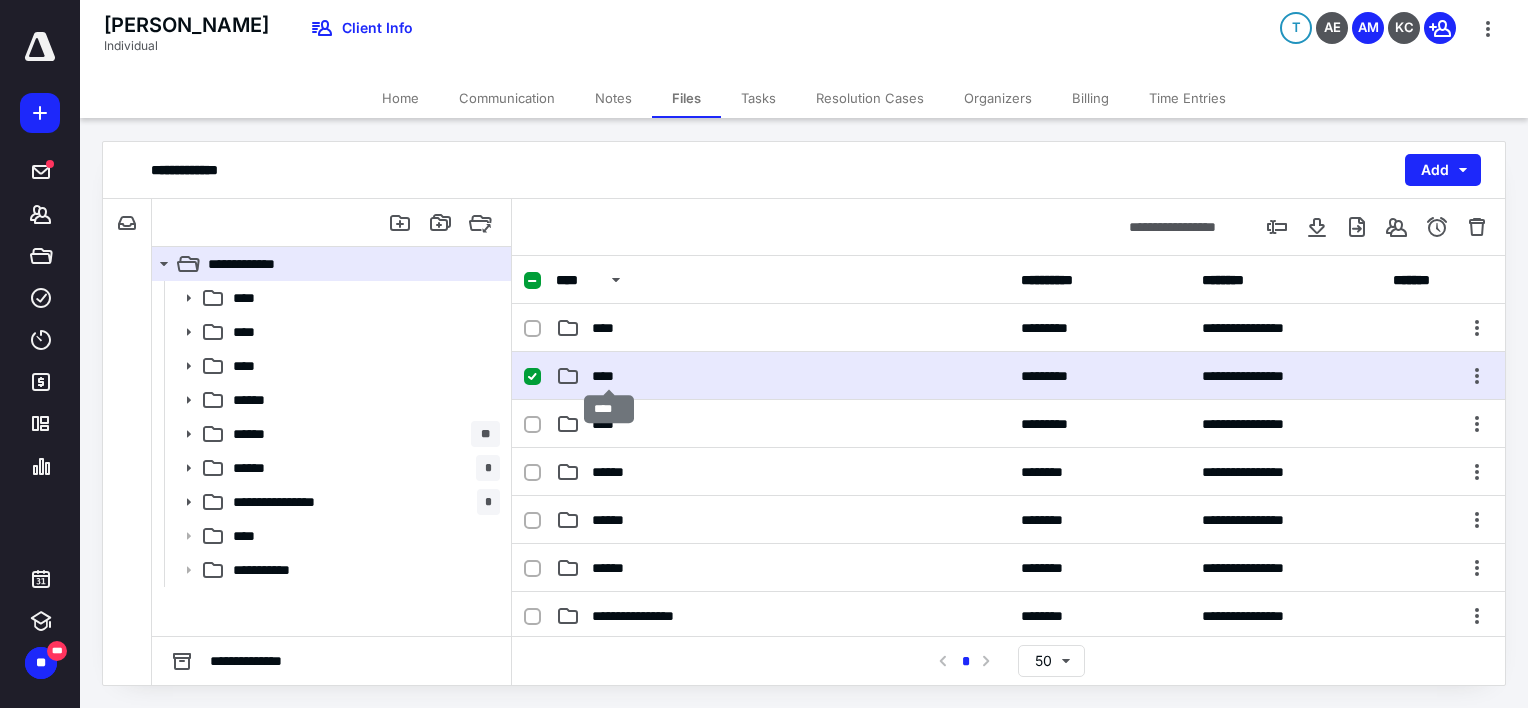 click on "****" at bounding box center [609, 376] 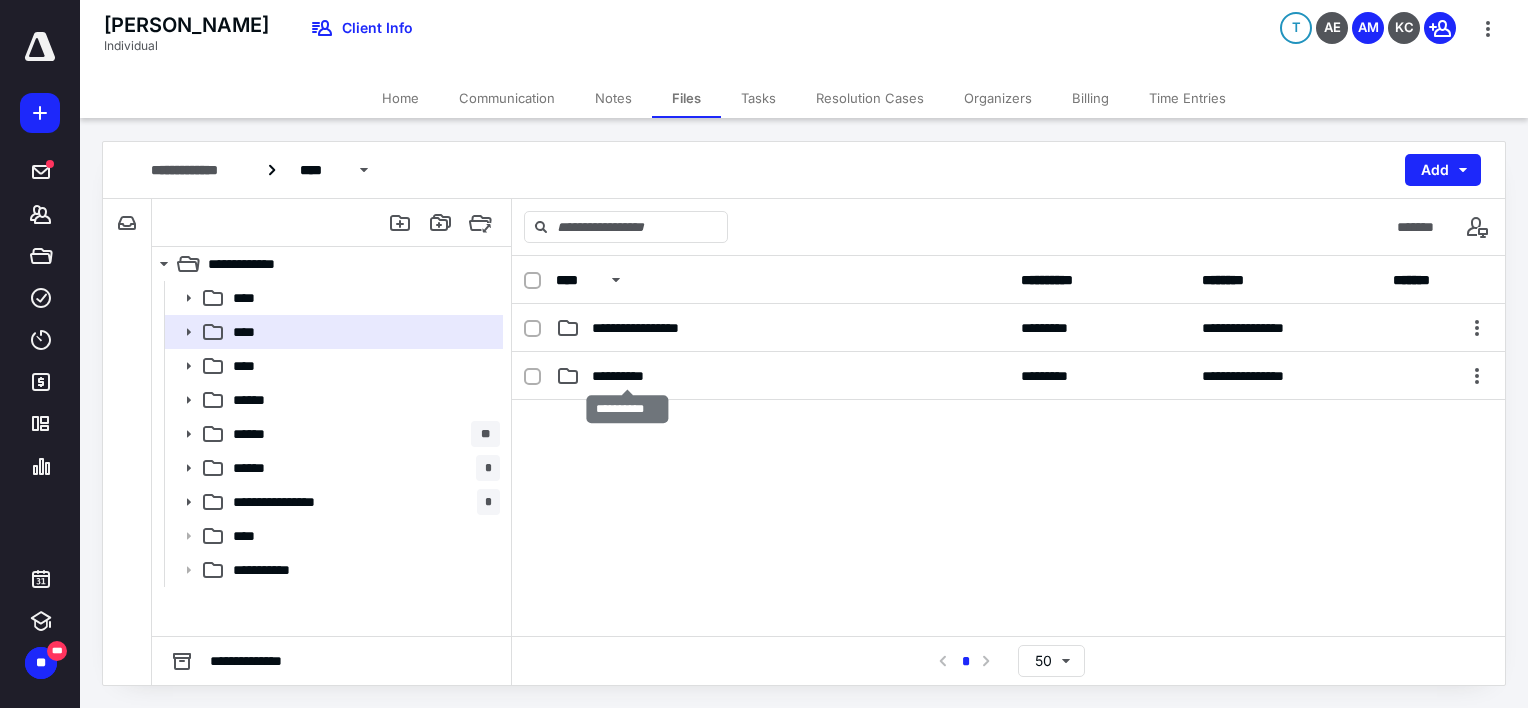 click on "**********" at bounding box center (627, 376) 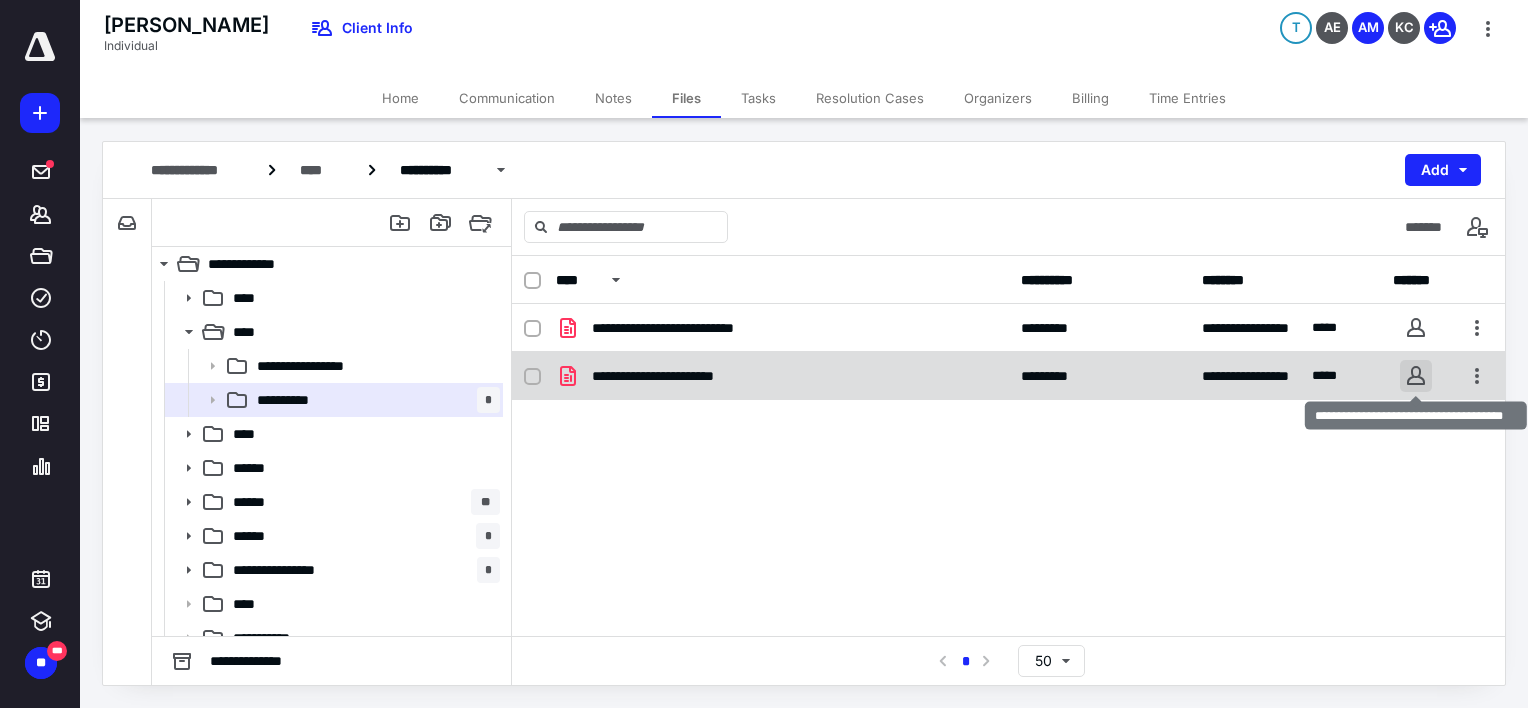 click on "**********" at bounding box center [764, 353] 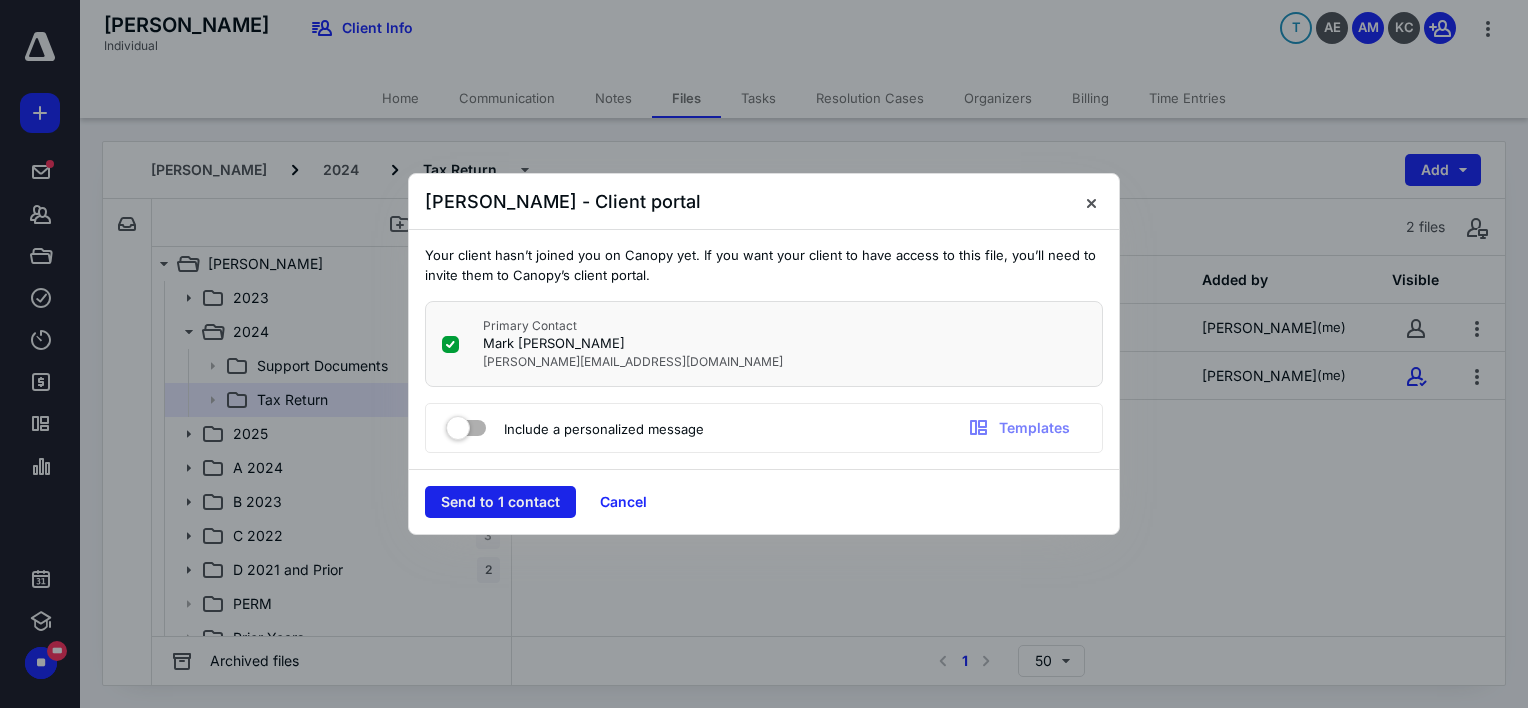 click on "Send to 1 contact" at bounding box center [500, 502] 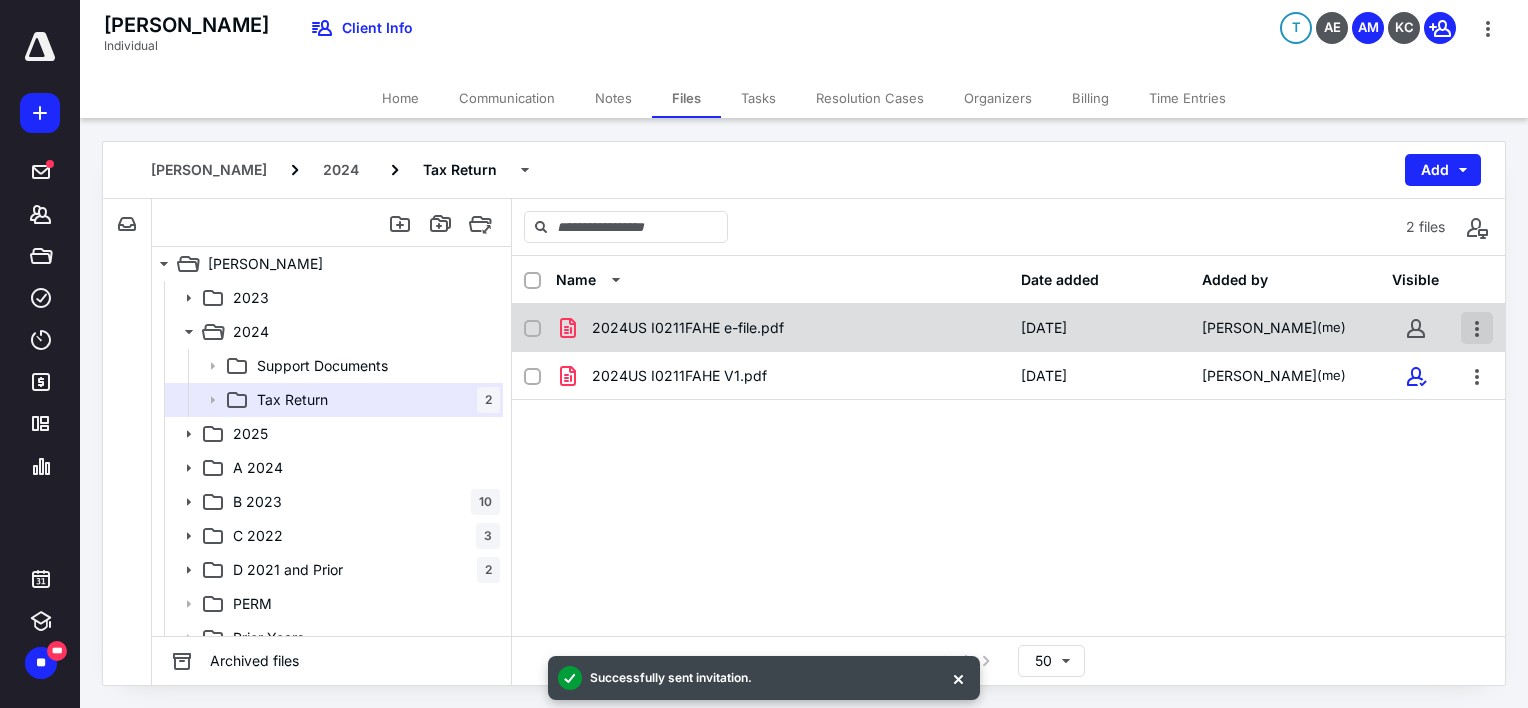 click at bounding box center [1477, 328] 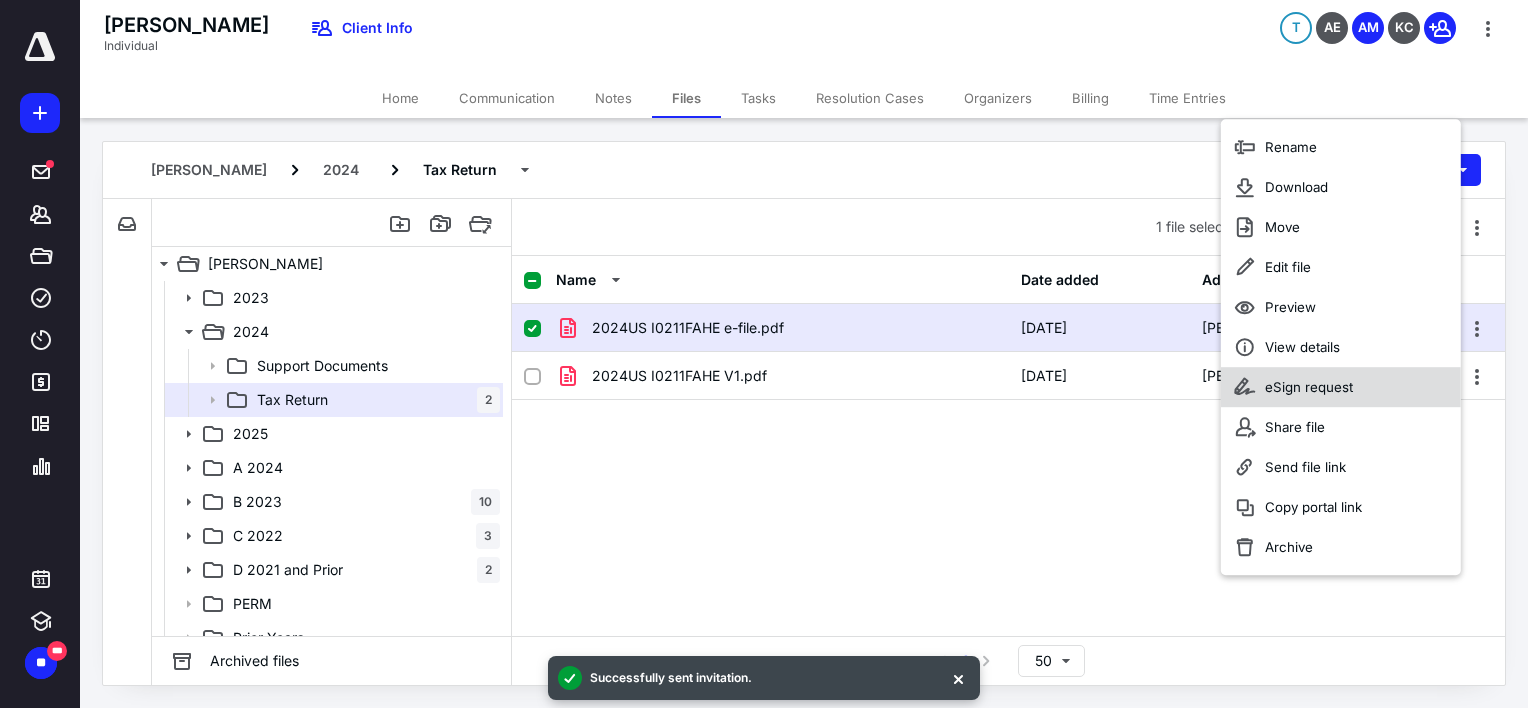click on "eSign request" at bounding box center [1309, 387] 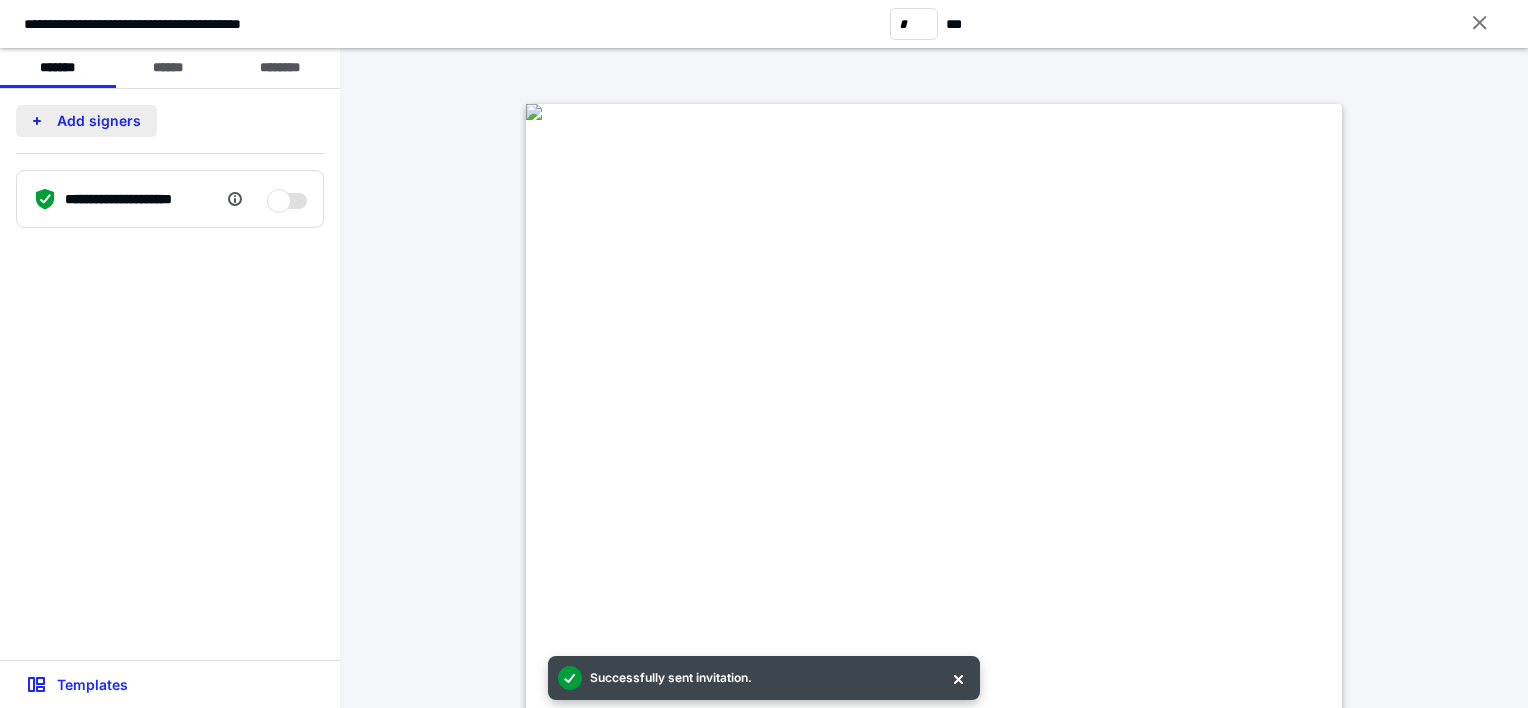 click on "Add signers" at bounding box center (86, 121) 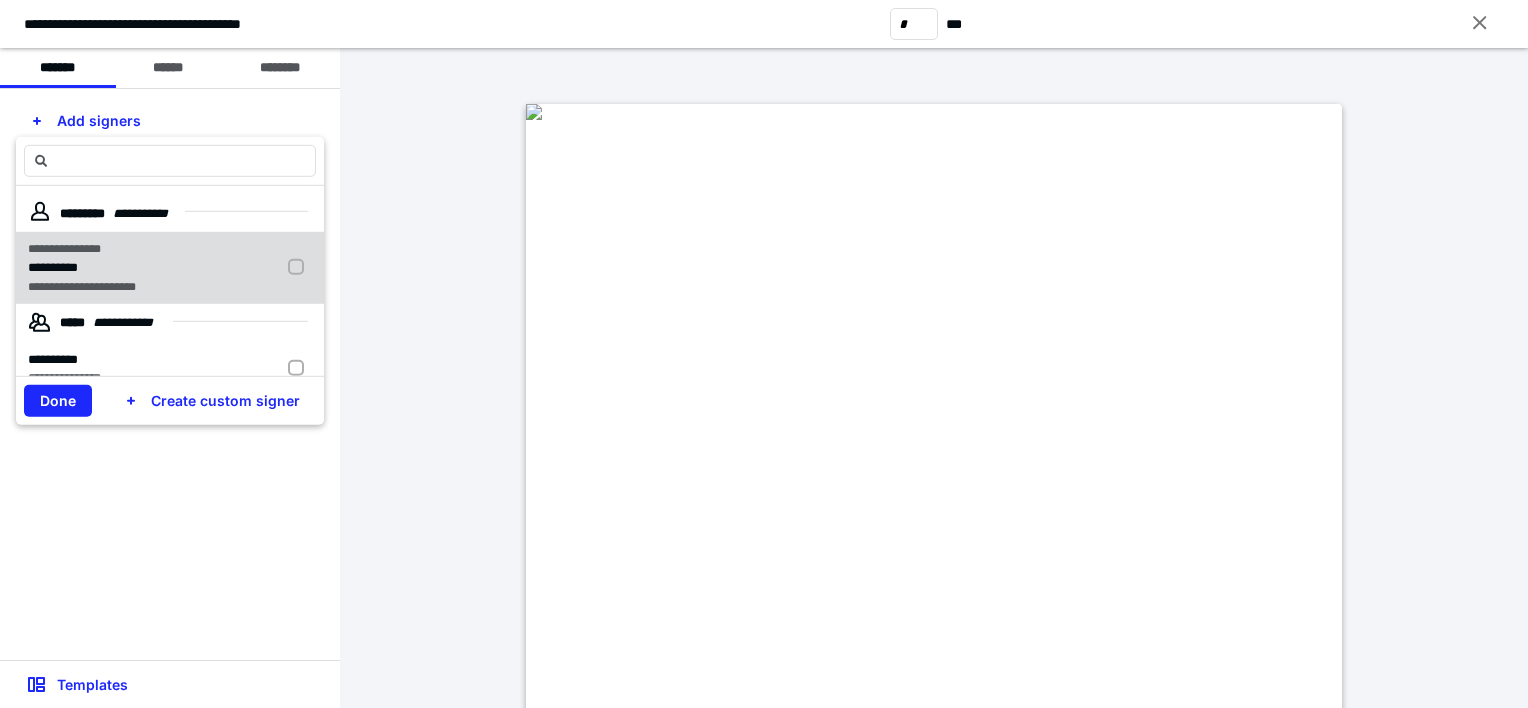 click on "**********" at bounding box center [97, 268] 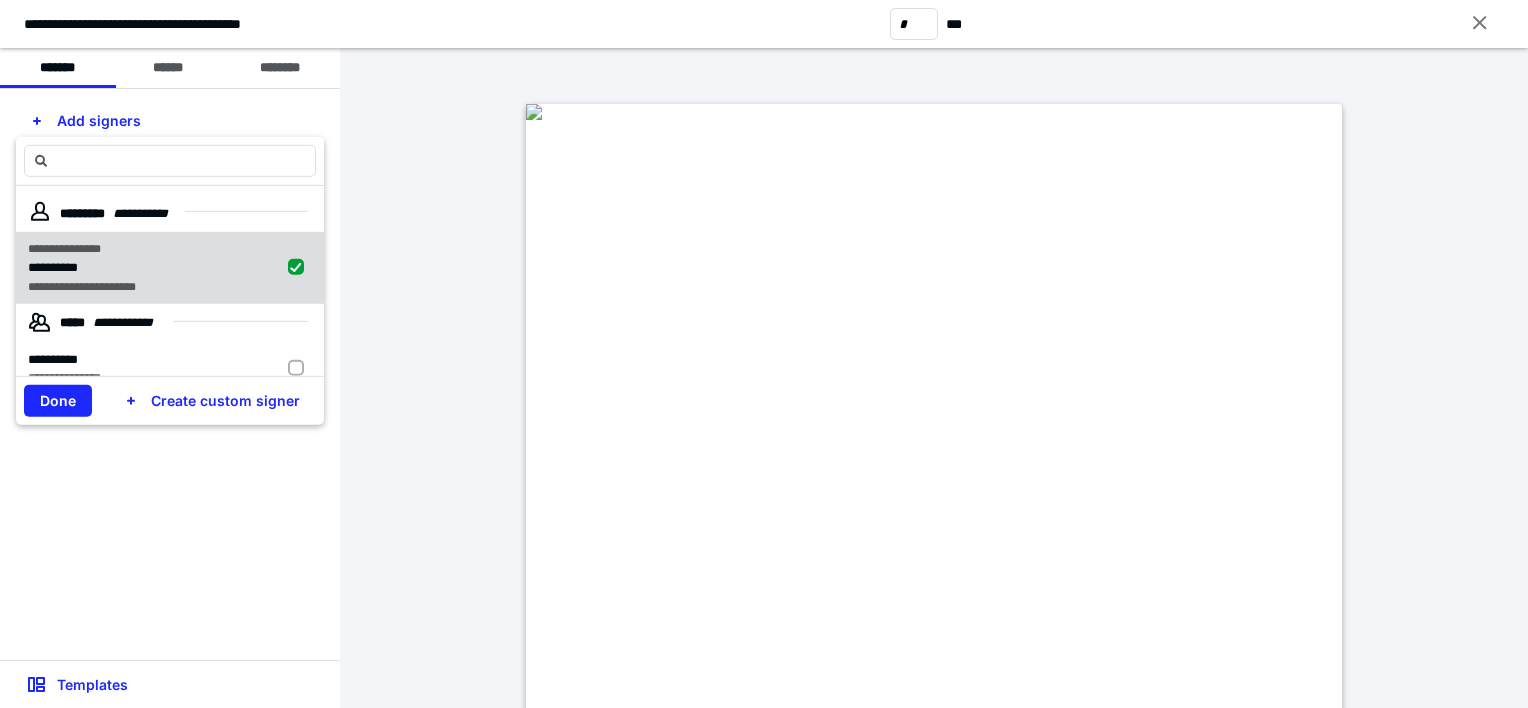 checkbox on "true" 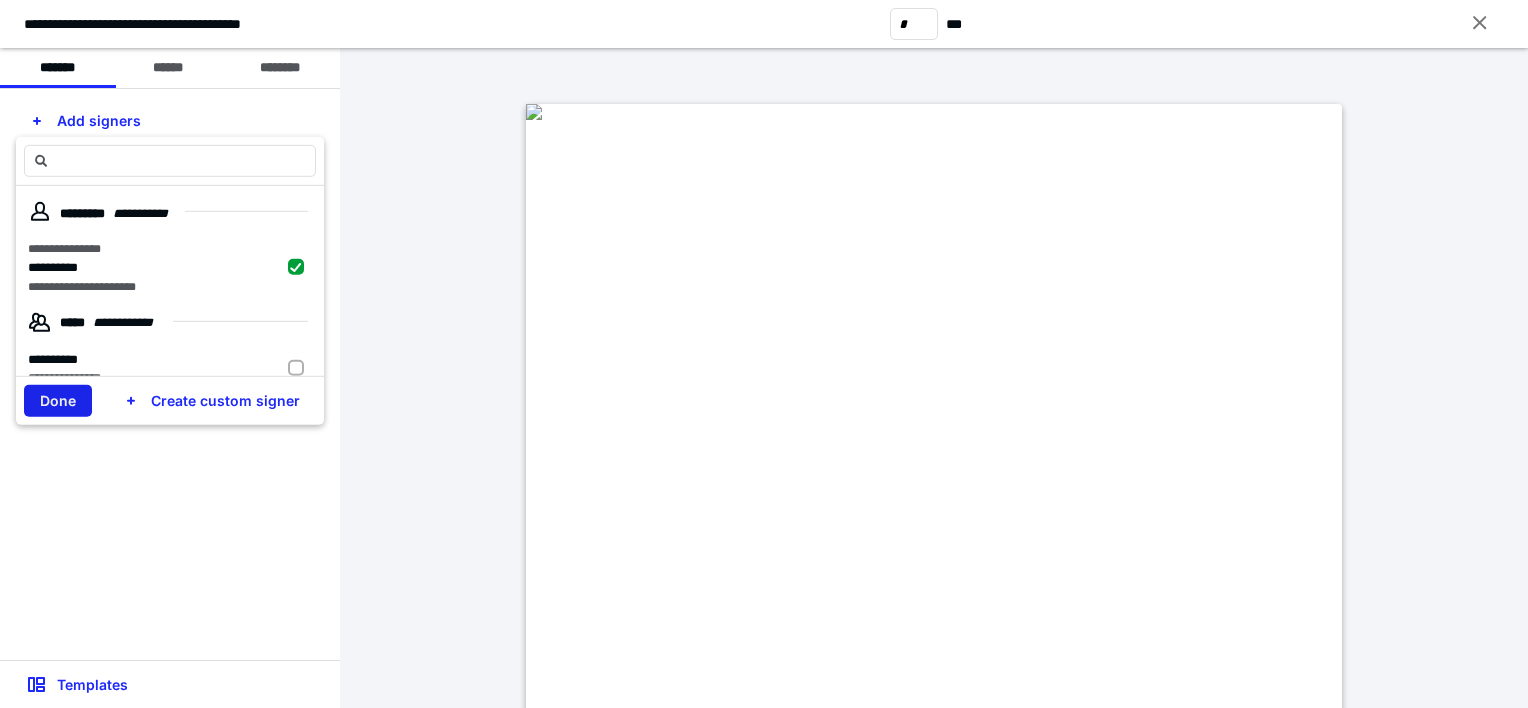 click on "Done" at bounding box center (58, 401) 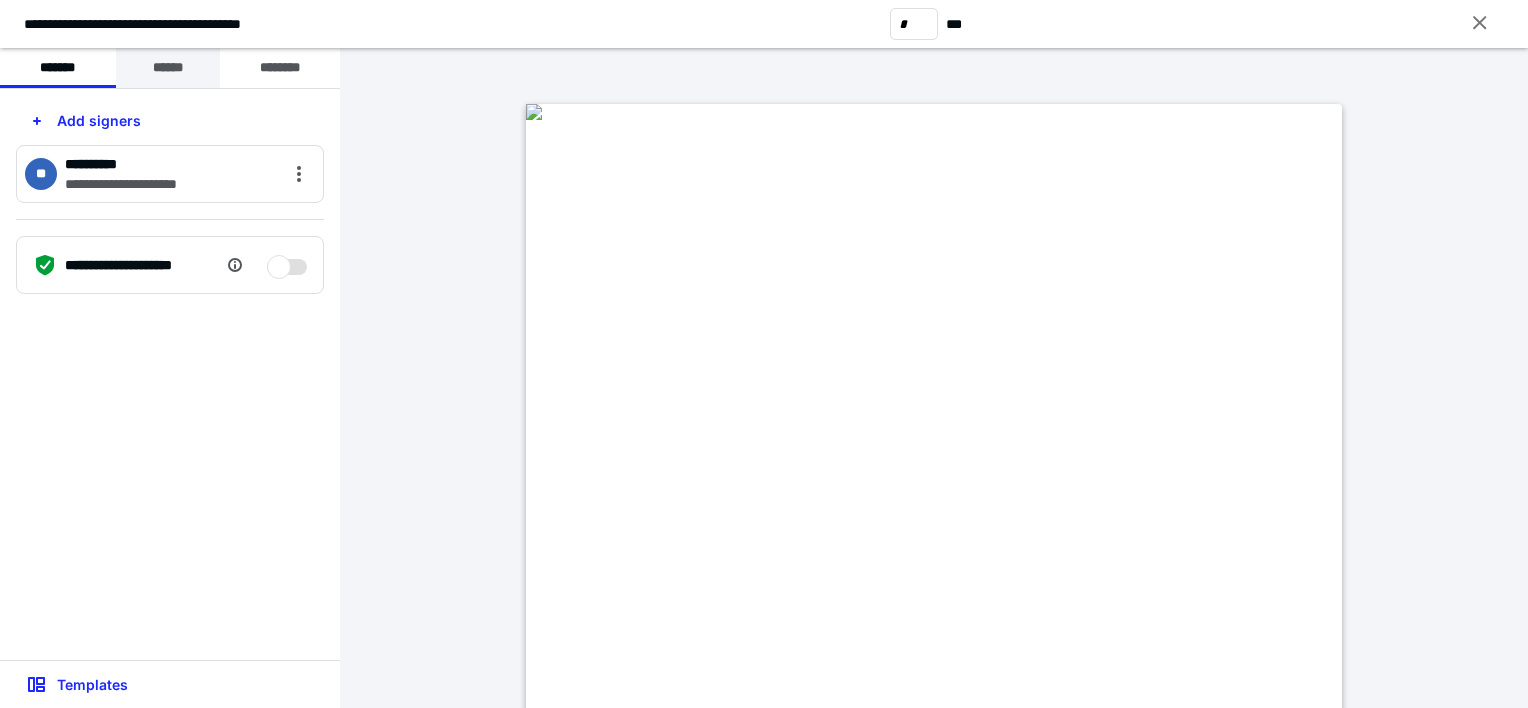 click on "******" at bounding box center (168, 68) 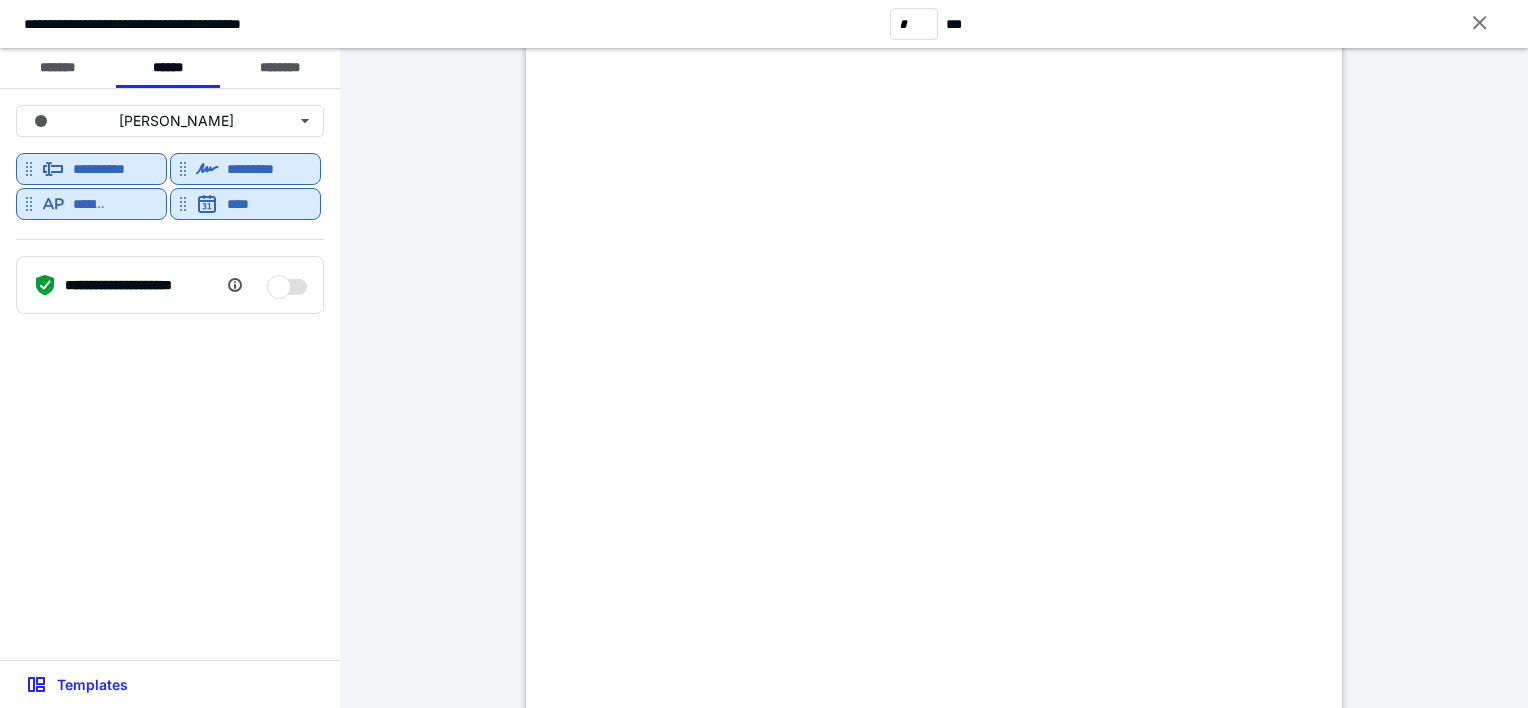 scroll, scrollTop: 195, scrollLeft: 0, axis: vertical 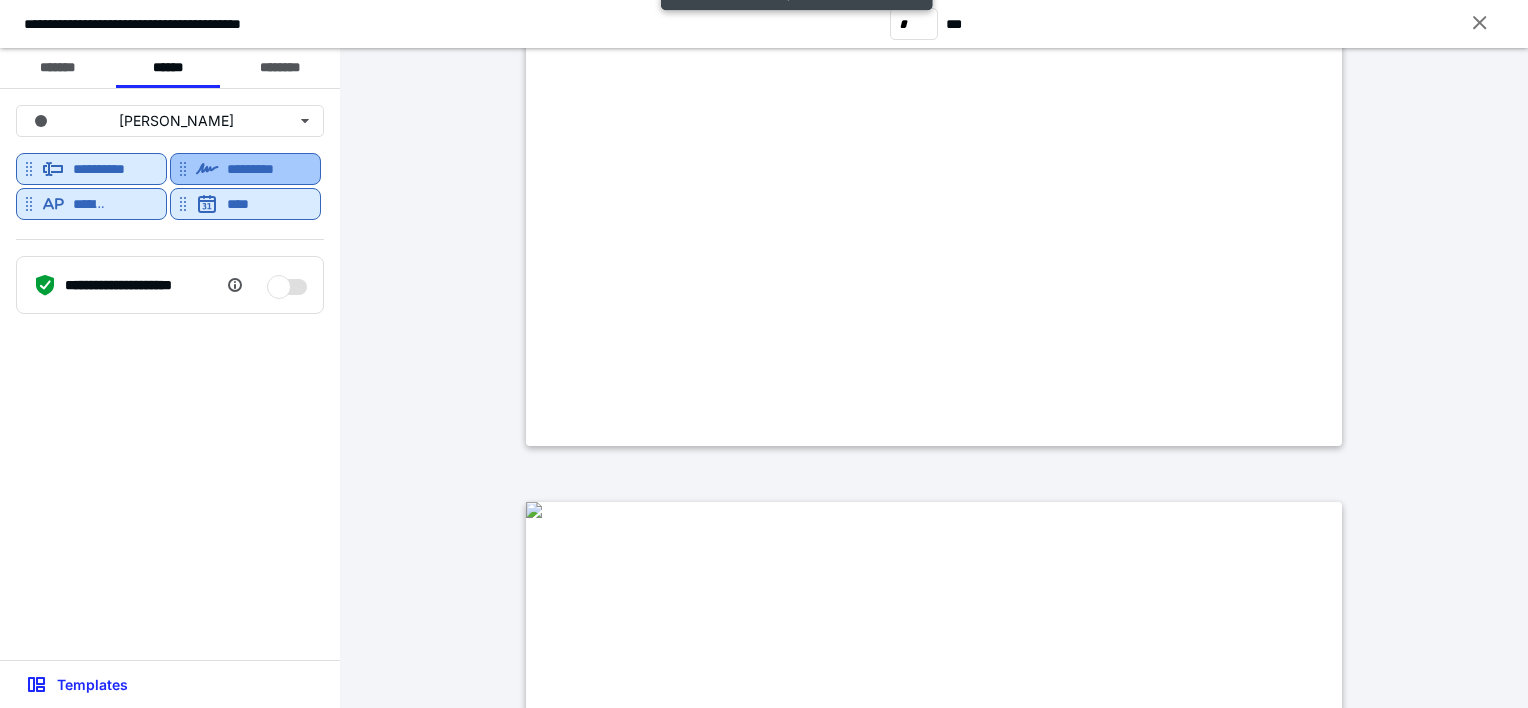 type on "*" 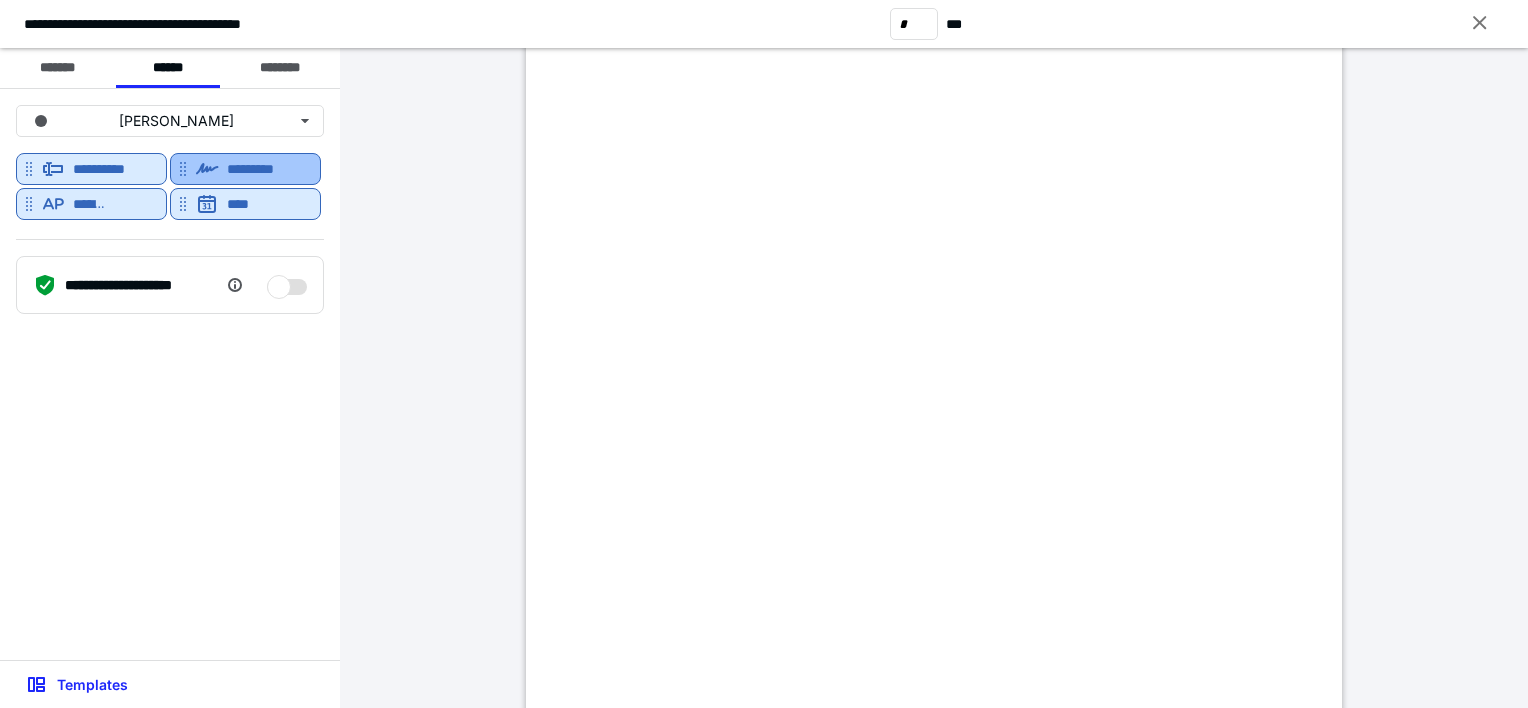 scroll, scrollTop: 1372, scrollLeft: 0, axis: vertical 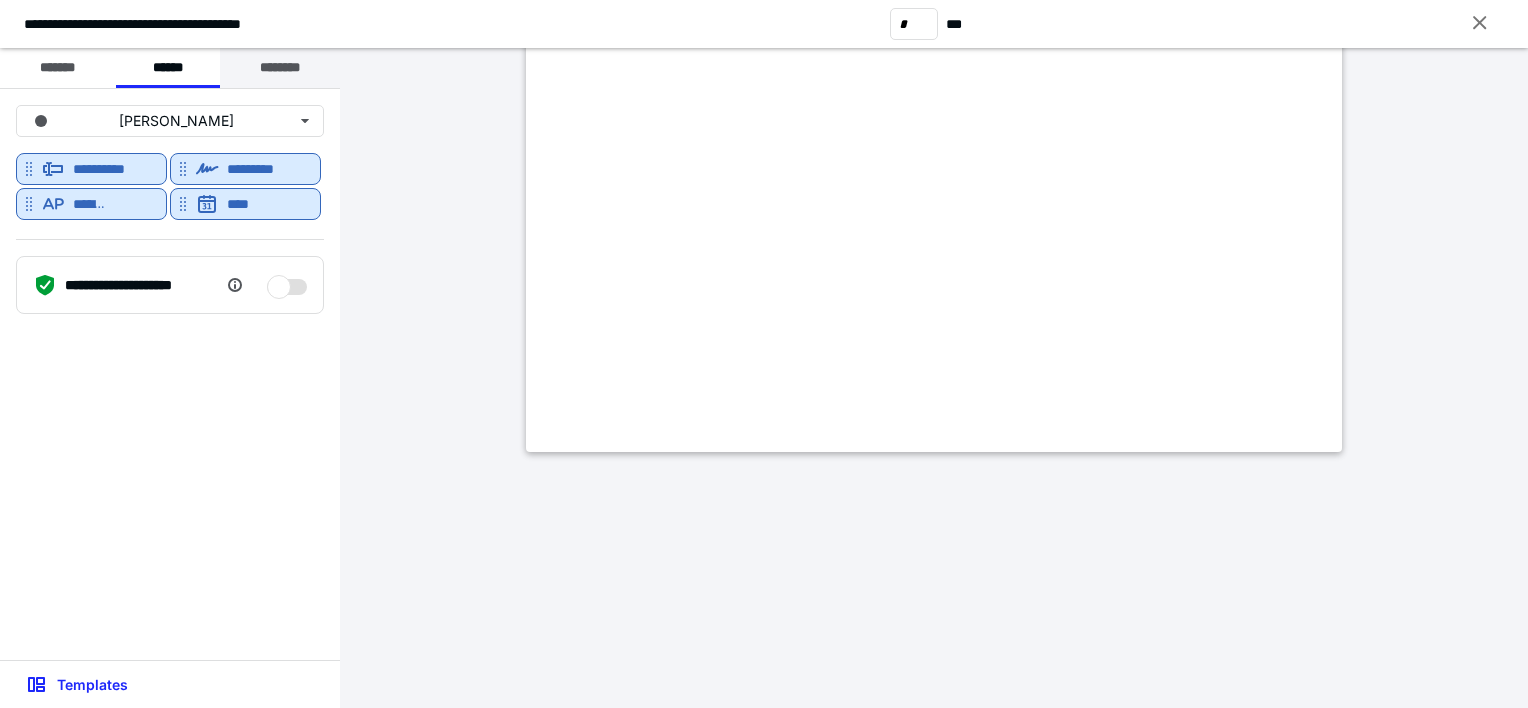 click on "********" at bounding box center (280, 68) 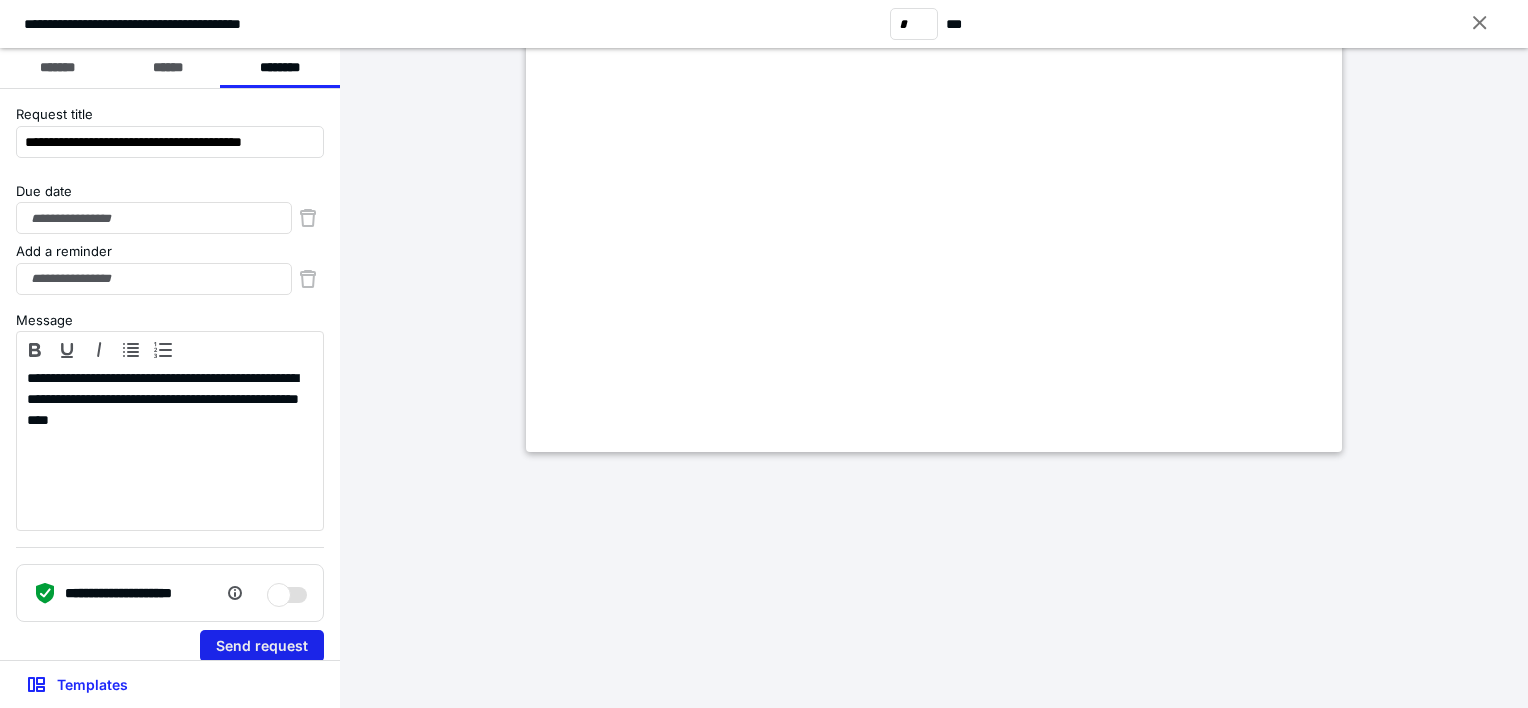 click on "Send request" at bounding box center [262, 646] 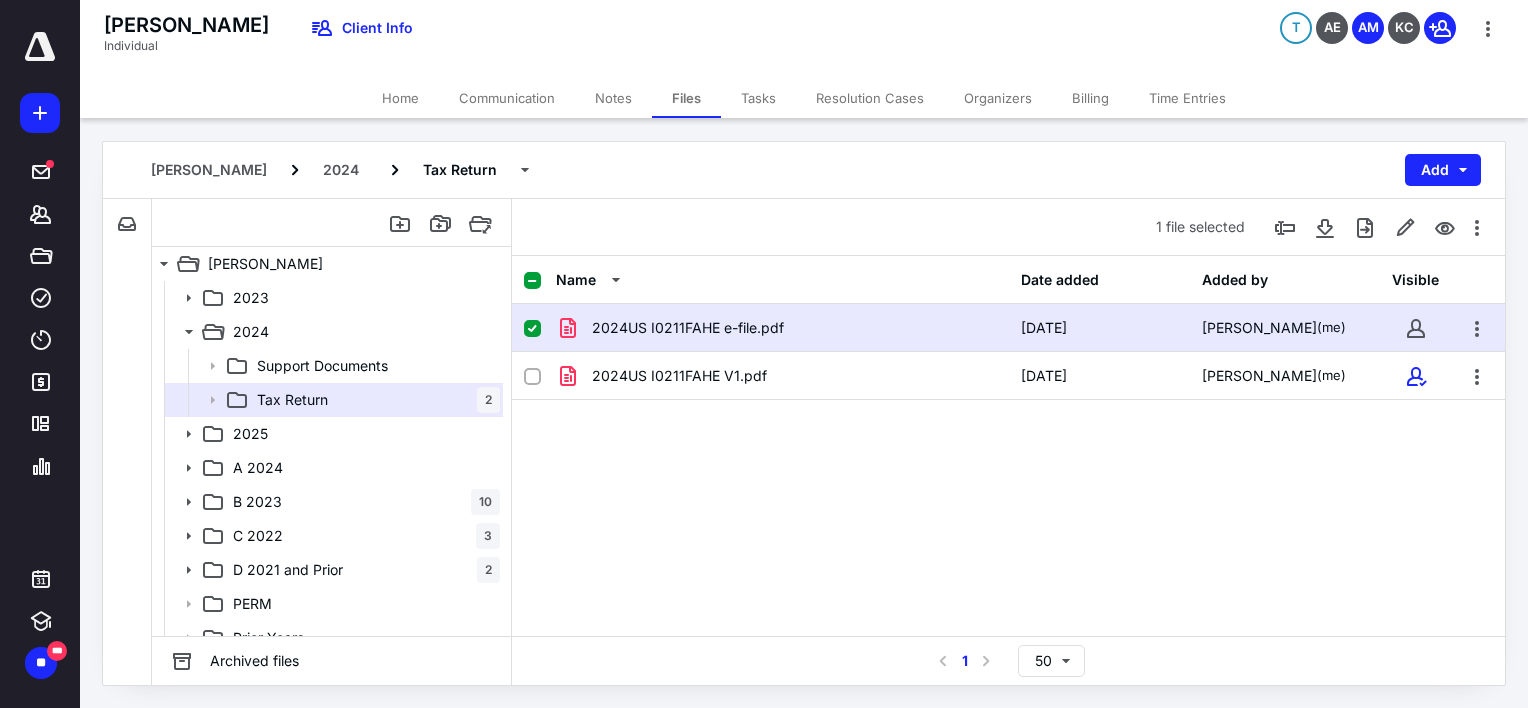 click on "2024US I0211FAHE  e-file.pdf [DATE] [PERSON_NAME]  (me) 2024US I0211FAHE  V1.pdf [DATE] [PERSON_NAME]  (me)" at bounding box center [1008, 454] 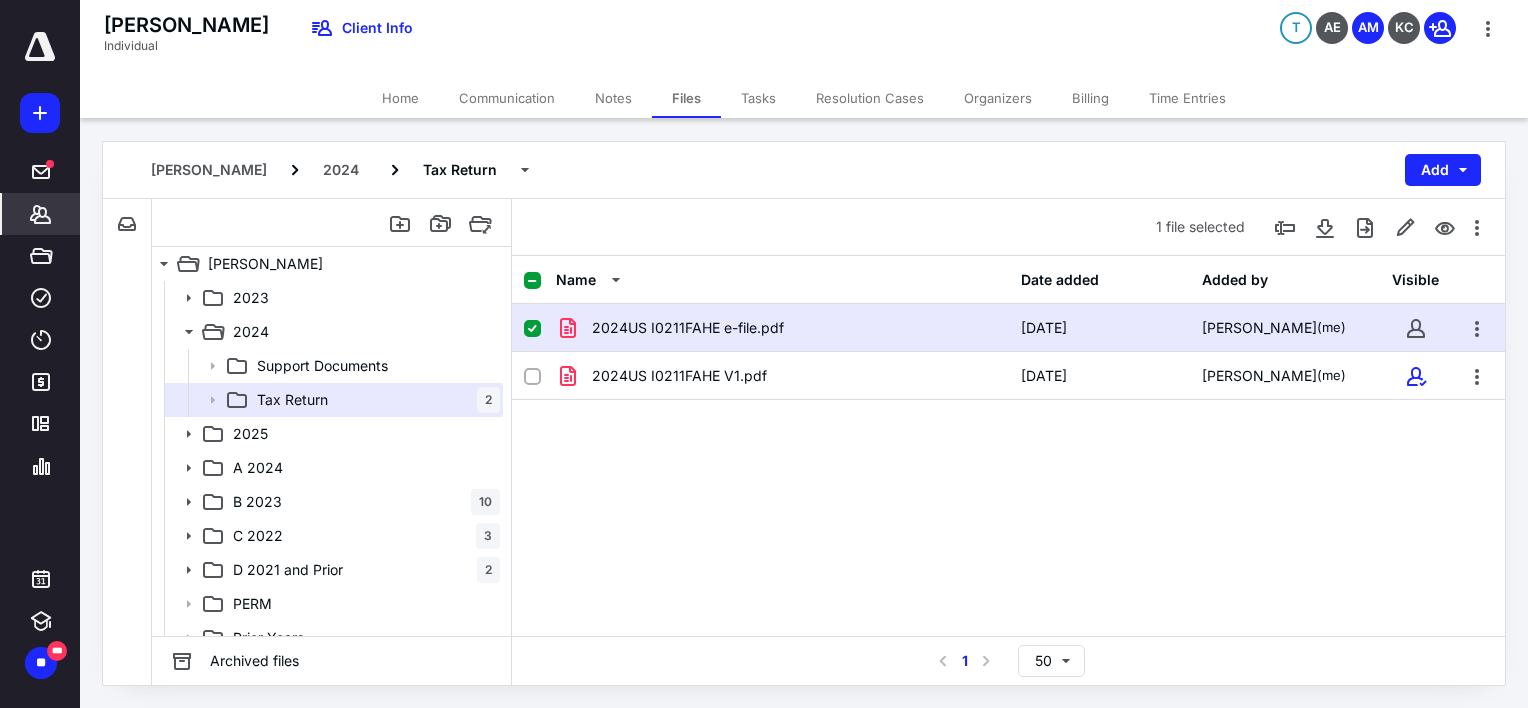 click on "*******" at bounding box center (41, 214) 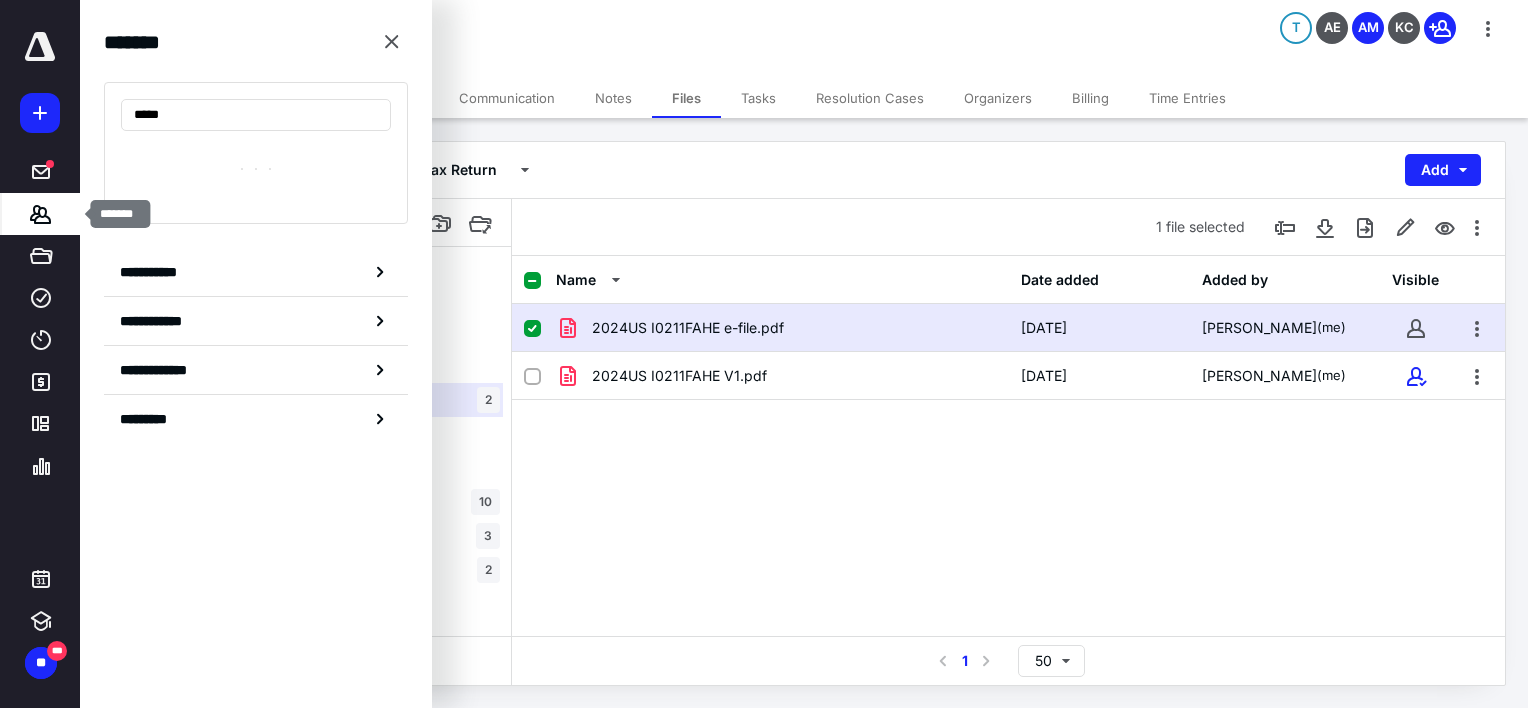 type on "*****" 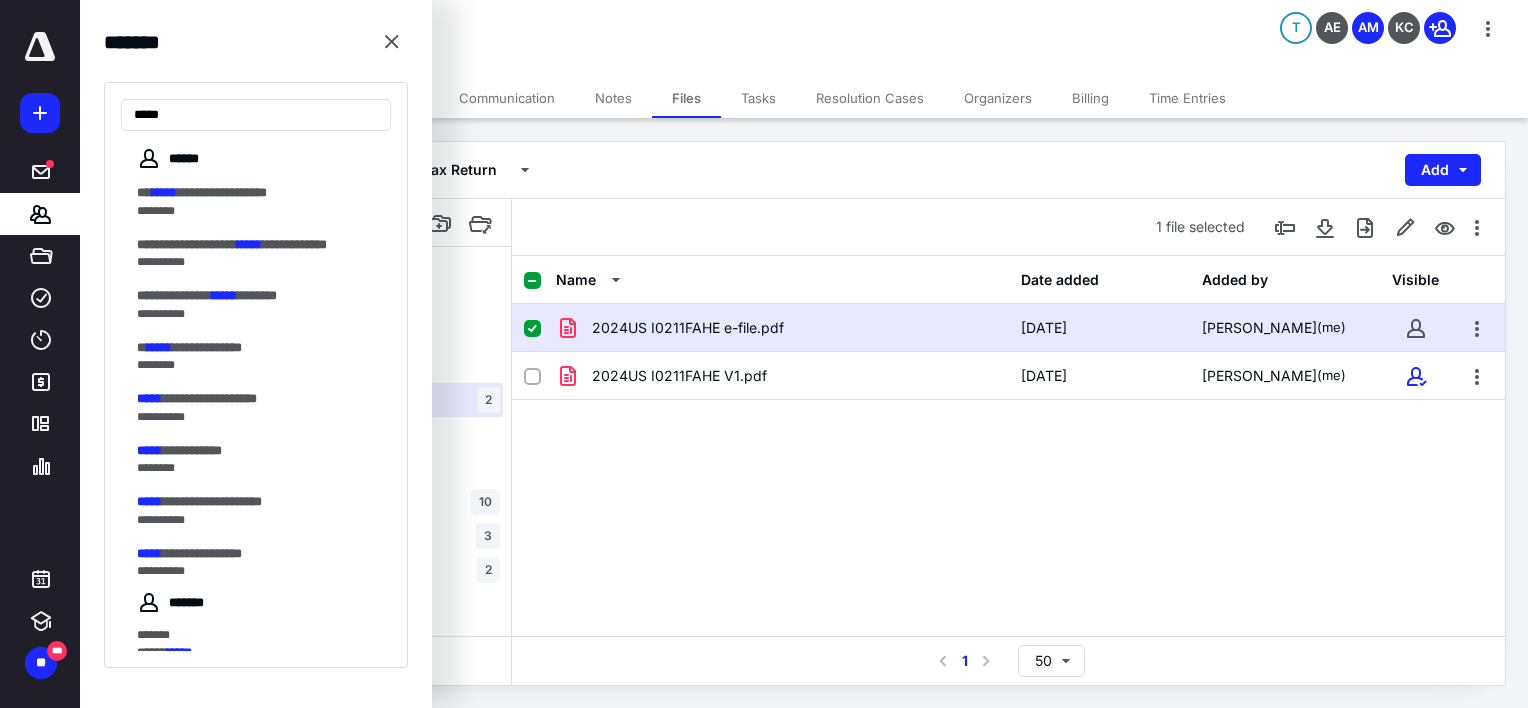click on "**********" at bounding box center (256, 381) 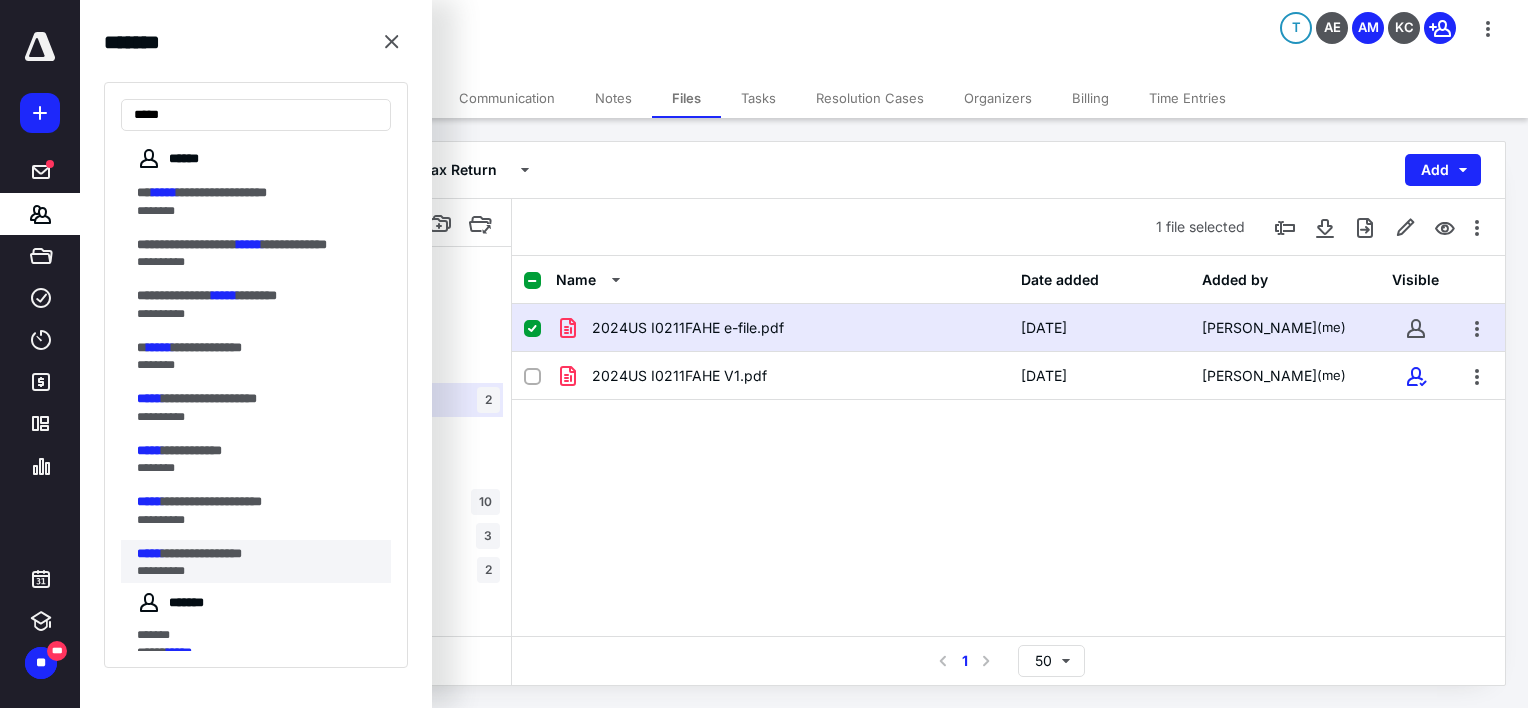 click on "**********" at bounding box center (202, 553) 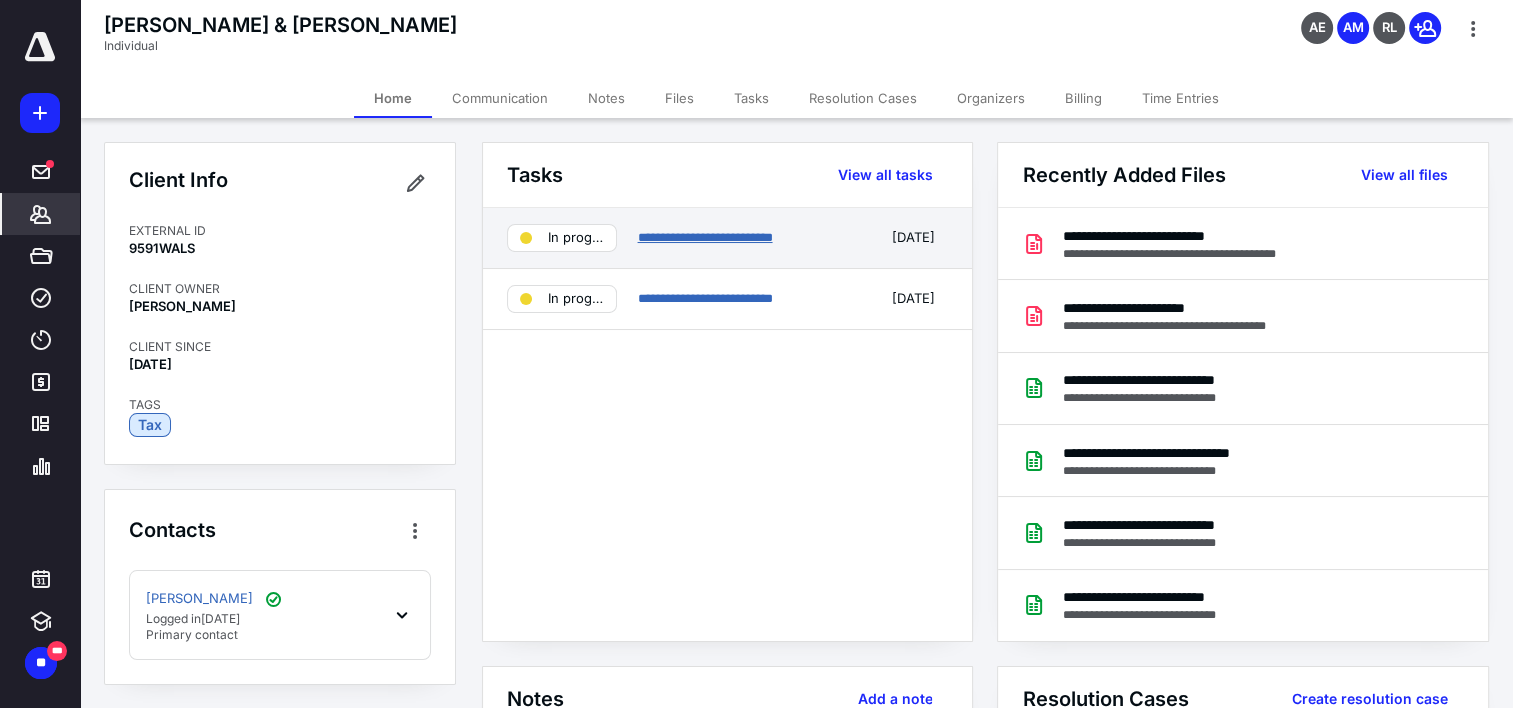 click on "**********" at bounding box center [704, 237] 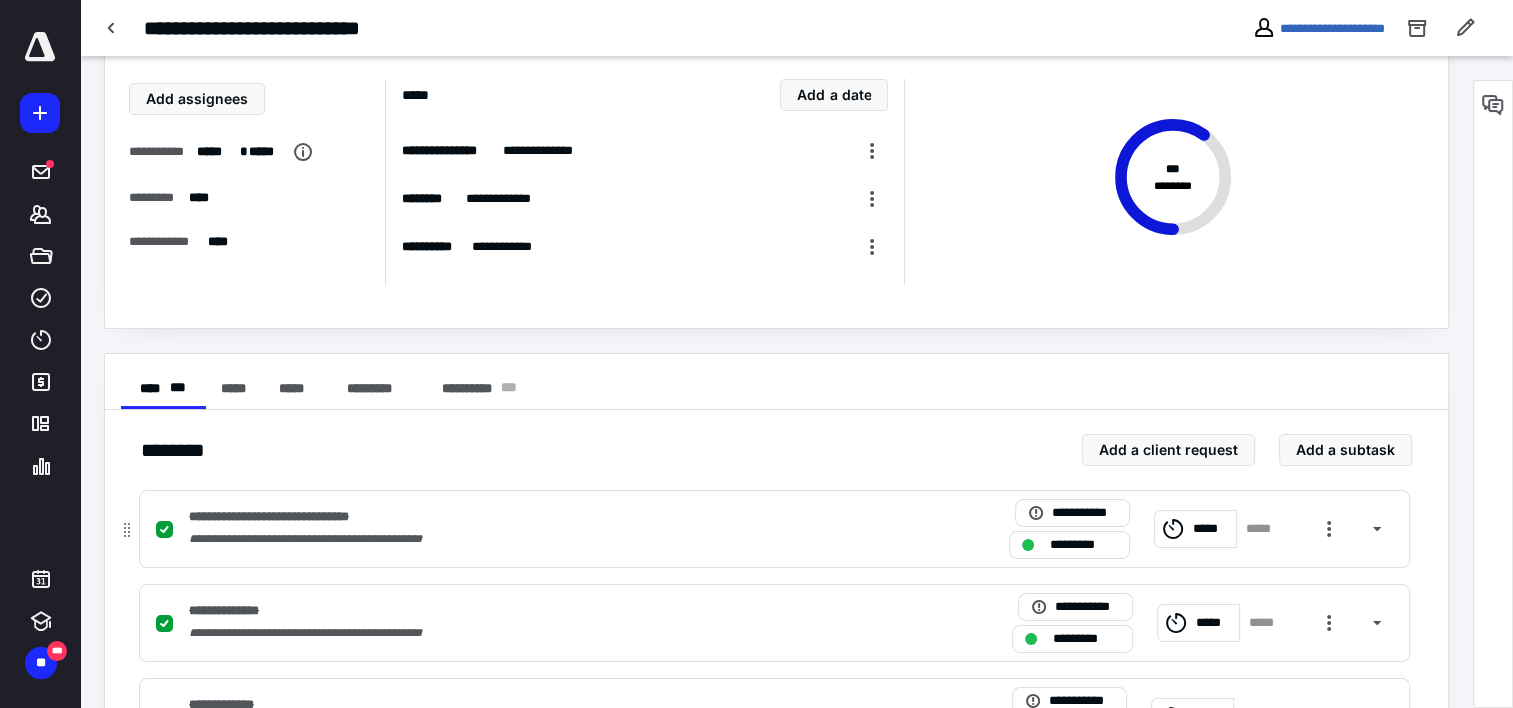 scroll, scrollTop: 0, scrollLeft: 0, axis: both 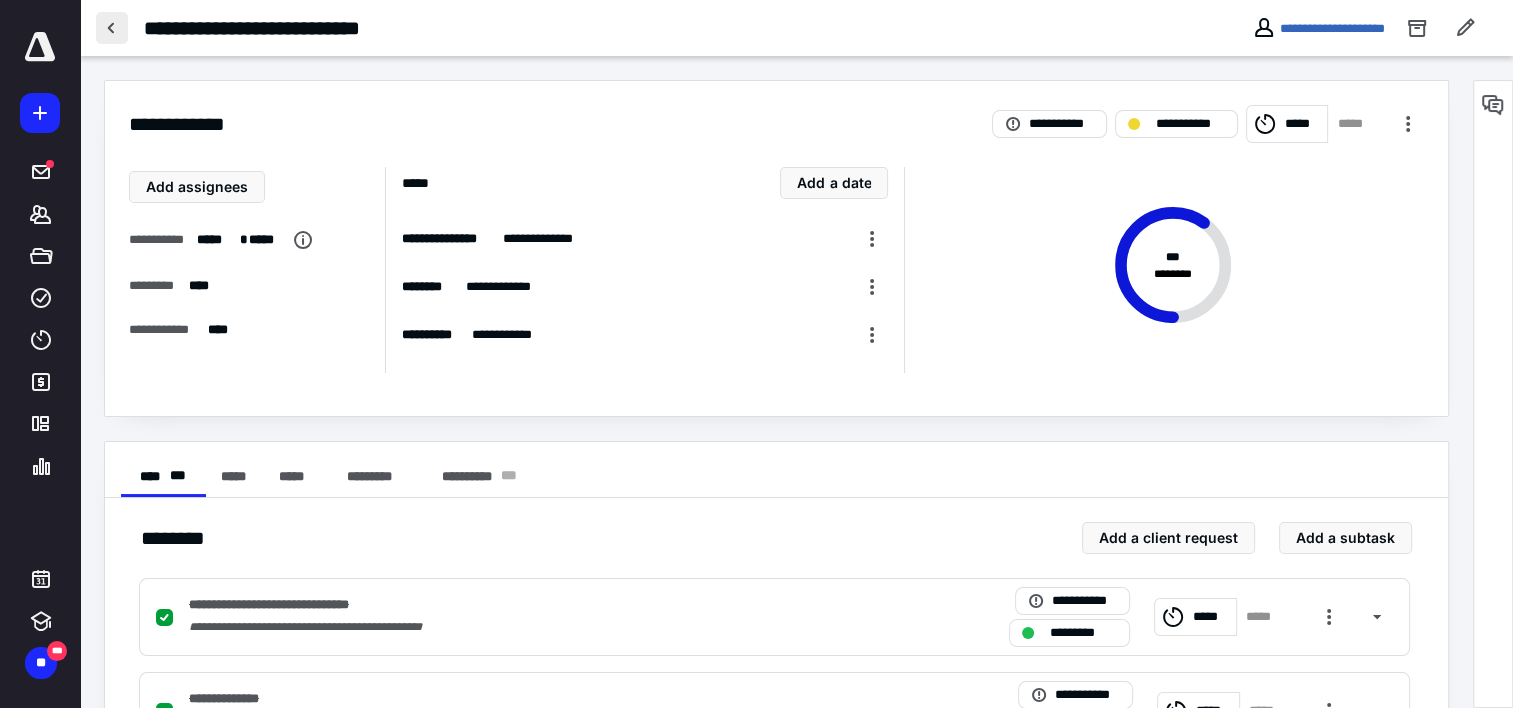 click at bounding box center [112, 28] 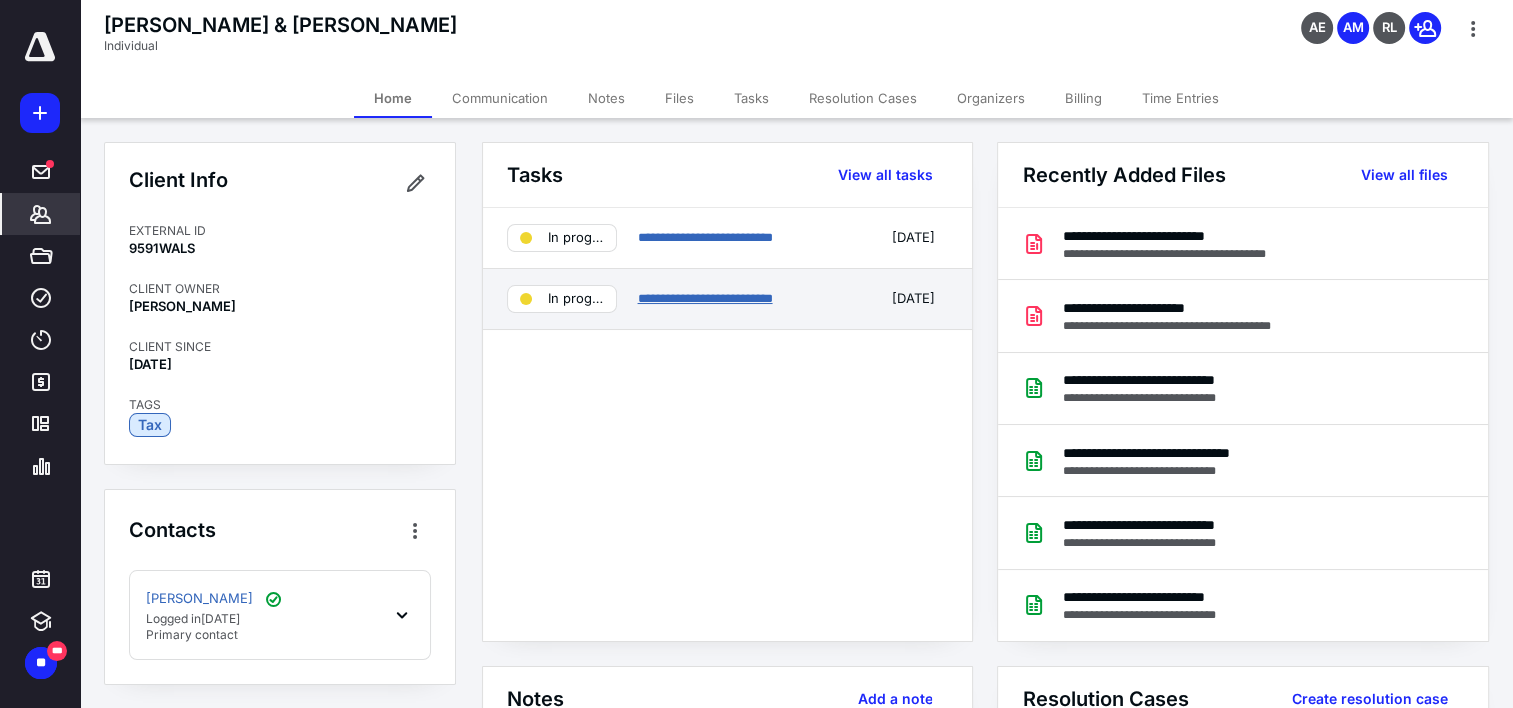 click on "**********" at bounding box center [704, 298] 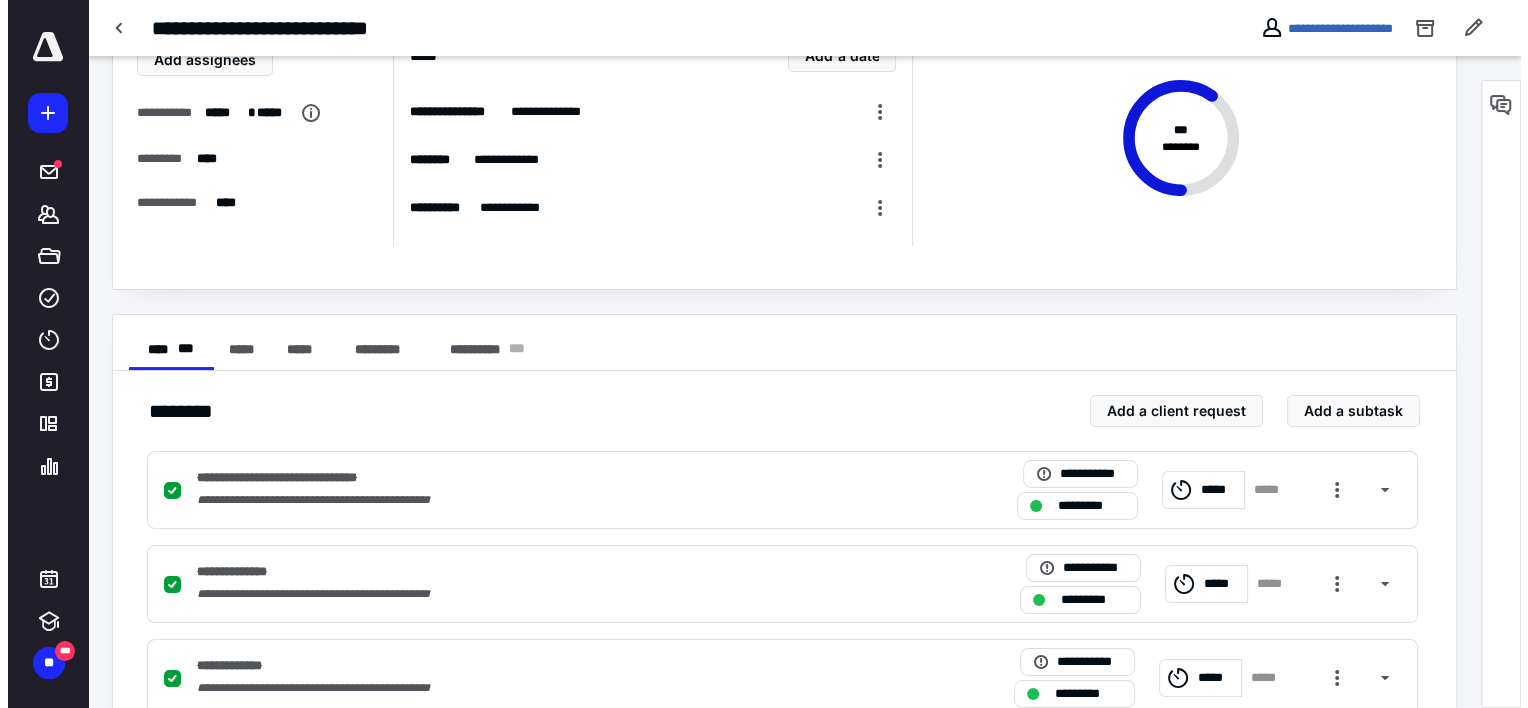 scroll, scrollTop: 0, scrollLeft: 0, axis: both 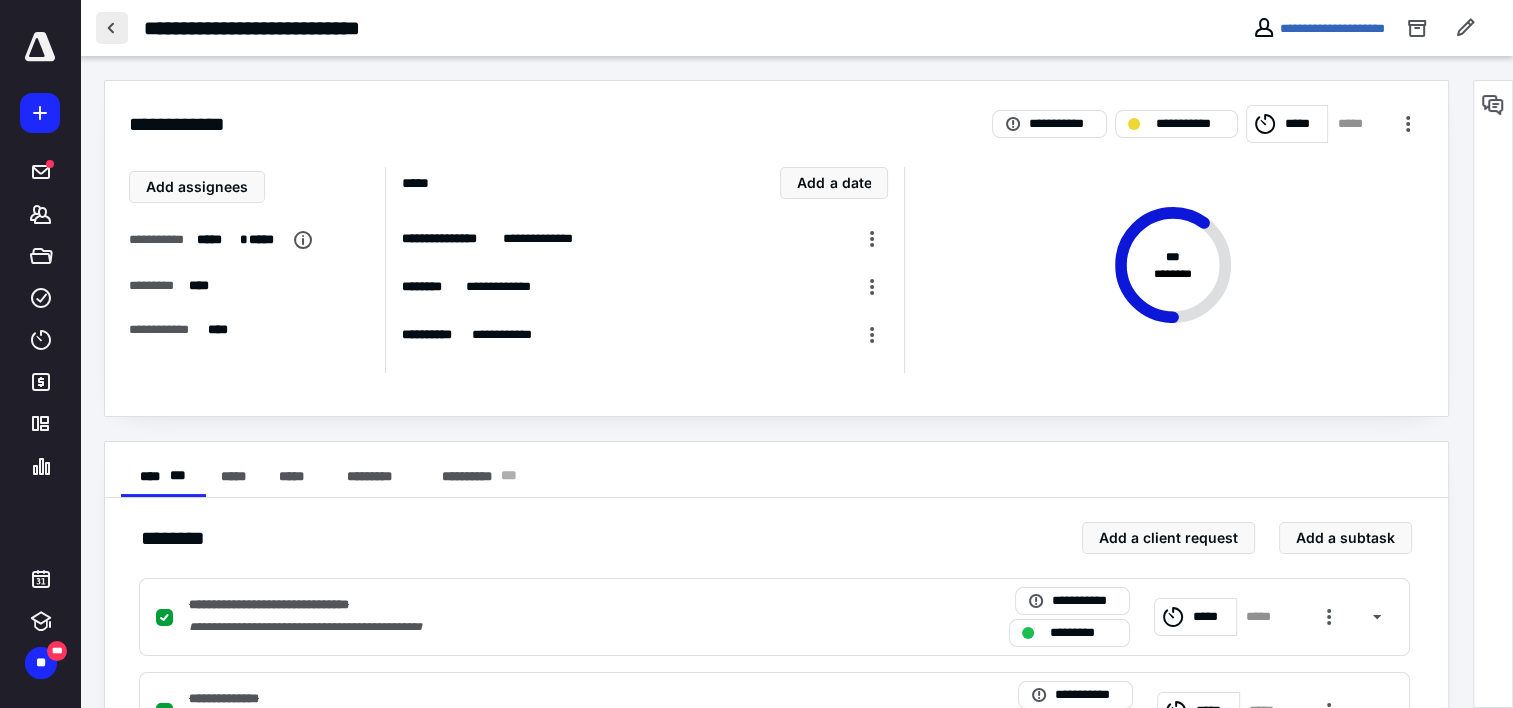 click at bounding box center (112, 28) 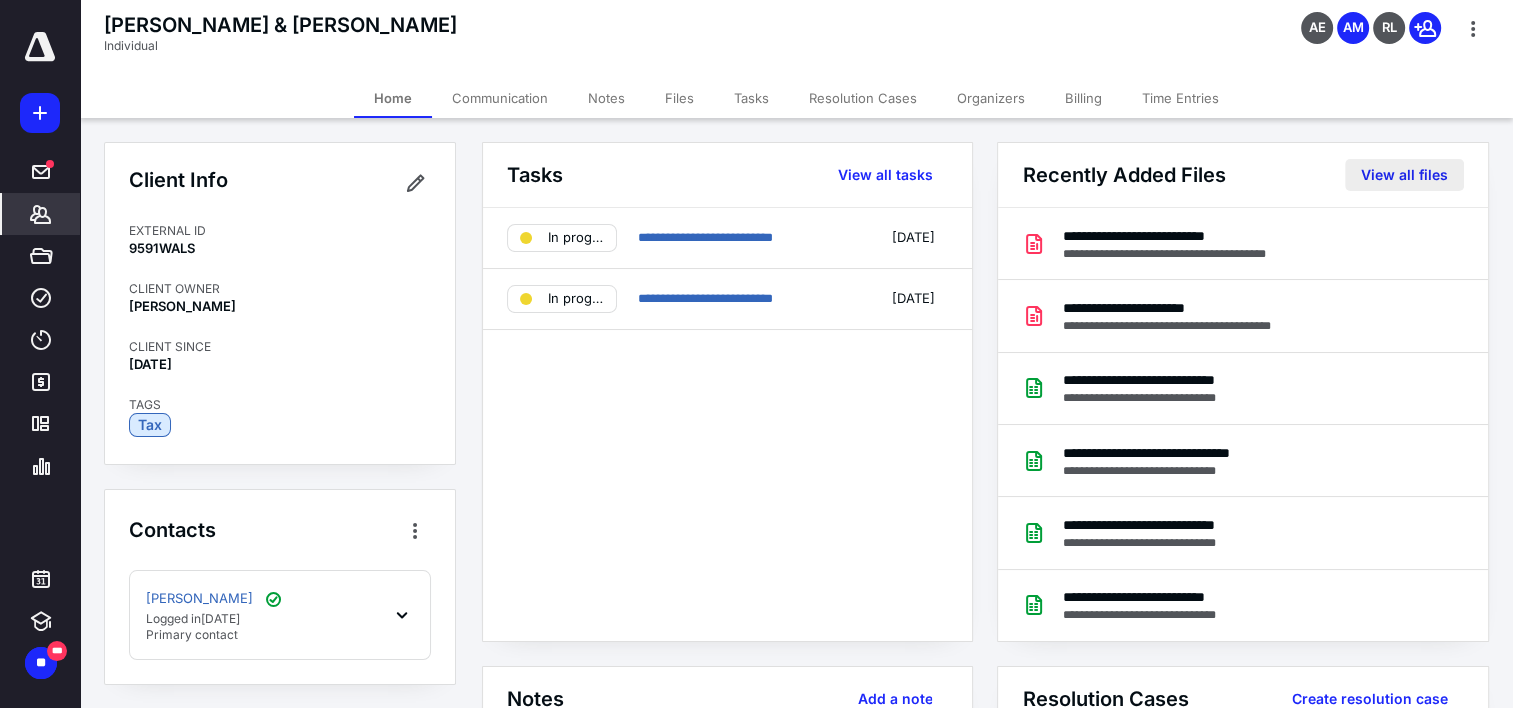 click on "View all files" at bounding box center [1404, 175] 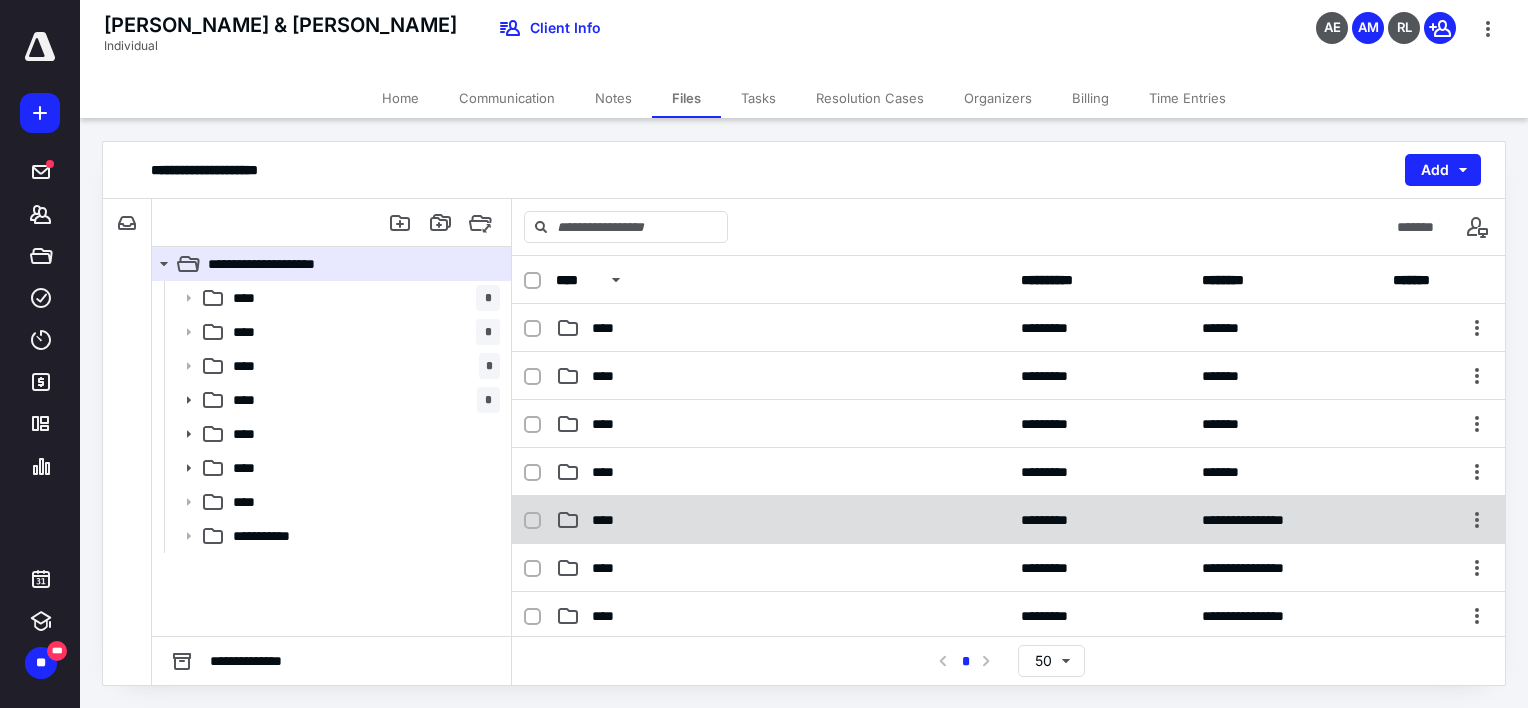 click on "****" at bounding box center [782, 520] 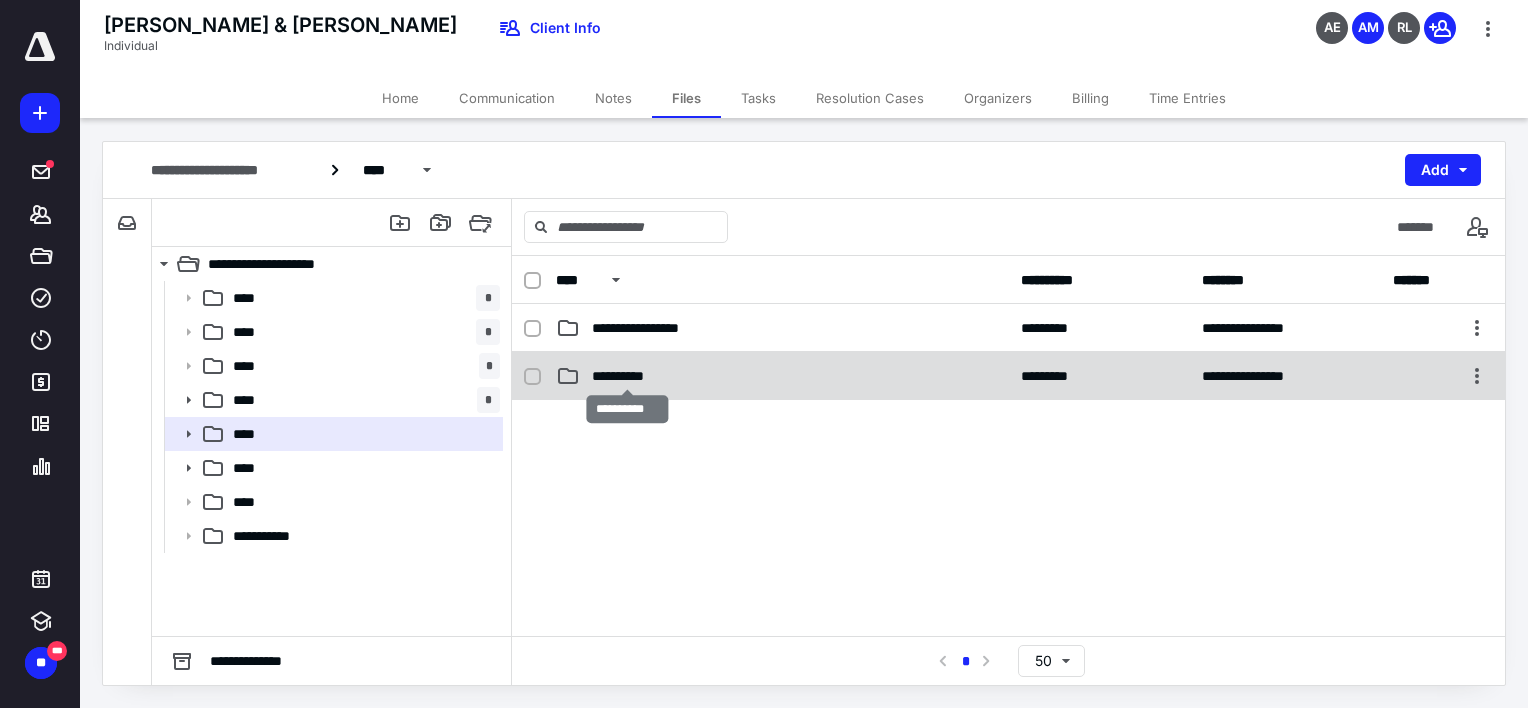 click on "**********" at bounding box center (627, 376) 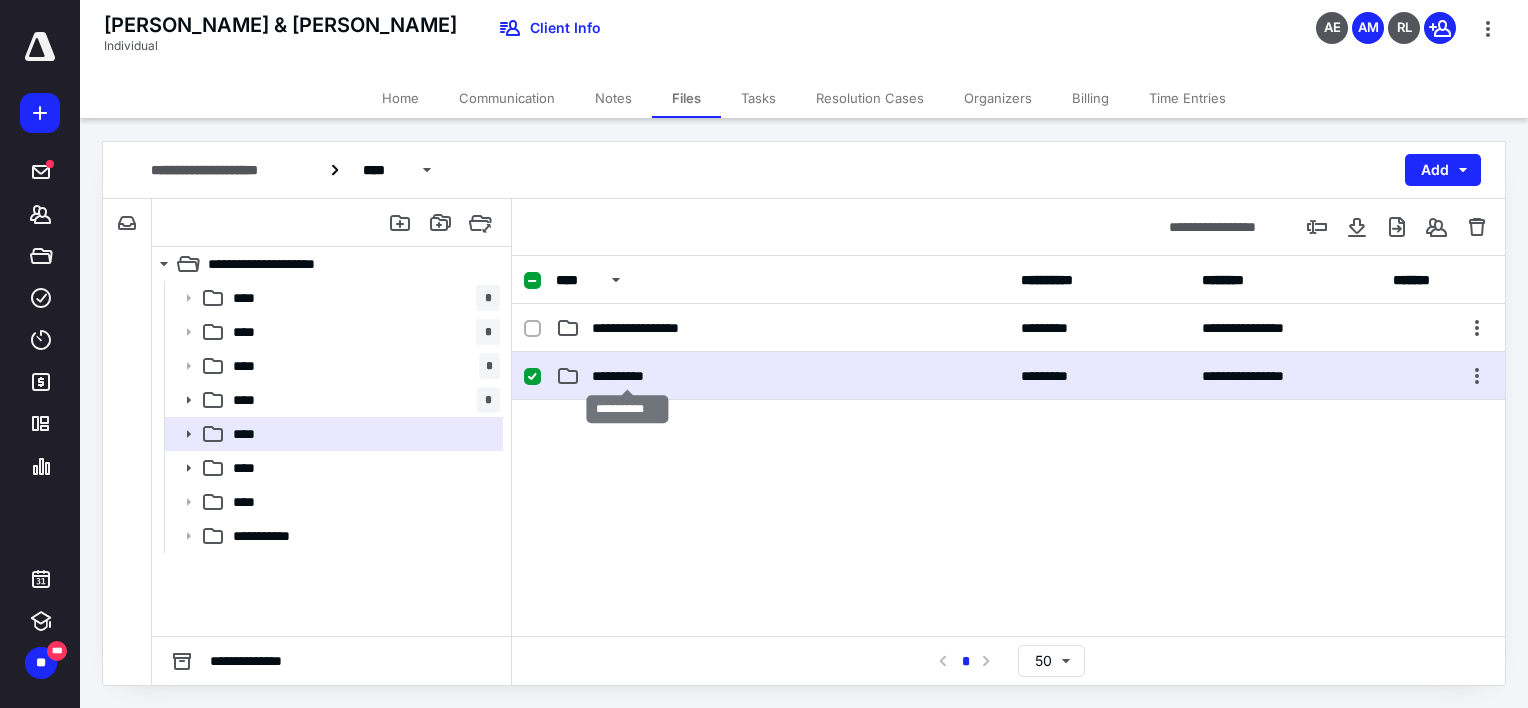click on "**********" at bounding box center (627, 376) 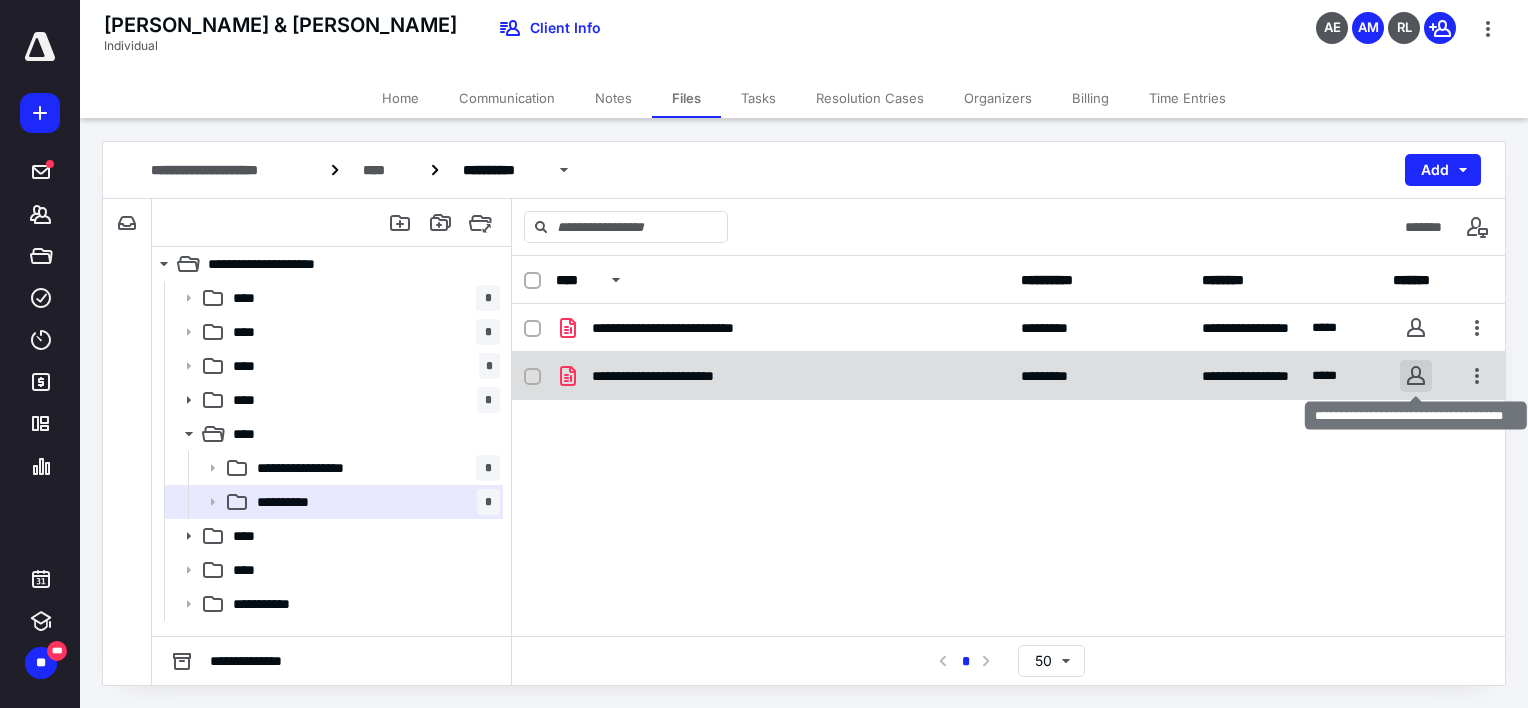 click at bounding box center (1416, 376) 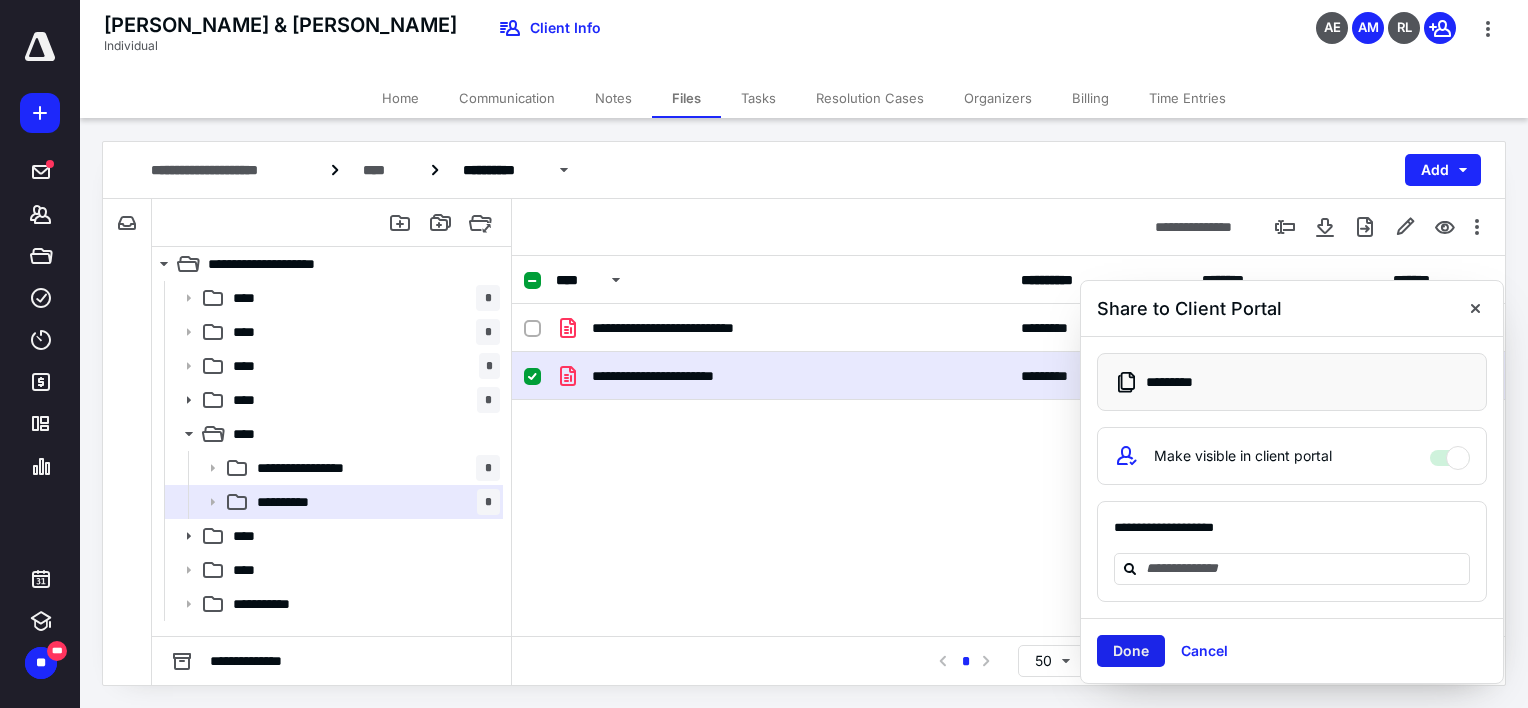 click on "Done" at bounding box center [1131, 651] 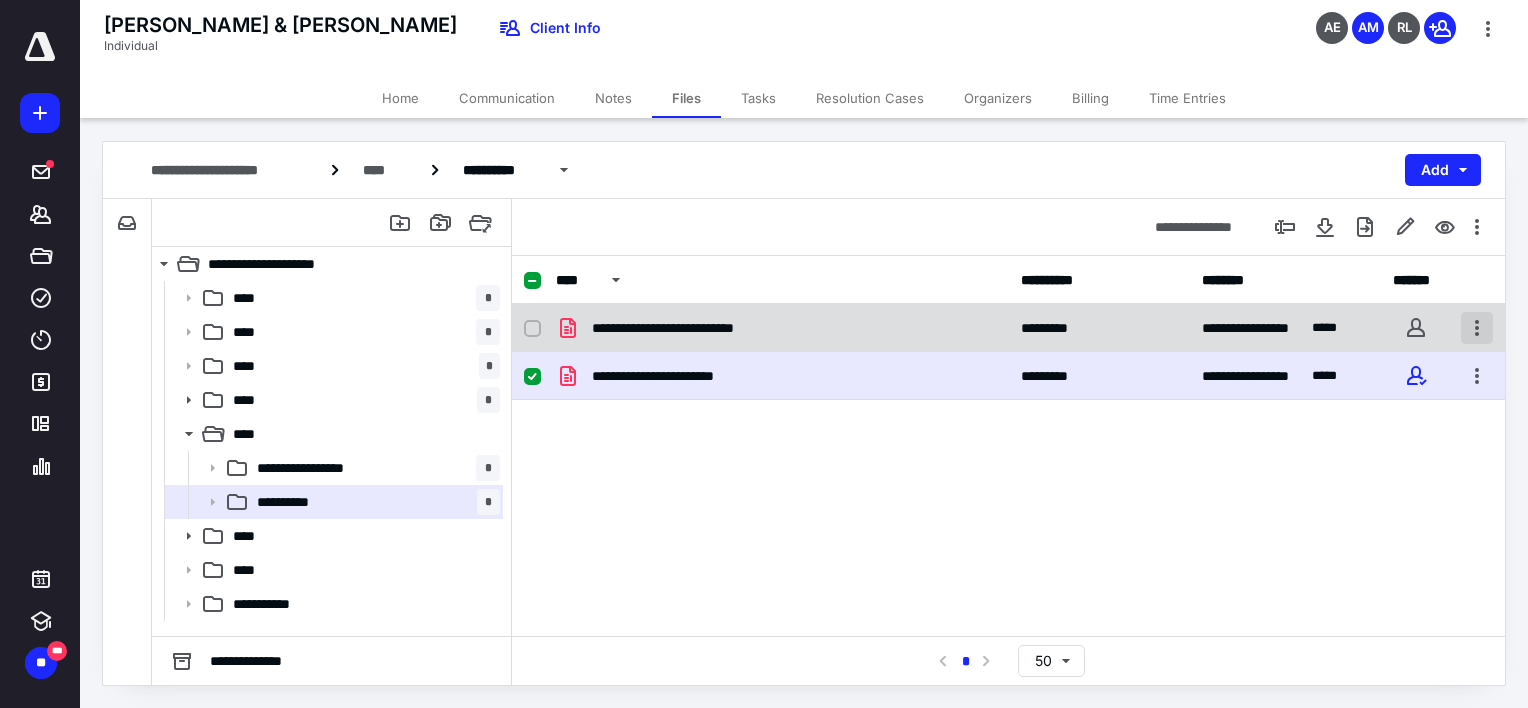 click at bounding box center (1477, 328) 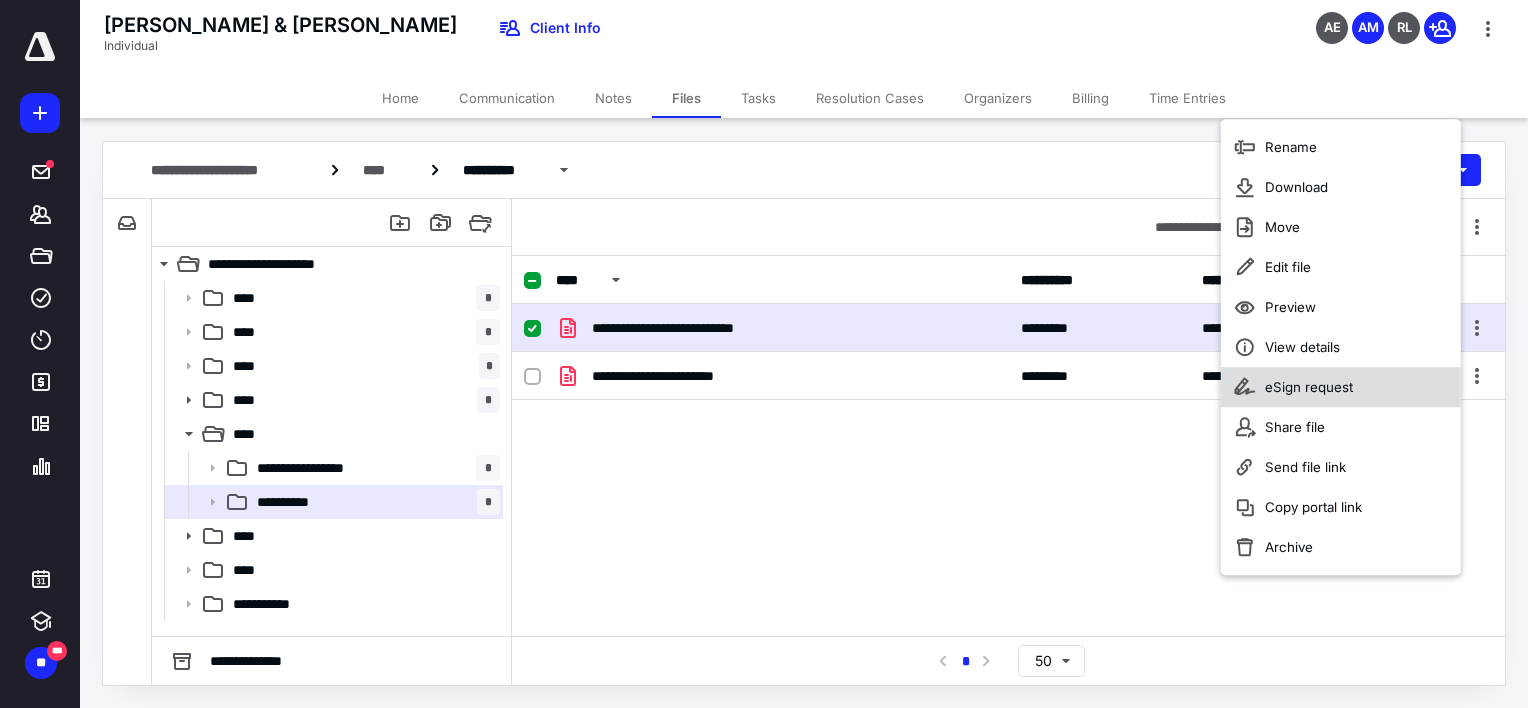 click on "eSign request" at bounding box center [1341, 387] 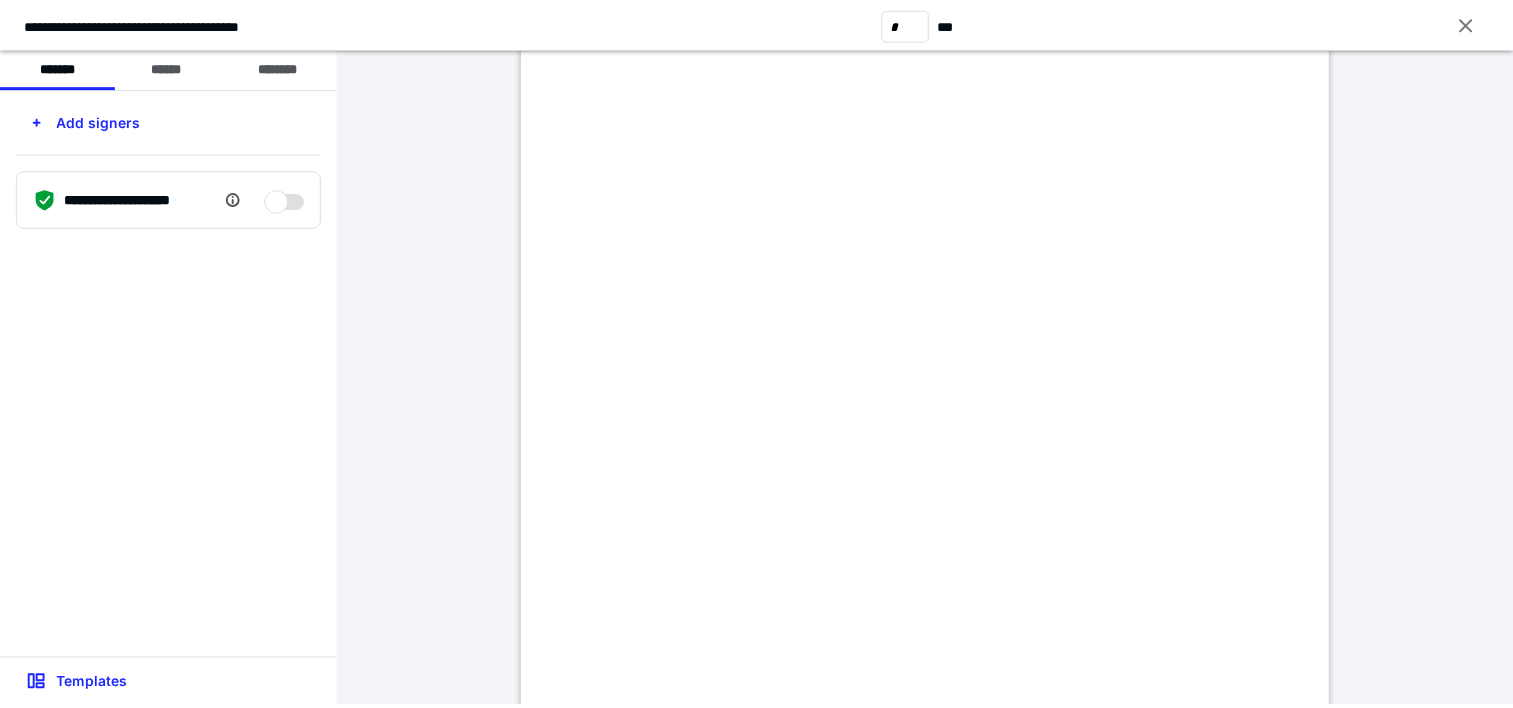 scroll, scrollTop: 250, scrollLeft: 0, axis: vertical 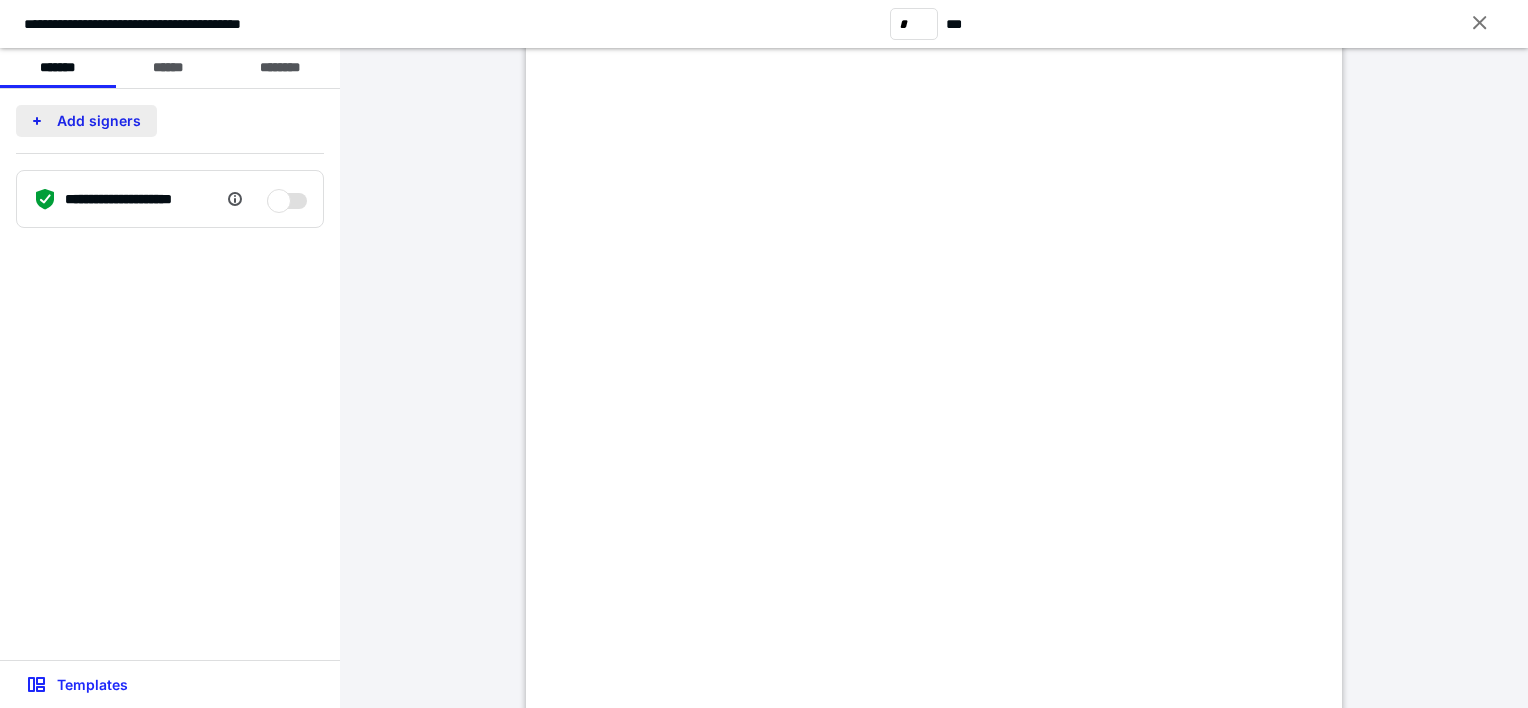 click on "Add signers" at bounding box center (86, 121) 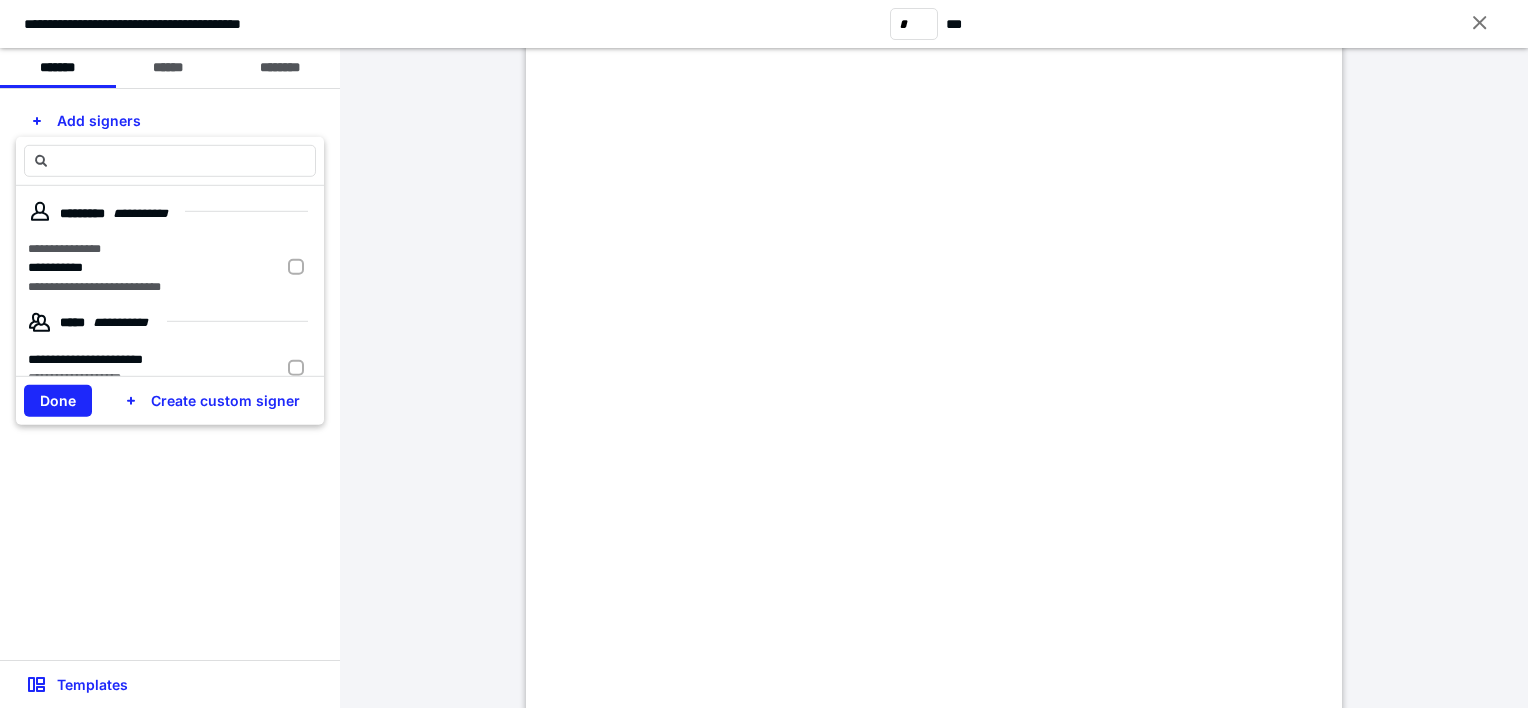 click on "**********" at bounding box center (170, 374) 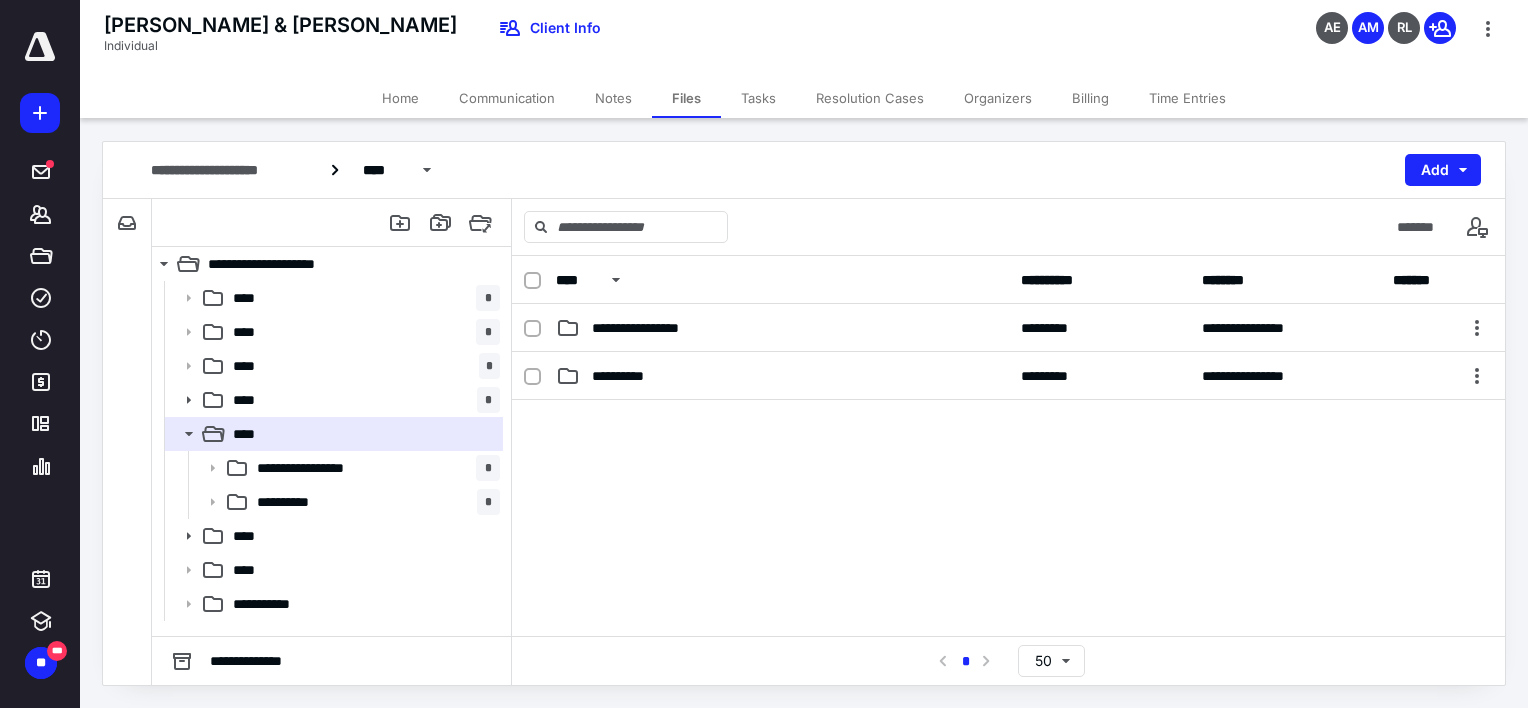 click on "Home" at bounding box center (400, 98) 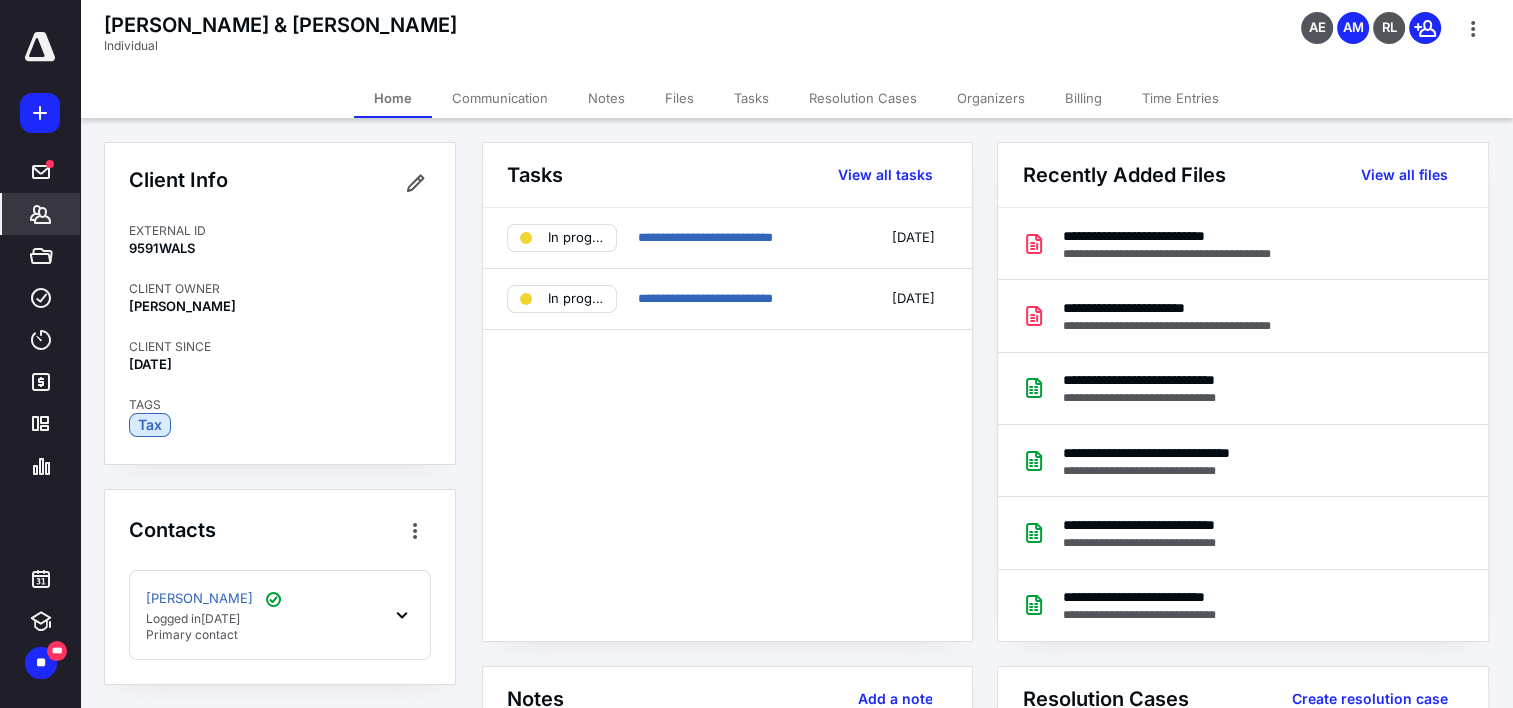 scroll, scrollTop: 104, scrollLeft: 0, axis: vertical 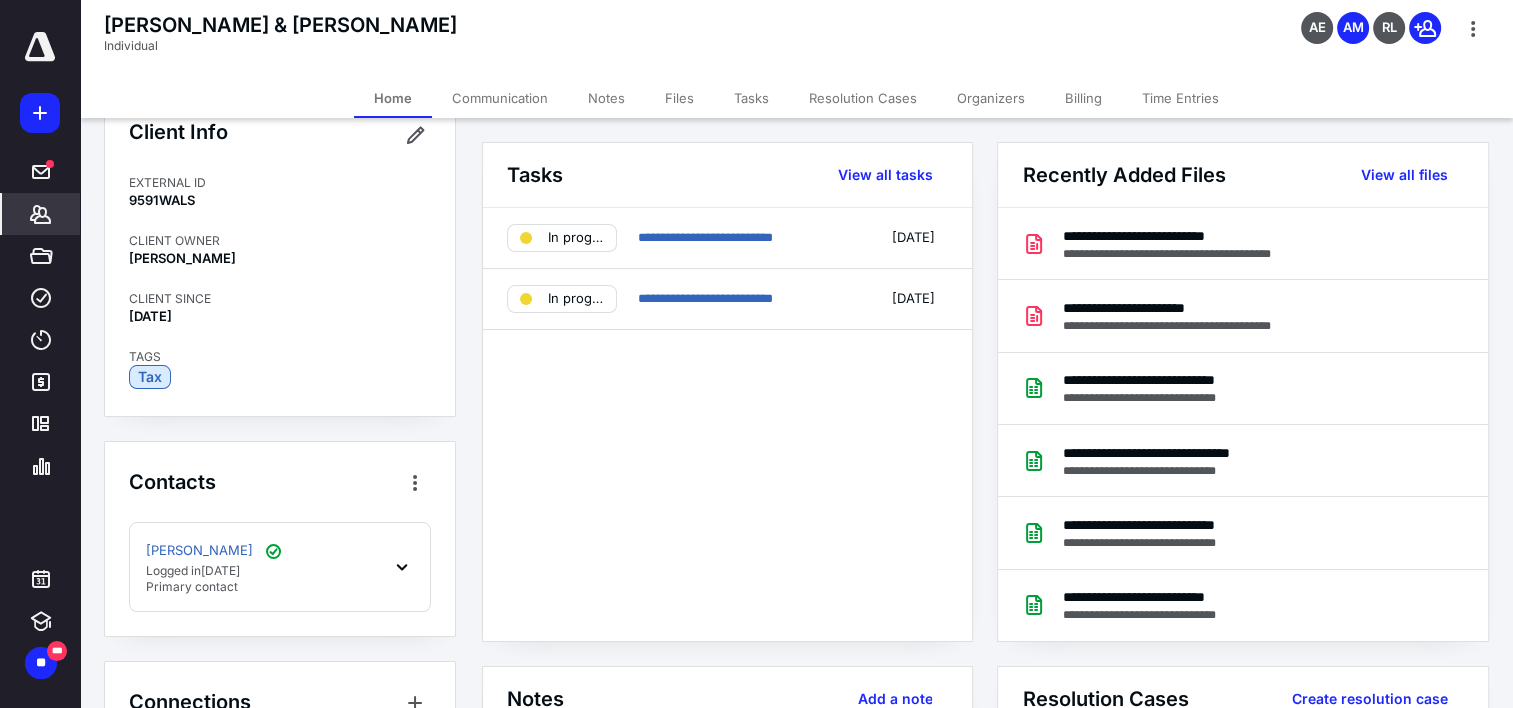 click on "Files" at bounding box center [679, 98] 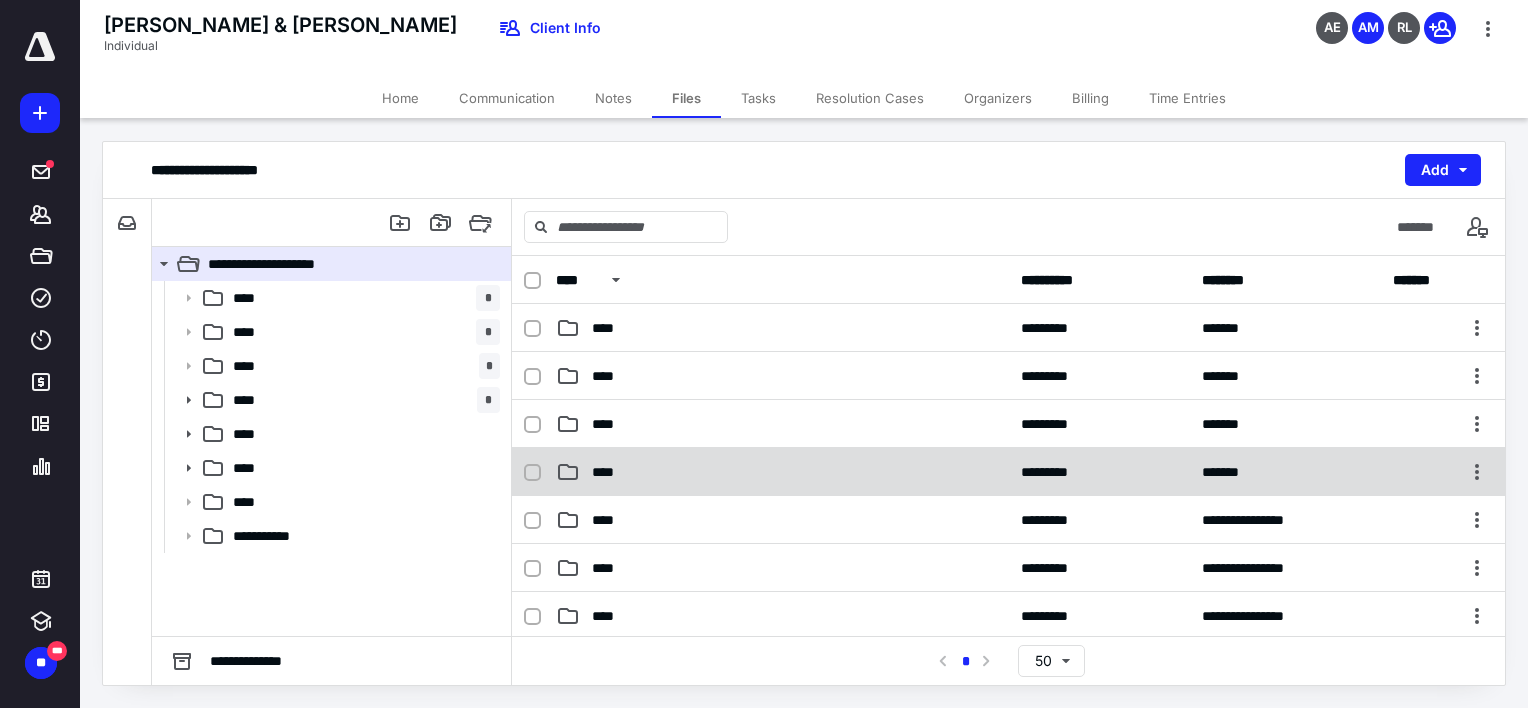 click on "**** ********* *******" at bounding box center (1008, 472) 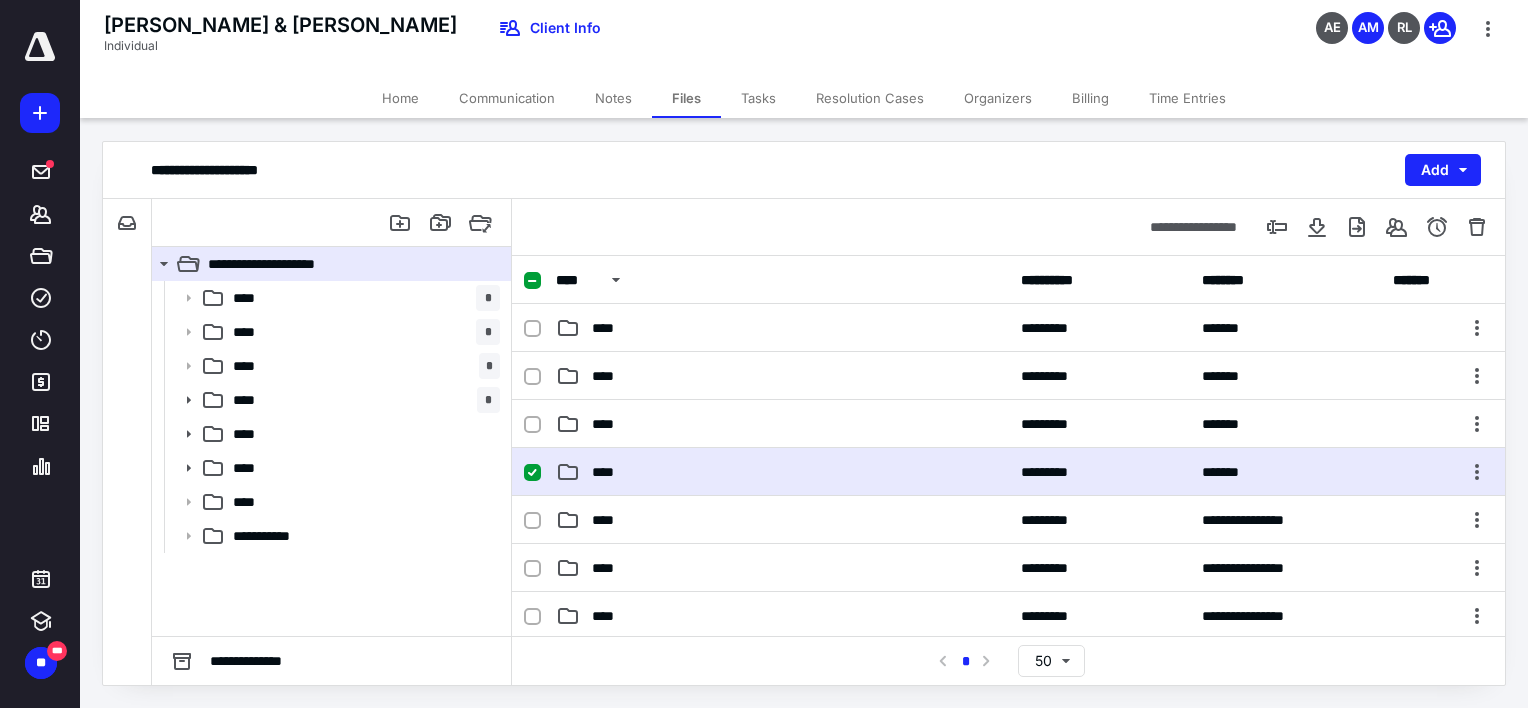 click on "**** ********* *******" at bounding box center [1008, 472] 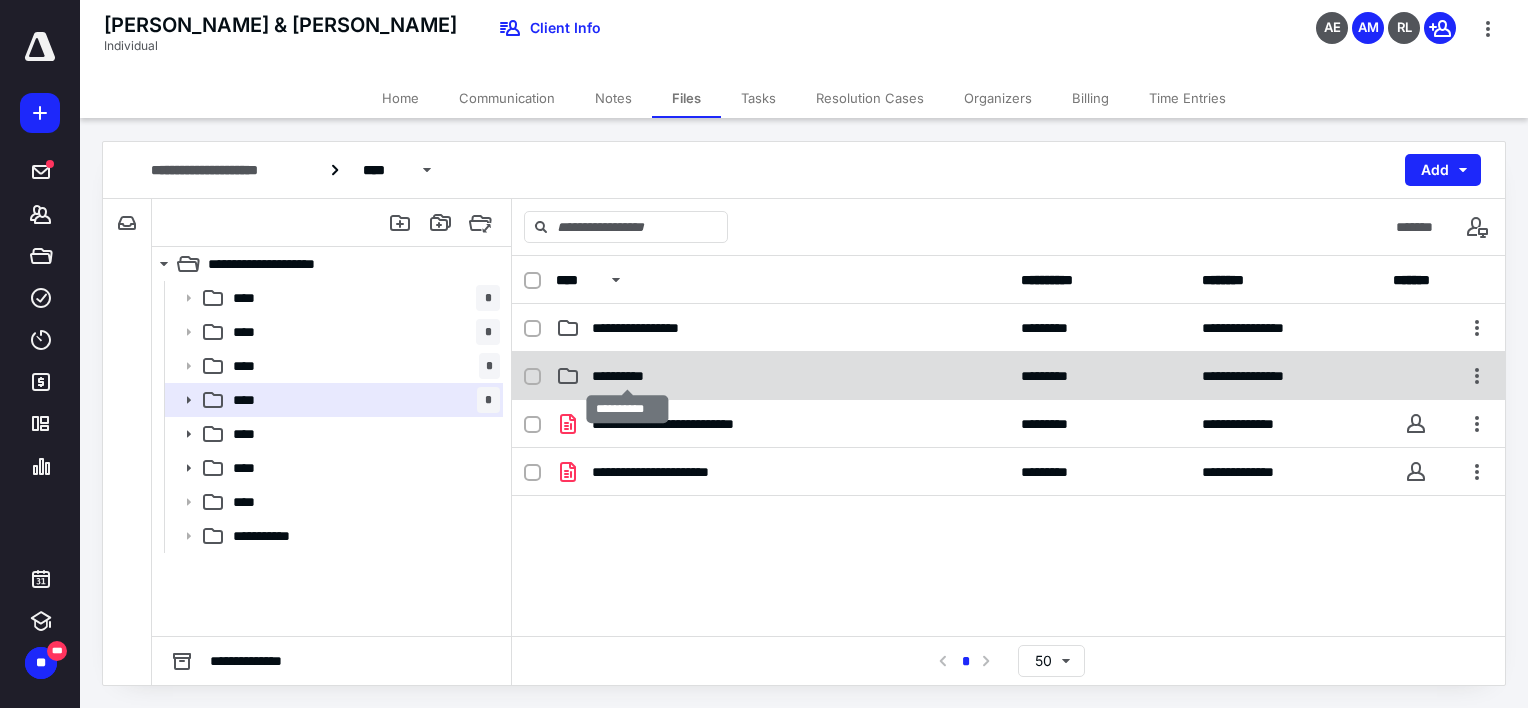 click on "**********" at bounding box center (627, 376) 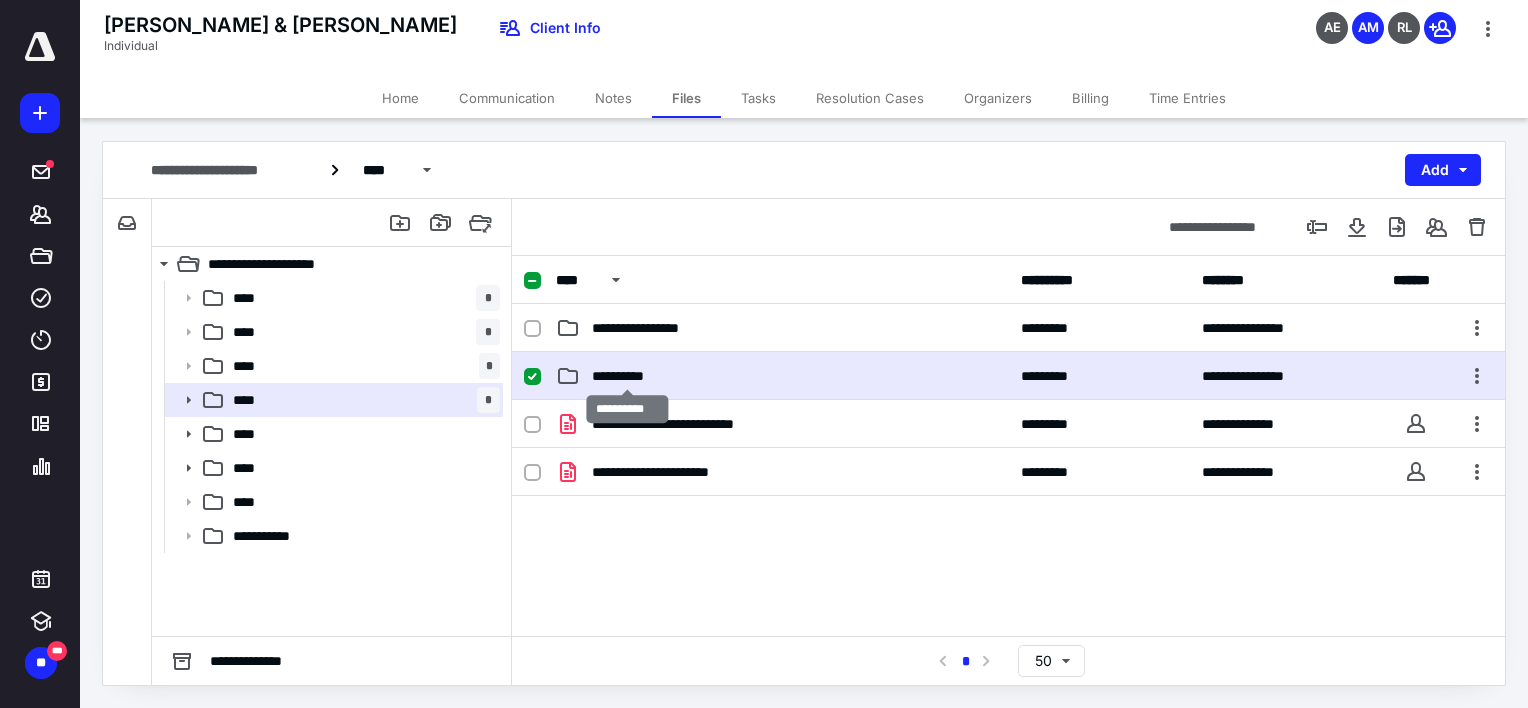 click on "**********" at bounding box center (627, 376) 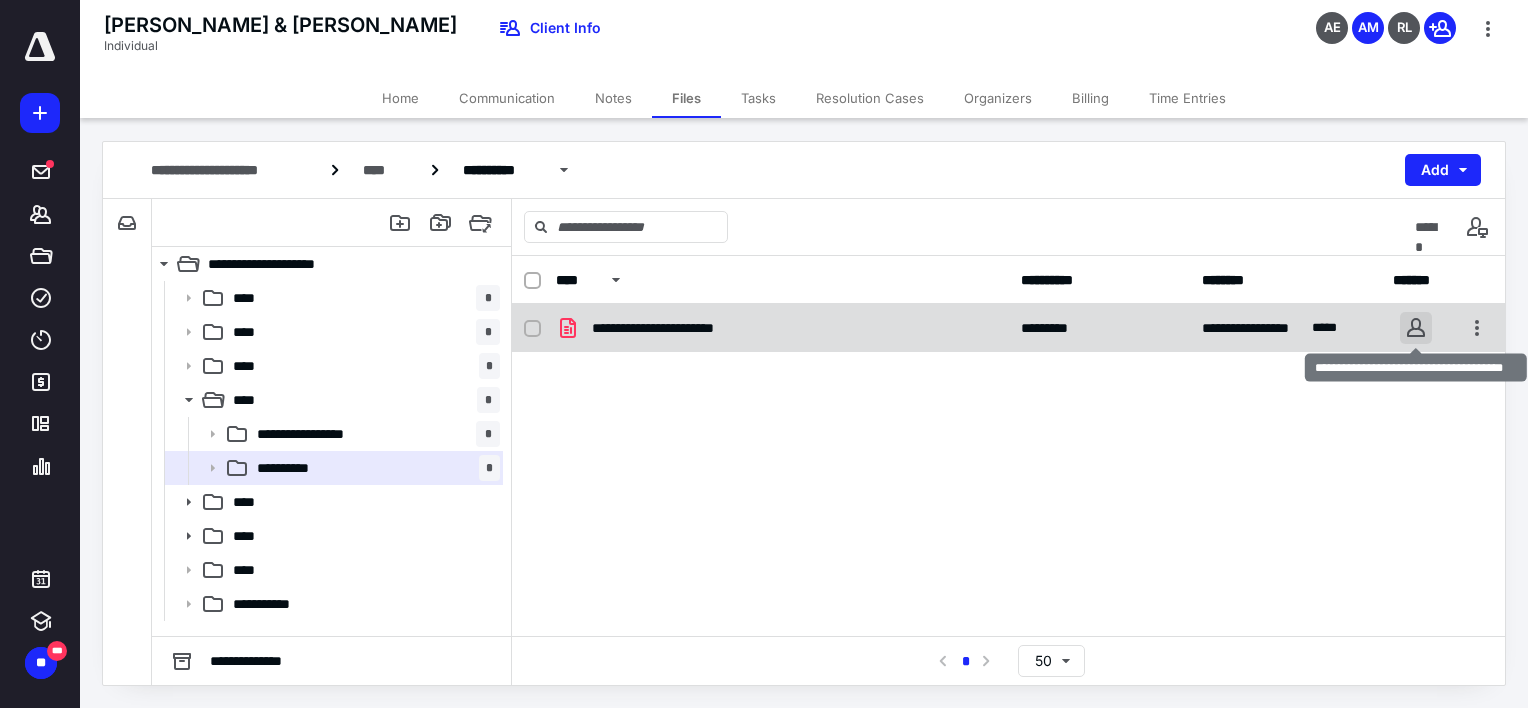click at bounding box center [1416, 328] 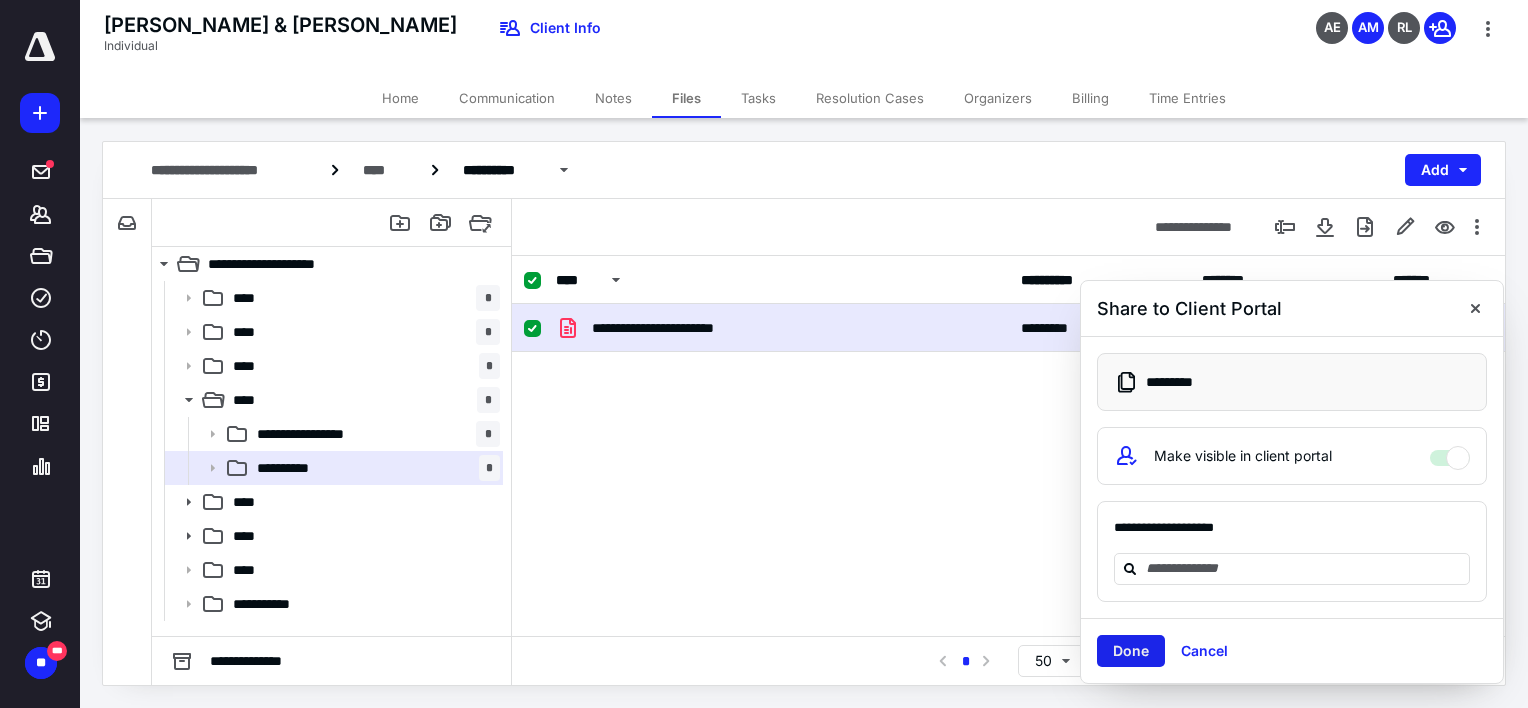 click on "Done" at bounding box center [1131, 651] 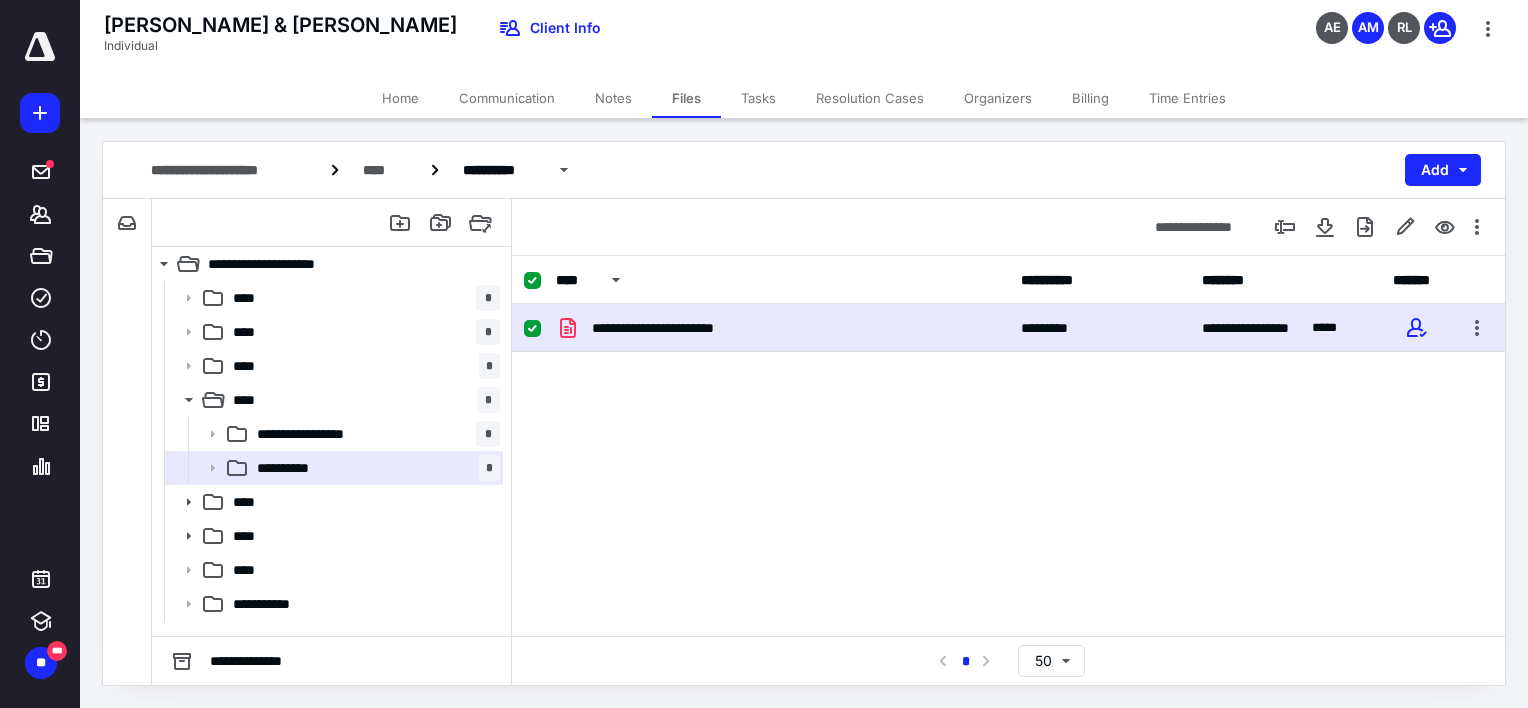 drag, startPoint x: 732, startPoint y: 463, endPoint x: 384, endPoint y: 96, distance: 505.75983 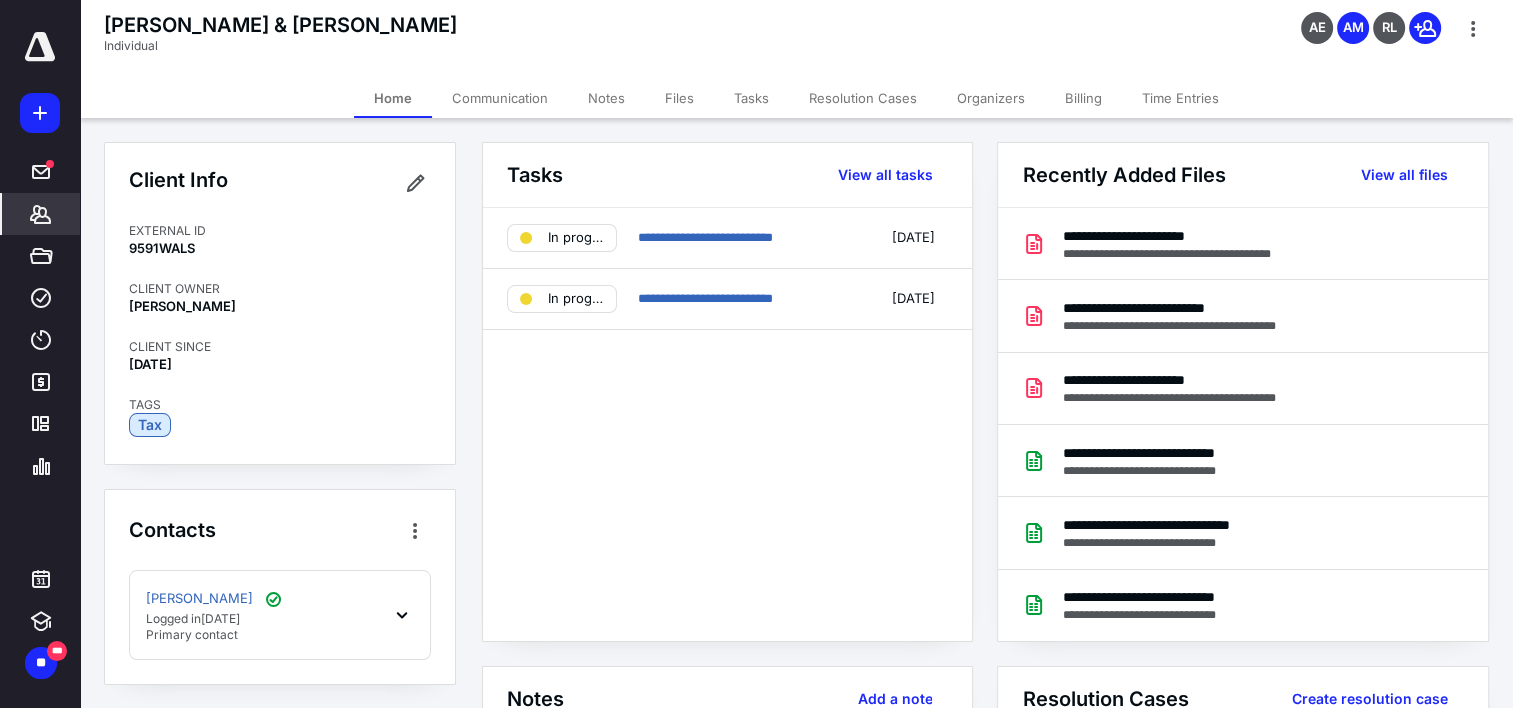 click 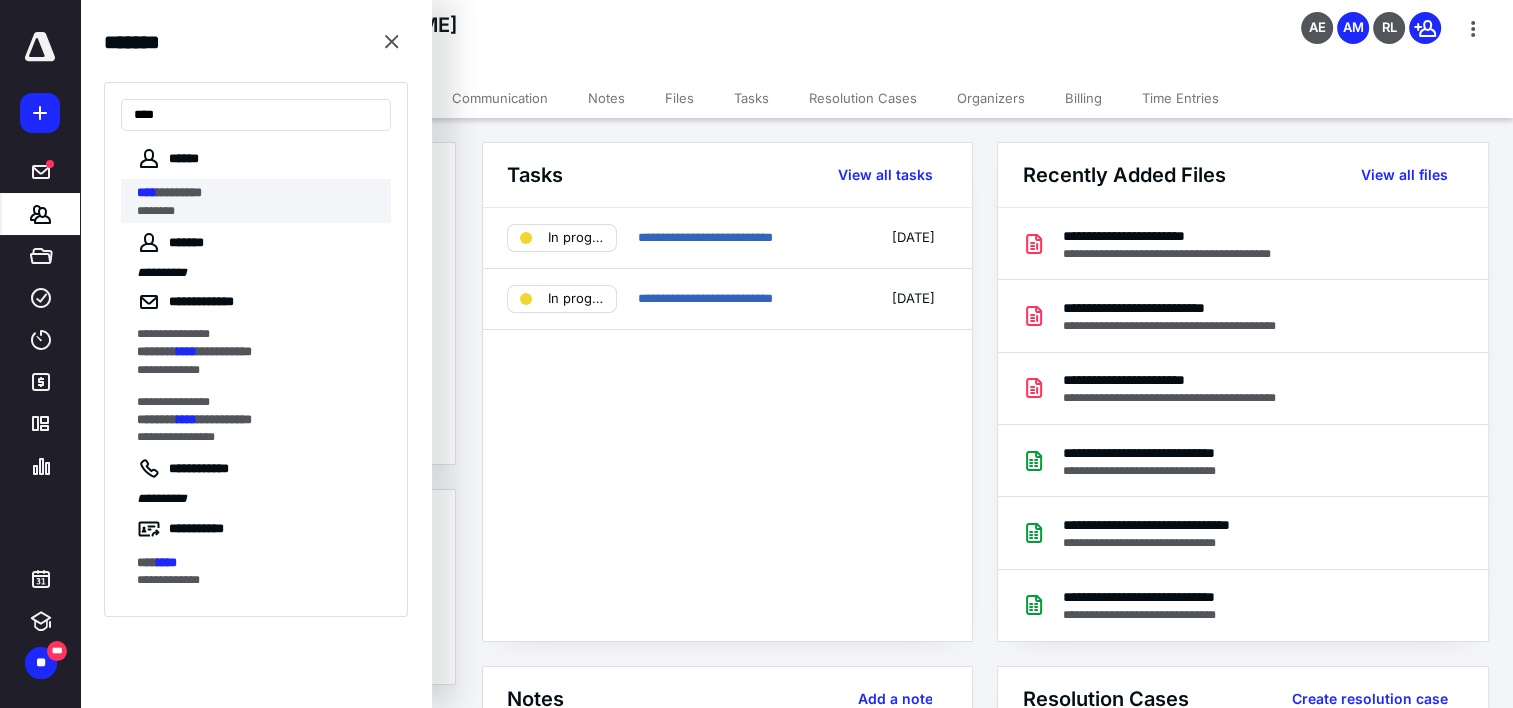type on "****" 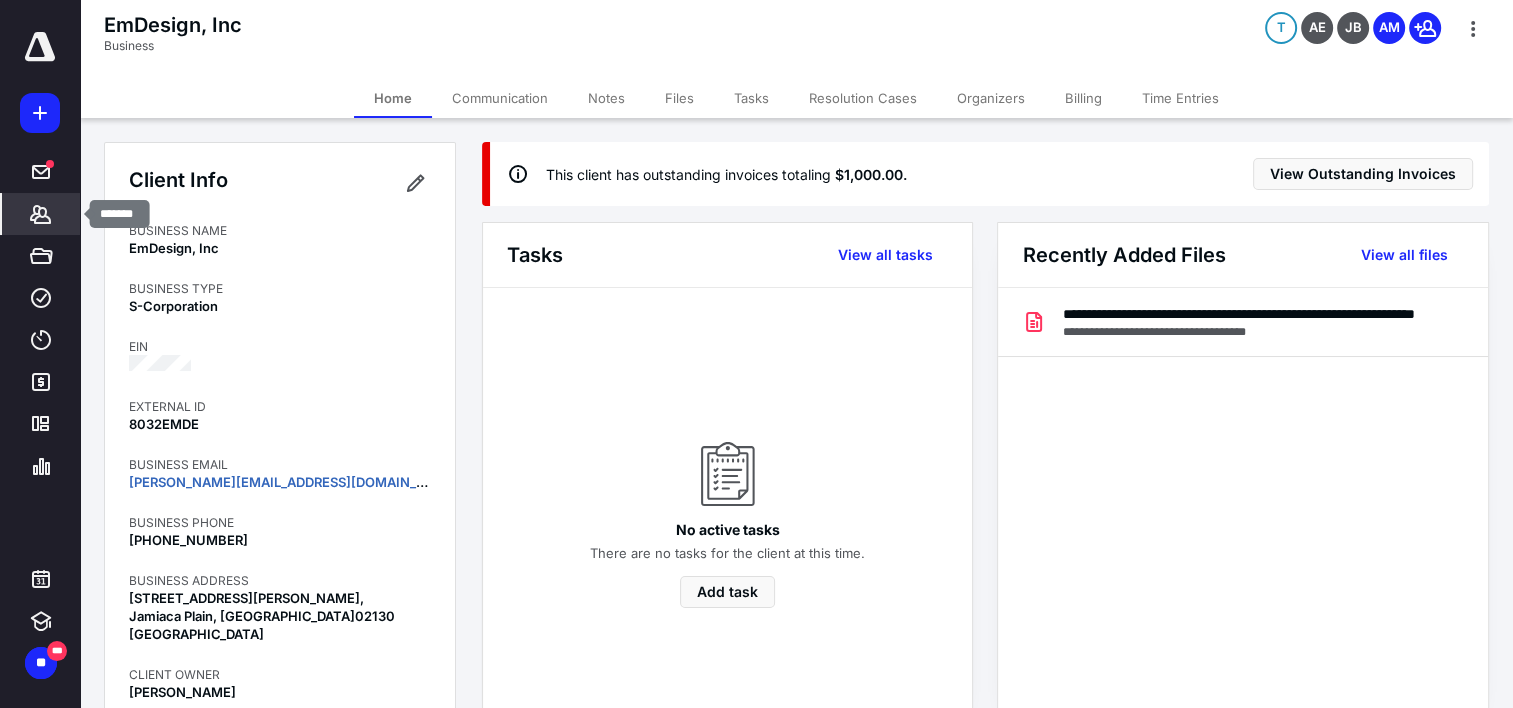 click 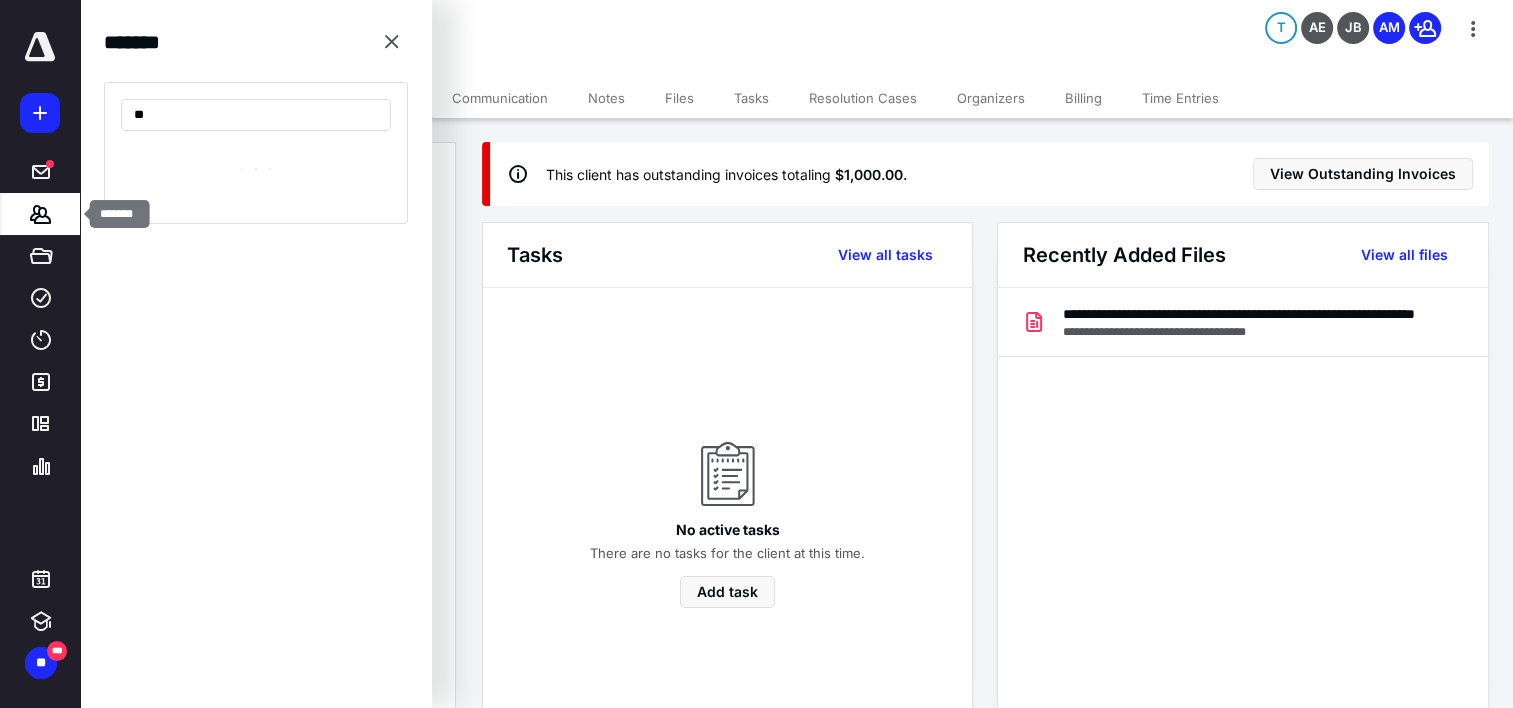 type on "*" 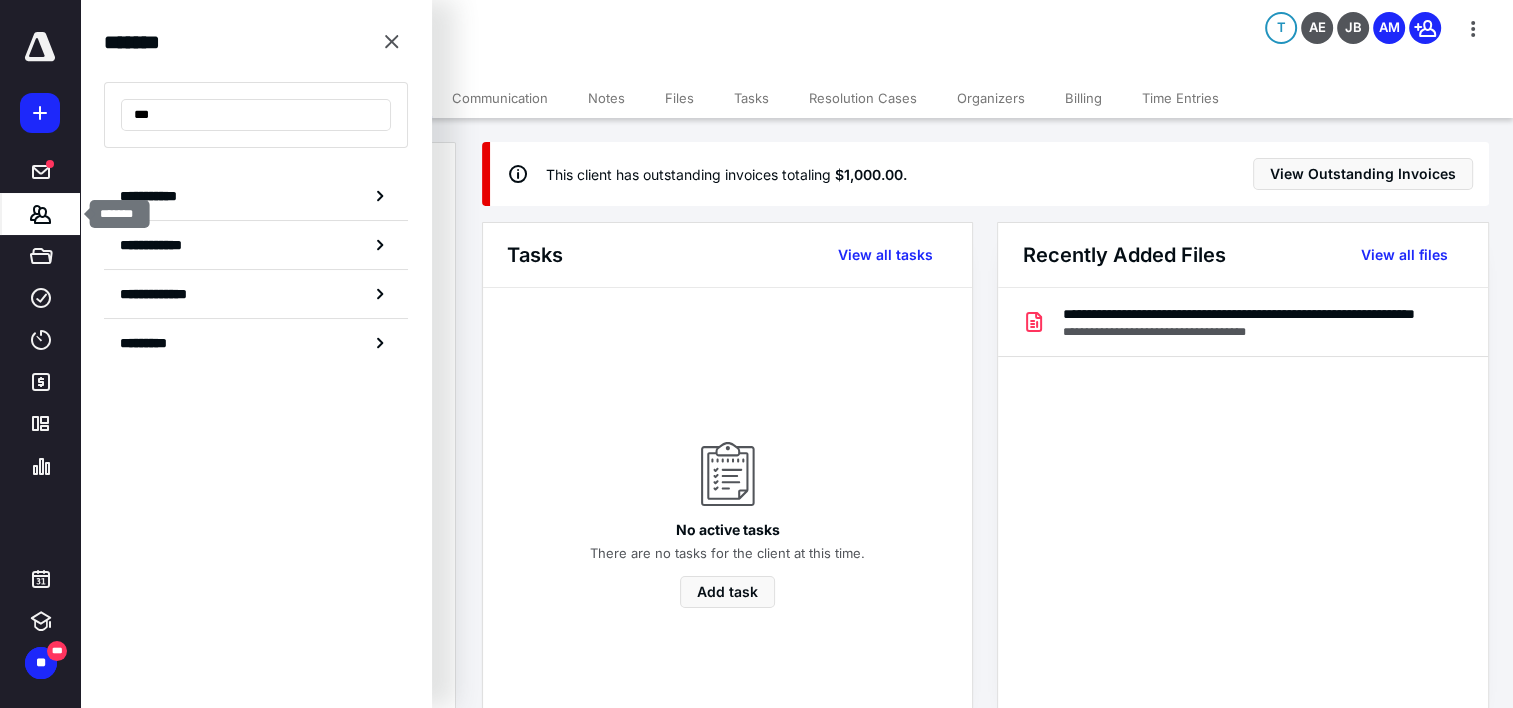 type on "**" 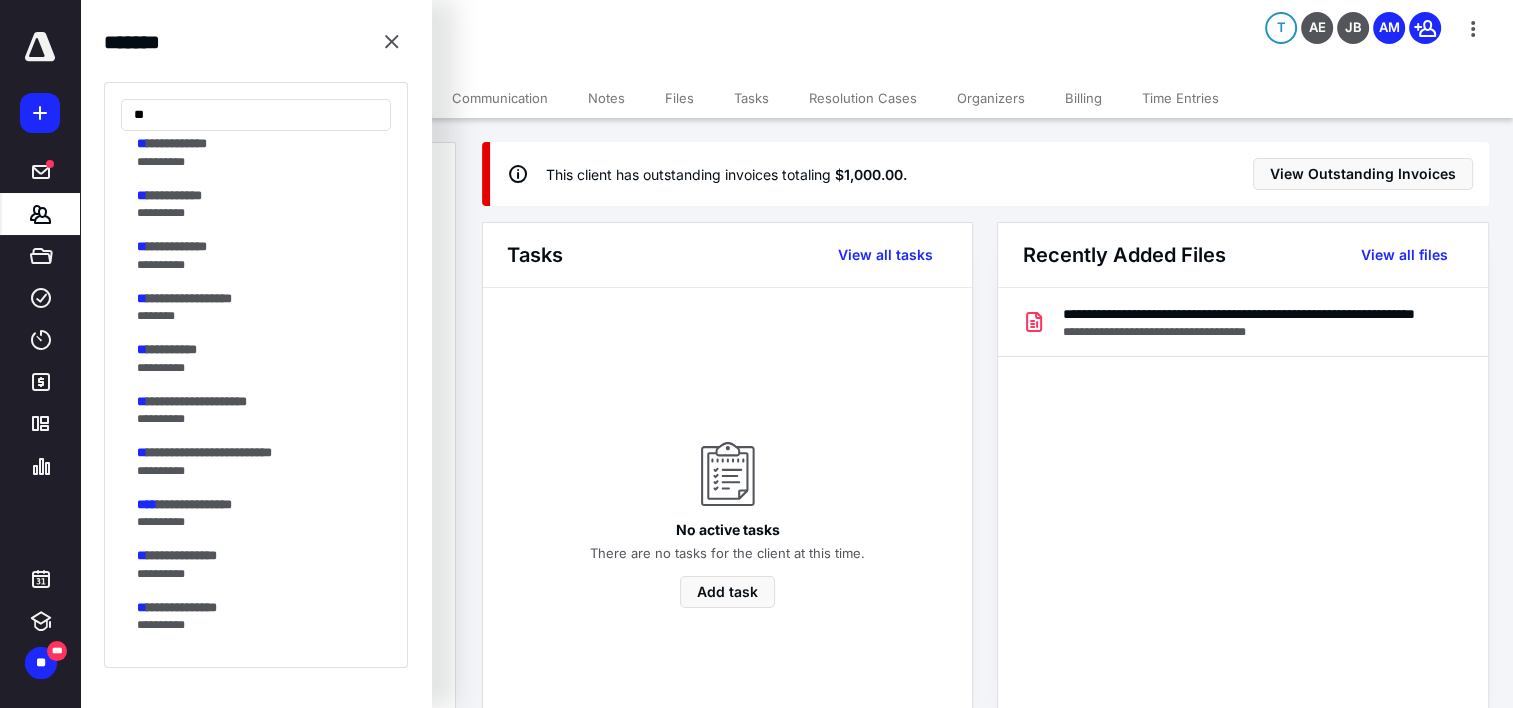 scroll, scrollTop: 359, scrollLeft: 0, axis: vertical 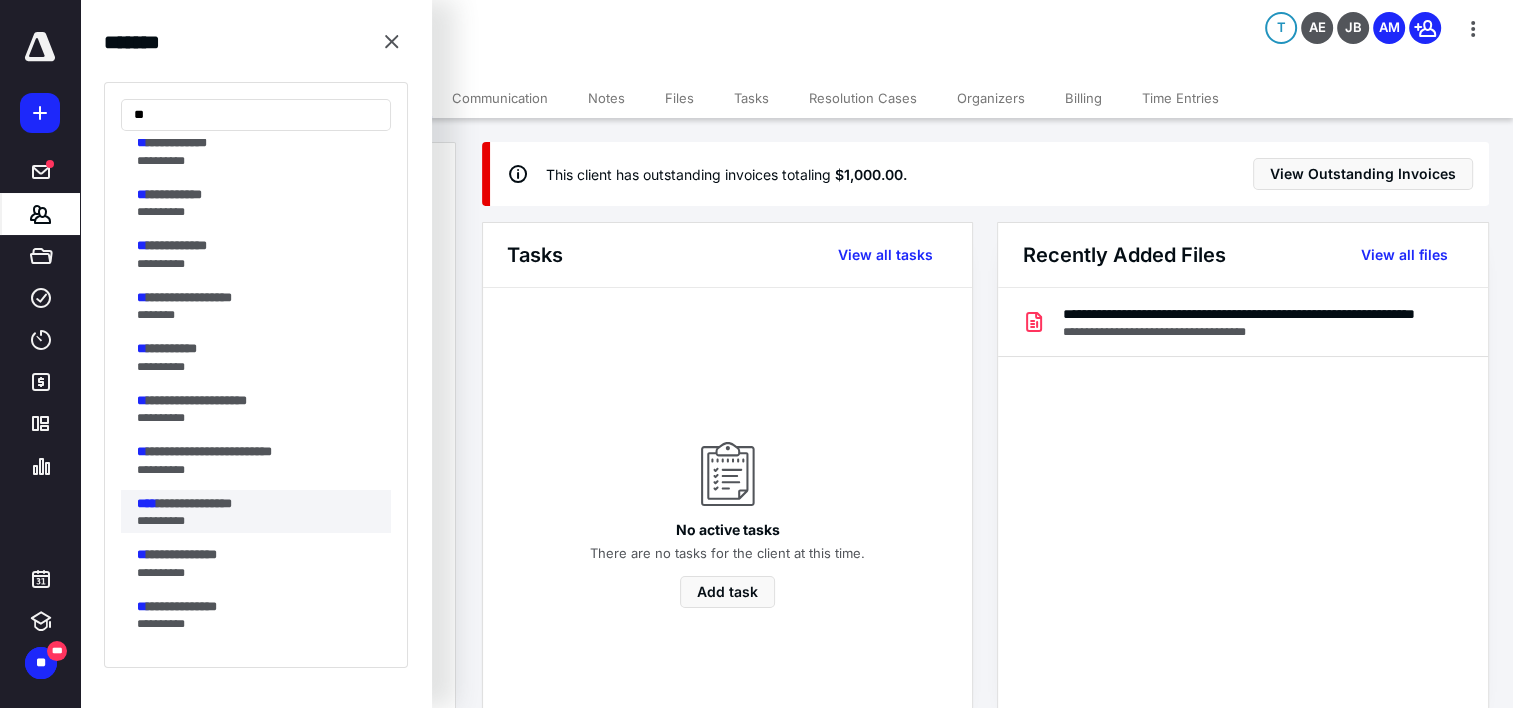 click on "**********" at bounding box center [194, 503] 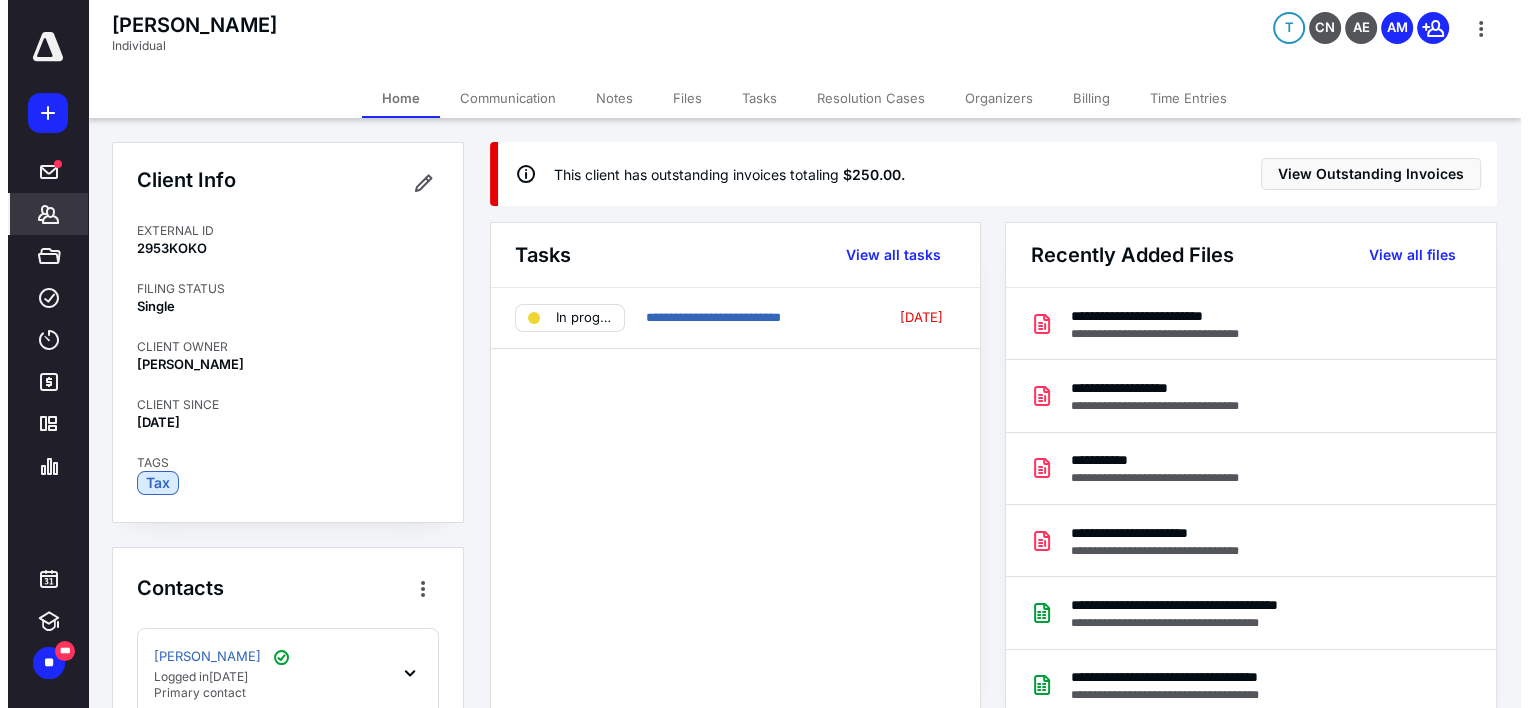scroll, scrollTop: 163, scrollLeft: 0, axis: vertical 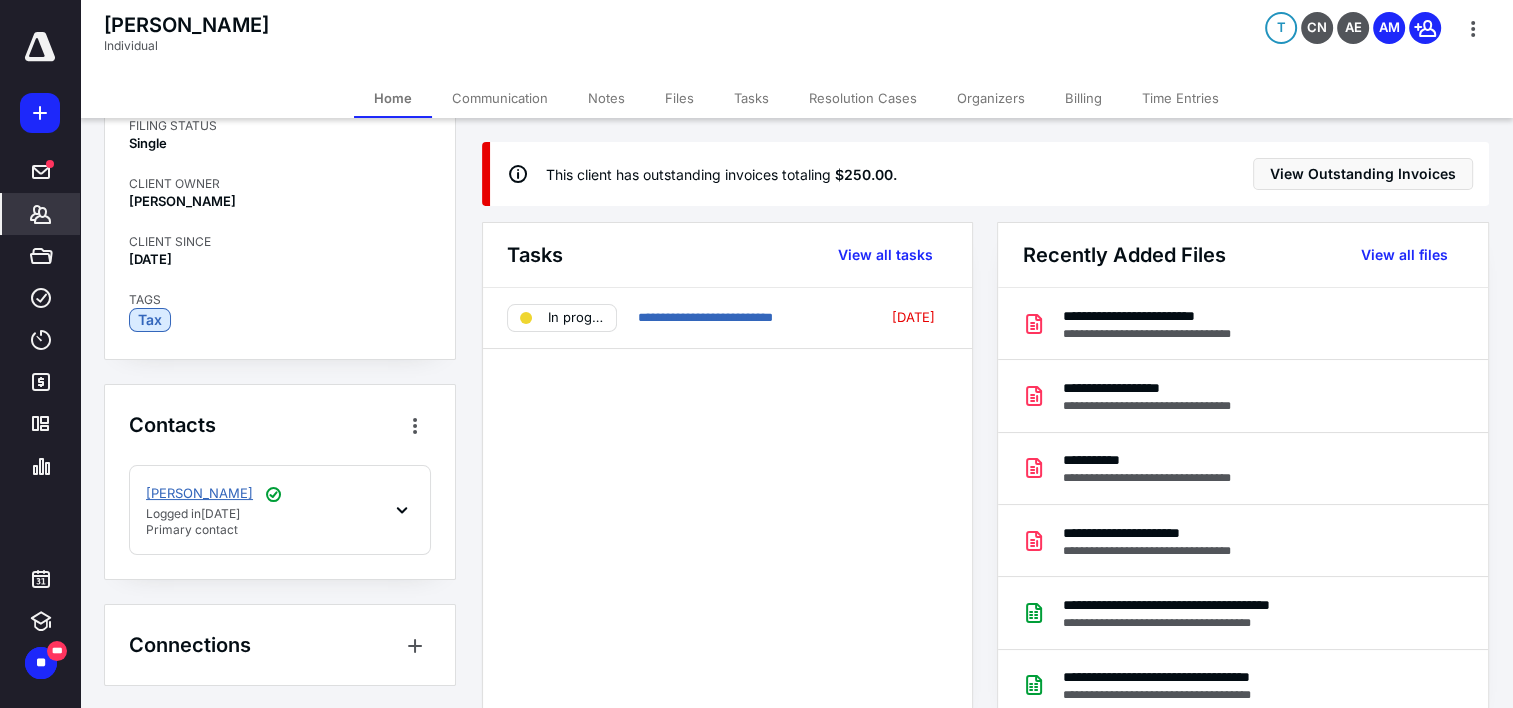 click on "[PERSON_NAME]" at bounding box center (199, 494) 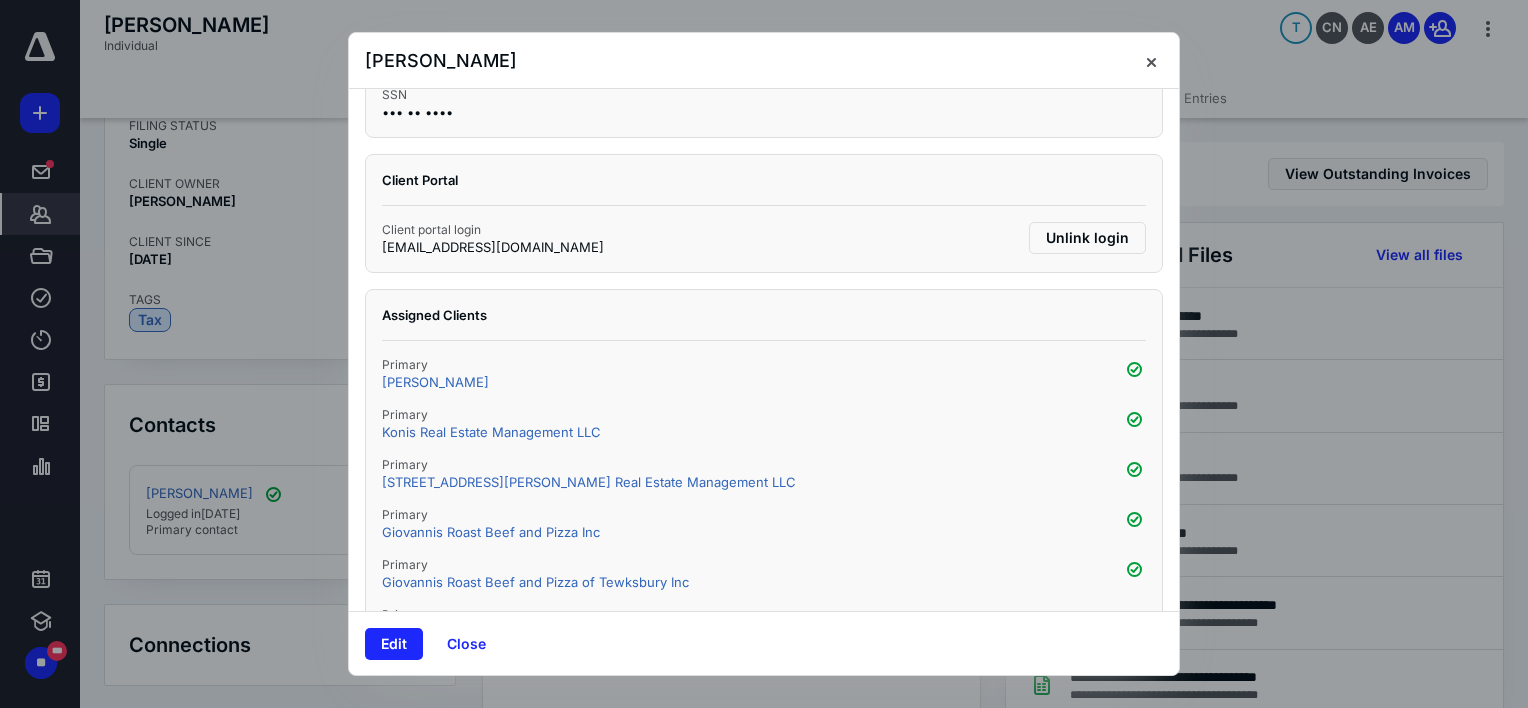 scroll, scrollTop: 448, scrollLeft: 0, axis: vertical 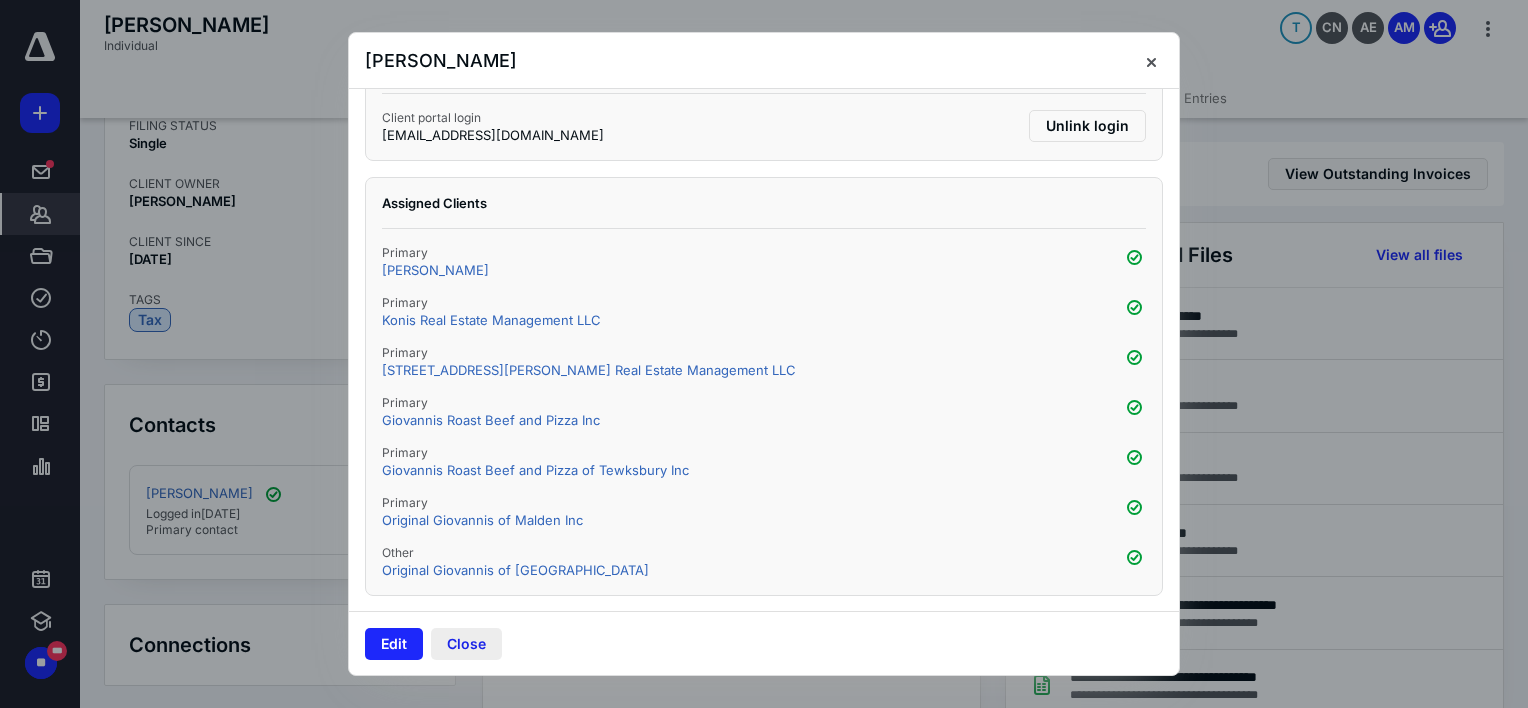 click on "Close" at bounding box center (466, 644) 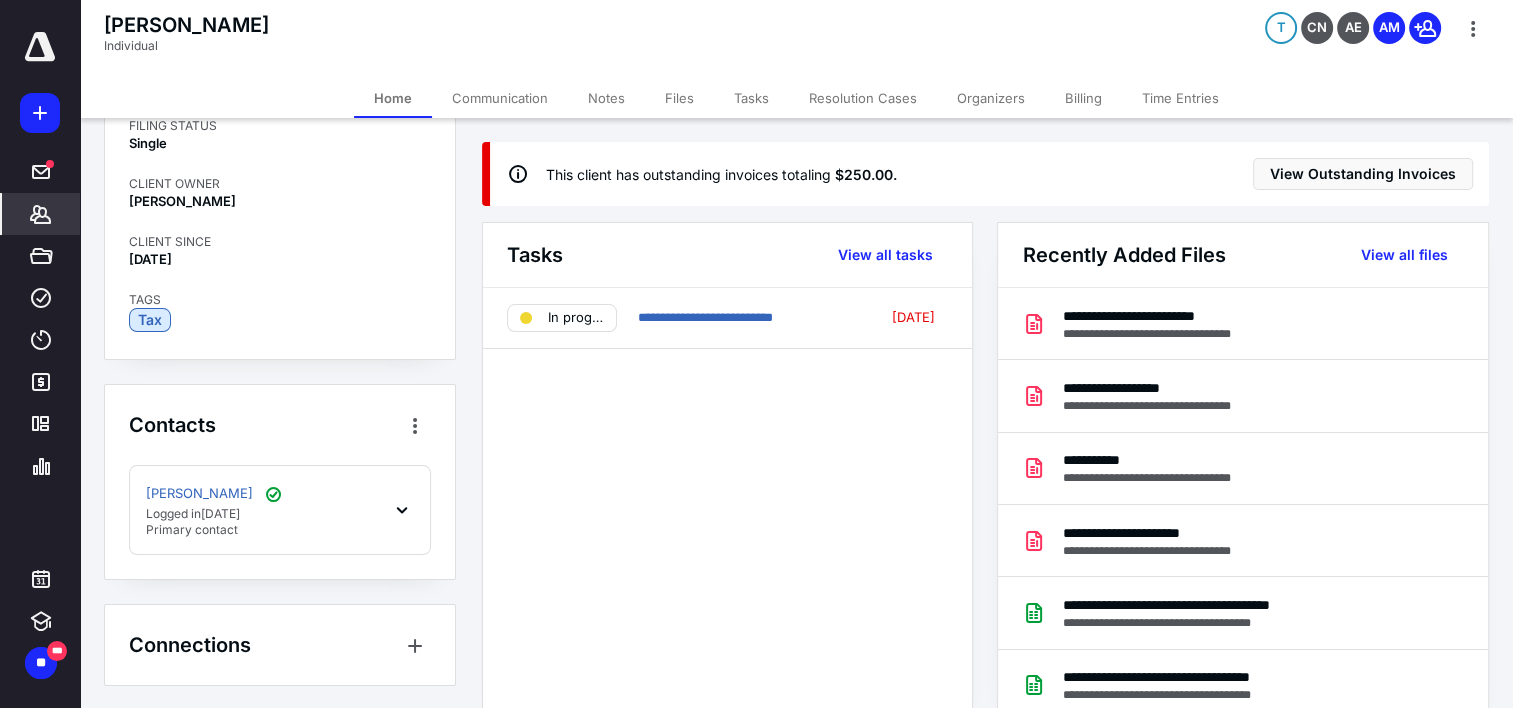 click on "Recently Added Files View all files" at bounding box center (1242, 255) 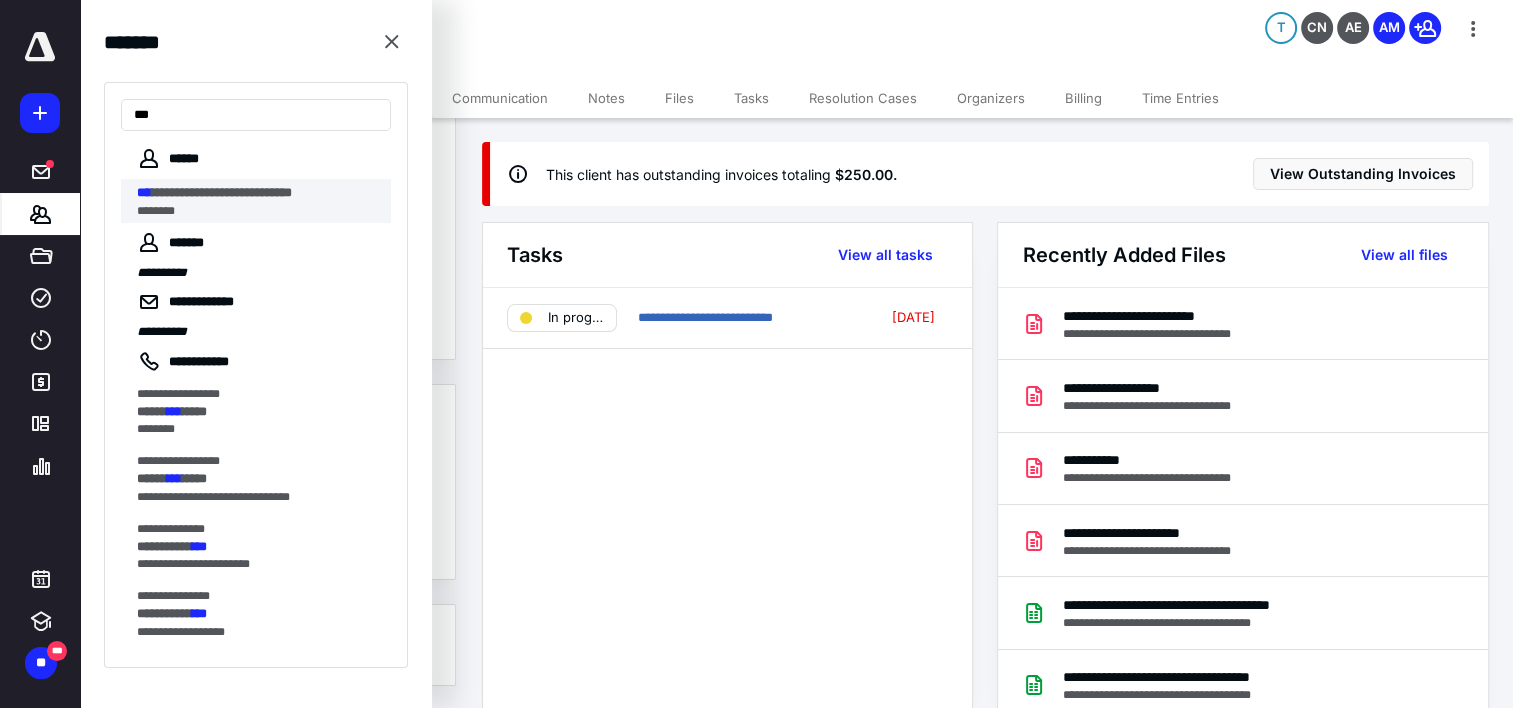 type on "***" 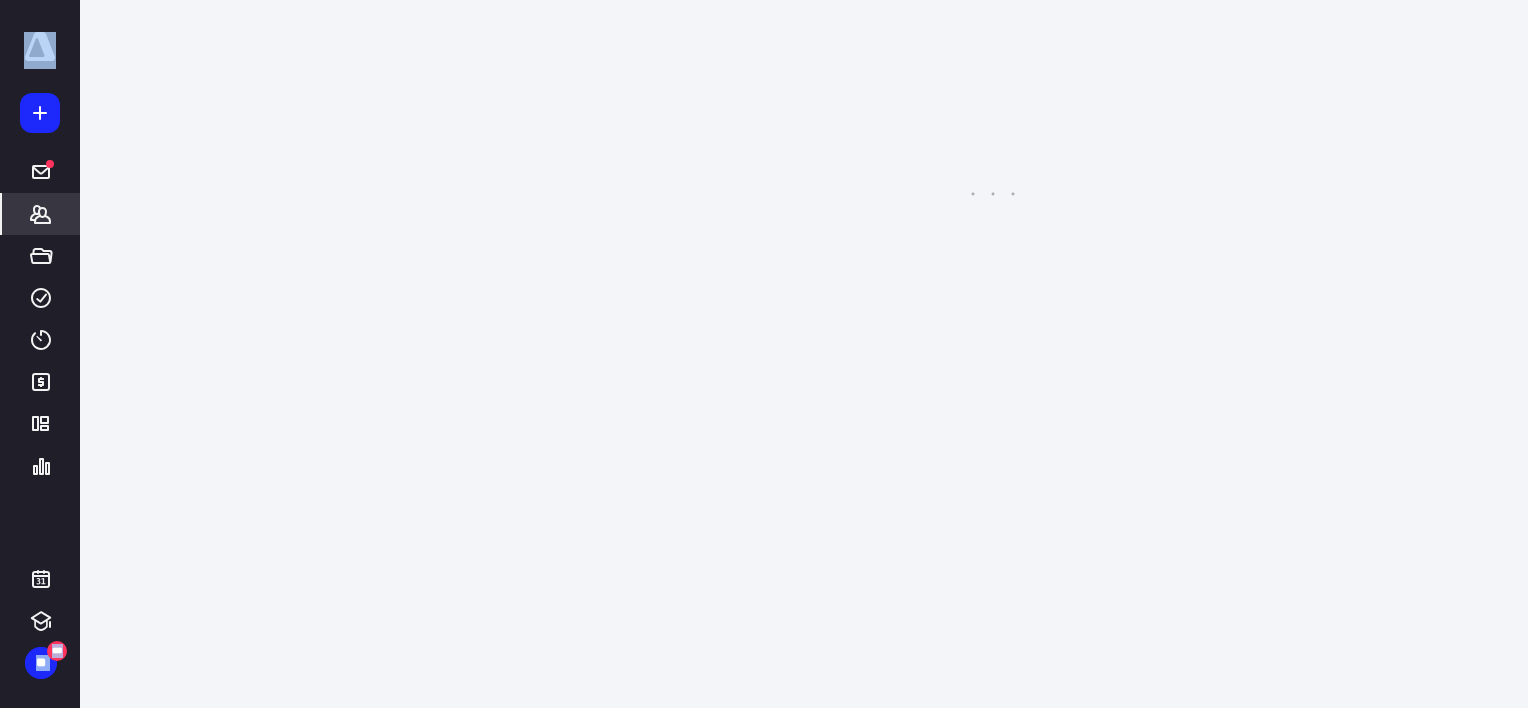 click on "**********" at bounding box center [764, 119] 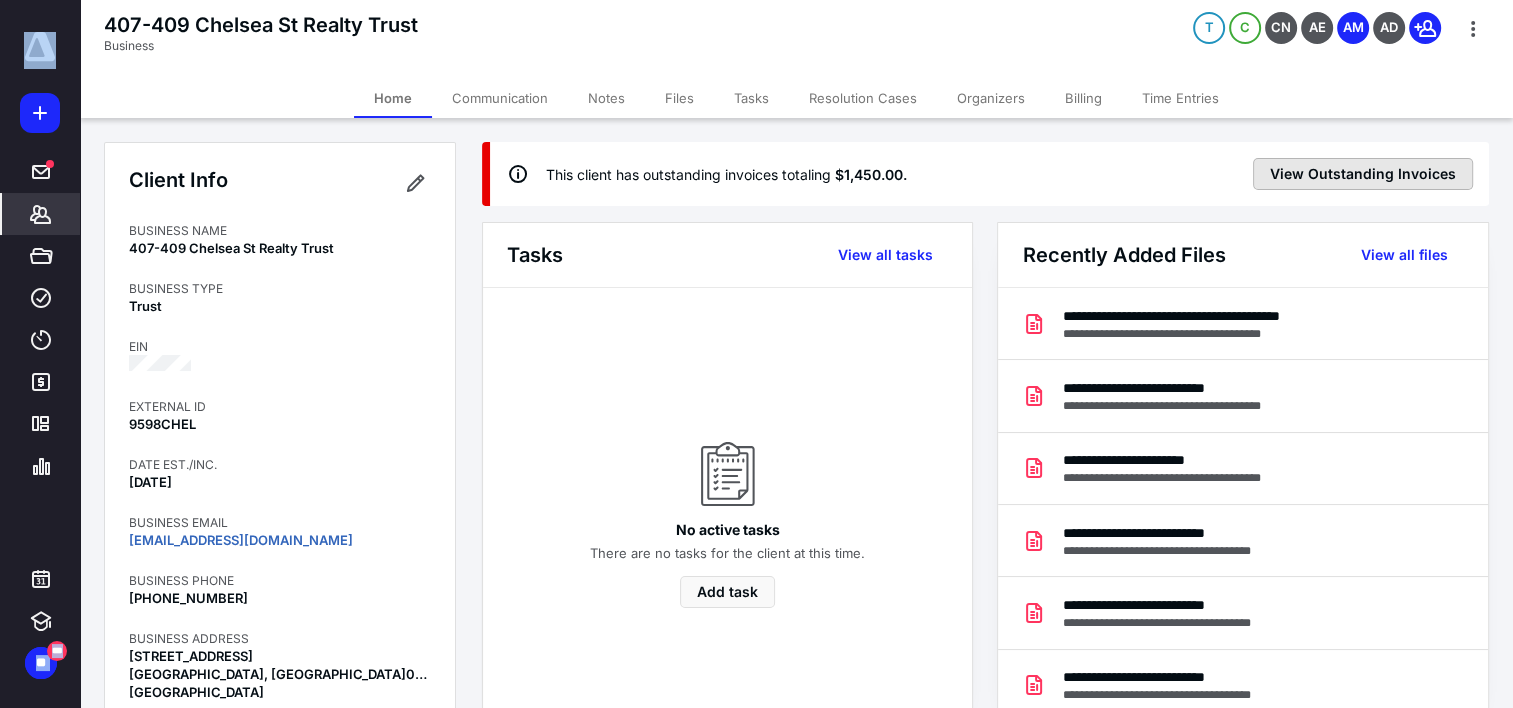 click on "View Outstanding Invoices" at bounding box center [1363, 174] 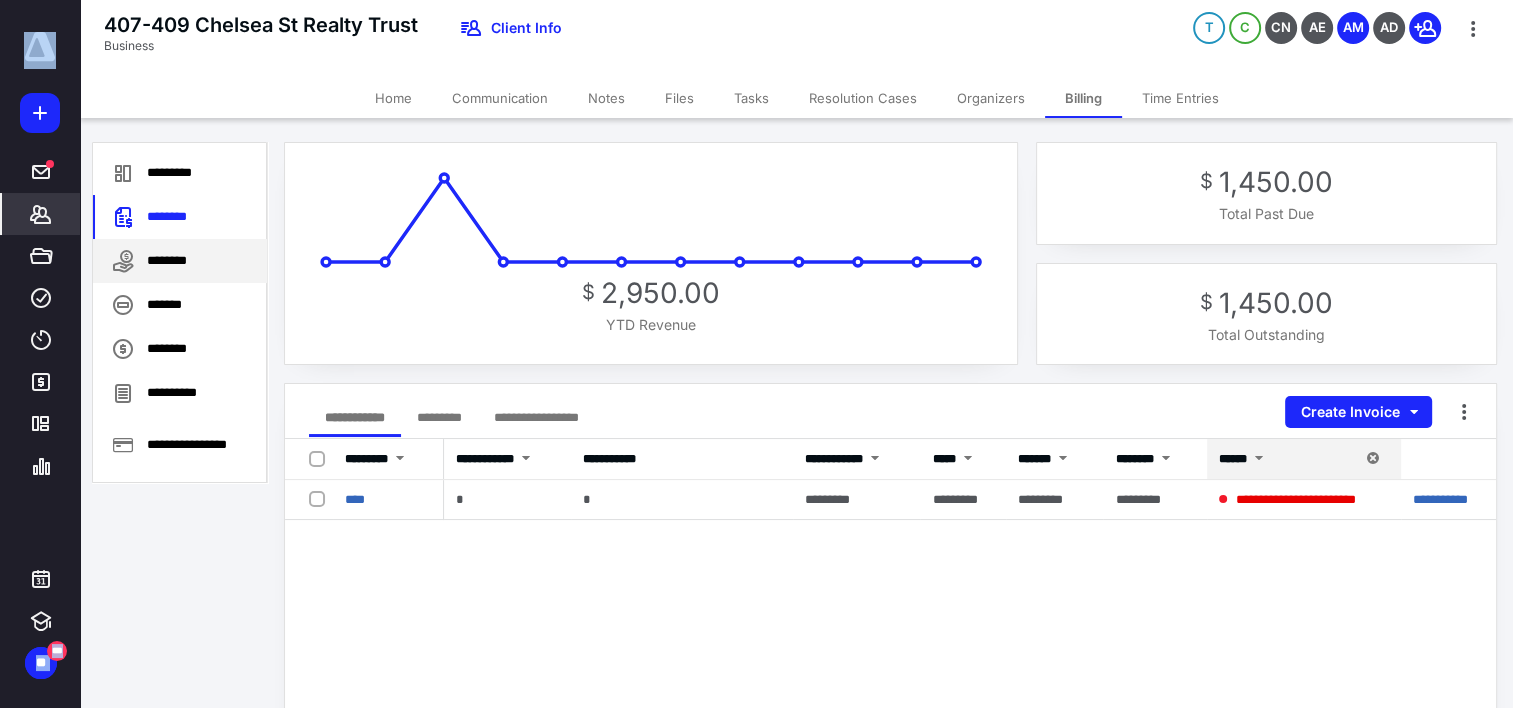 click on "********" at bounding box center (180, 261) 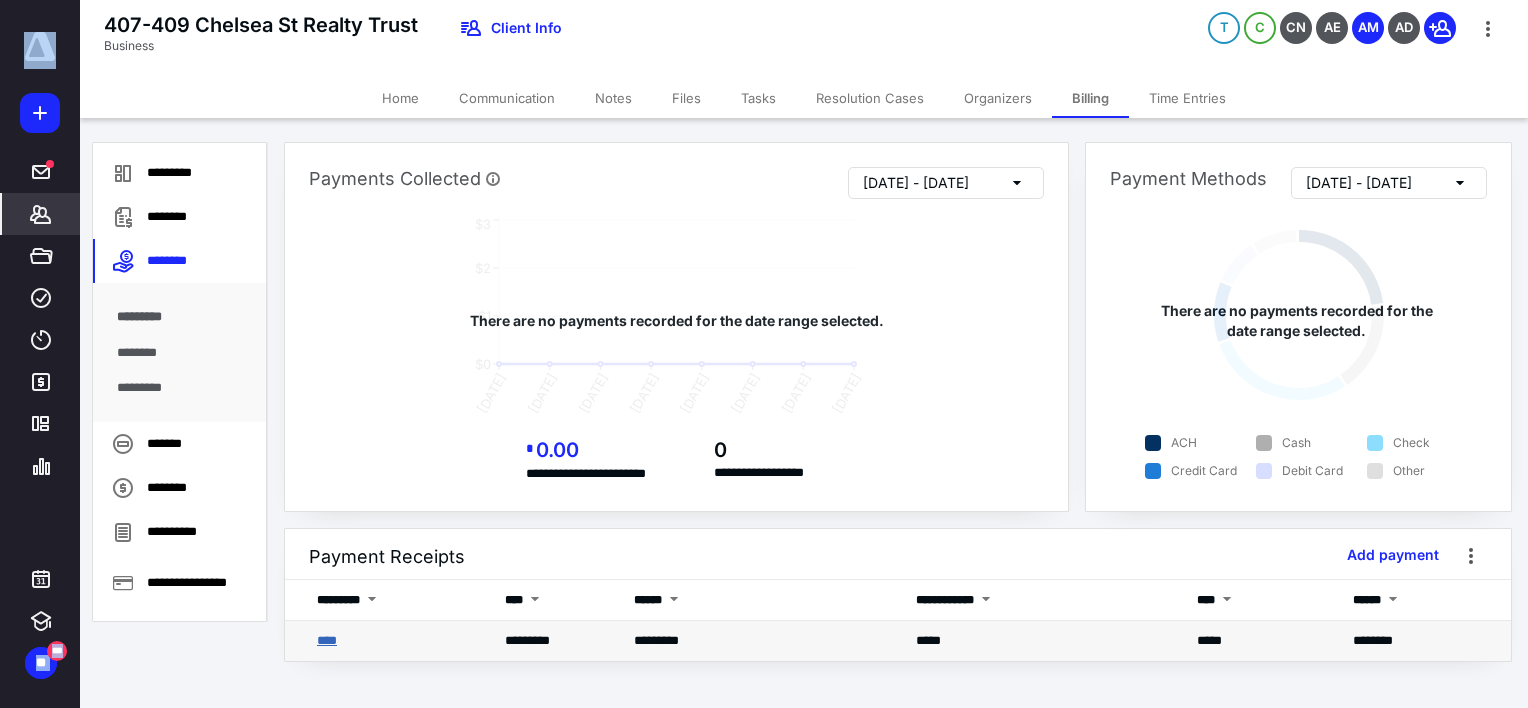 click on "****" at bounding box center [327, 640] 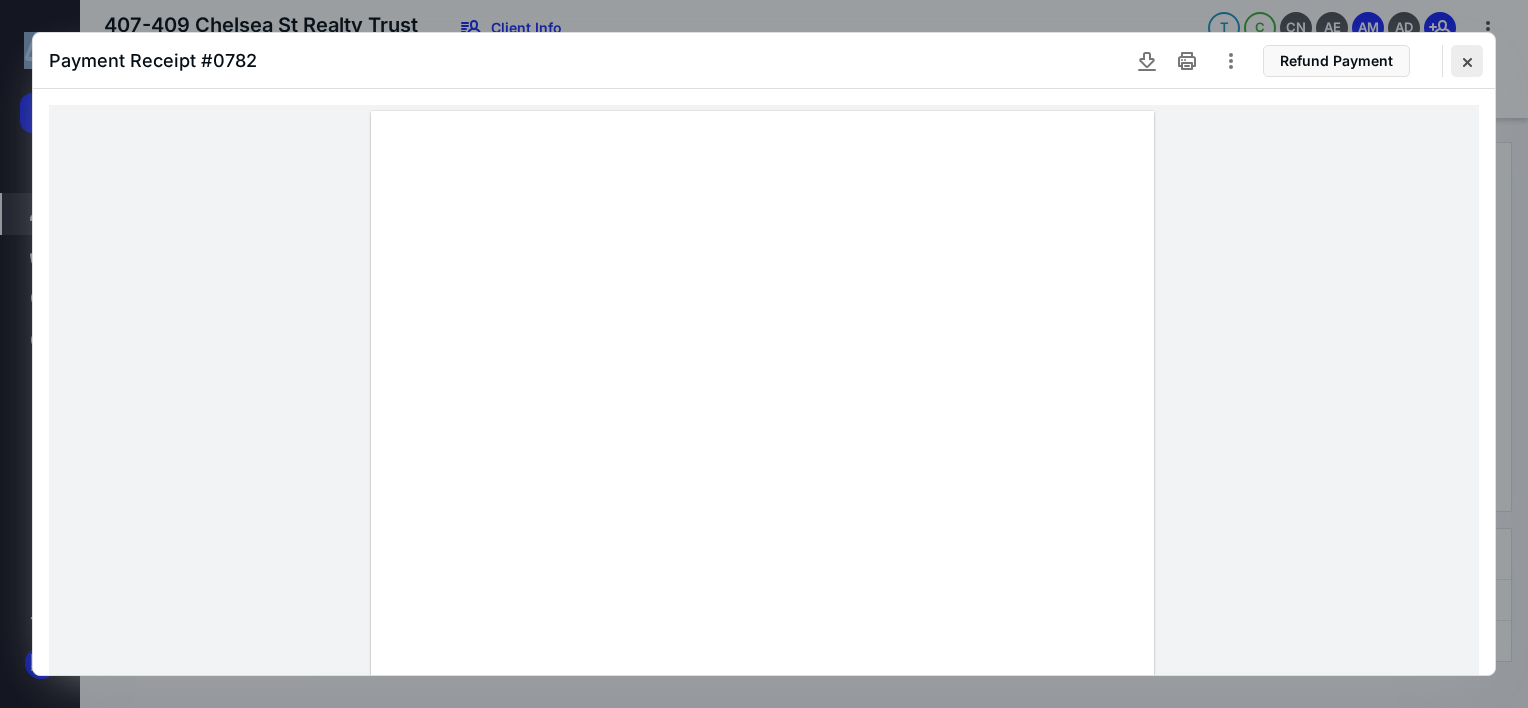 click at bounding box center (1467, 61) 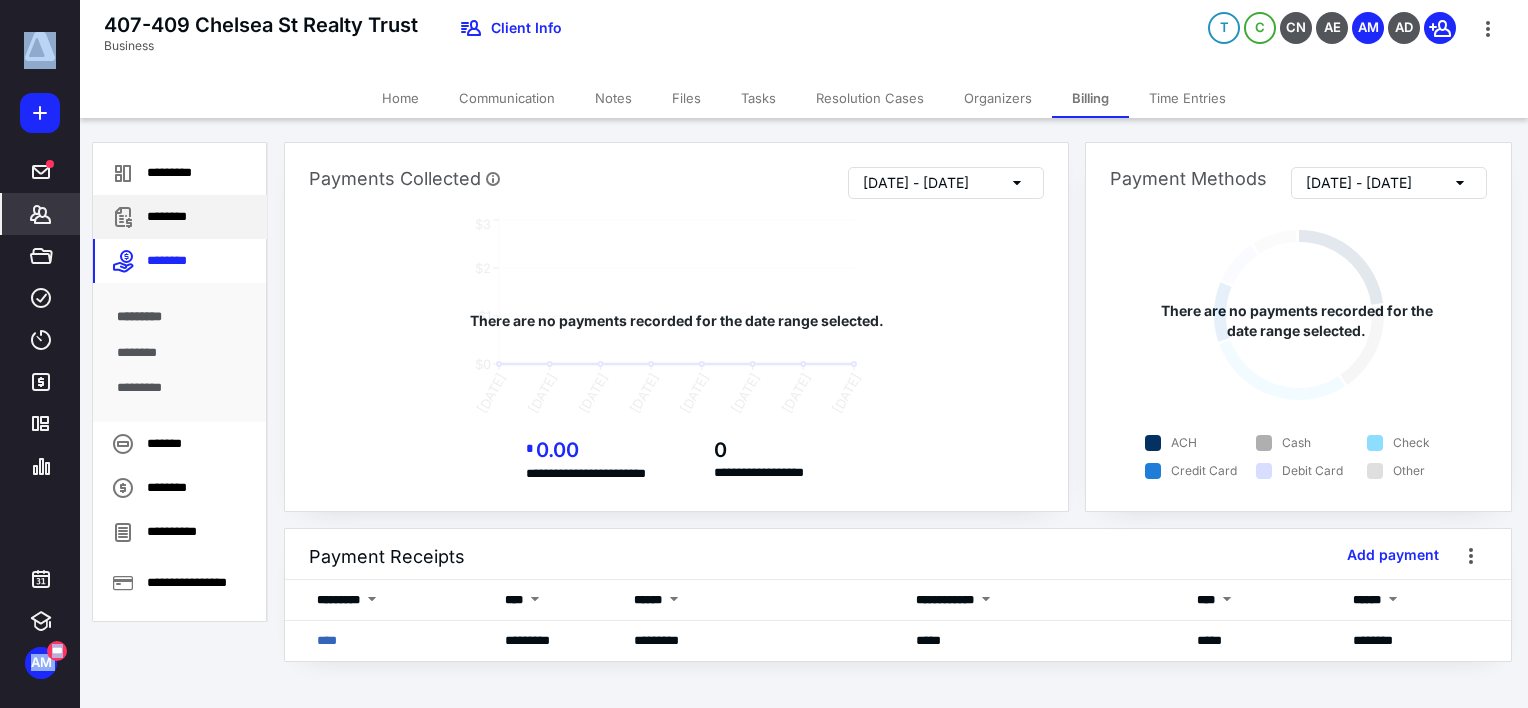 click on "********" at bounding box center [180, 217] 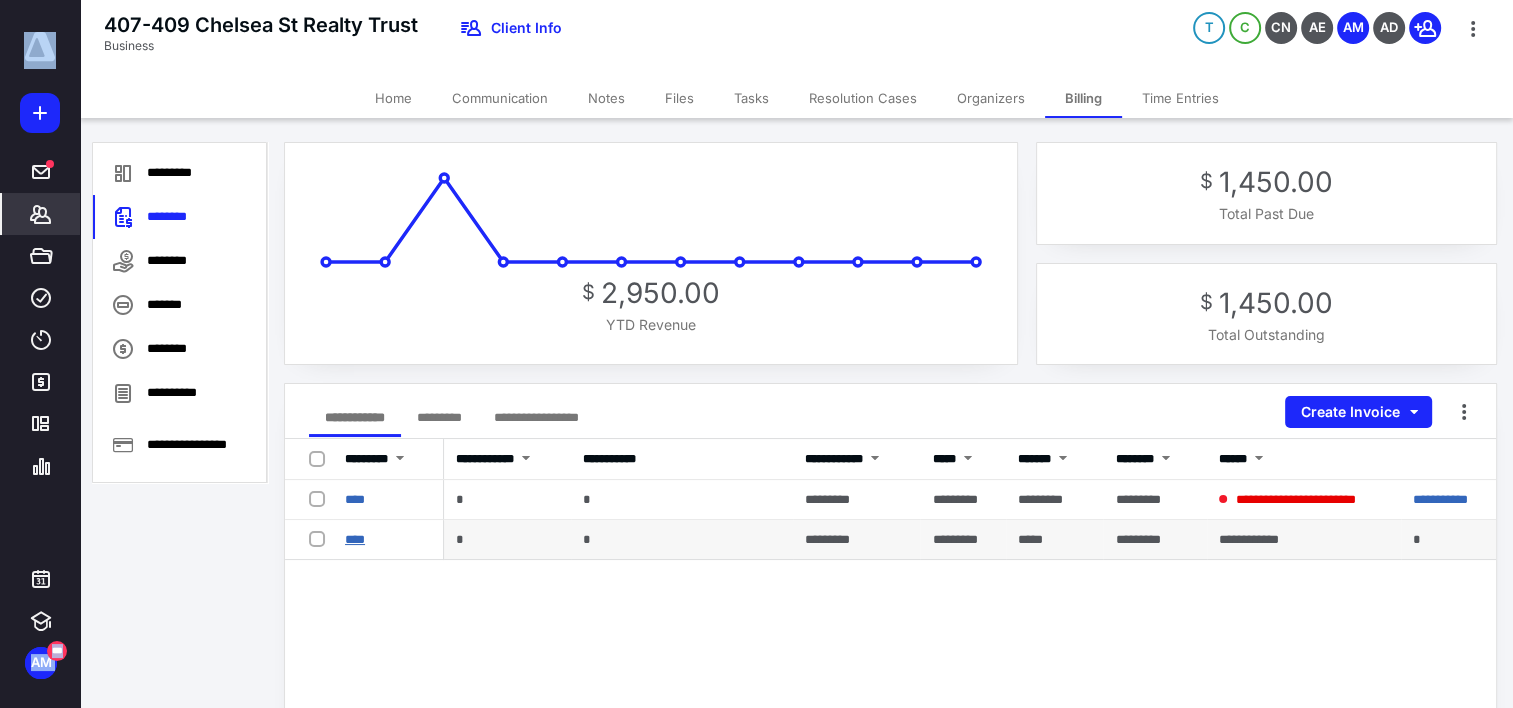 click on "****" at bounding box center [355, 539] 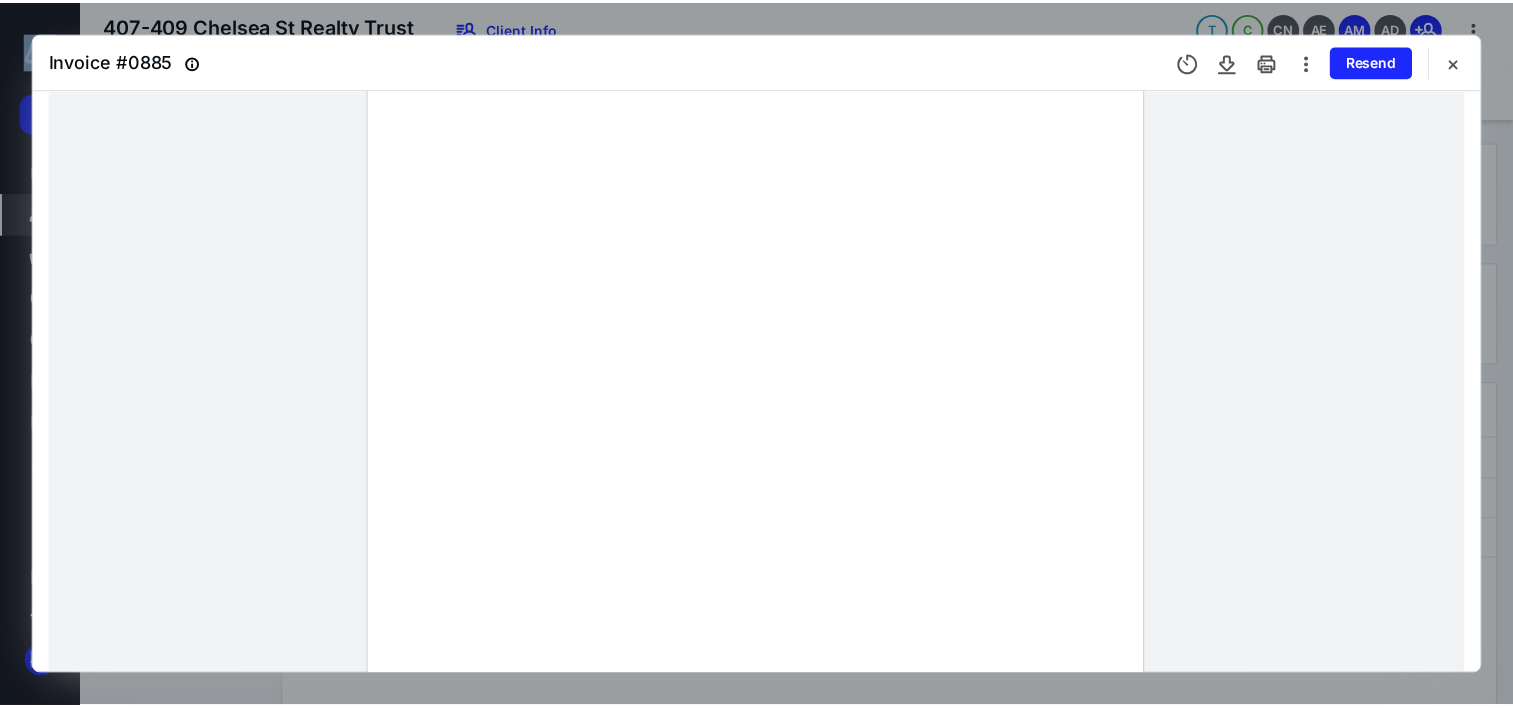 scroll, scrollTop: 163, scrollLeft: 0, axis: vertical 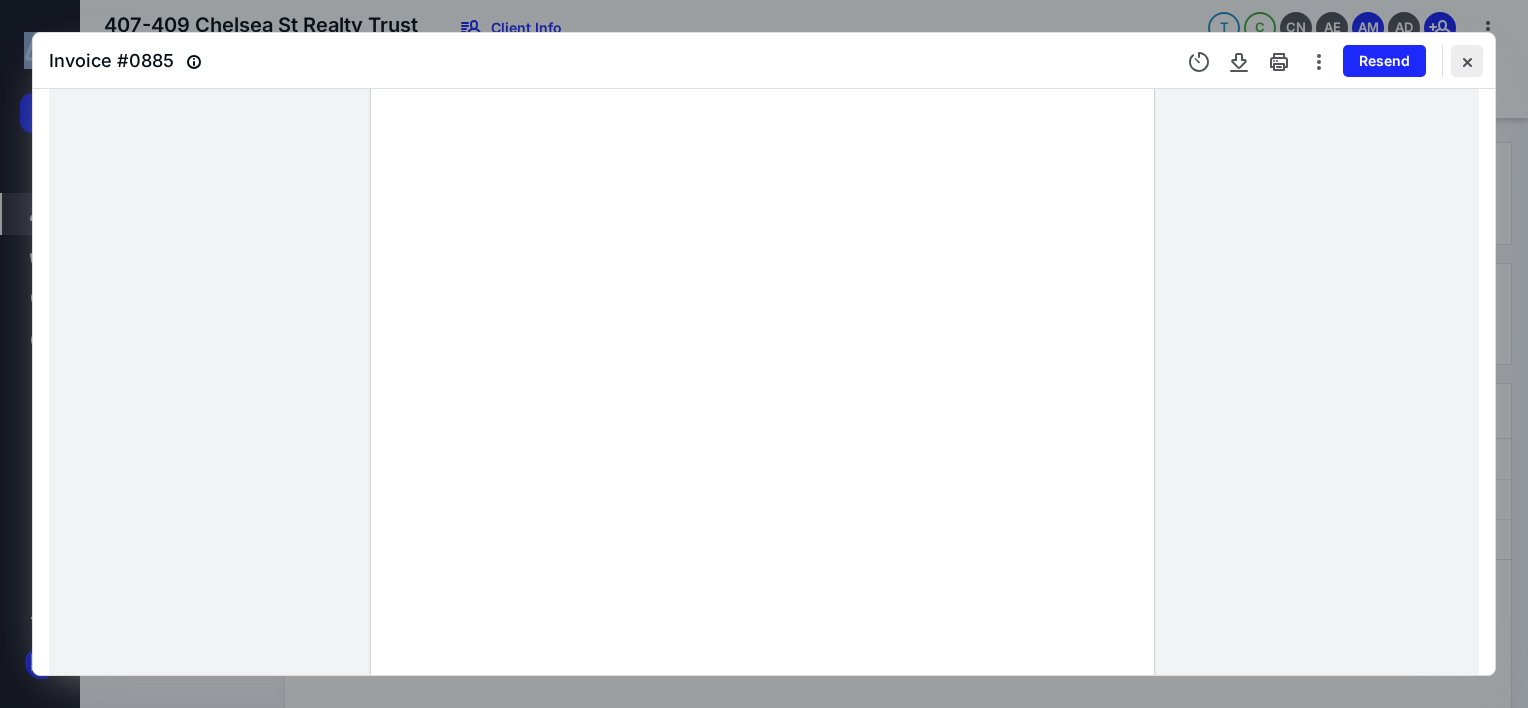 click at bounding box center [1467, 61] 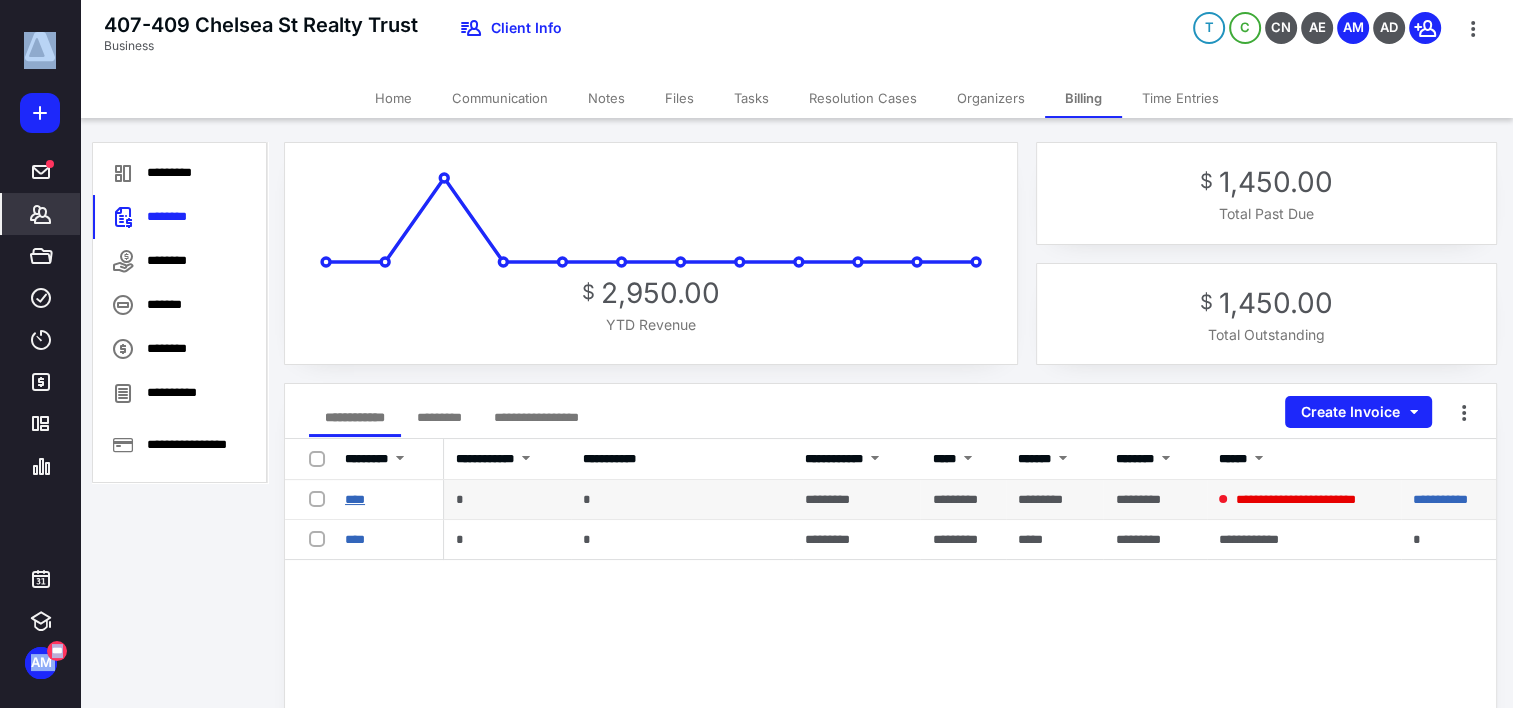 click on "****" at bounding box center [355, 499] 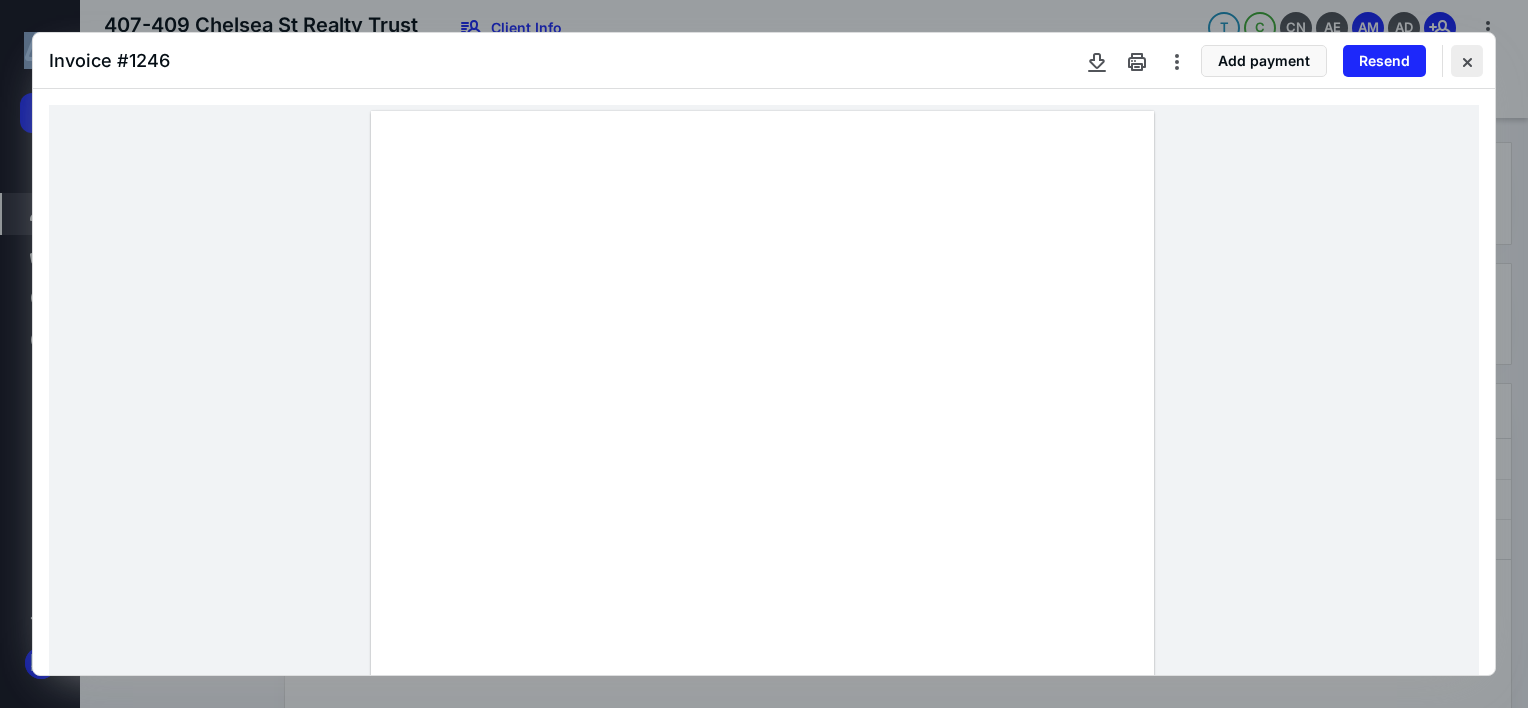 click at bounding box center [1467, 61] 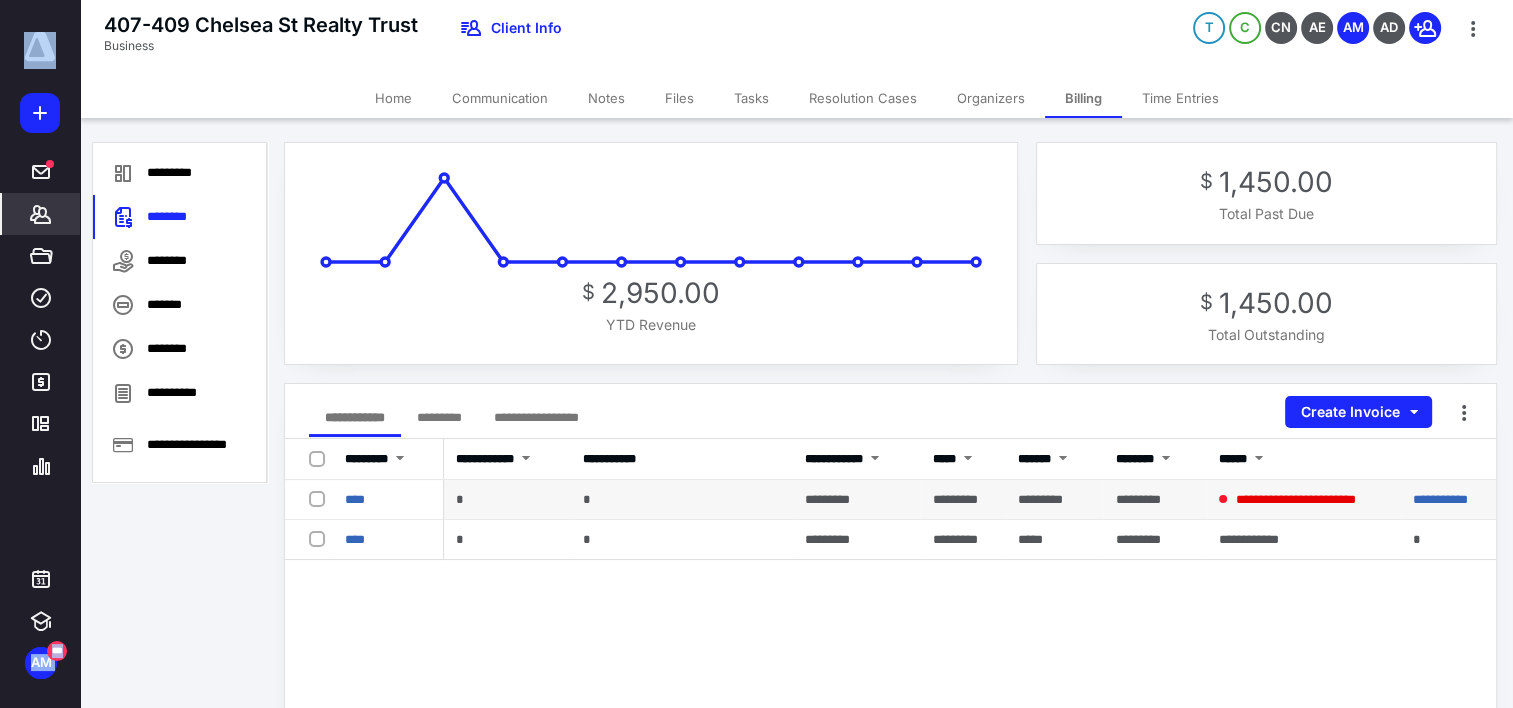 click at bounding box center [321, 498] 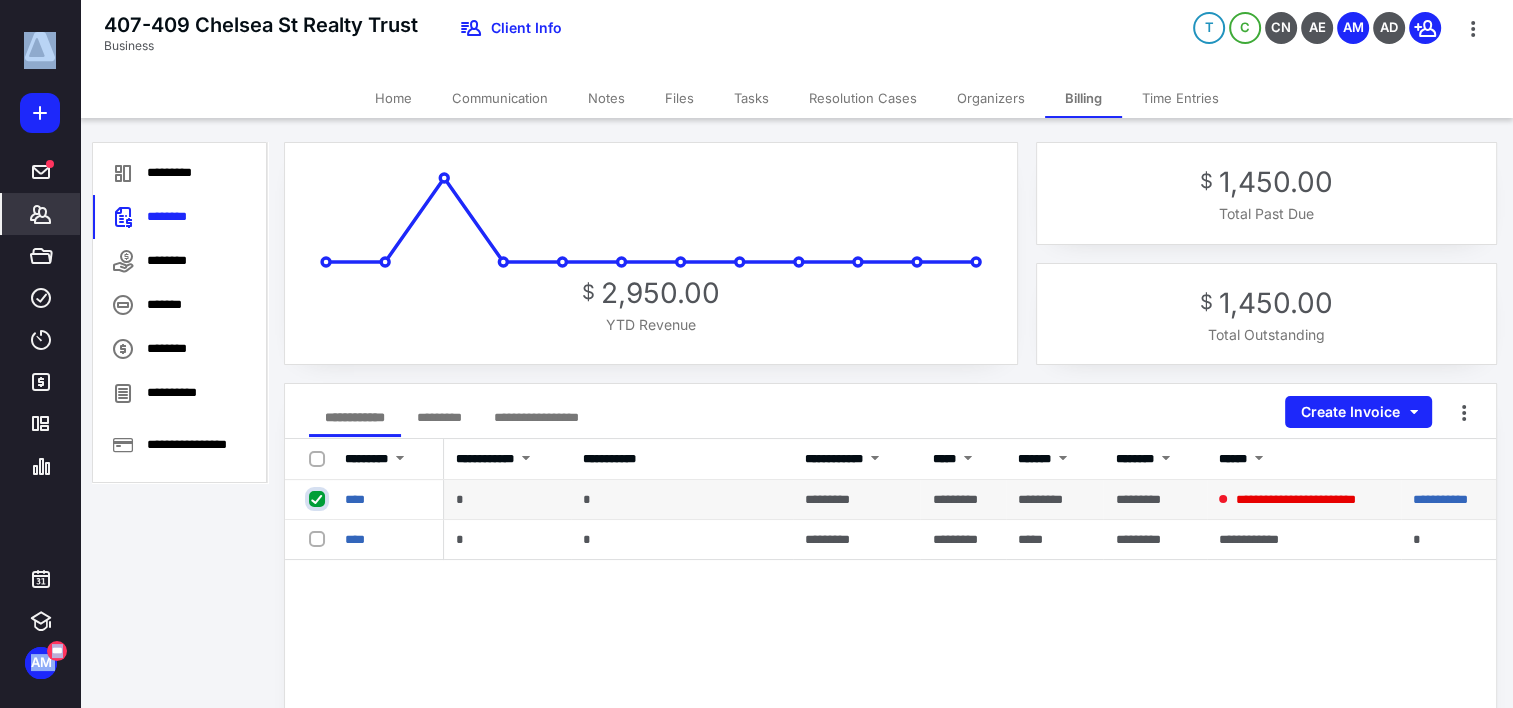 checkbox on "true" 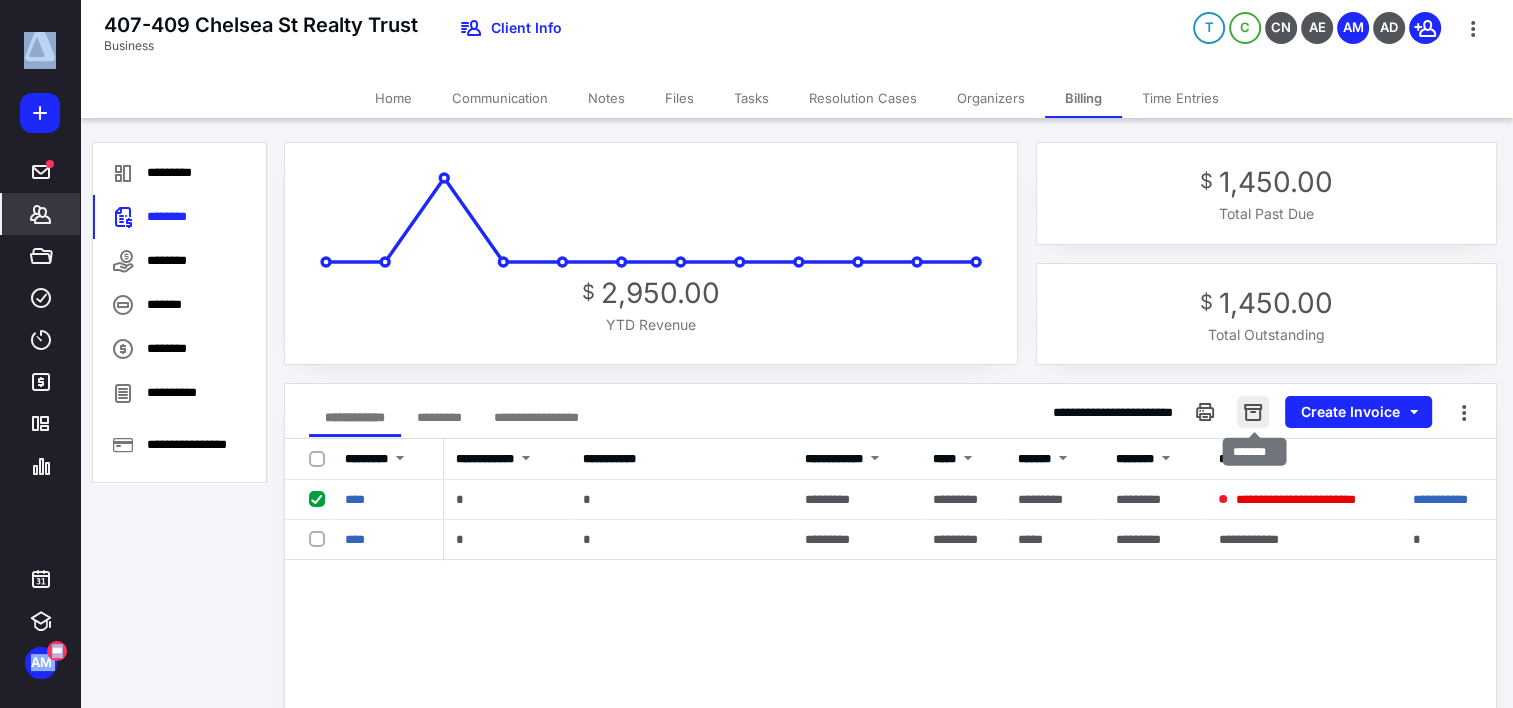 click at bounding box center (1253, 412) 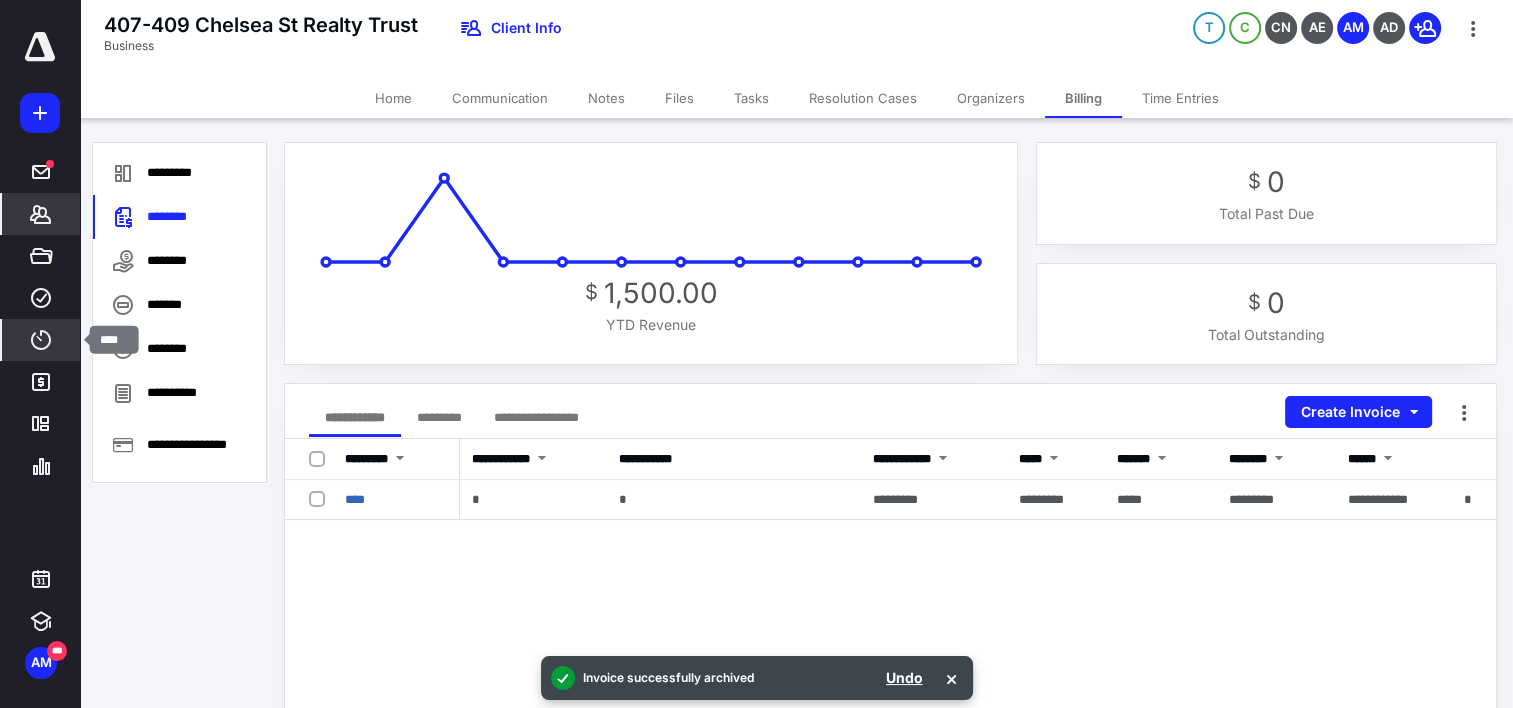 click 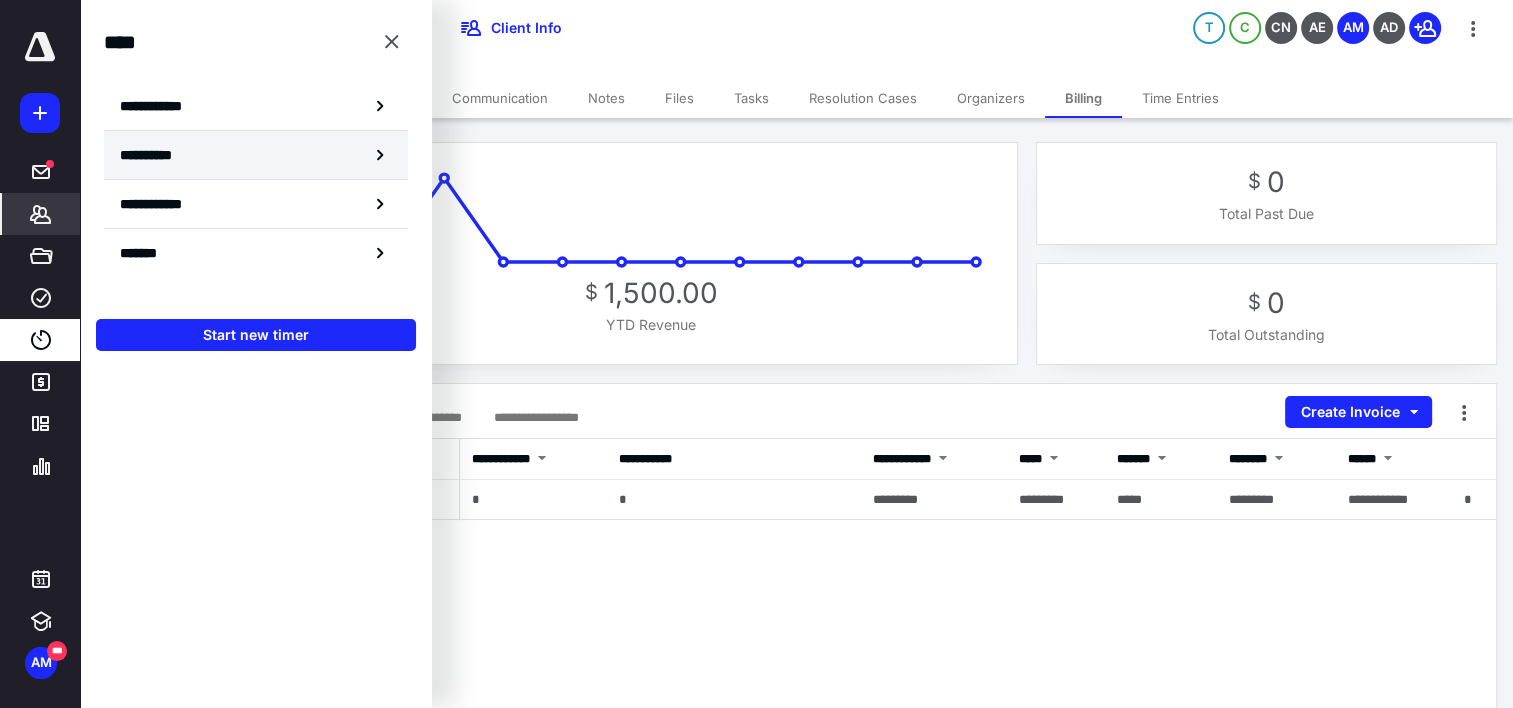 click on "**********" at bounding box center [158, 155] 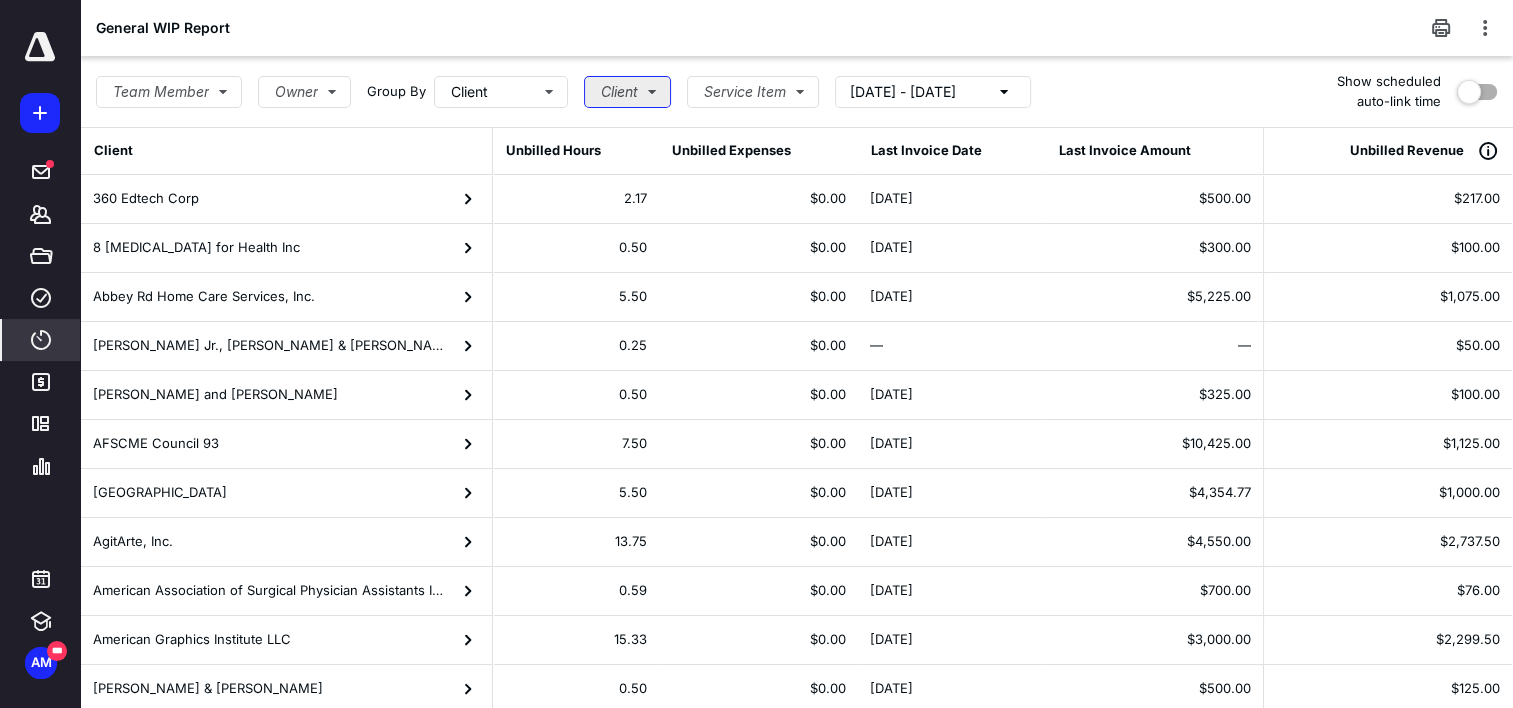 click on "Client" at bounding box center [627, 92] 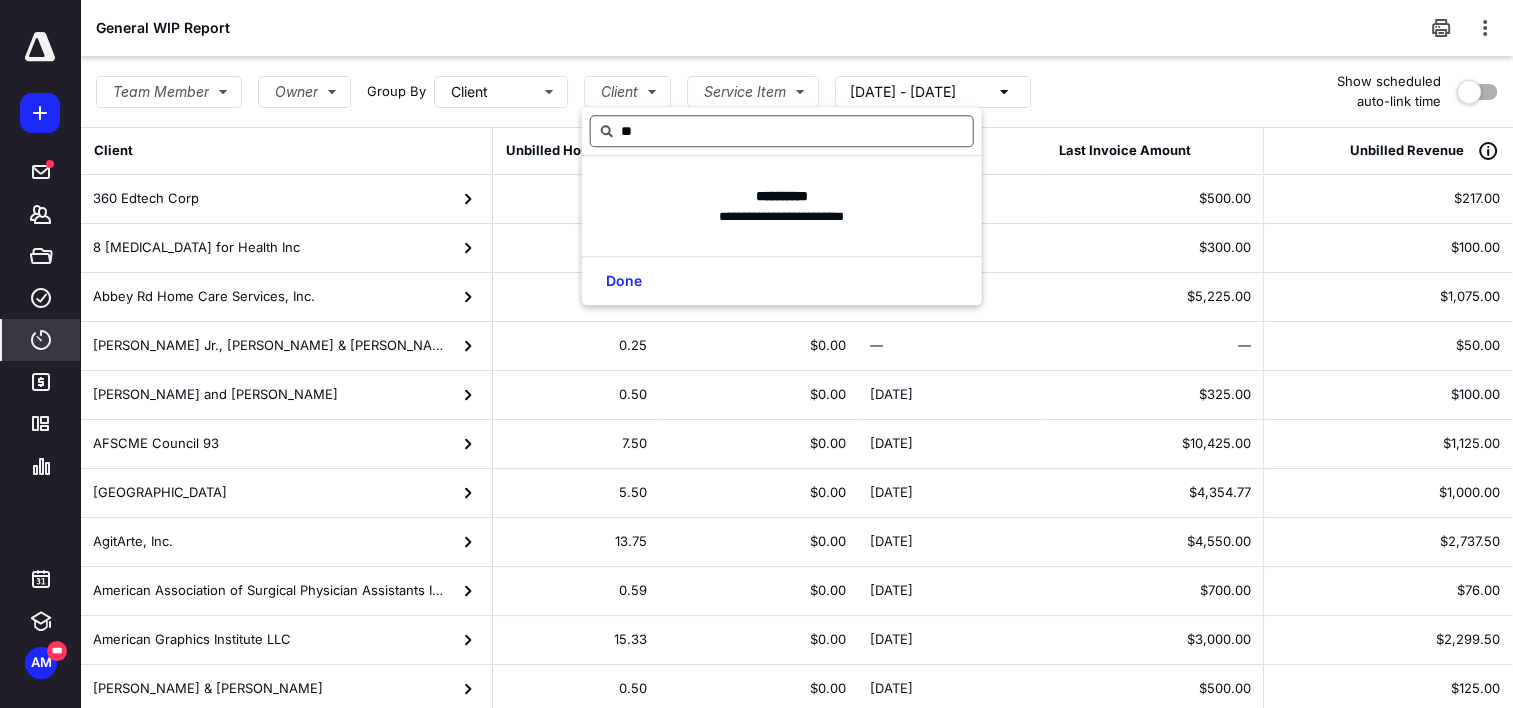 type on "*" 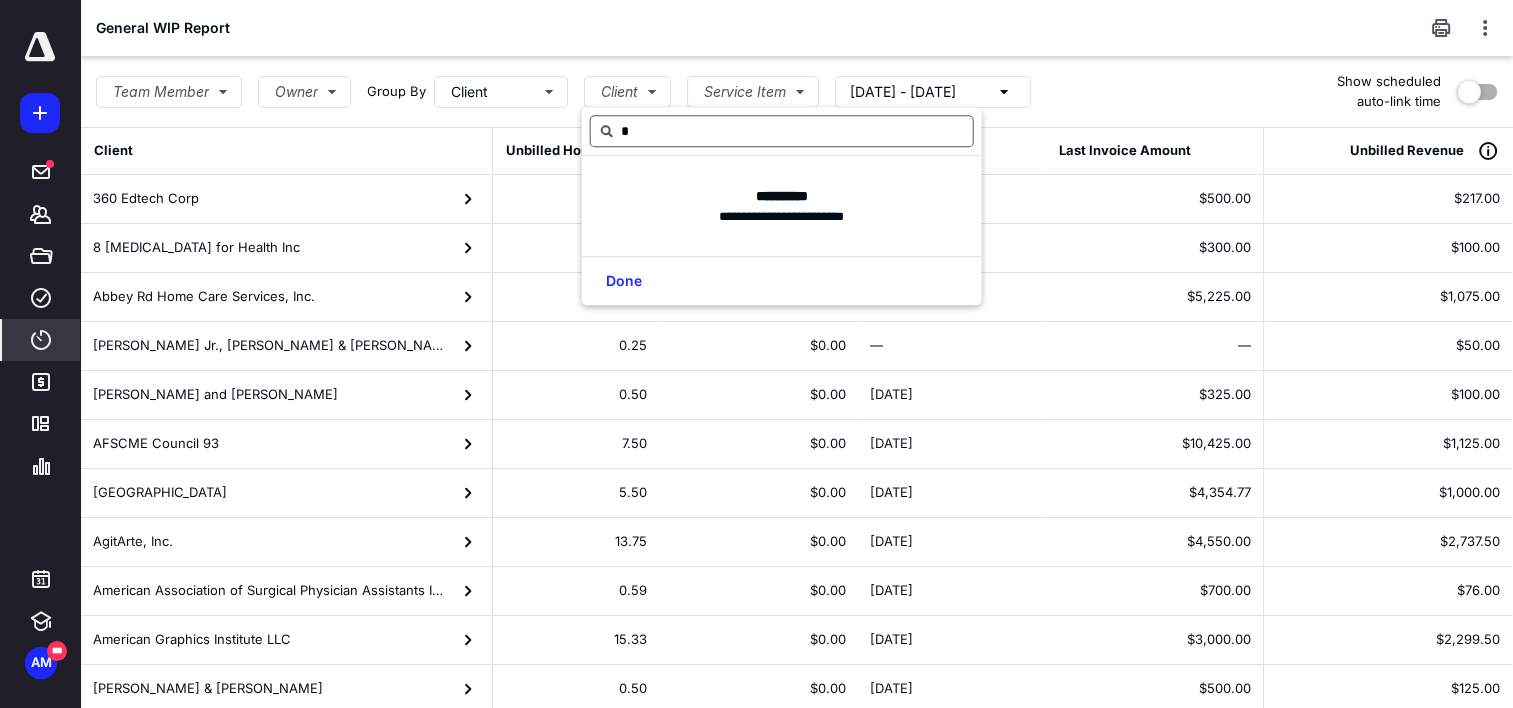 click on "*" at bounding box center (782, 131) 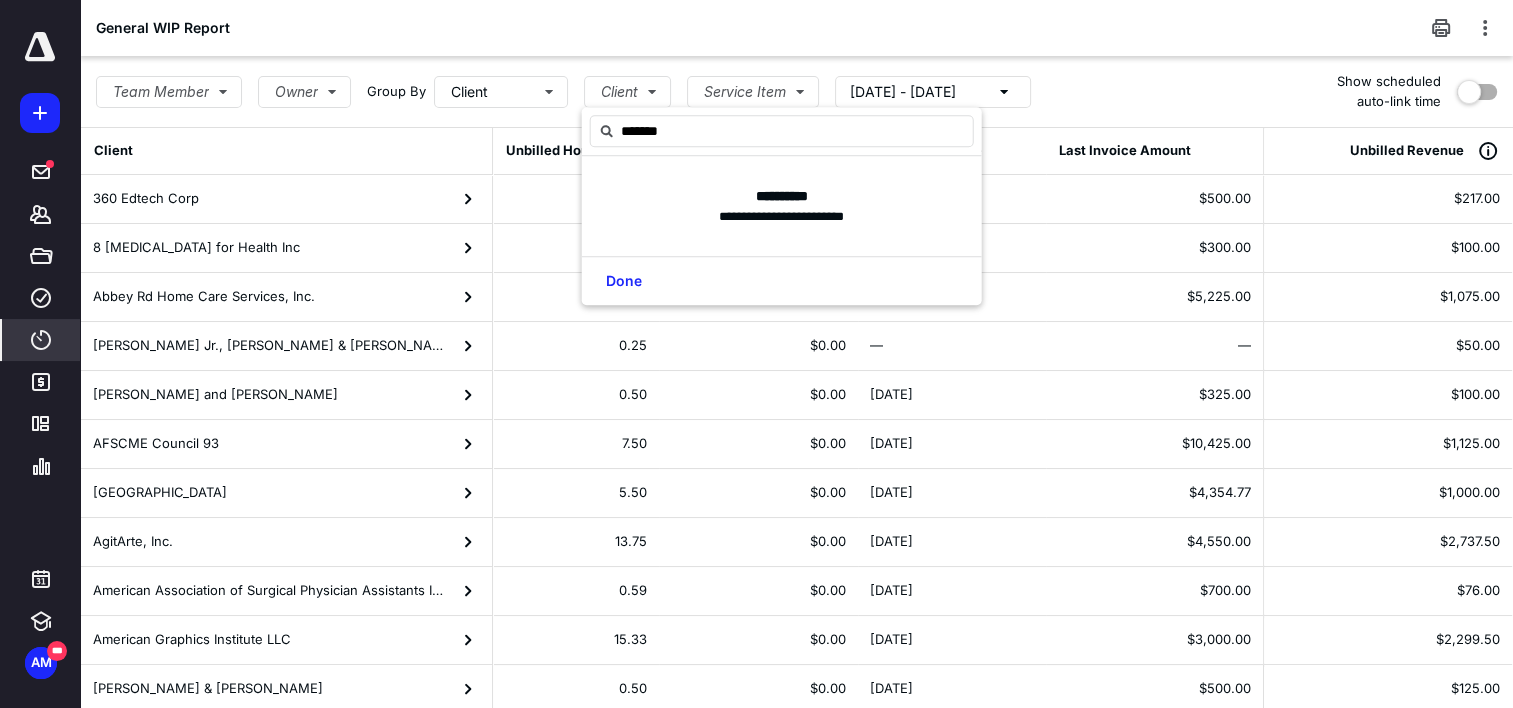 type on "*******" 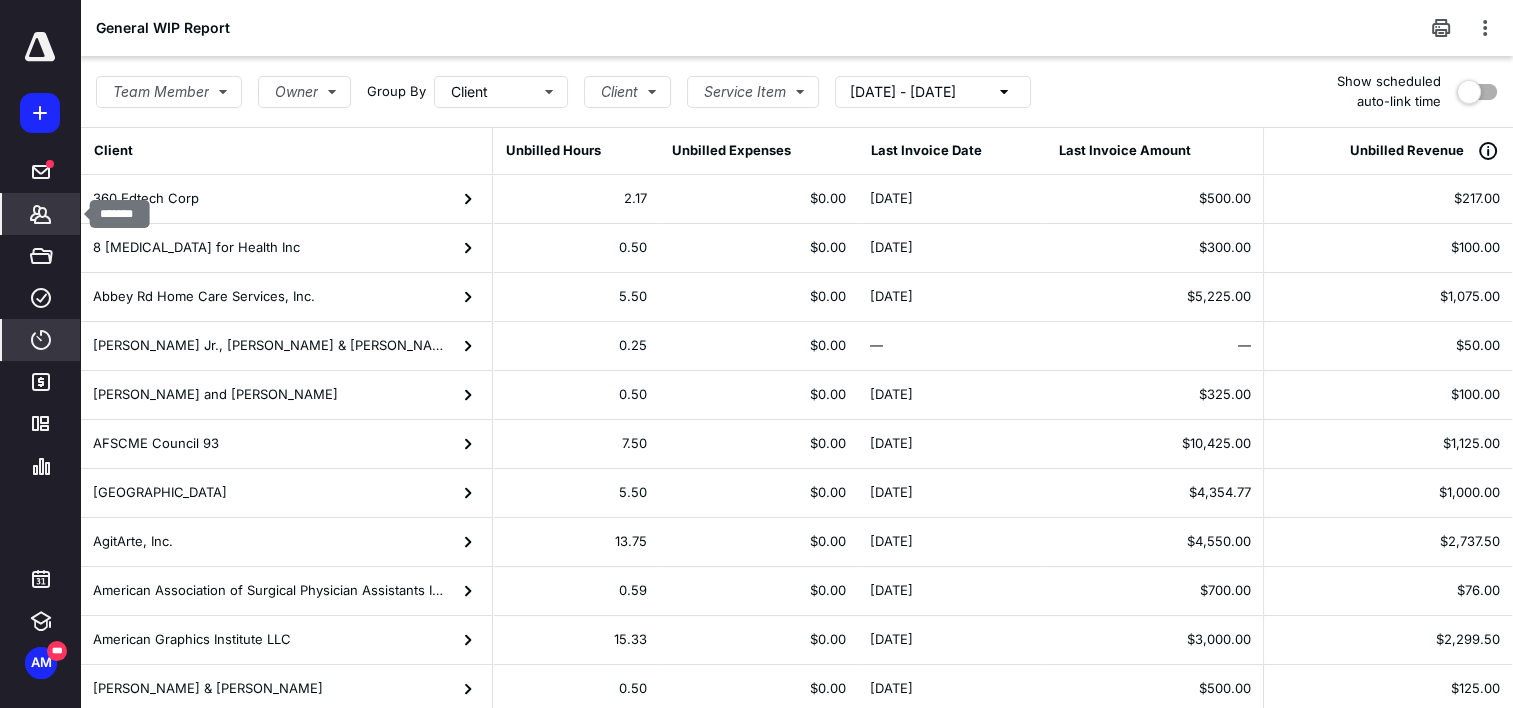click 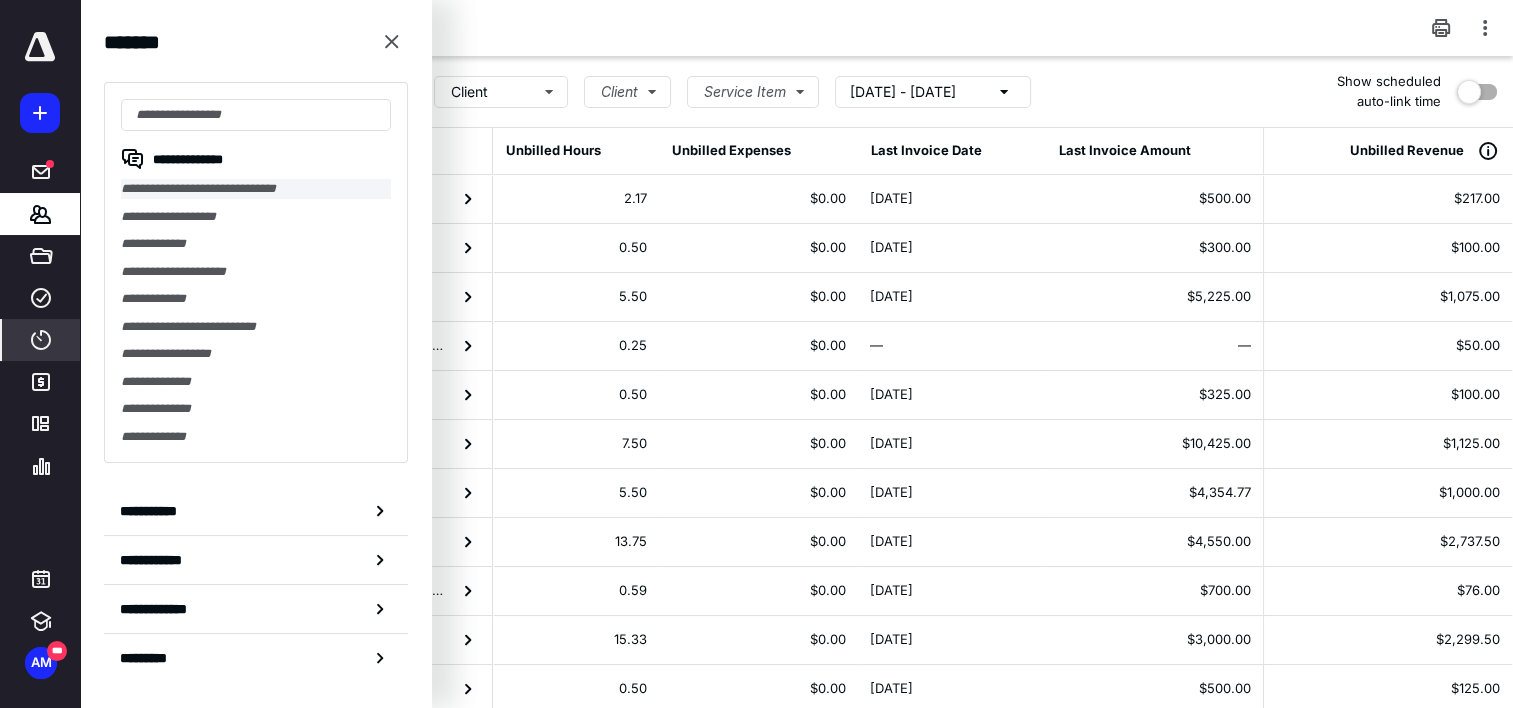 click on "**********" at bounding box center [256, 189] 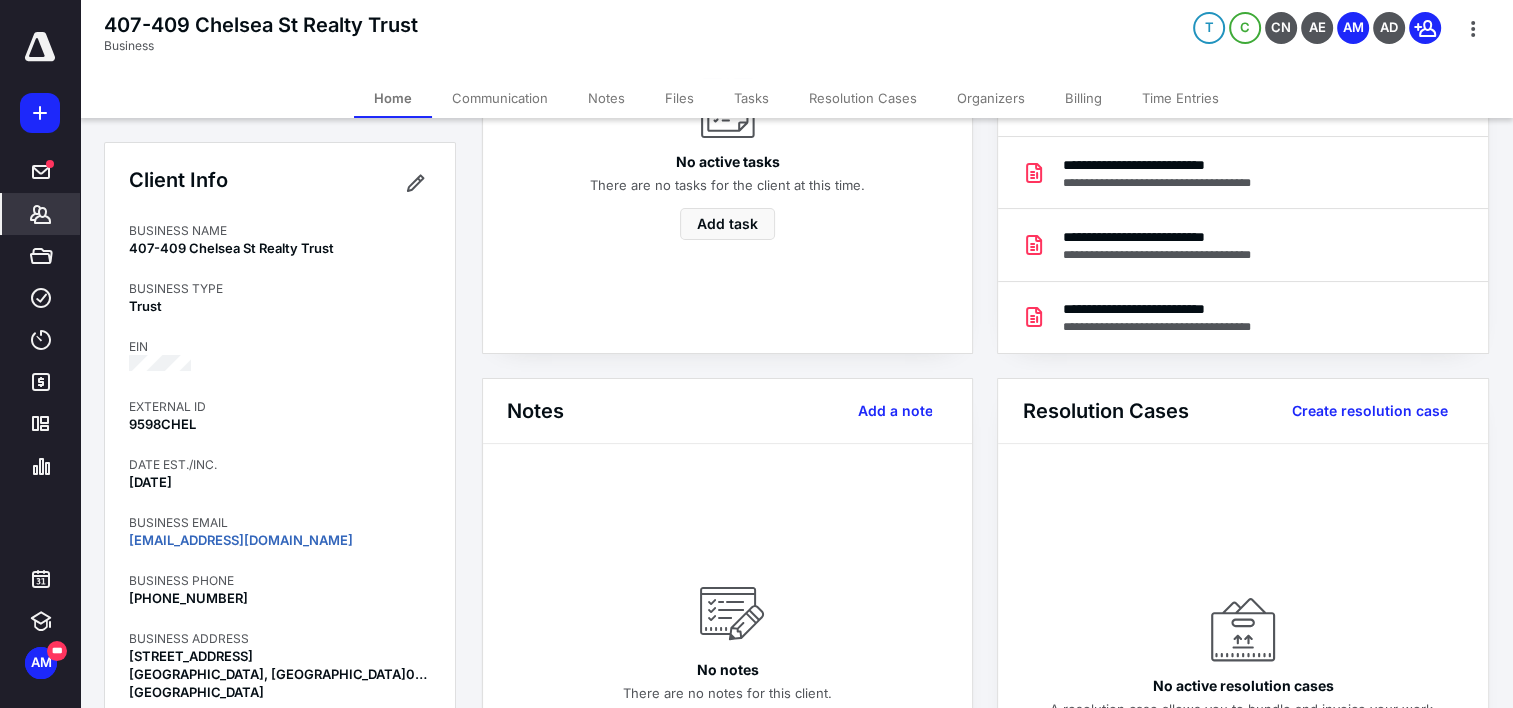scroll, scrollTop: 290, scrollLeft: 0, axis: vertical 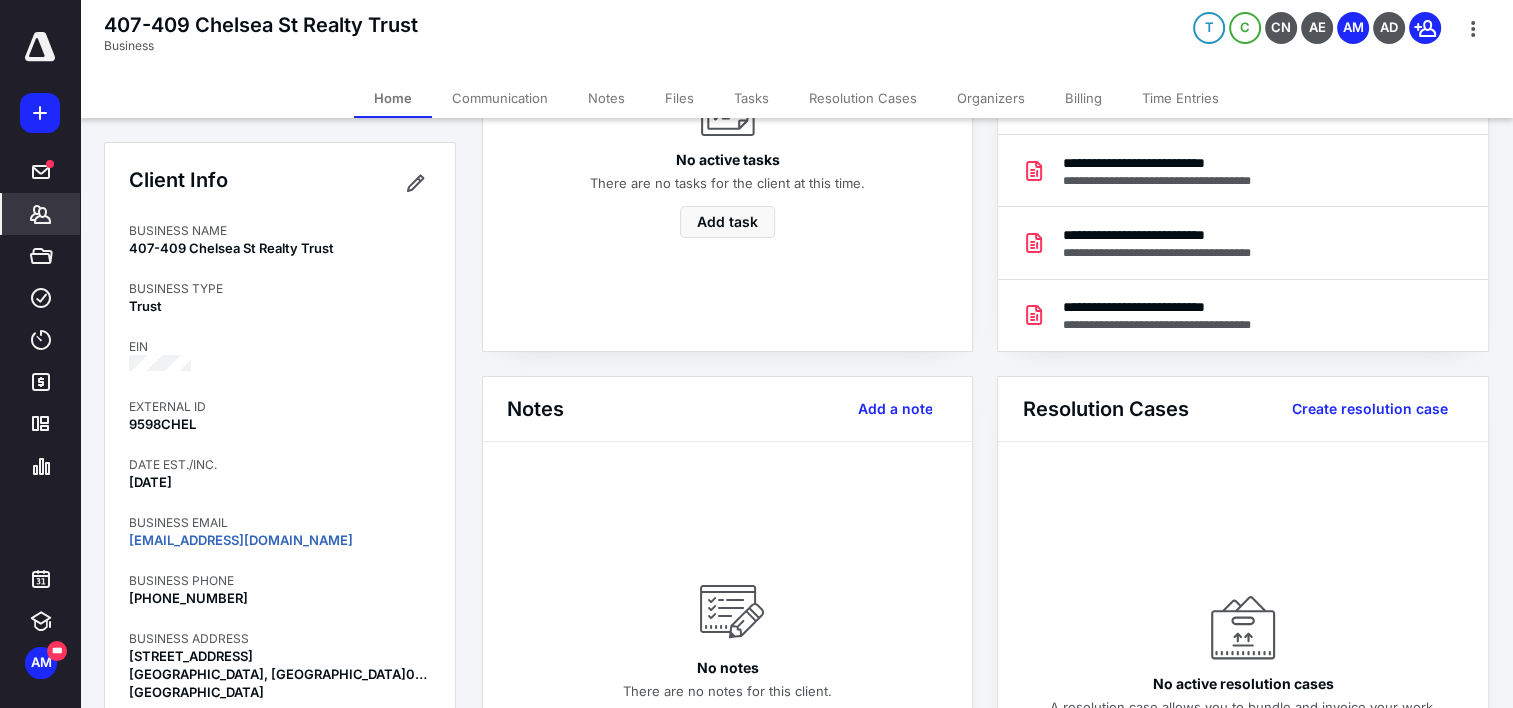 click on "Billing" at bounding box center [1083, 98] 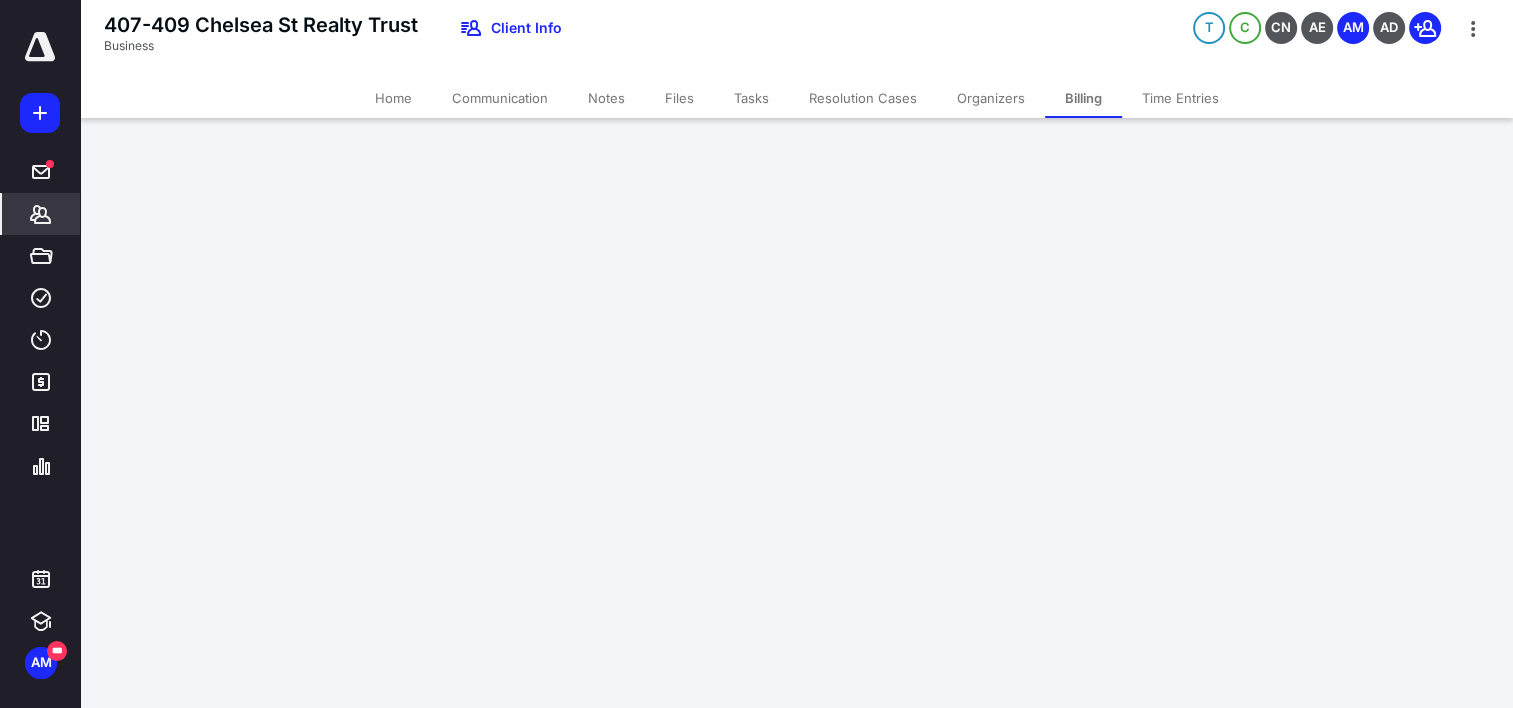 scroll, scrollTop: 0, scrollLeft: 0, axis: both 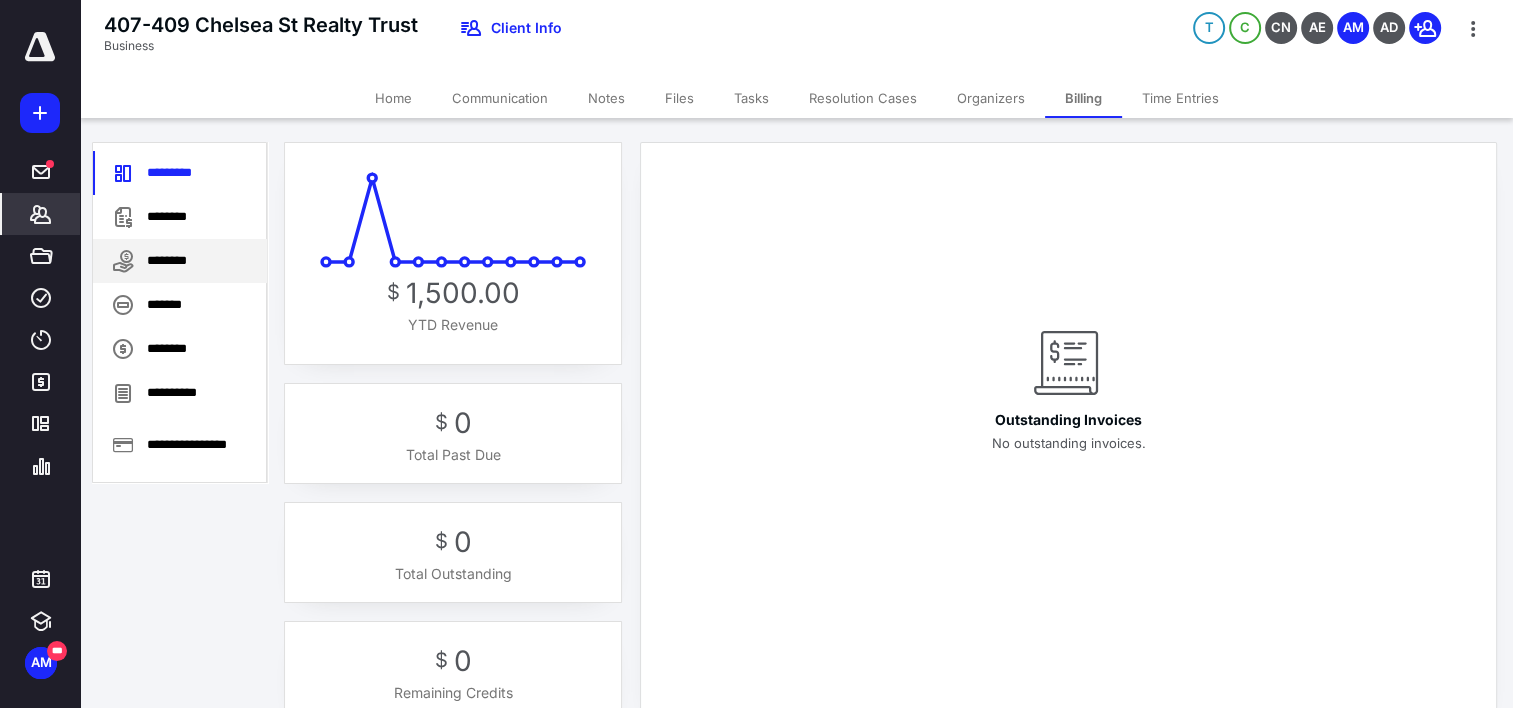 click on "********" at bounding box center [180, 261] 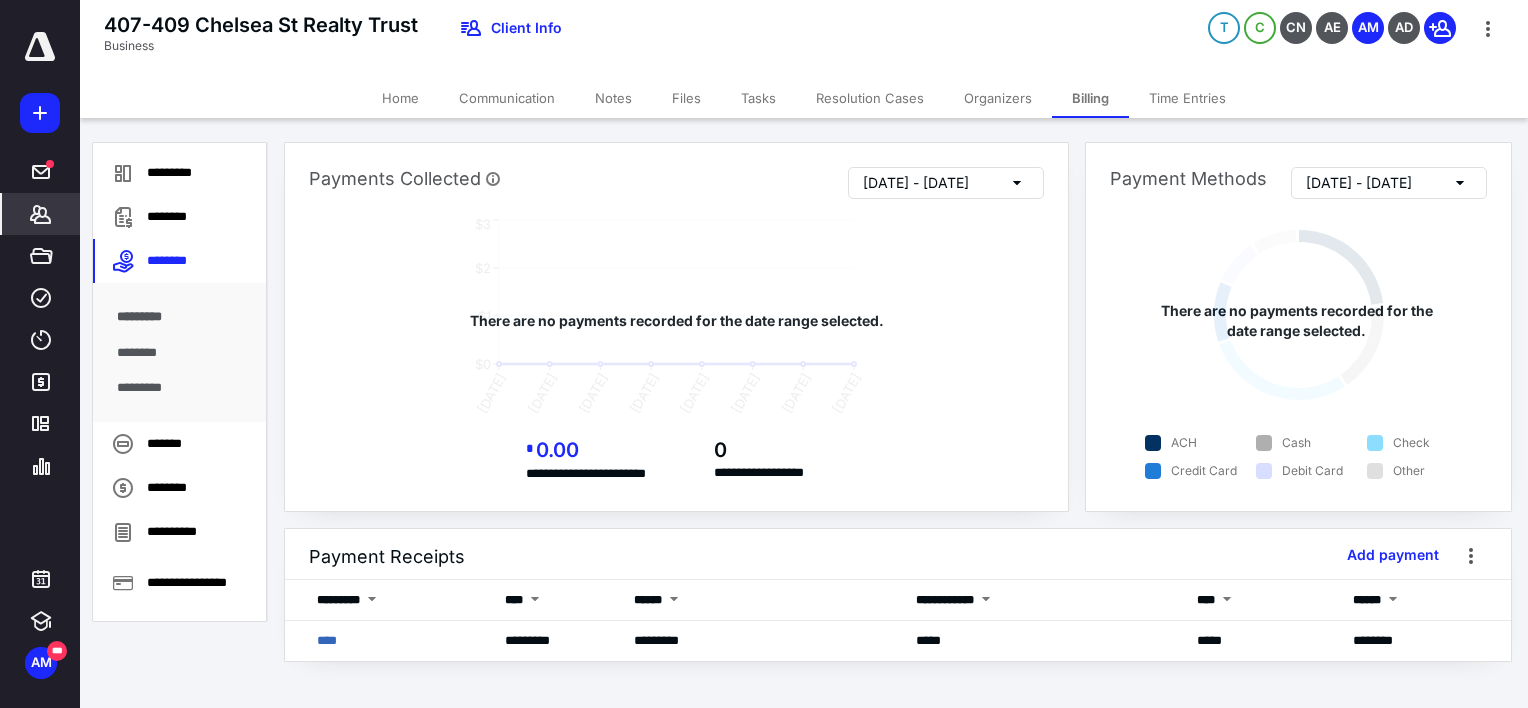 click on "[DATE] - [DATE]" at bounding box center [946, 183] 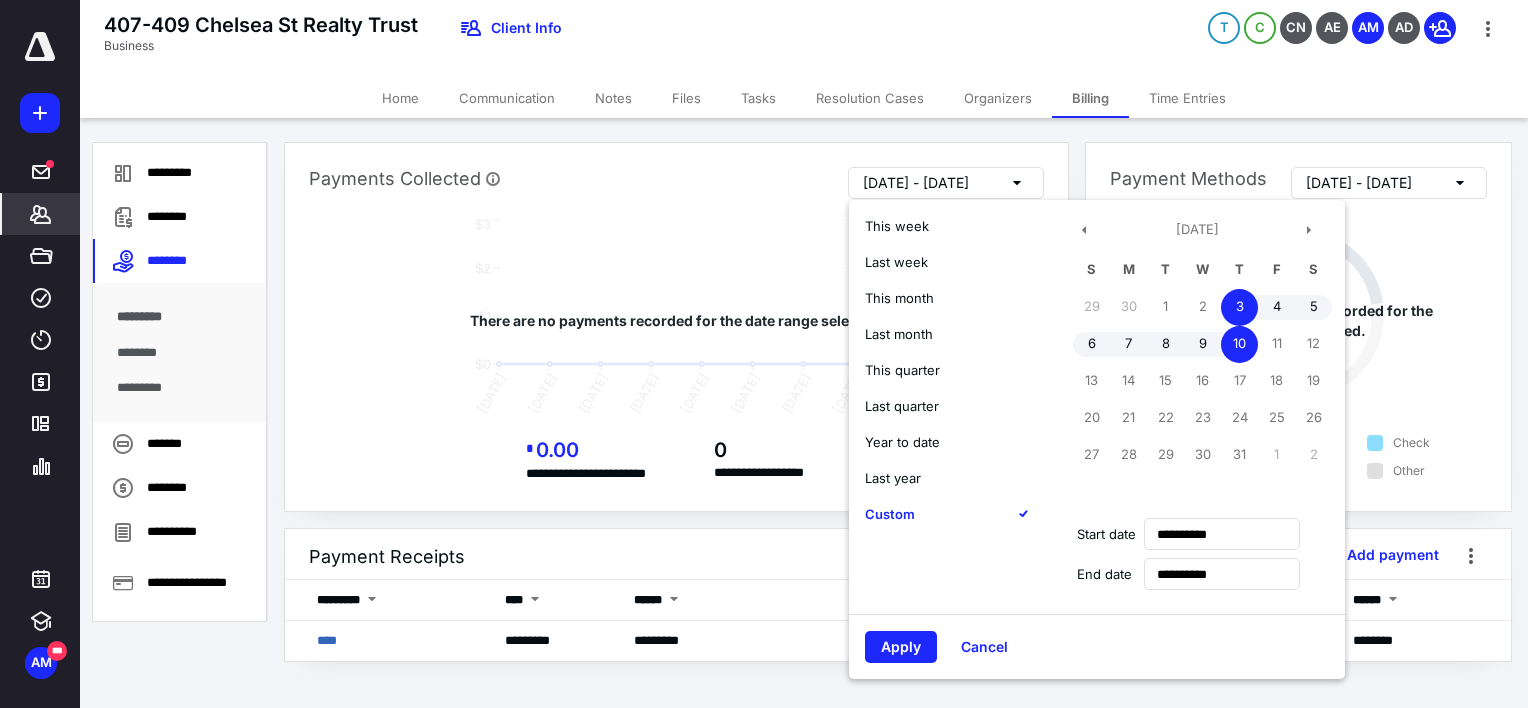 click on "Year to date" at bounding box center (902, 442) 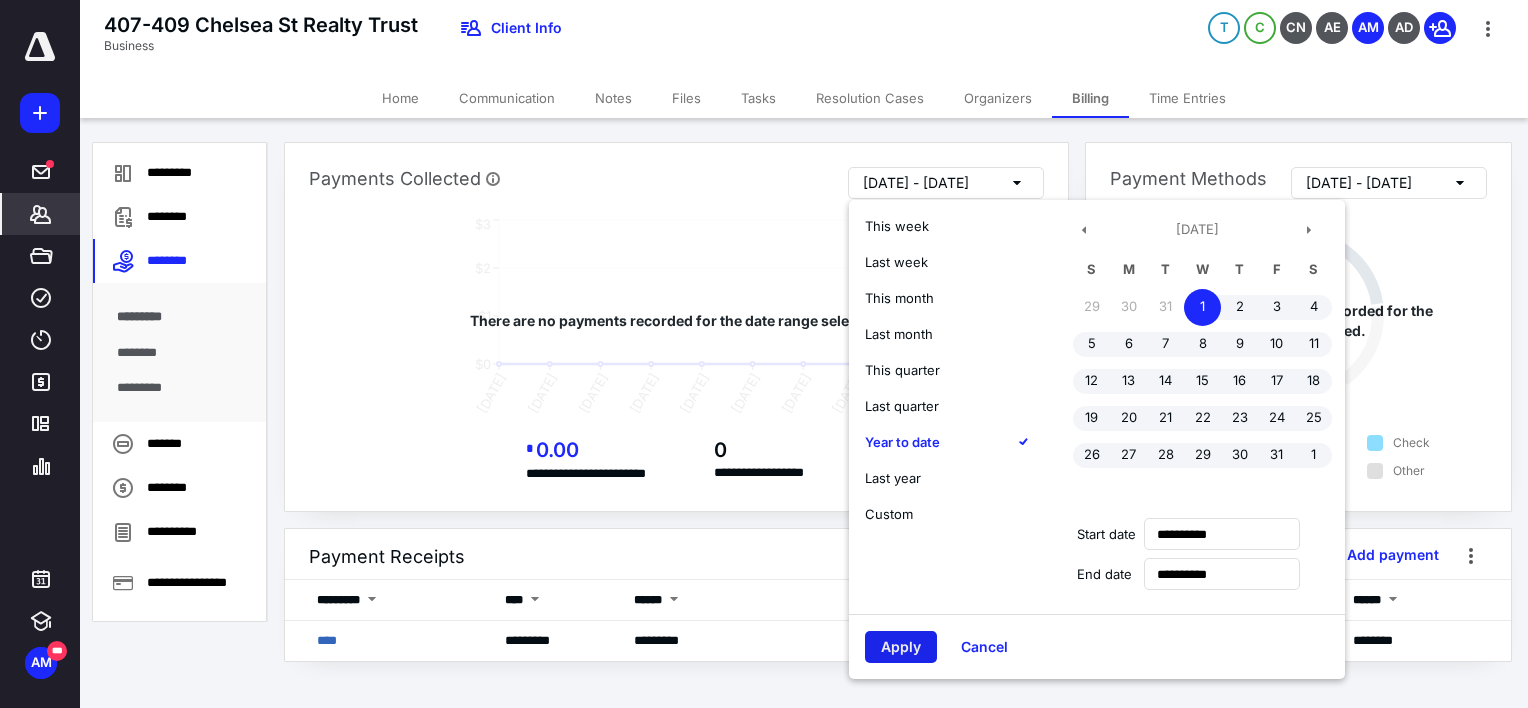click on "Apply" at bounding box center (901, 647) 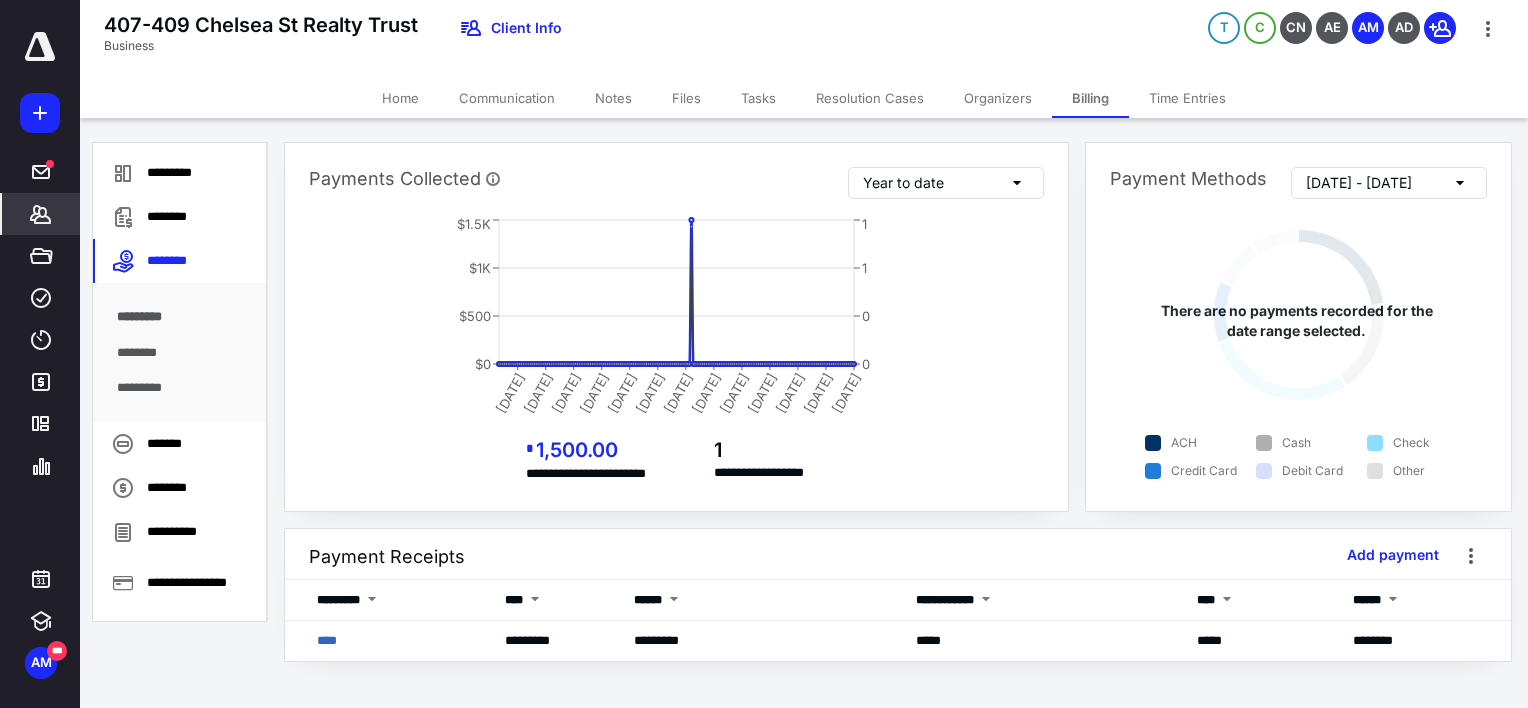 click on "Home" at bounding box center (400, 98) 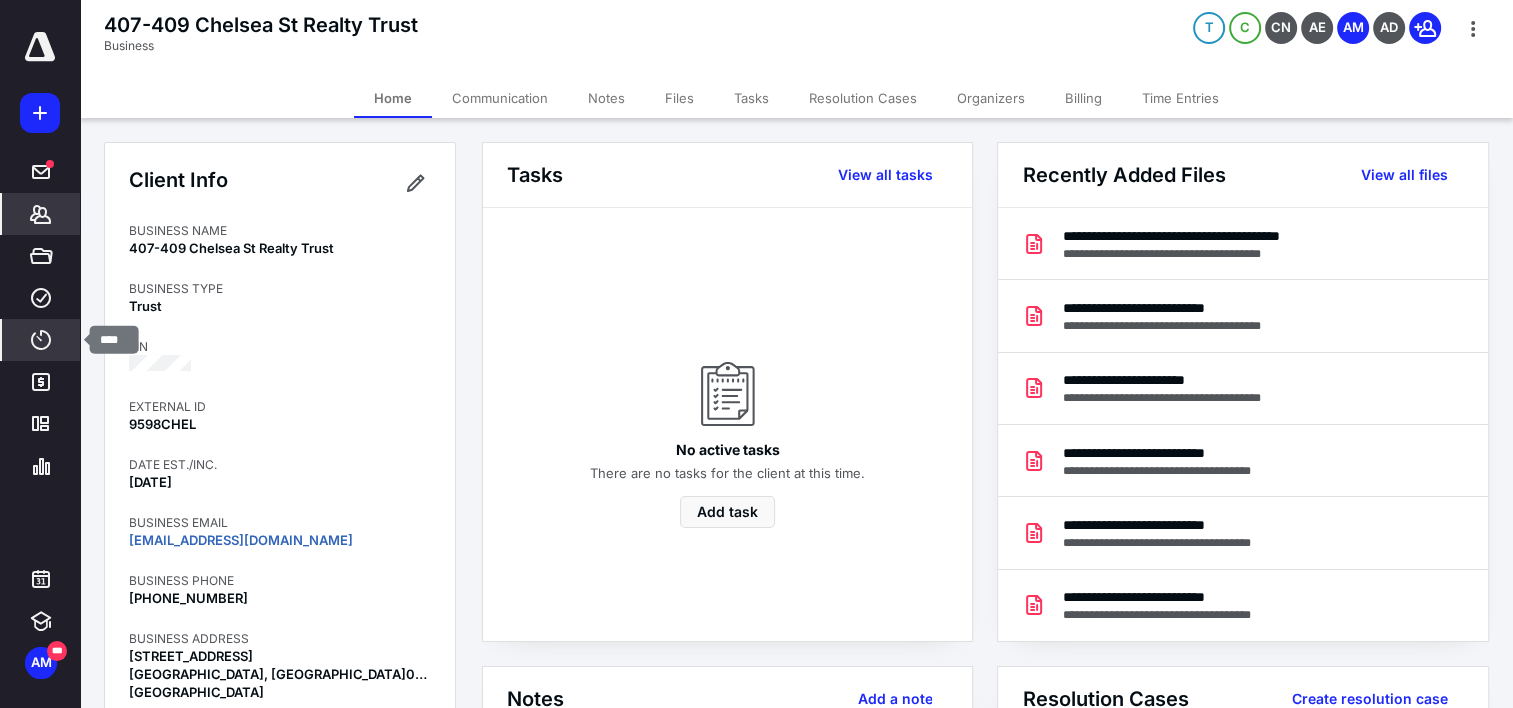 click 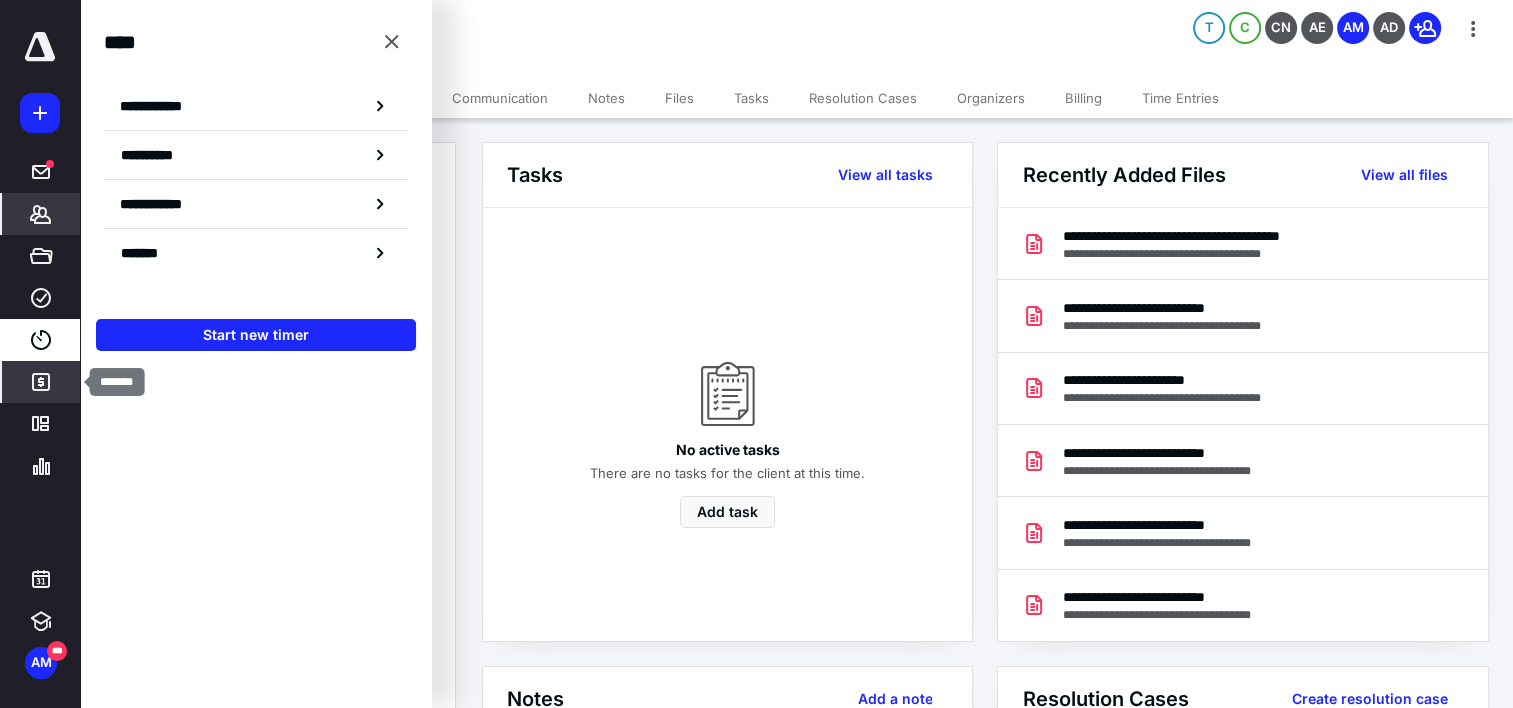 click 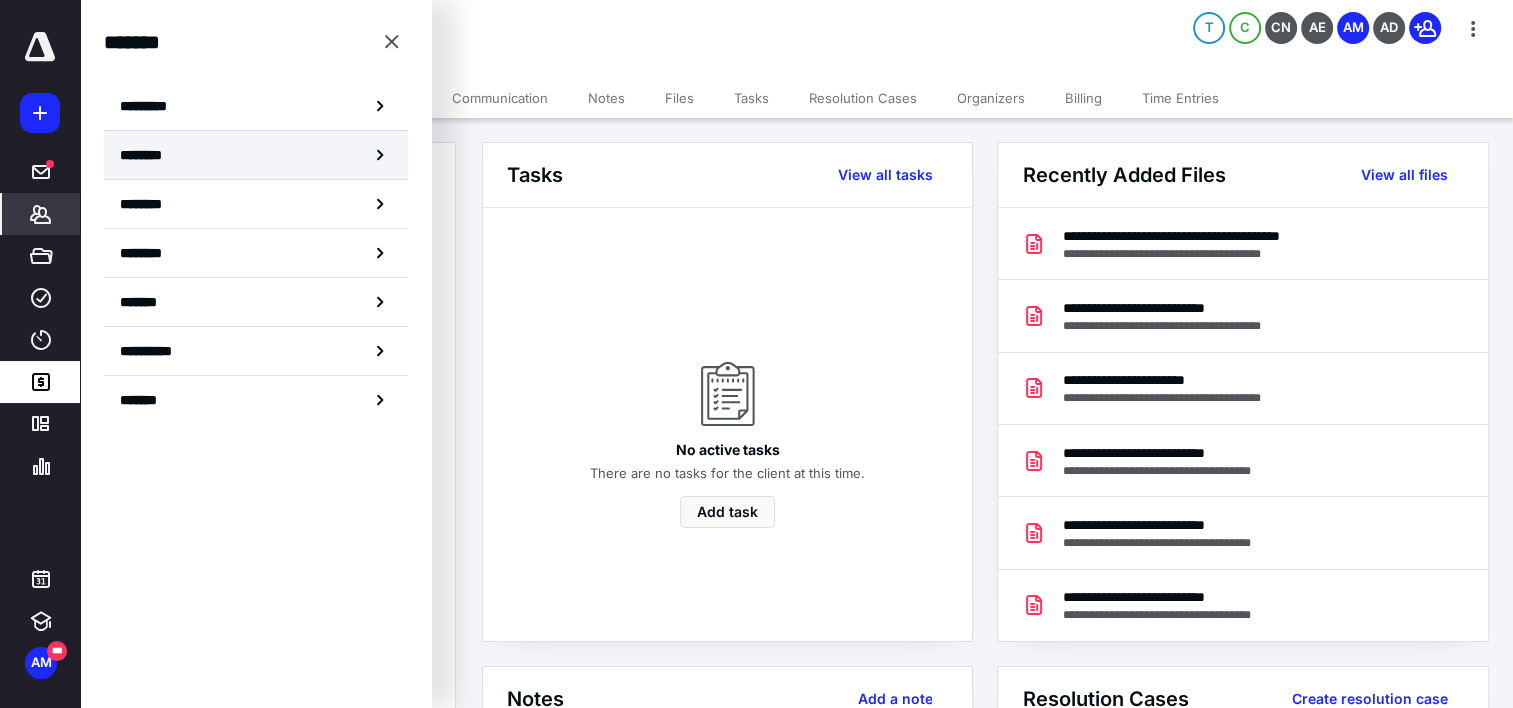 click on "********" at bounding box center (148, 155) 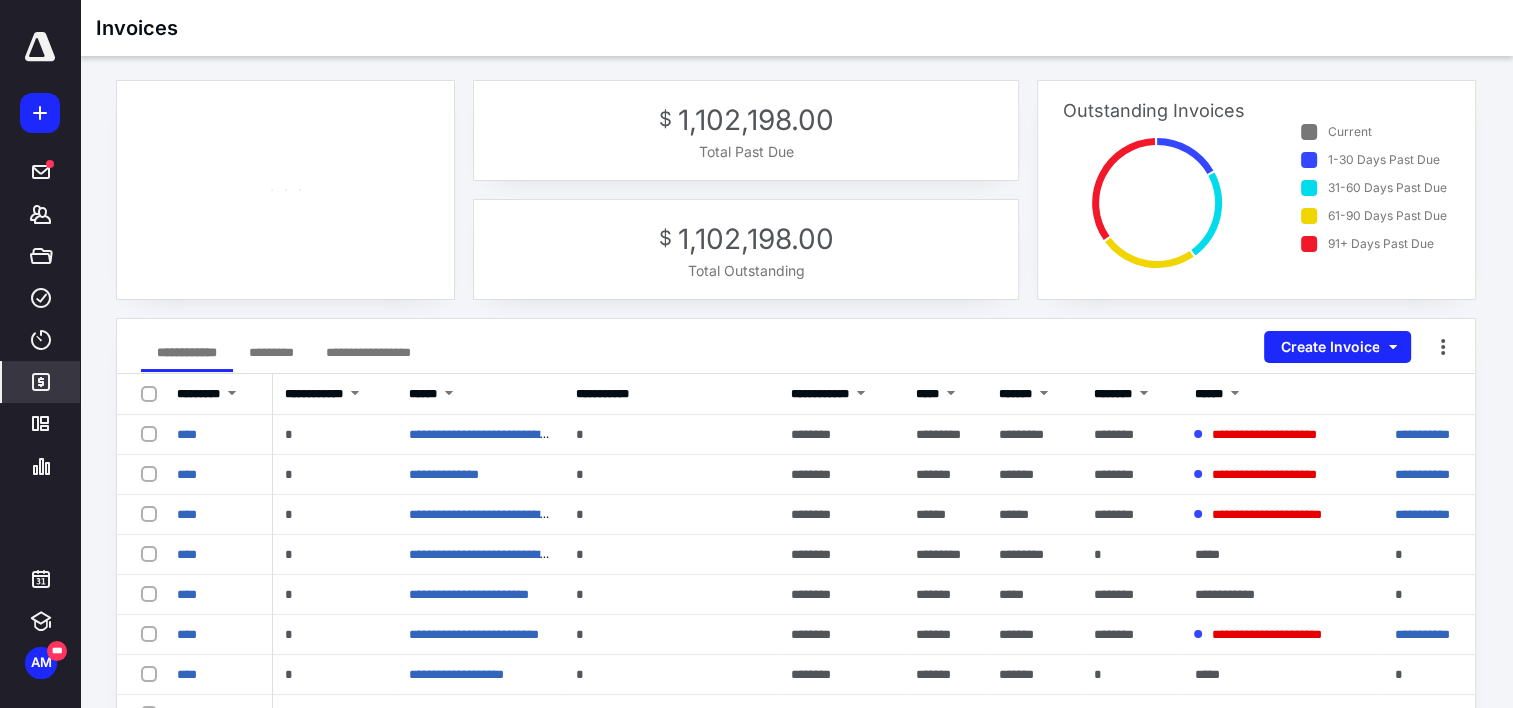 click at bounding box center [232, 395] 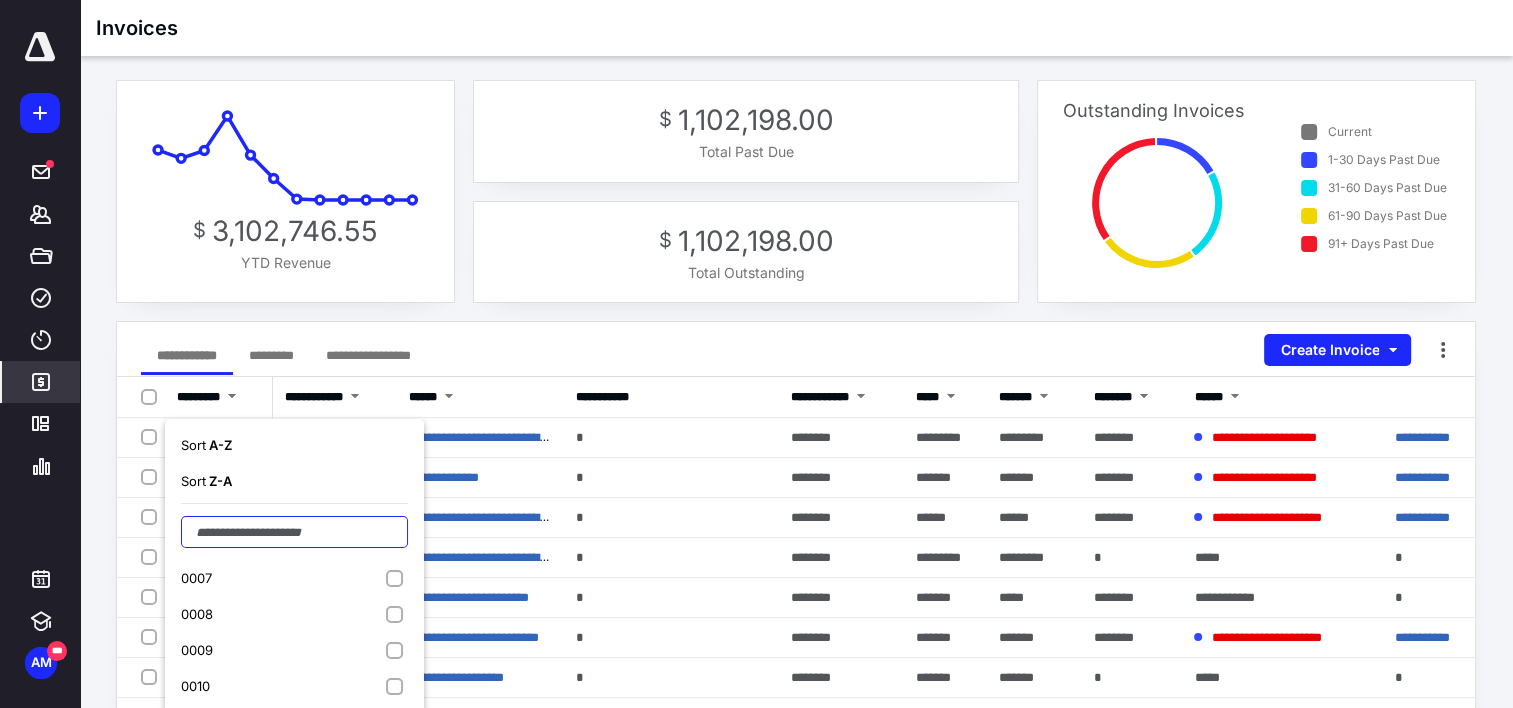 click at bounding box center (294, 532) 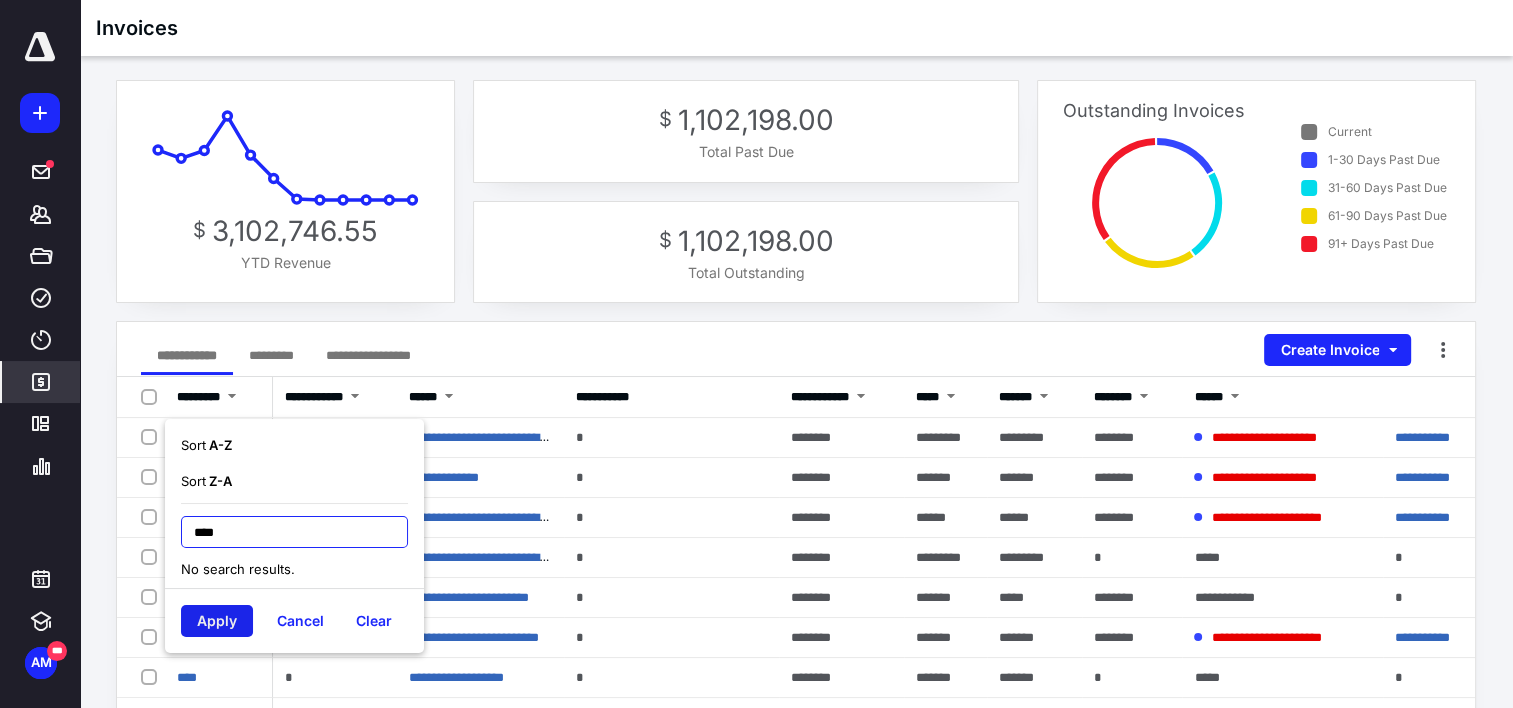 type on "****" 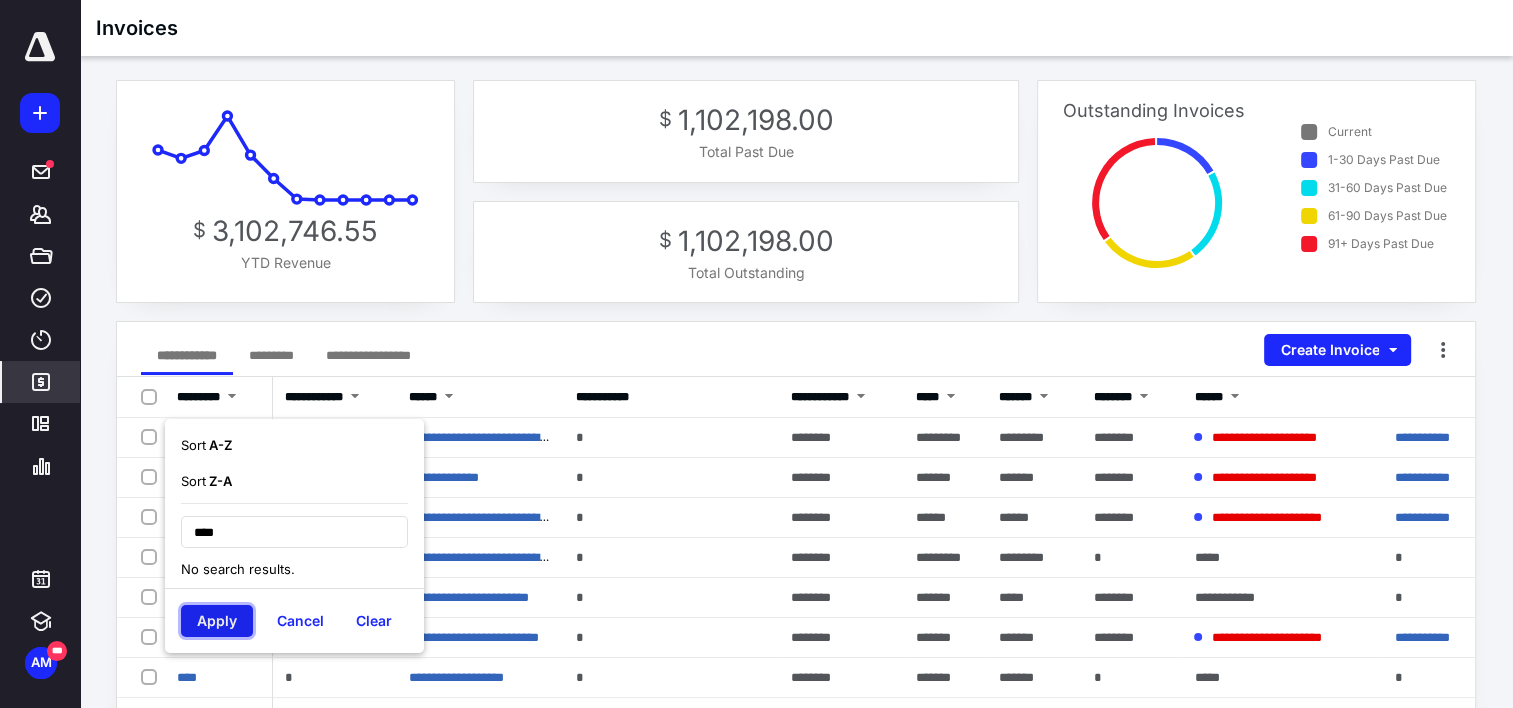 click on "Apply" at bounding box center (217, 621) 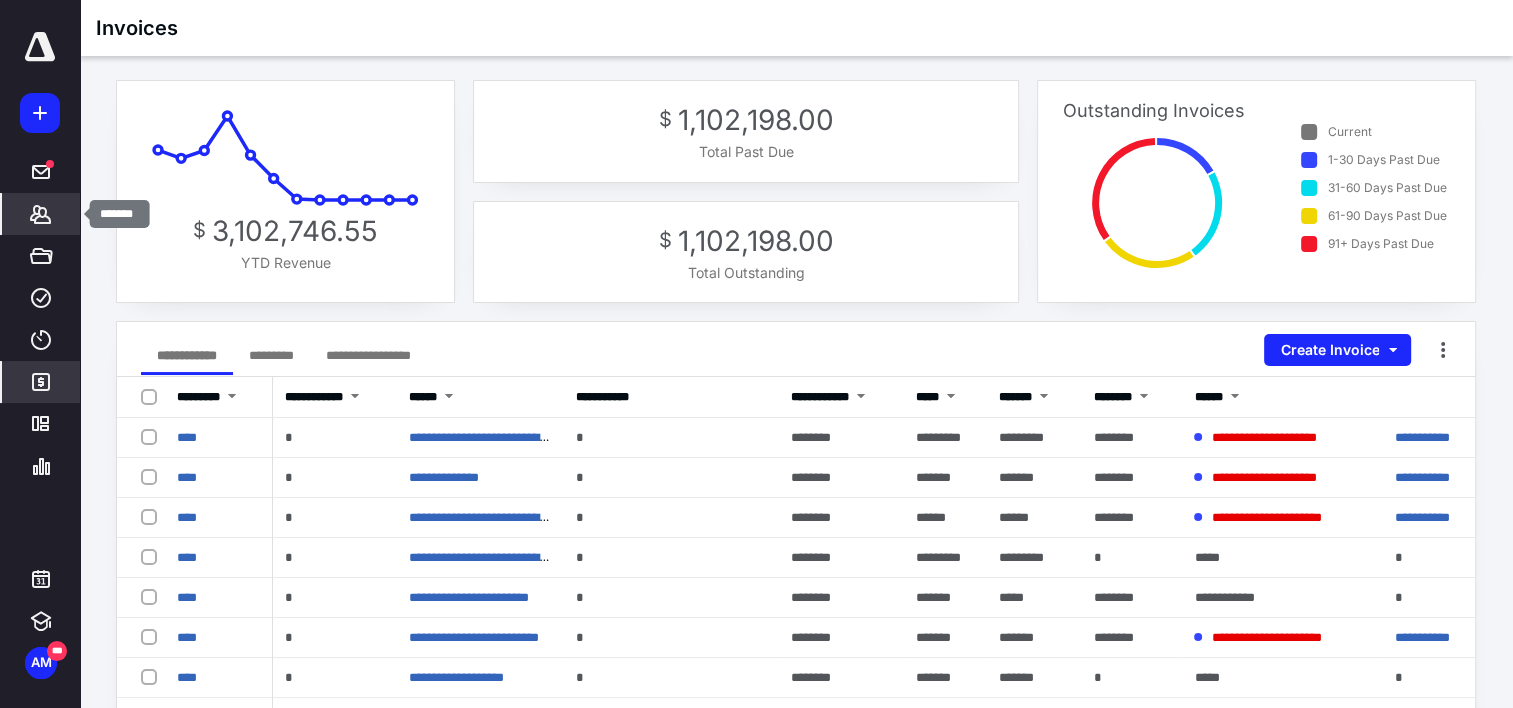 click 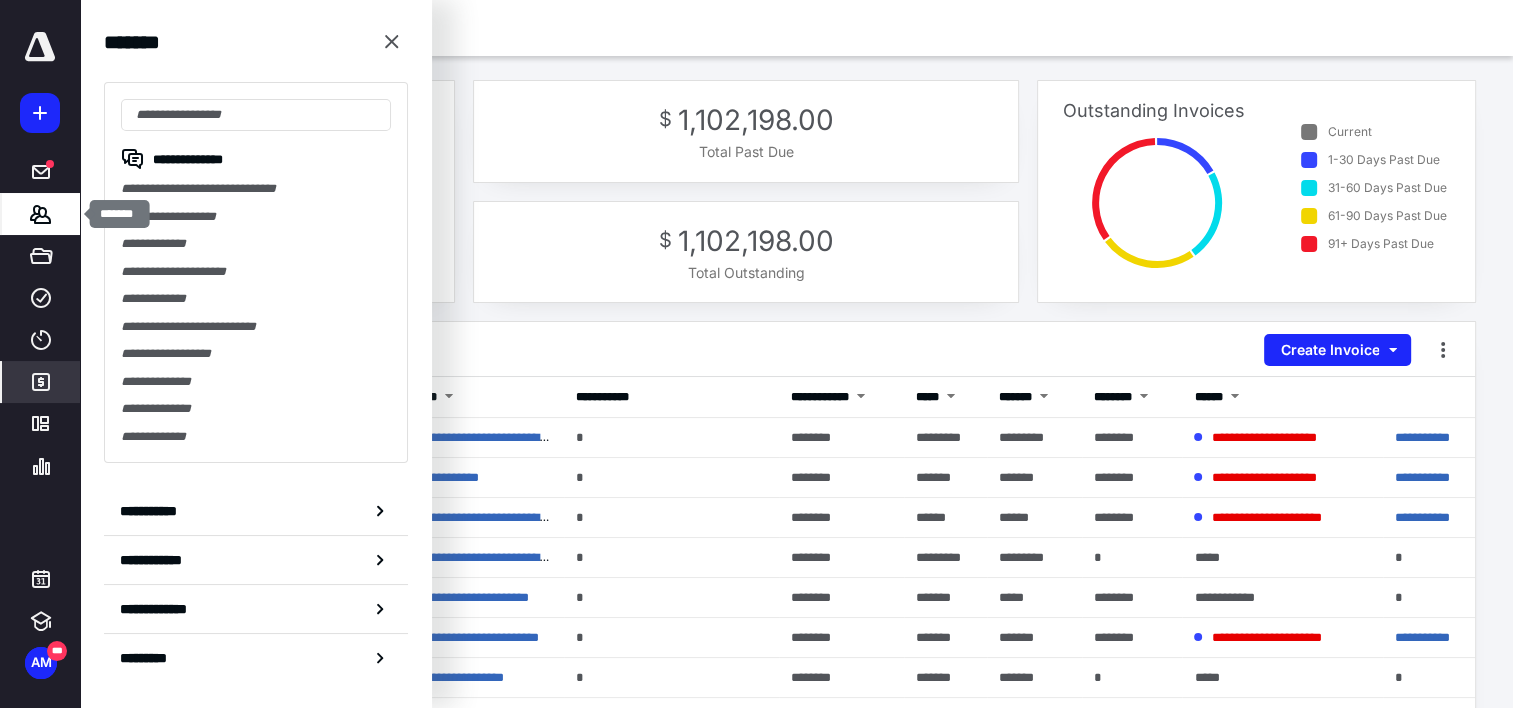 click 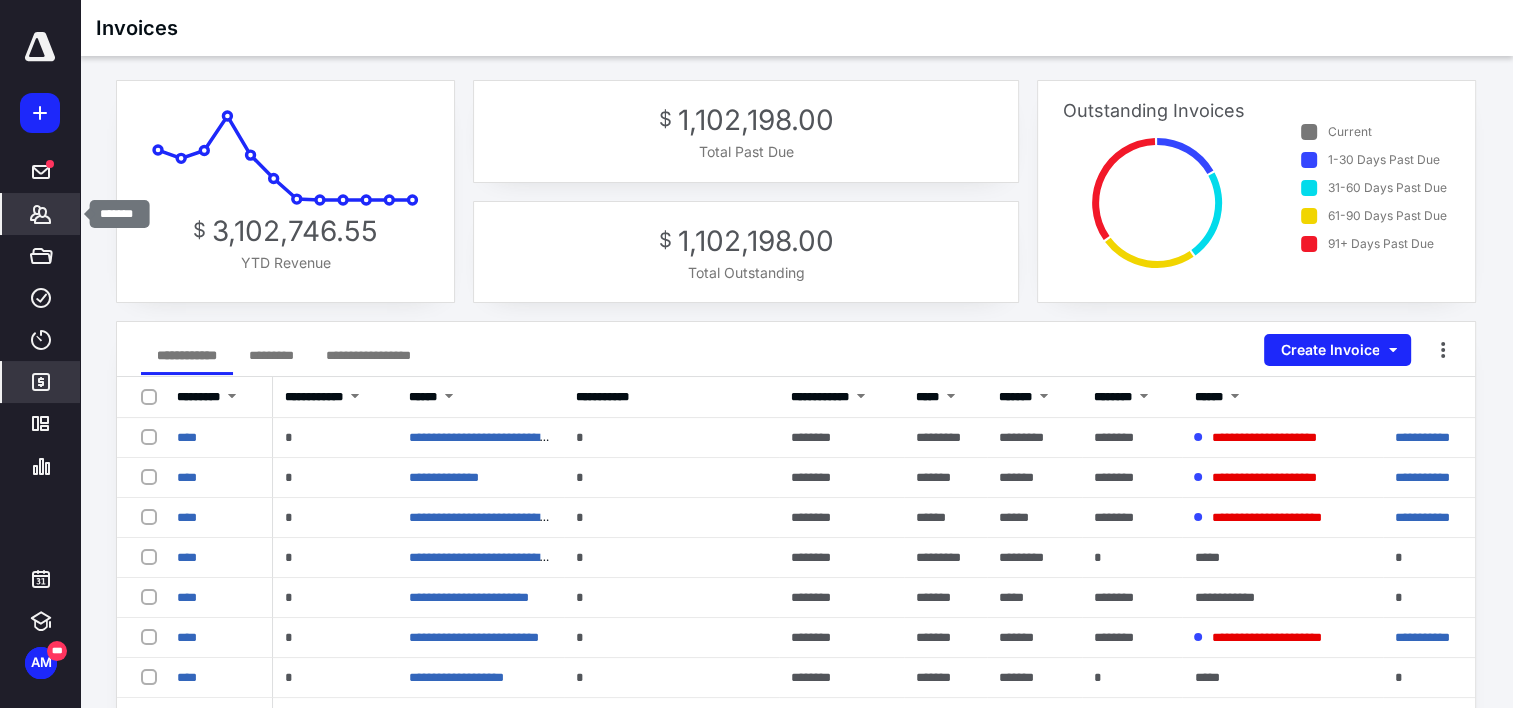 click 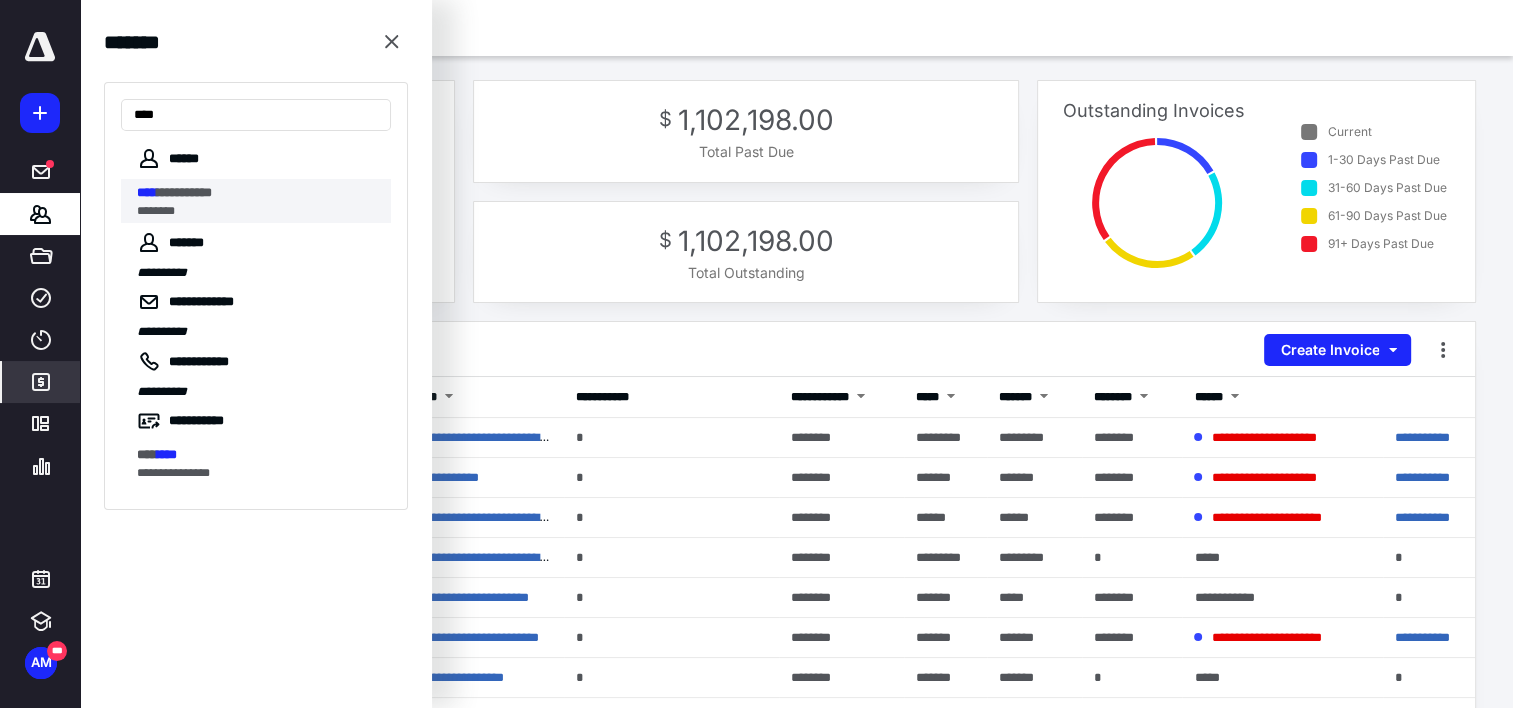 type on "****" 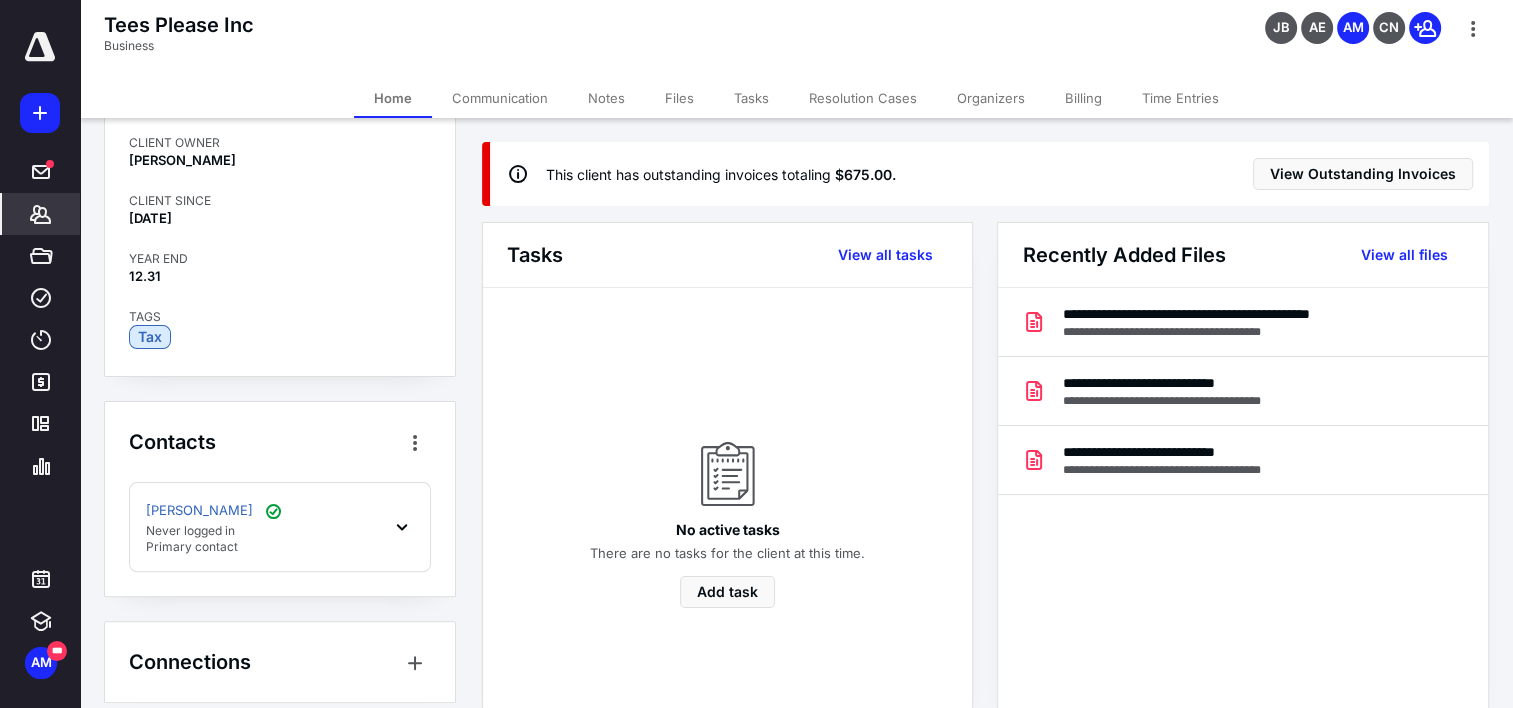 scroll, scrollTop: 527, scrollLeft: 0, axis: vertical 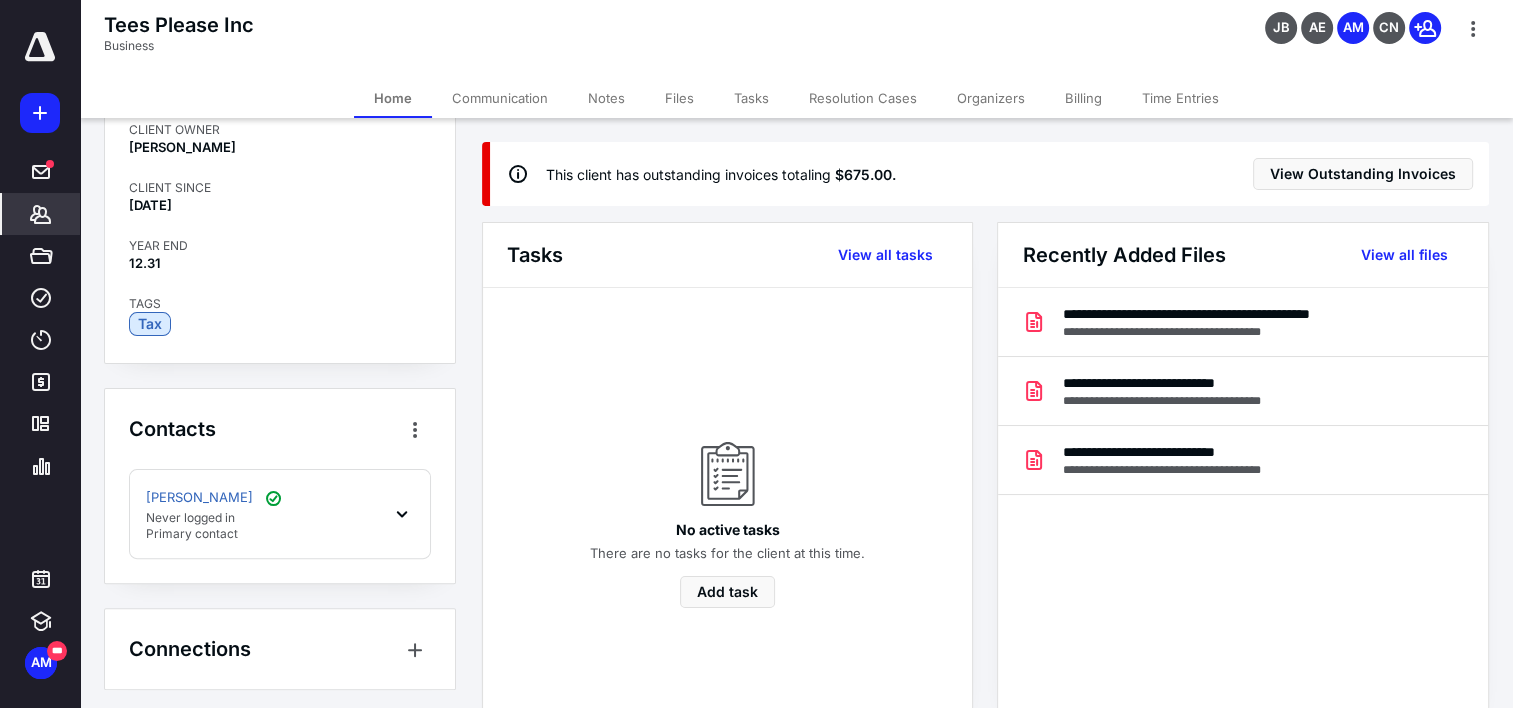click 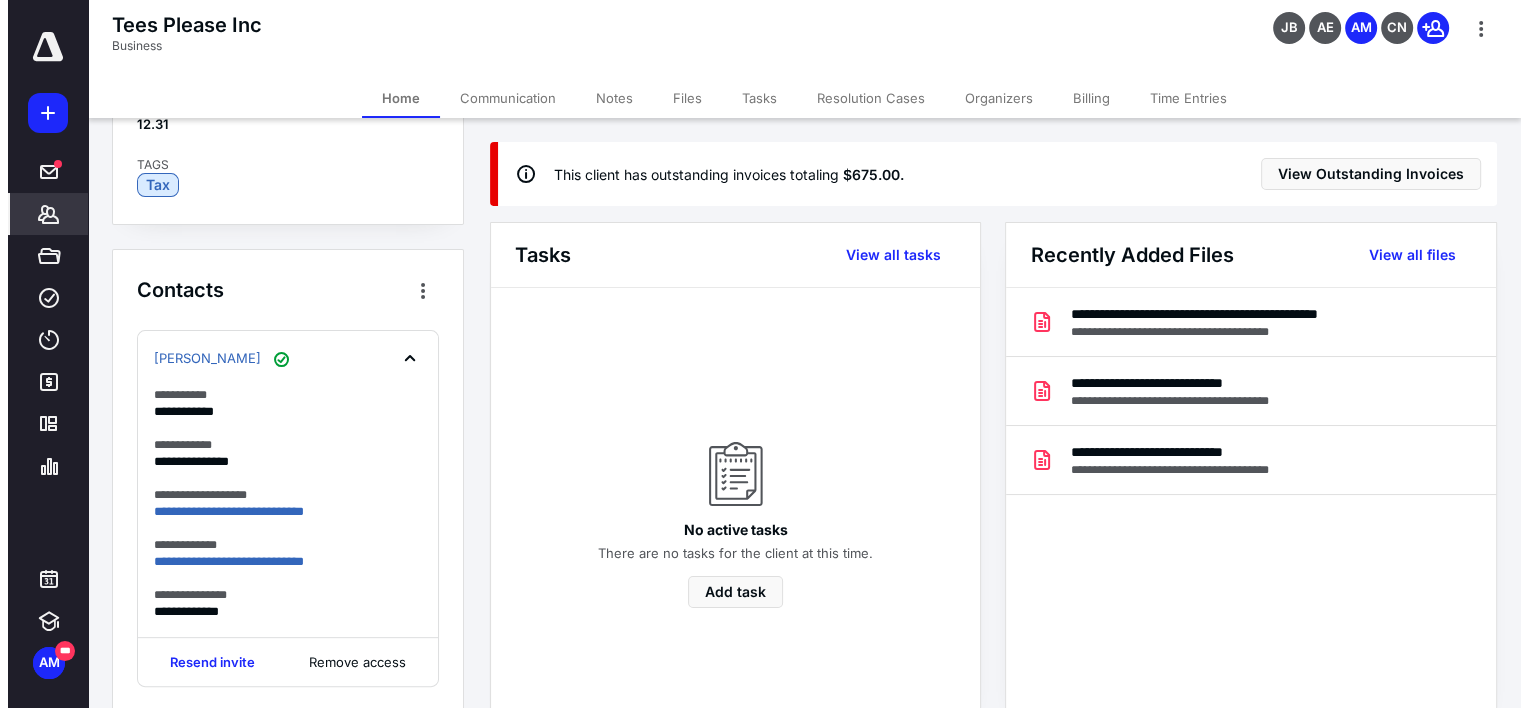 scroll, scrollTop: 667, scrollLeft: 0, axis: vertical 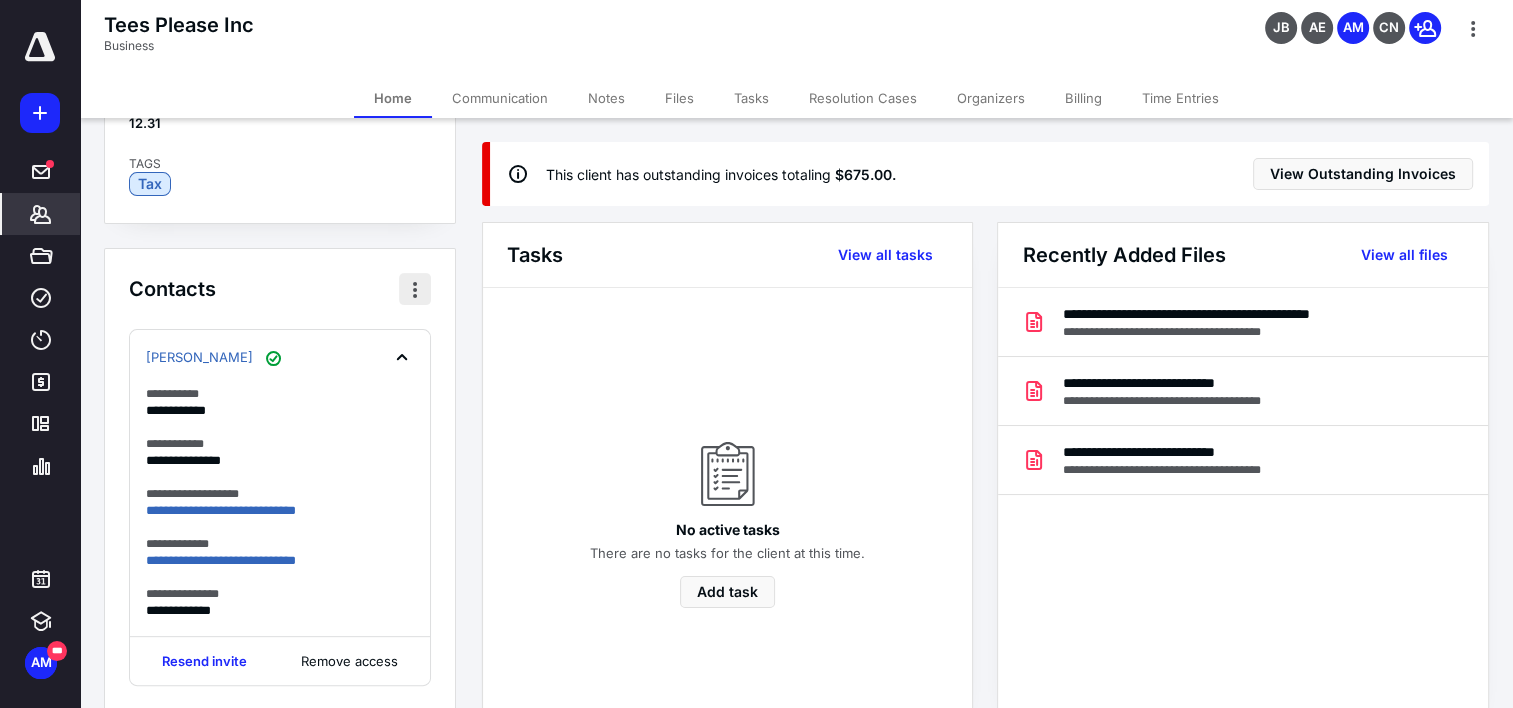 click at bounding box center [415, 289] 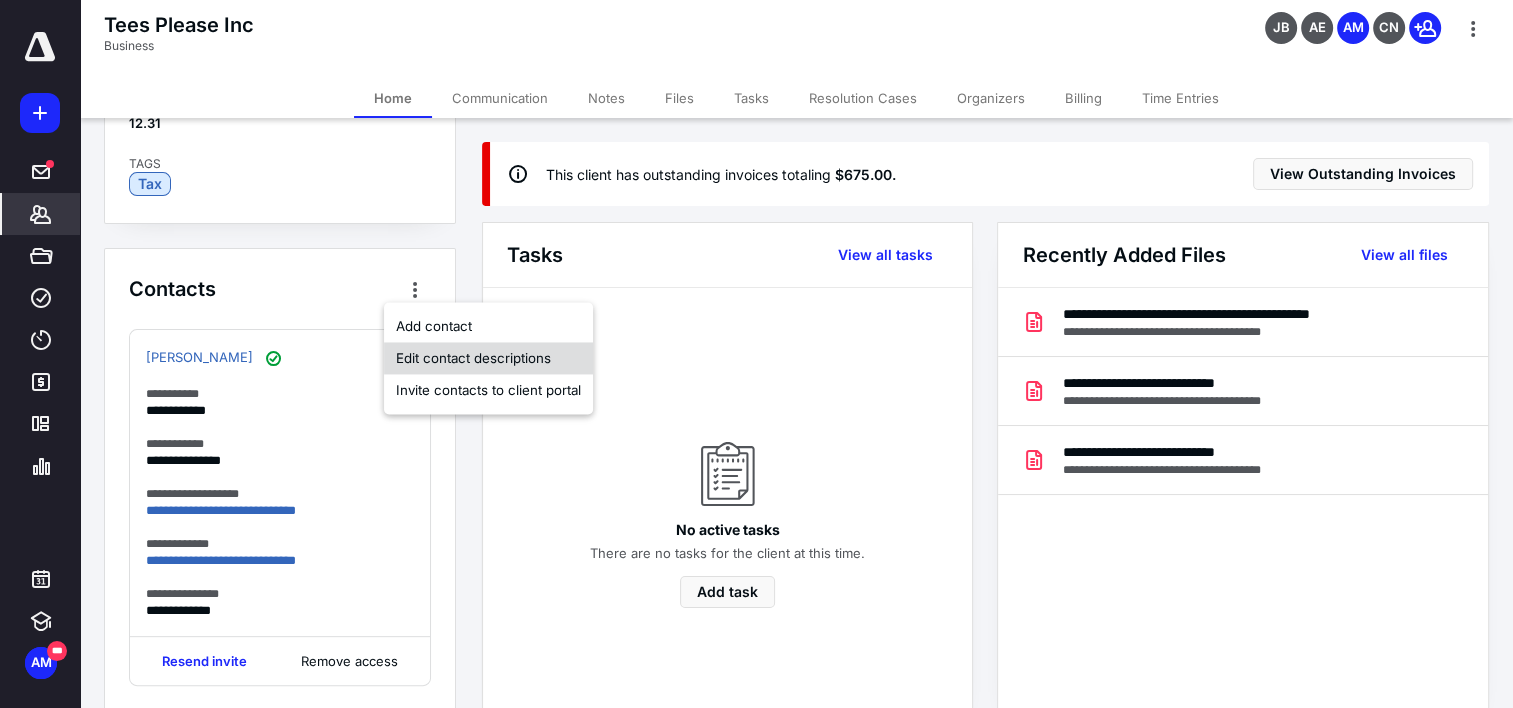 click on "Edit contact descriptions" at bounding box center (488, 358) 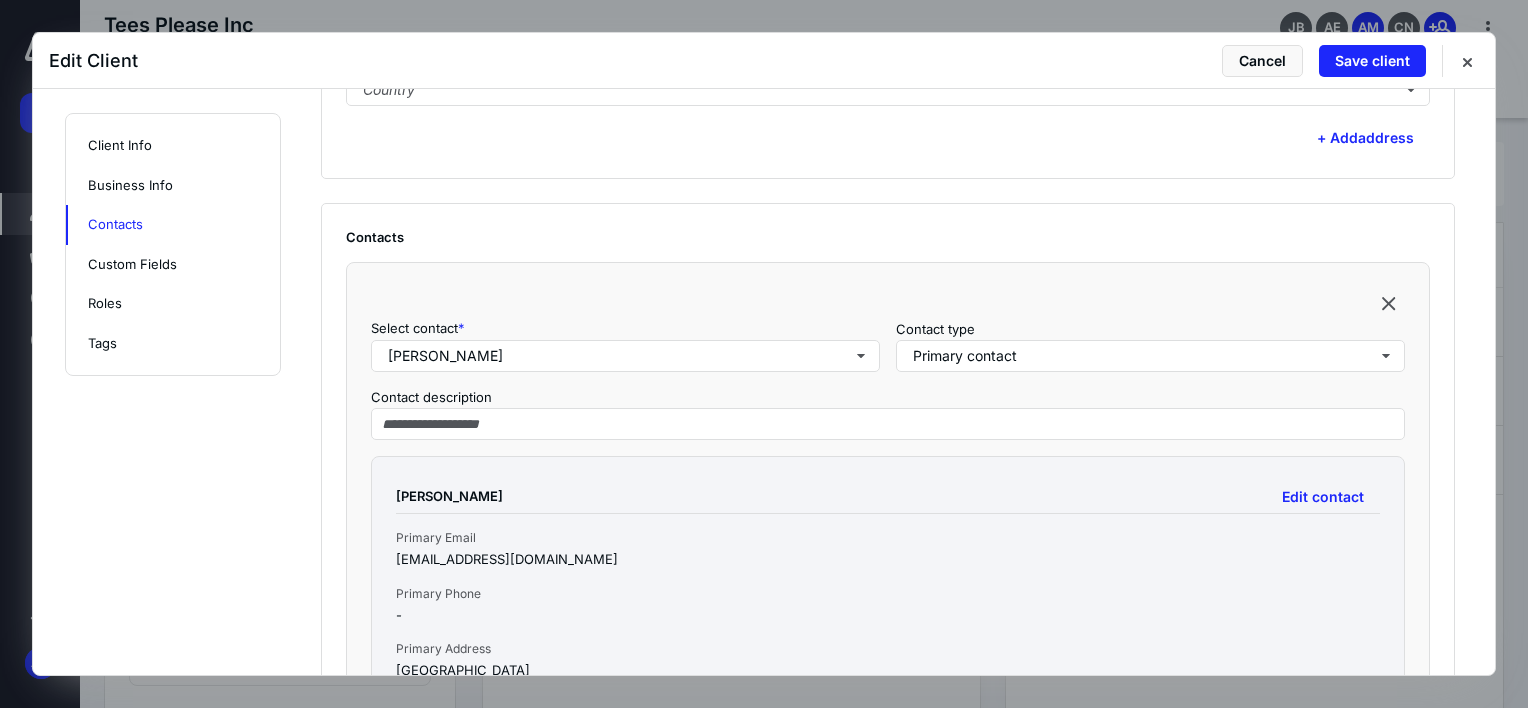 scroll, scrollTop: 1362, scrollLeft: 0, axis: vertical 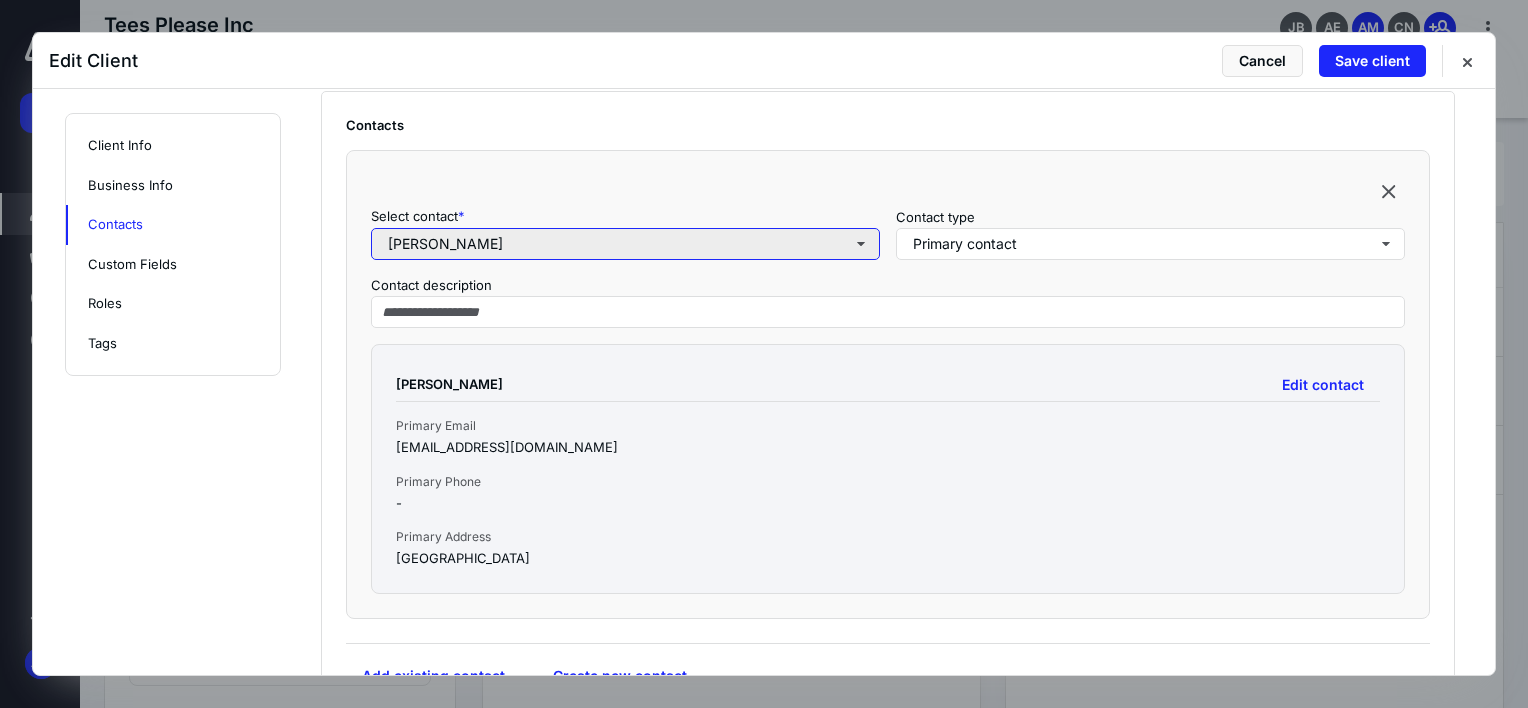 click on "[PERSON_NAME]" at bounding box center (625, 244) 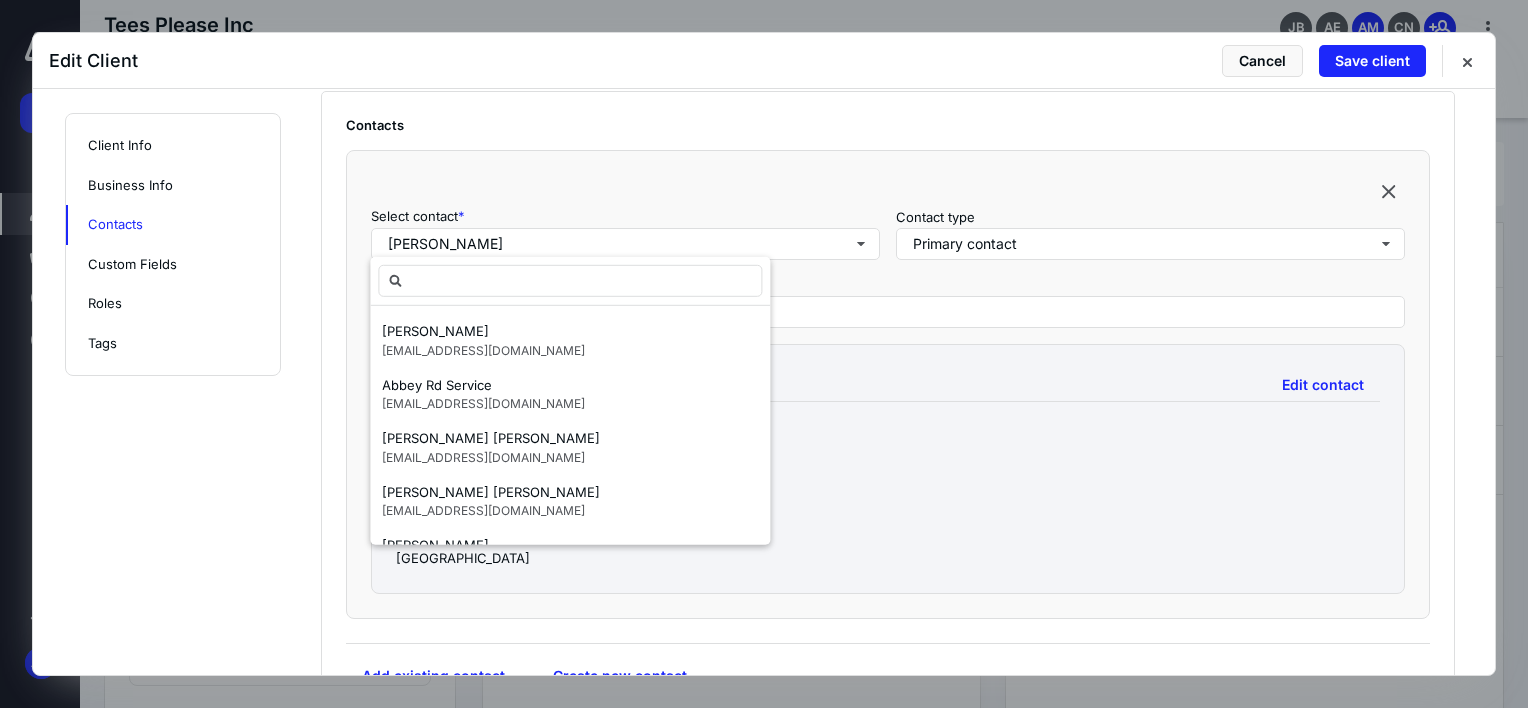 click on "Select contact  * [PERSON_NAME] Contact type Primary contact Contact description [PERSON_NAME] Edit contact Primary Email [EMAIL_ADDRESS][DOMAIN_NAME] Primary Phone - Primary Address [GEOGRAPHIC_DATA]" at bounding box center (888, 384) 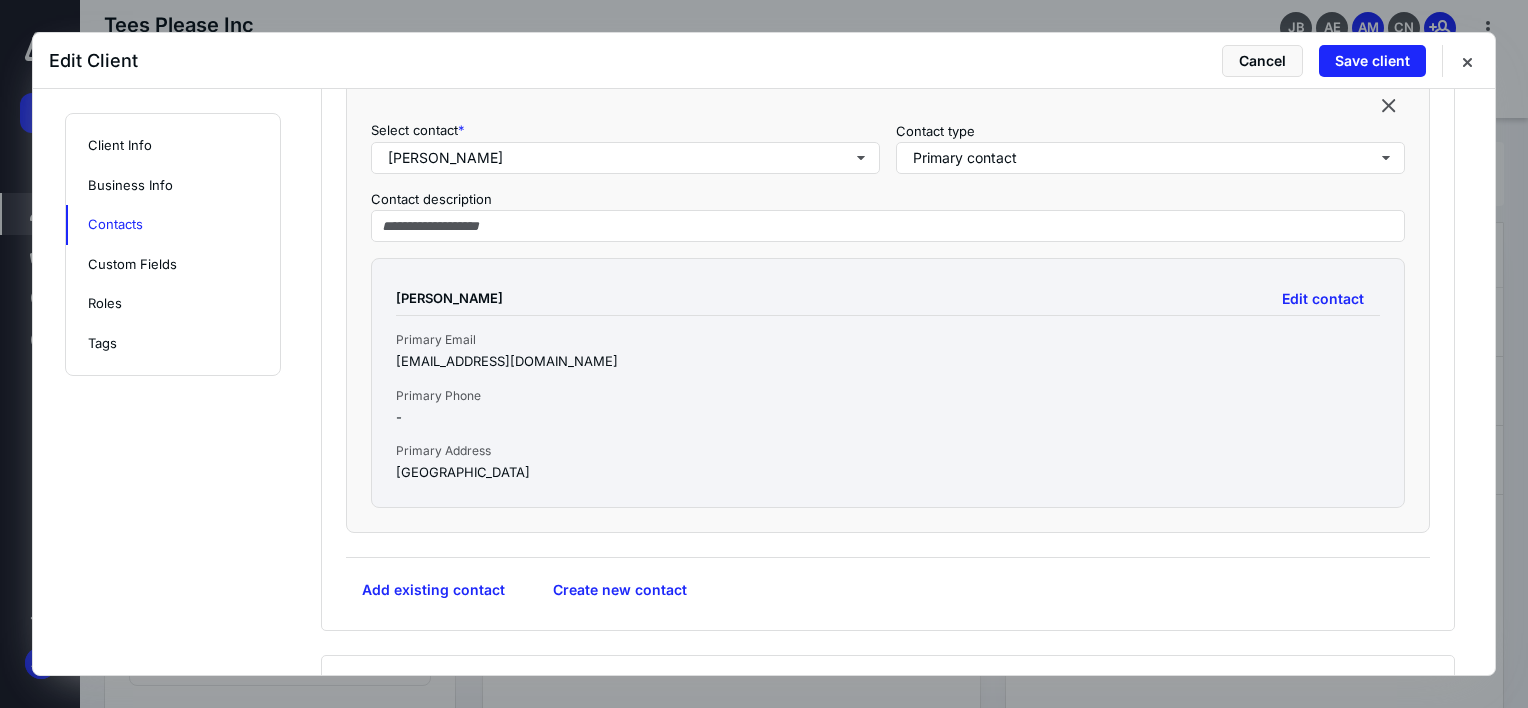 scroll, scrollTop: 1446, scrollLeft: 0, axis: vertical 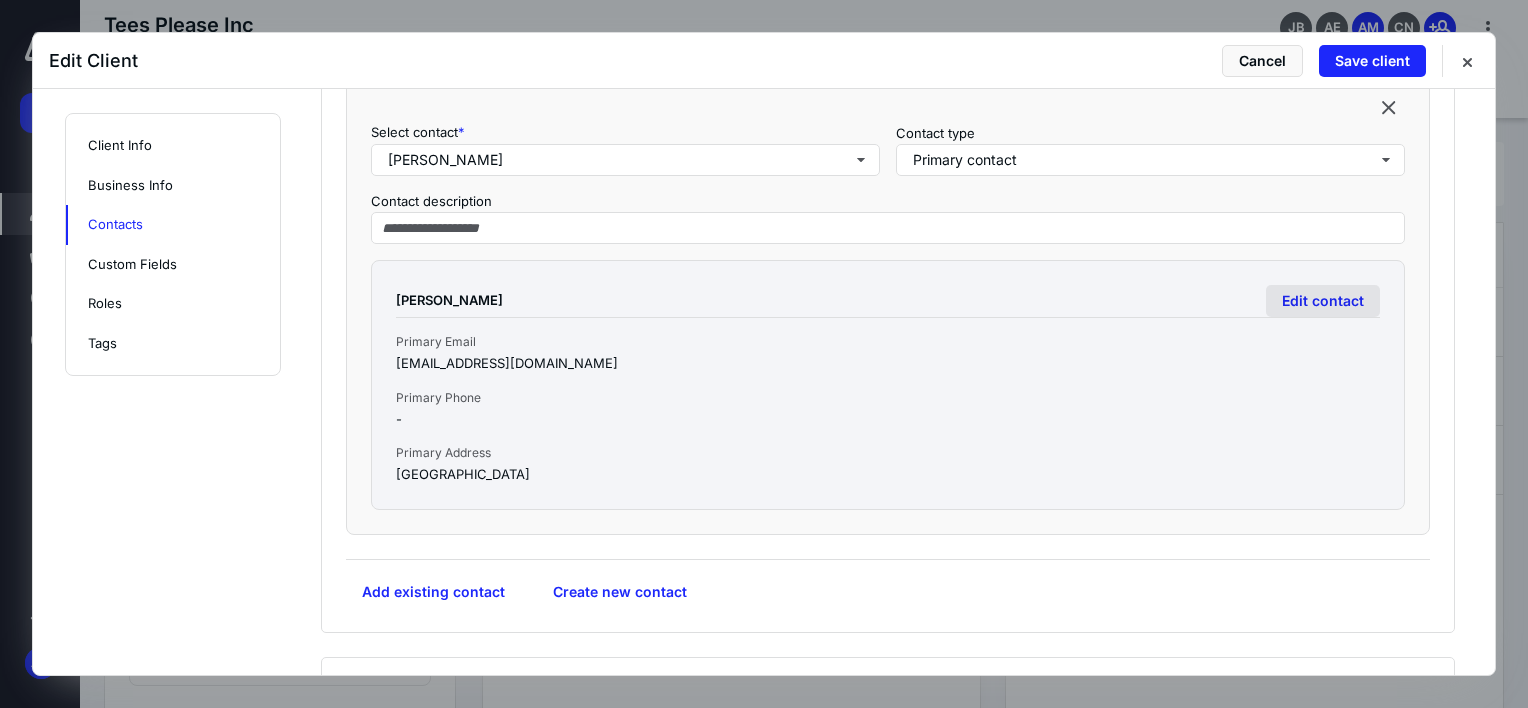 click on "Edit contact" at bounding box center (1323, 301) 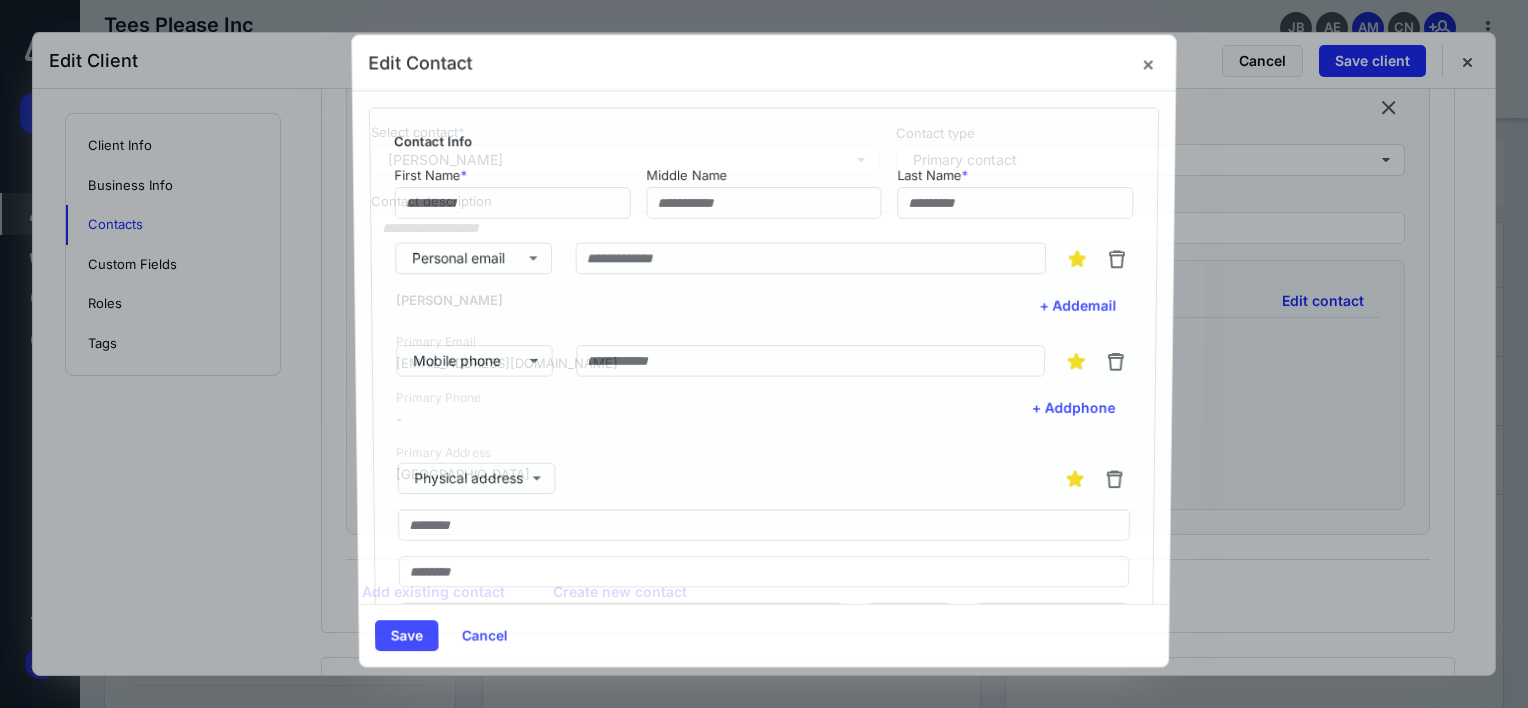 type on "*****" 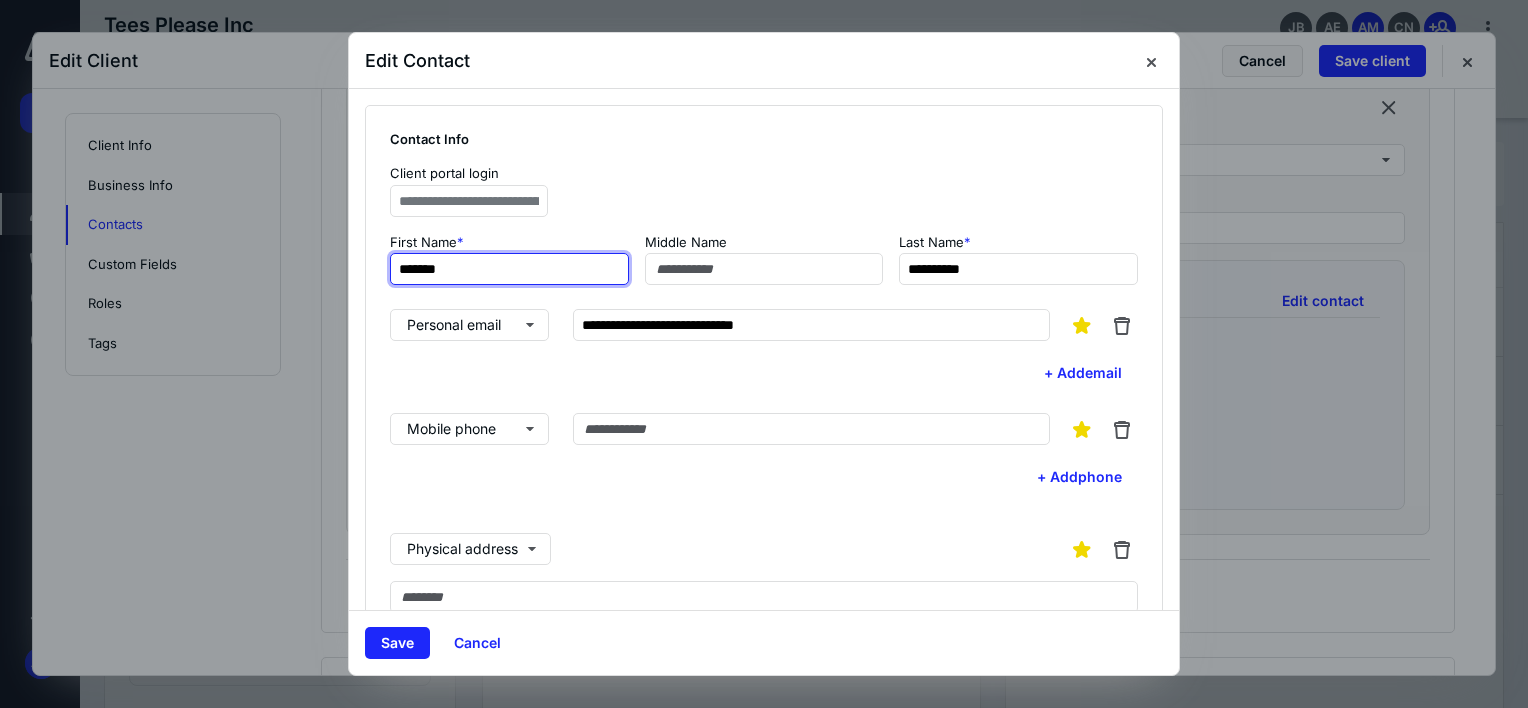 type on "*******" 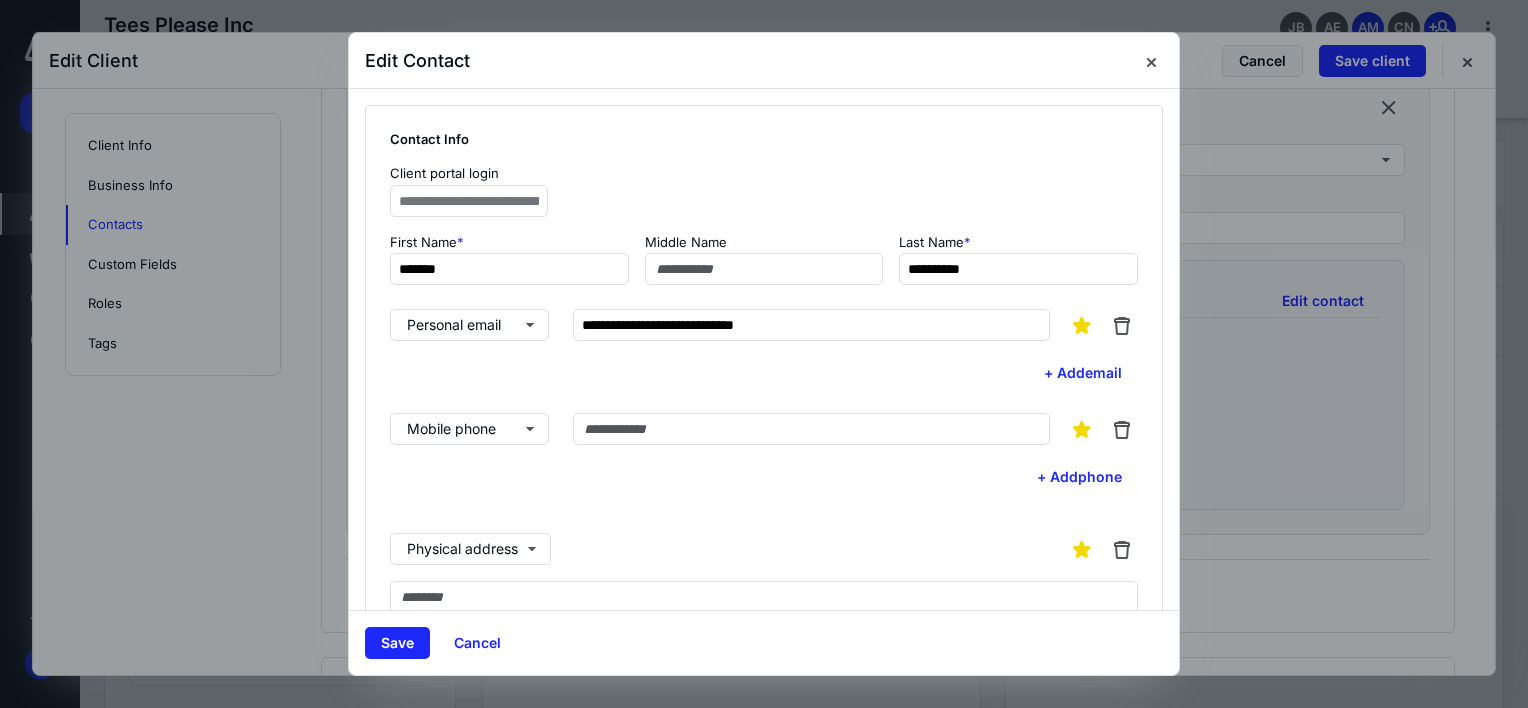 click on "**********" at bounding box center (764, 201) 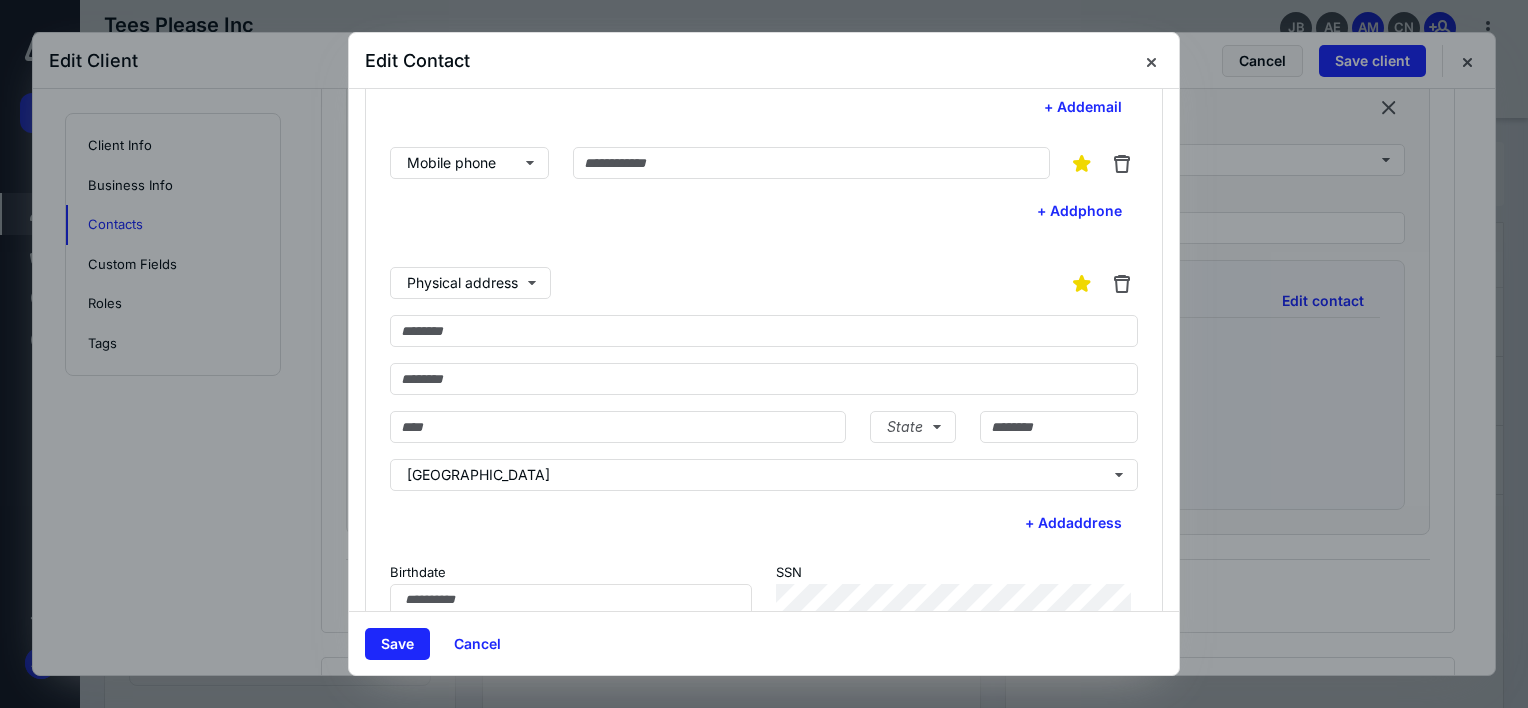 scroll, scrollTop: 284, scrollLeft: 0, axis: vertical 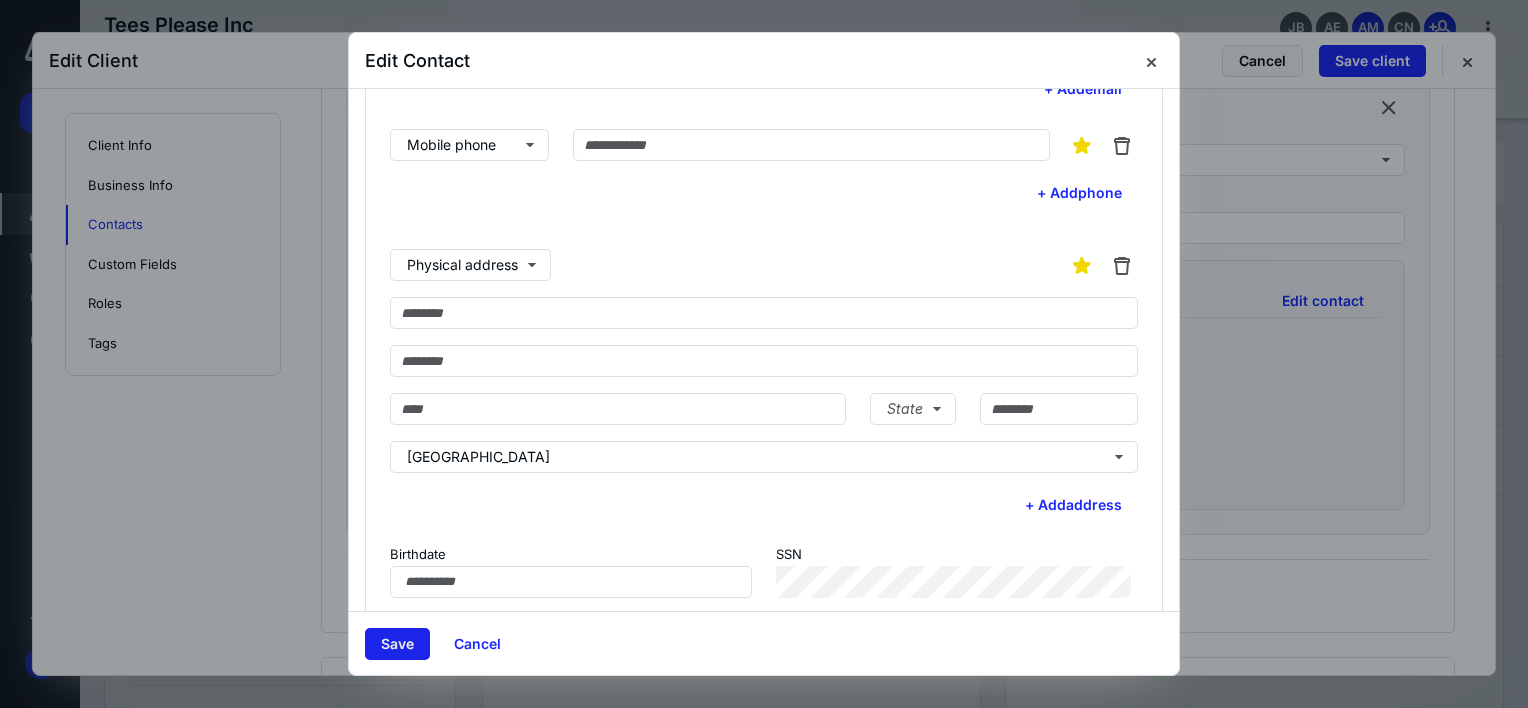 click on "Save" at bounding box center [397, 644] 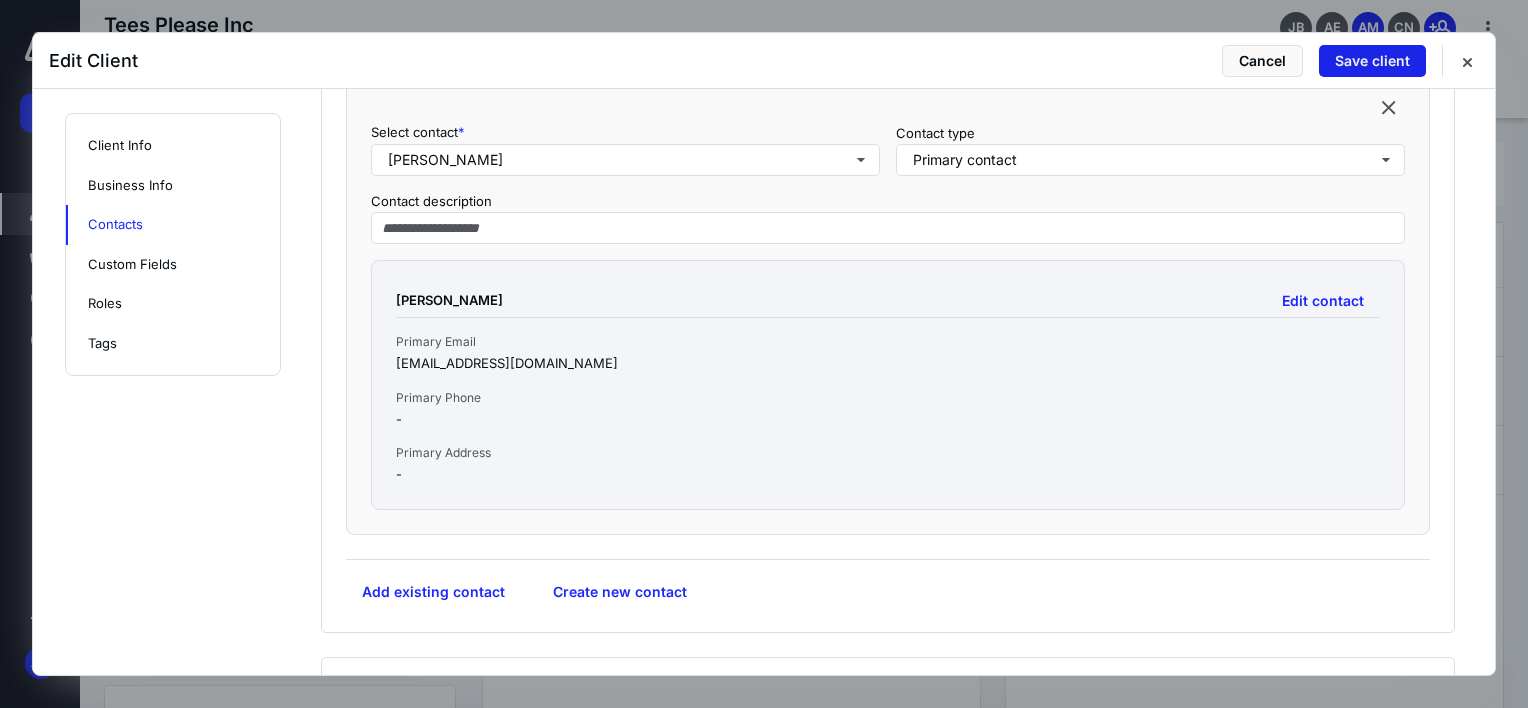 click on "Save client" at bounding box center [1372, 61] 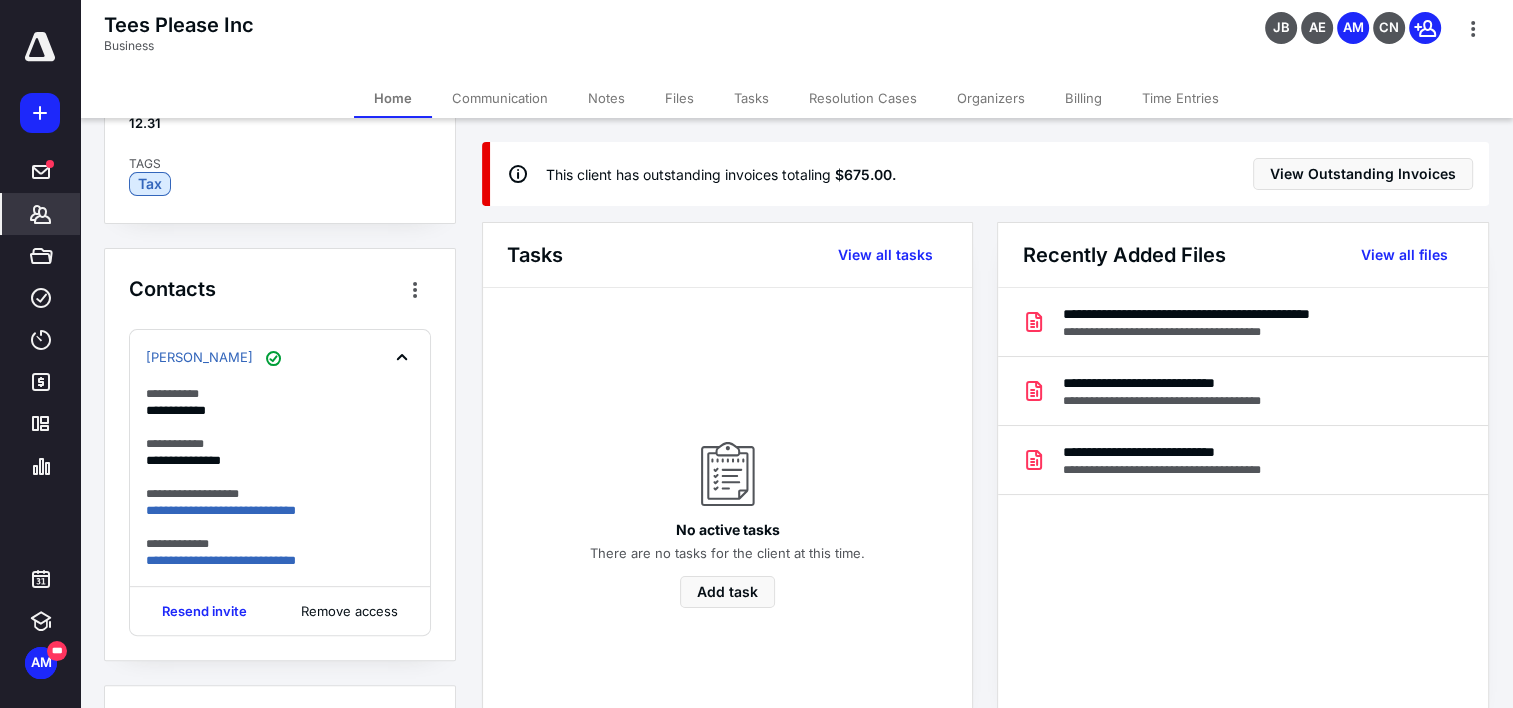click on "This client has outstanding invoices totaling   $675.00 . View Outstanding Invoices" at bounding box center (989, 174) 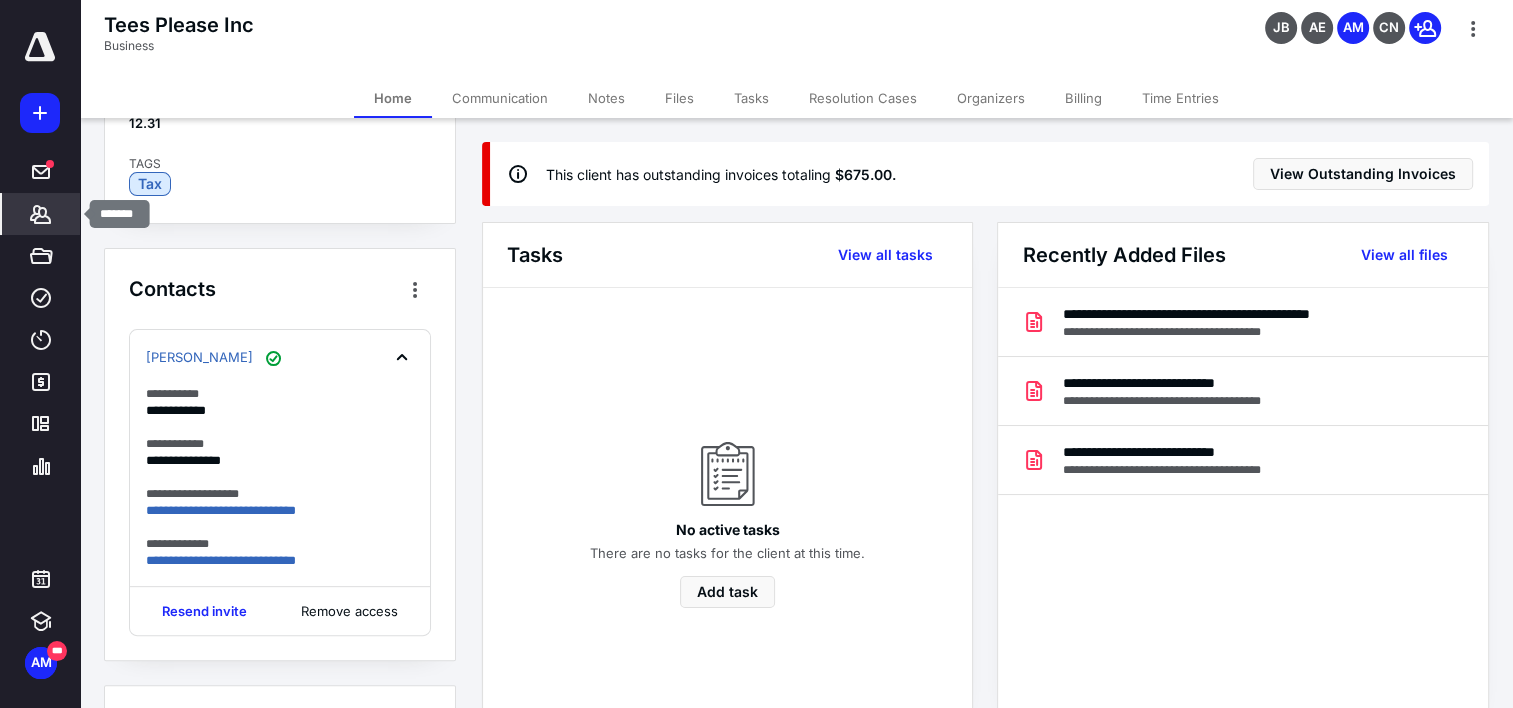 click 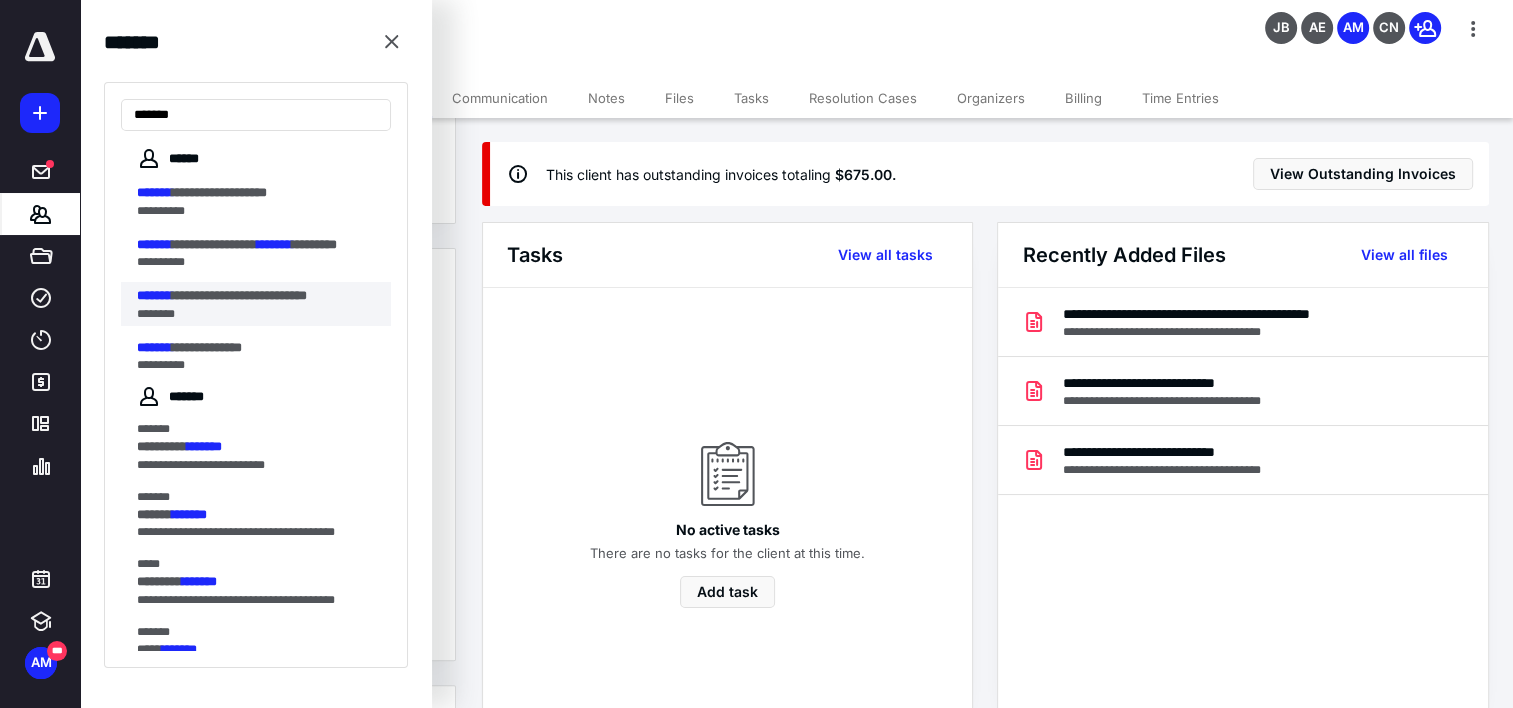 type on "*******" 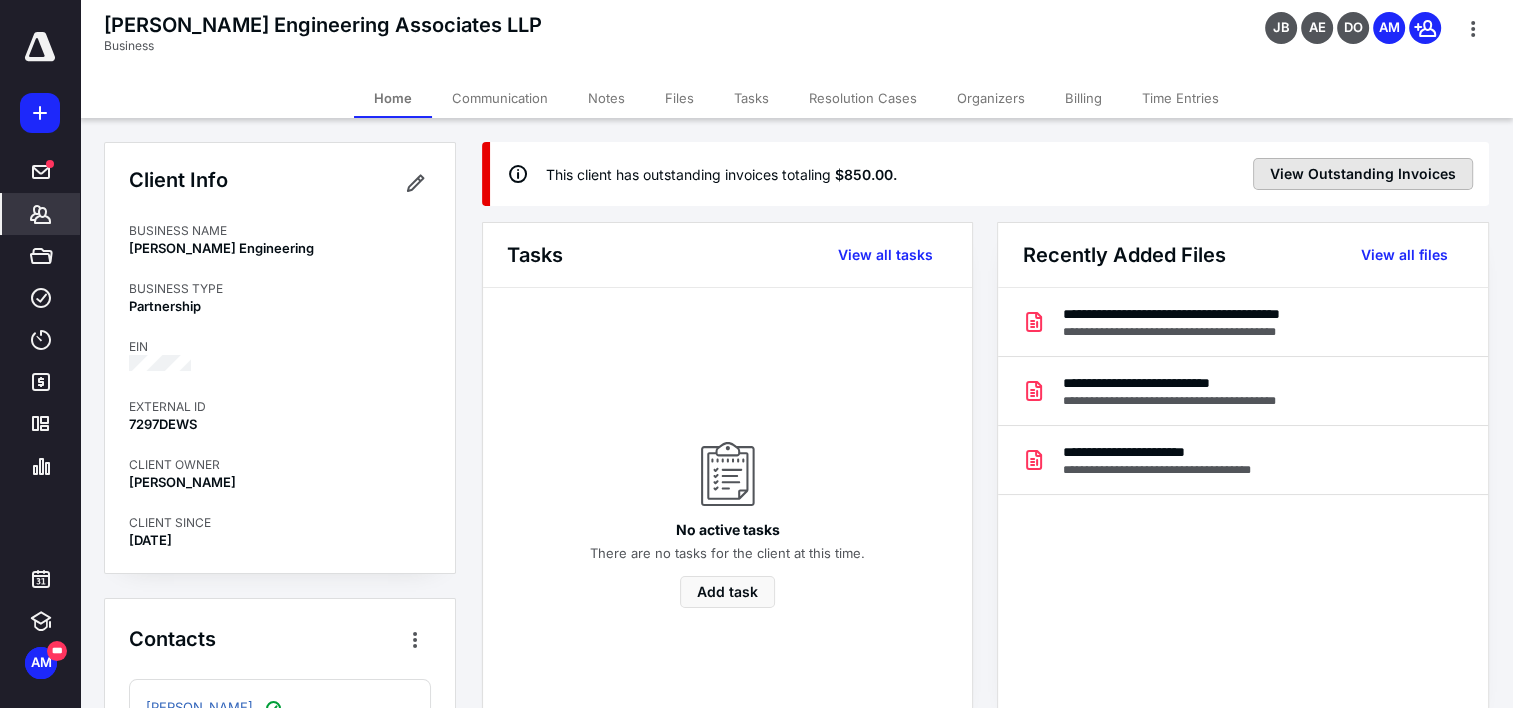 click on "View Outstanding Invoices" at bounding box center (1363, 174) 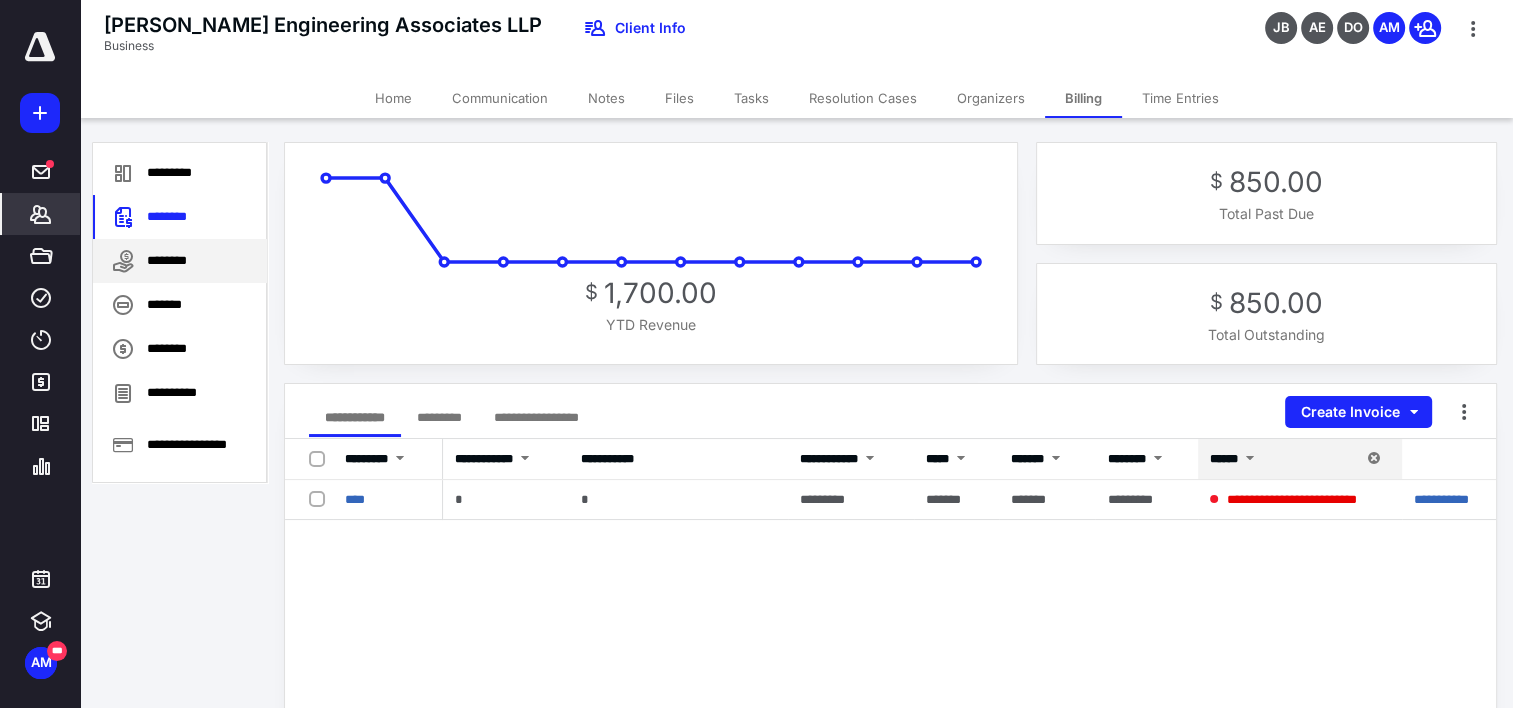 click on "********" at bounding box center [180, 261] 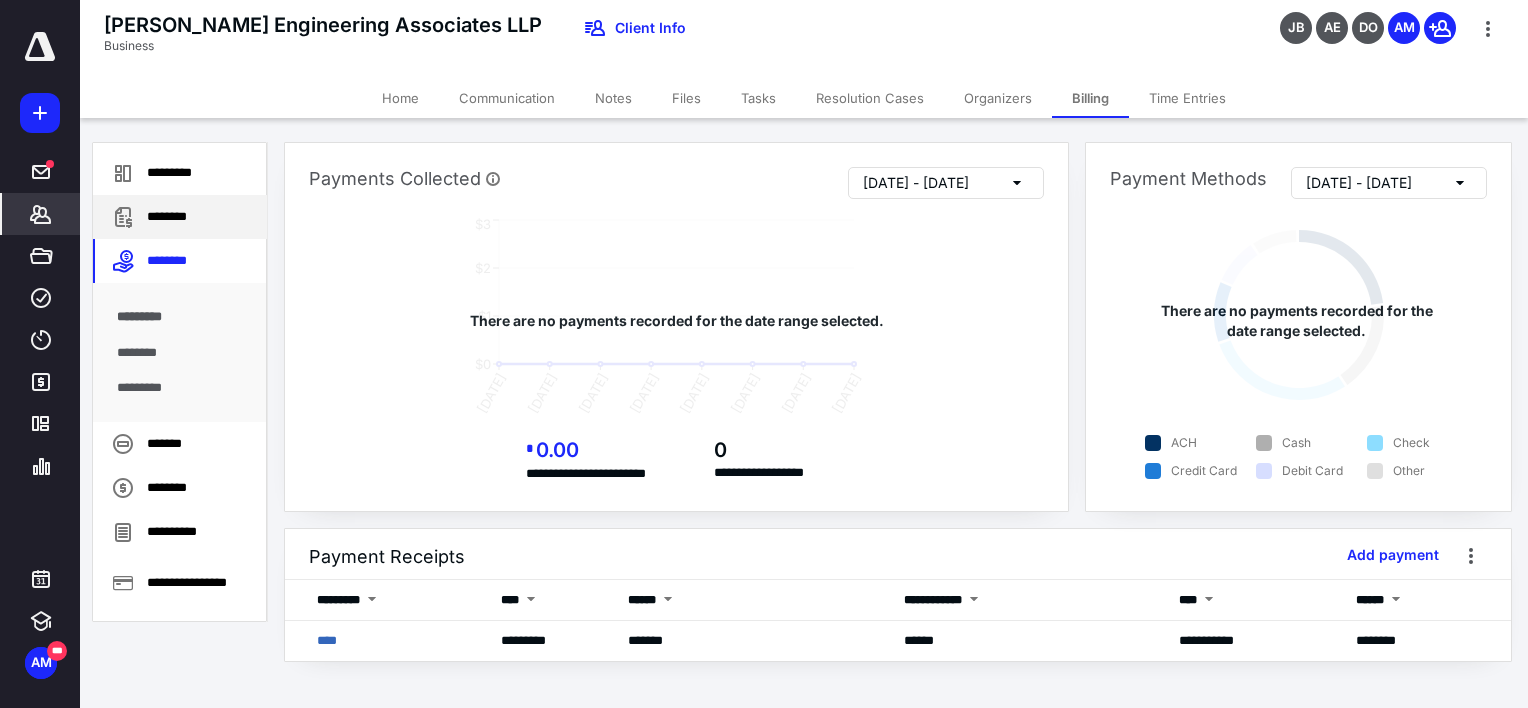 click on "********" at bounding box center (180, 217) 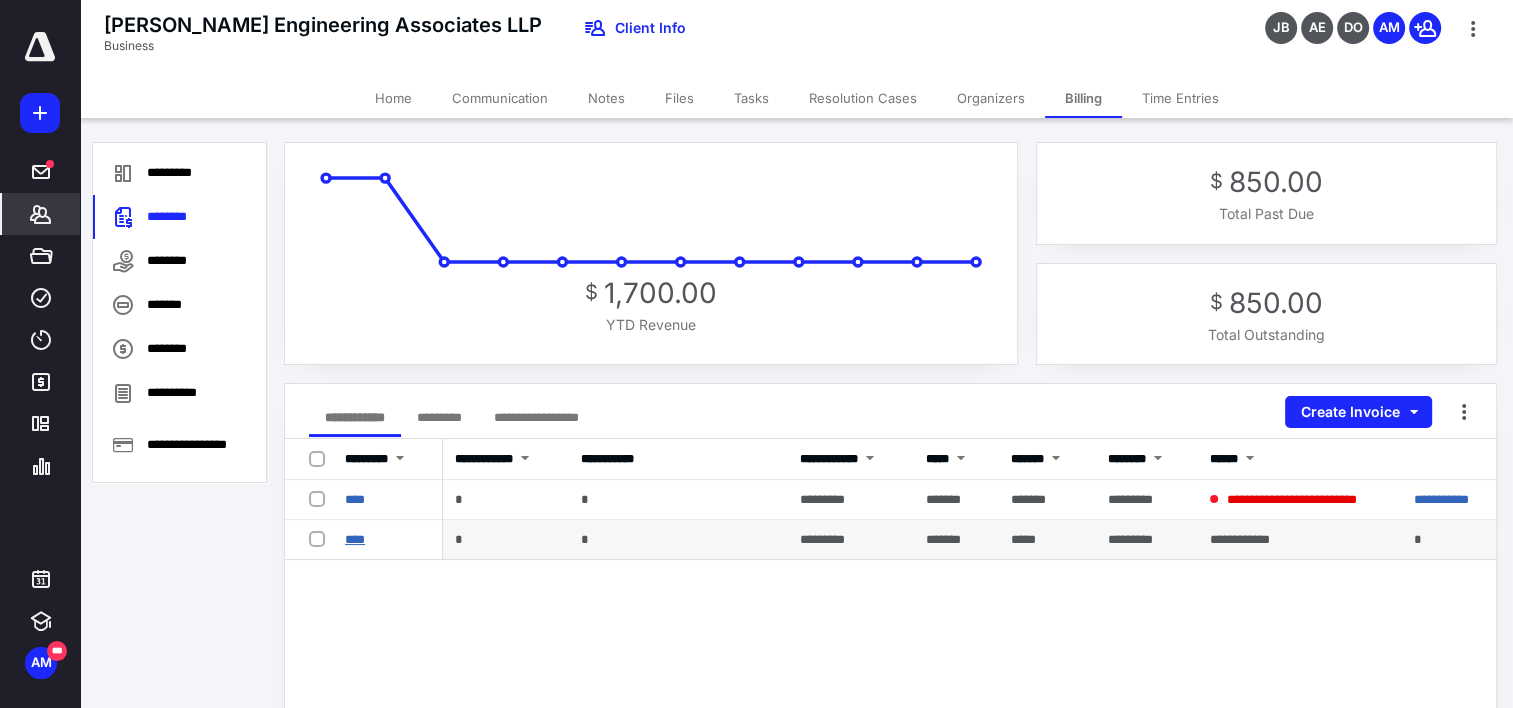 click on "****" at bounding box center [355, 539] 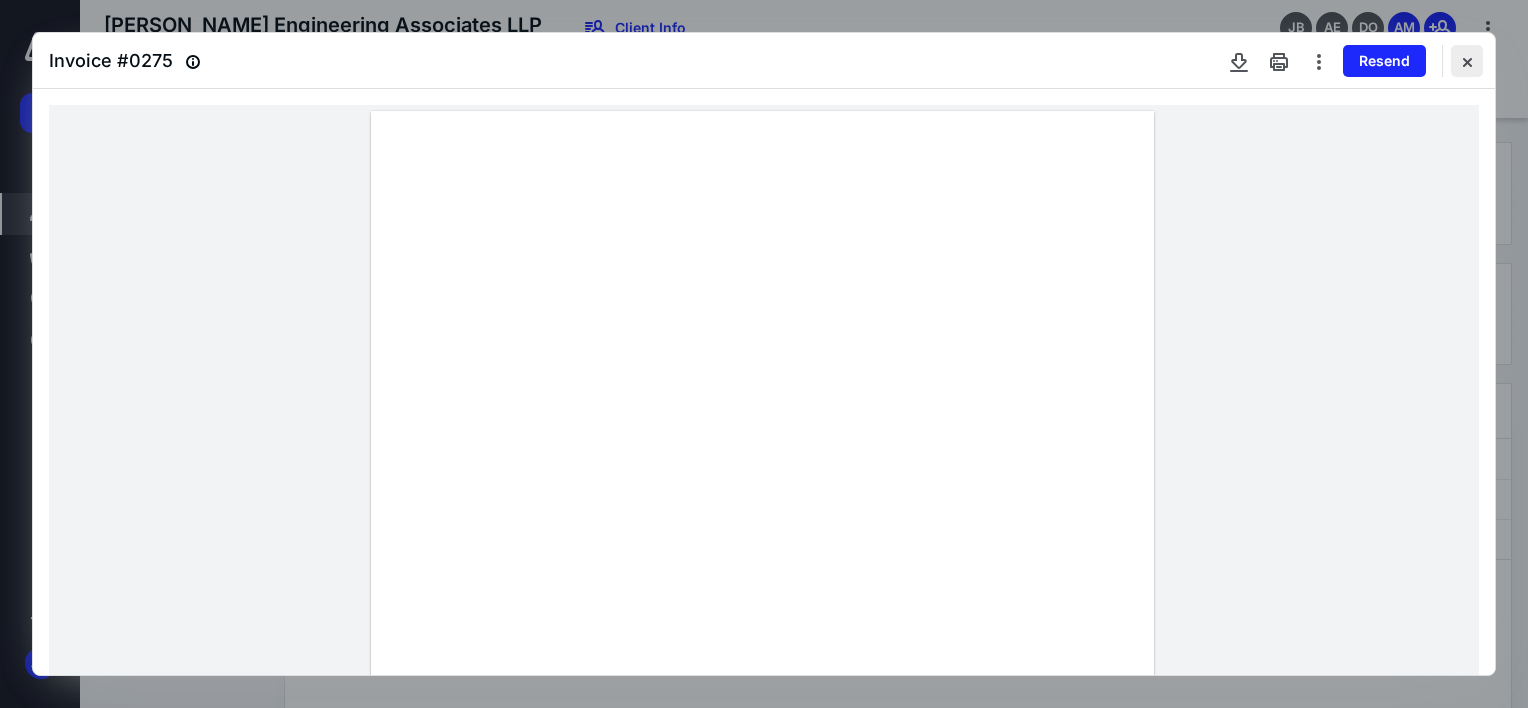 click at bounding box center (1467, 61) 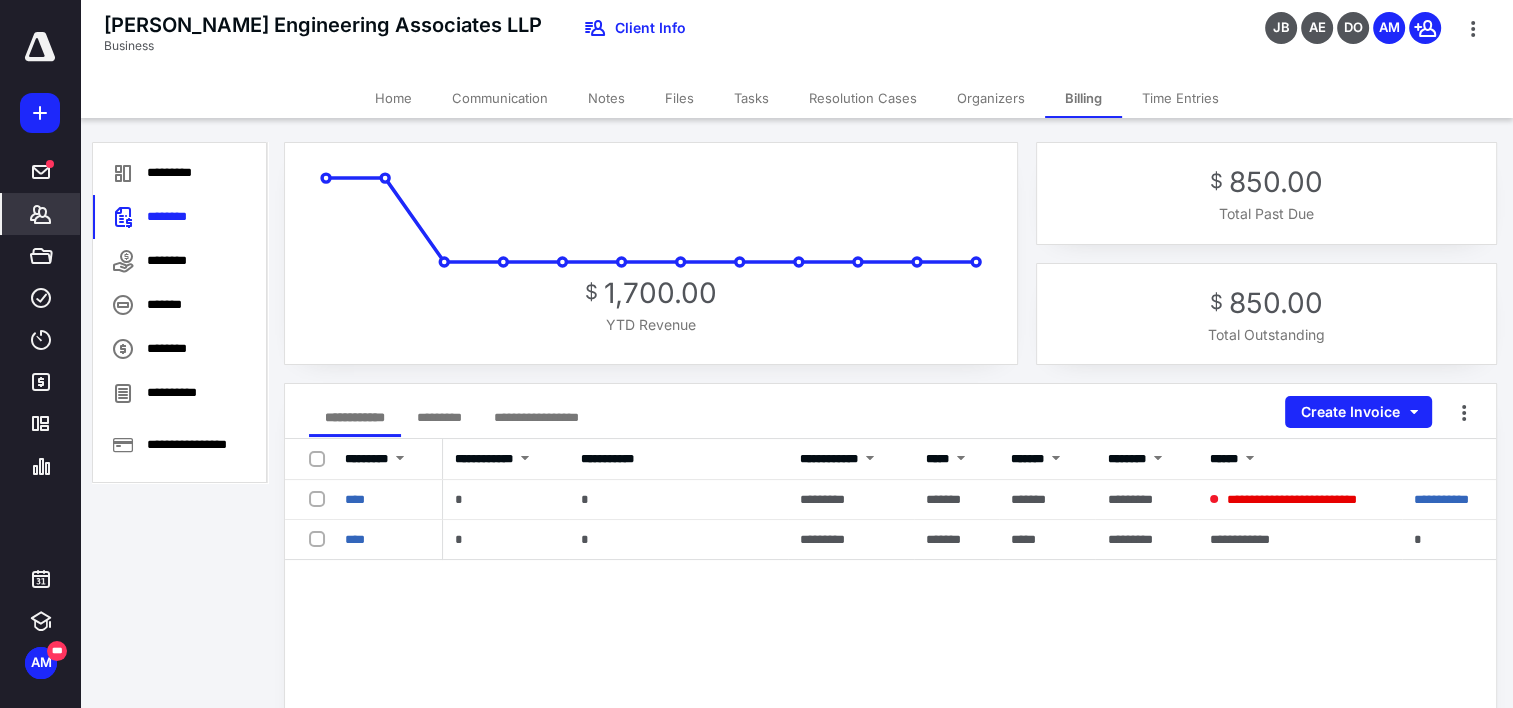 click 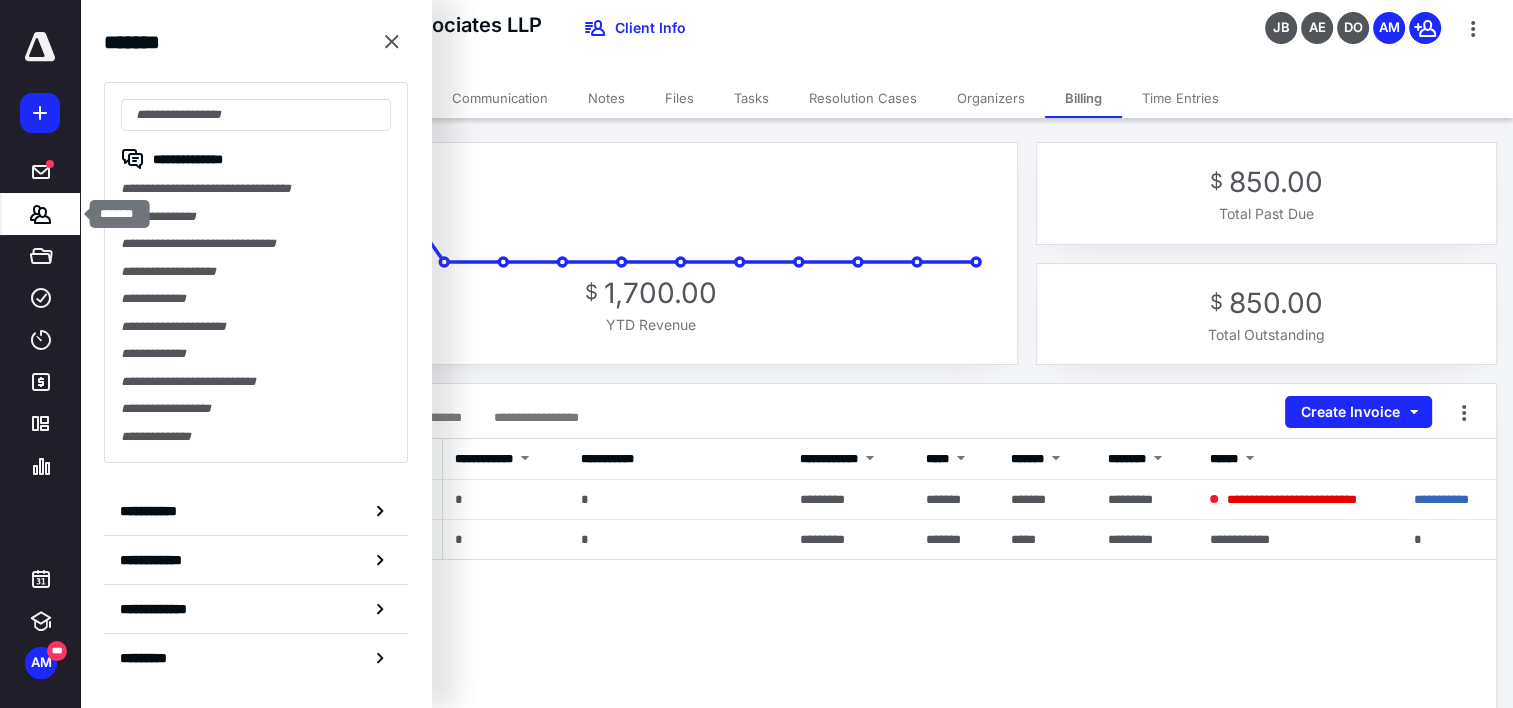 click 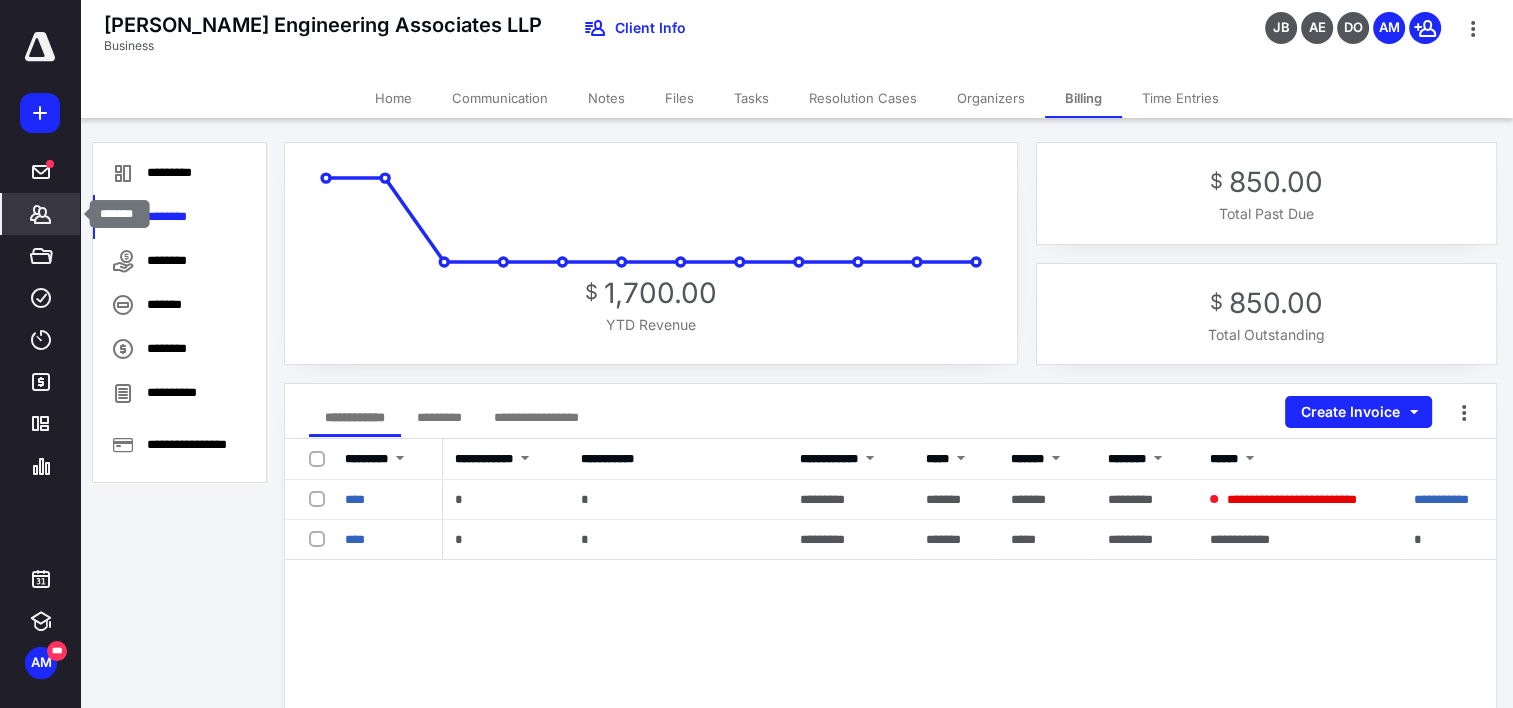 click 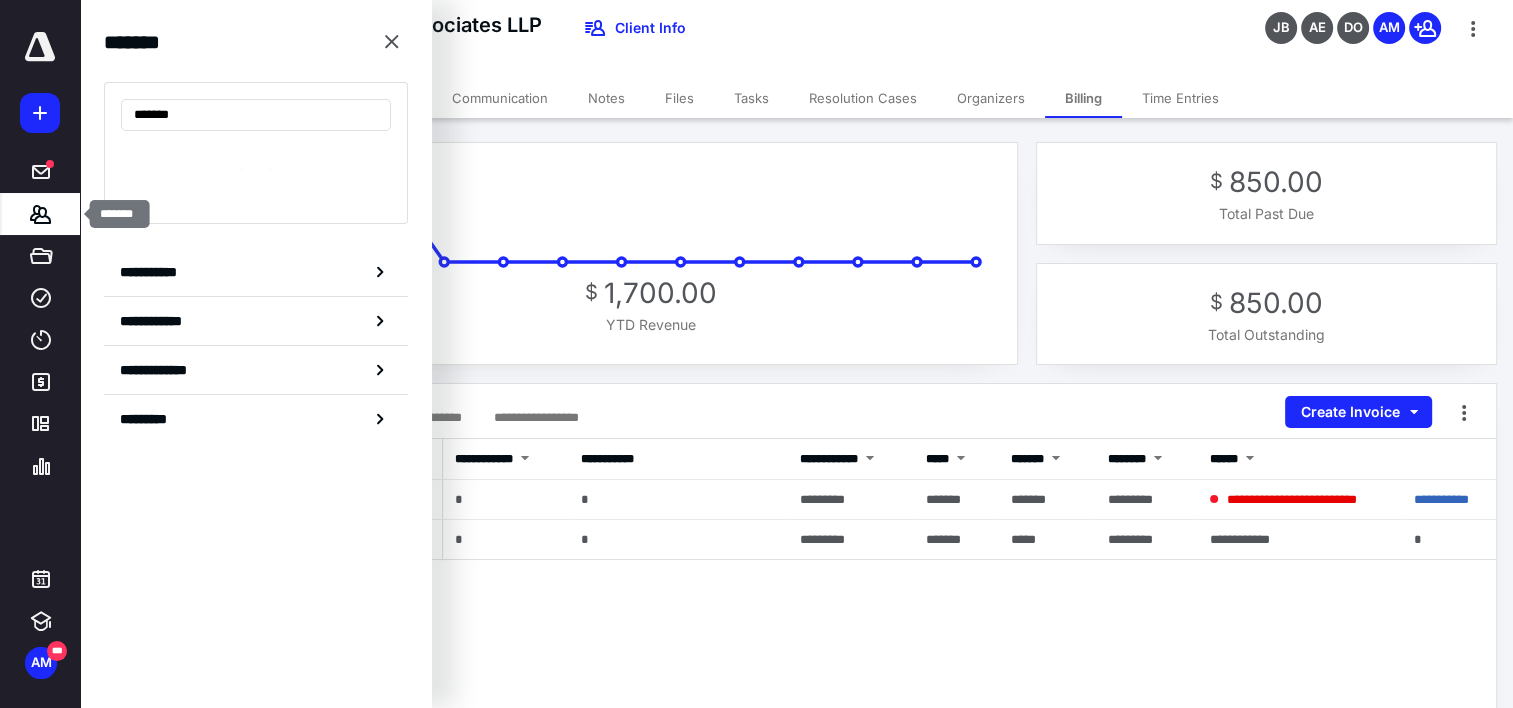type on "********" 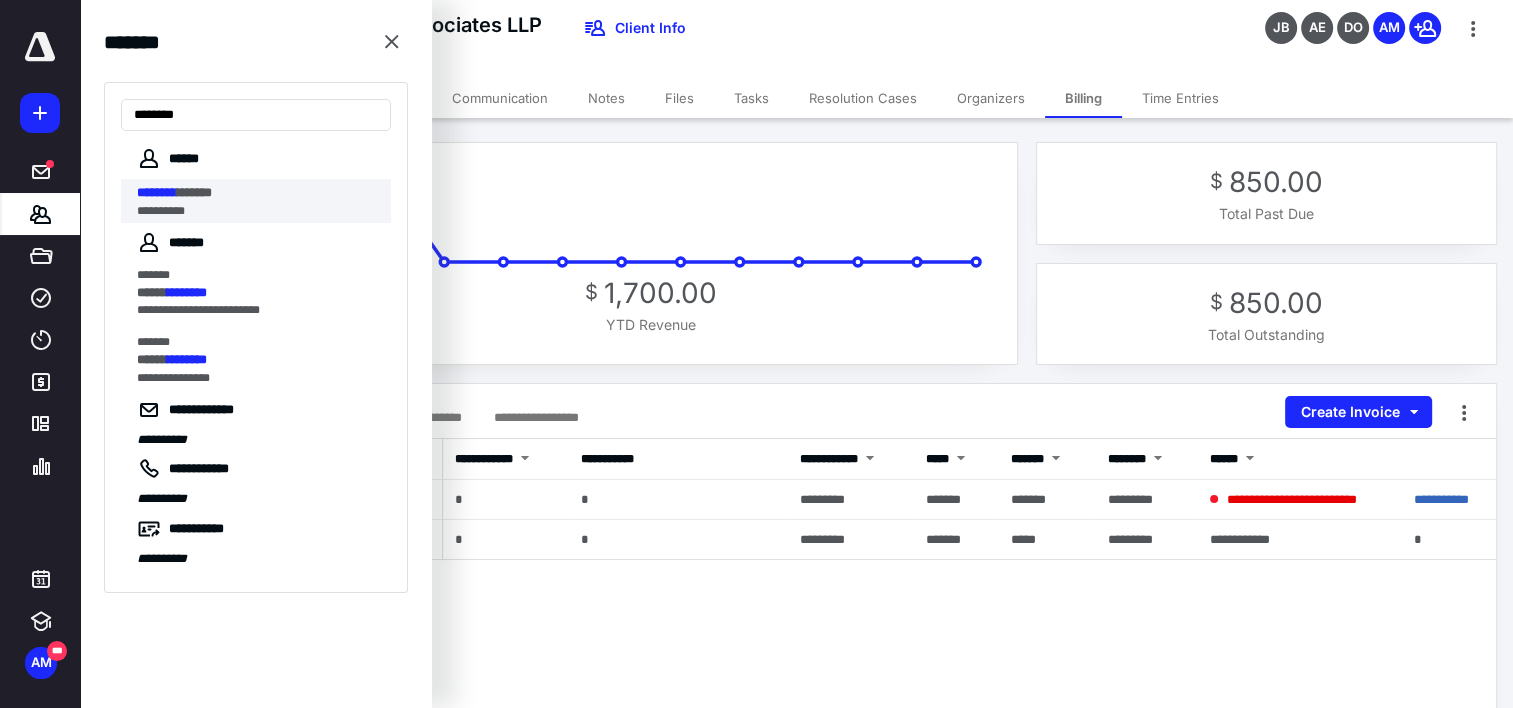 click on "*******" at bounding box center [194, 192] 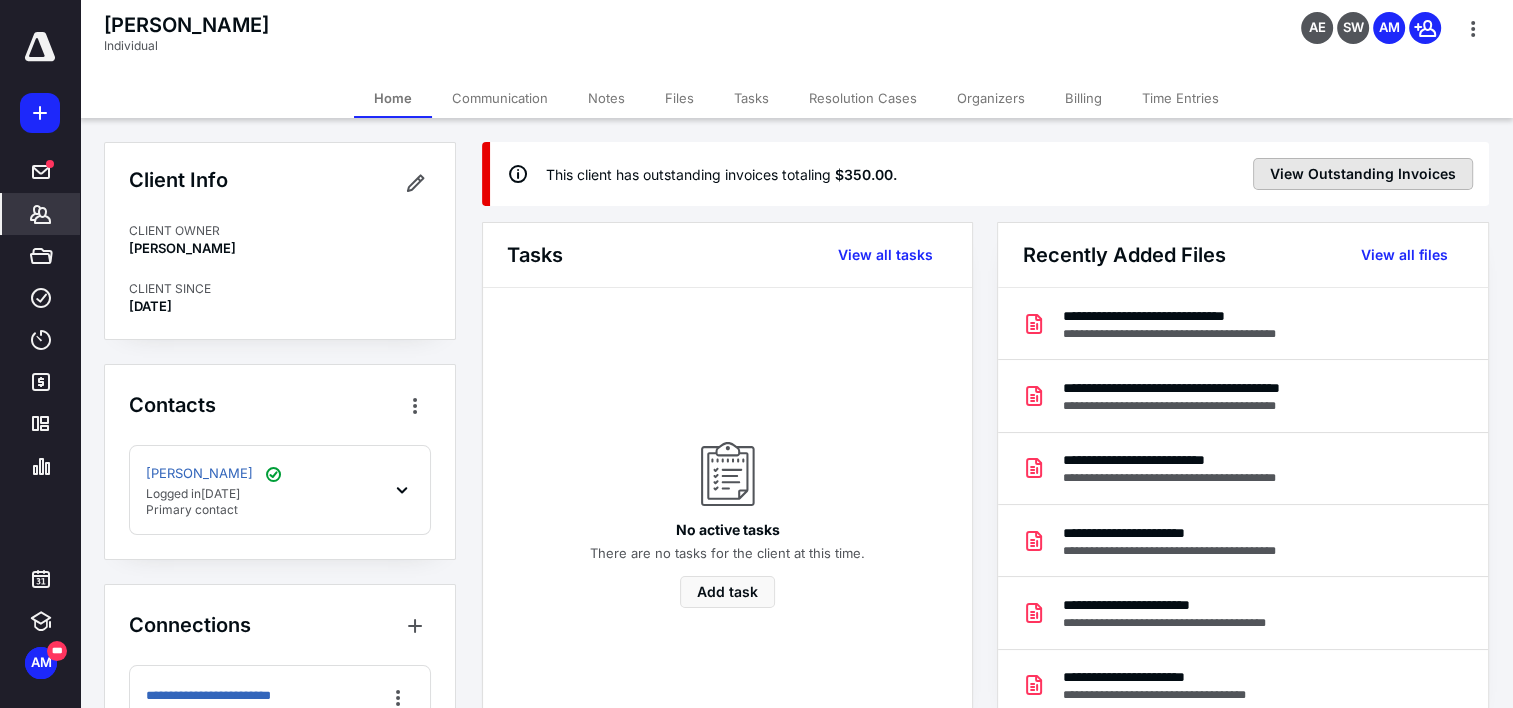 click on "View Outstanding Invoices" at bounding box center (1363, 174) 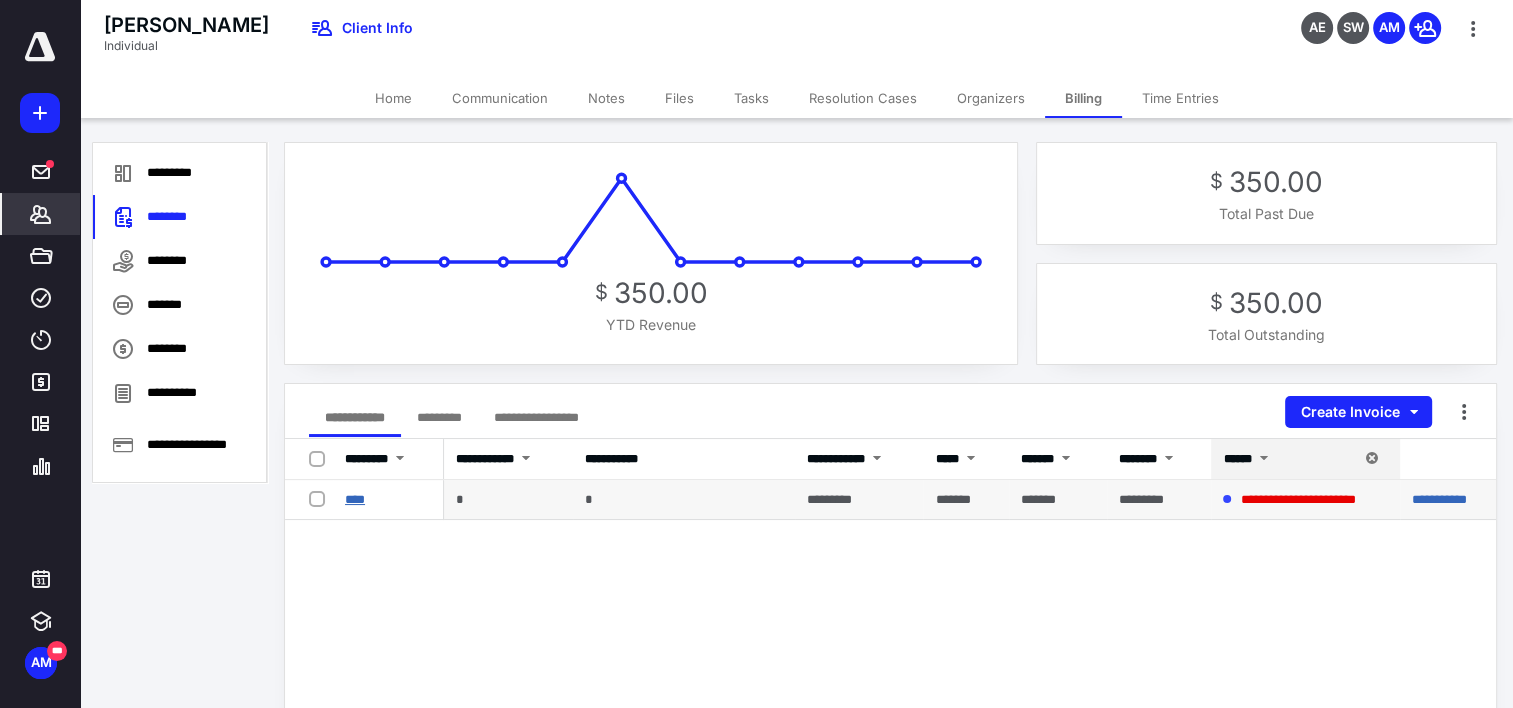 click on "****" at bounding box center (355, 499) 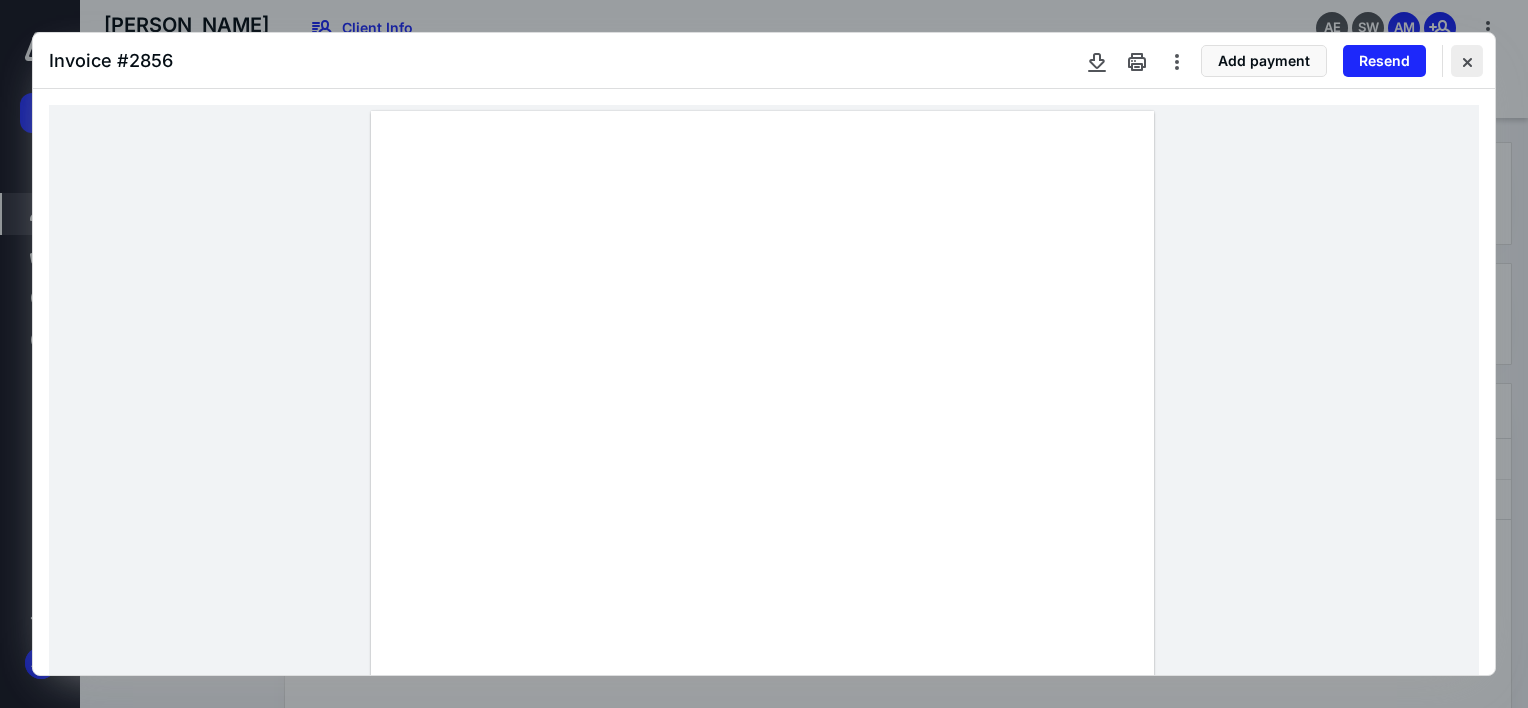 click at bounding box center [1467, 61] 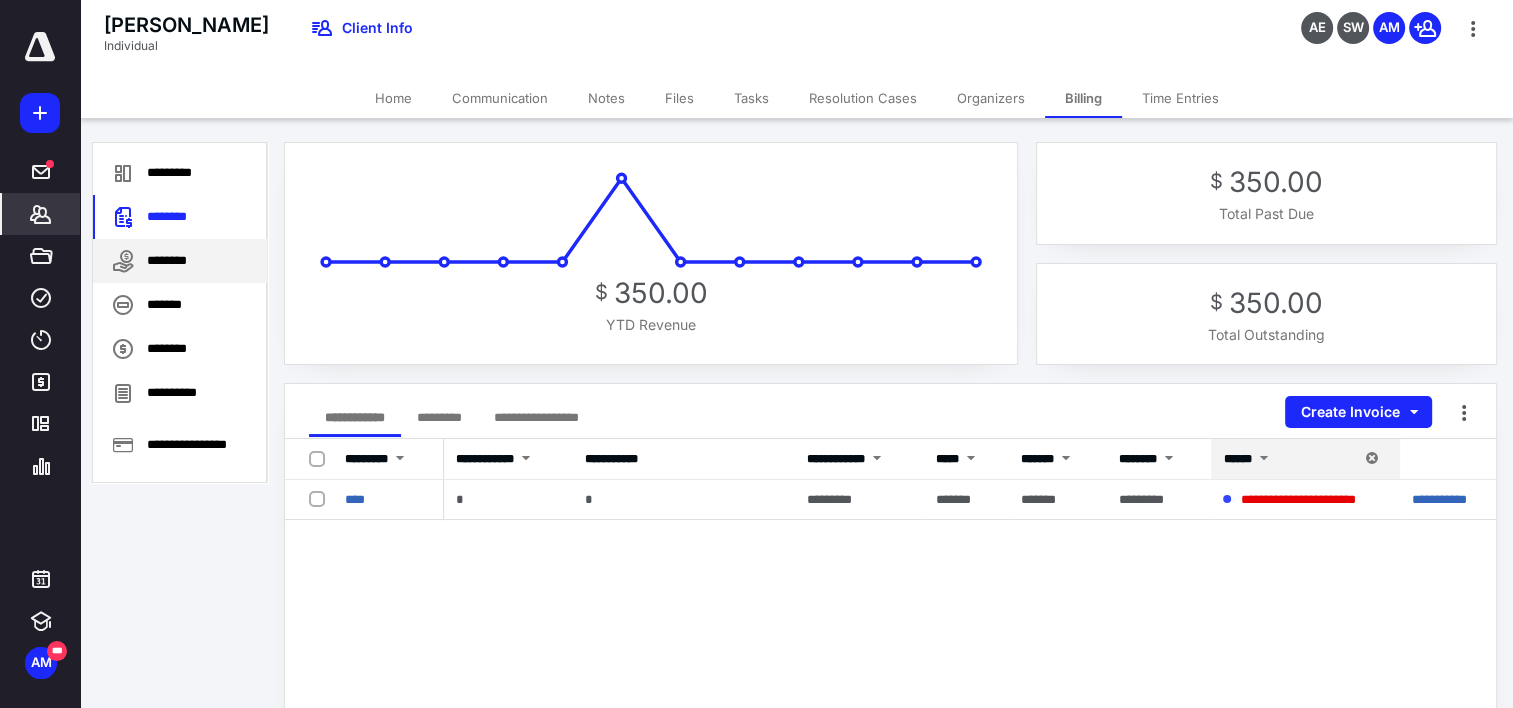 click on "********" at bounding box center [180, 261] 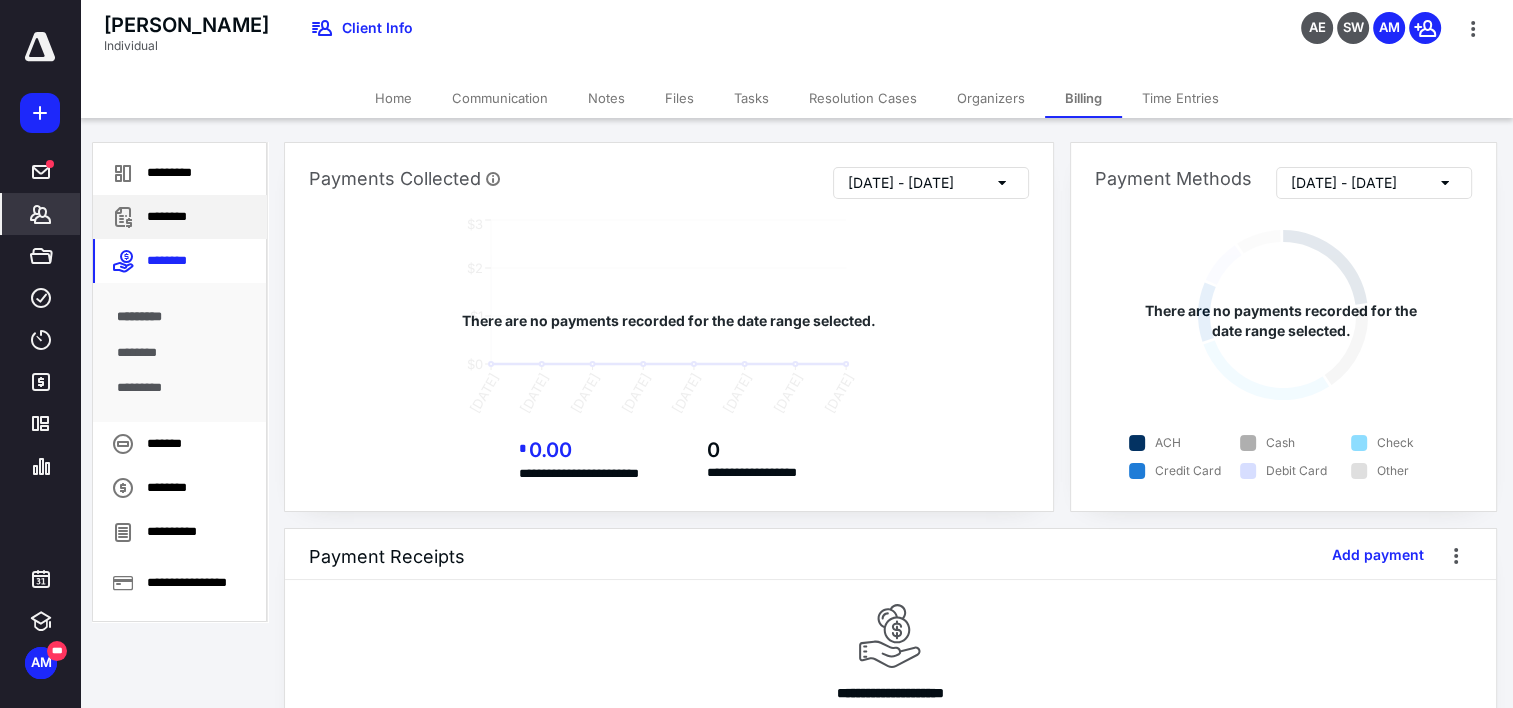 click on "********" at bounding box center [180, 217] 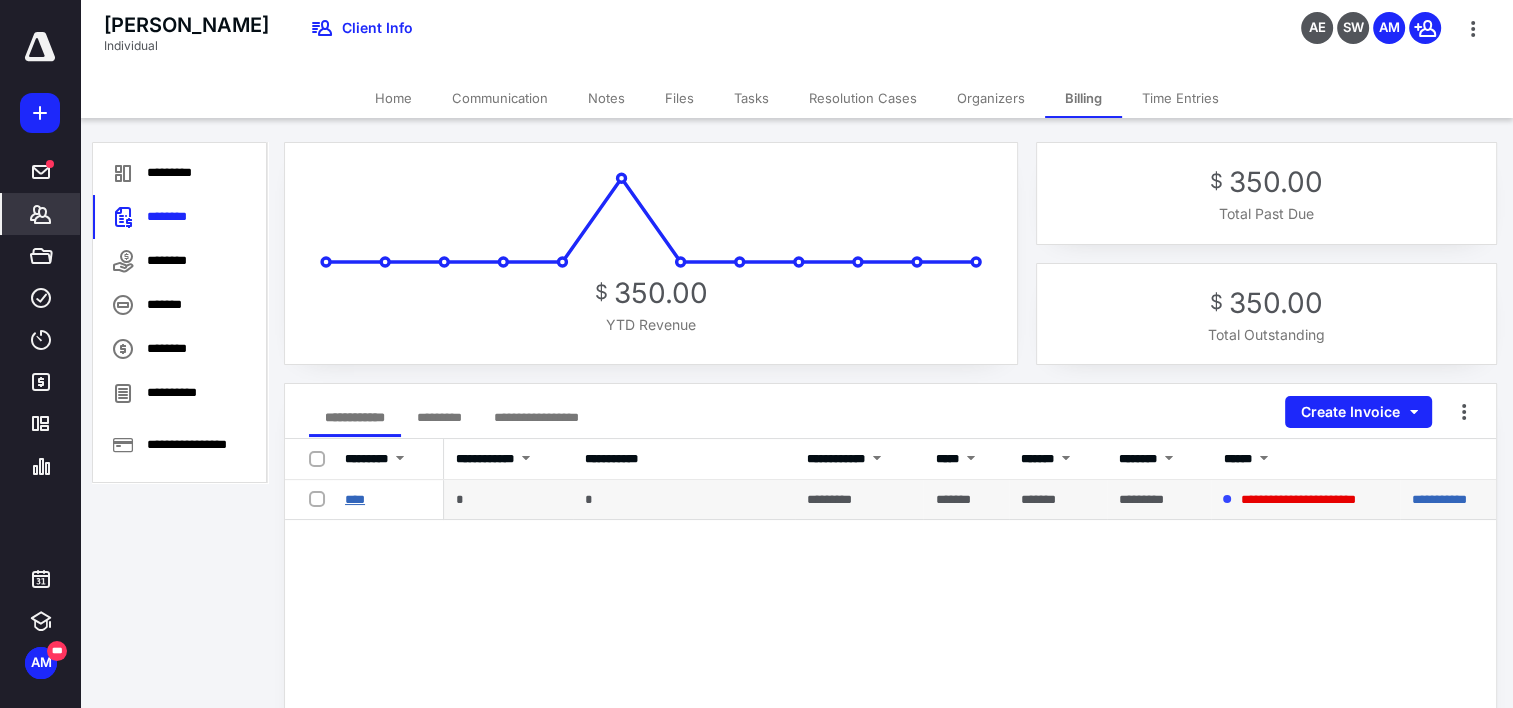click on "****" at bounding box center (355, 499) 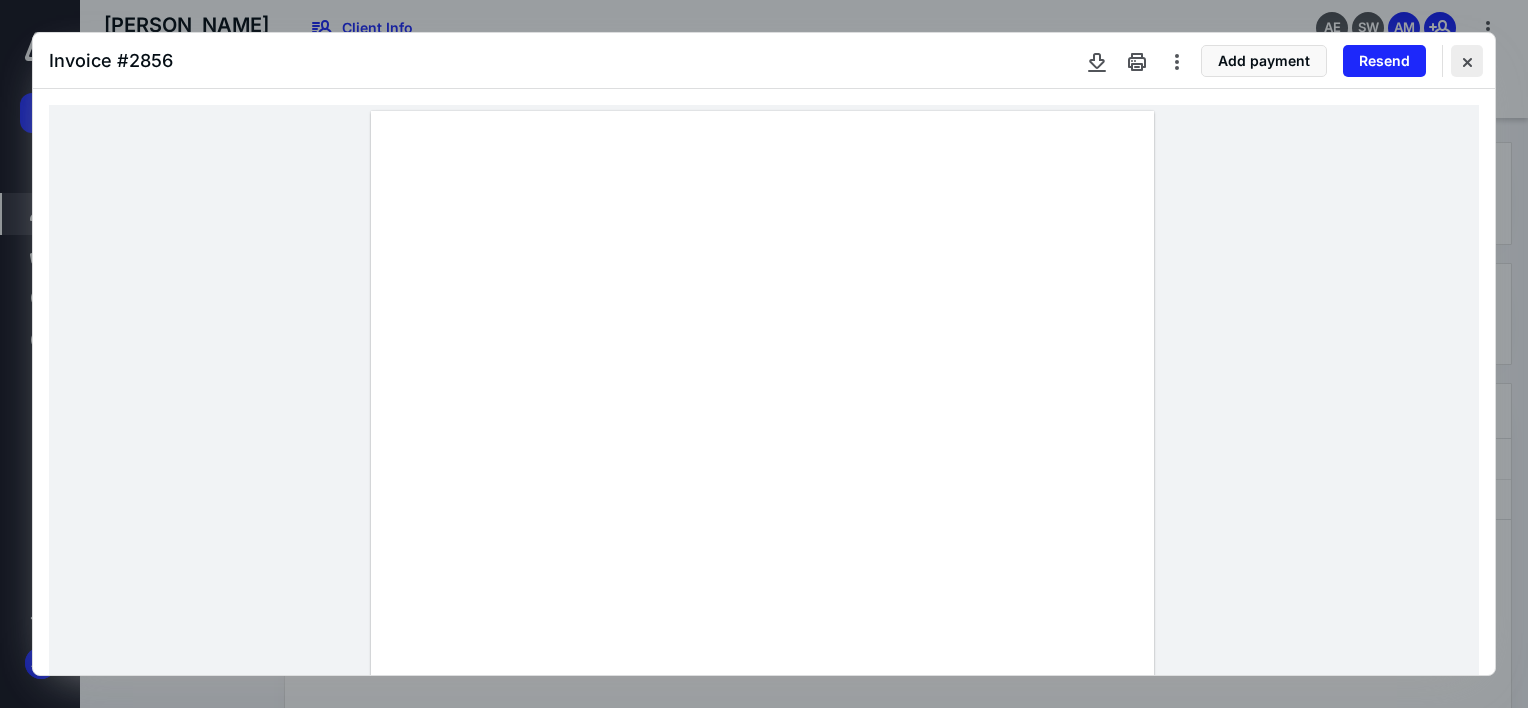 click at bounding box center (1467, 61) 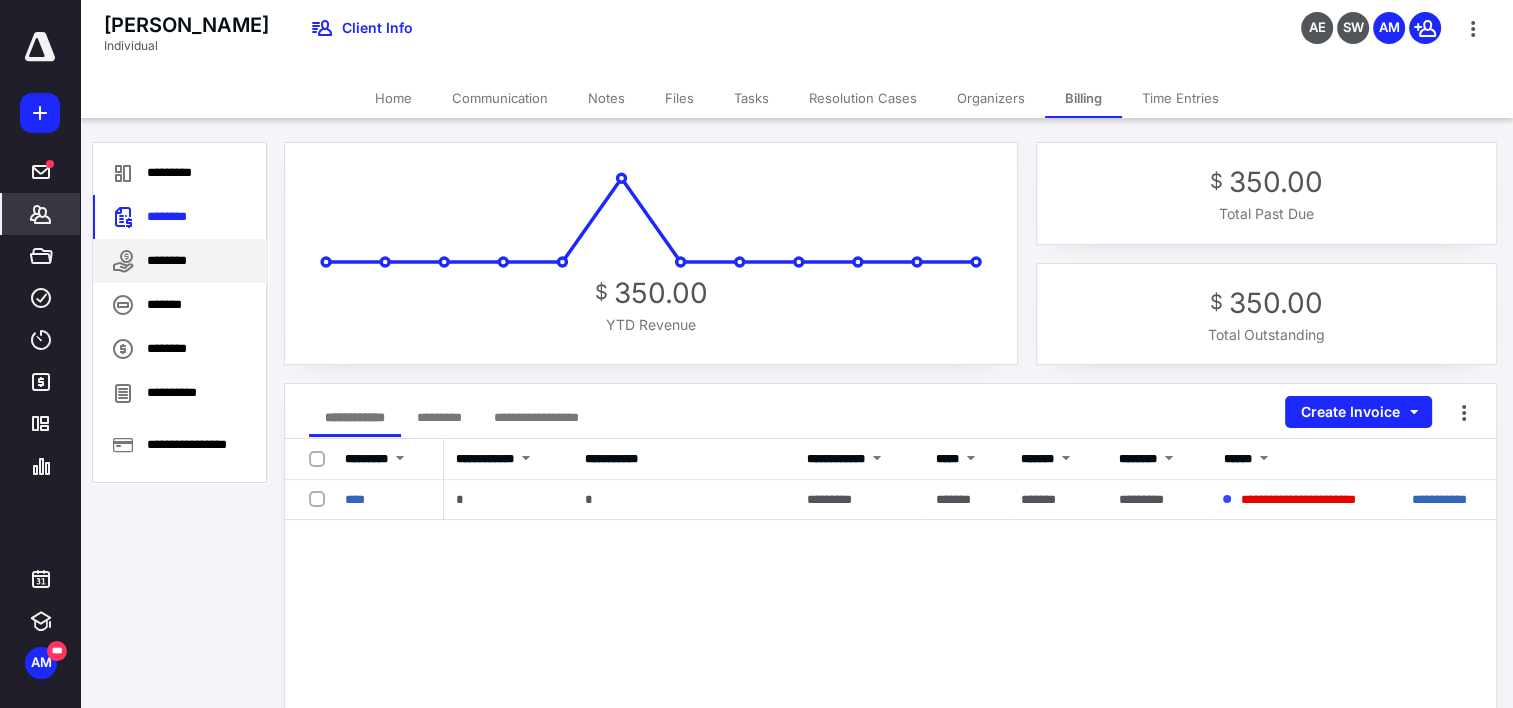 click on "********" at bounding box center (180, 261) 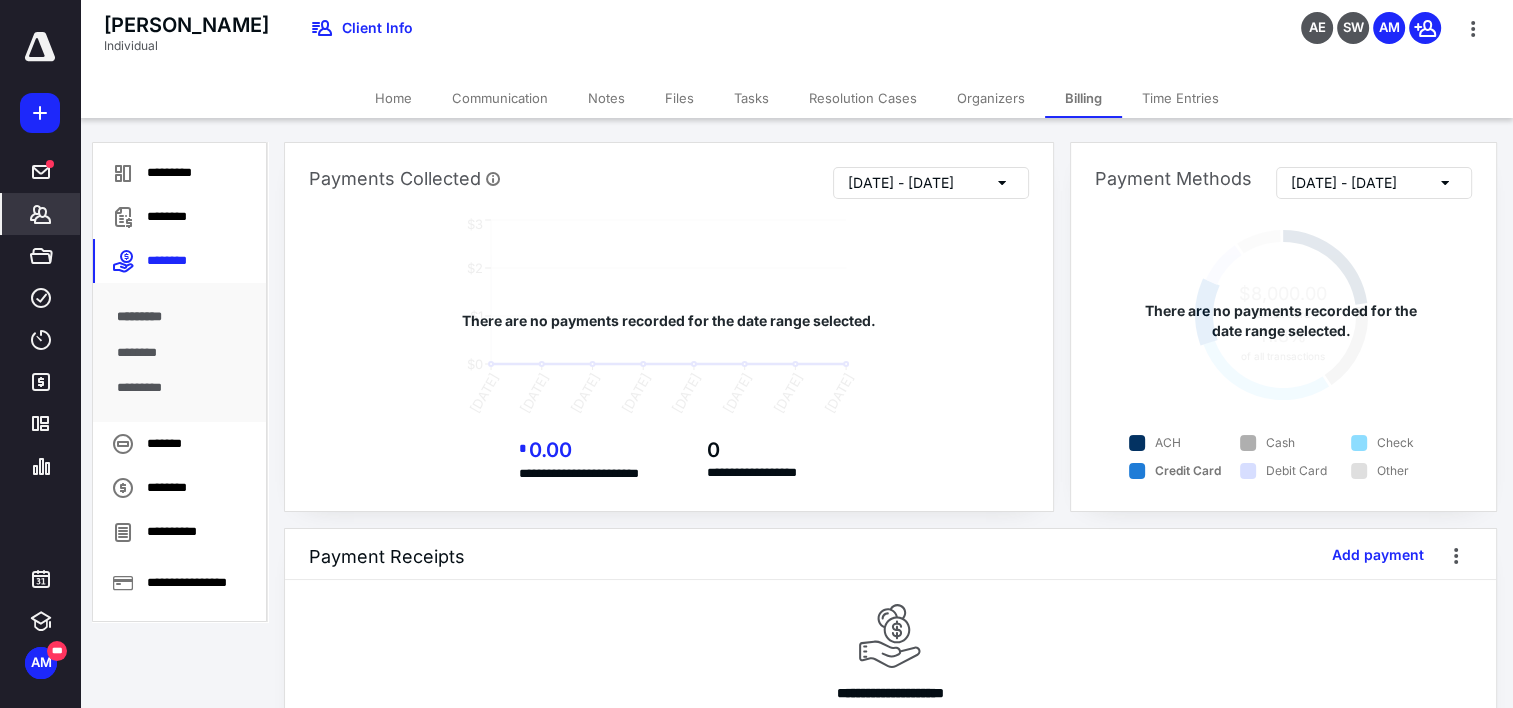 click on "[PERSON_NAME]" at bounding box center (186, 25) 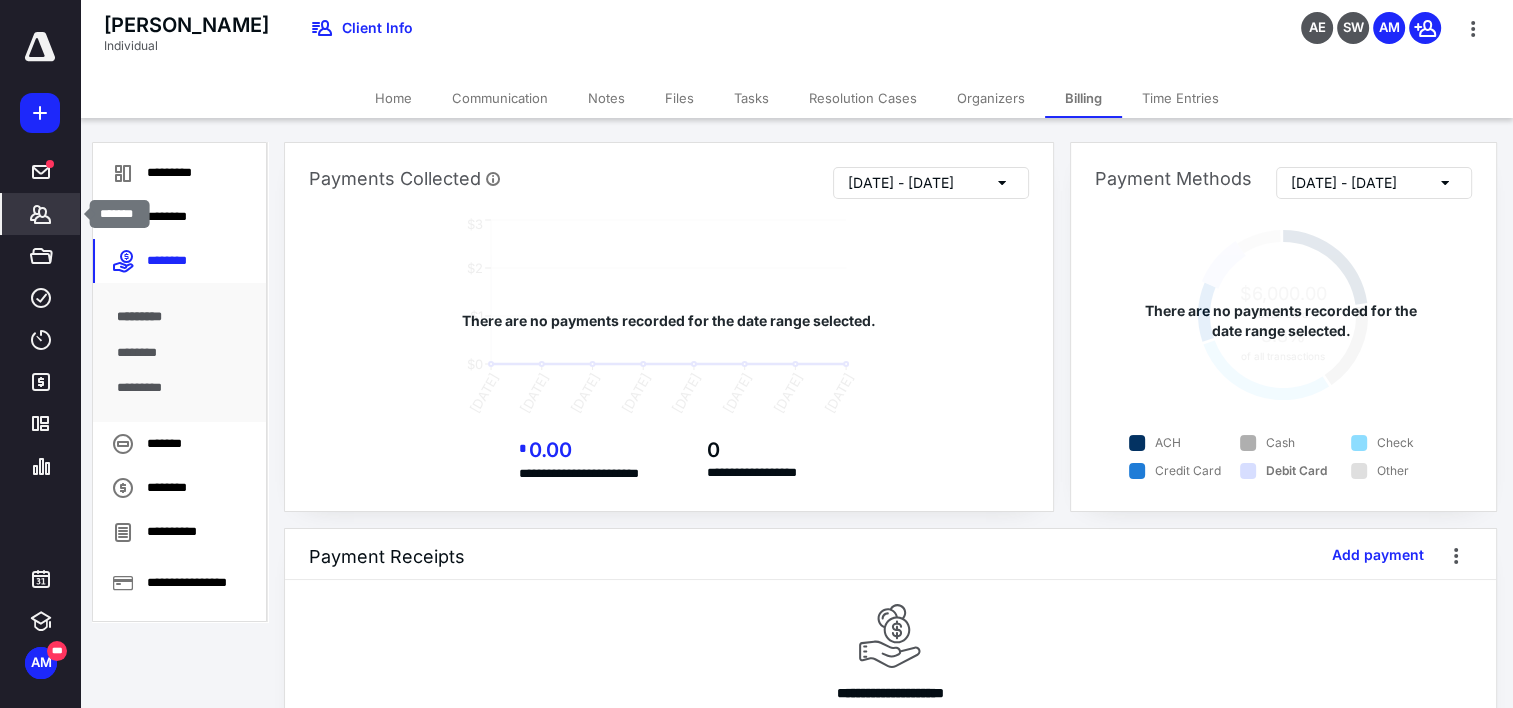 click 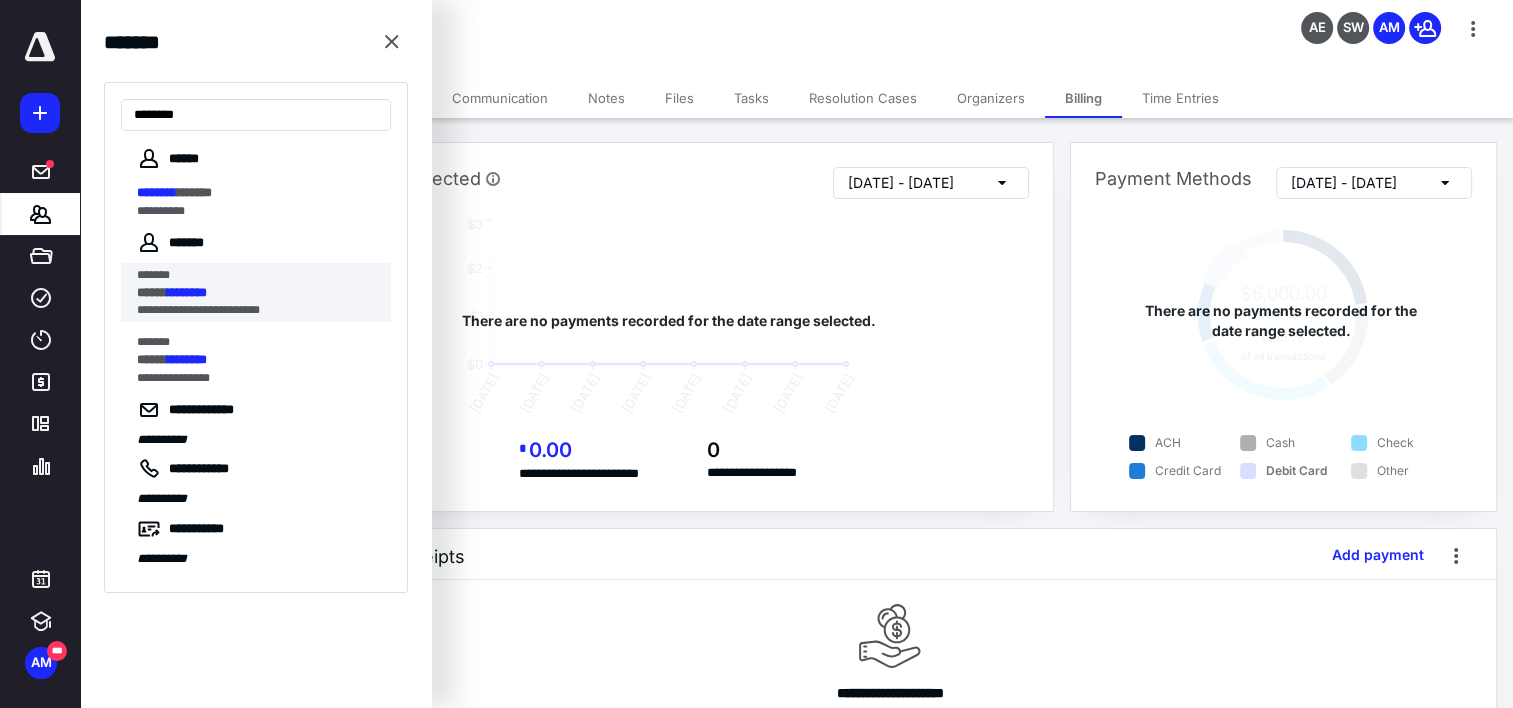 type on "********" 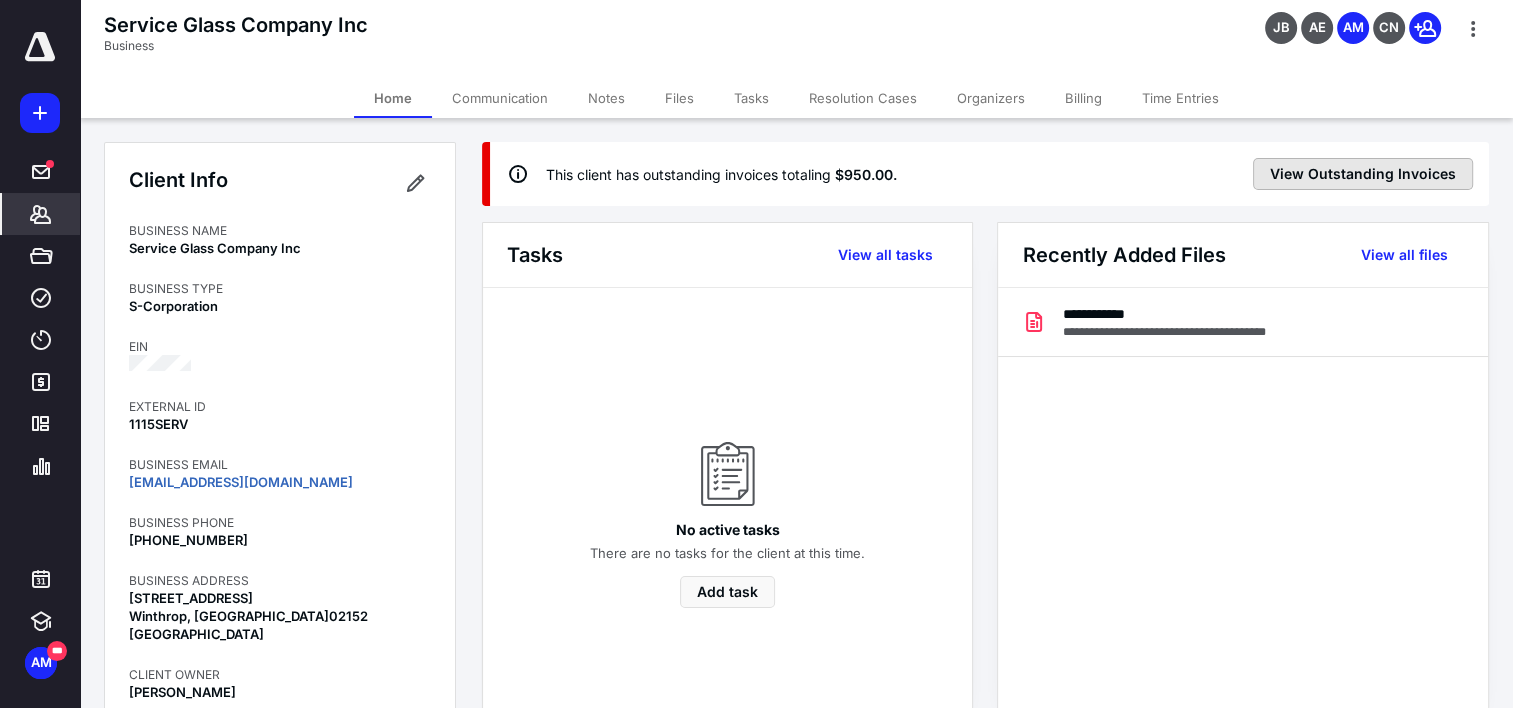 click on "View Outstanding Invoices" at bounding box center [1363, 174] 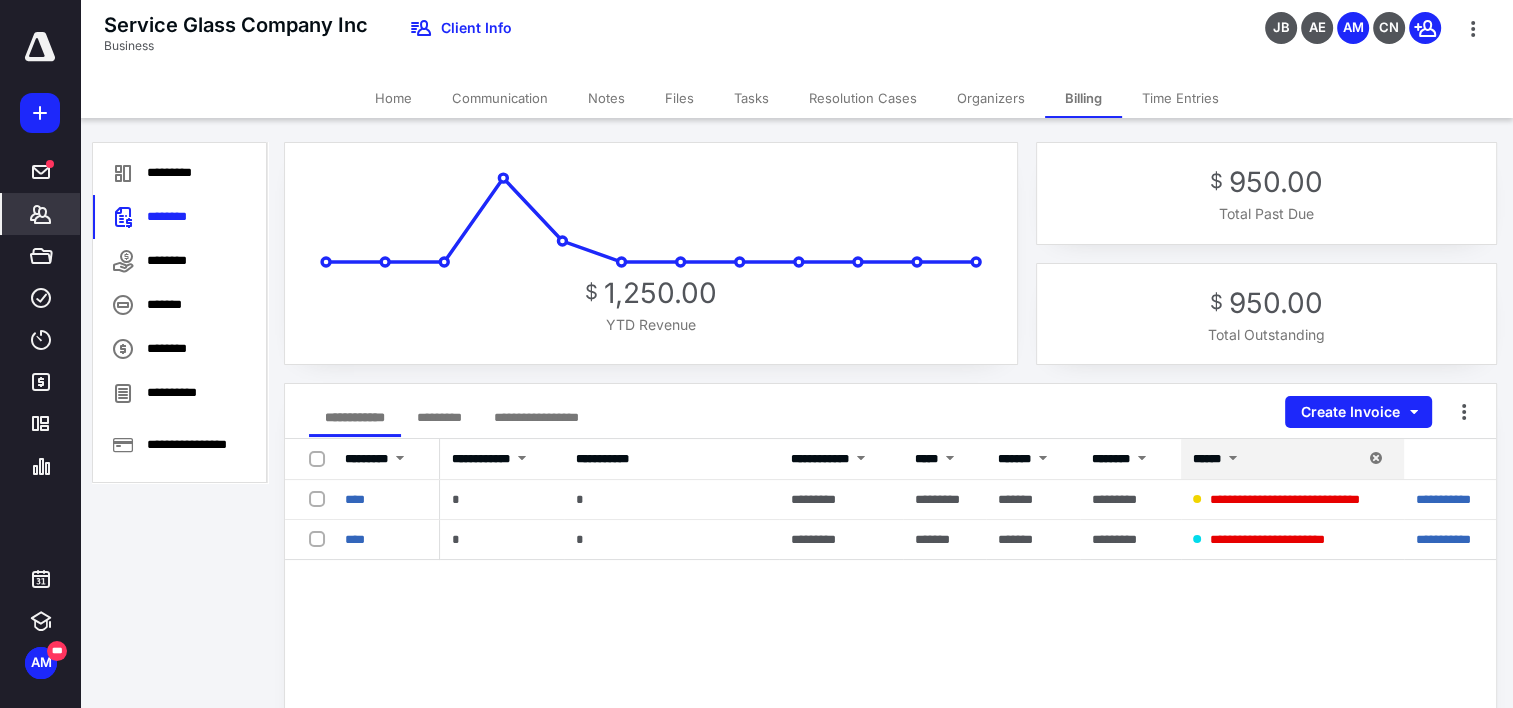 click on "**********" at bounding box center [890, 839] 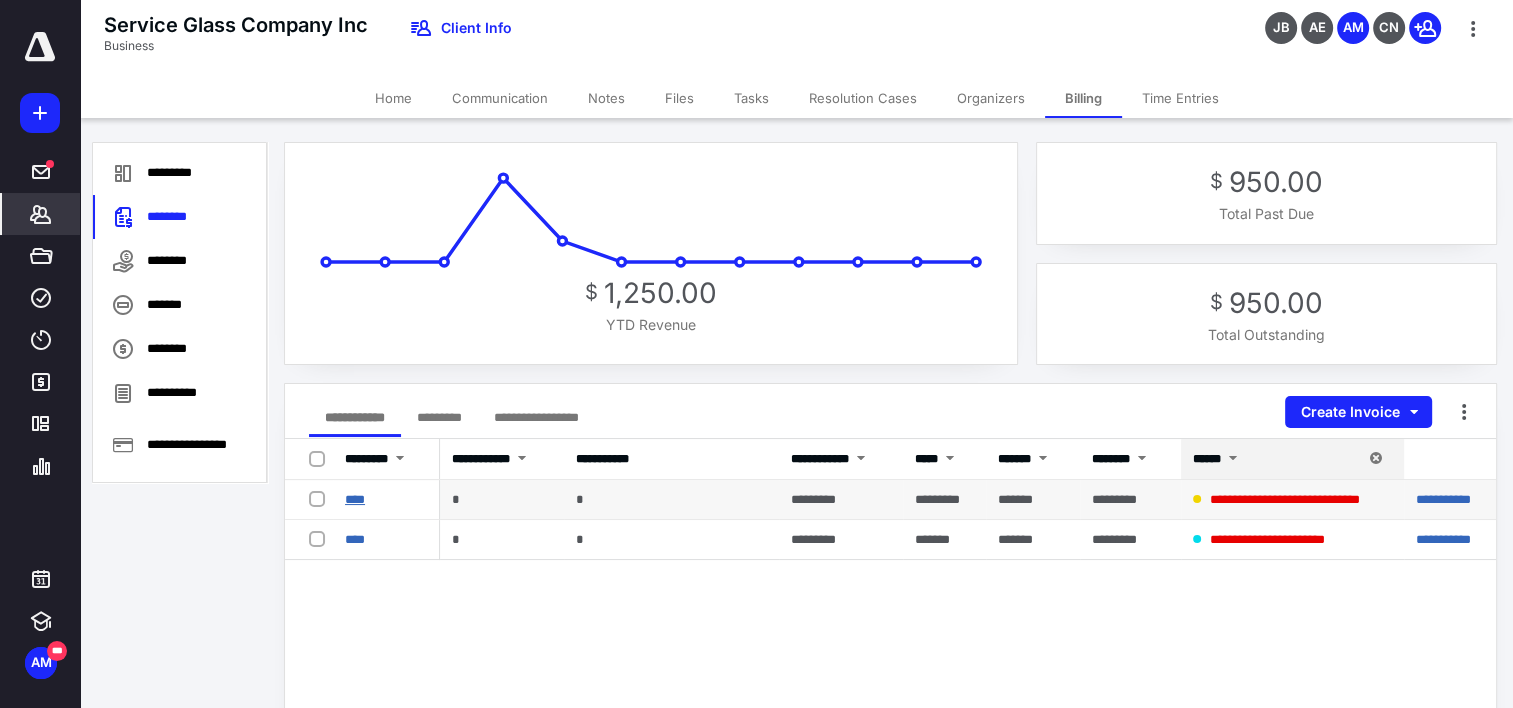 click on "****" at bounding box center (355, 499) 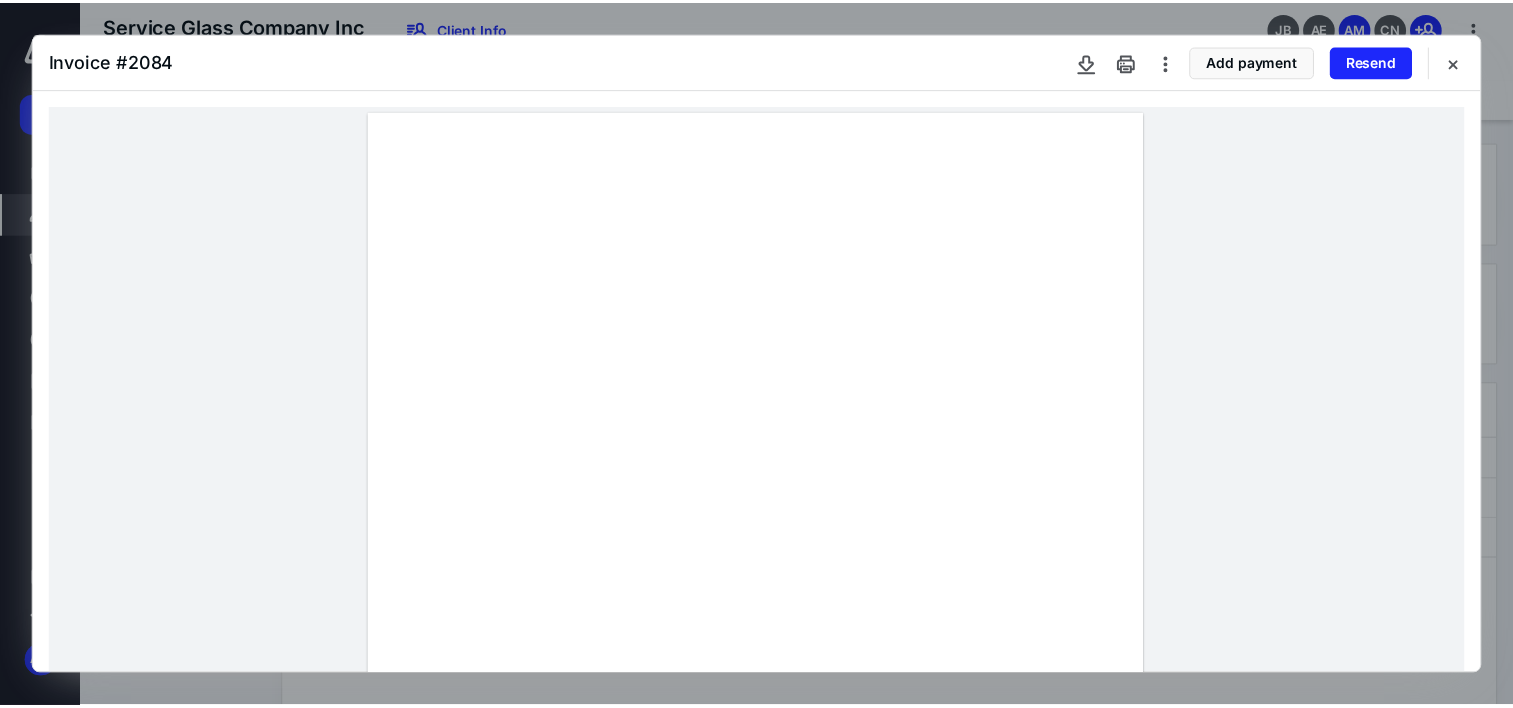 scroll, scrollTop: 76, scrollLeft: 0, axis: vertical 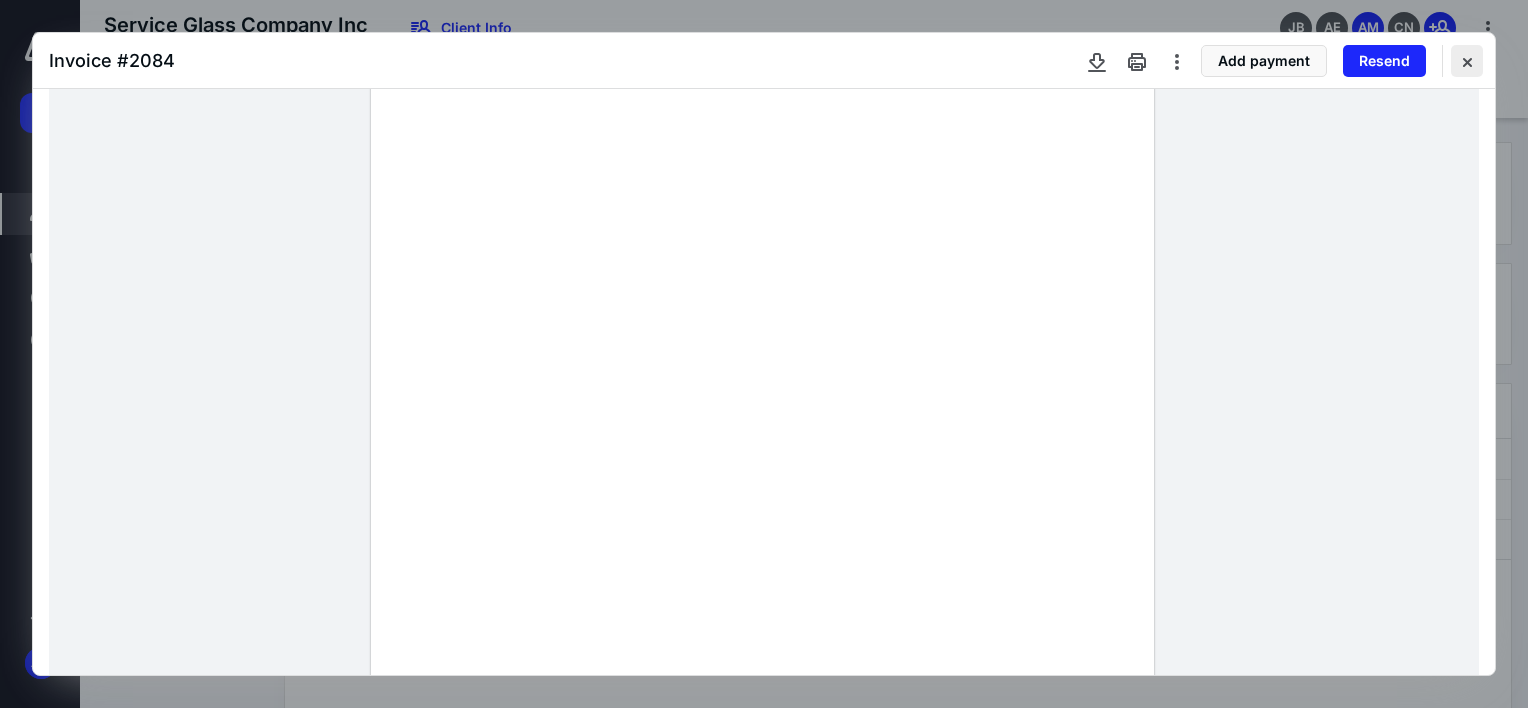 click at bounding box center (1467, 61) 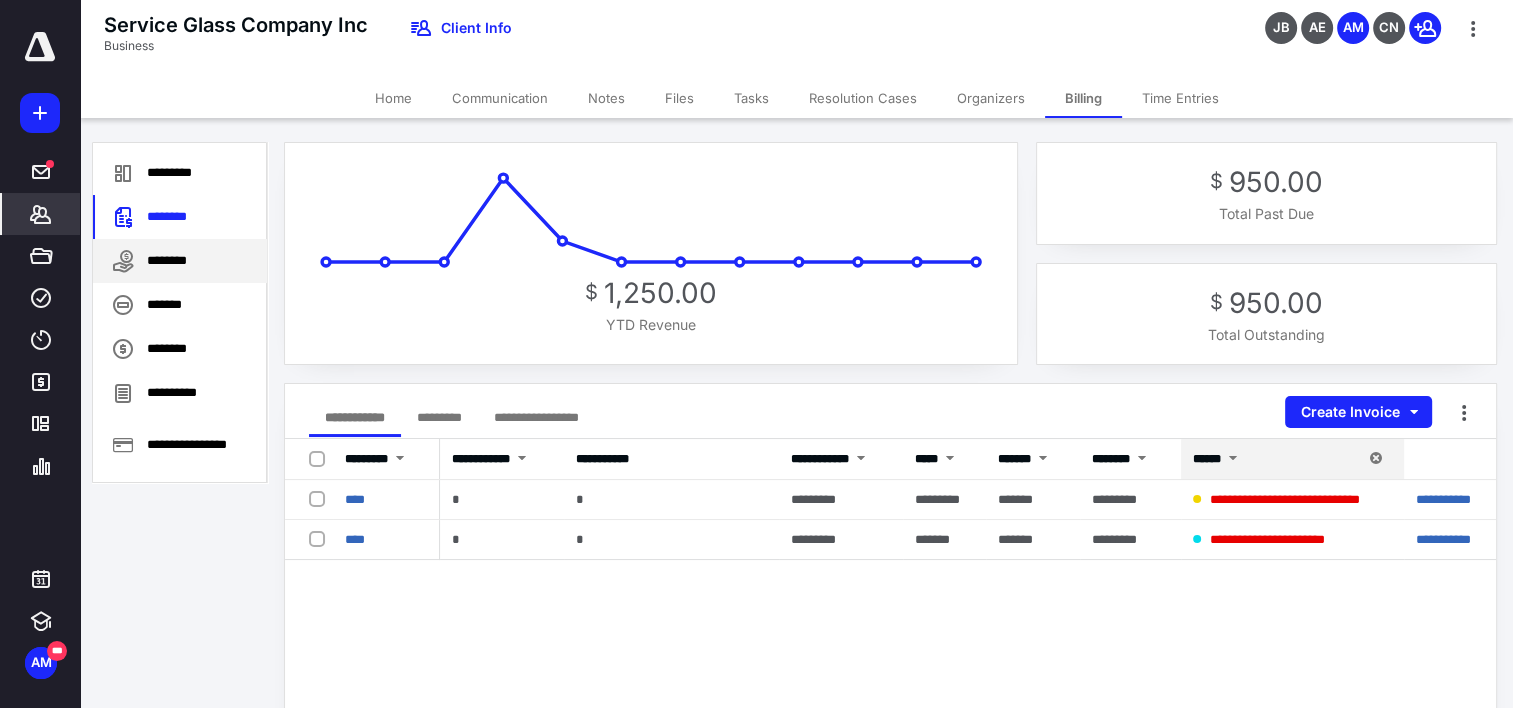 click on "********" at bounding box center [180, 261] 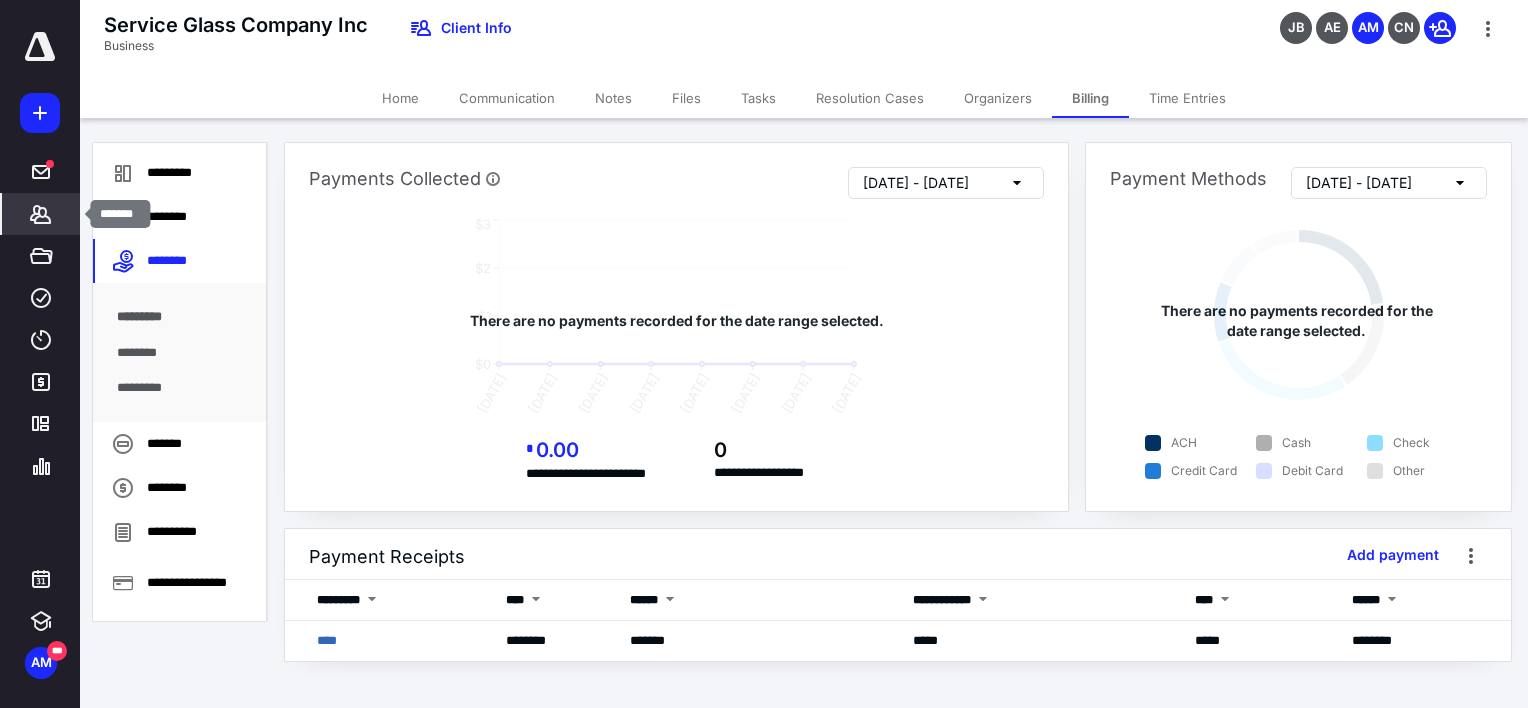 click 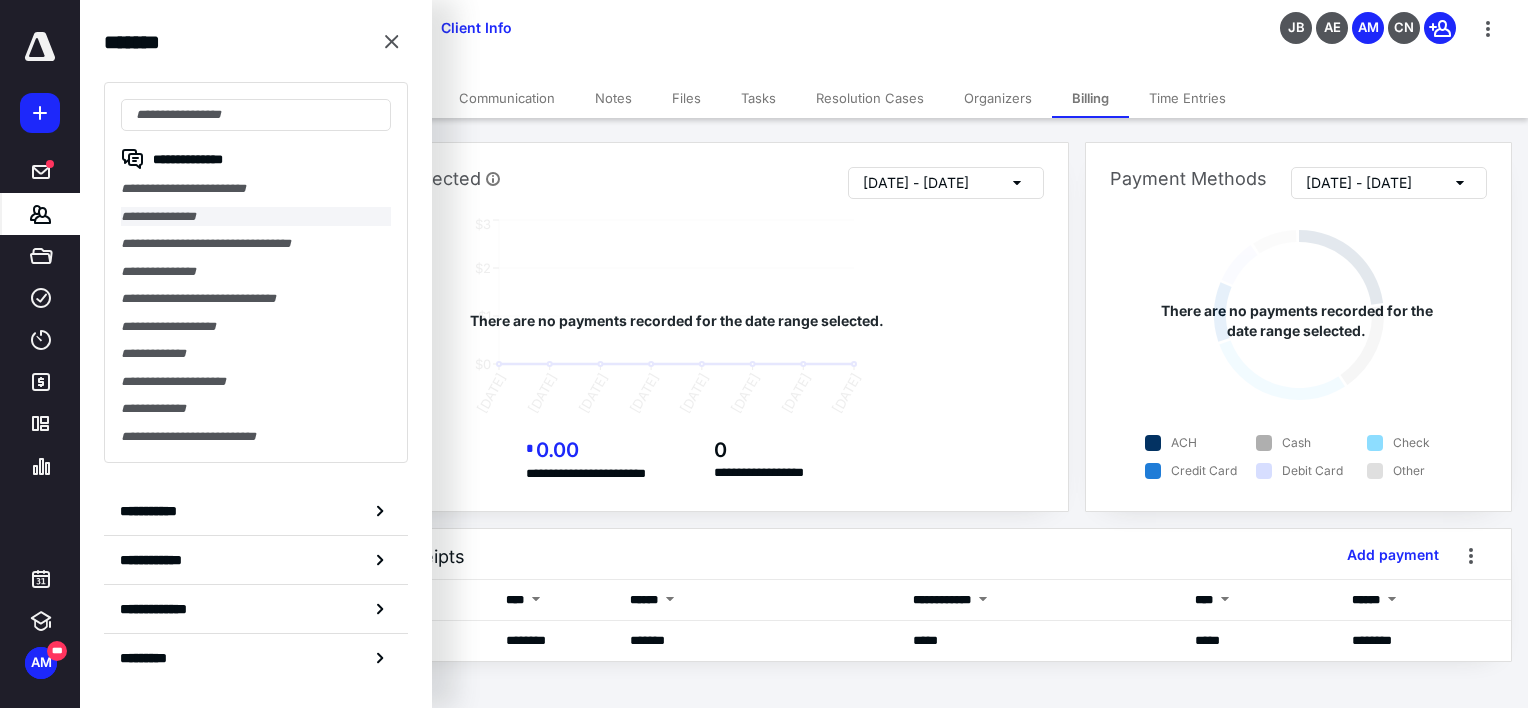 click on "**********" at bounding box center [256, 217] 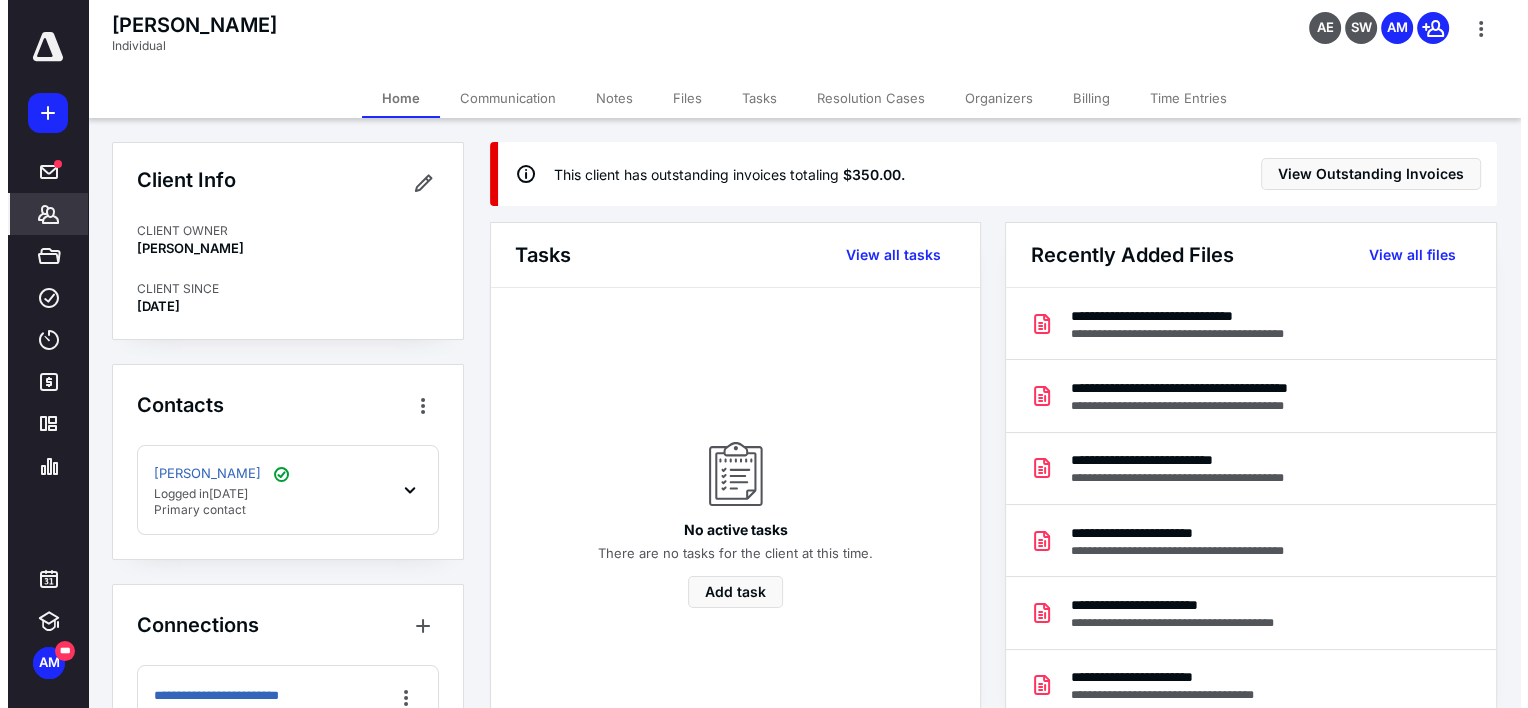 scroll, scrollTop: 69, scrollLeft: 0, axis: vertical 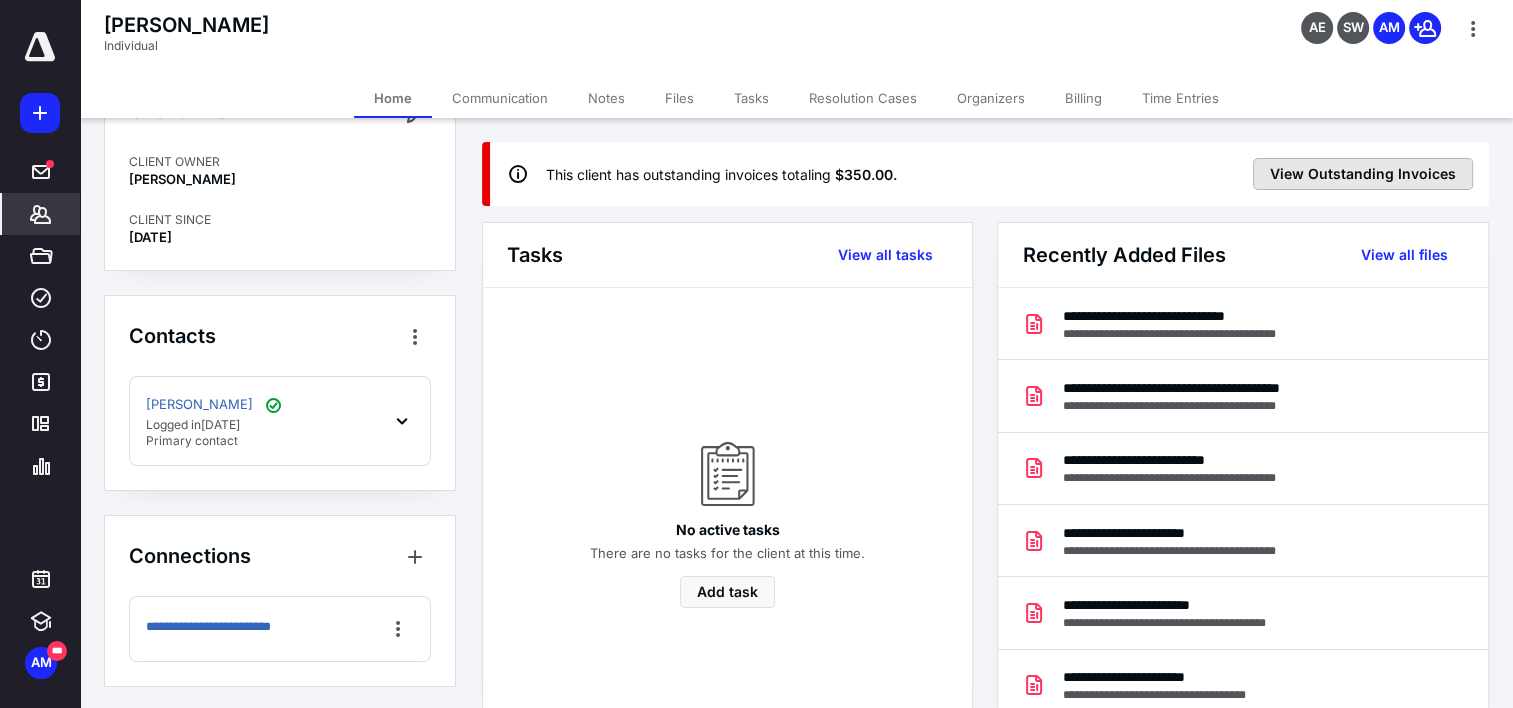 click on "View Outstanding Invoices" at bounding box center (1363, 174) 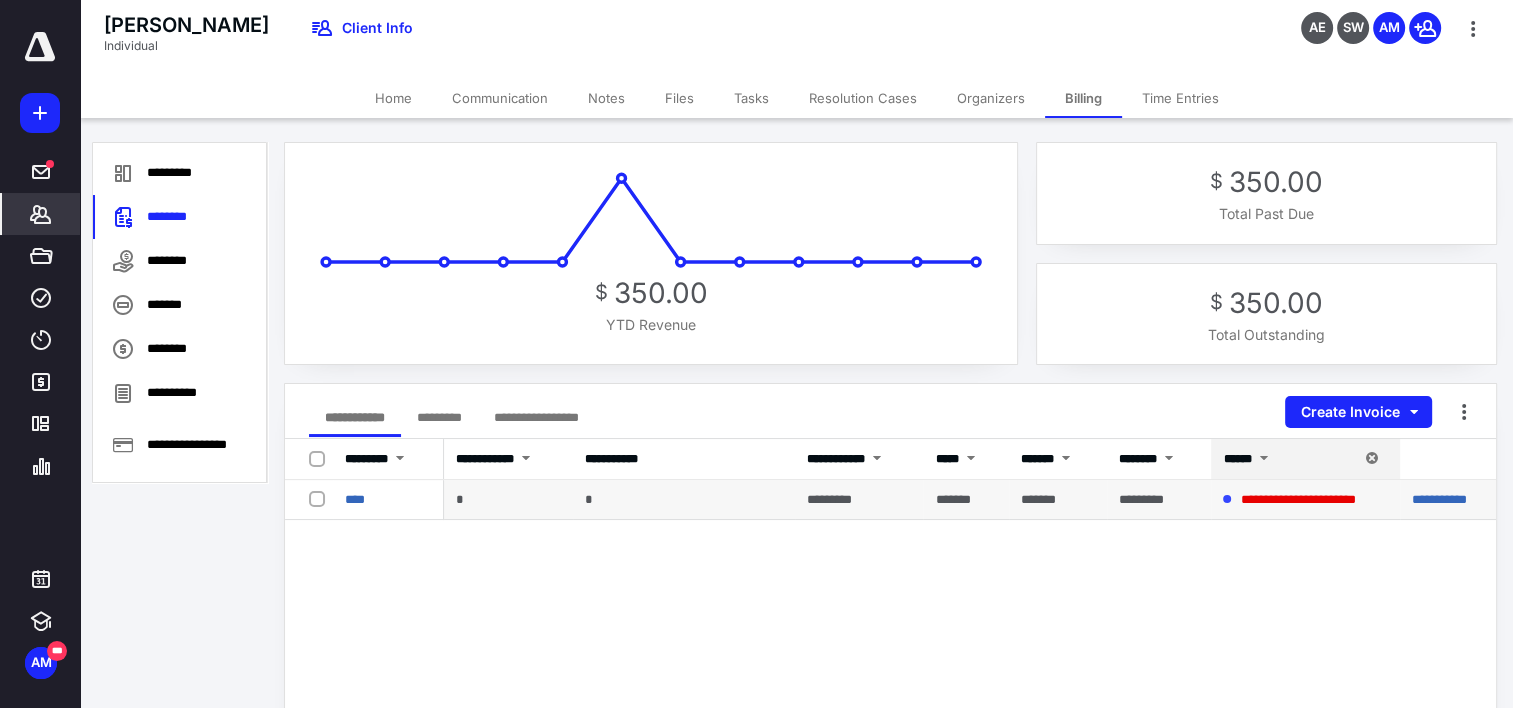click at bounding box center (321, 498) 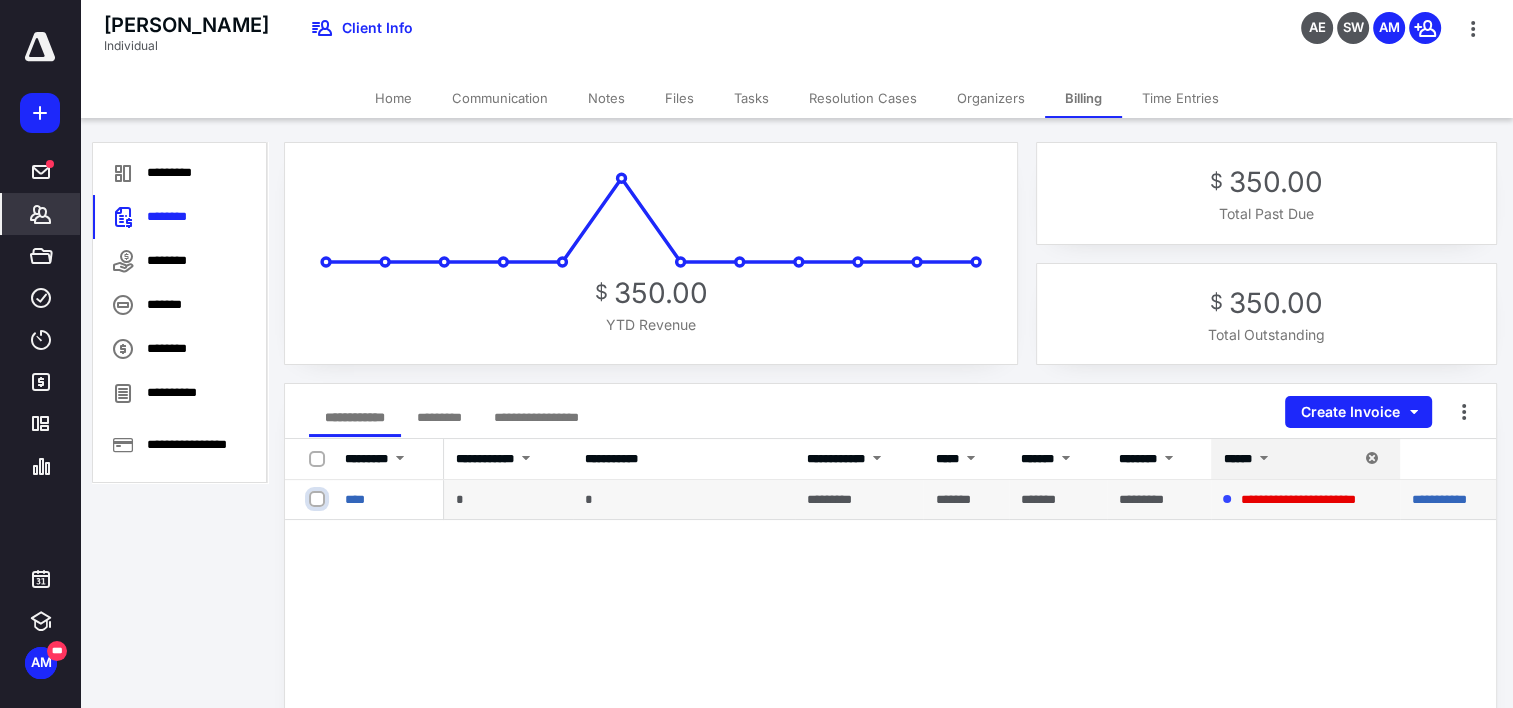 click at bounding box center [319, 499] 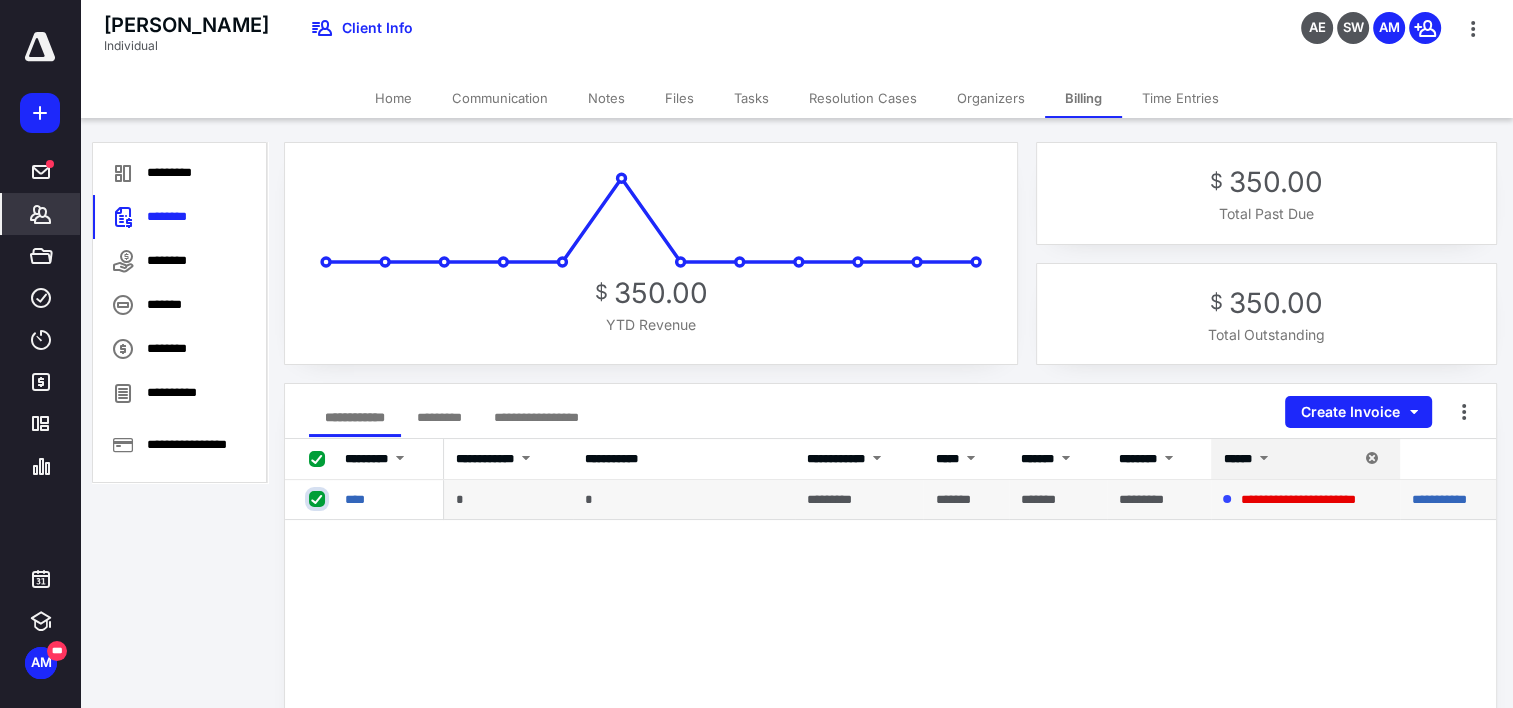 checkbox on "true" 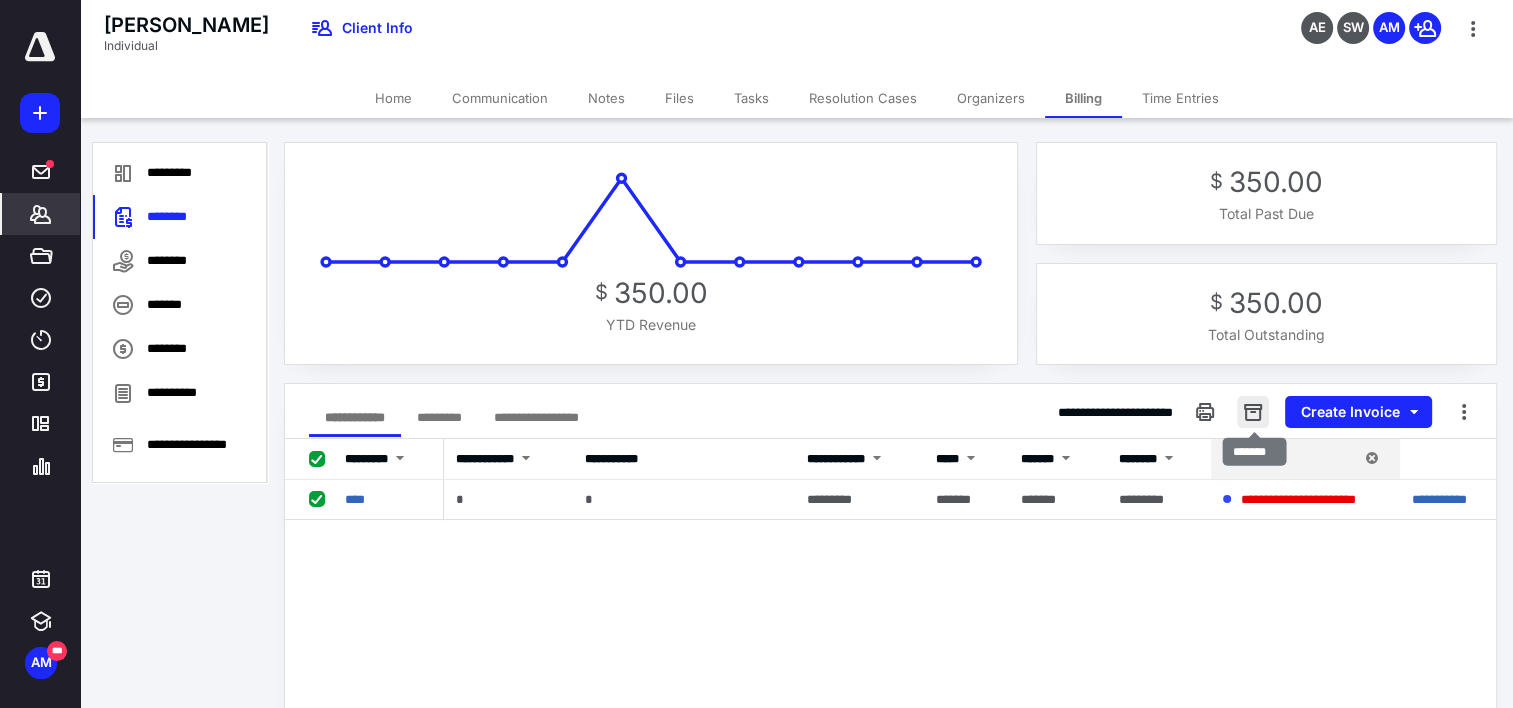 click at bounding box center [1253, 412] 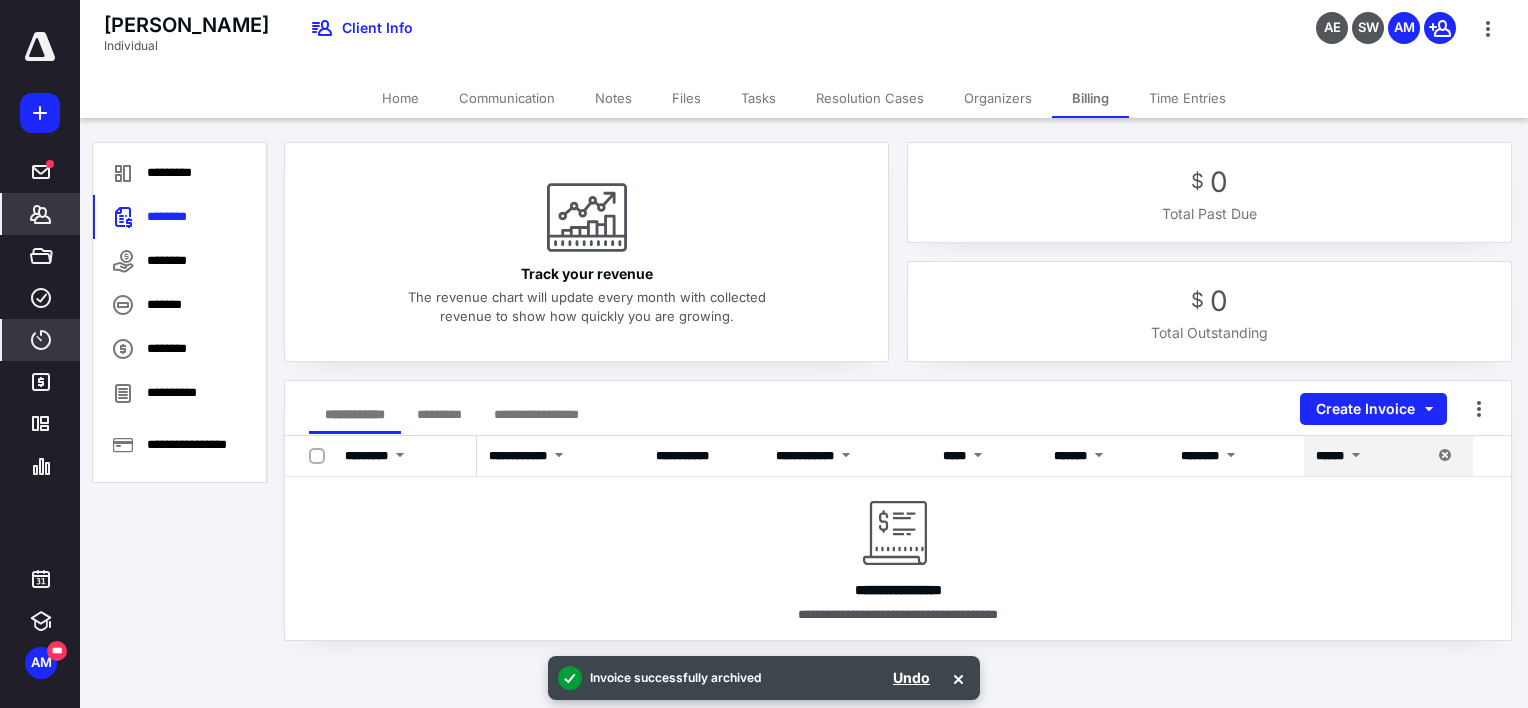 click 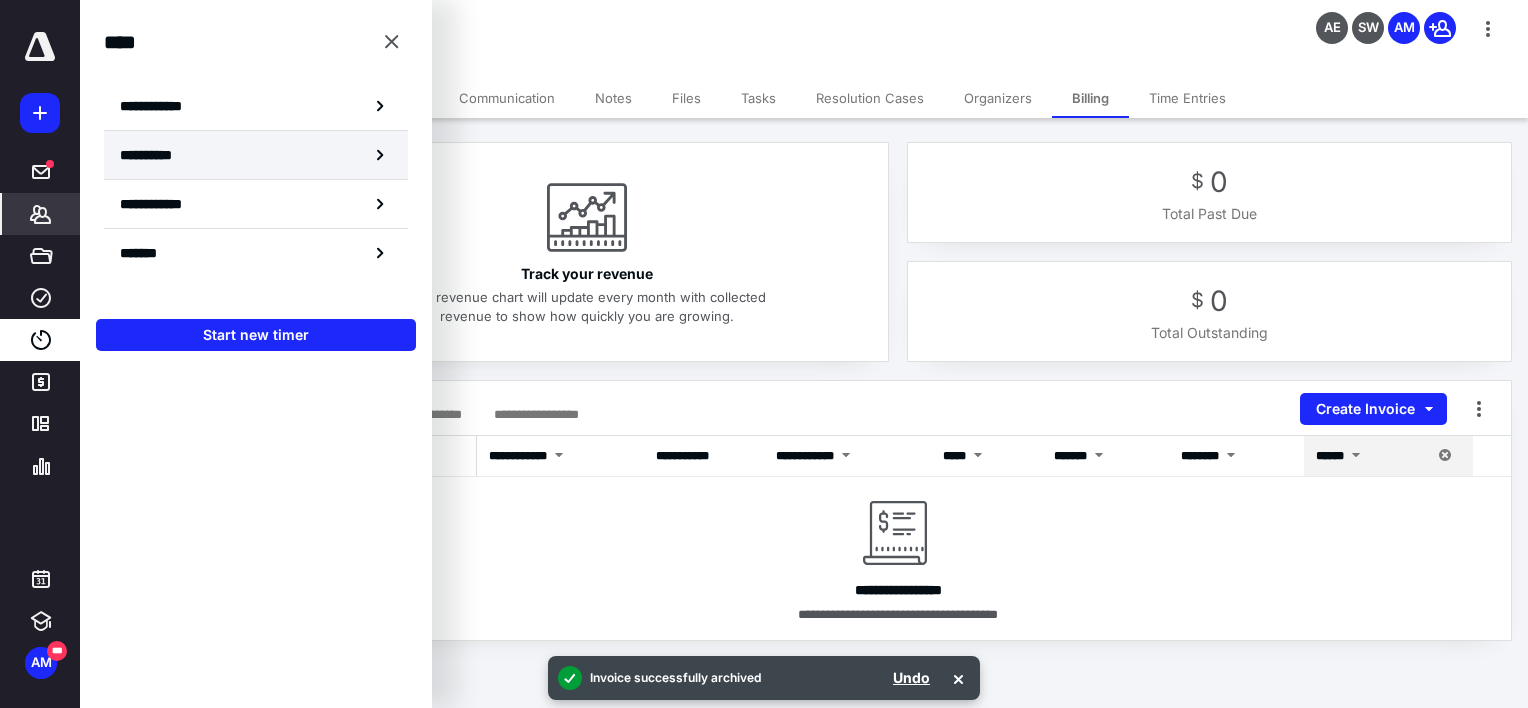 click on "**********" at bounding box center (158, 155) 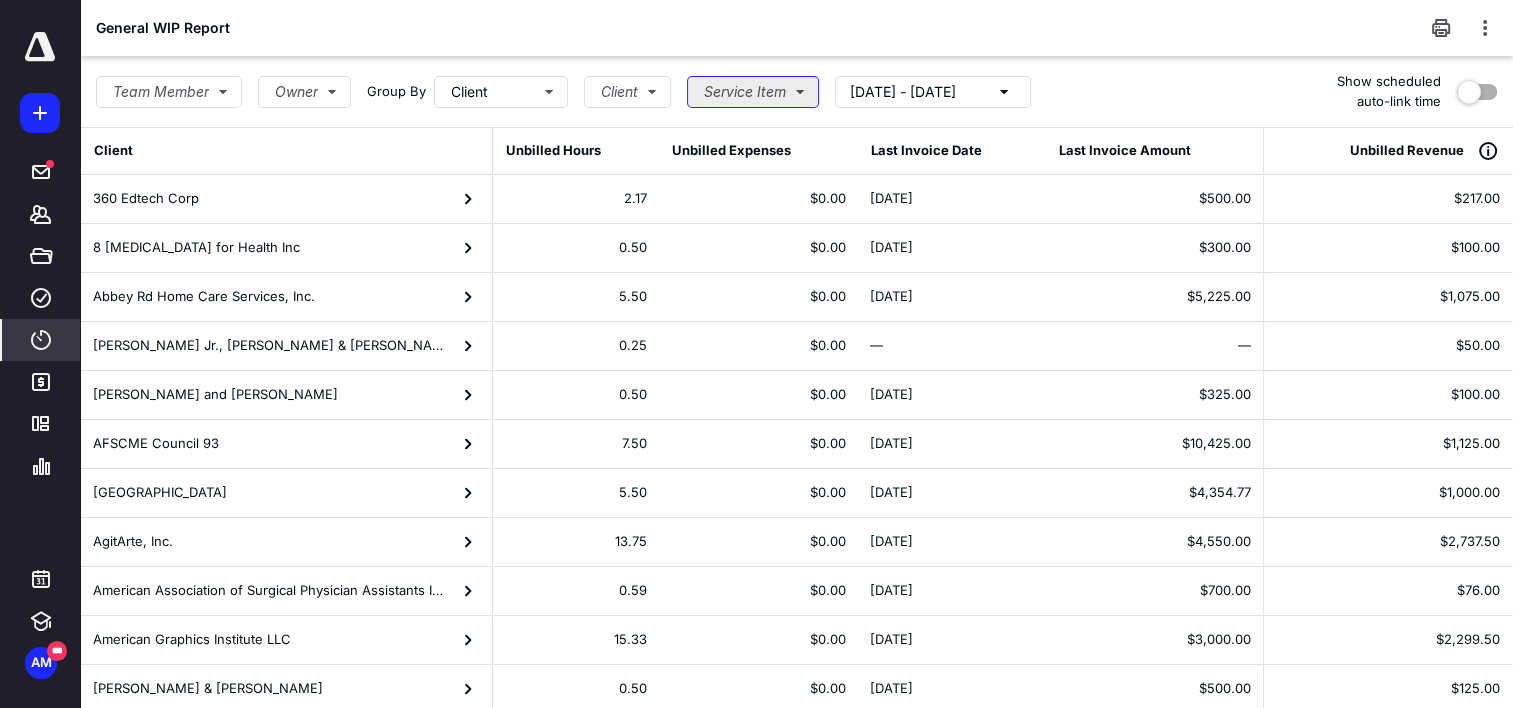 click on "Service Item" at bounding box center (753, 92) 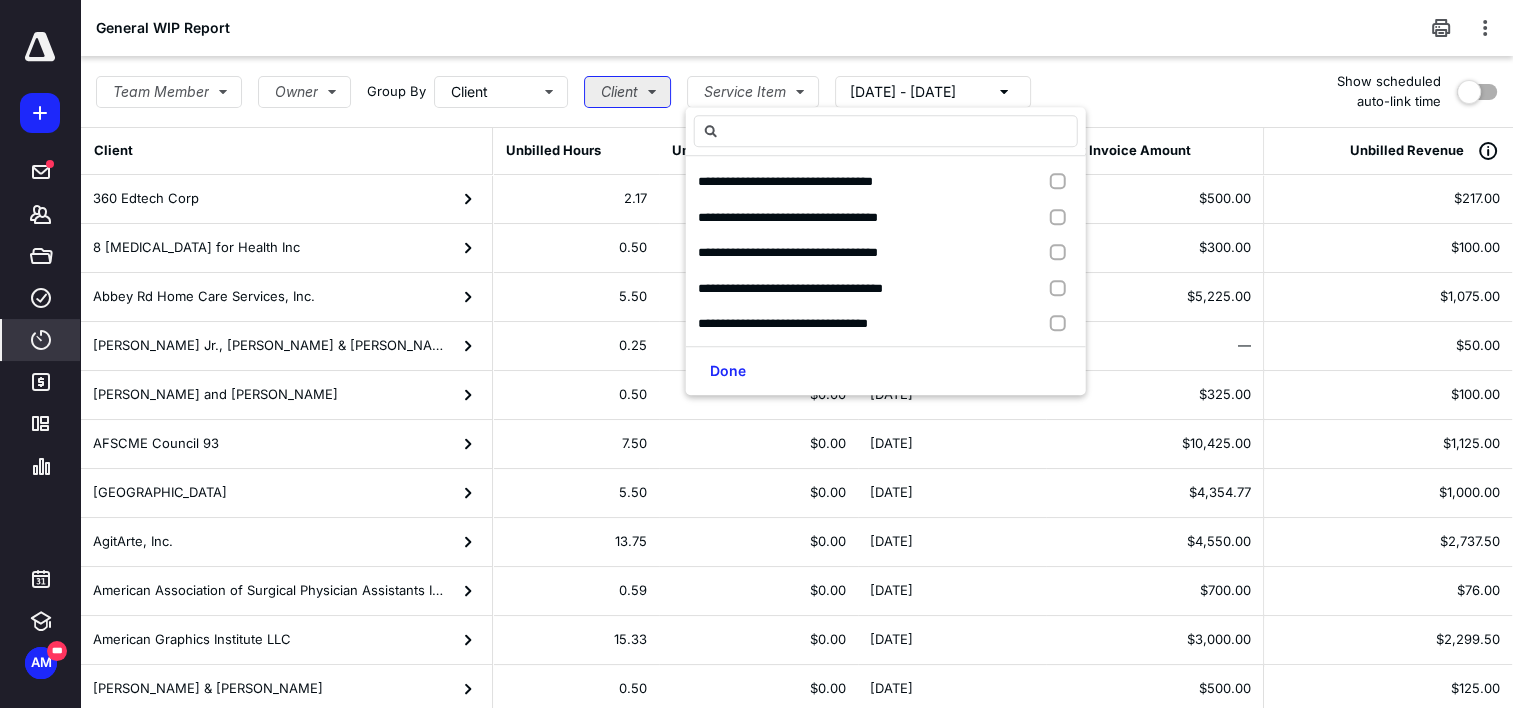 click on "Client" at bounding box center [627, 92] 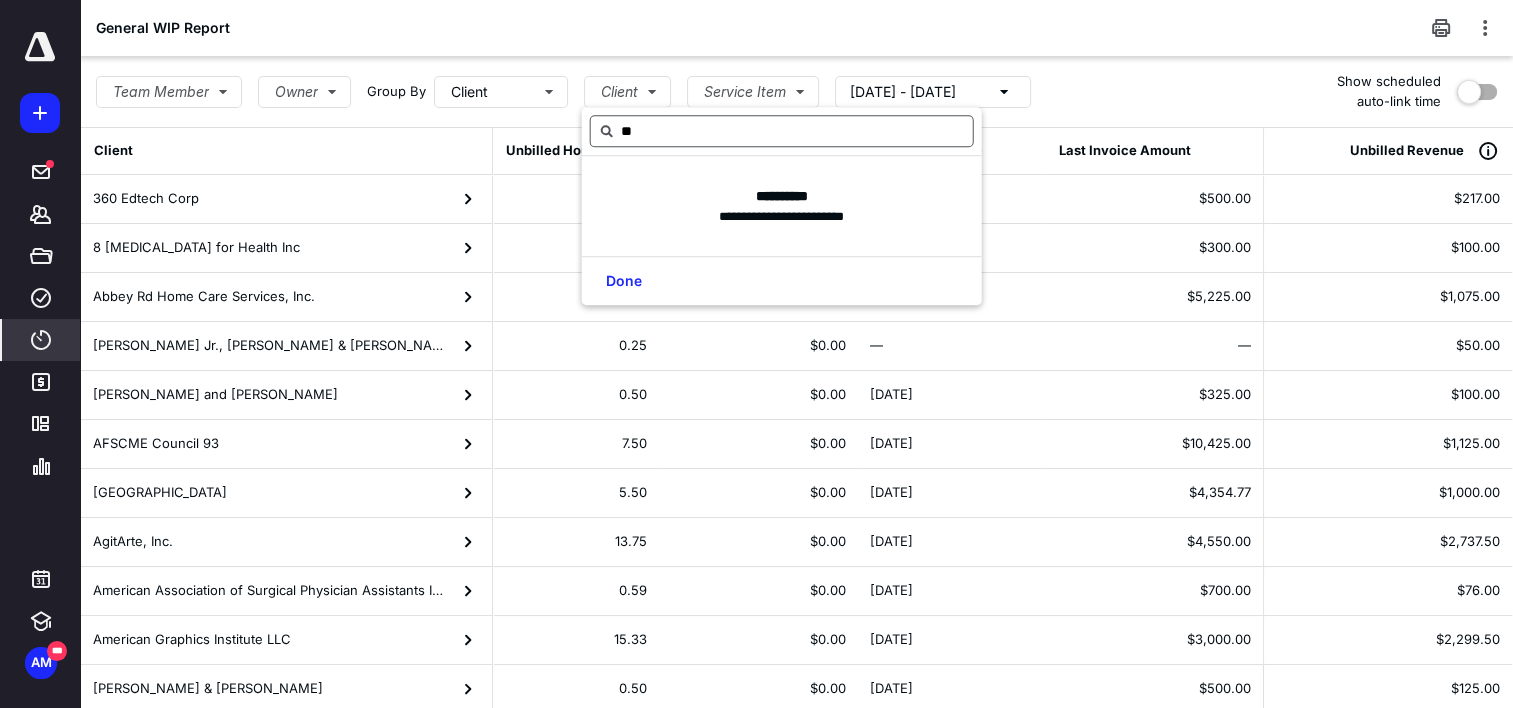 type on "*" 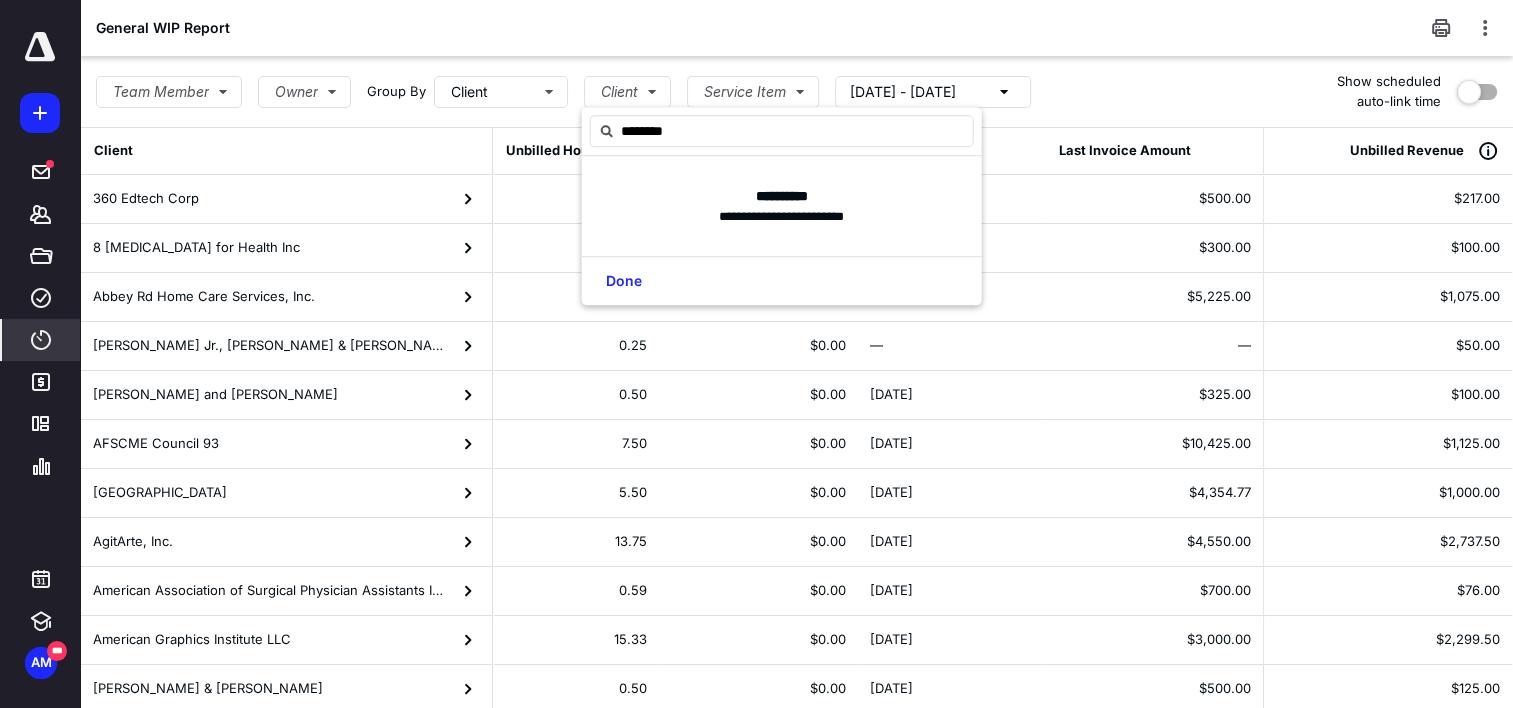 type on "********" 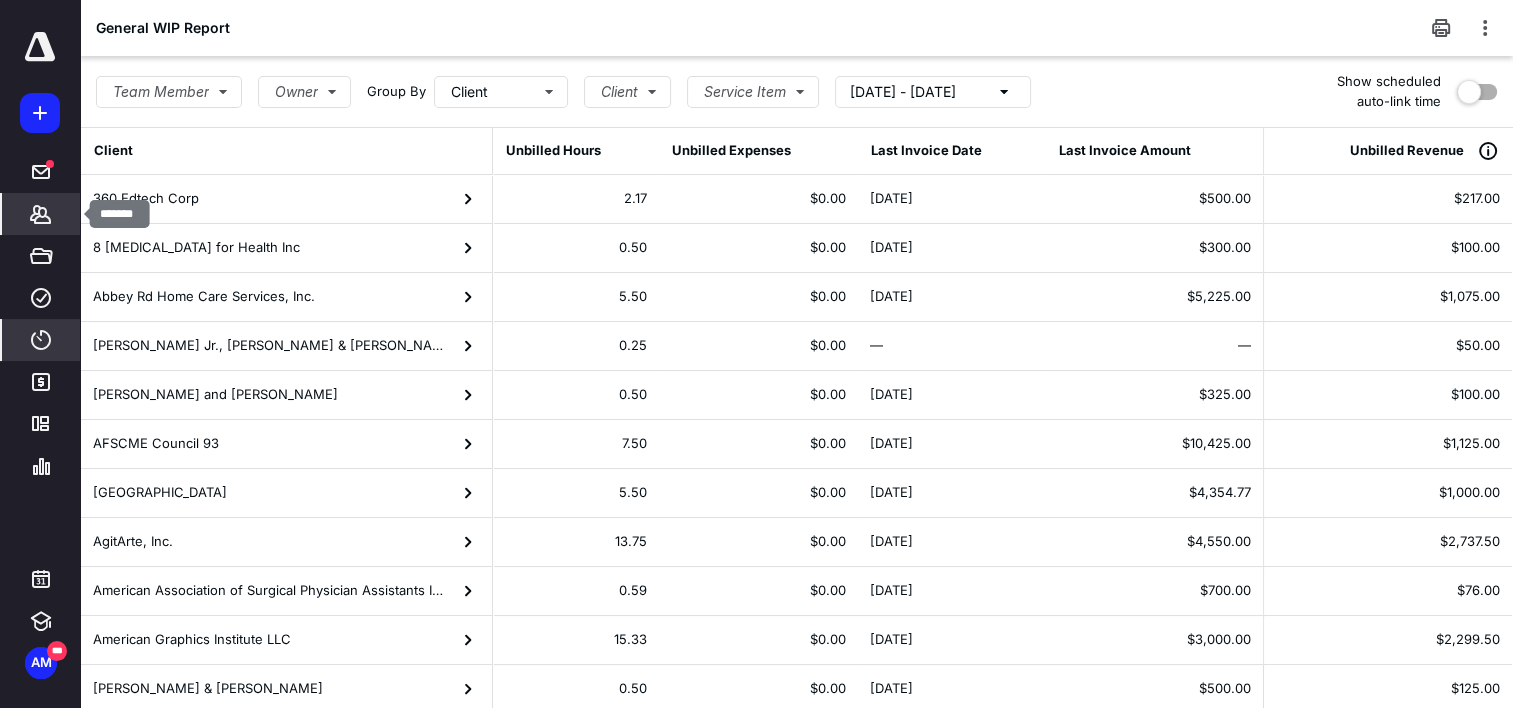 click 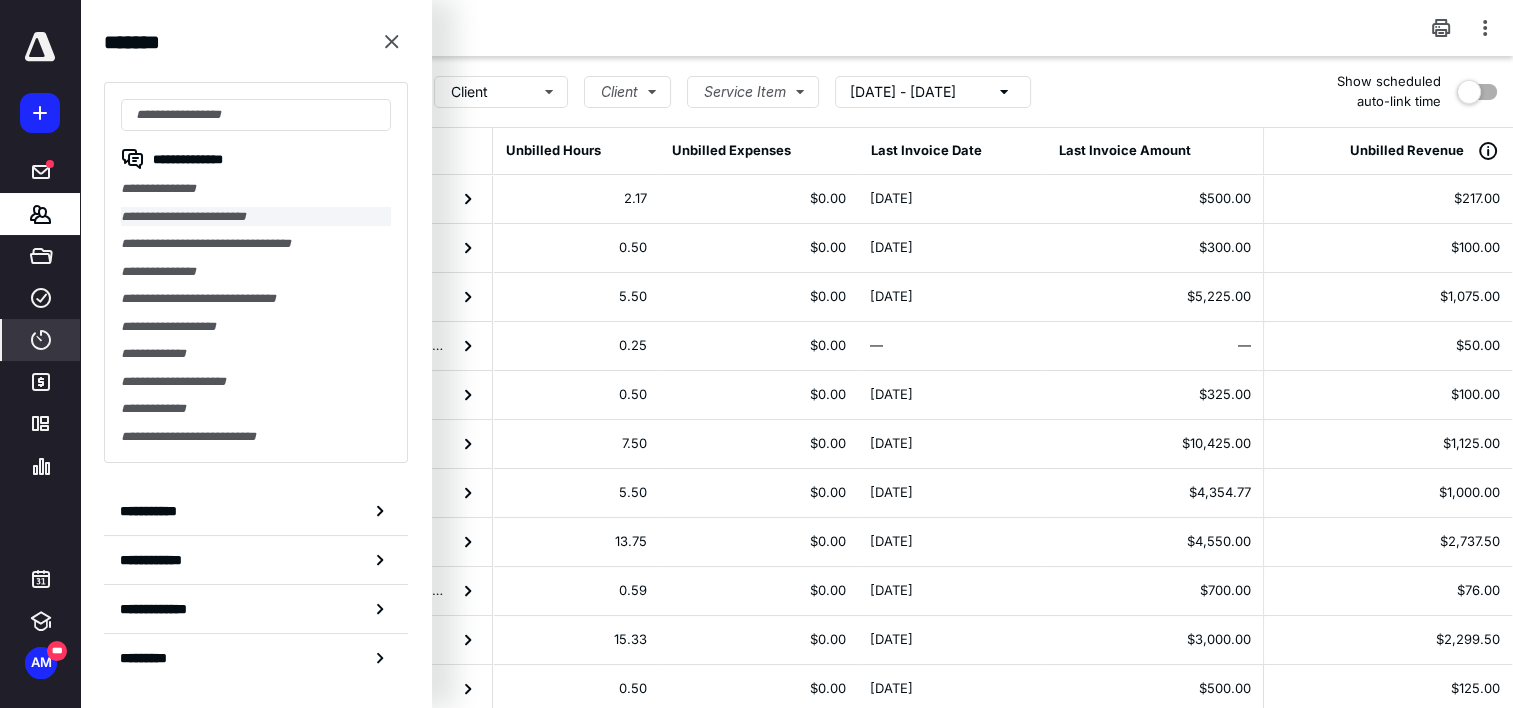 click on "**********" at bounding box center (256, 217) 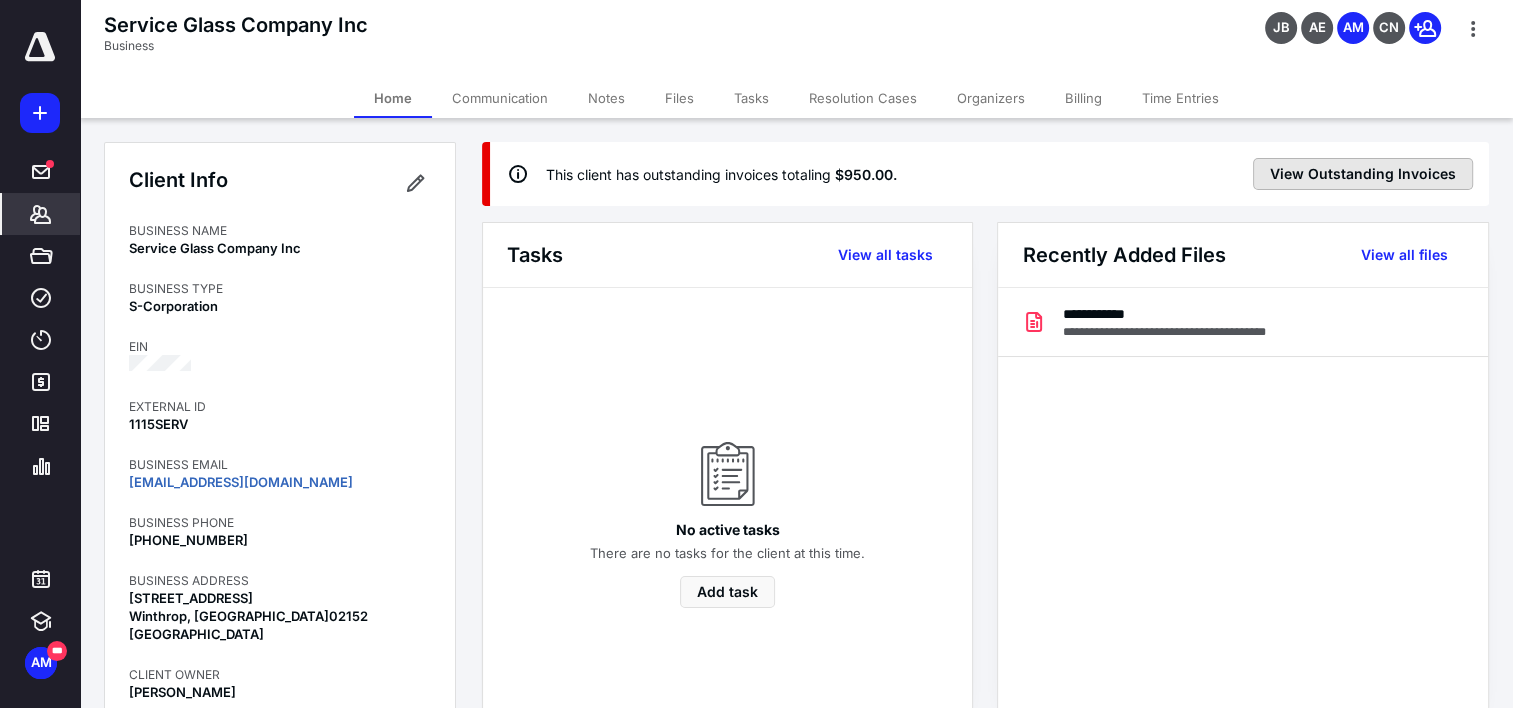 click on "View Outstanding Invoices" at bounding box center (1363, 174) 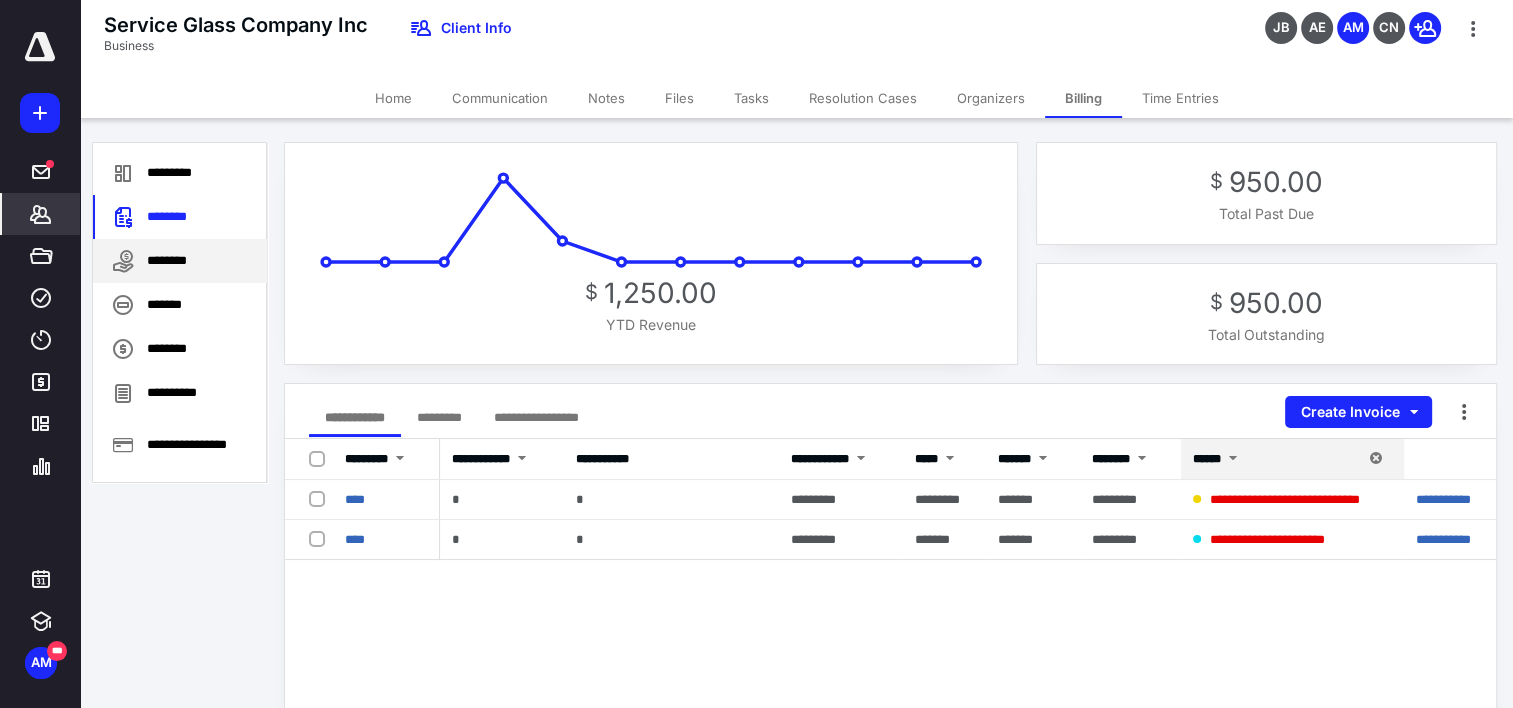 click on "********" at bounding box center [180, 261] 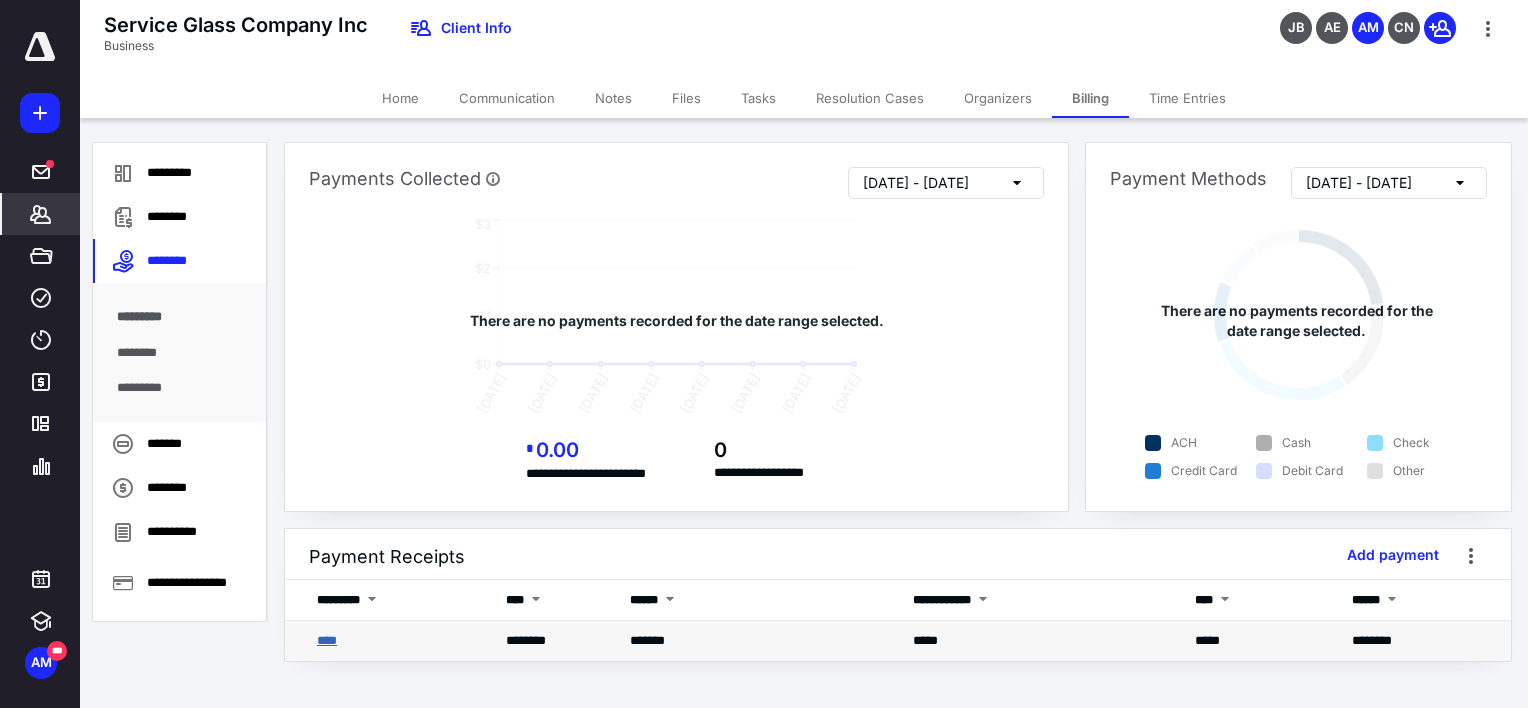 click on "****" at bounding box center [327, 640] 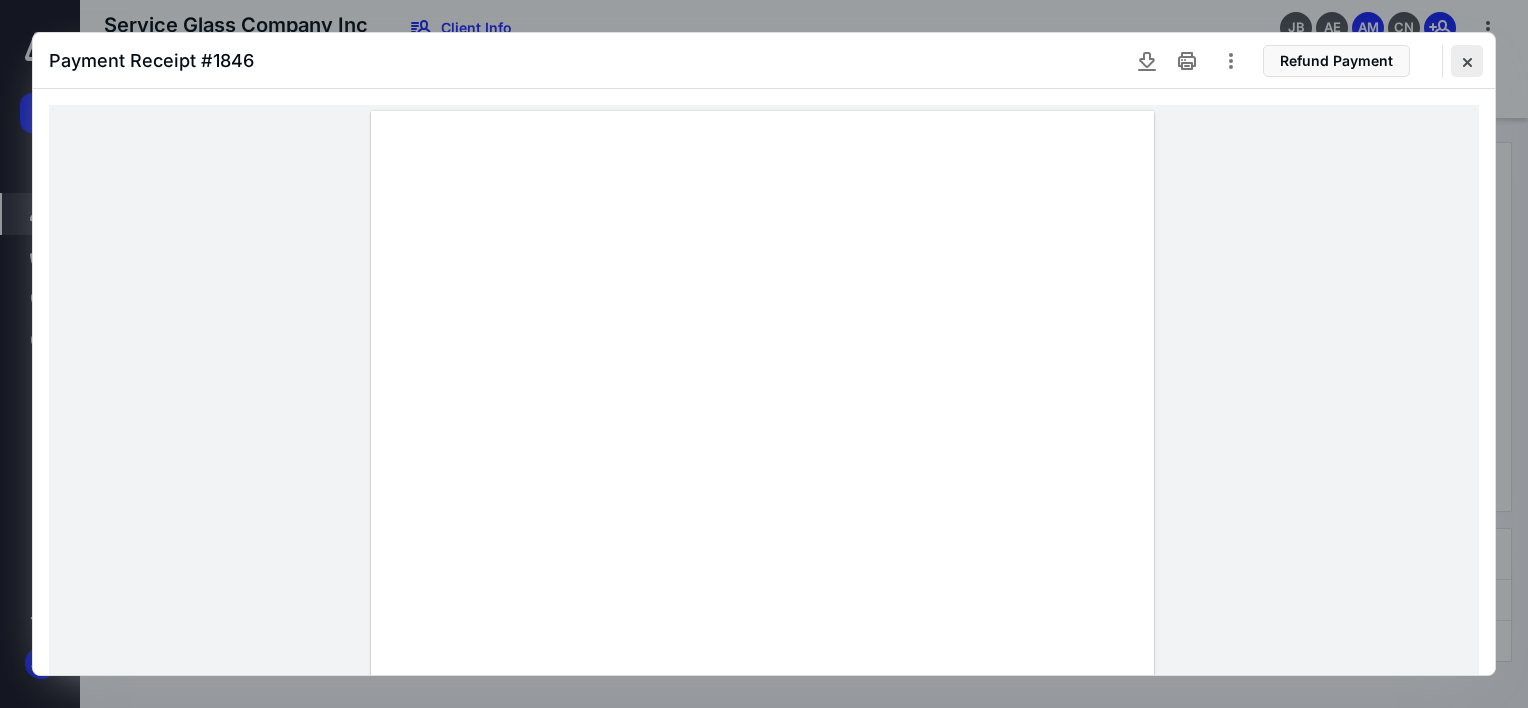 click at bounding box center [1467, 61] 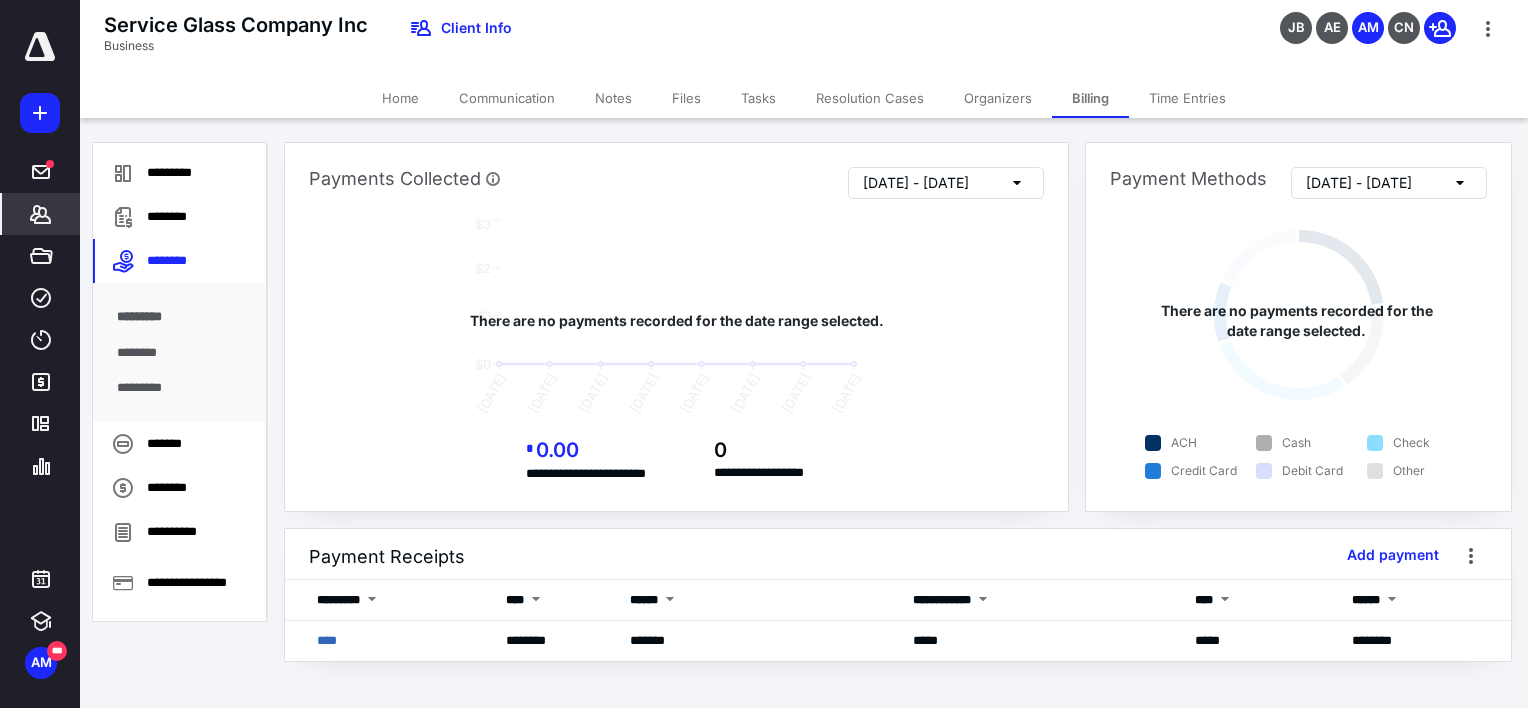 click on "Home" at bounding box center (400, 98) 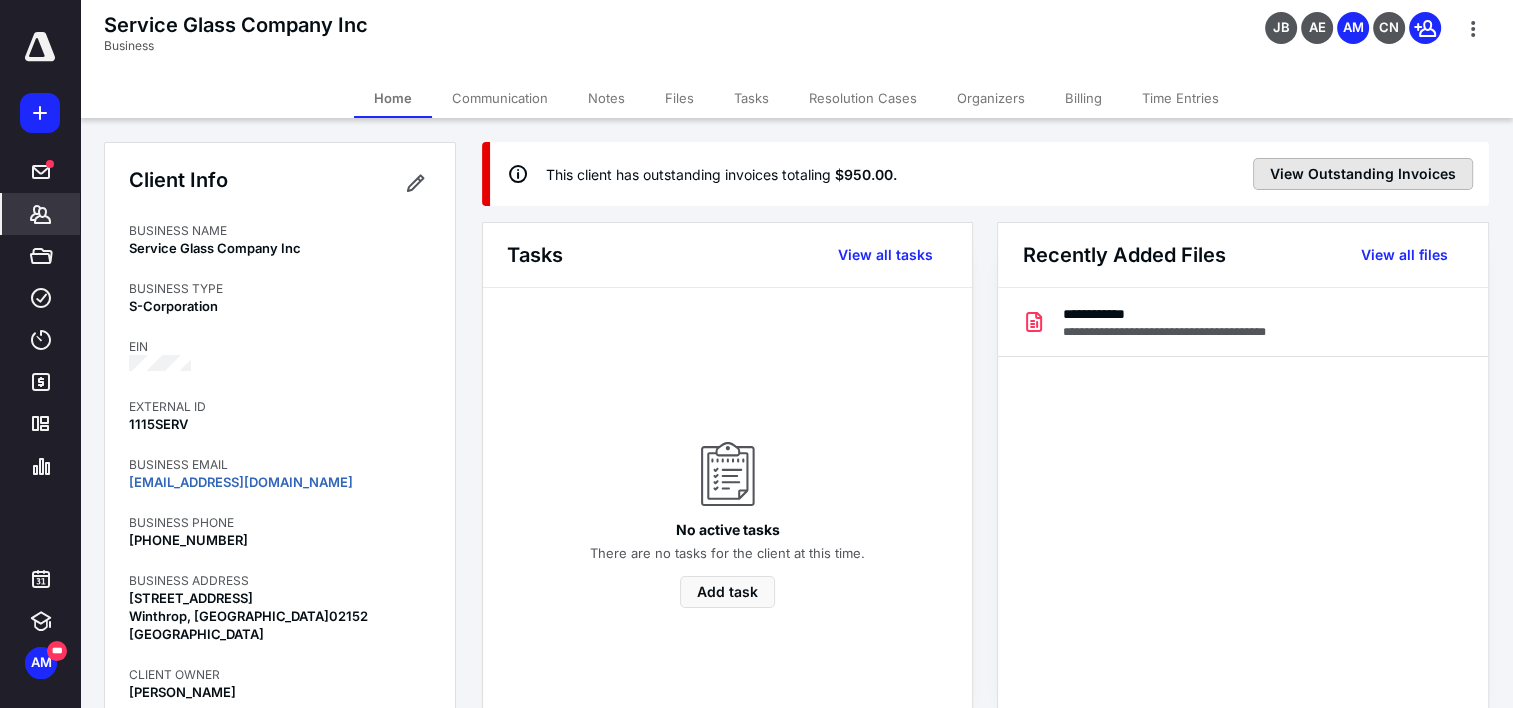 click on "View Outstanding Invoices" at bounding box center (1363, 174) 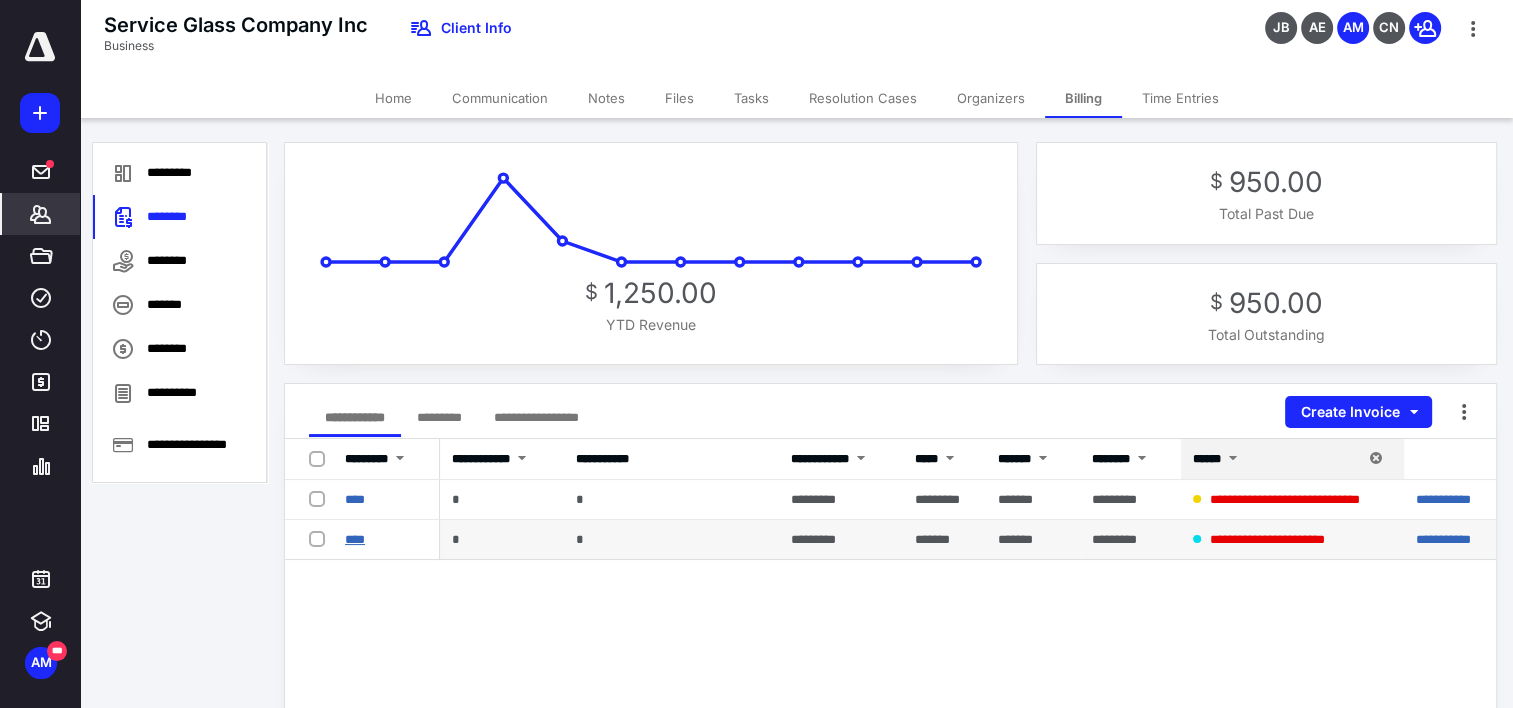 click on "****" at bounding box center (355, 539) 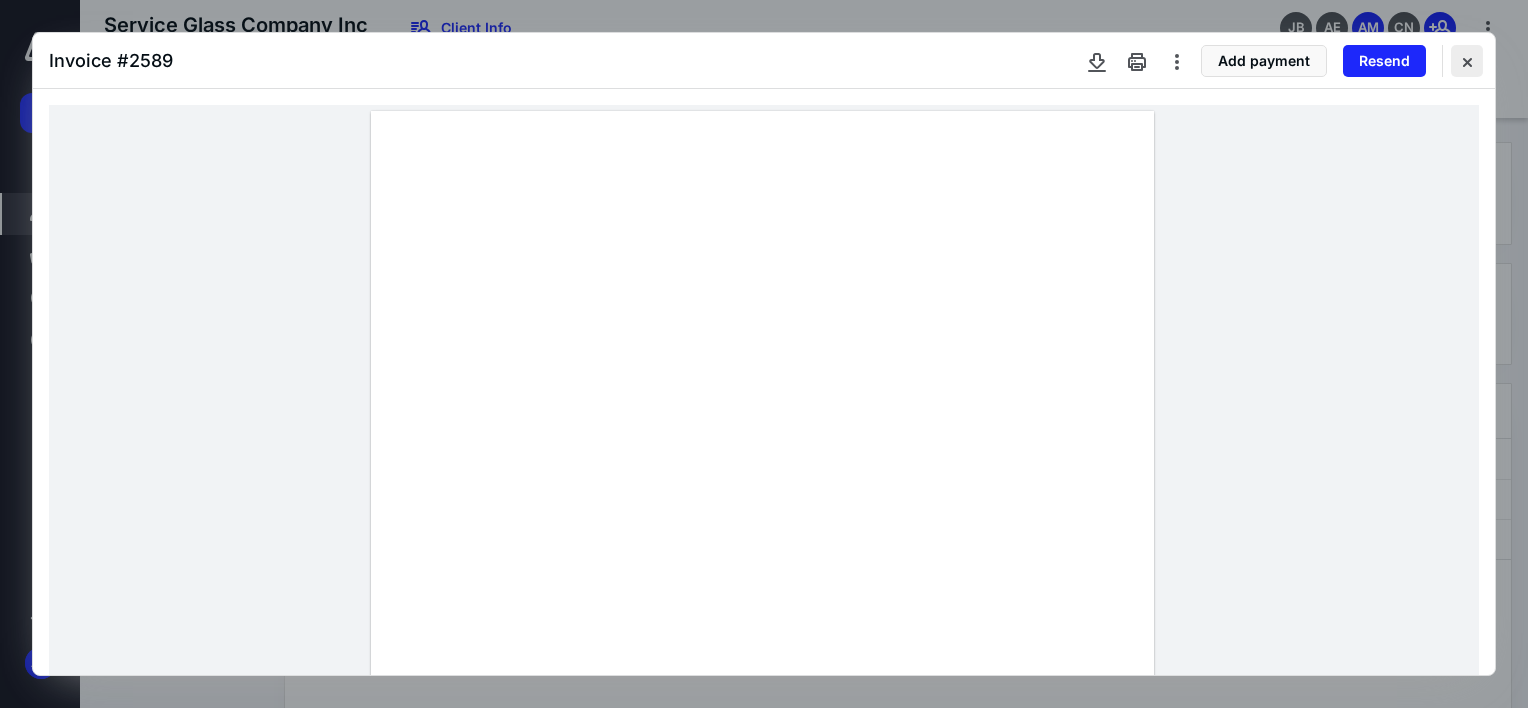 click at bounding box center [1467, 61] 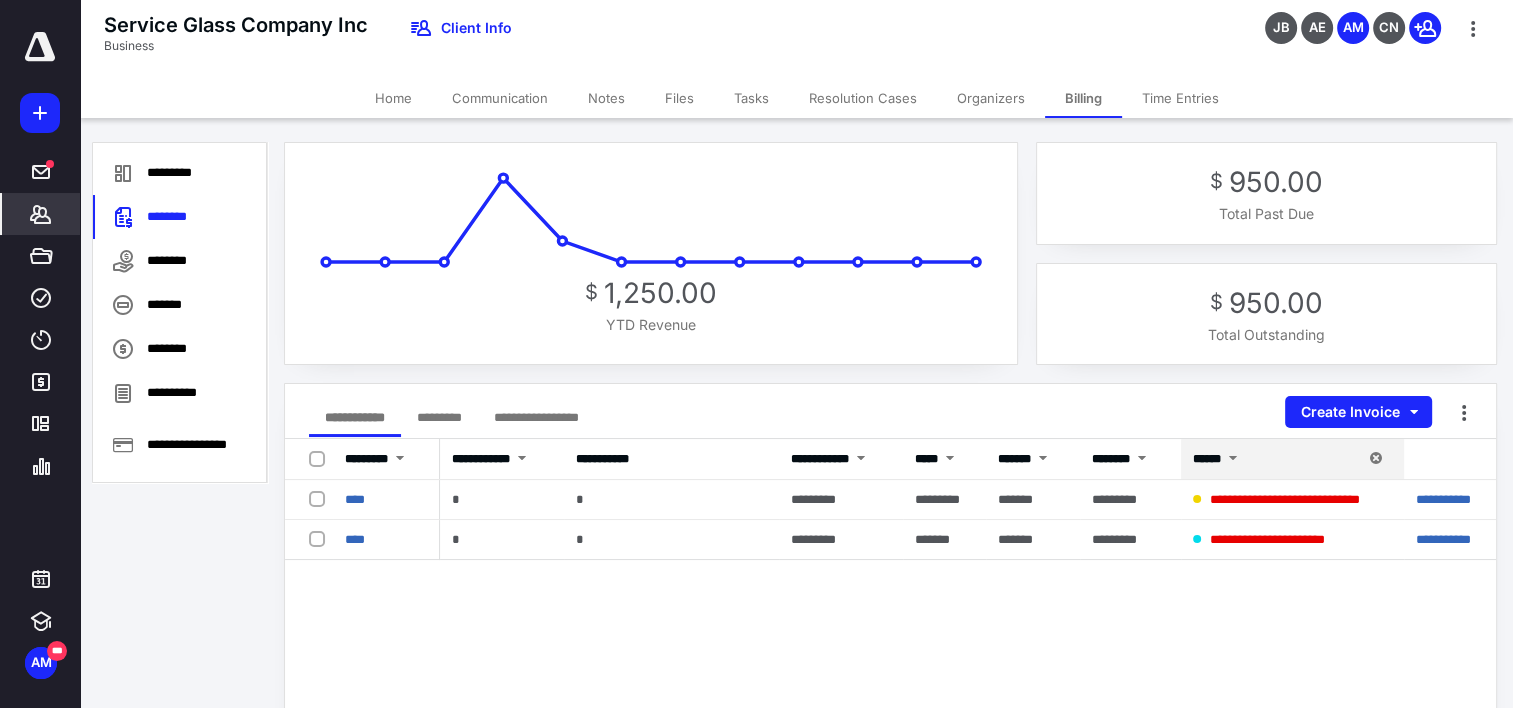 click on "Home" at bounding box center [393, 98] 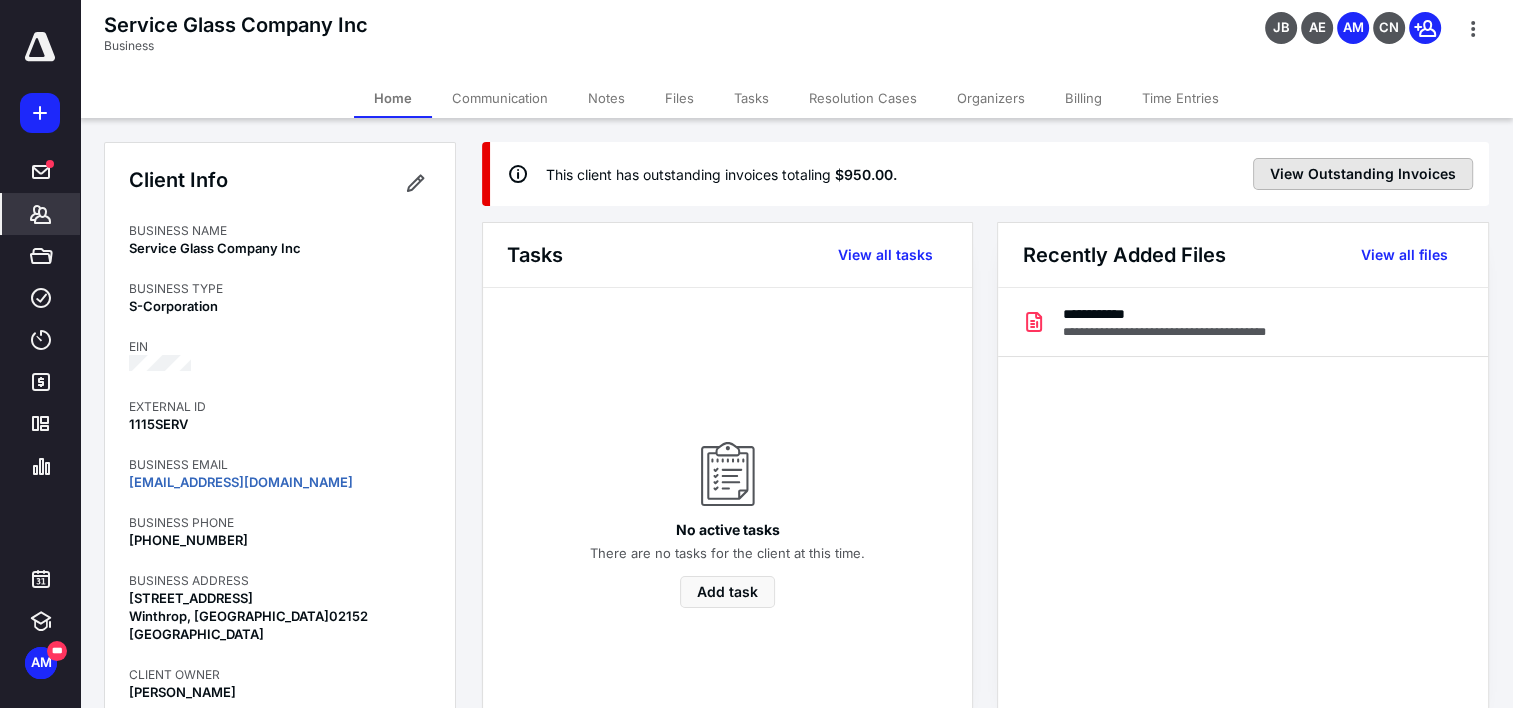 click on "View Outstanding Invoices" at bounding box center [1363, 174] 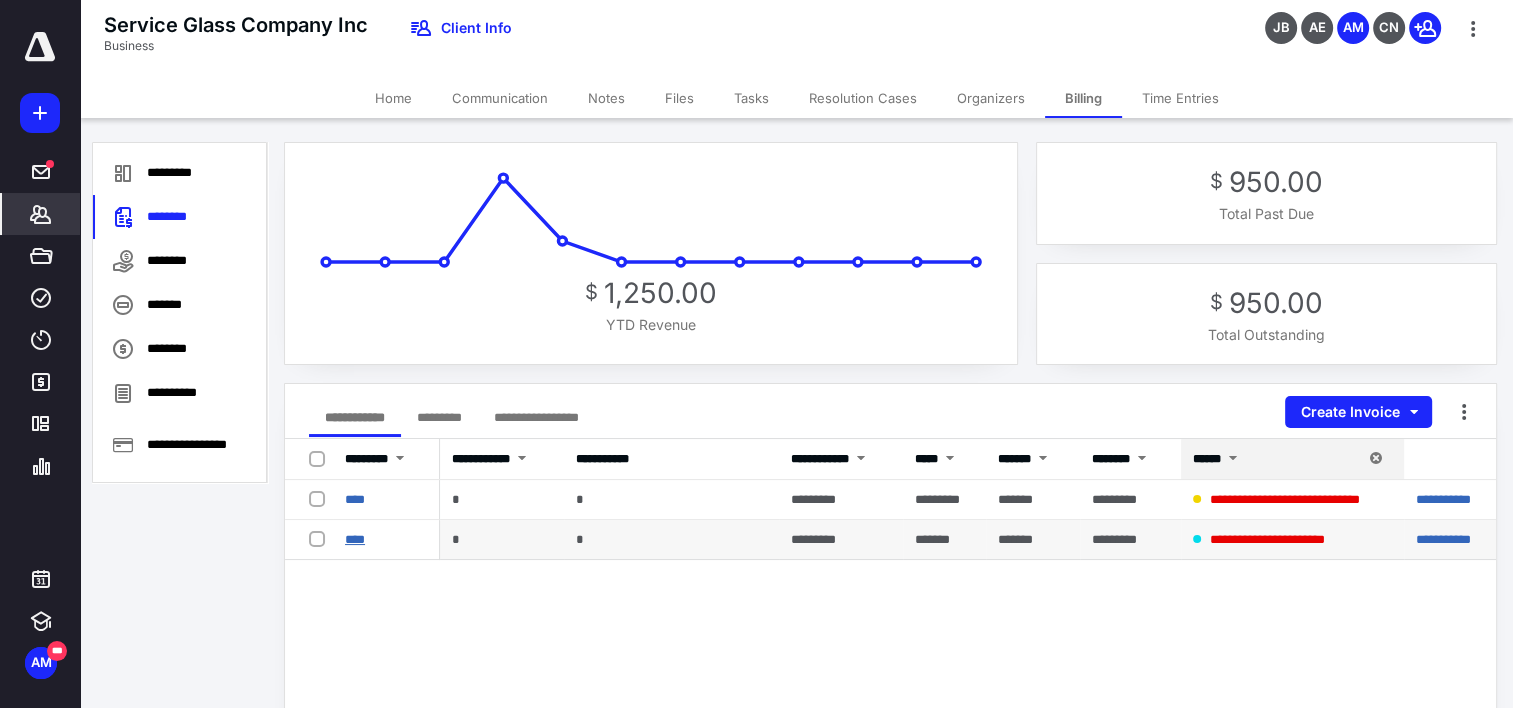 click on "****" at bounding box center [355, 539] 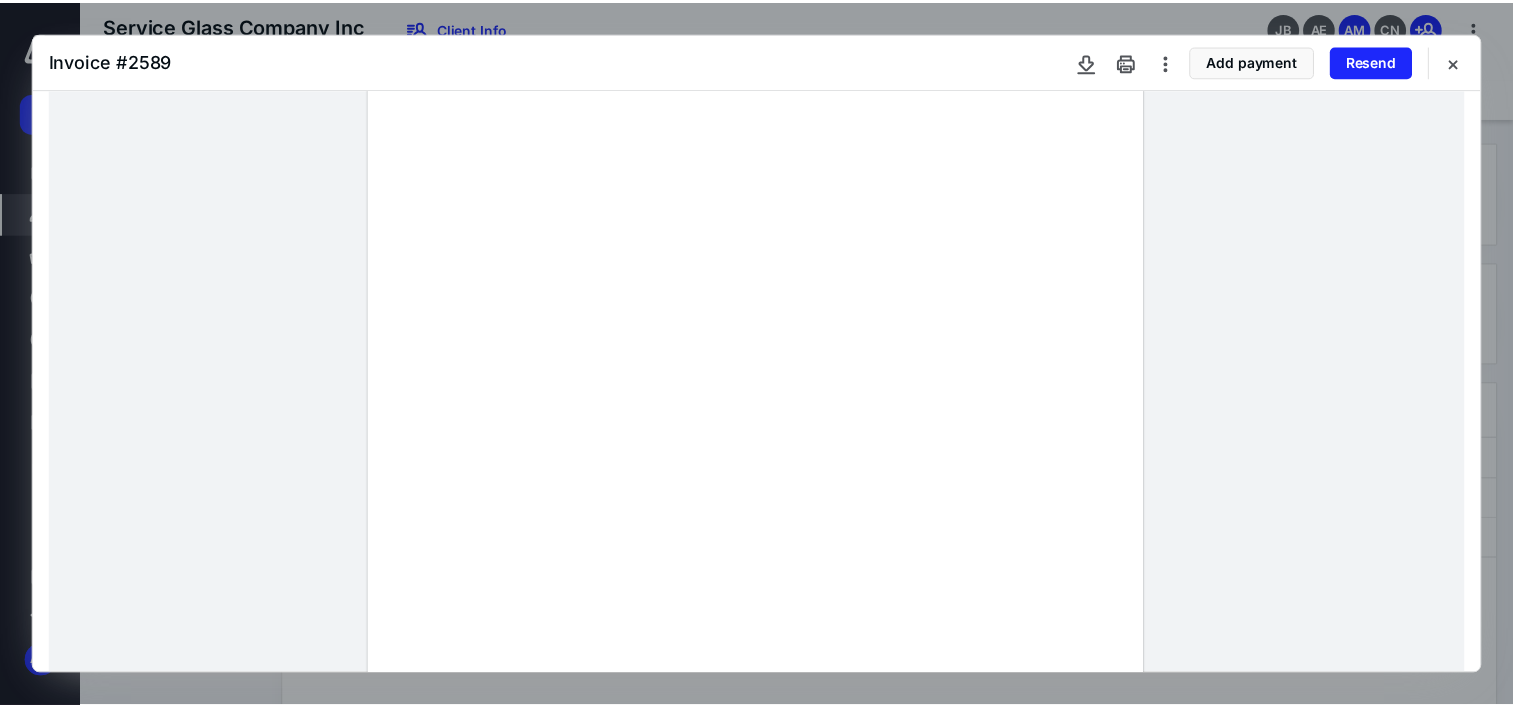 scroll, scrollTop: 0, scrollLeft: 0, axis: both 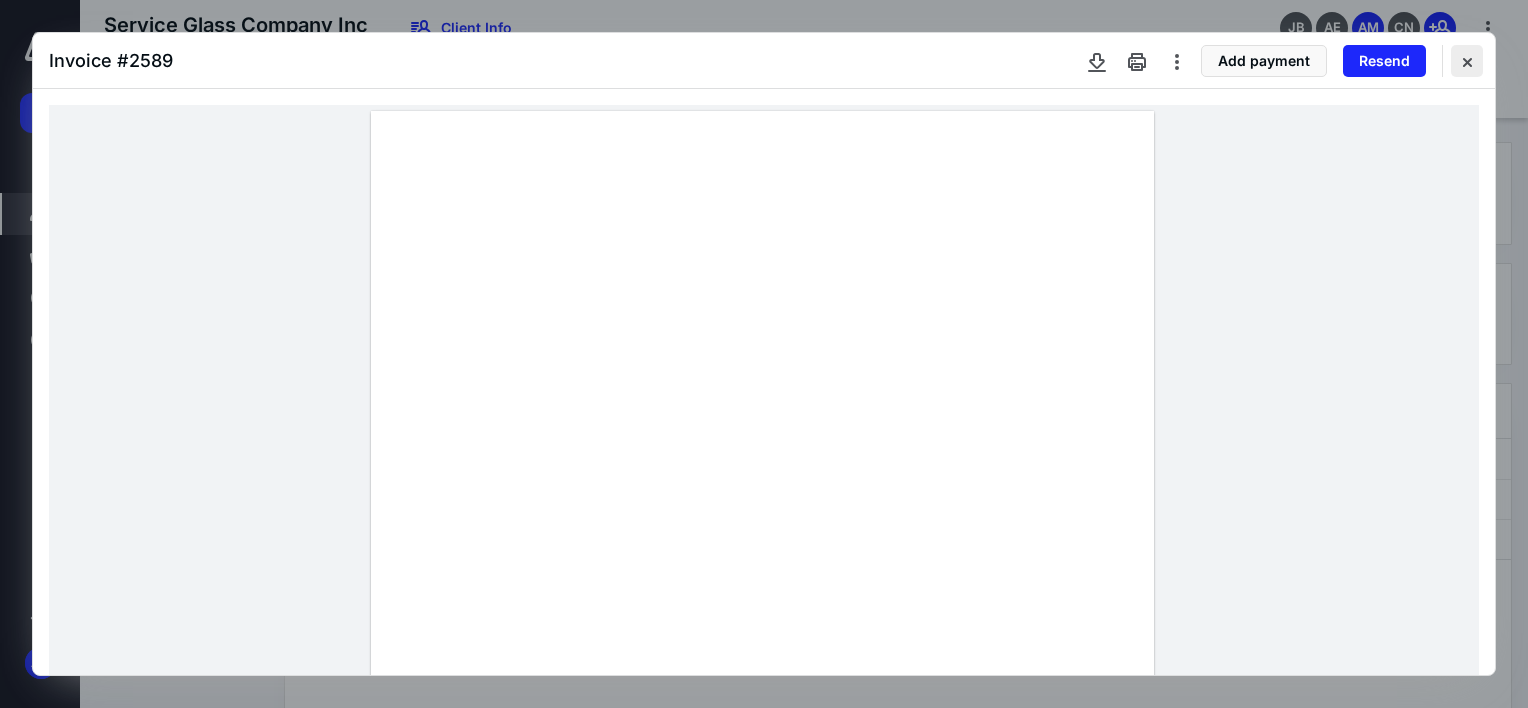 click at bounding box center [1467, 61] 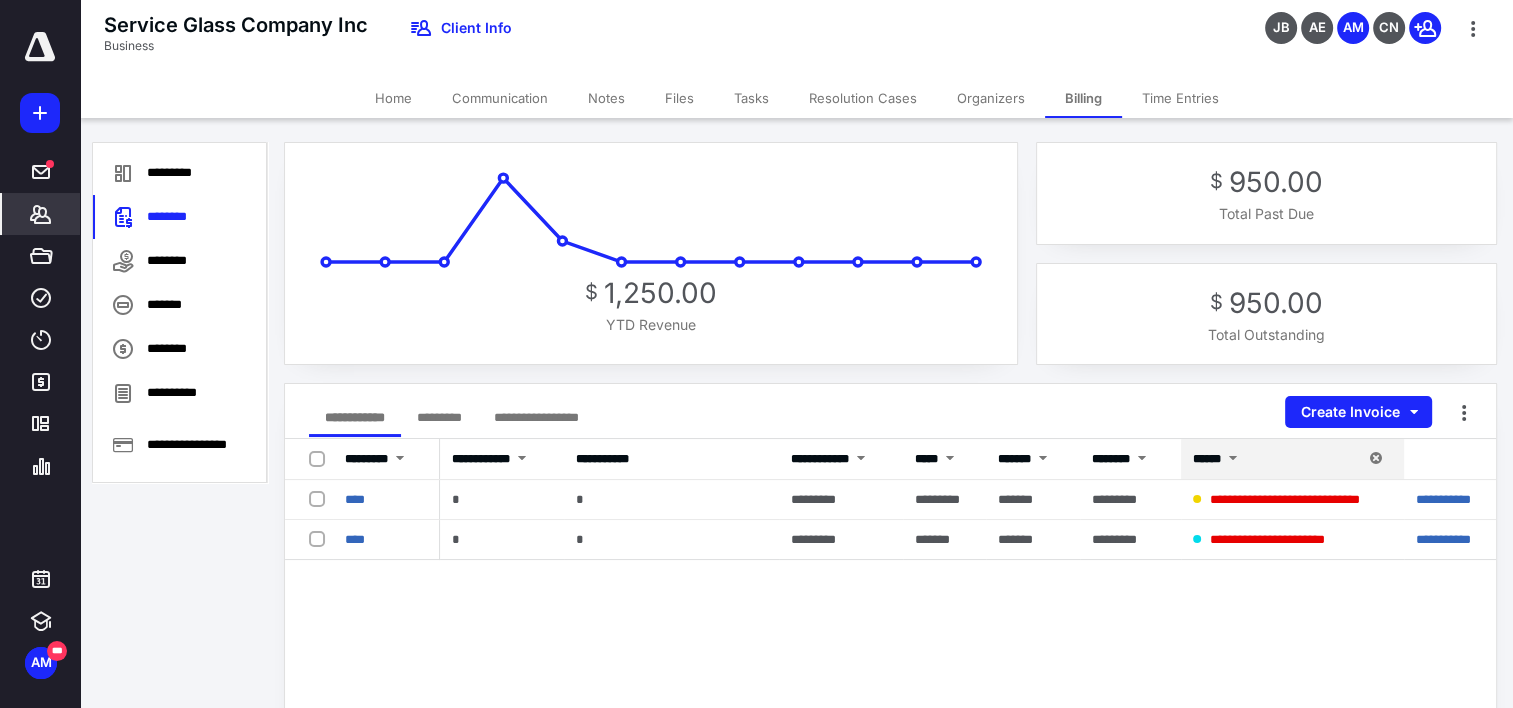 click on "Service Glass Company Inc Business" at bounding box center (236, 45) 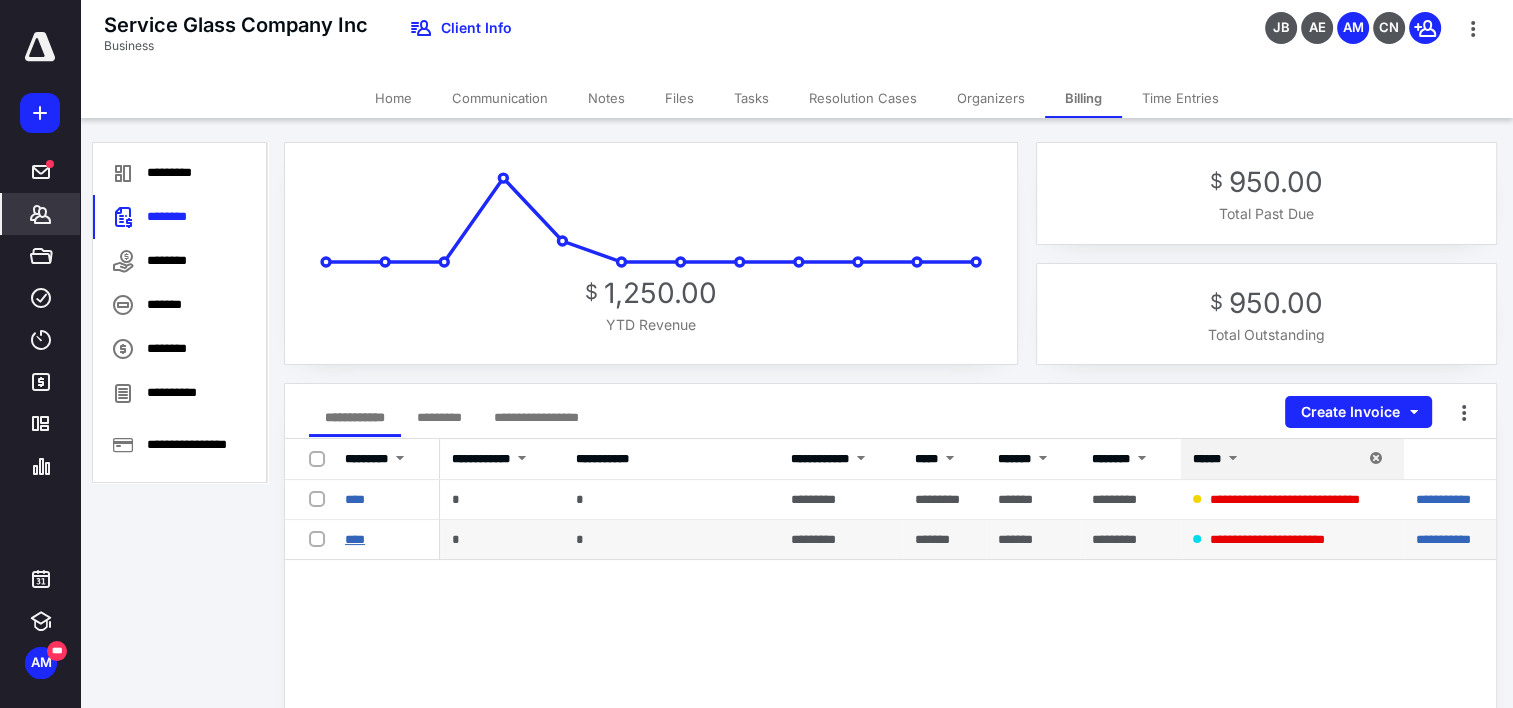 click on "****" at bounding box center [355, 539] 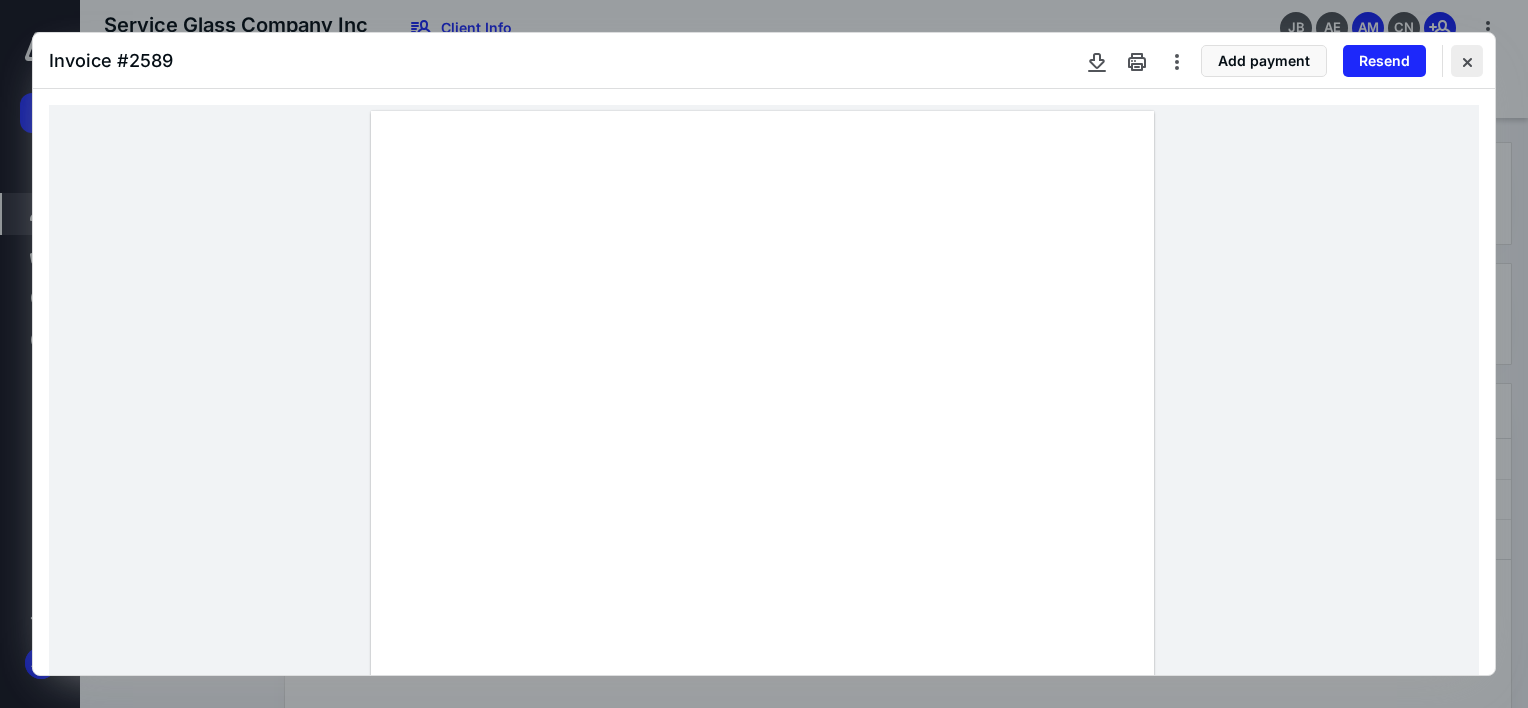 click at bounding box center [1467, 61] 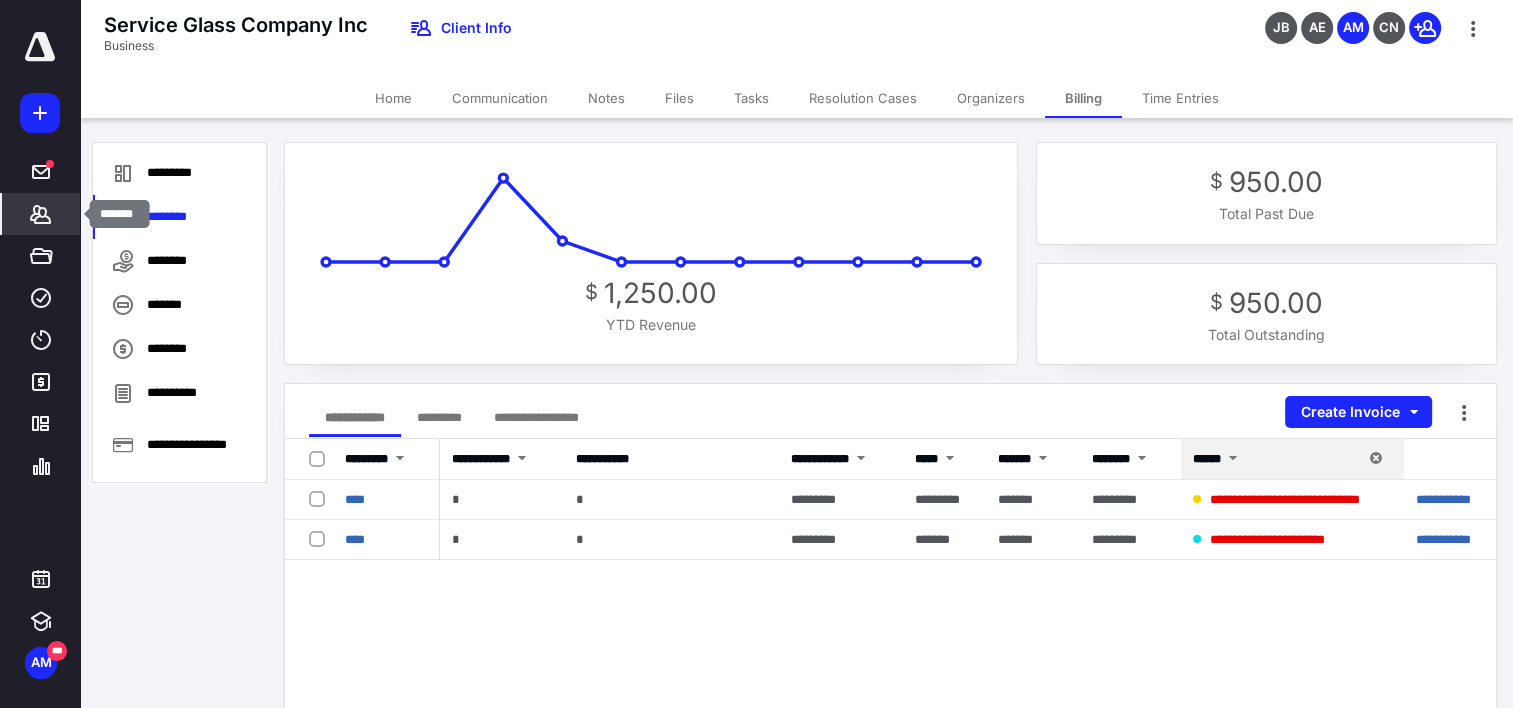 click 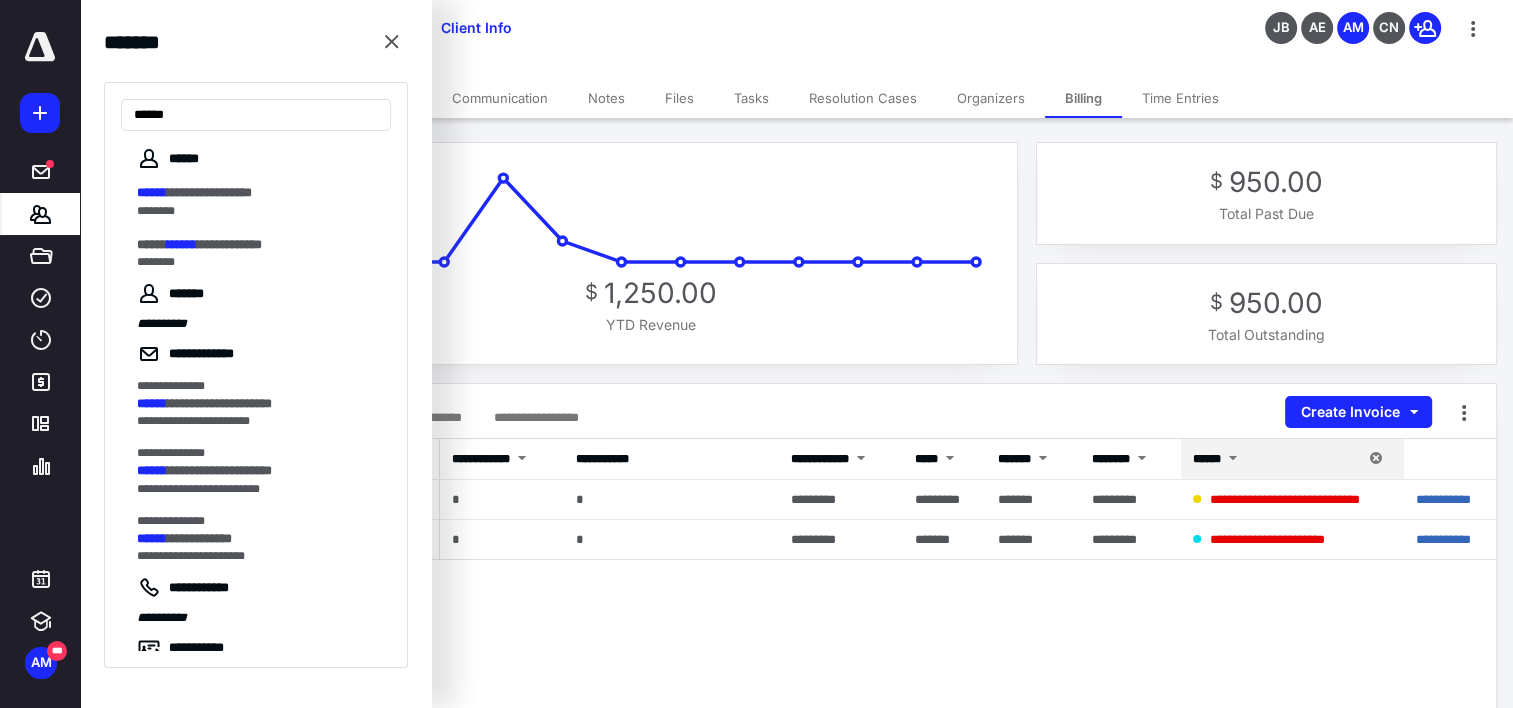 type on "******" 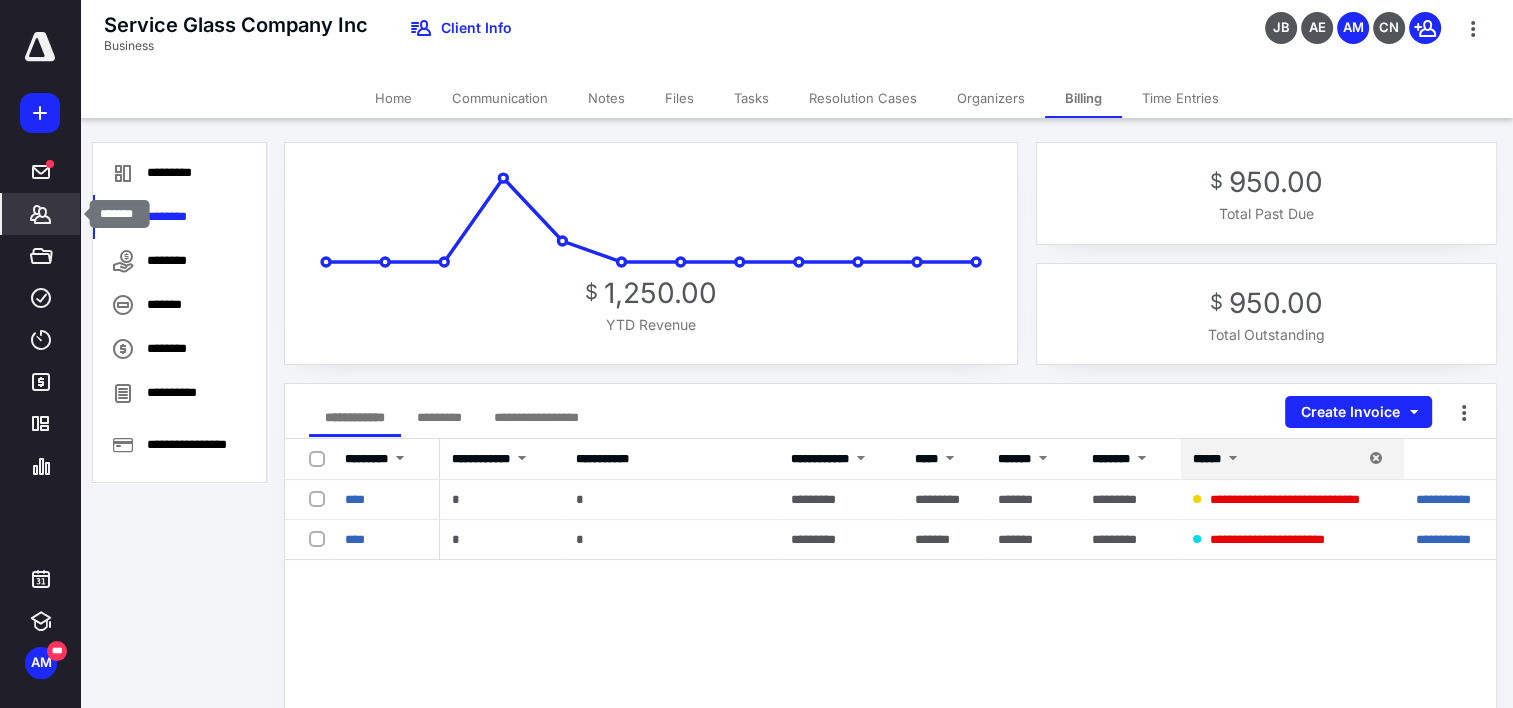 click on "*******" at bounding box center [41, 214] 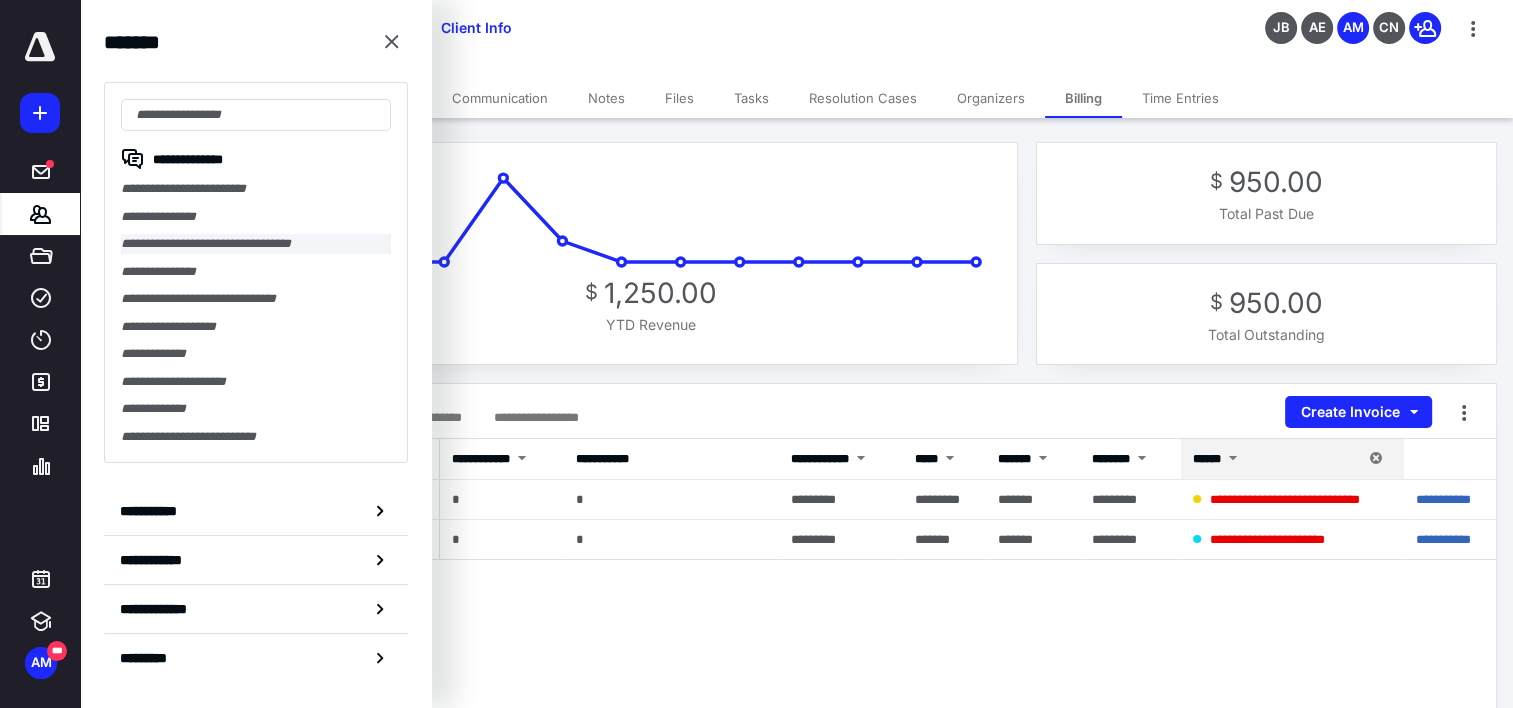 click on "**********" at bounding box center (256, 244) 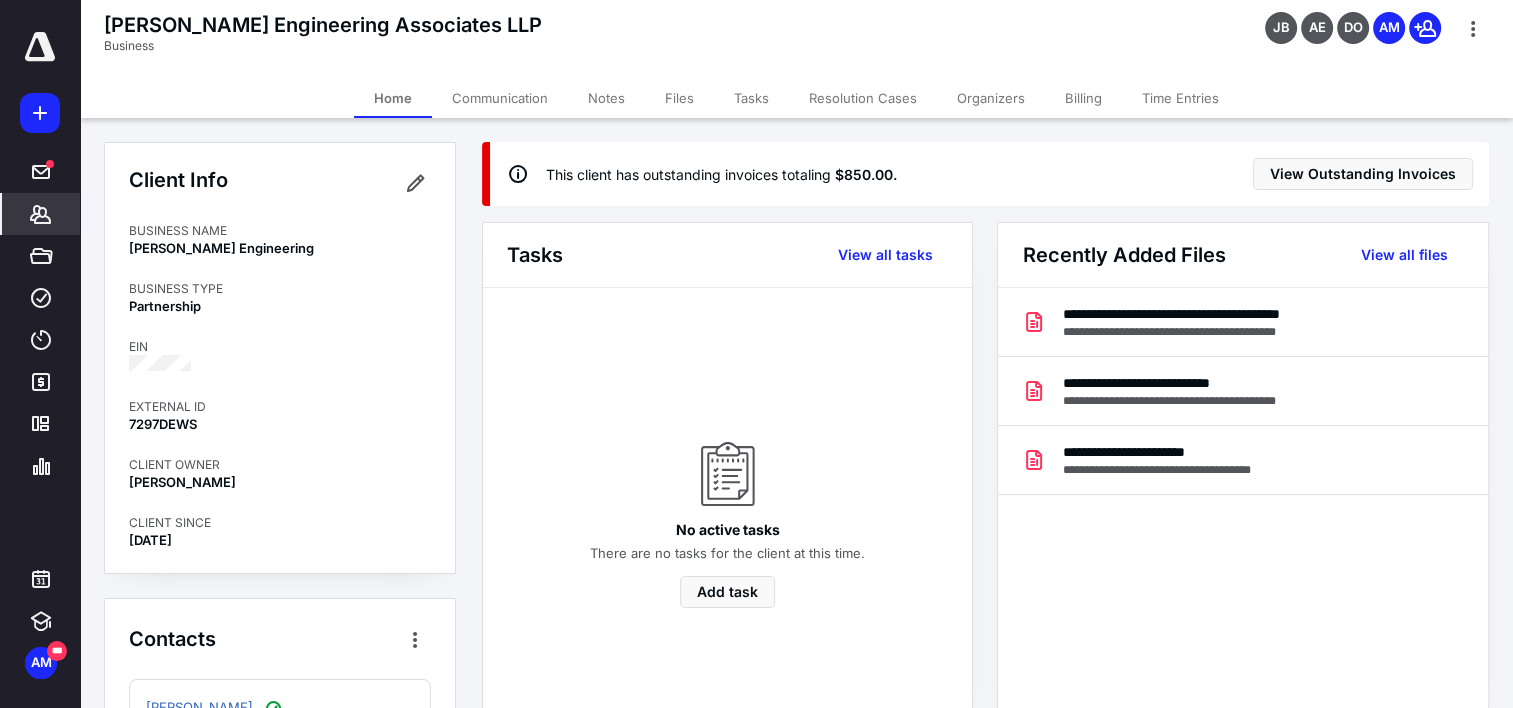 click on "Billing" at bounding box center (1083, 98) 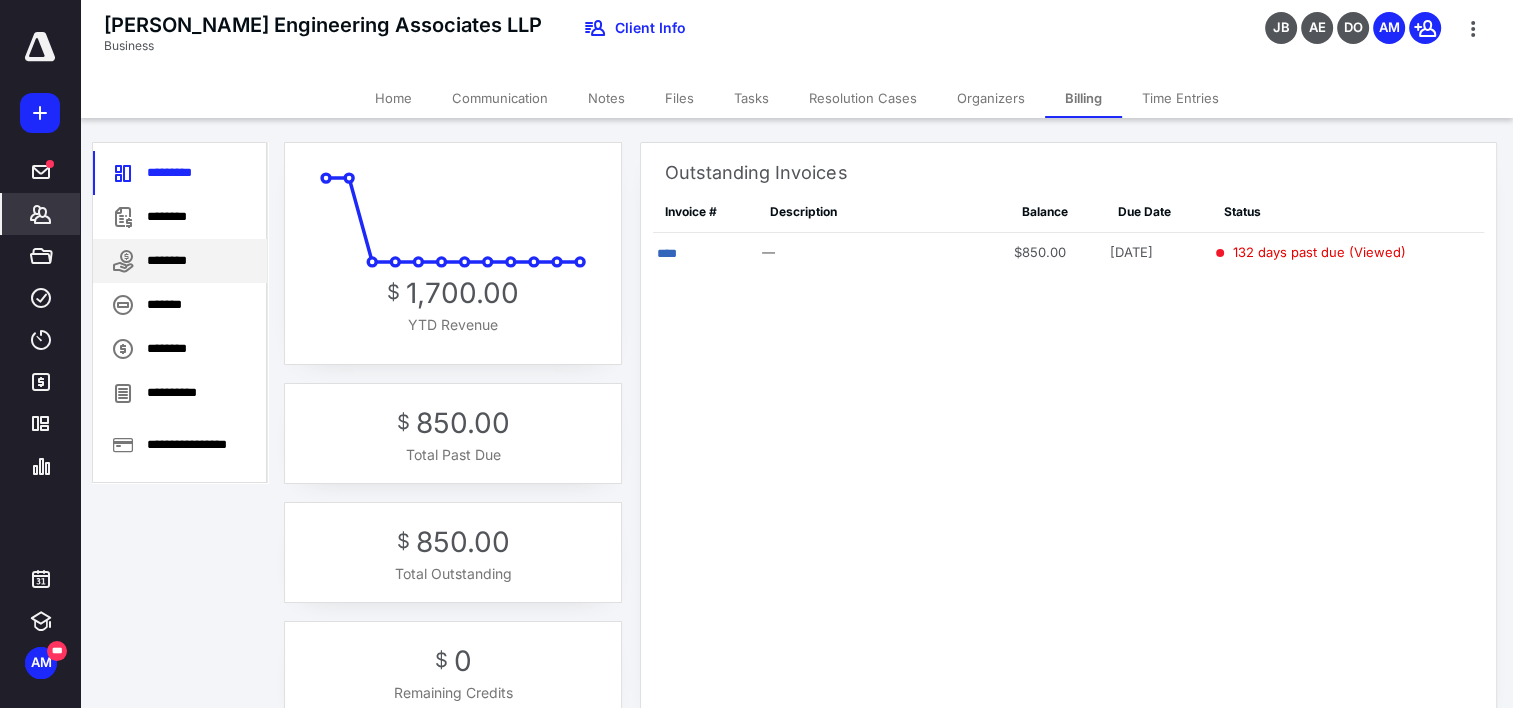 click on "********" at bounding box center [180, 261] 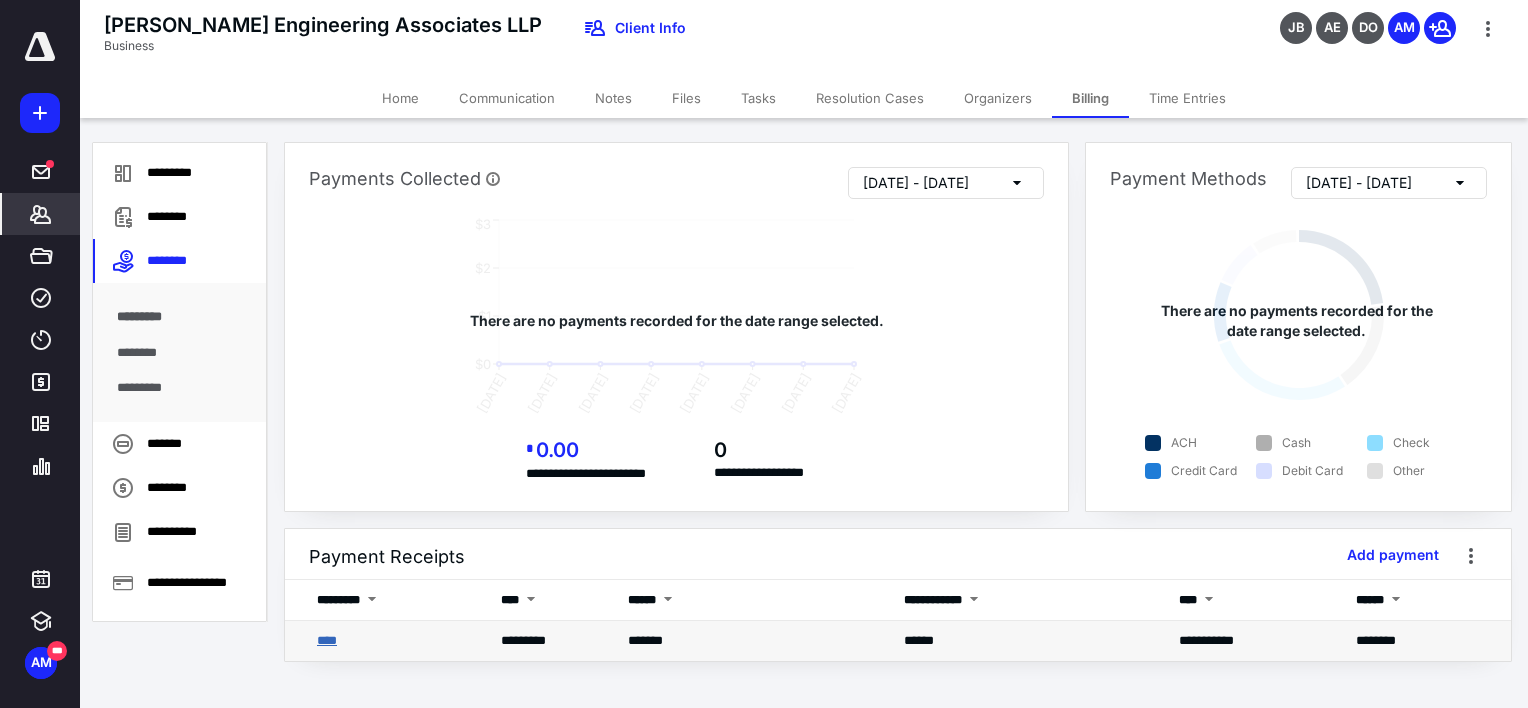 click on "****" at bounding box center [327, 640] 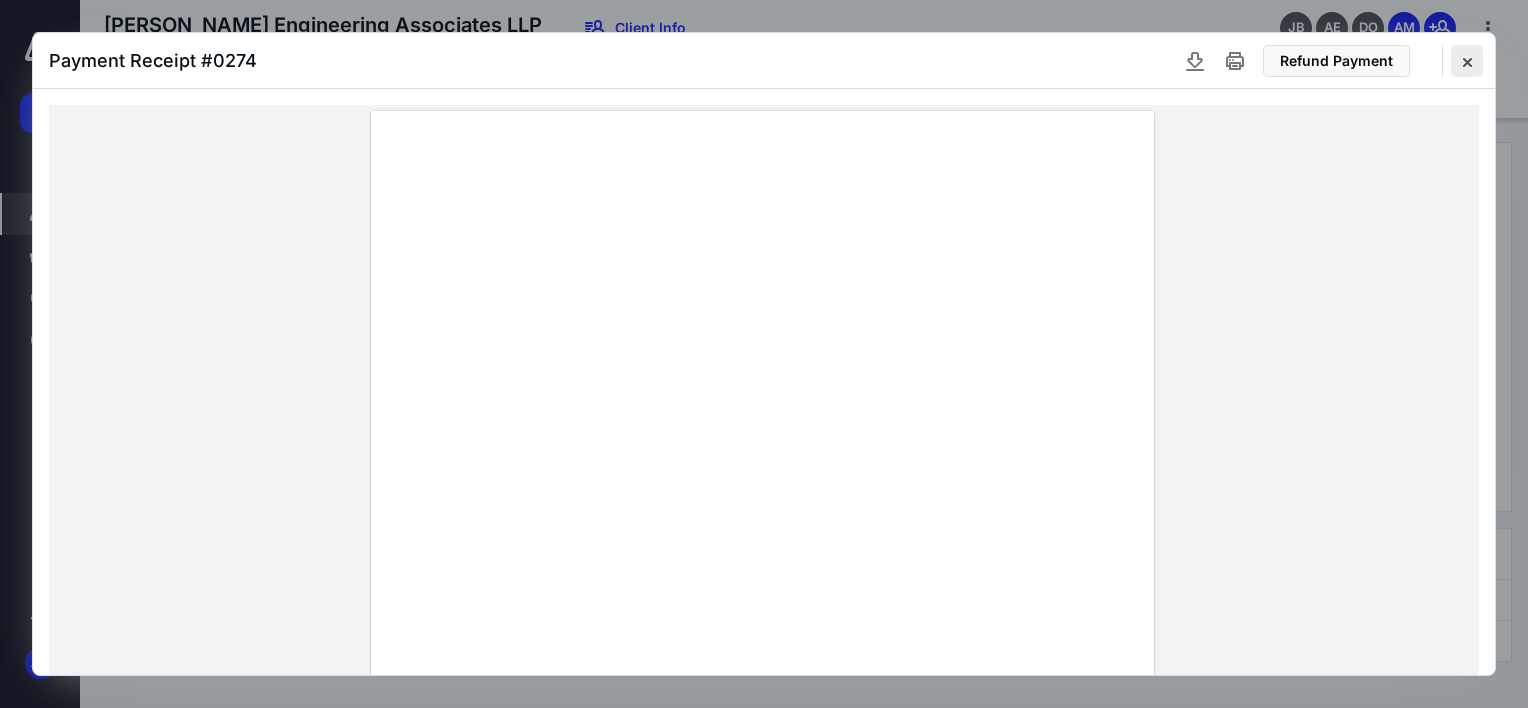 click at bounding box center [1467, 61] 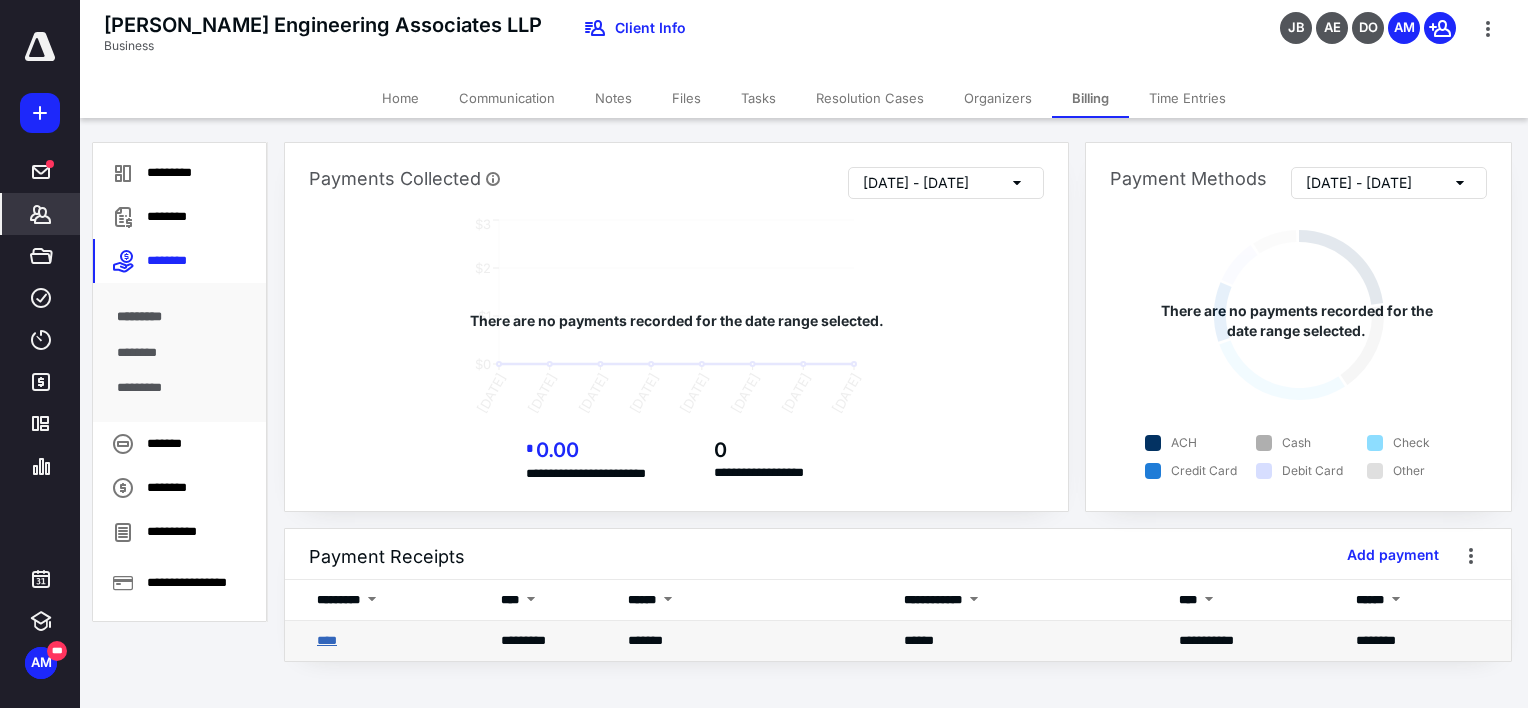click on "****" at bounding box center [327, 640] 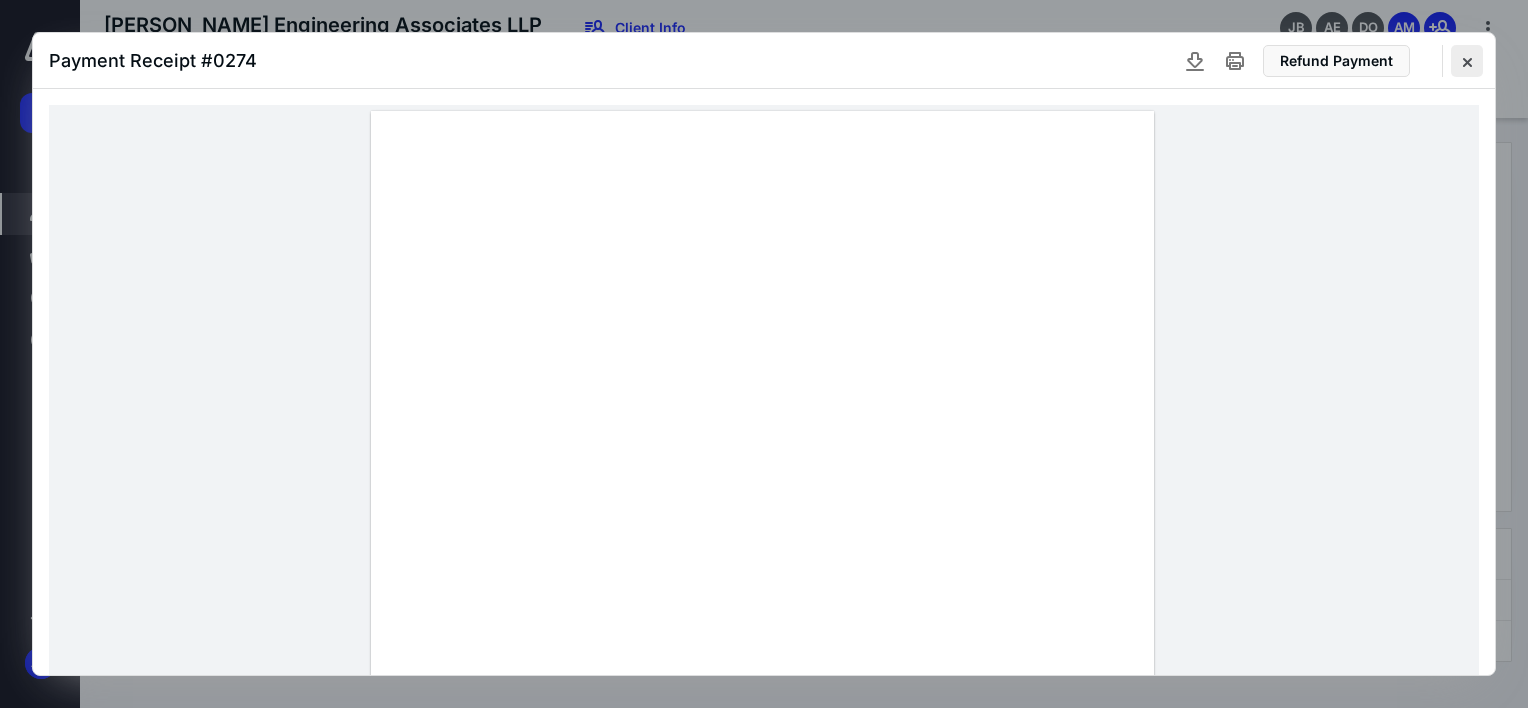 click at bounding box center [1467, 61] 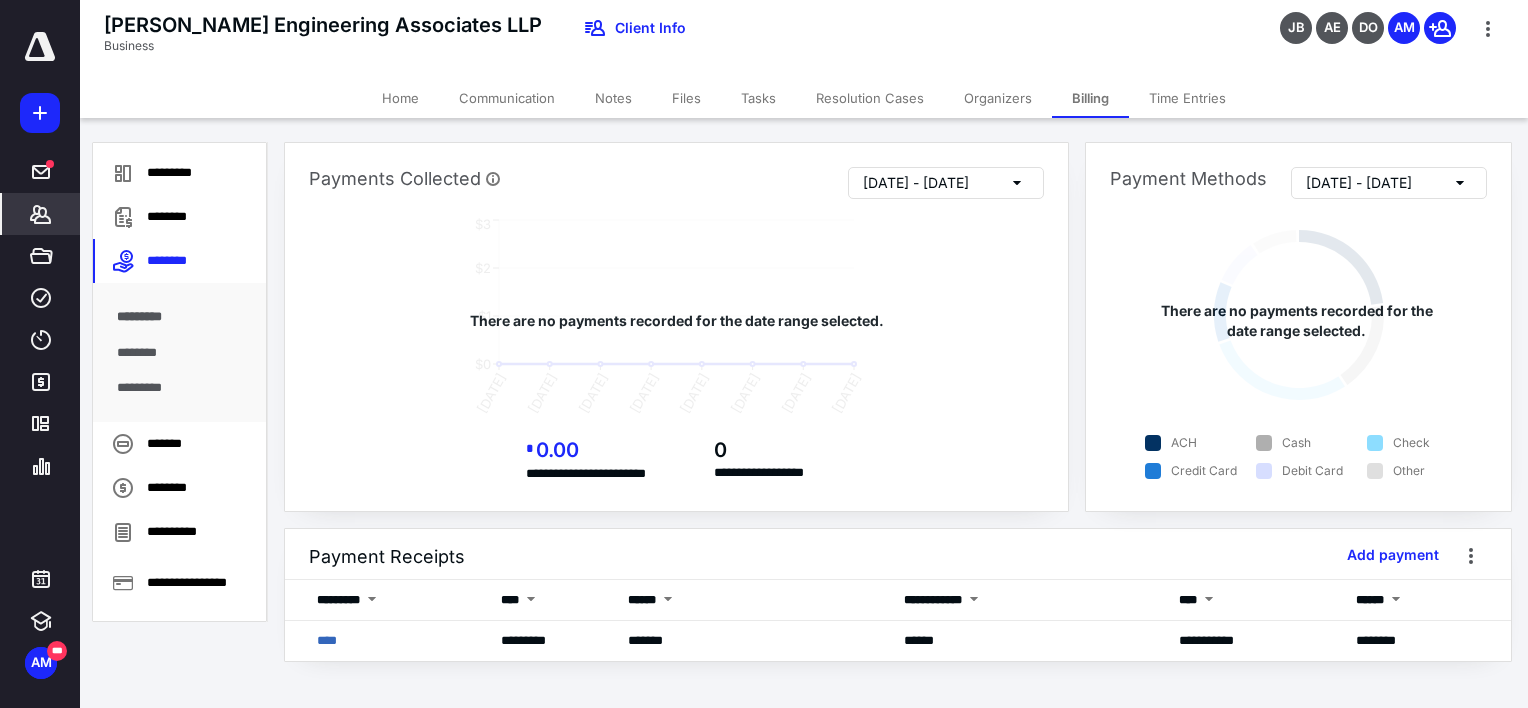 click on "Home Communication Notes Files Tasks Resolution Cases Organizers Billing Time Entries" at bounding box center [804, 98] 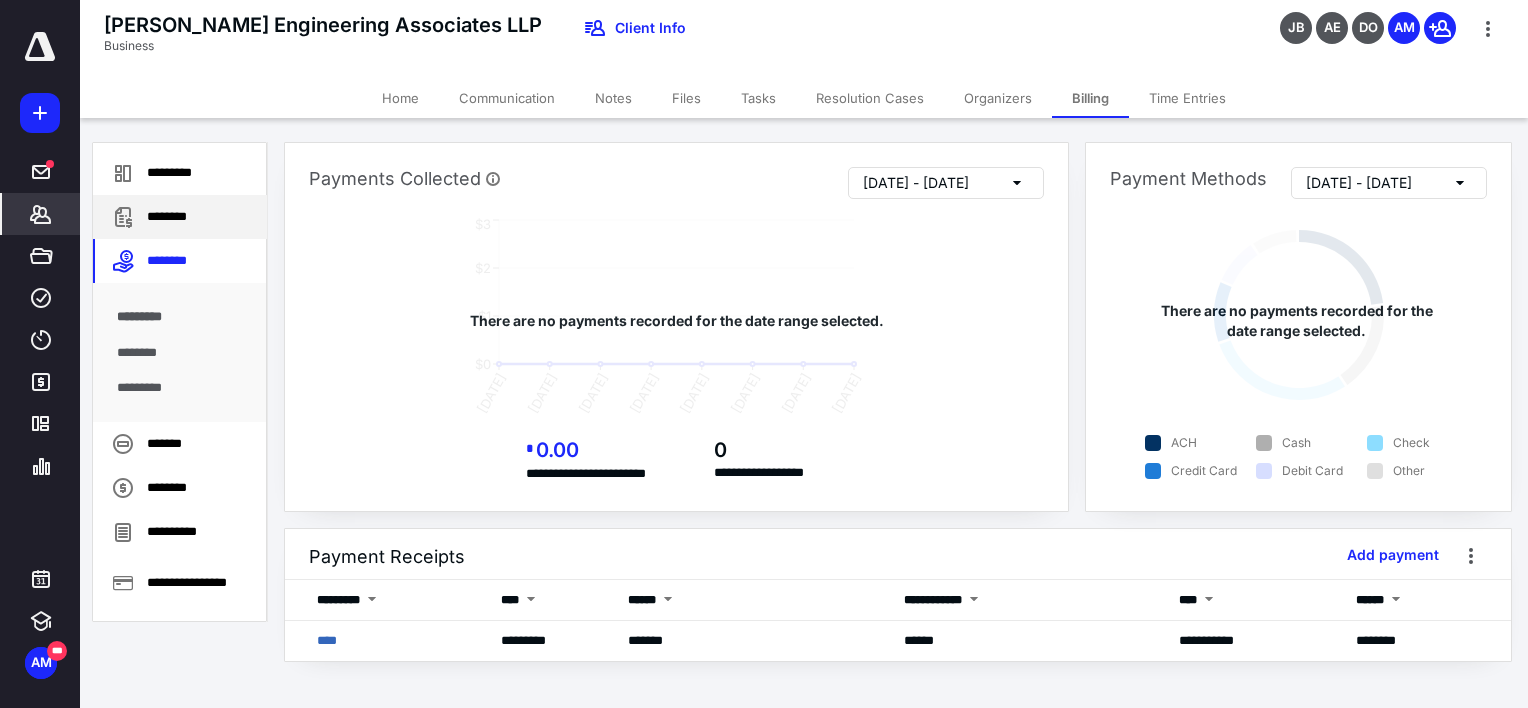 click on "********" at bounding box center (180, 217) 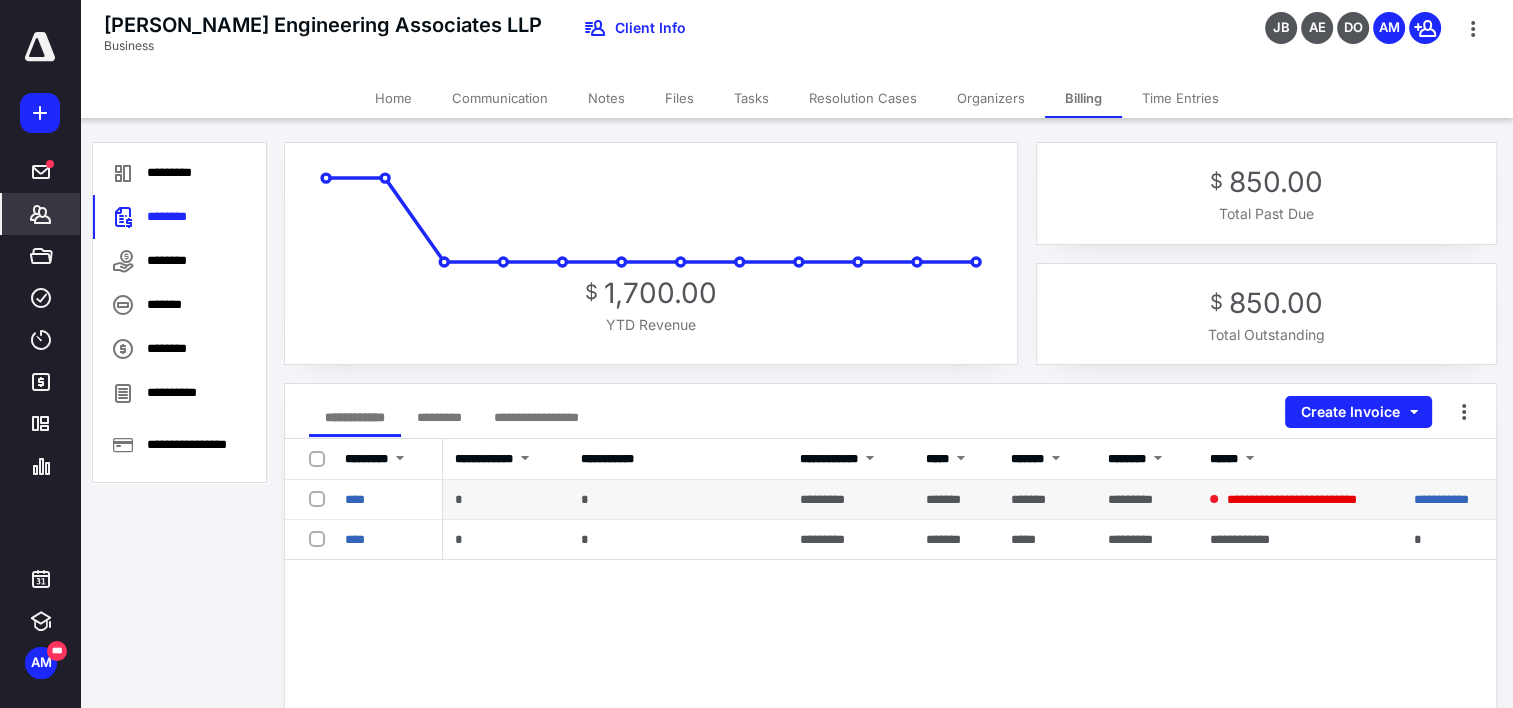 click at bounding box center (321, 498) 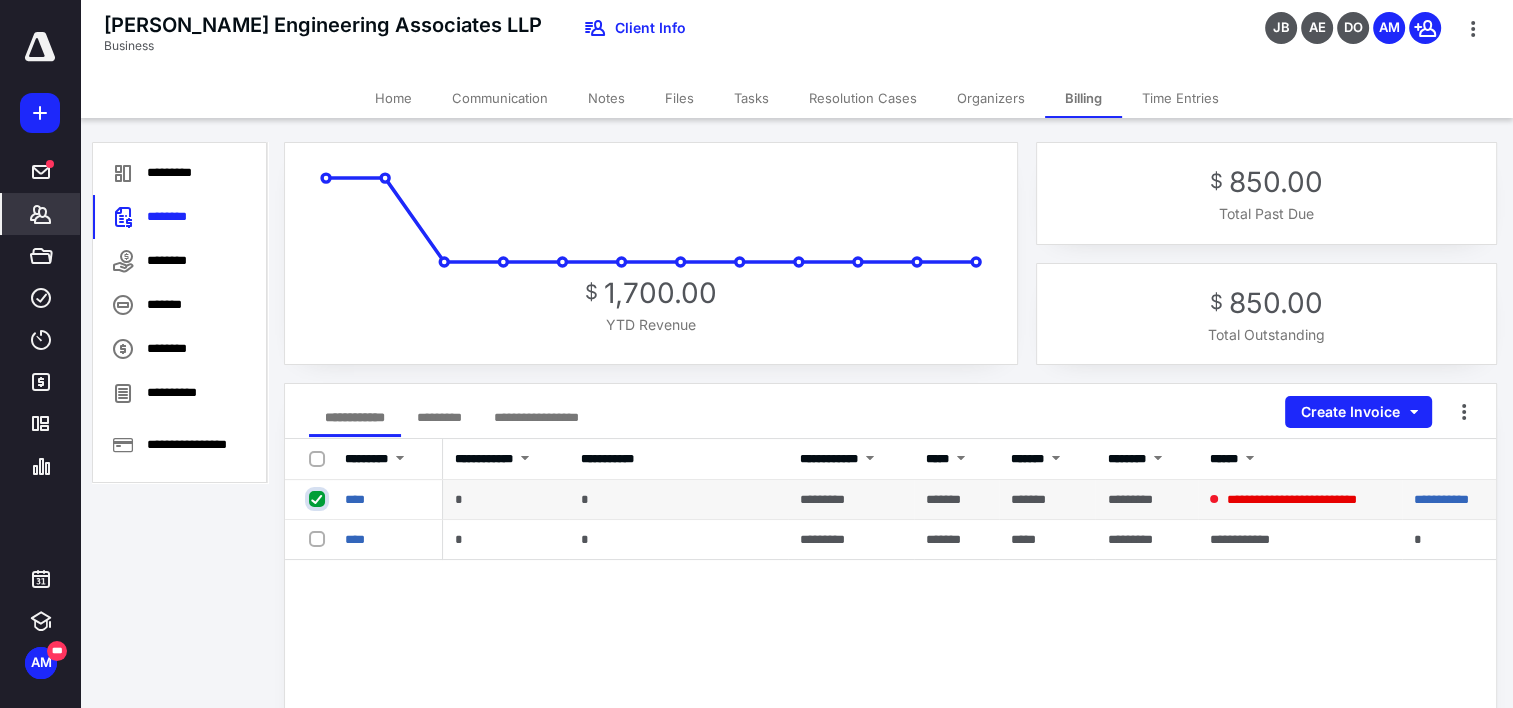 checkbox on "true" 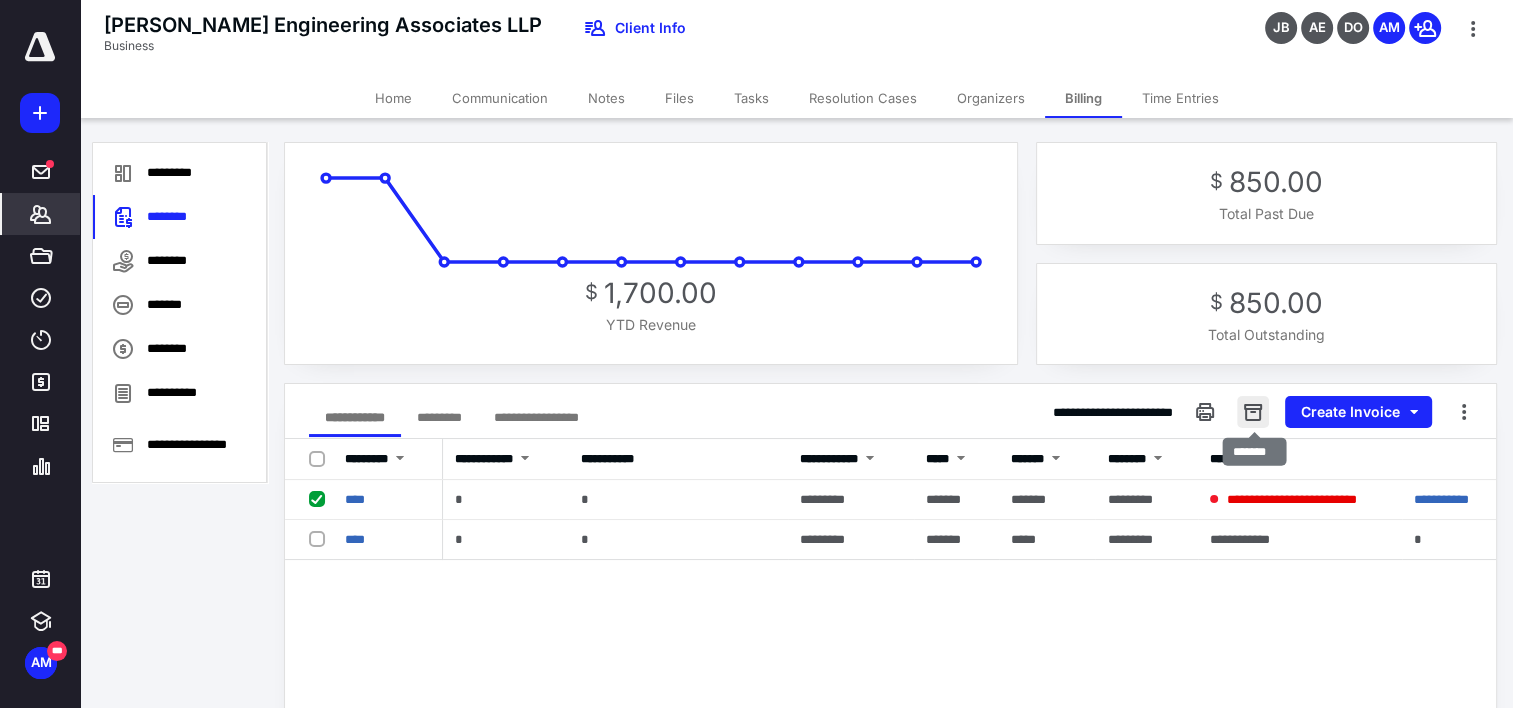 click at bounding box center (1253, 412) 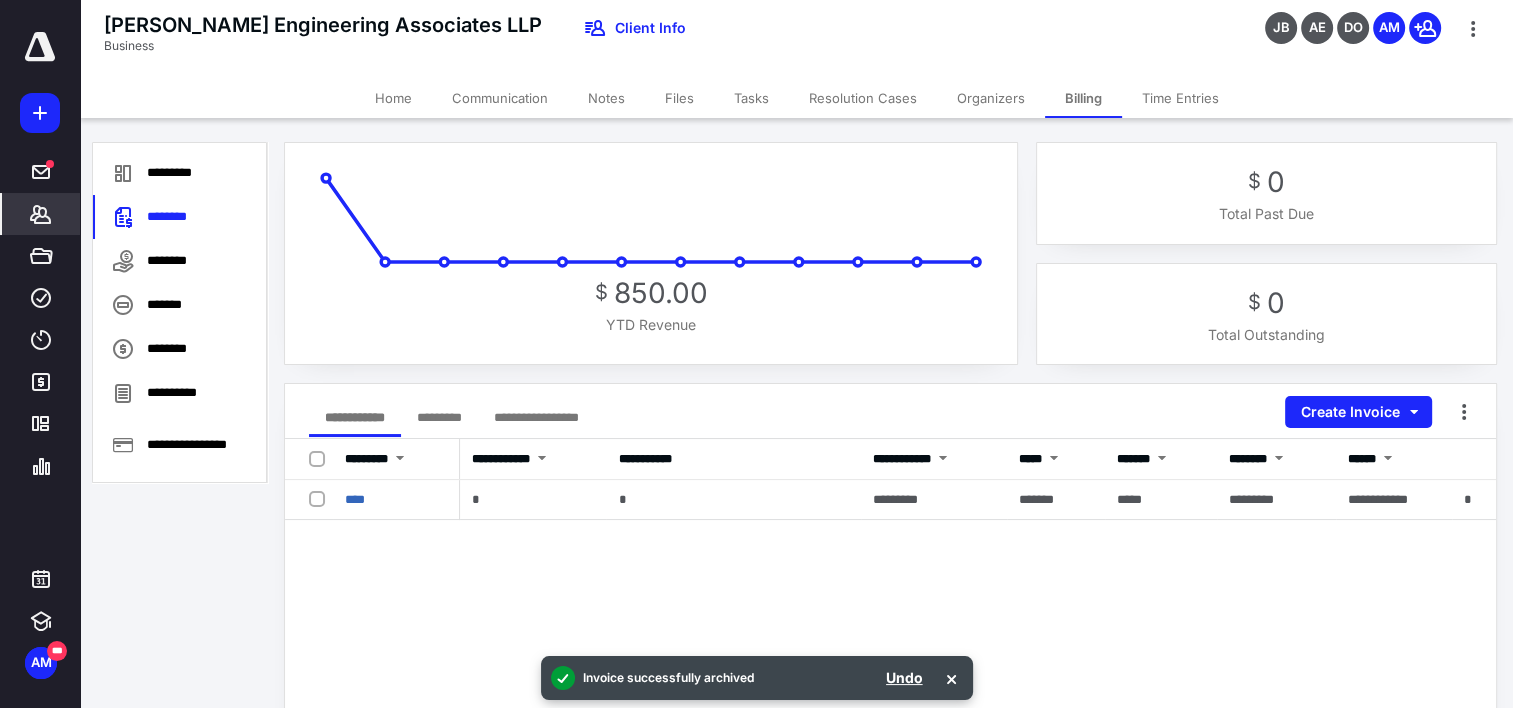 click on "Home" at bounding box center [393, 98] 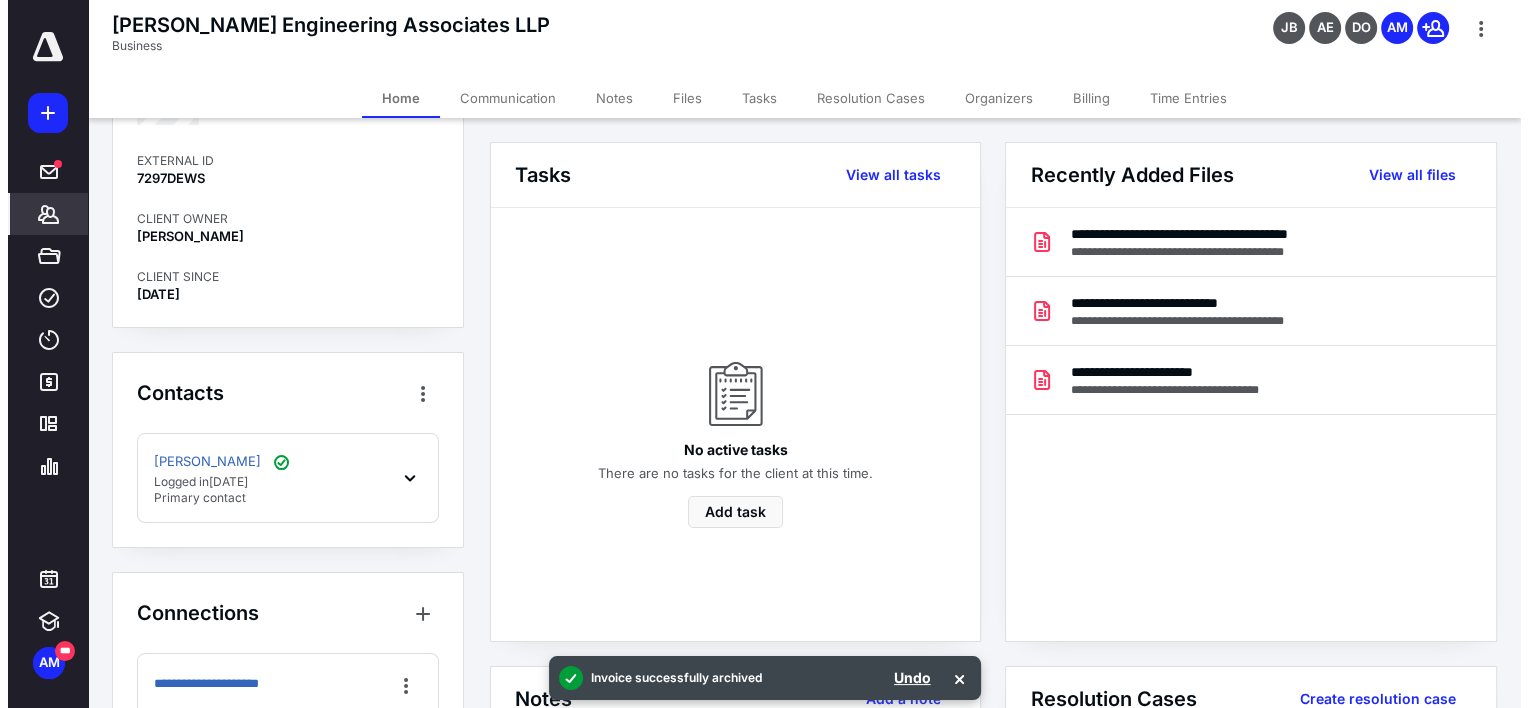 scroll, scrollTop: 248, scrollLeft: 0, axis: vertical 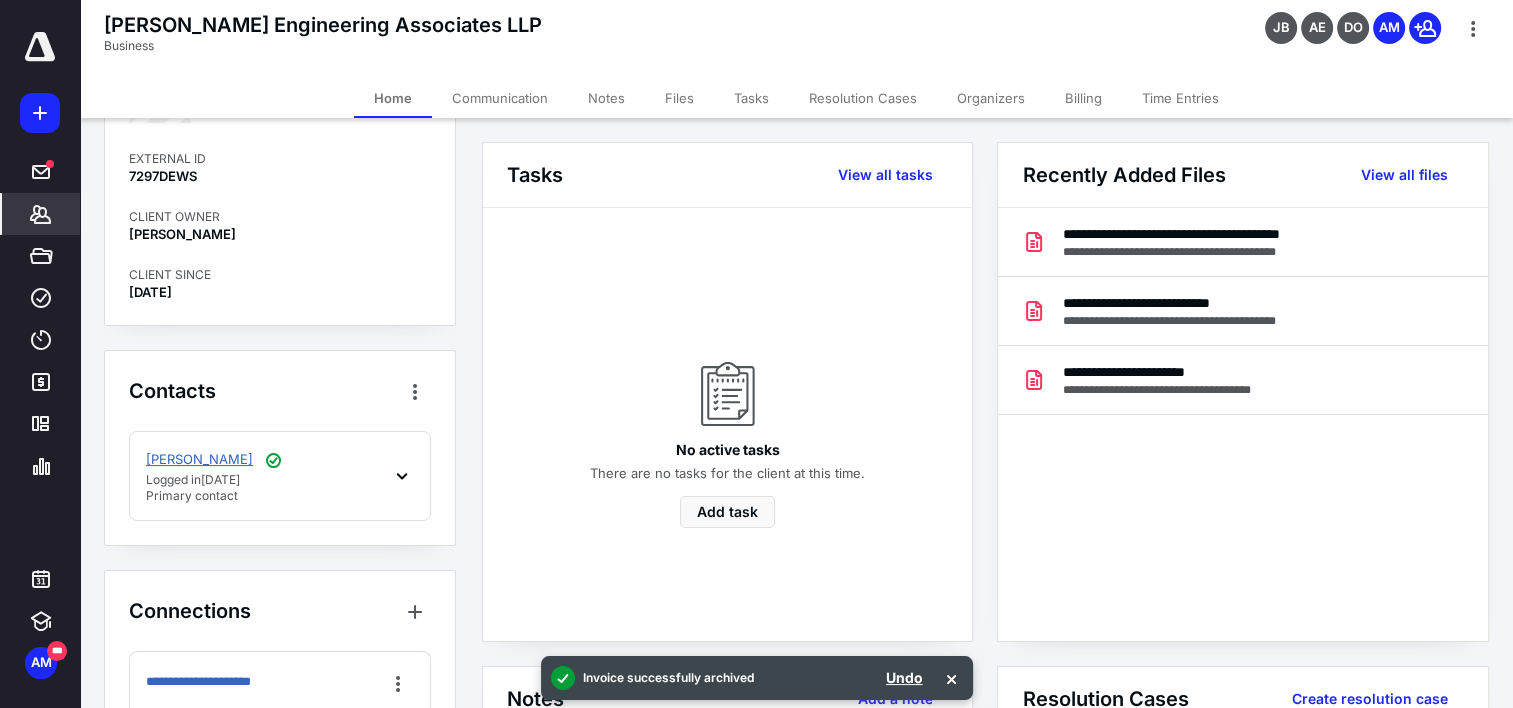 click on "[PERSON_NAME]" at bounding box center [199, 460] 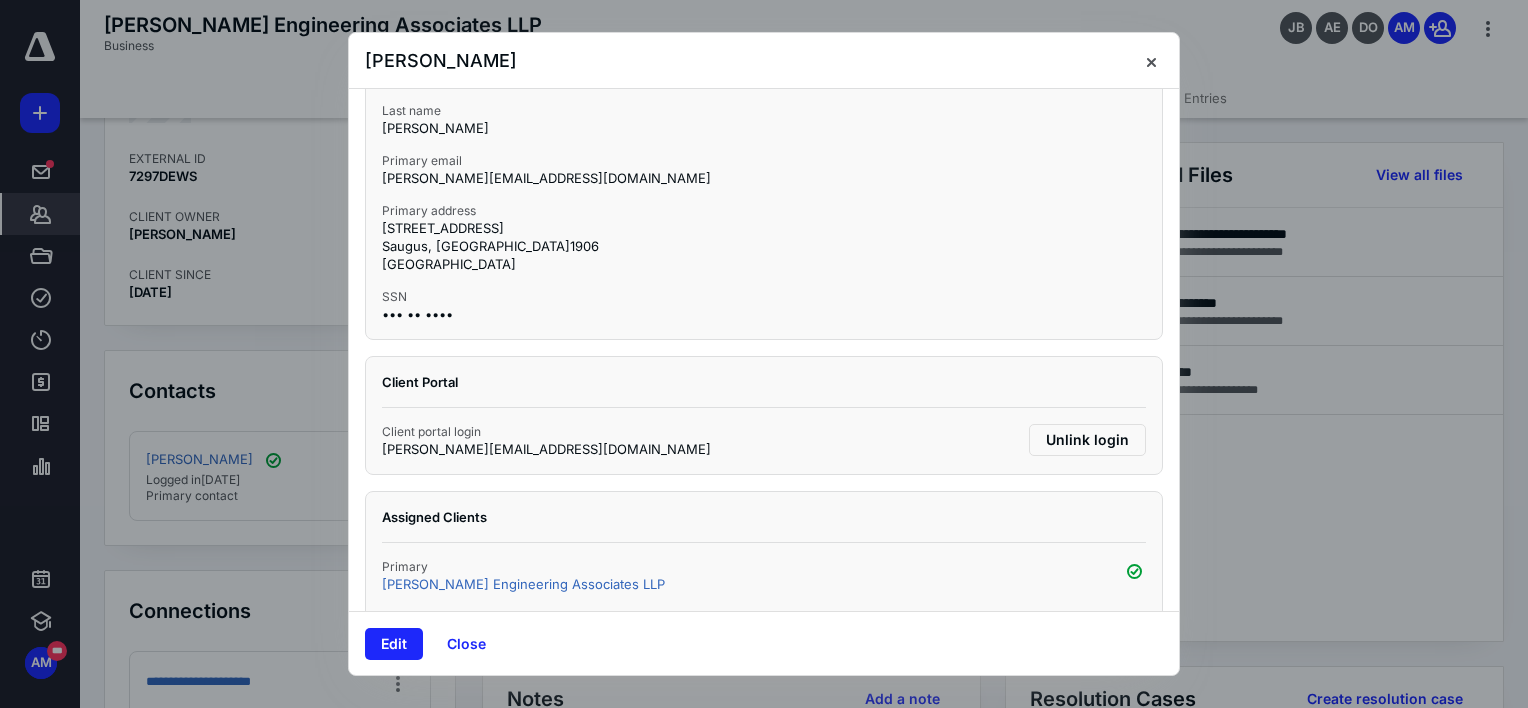 scroll, scrollTop: 233, scrollLeft: 0, axis: vertical 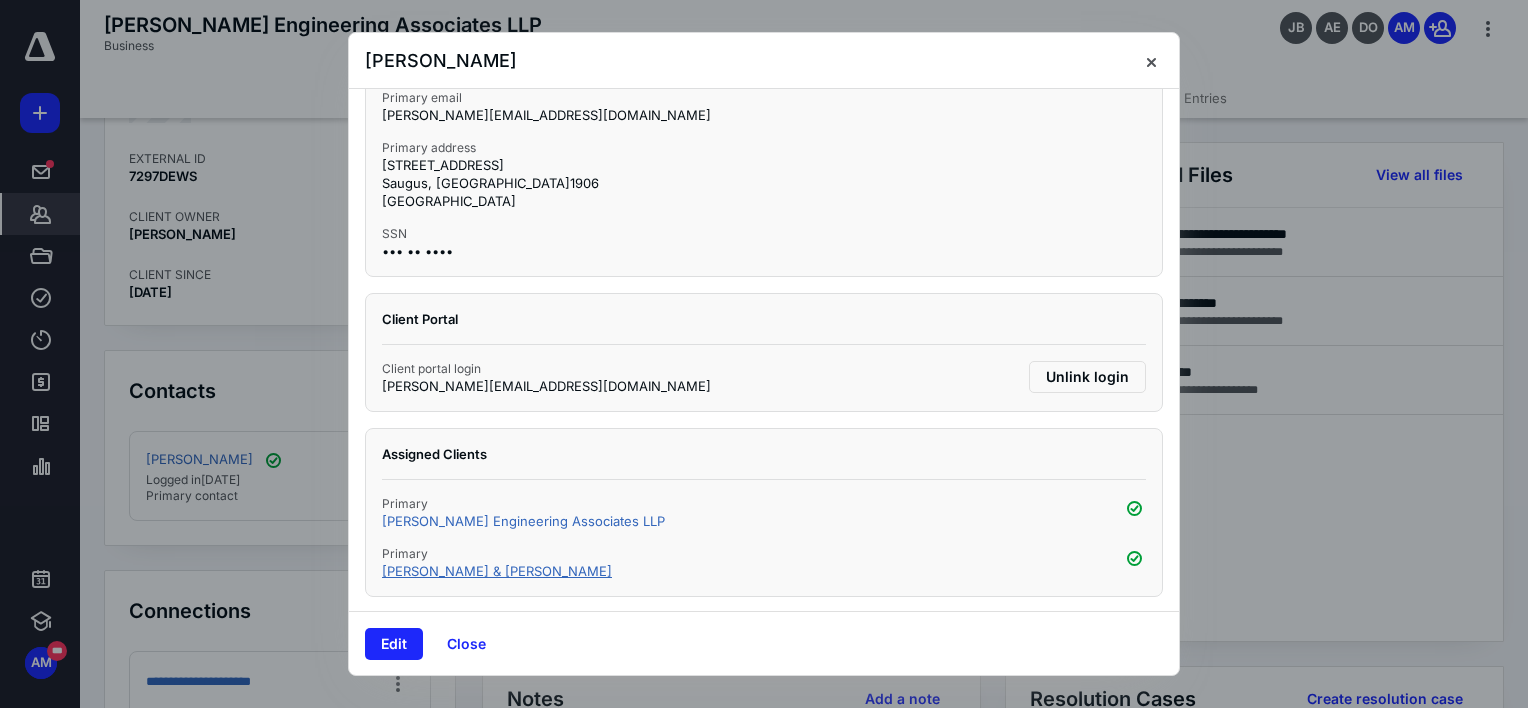 click on "[PERSON_NAME] & [PERSON_NAME]" at bounding box center (497, 571) 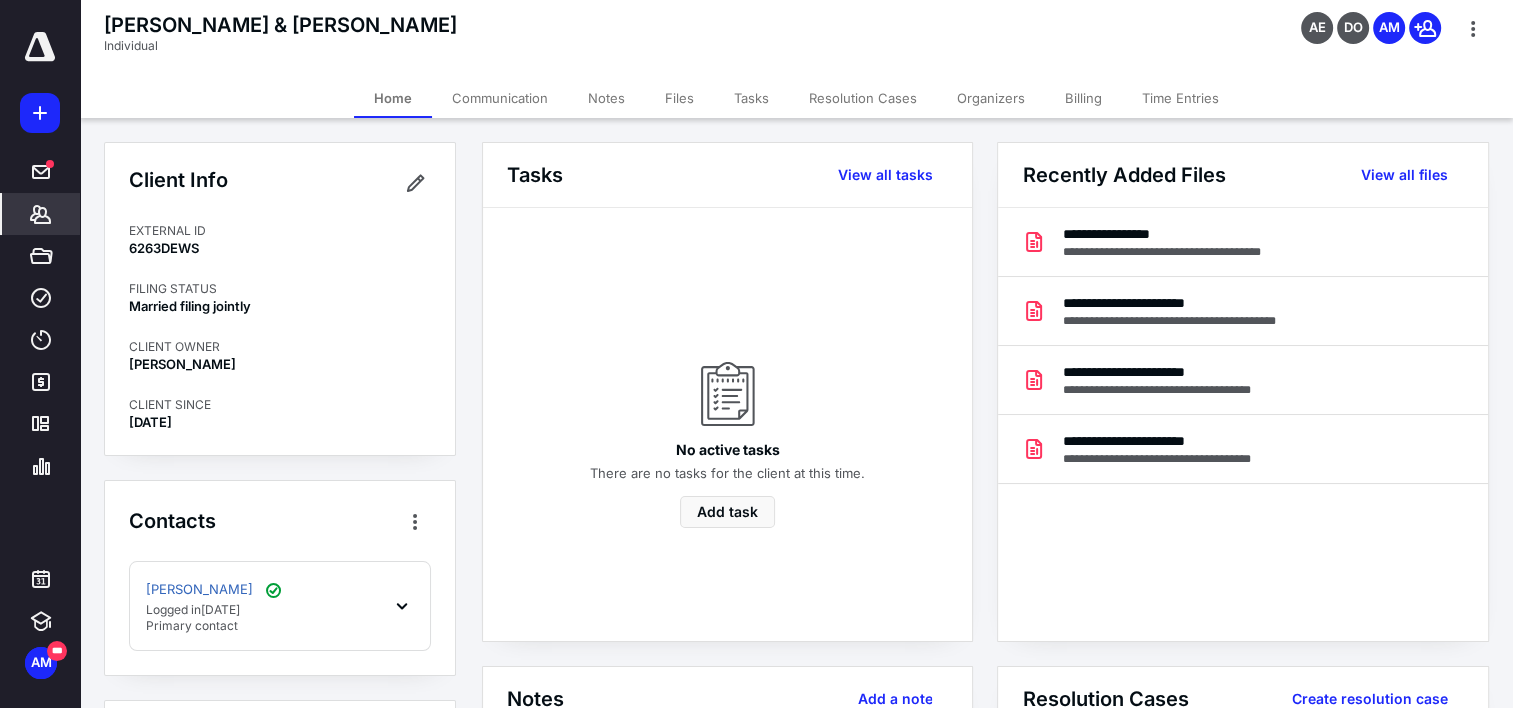 click on "Billing" at bounding box center [1083, 98] 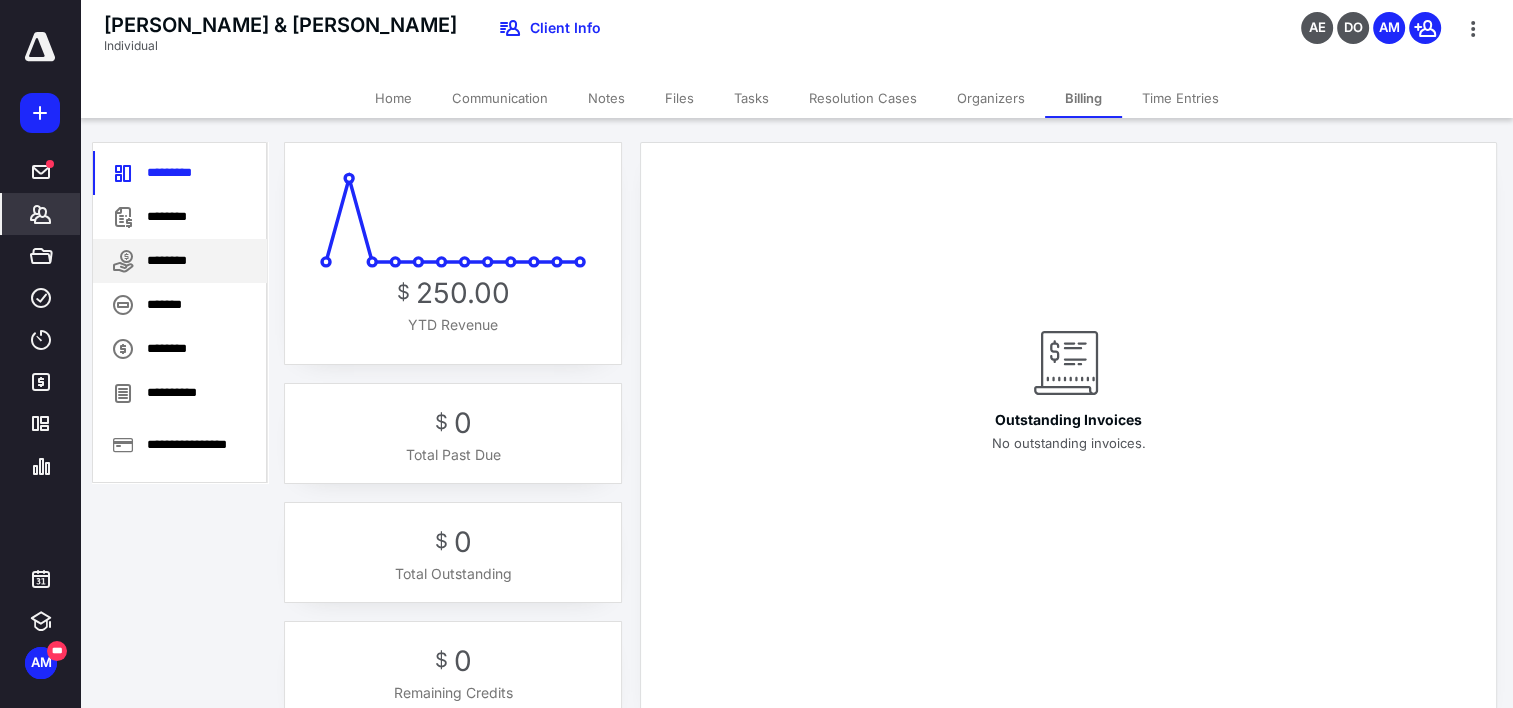 click on "********" at bounding box center (180, 261) 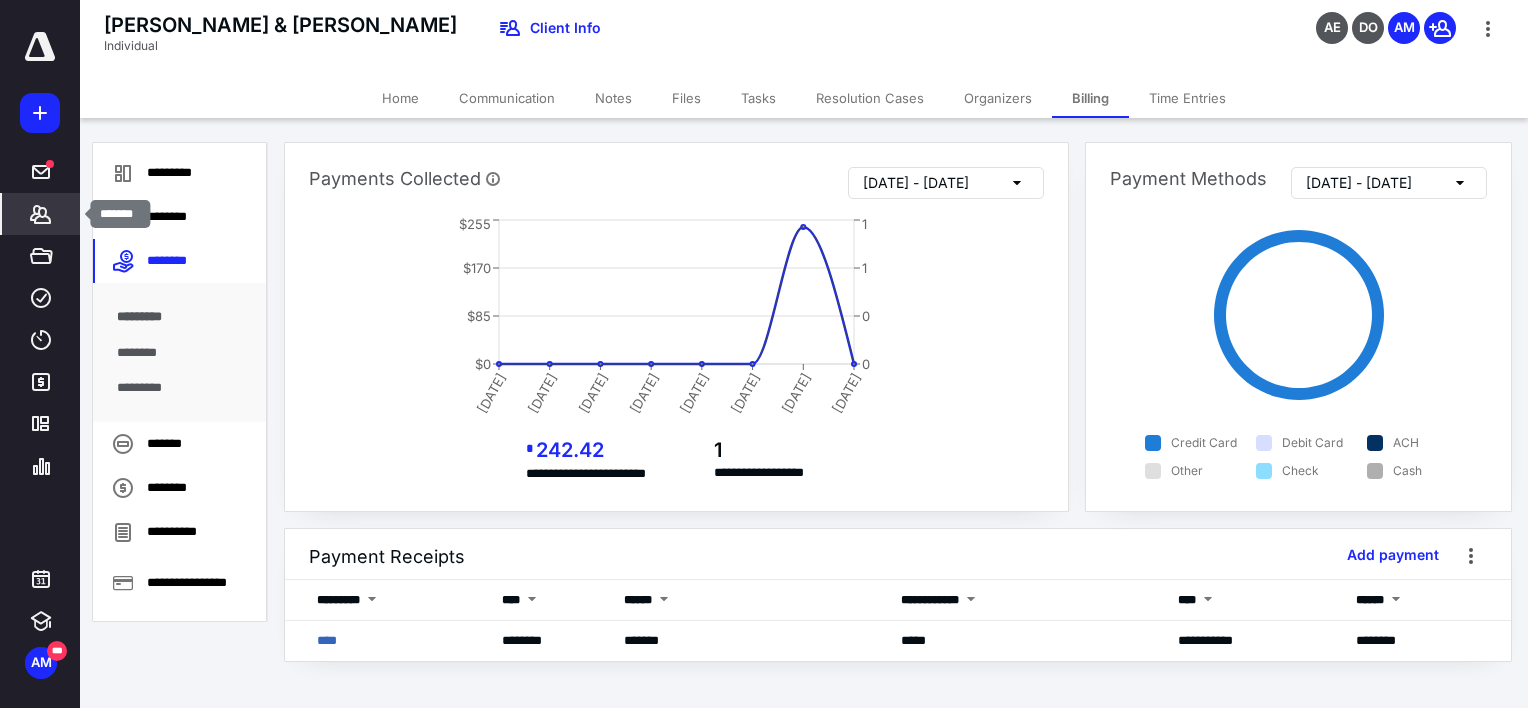 click on "*******" at bounding box center (41, 214) 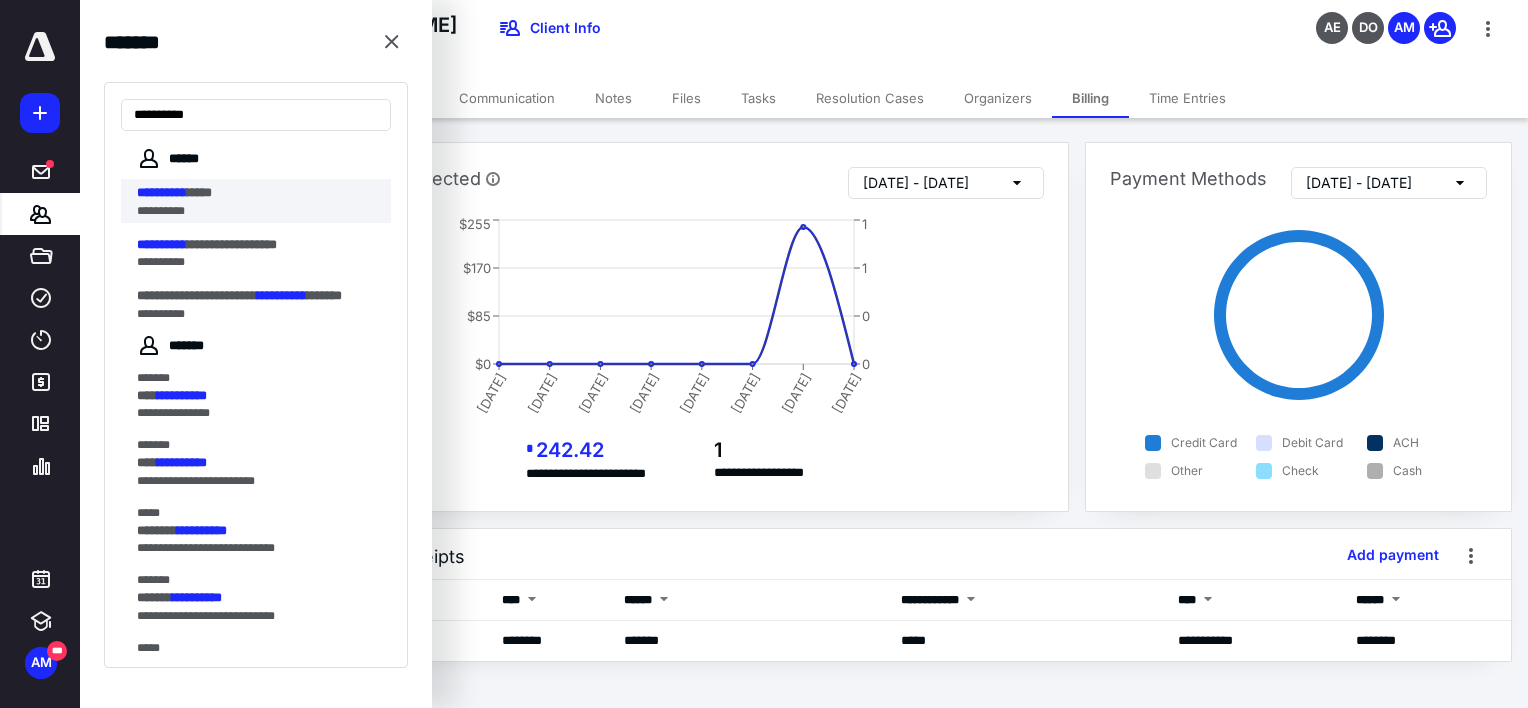 type on "**********" 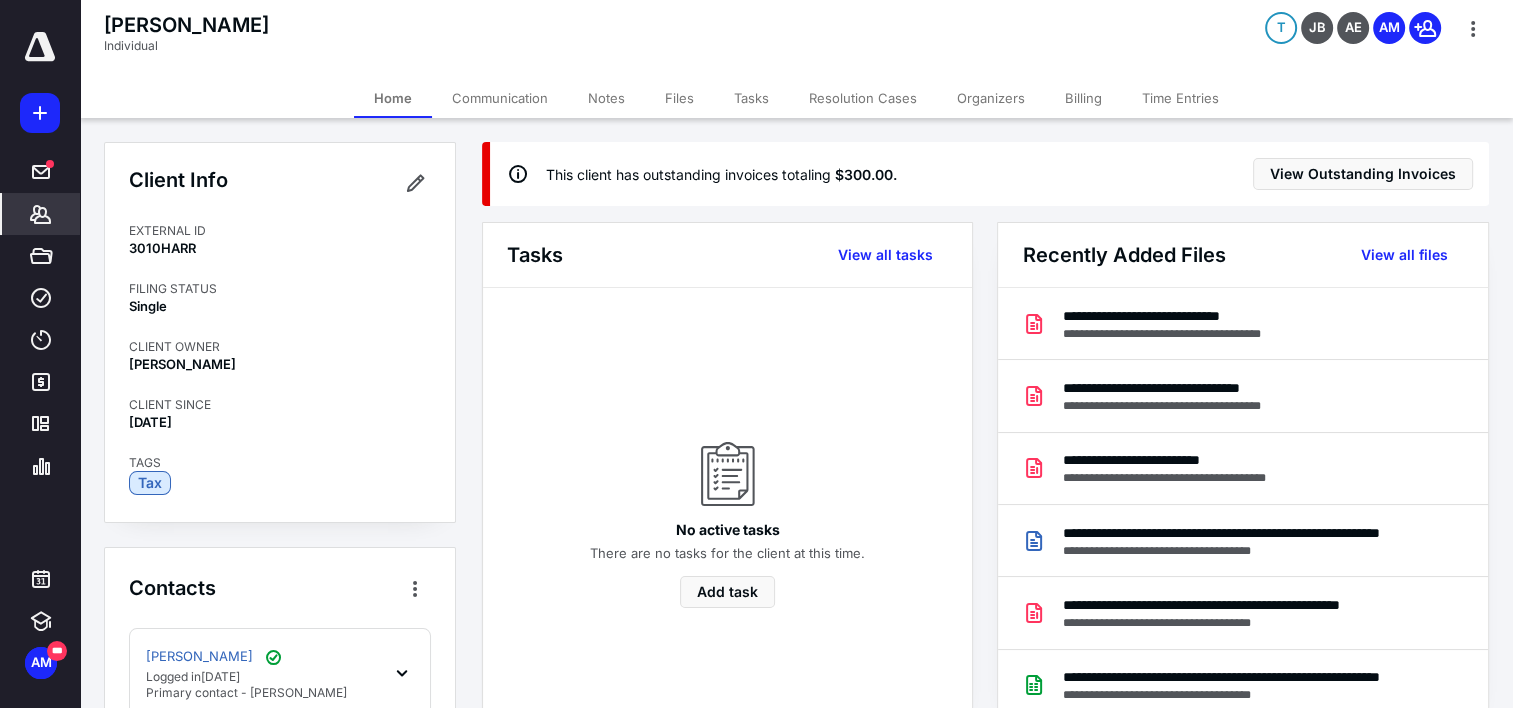 click on "This client has outstanding invoices totaling   $300.00 . View Outstanding Invoices" at bounding box center (989, 174) 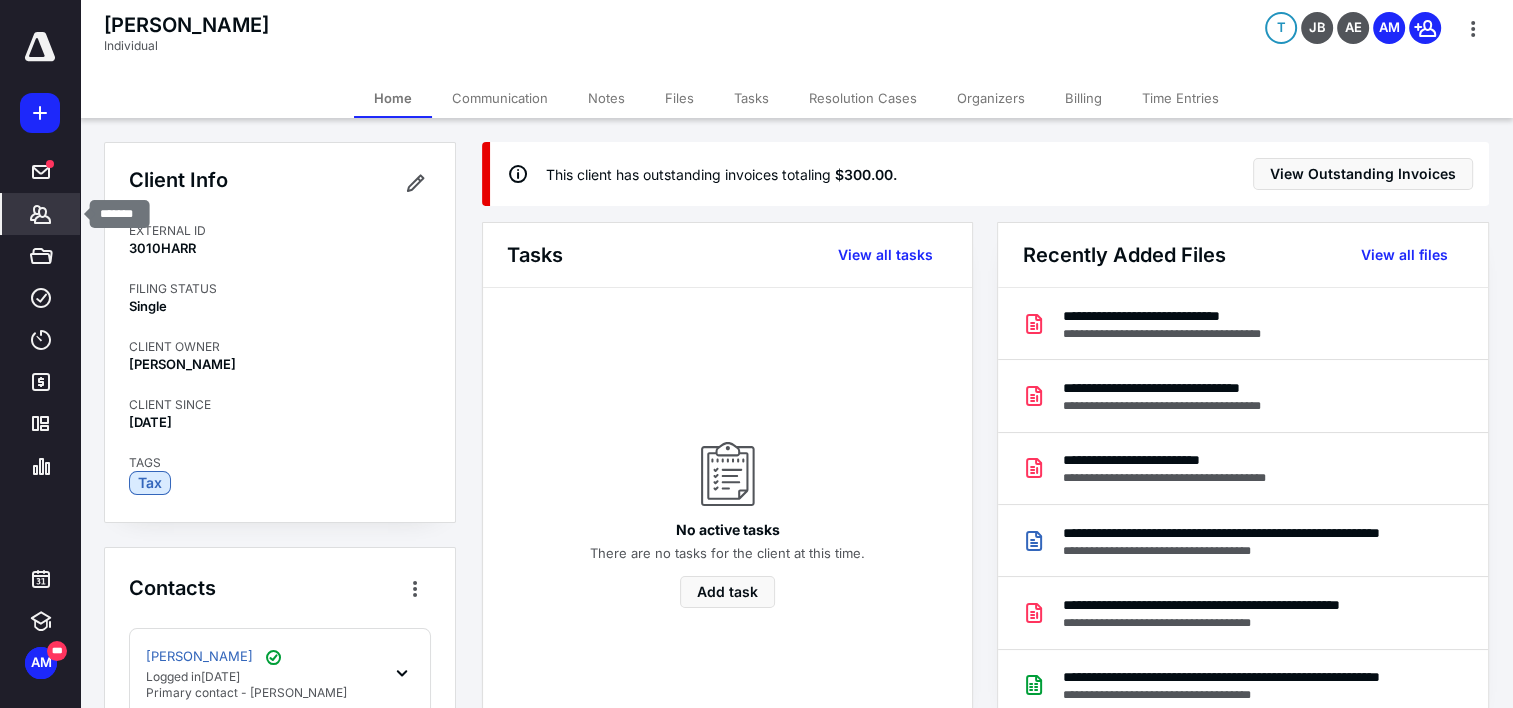 click 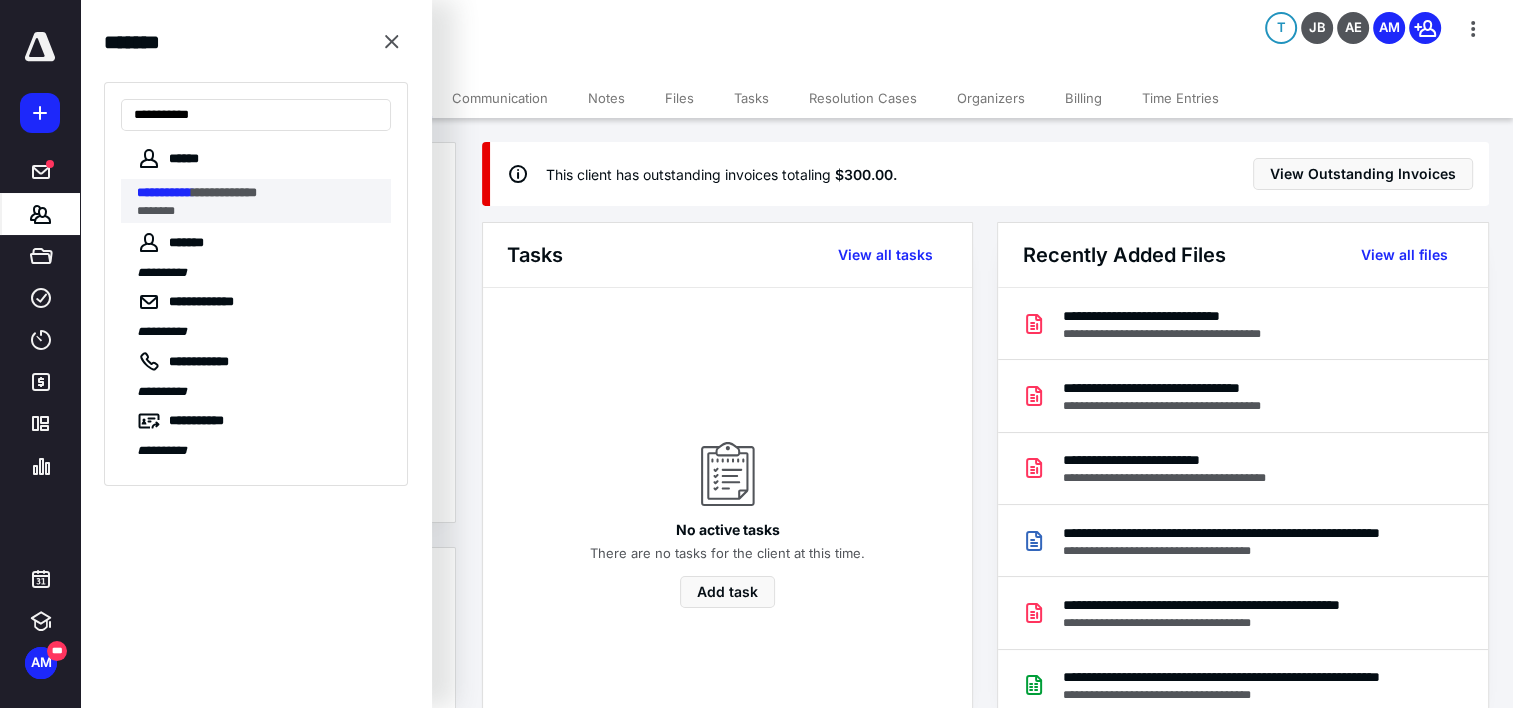 type on "**********" 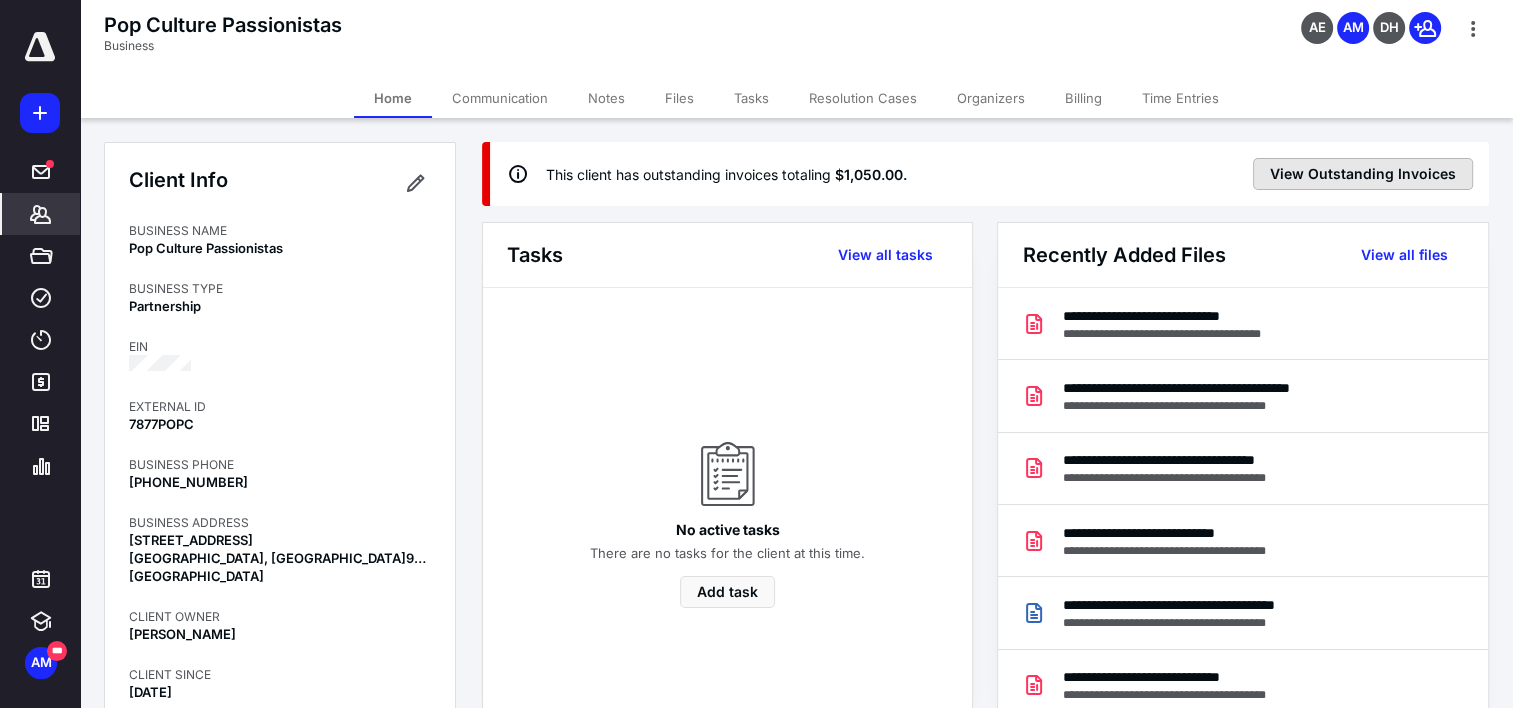 click on "View Outstanding Invoices" at bounding box center [1363, 174] 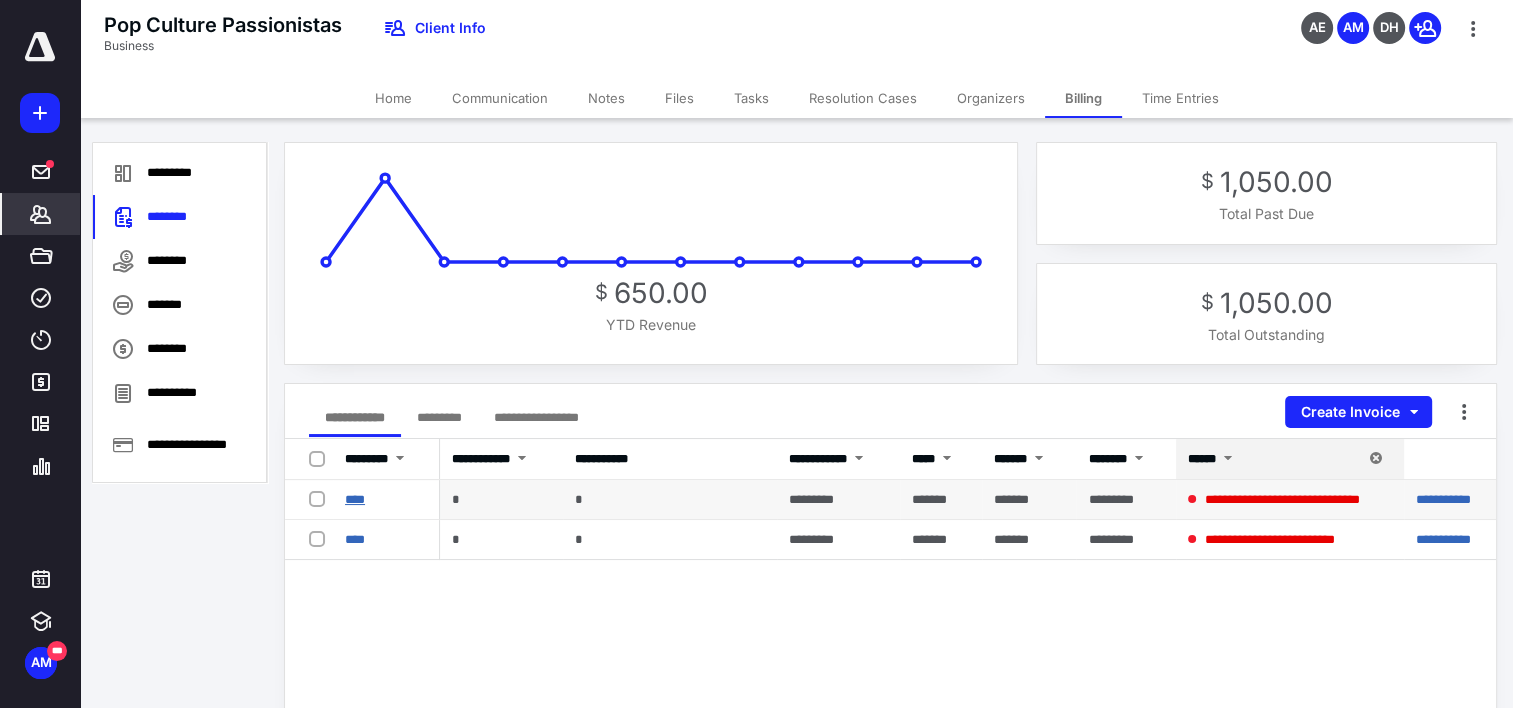 click on "****" at bounding box center [355, 499] 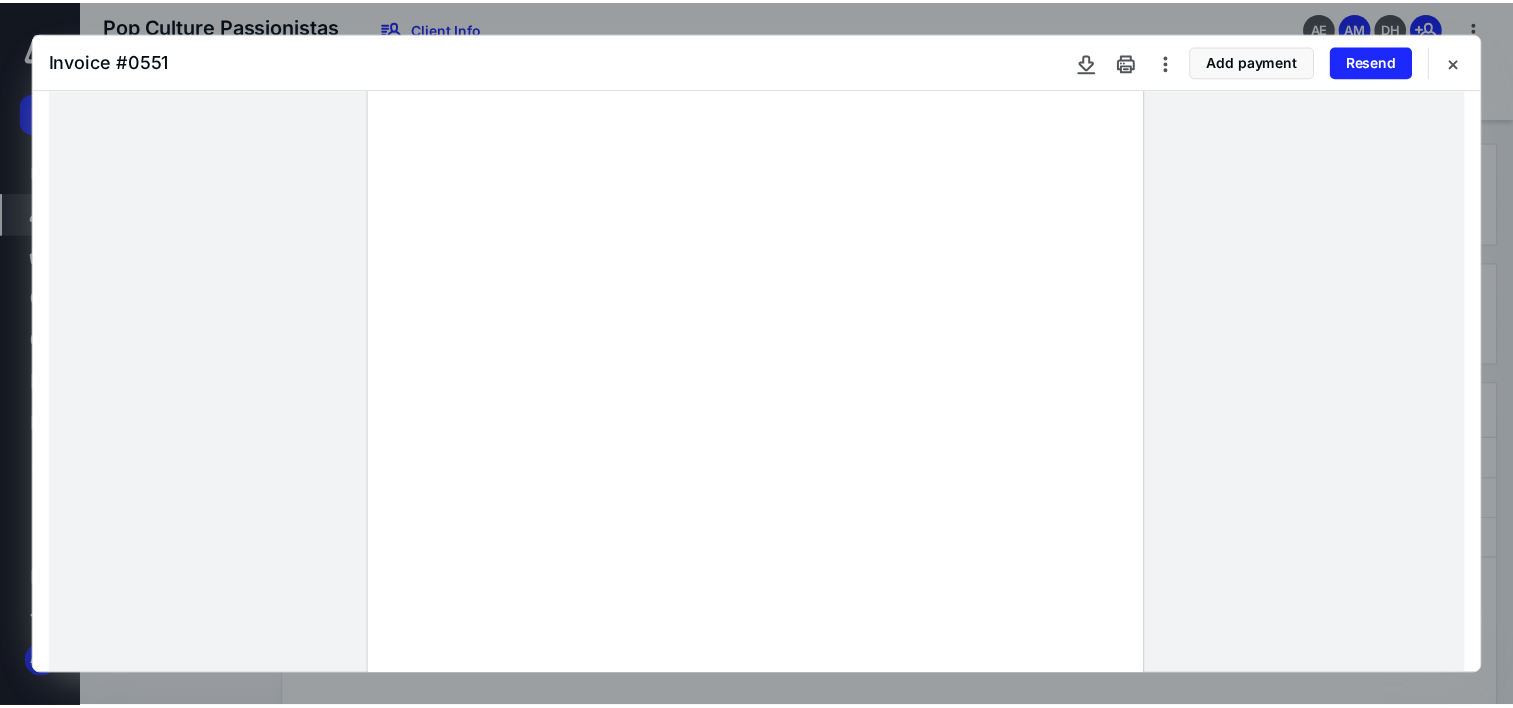 scroll, scrollTop: 0, scrollLeft: 0, axis: both 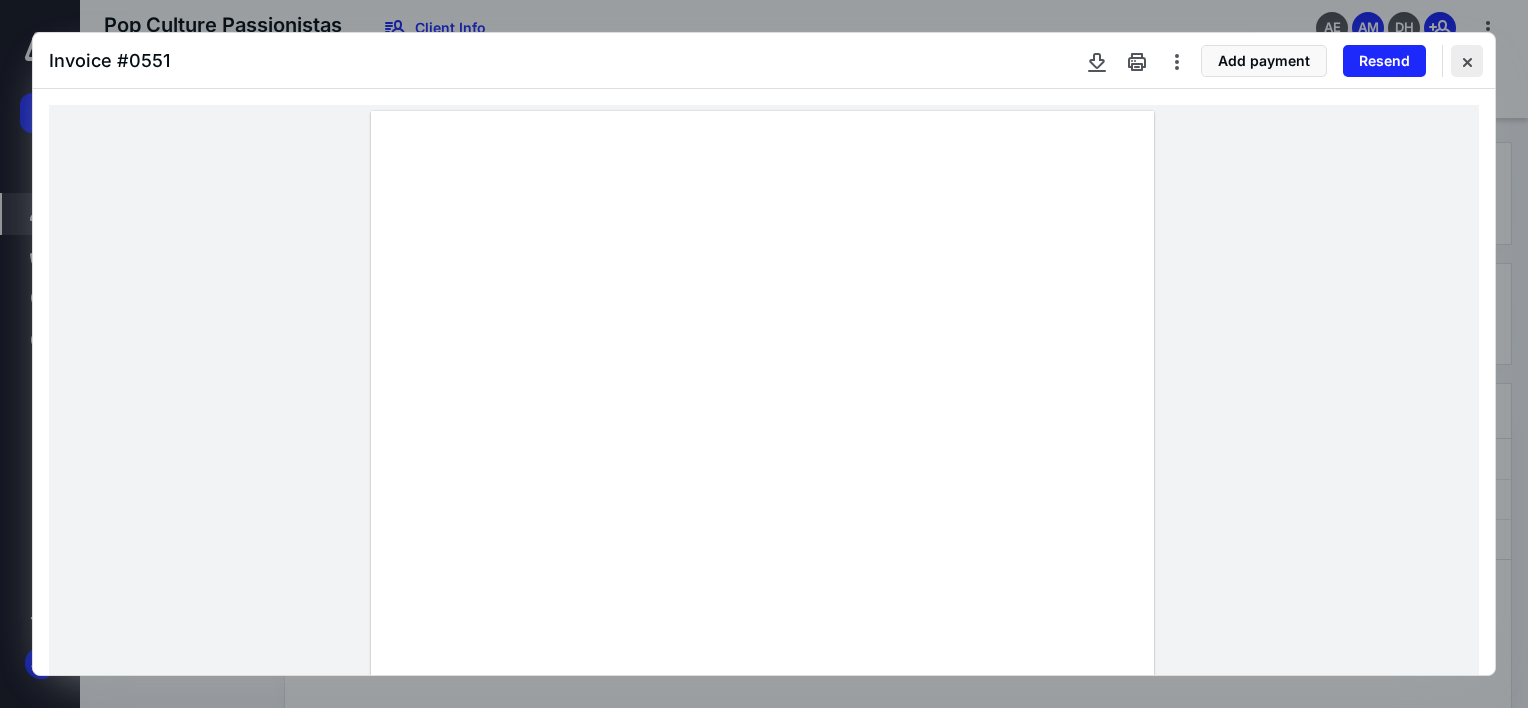 click at bounding box center [1467, 61] 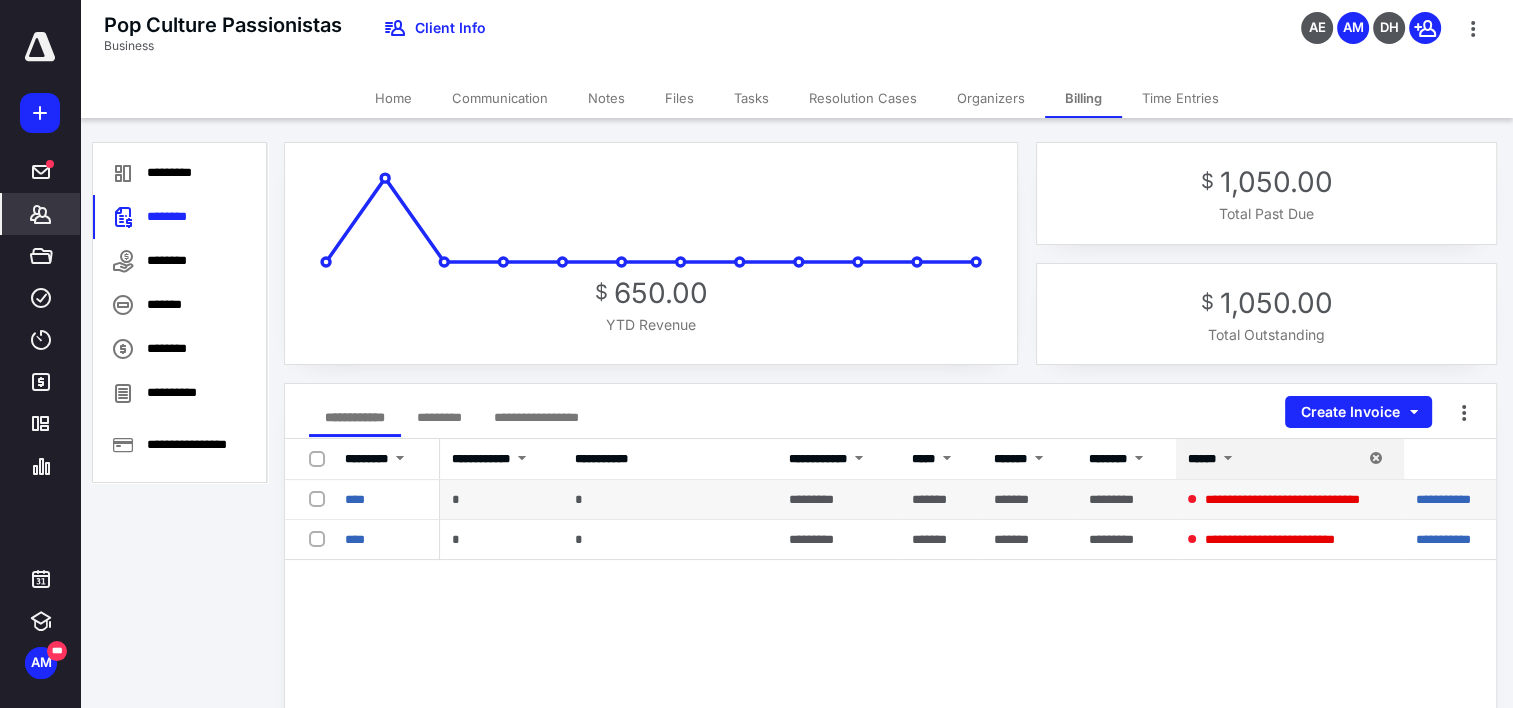 click at bounding box center [321, 498] 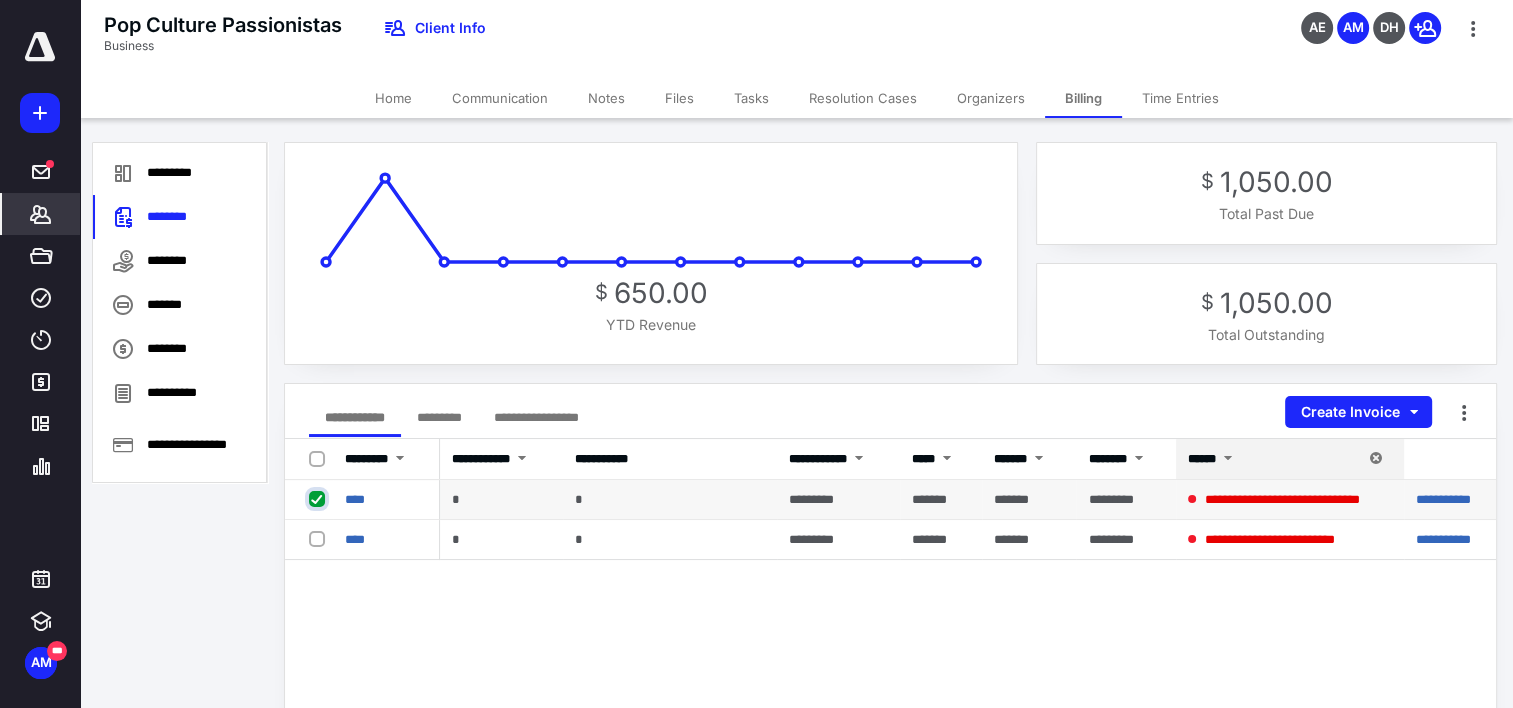 checkbox on "true" 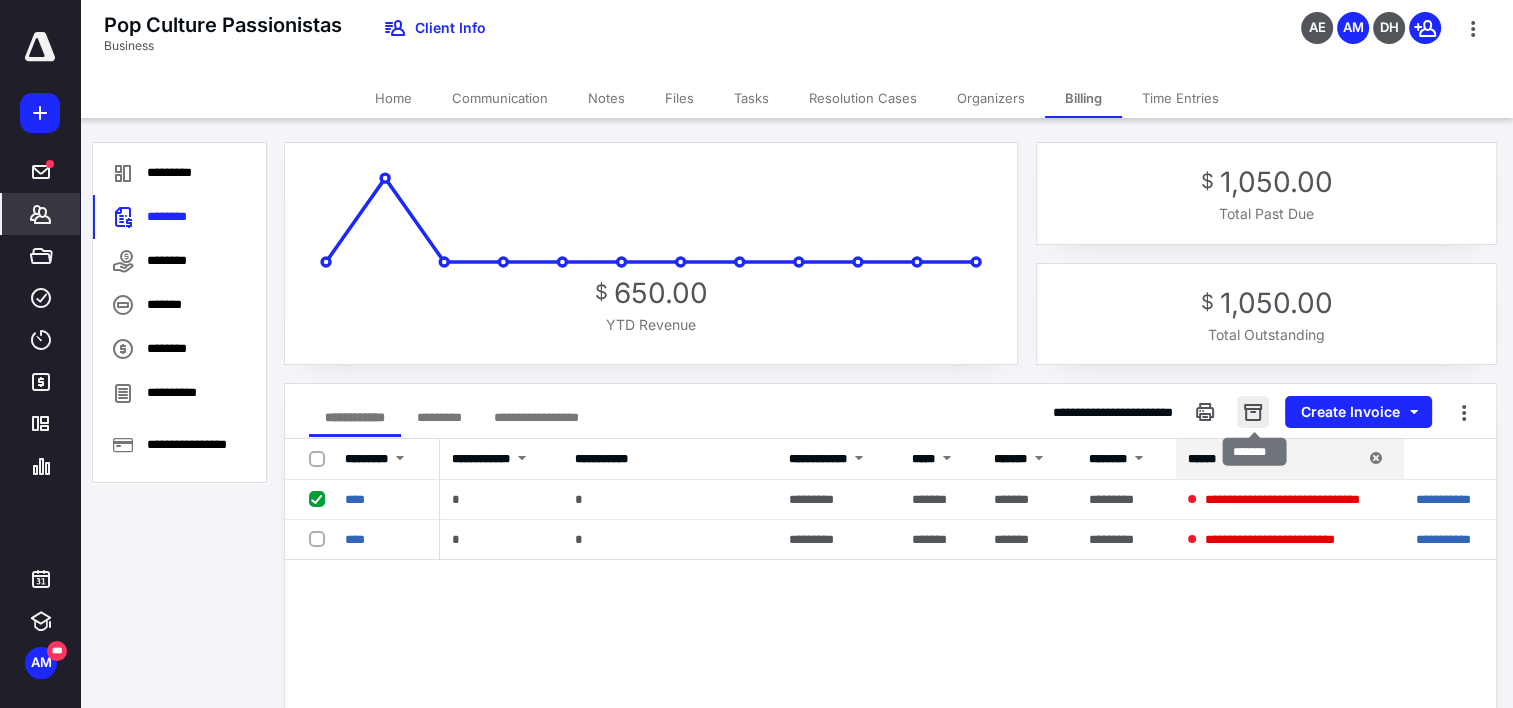 click at bounding box center [1253, 412] 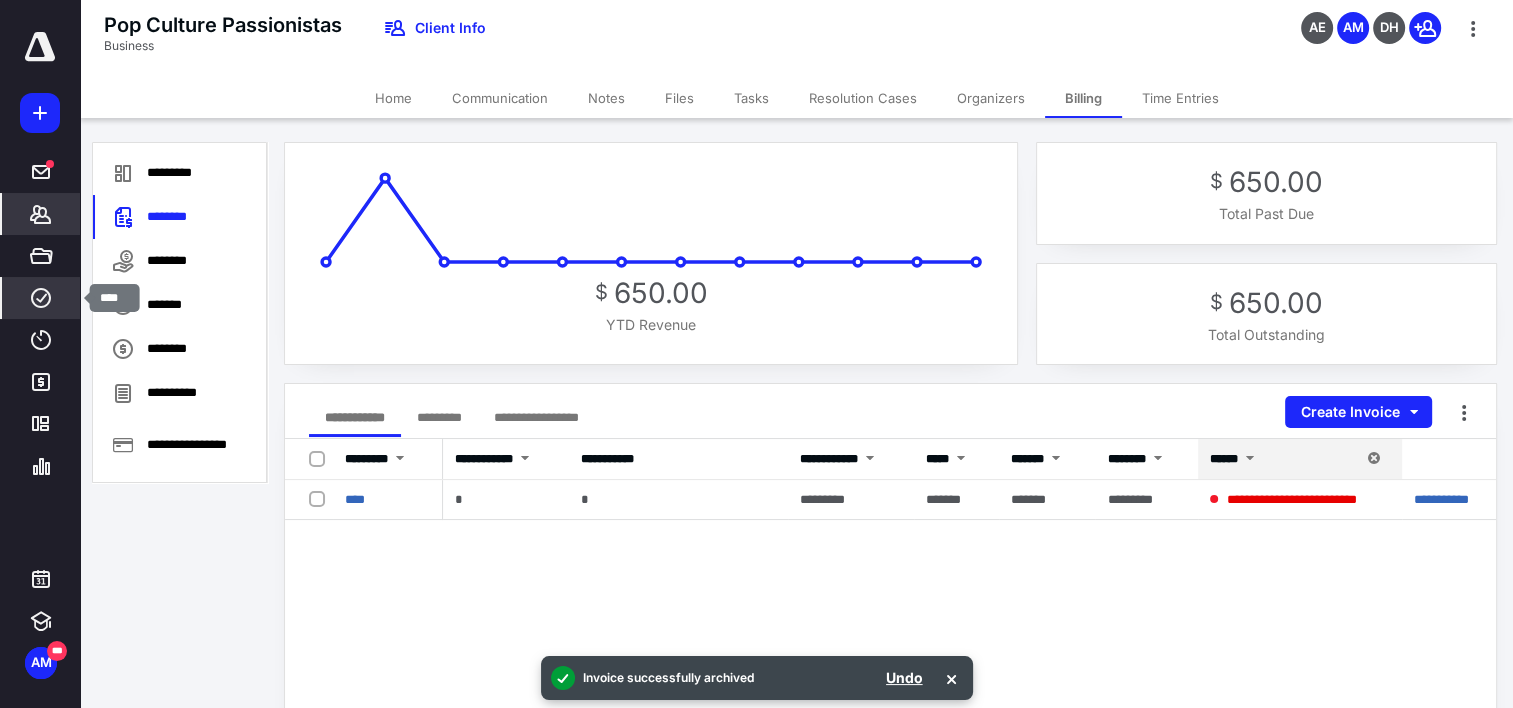 click 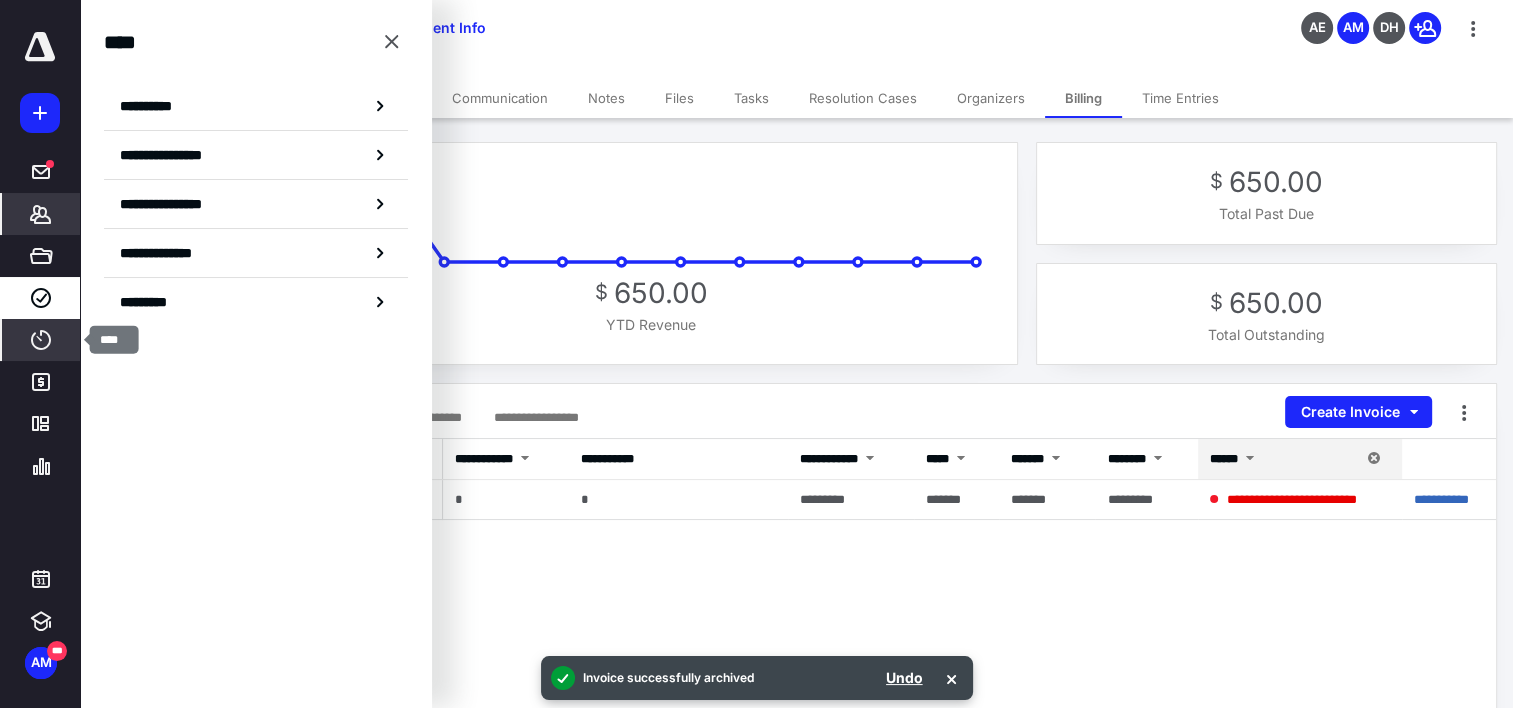 click 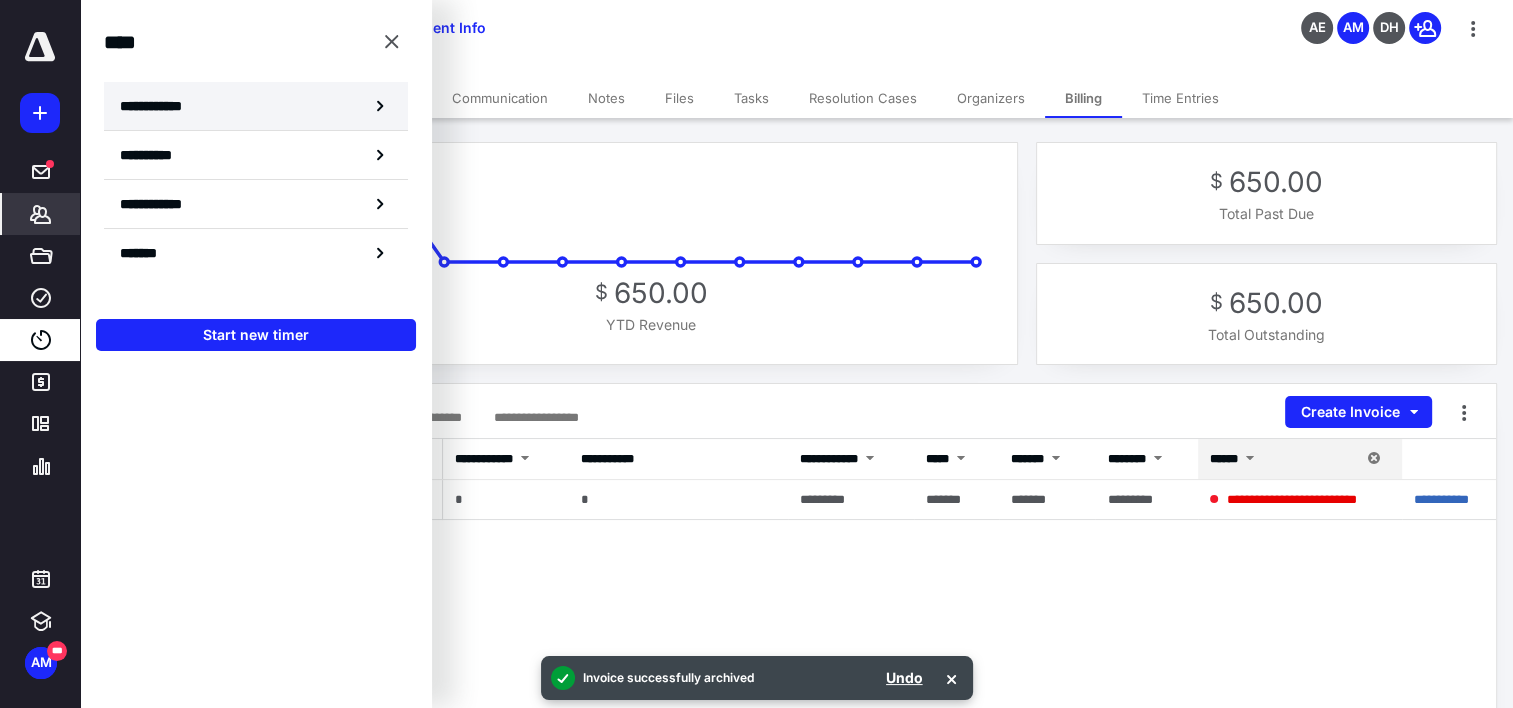 click on "**********" at bounding box center [256, 106] 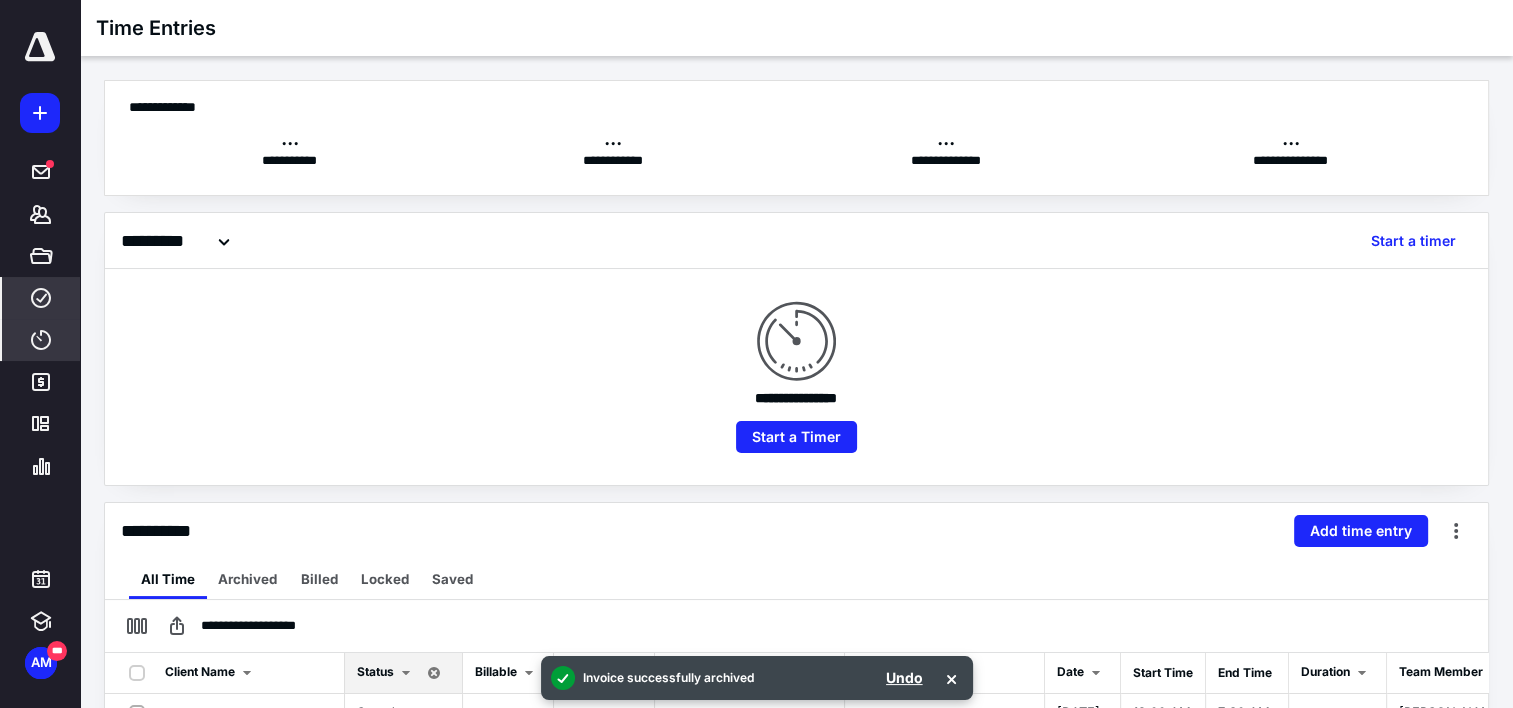click 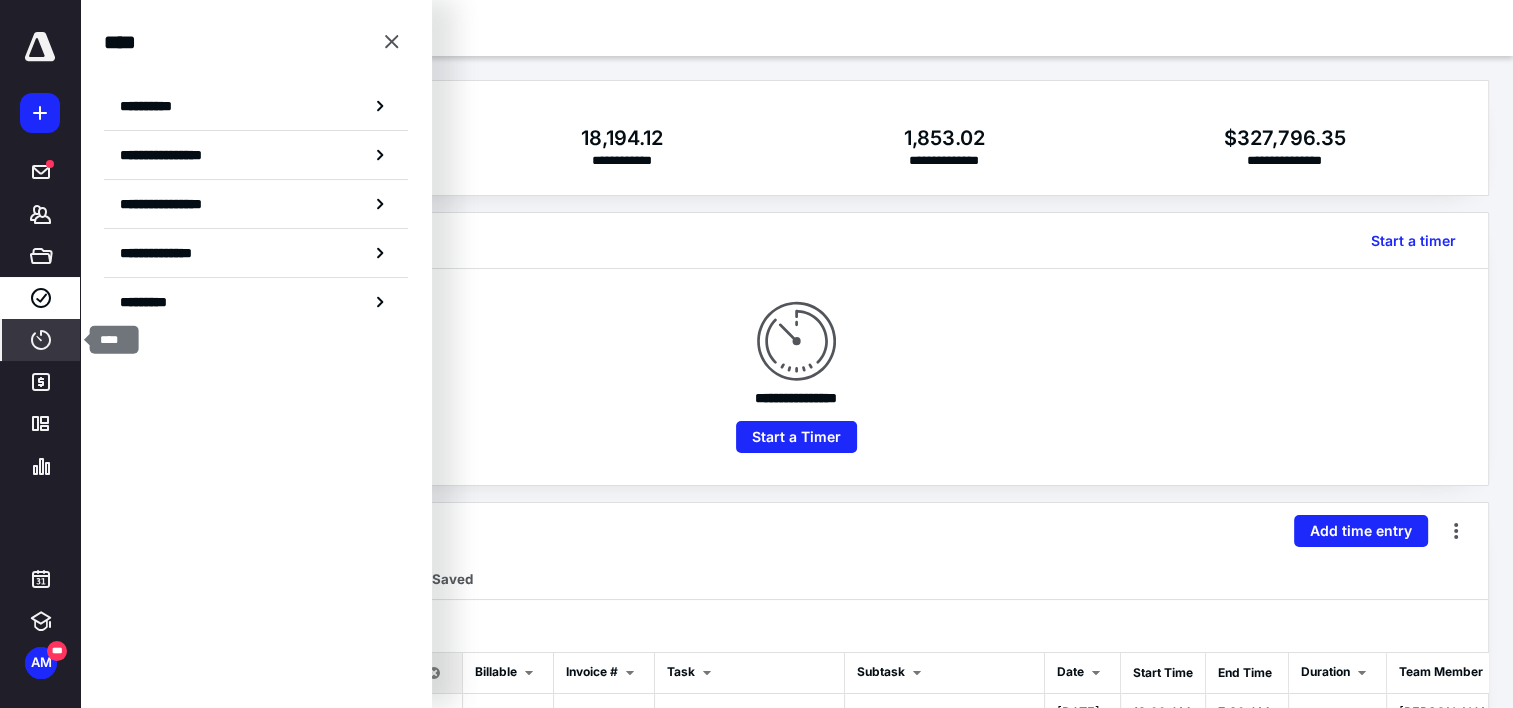 click 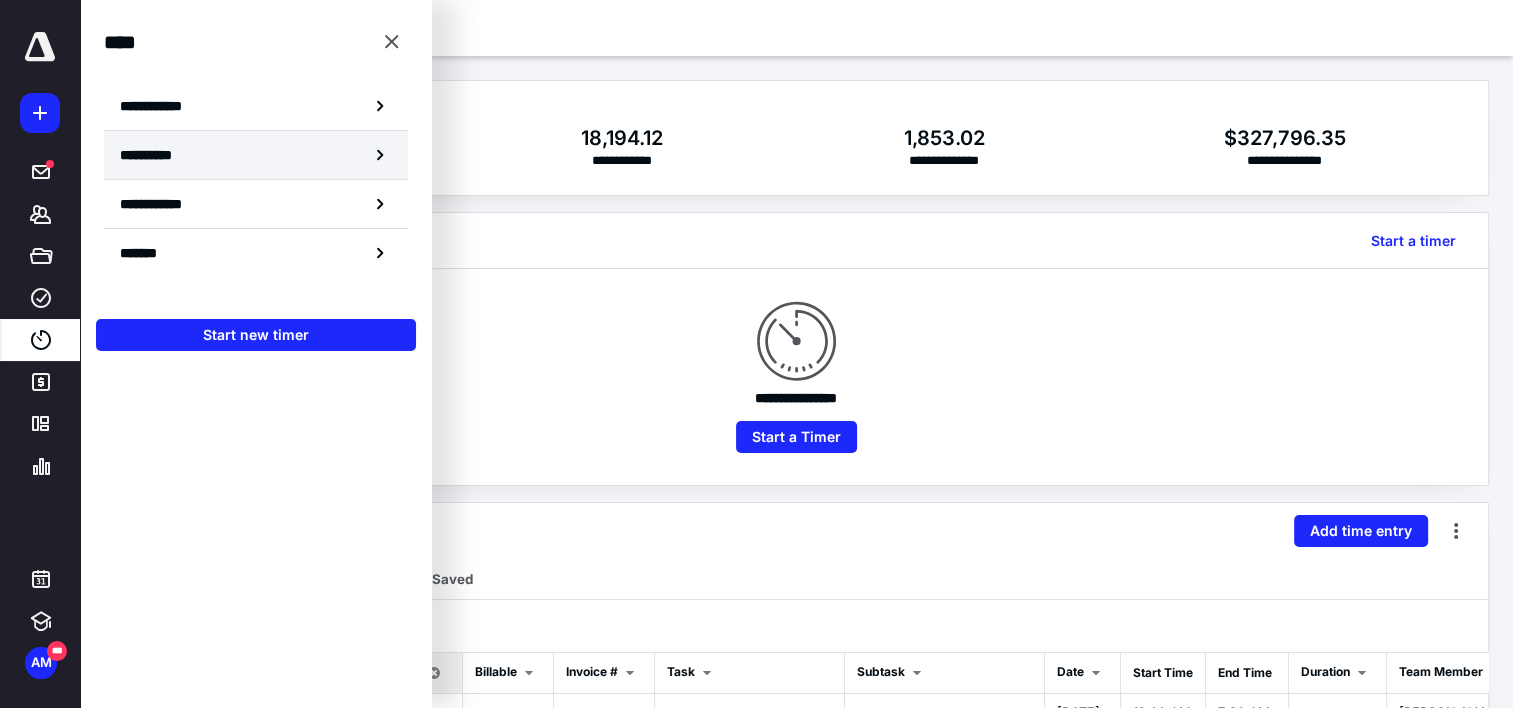 click on "**********" at bounding box center (256, 155) 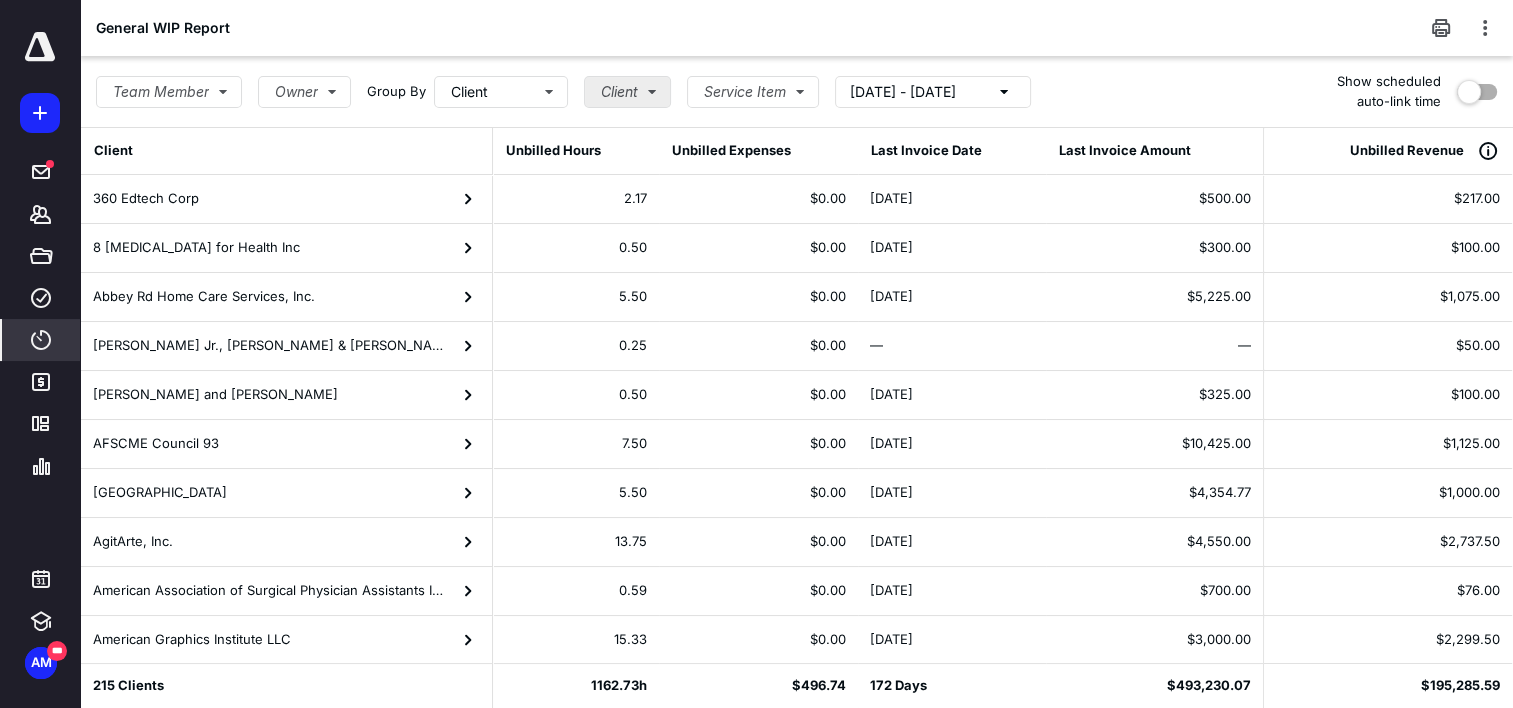 drag, startPoint x: 609, startPoint y: 109, endPoint x: 613, endPoint y: 98, distance: 11.7046995 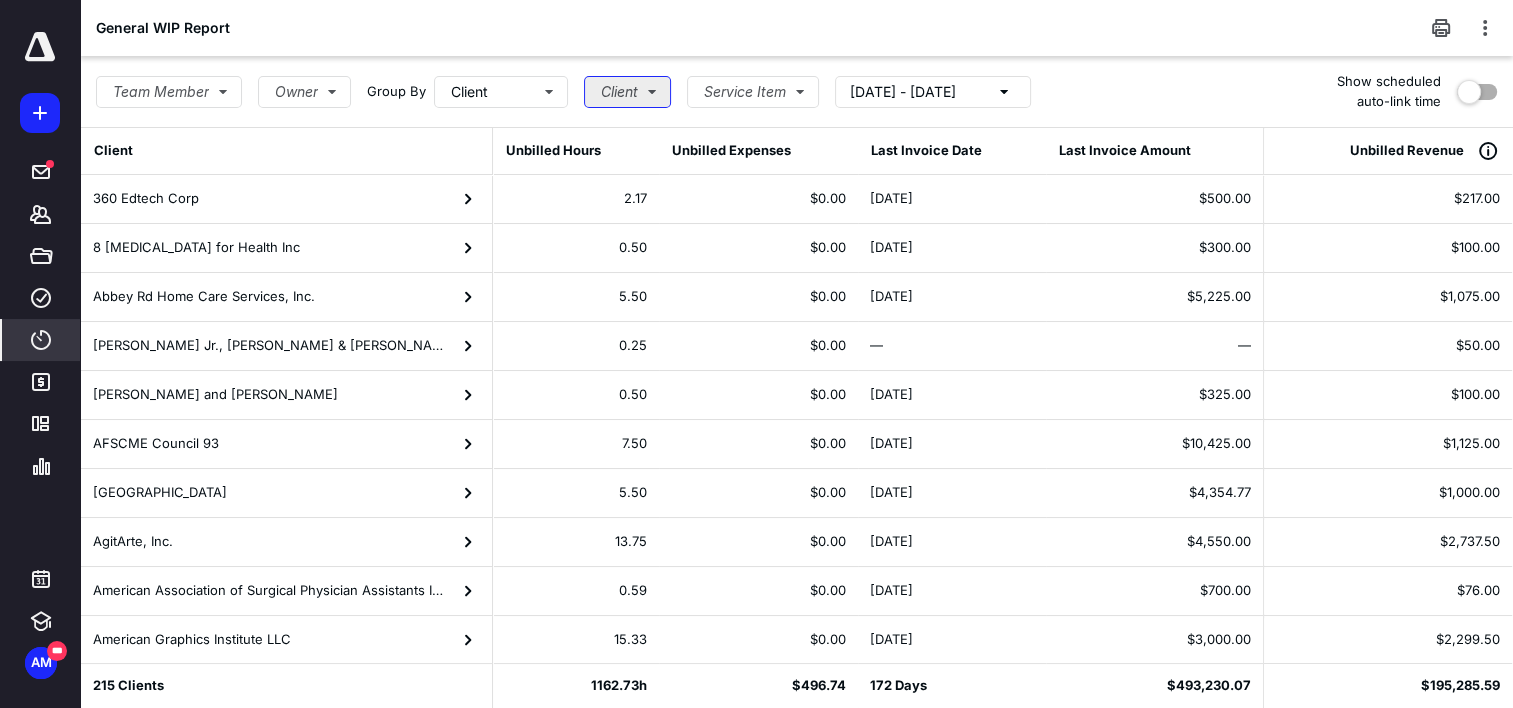 click on "Client" at bounding box center (627, 92) 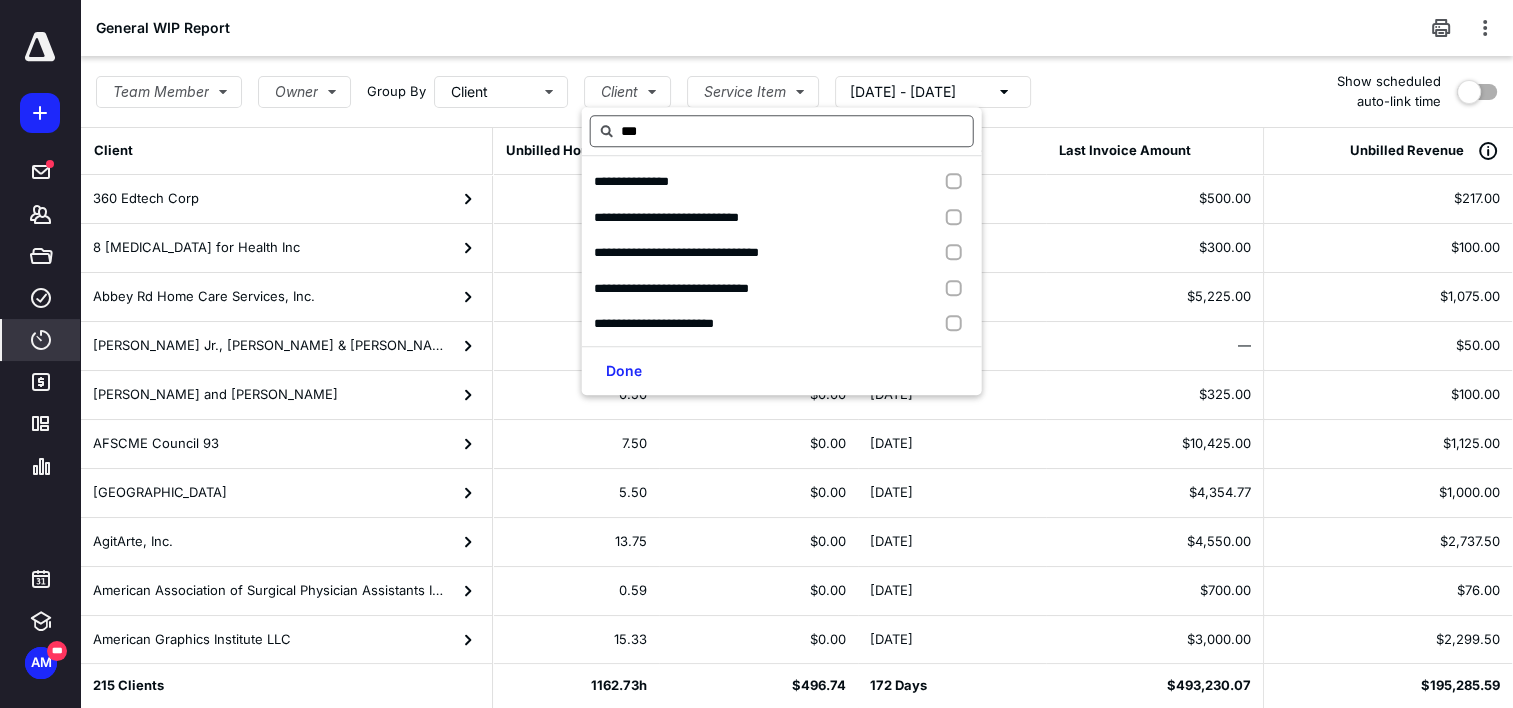 type on "***" 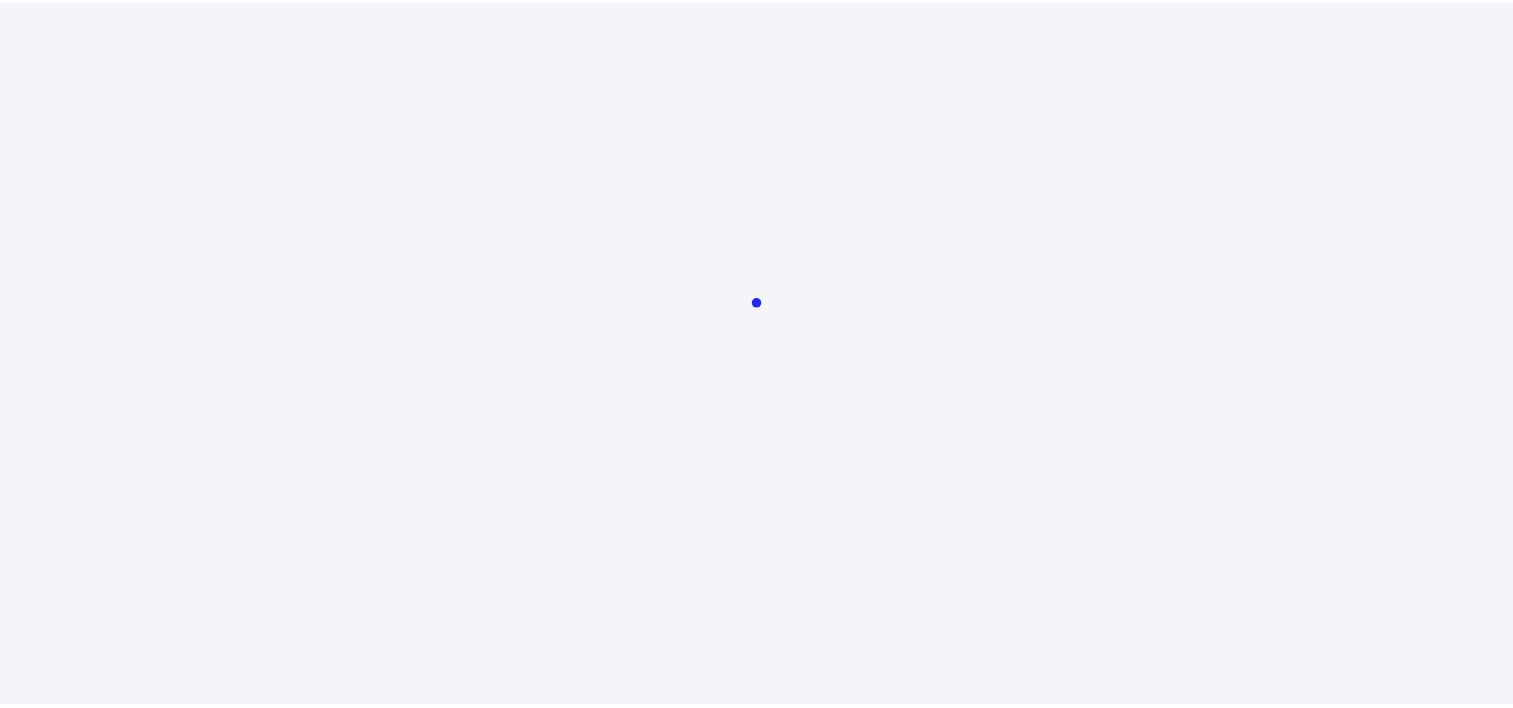 scroll, scrollTop: 0, scrollLeft: 0, axis: both 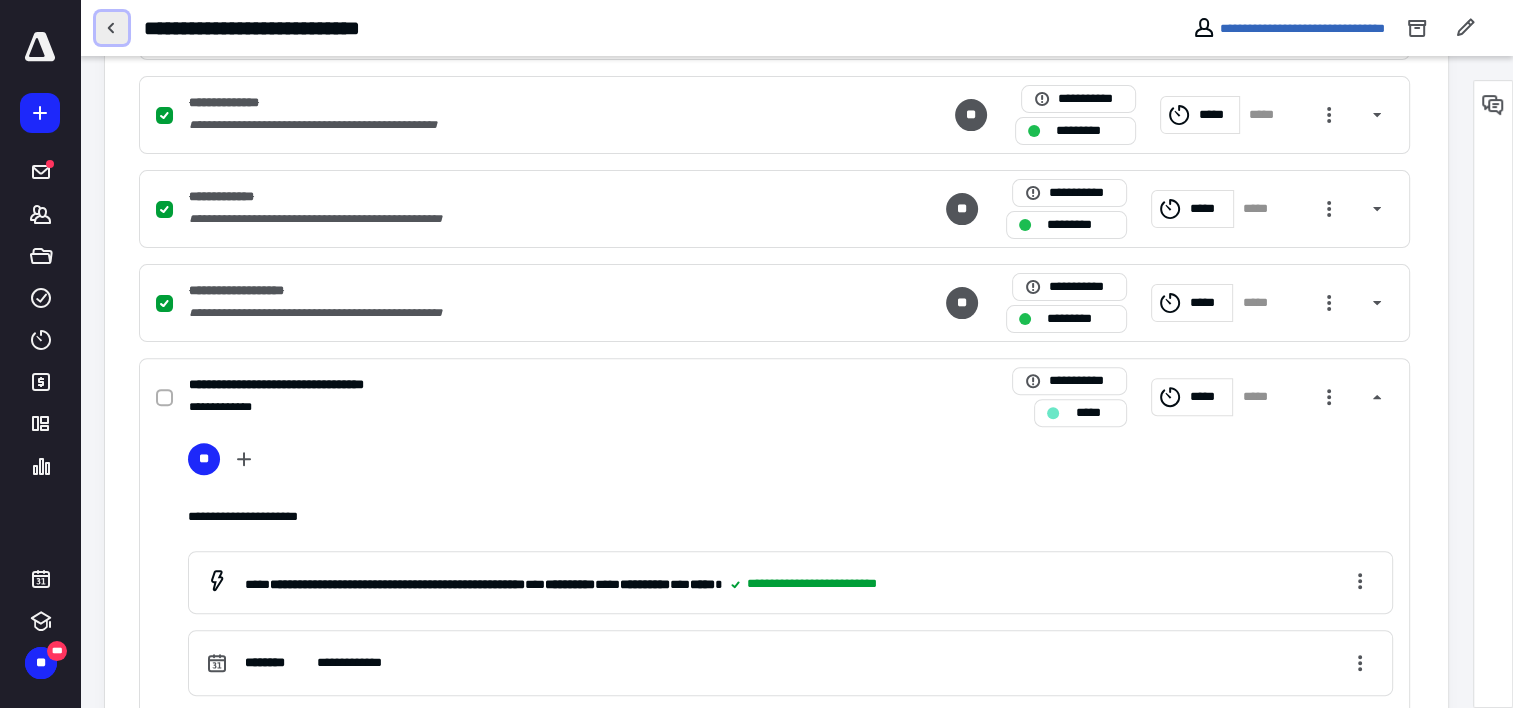 click at bounding box center [112, 28] 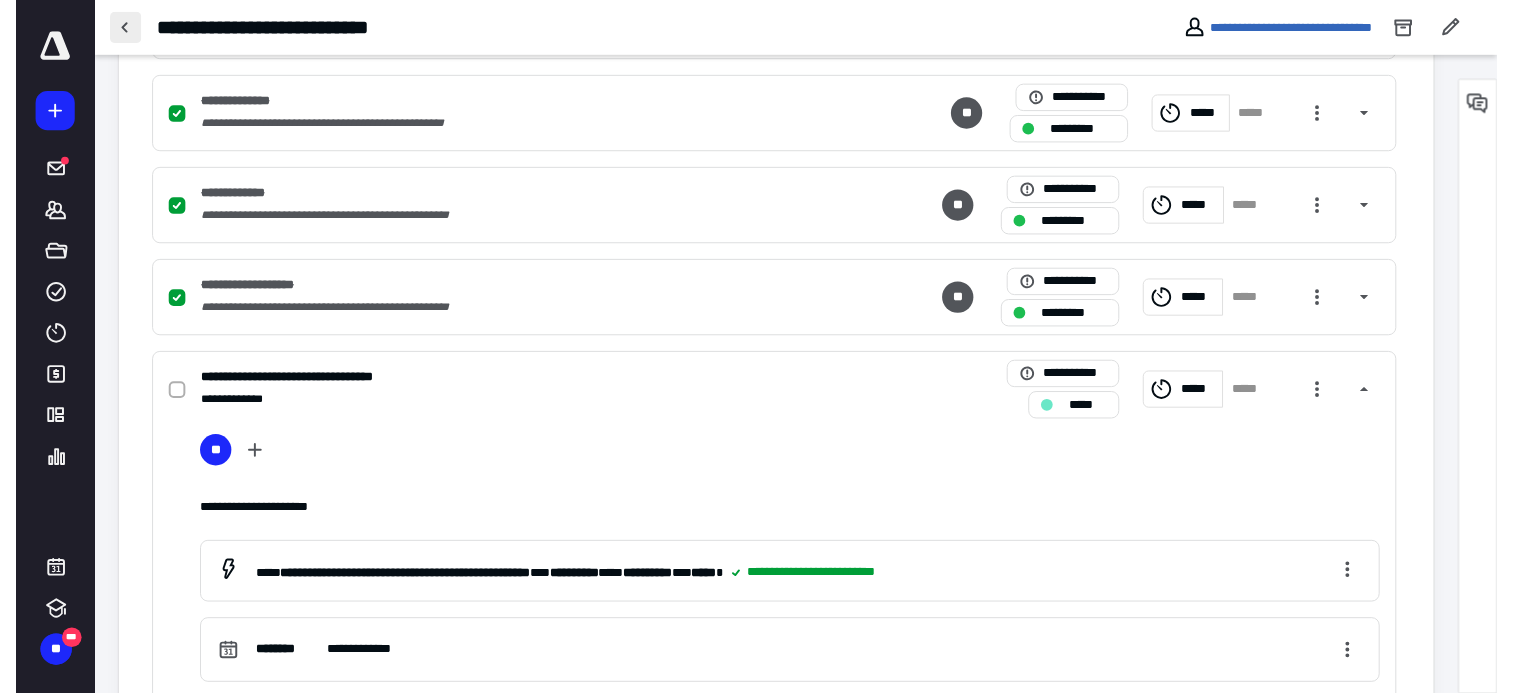 scroll, scrollTop: 0, scrollLeft: 0, axis: both 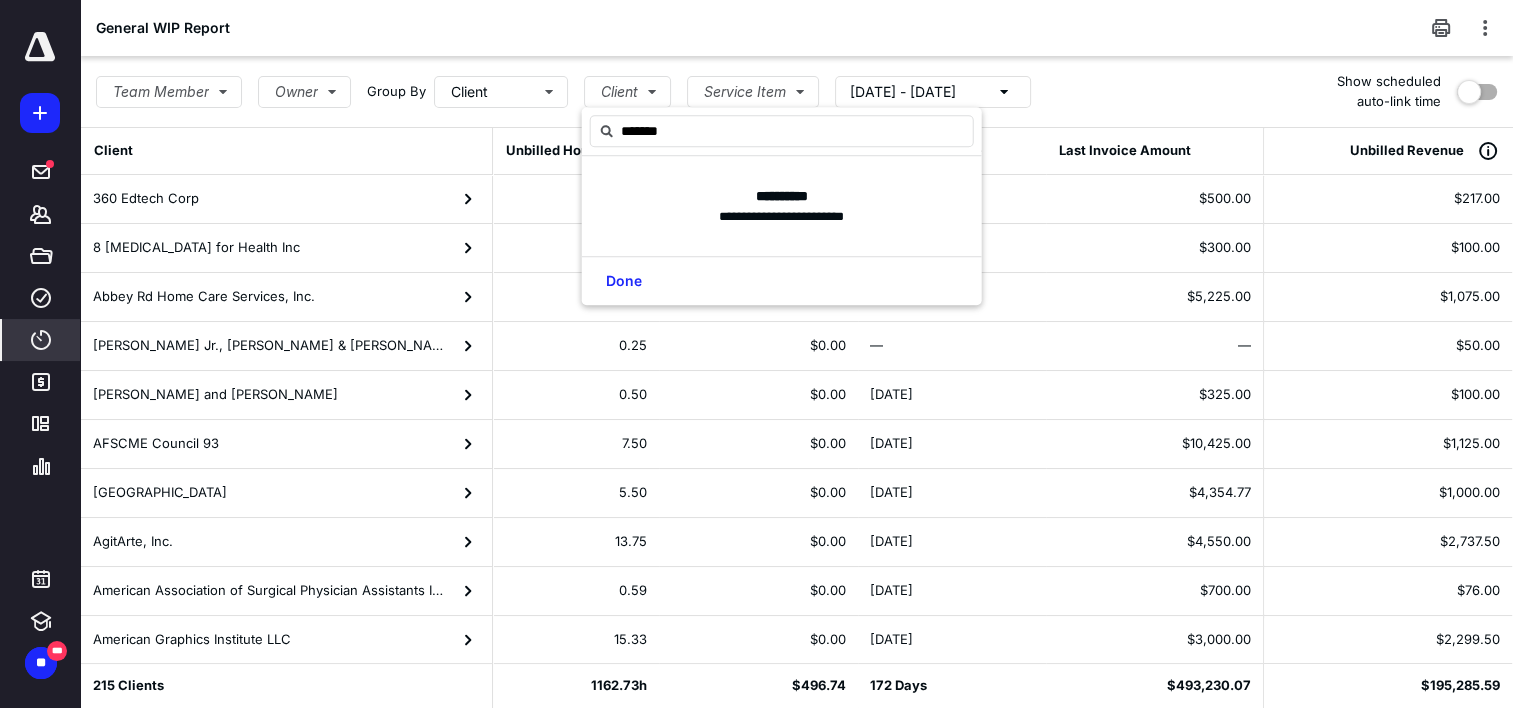 type on "*******" 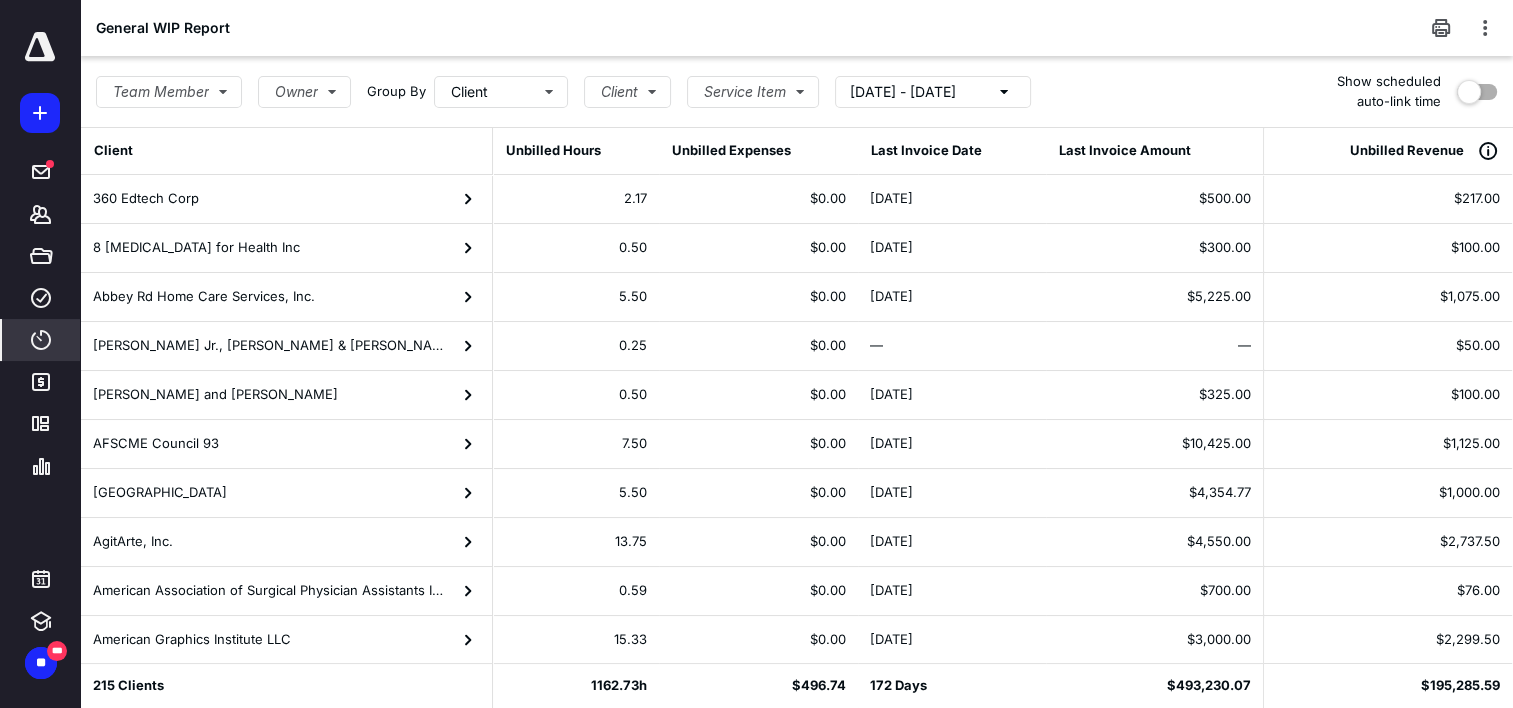 click on "[DATE] - [DATE]" at bounding box center (903, 92) 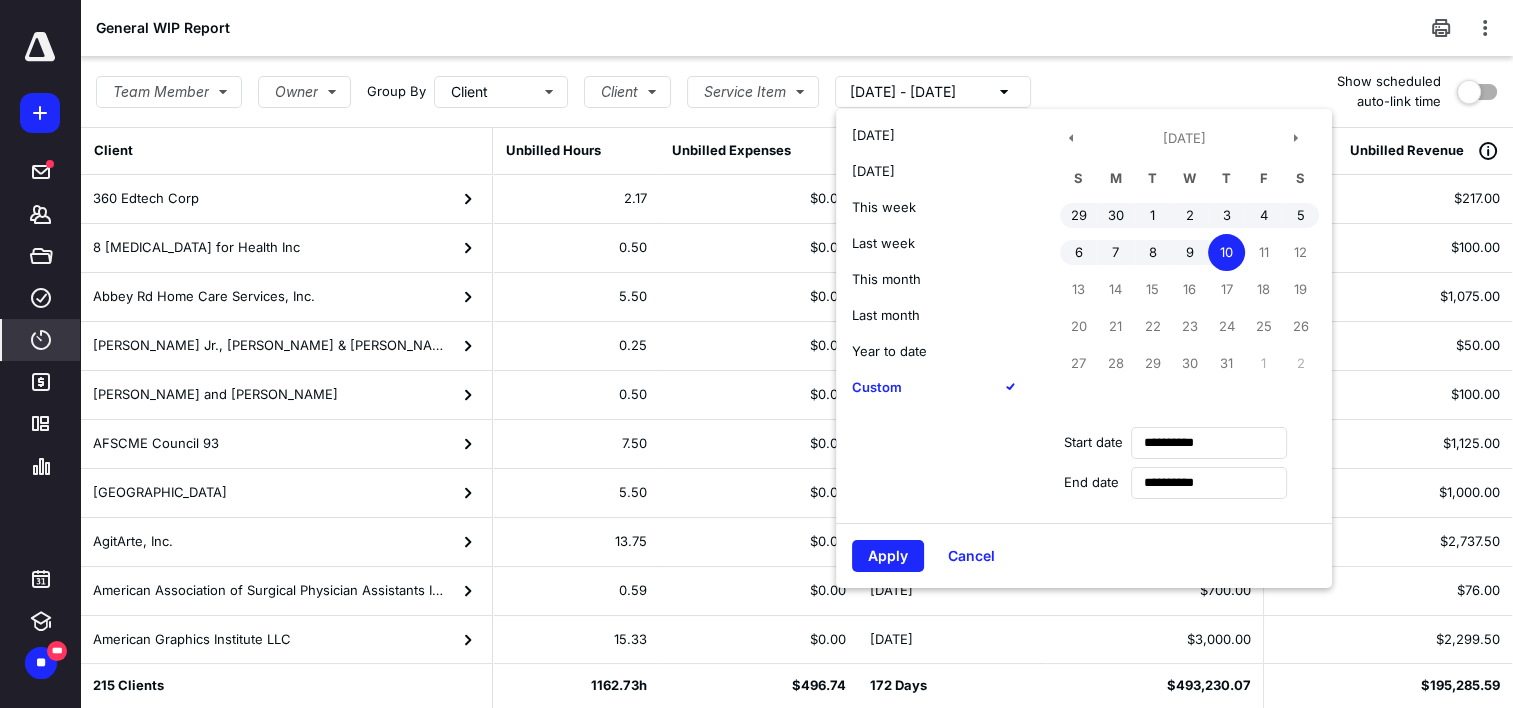 click on "Year to date" at bounding box center [889, 351] 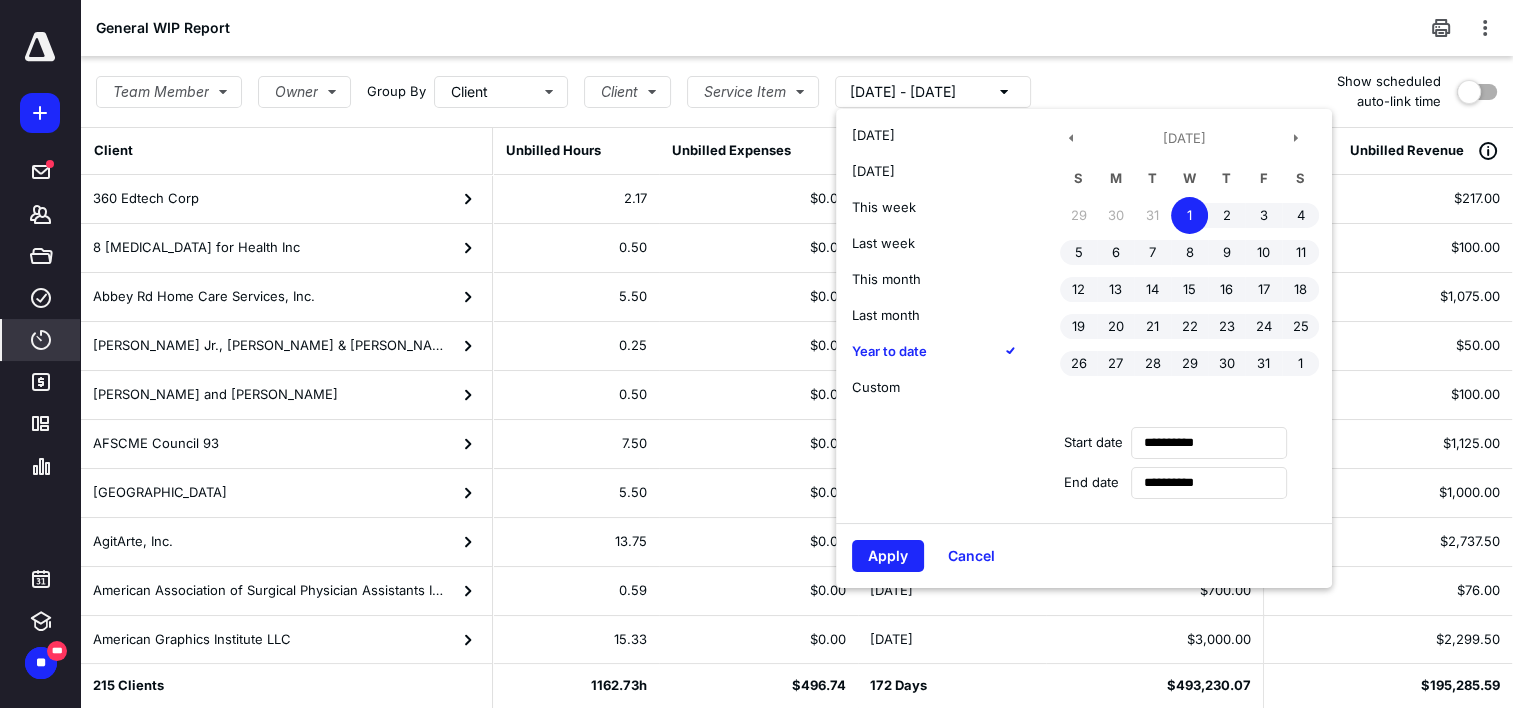click on "General WIP Report" at bounding box center (796, 28) 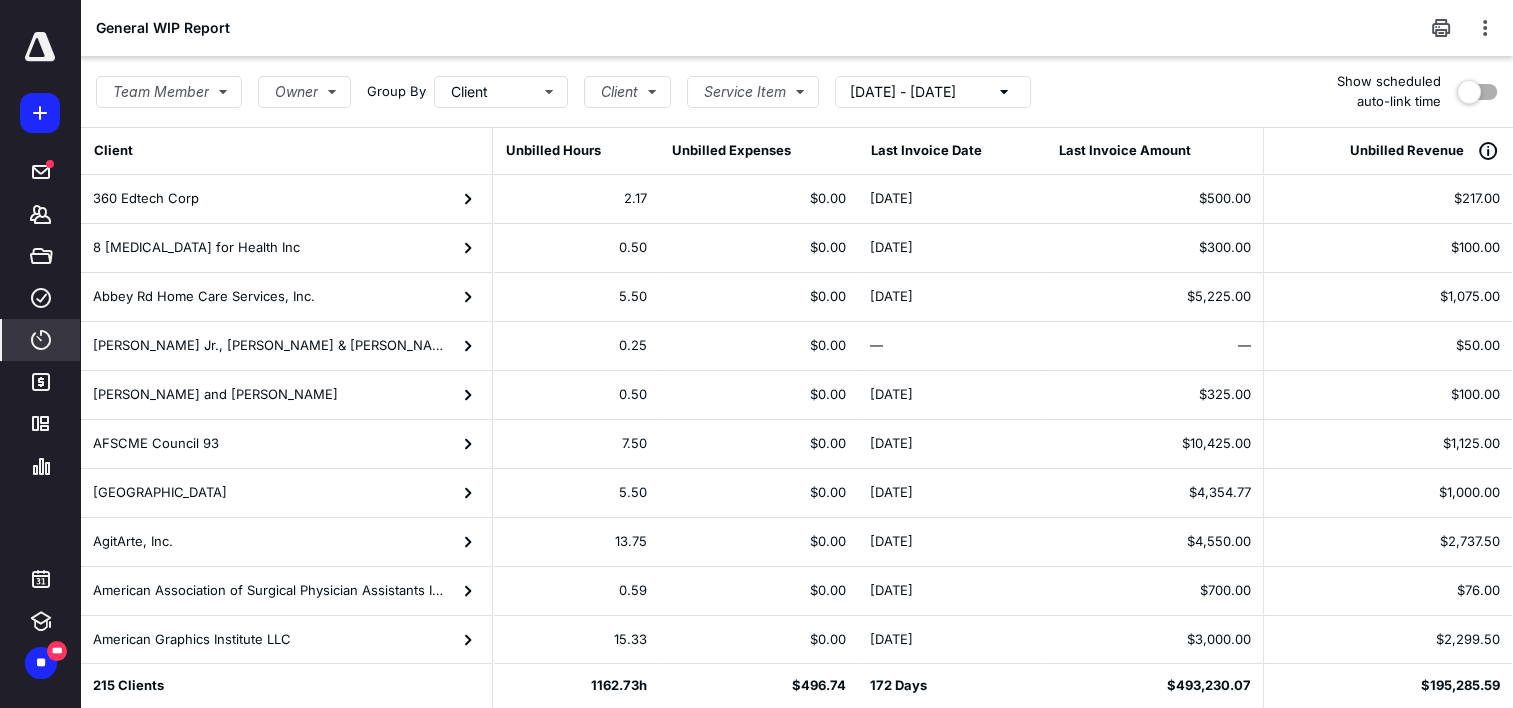 click on "[DATE] - [DATE]" at bounding box center (903, 92) 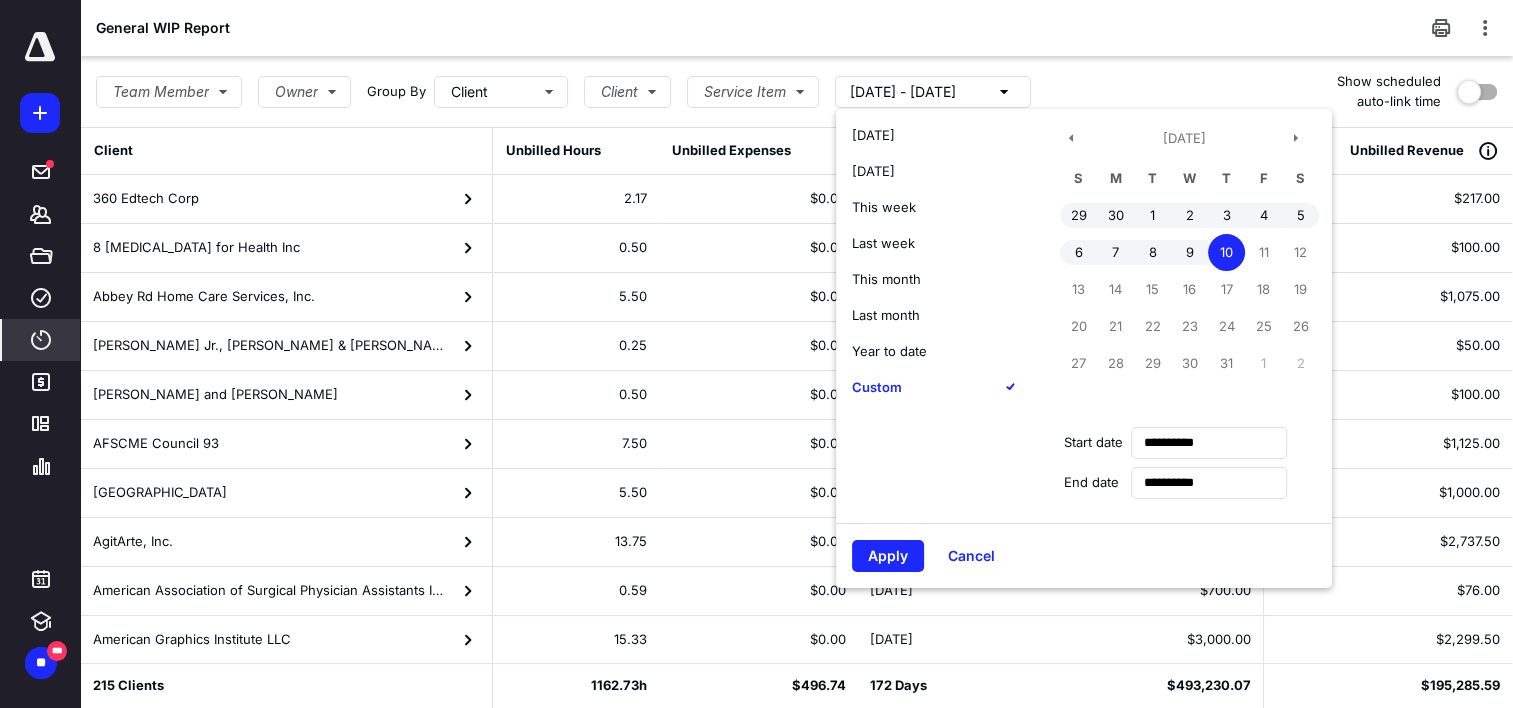 click on "Year to date" at bounding box center [889, 351] 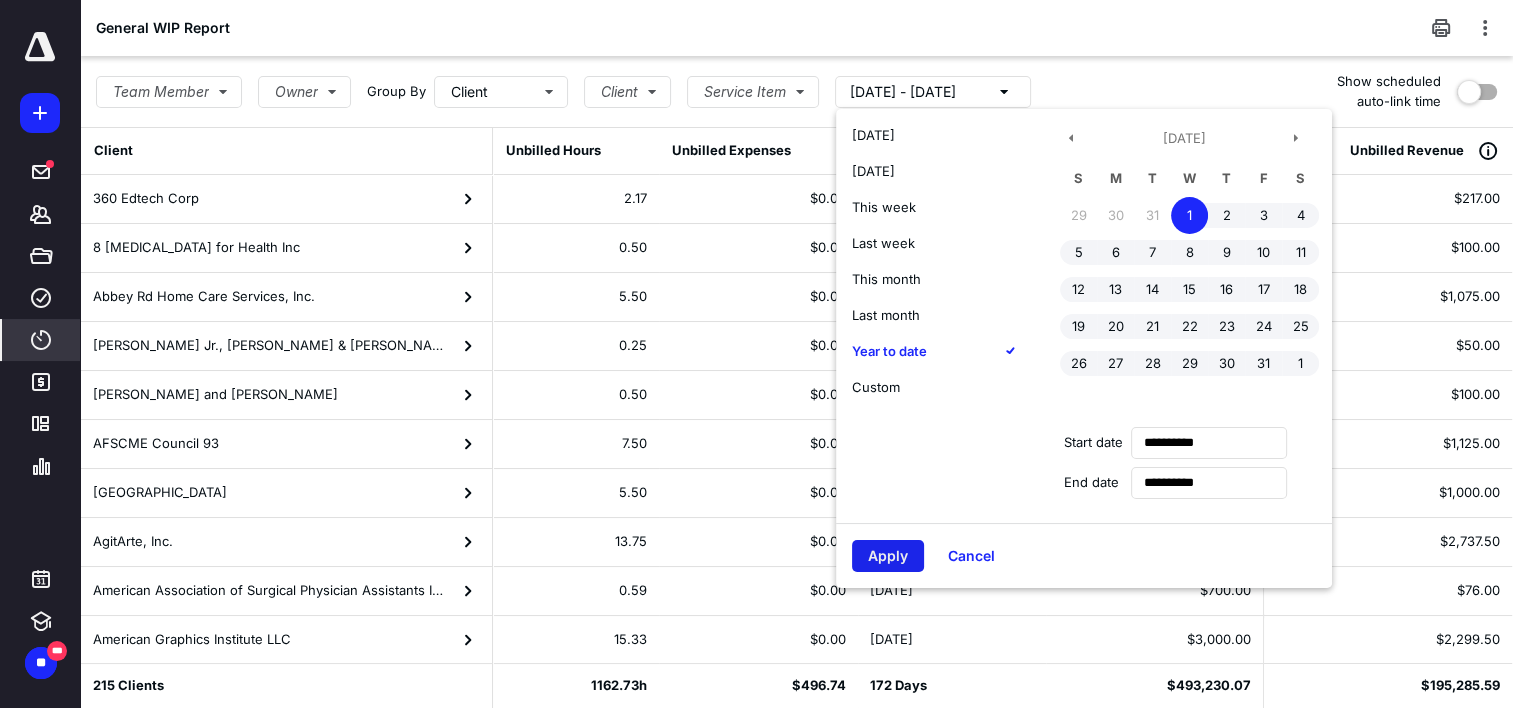 click on "Apply" at bounding box center [888, 556] 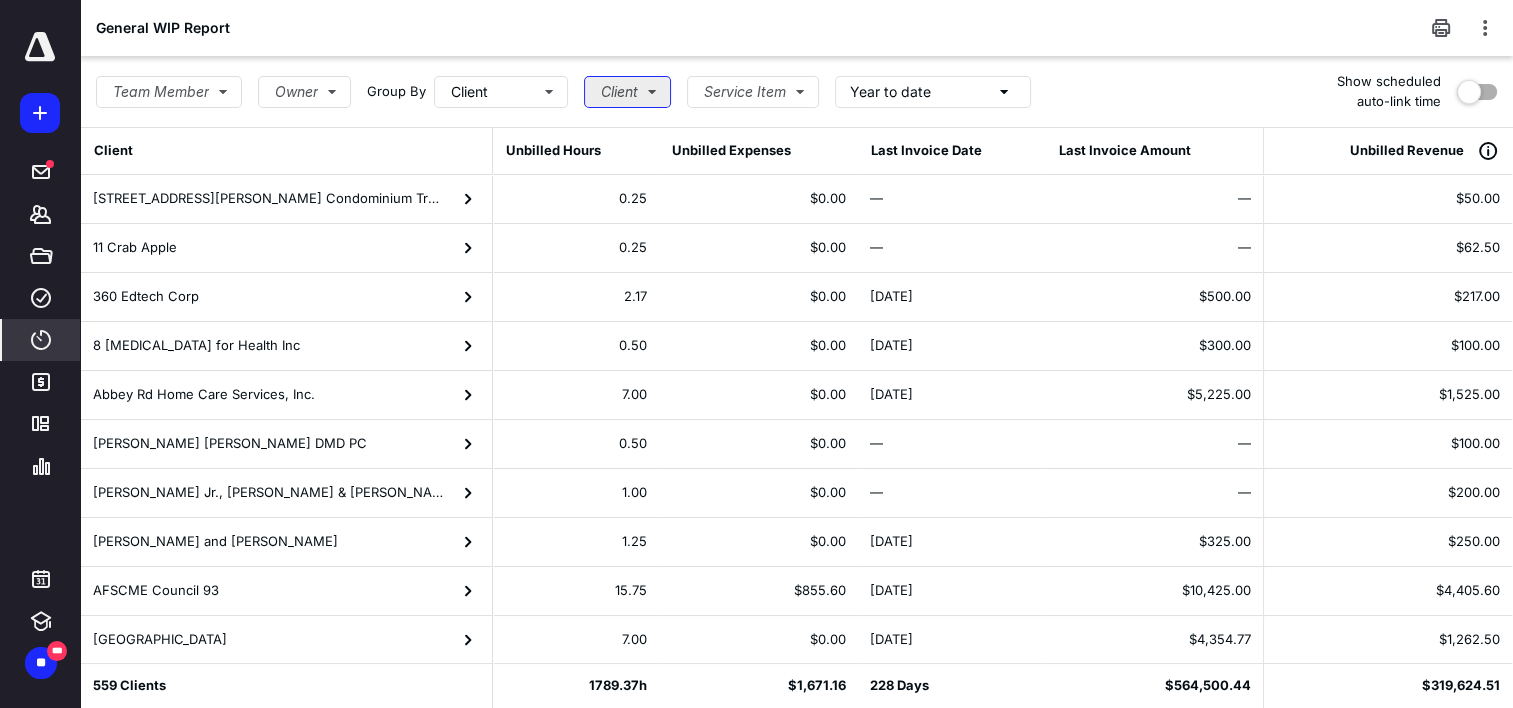click on "Client" at bounding box center (627, 92) 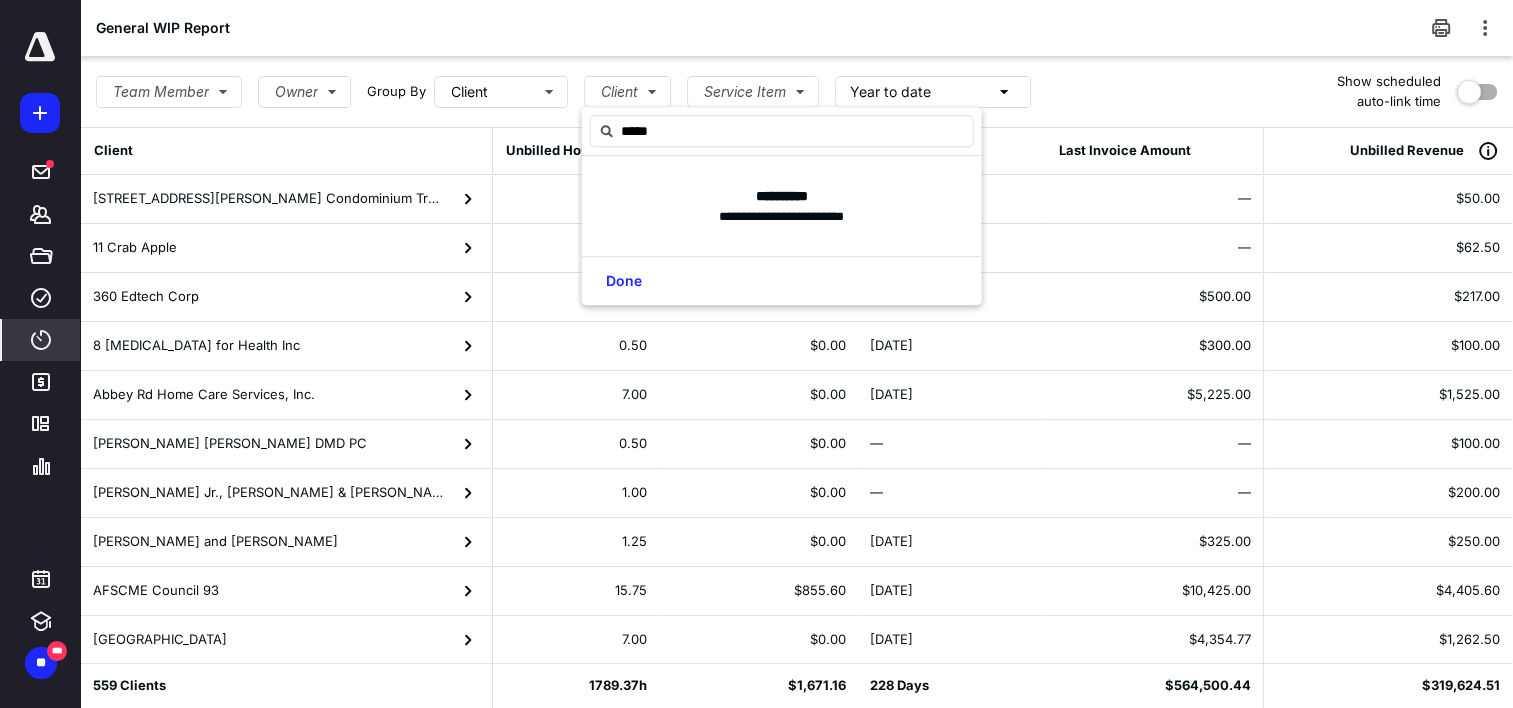 type on "*****" 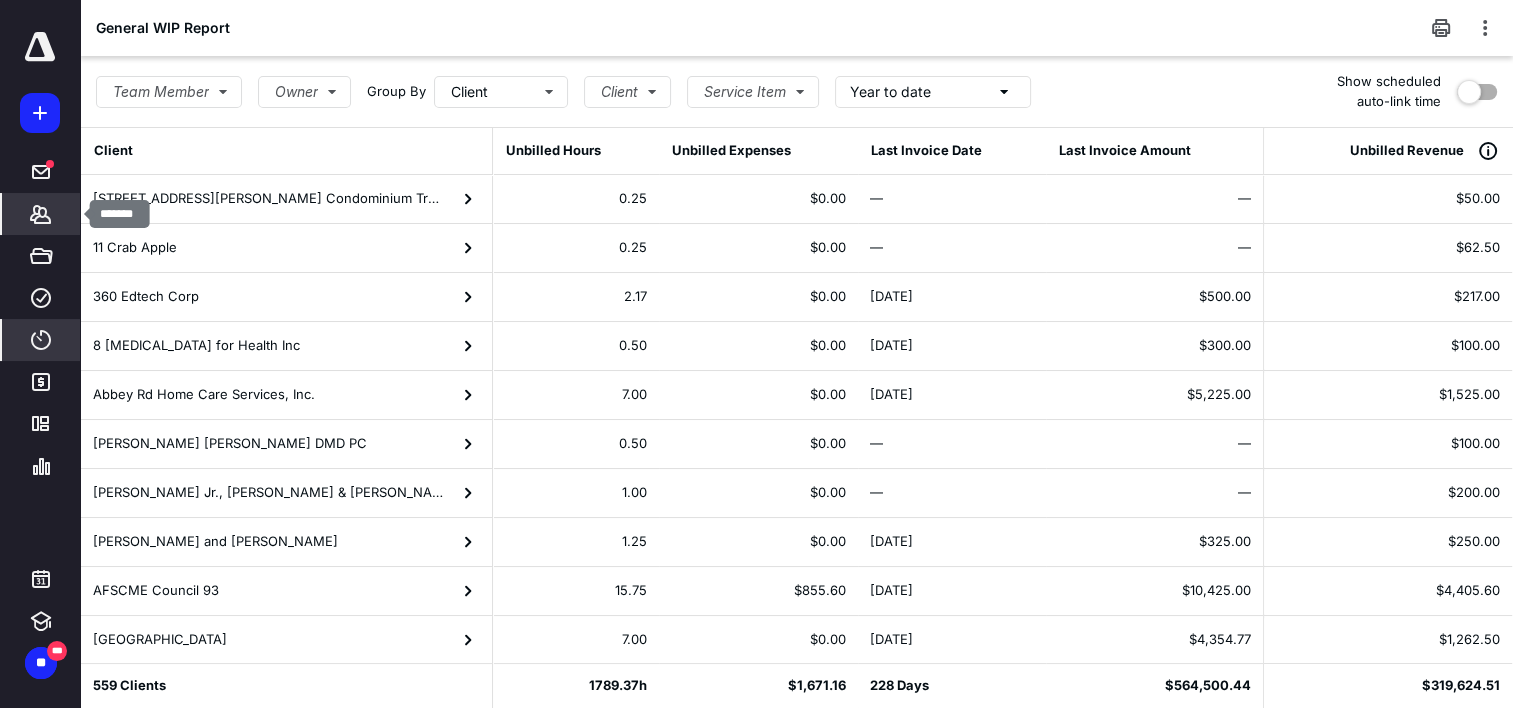 click 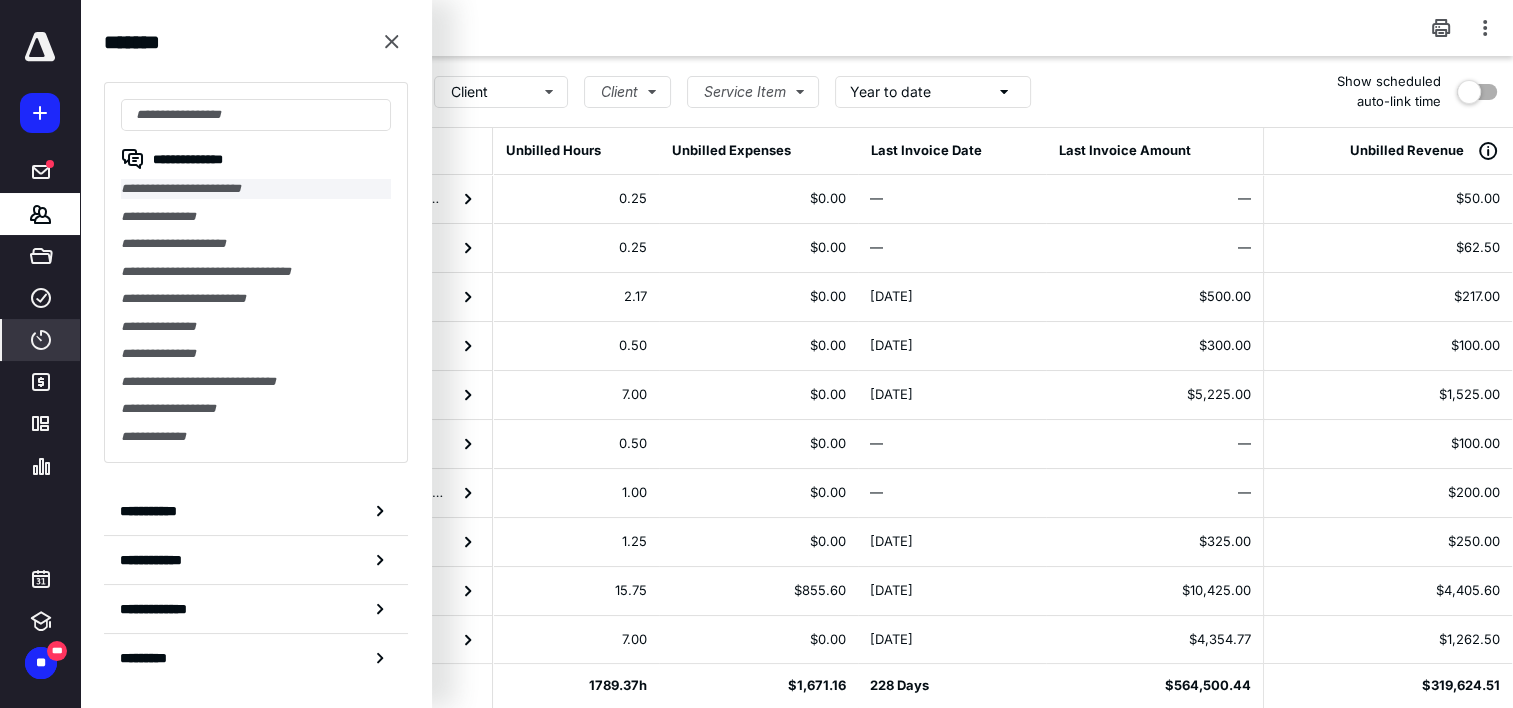 click on "**********" at bounding box center (256, 189) 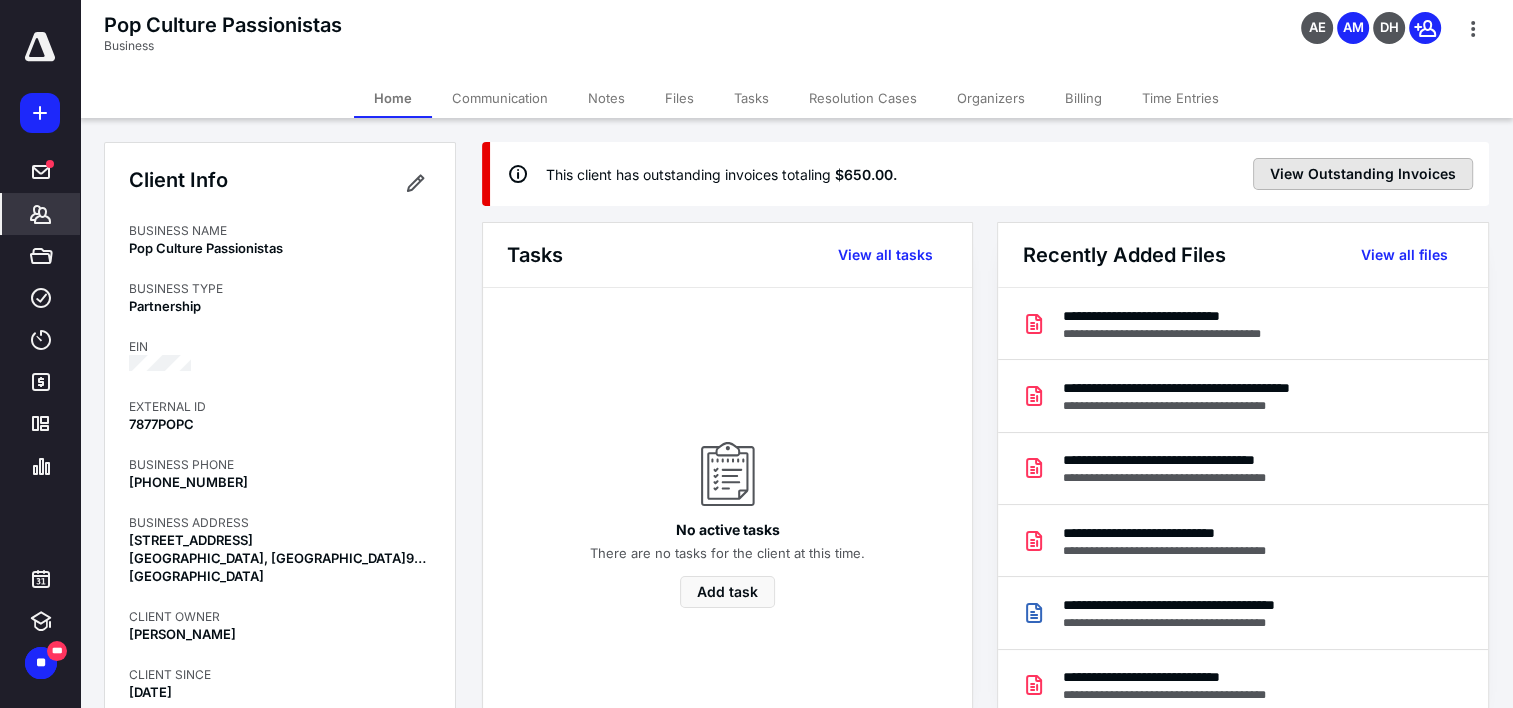 click on "View Outstanding Invoices" at bounding box center (1363, 174) 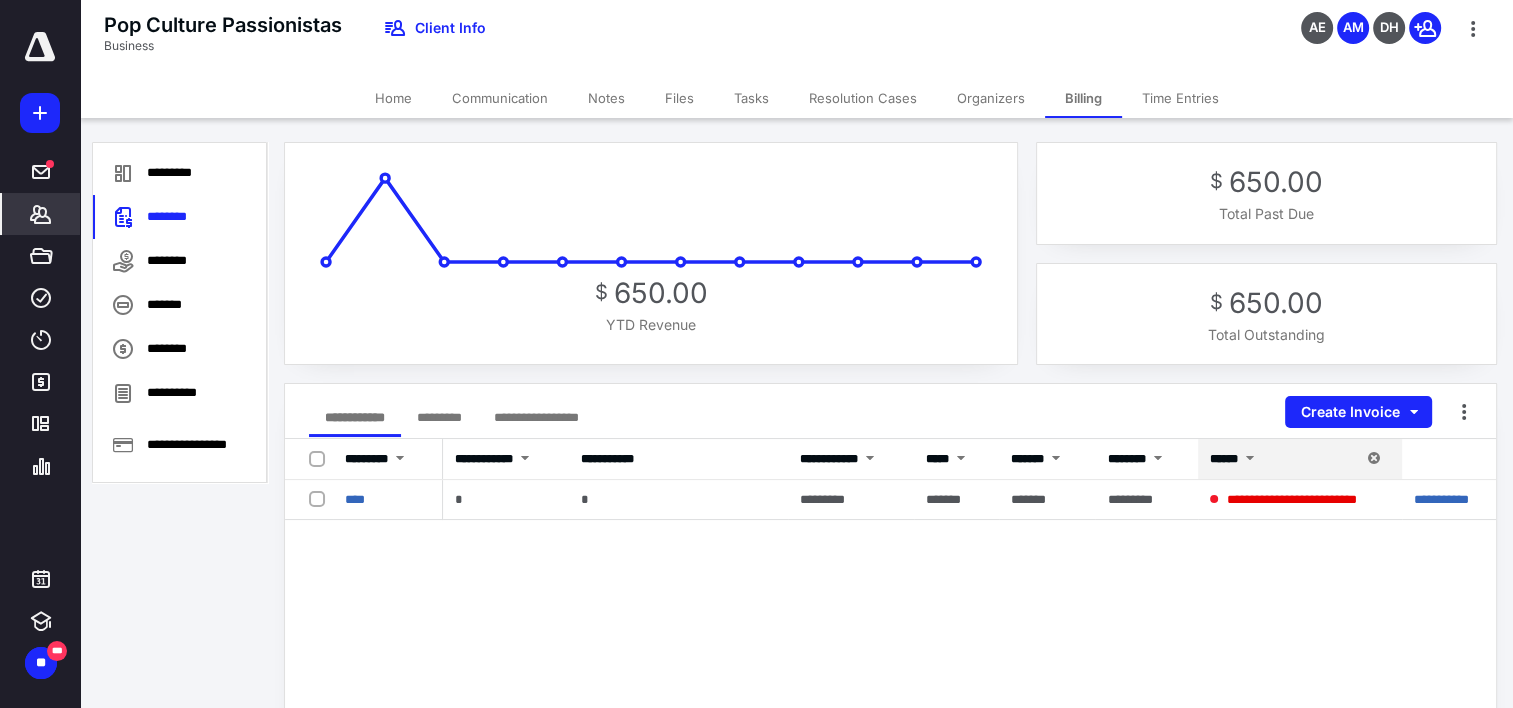 click on "*******" at bounding box center [41, 214] 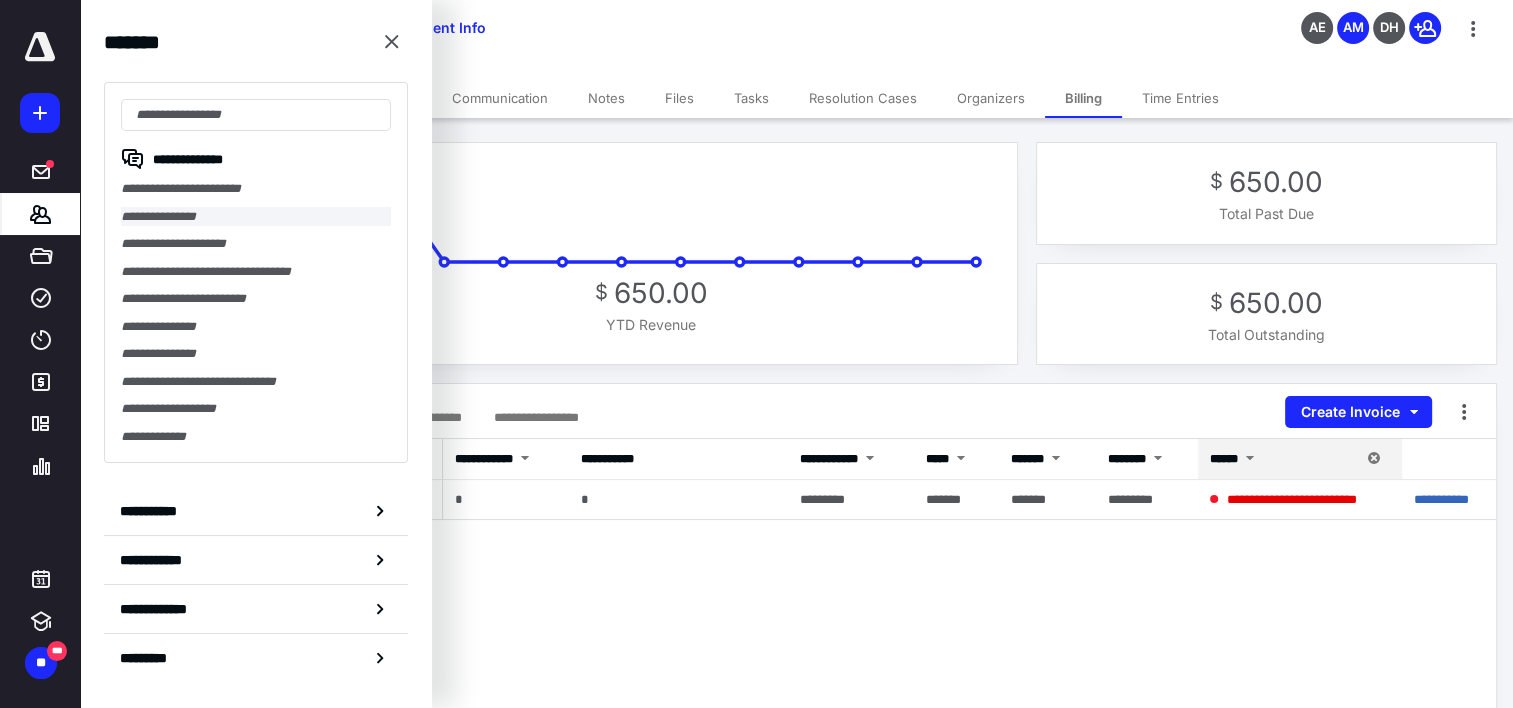 click on "**********" at bounding box center [256, 217] 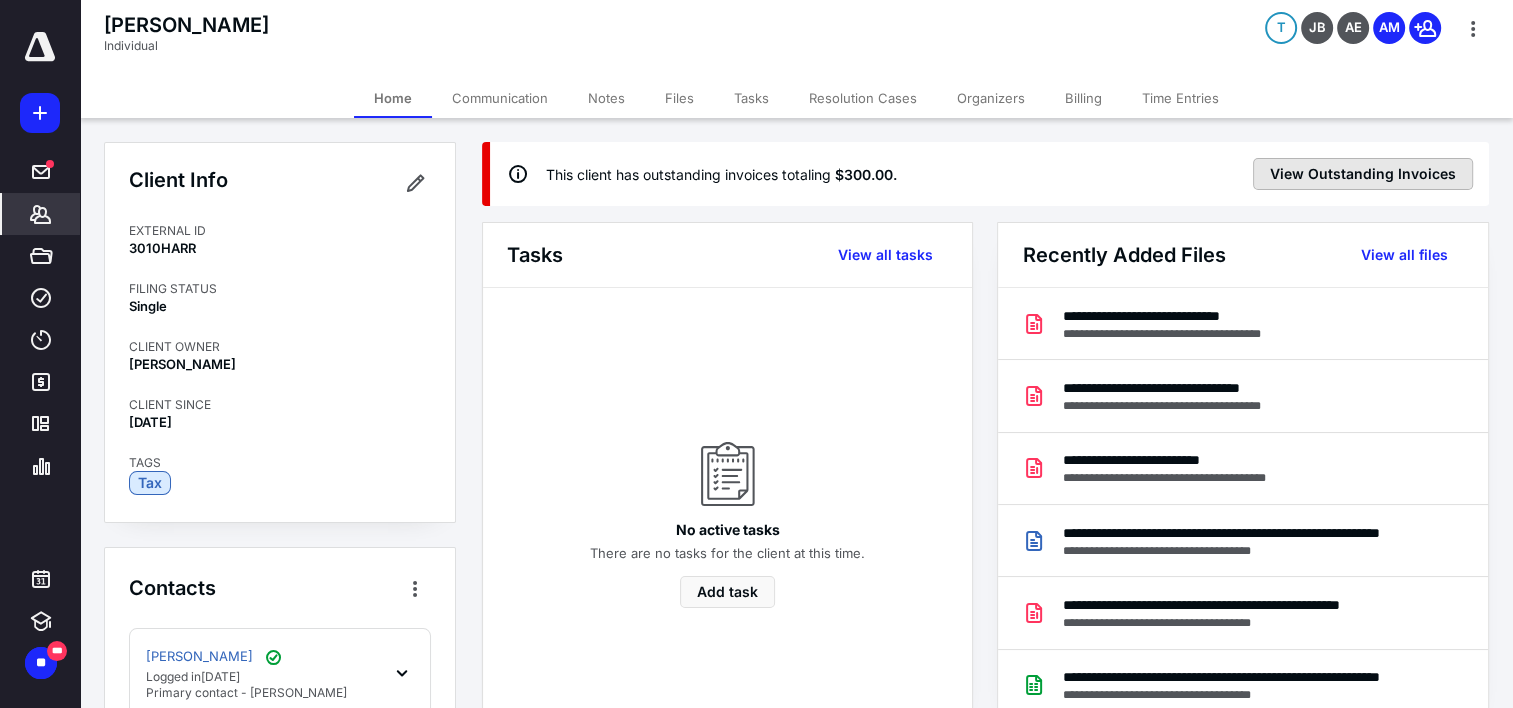 click on "View Outstanding Invoices" at bounding box center [1363, 174] 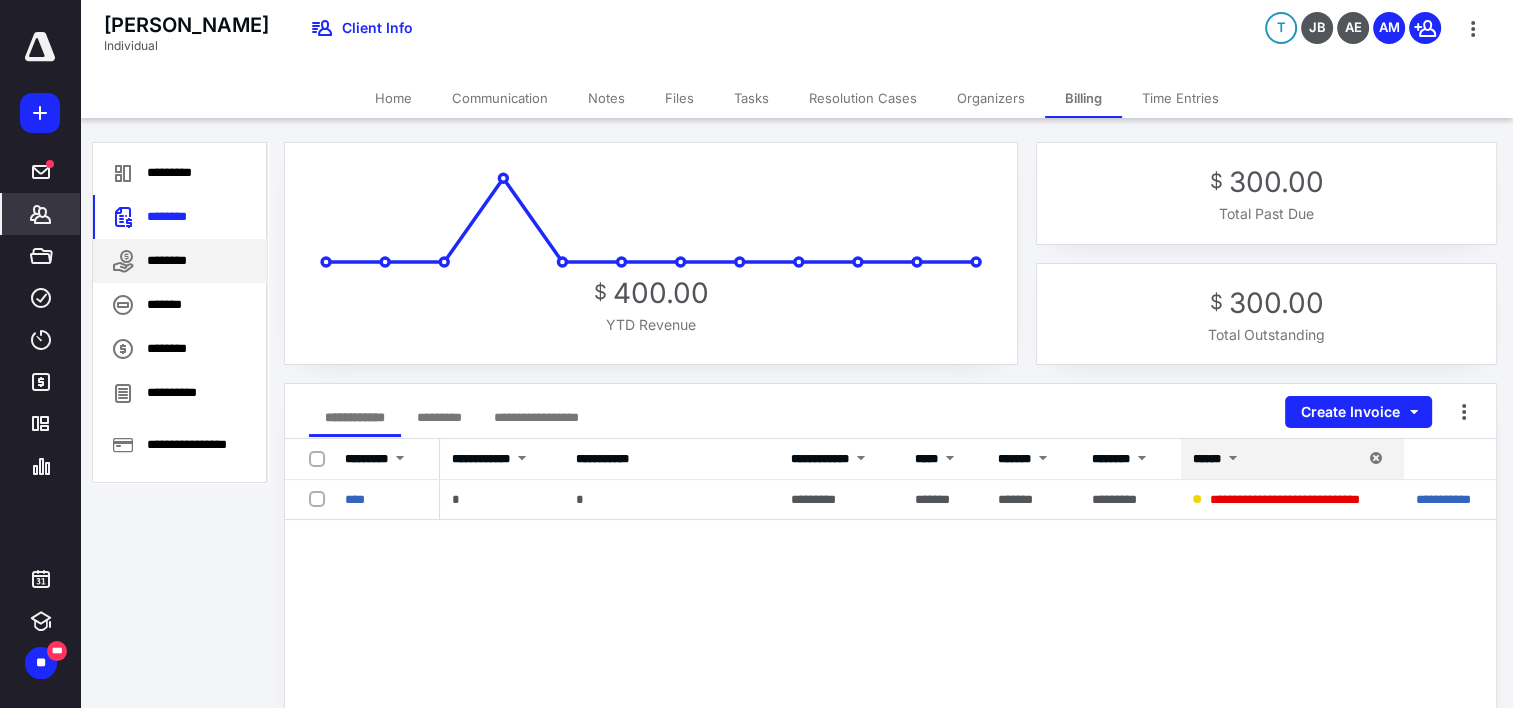 click on "********" at bounding box center [180, 261] 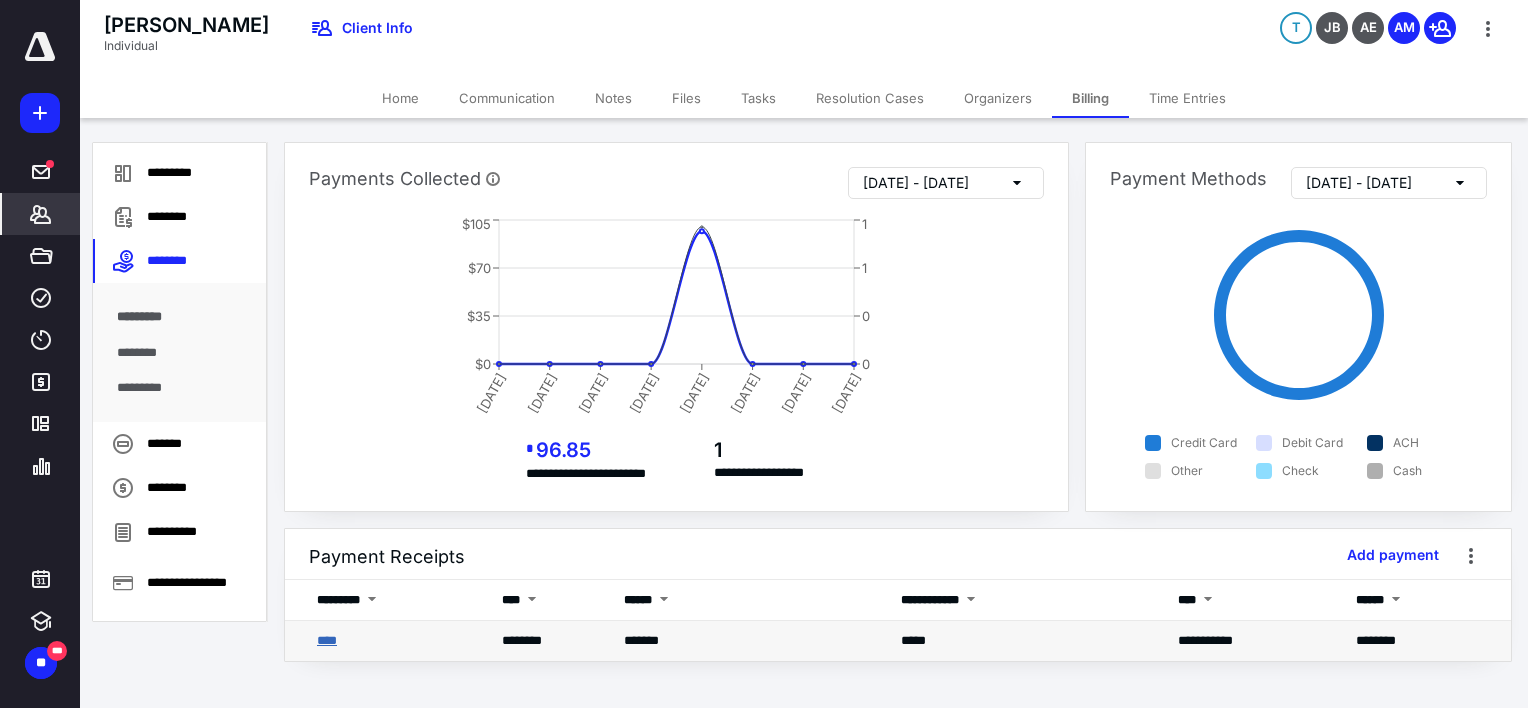 click on "****" at bounding box center [327, 640] 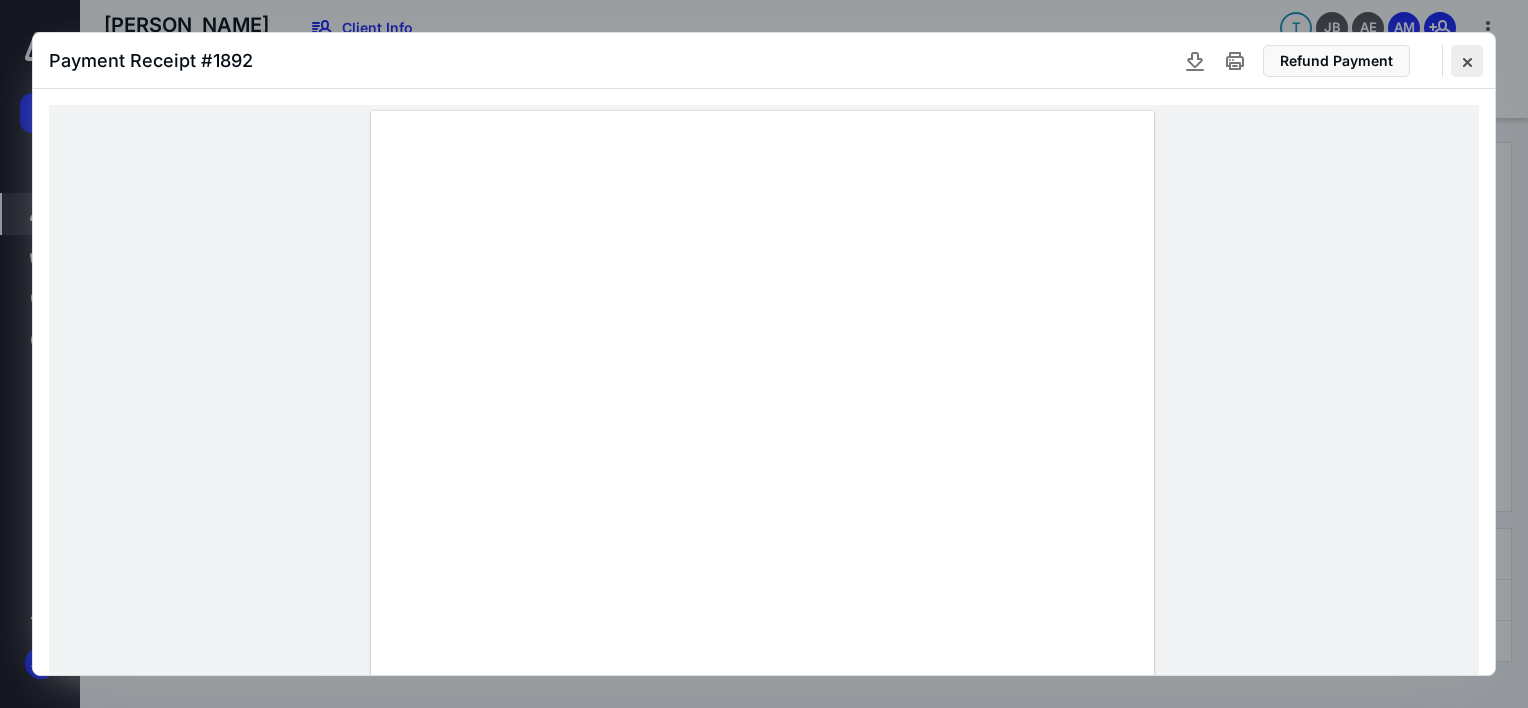 click at bounding box center [1467, 61] 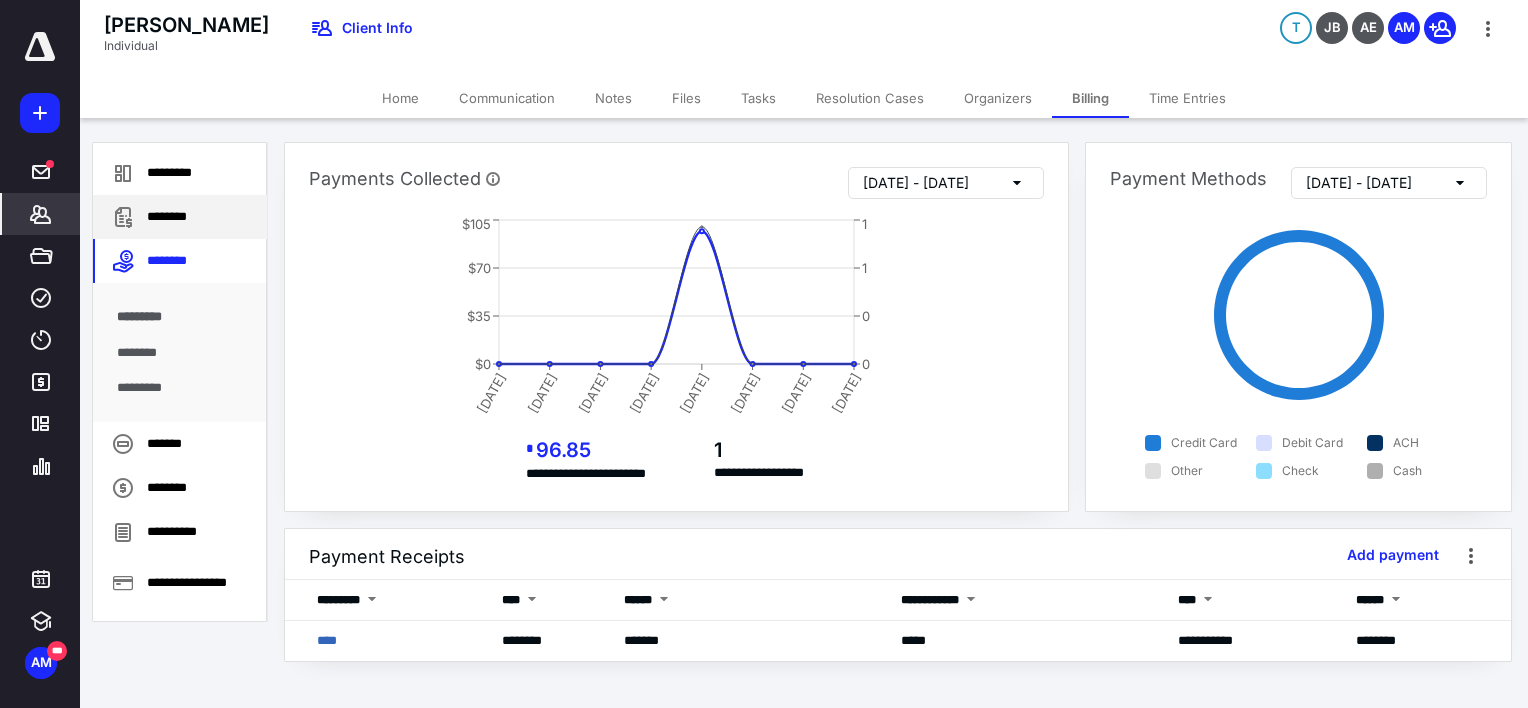 click on "********" at bounding box center [180, 217] 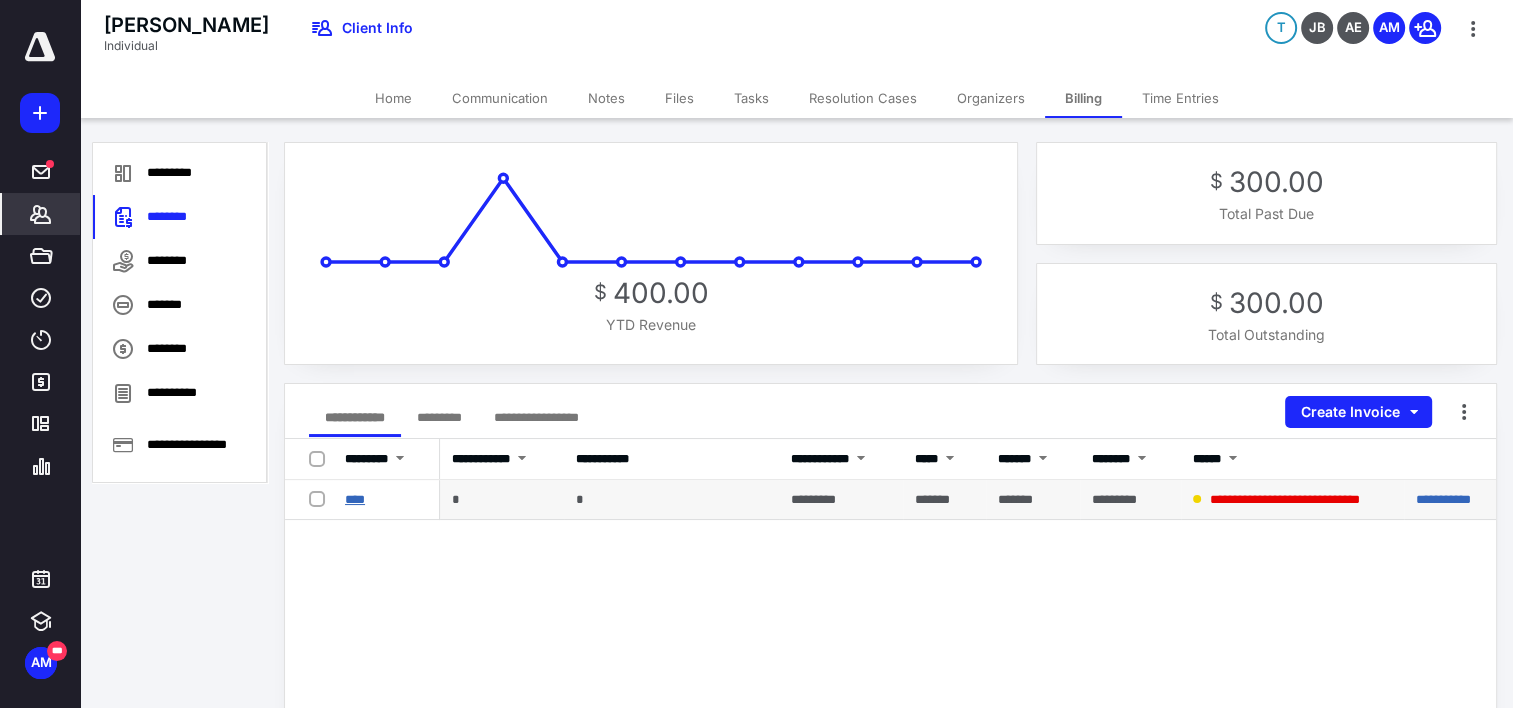 click on "****" at bounding box center (355, 499) 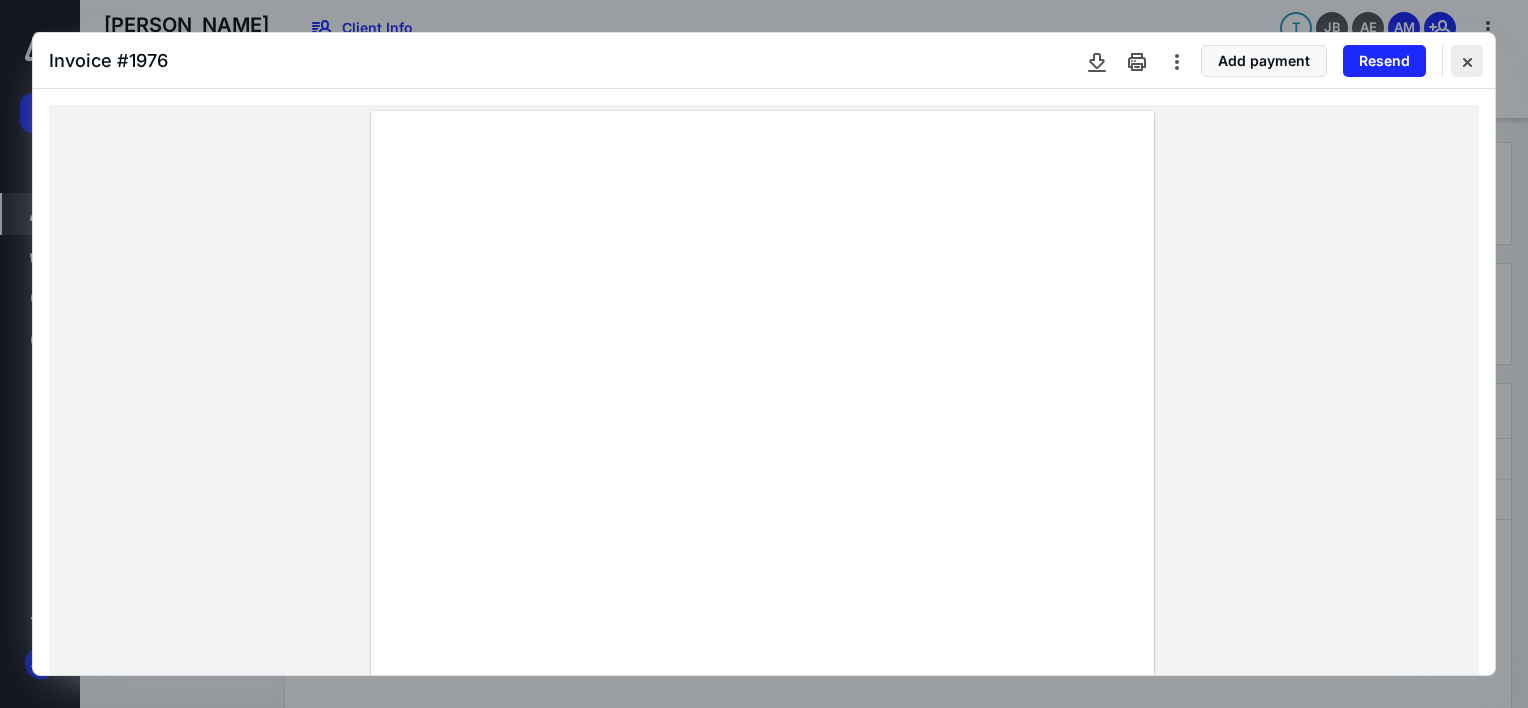 click at bounding box center (1467, 61) 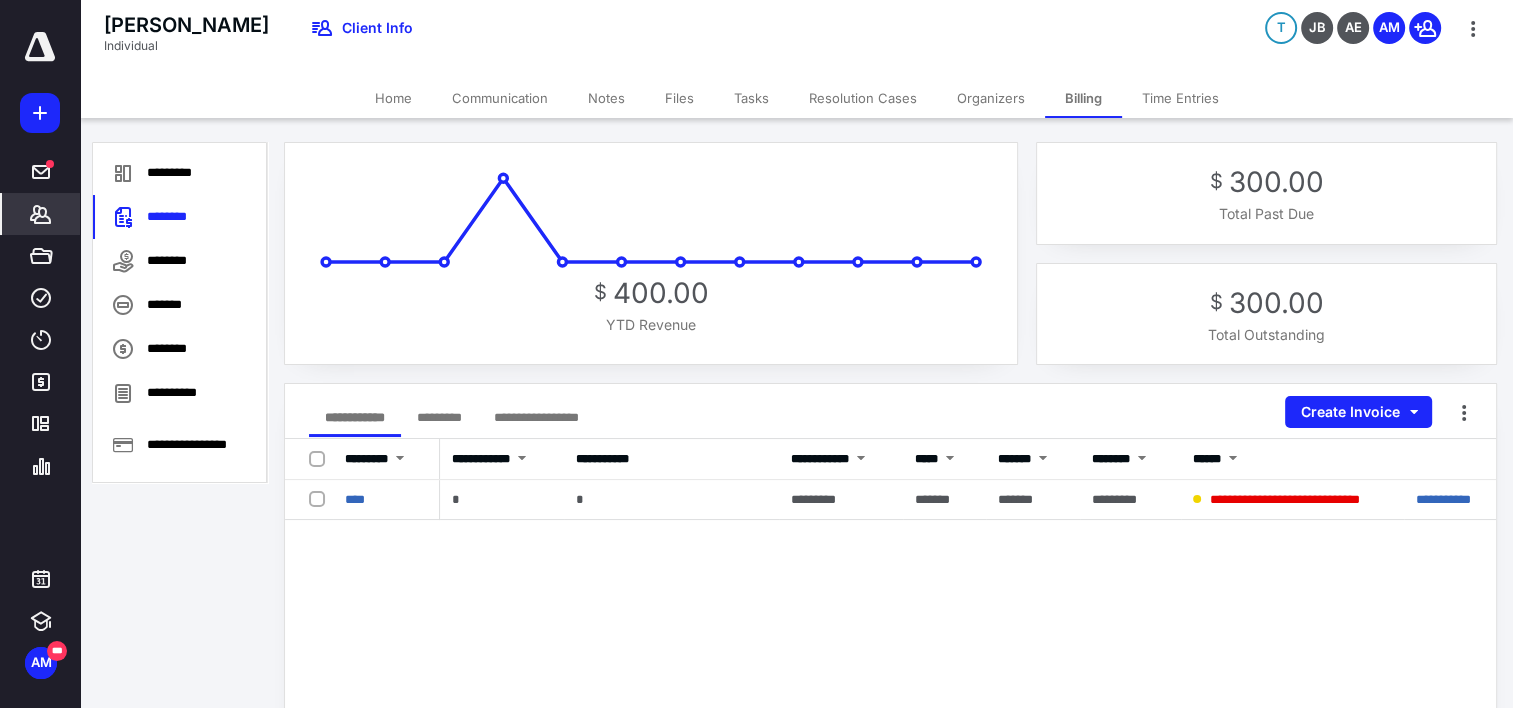 click on "Home" at bounding box center [393, 98] 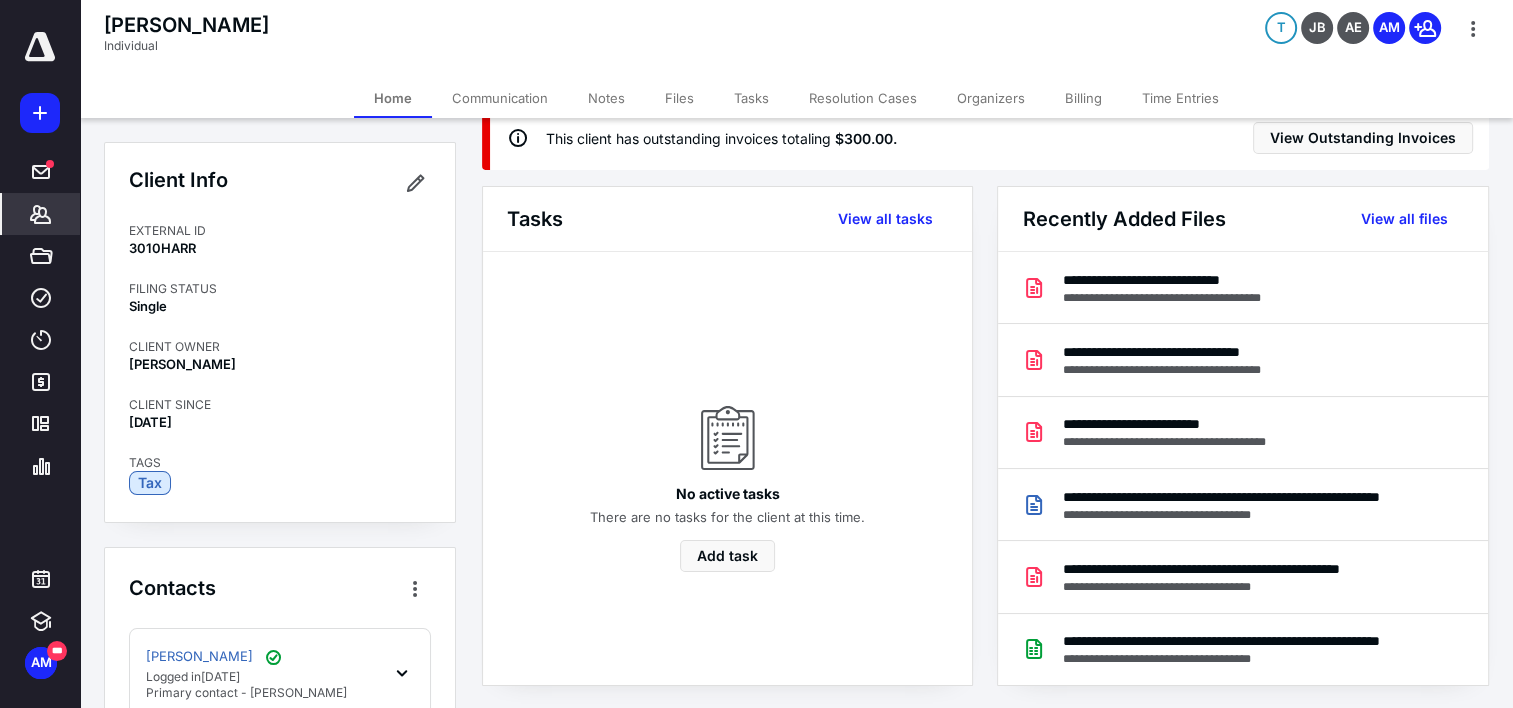 scroll, scrollTop: 39, scrollLeft: 0, axis: vertical 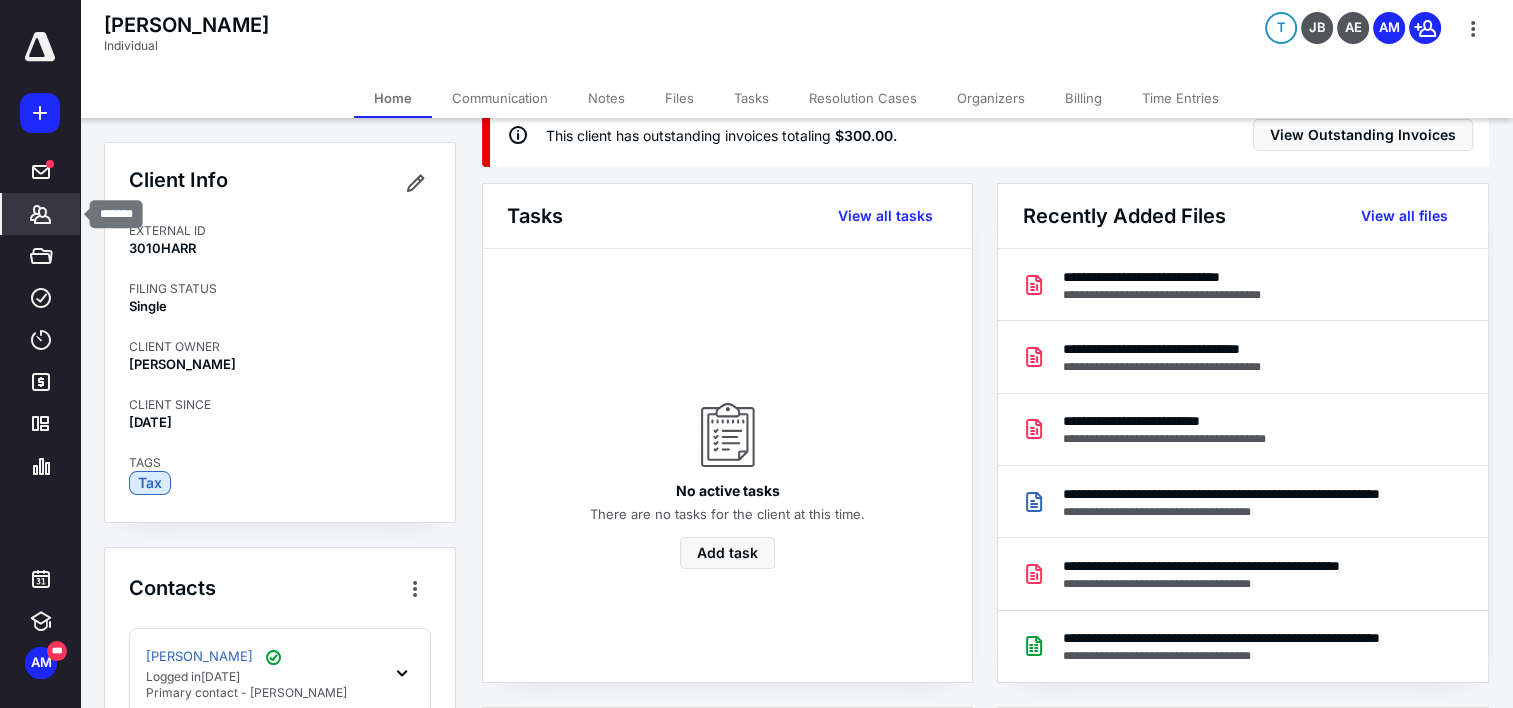 click 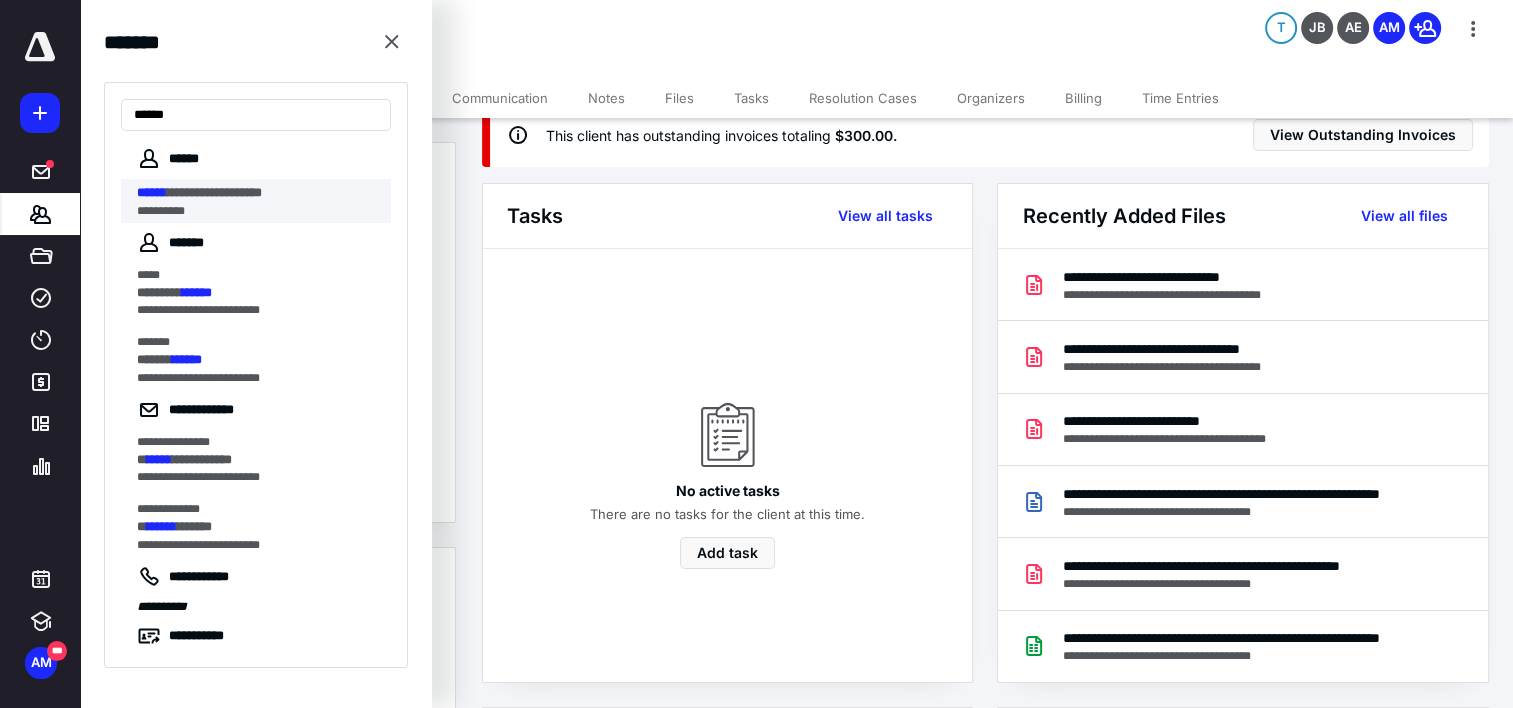 type on "******" 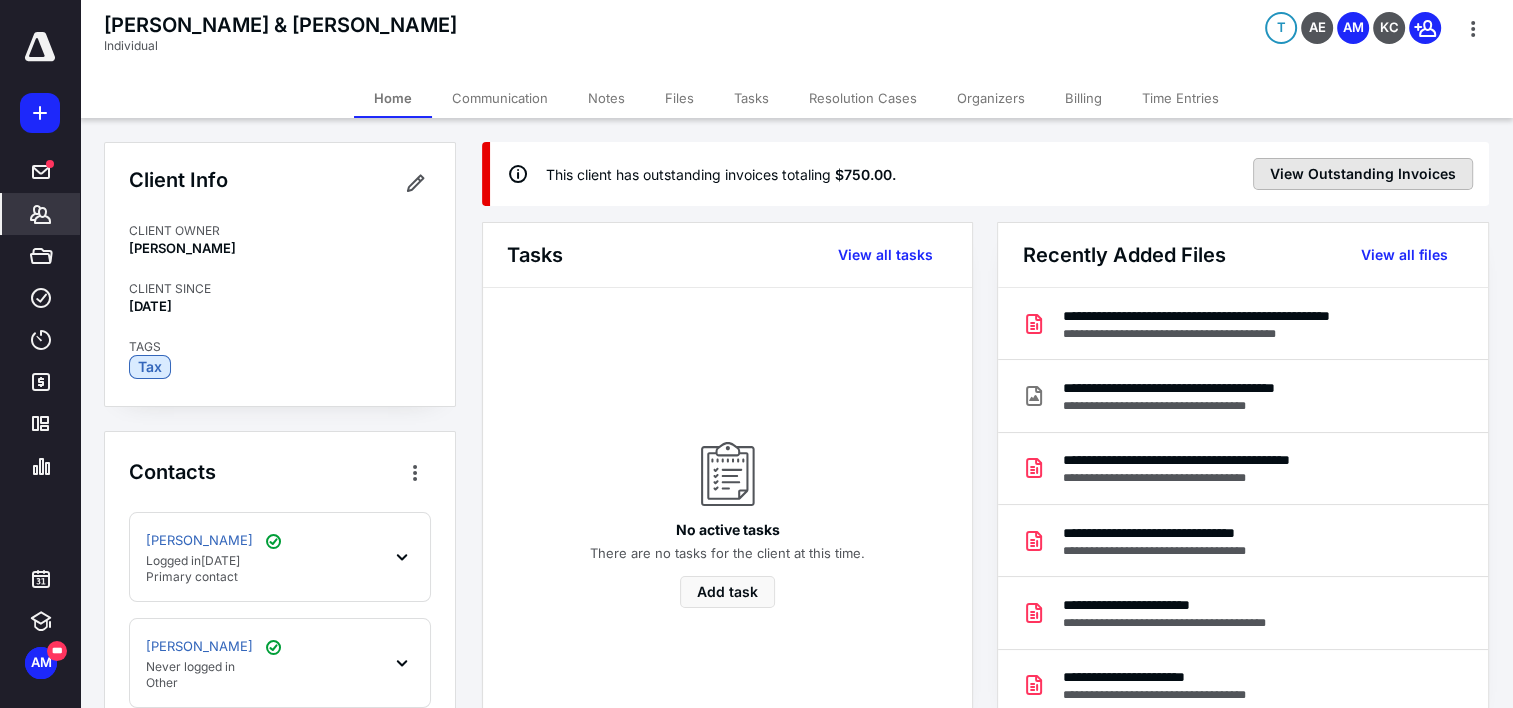 click on "View Outstanding Invoices" at bounding box center [1363, 174] 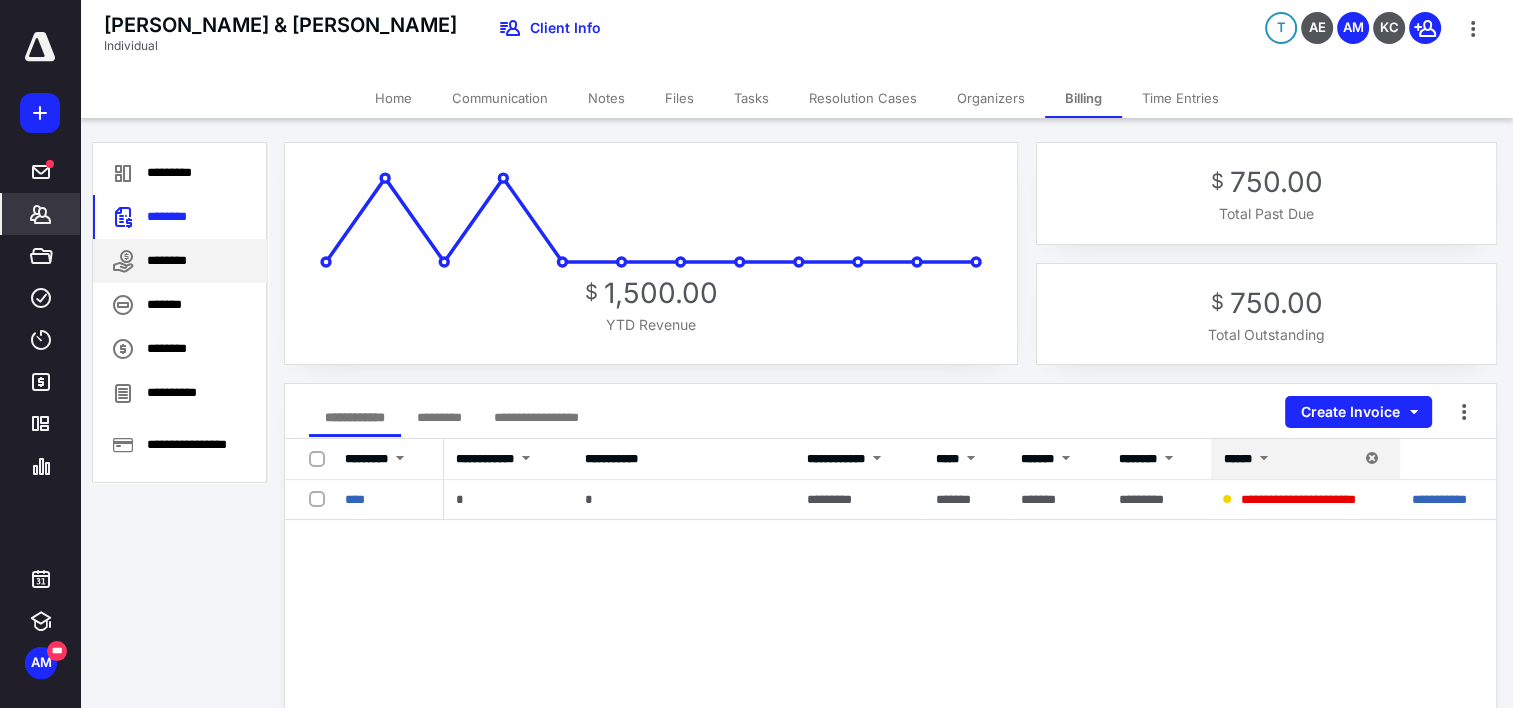 click on "********" at bounding box center [180, 261] 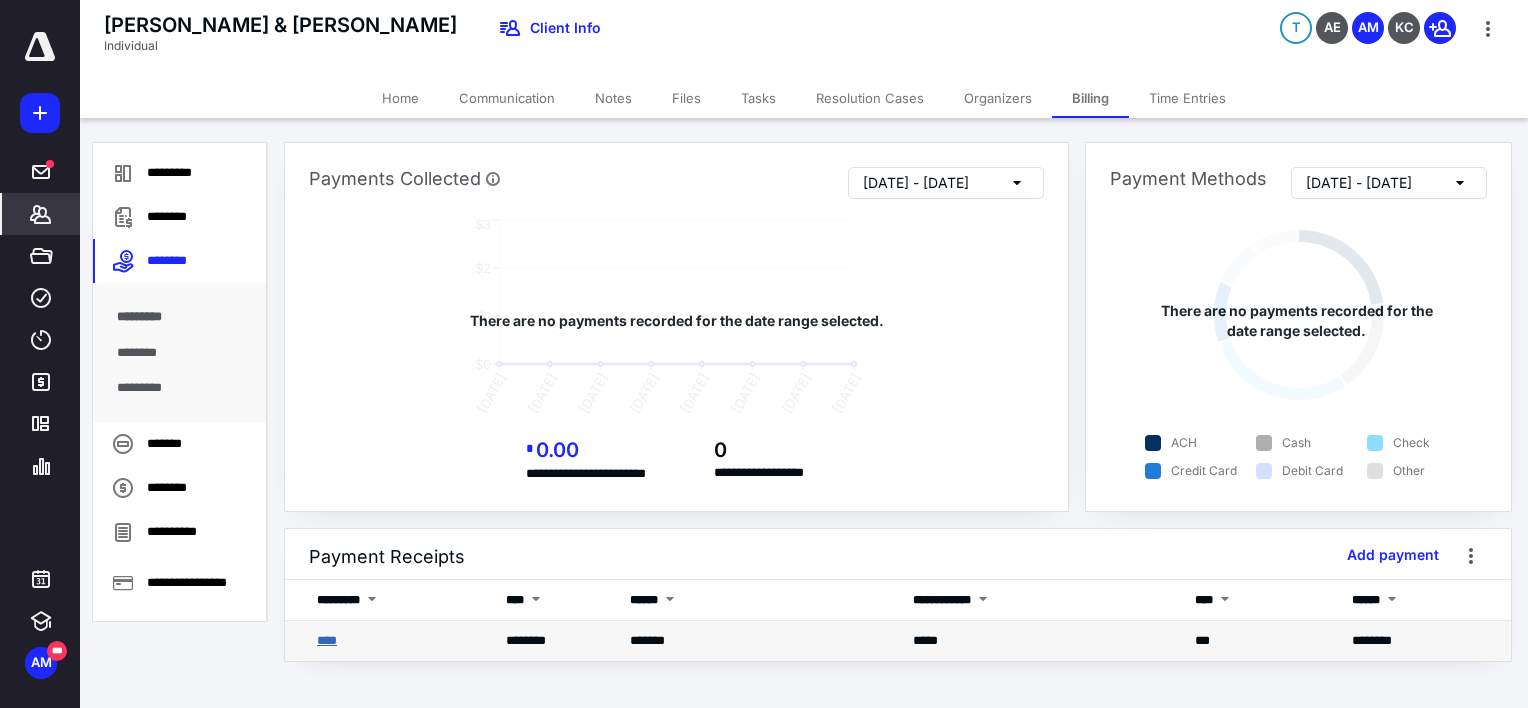 click on "****" at bounding box center (327, 640) 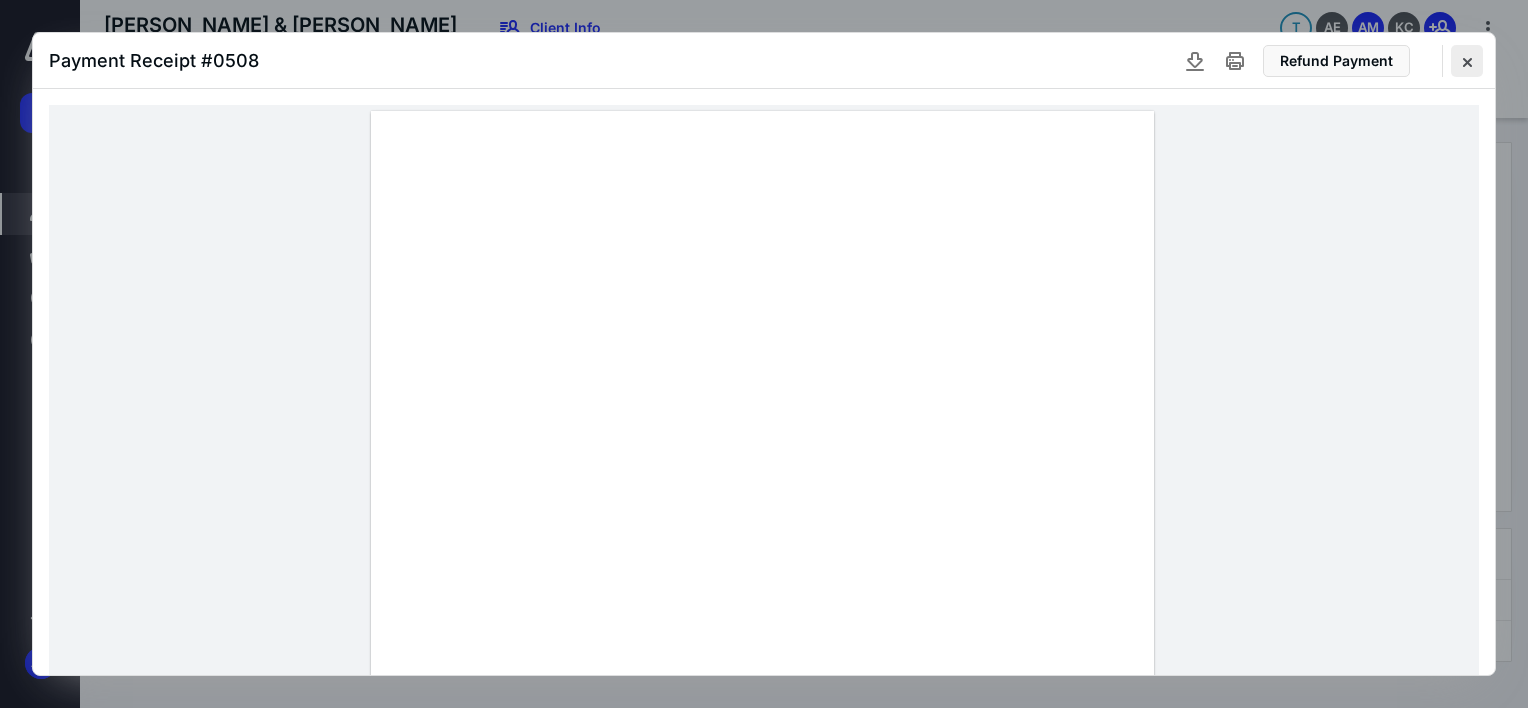 click at bounding box center [1467, 61] 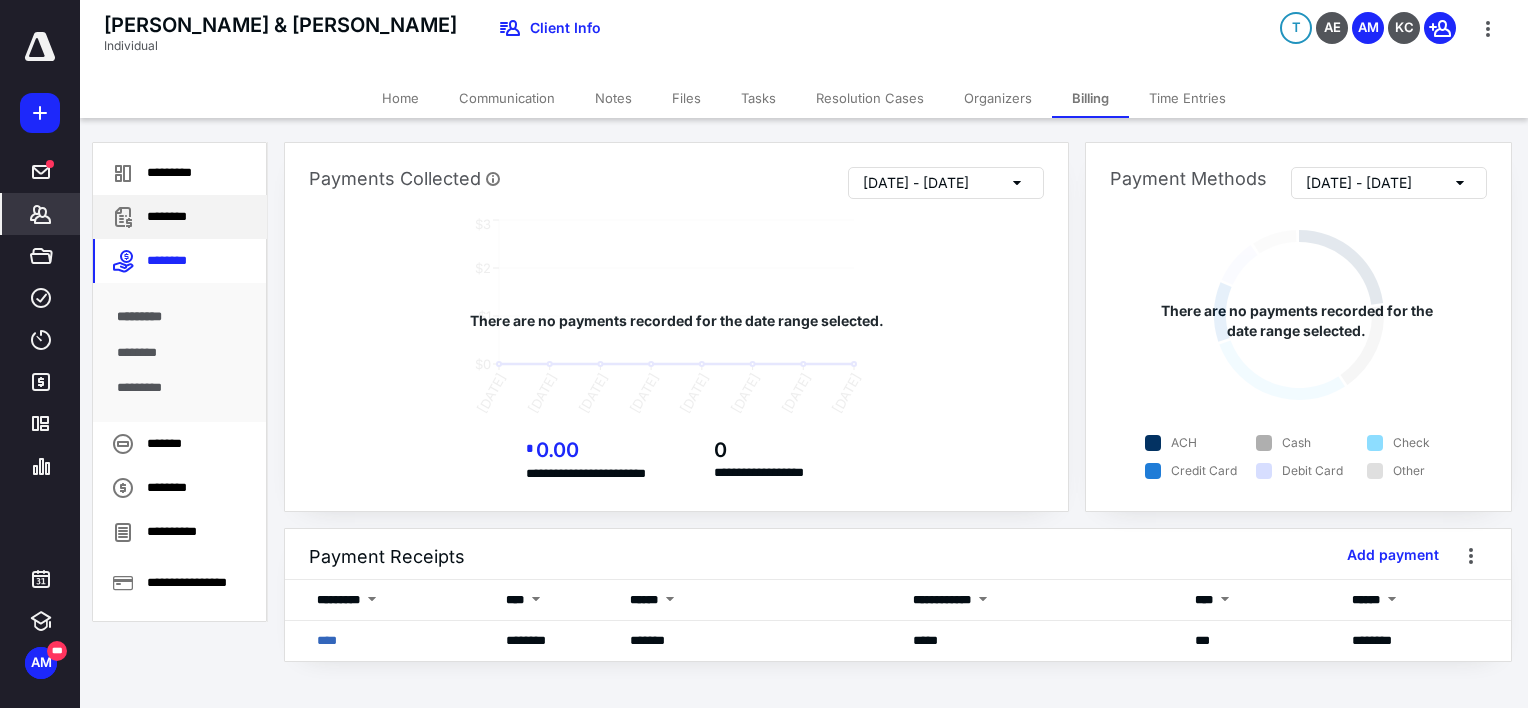 click on "********" at bounding box center (180, 217) 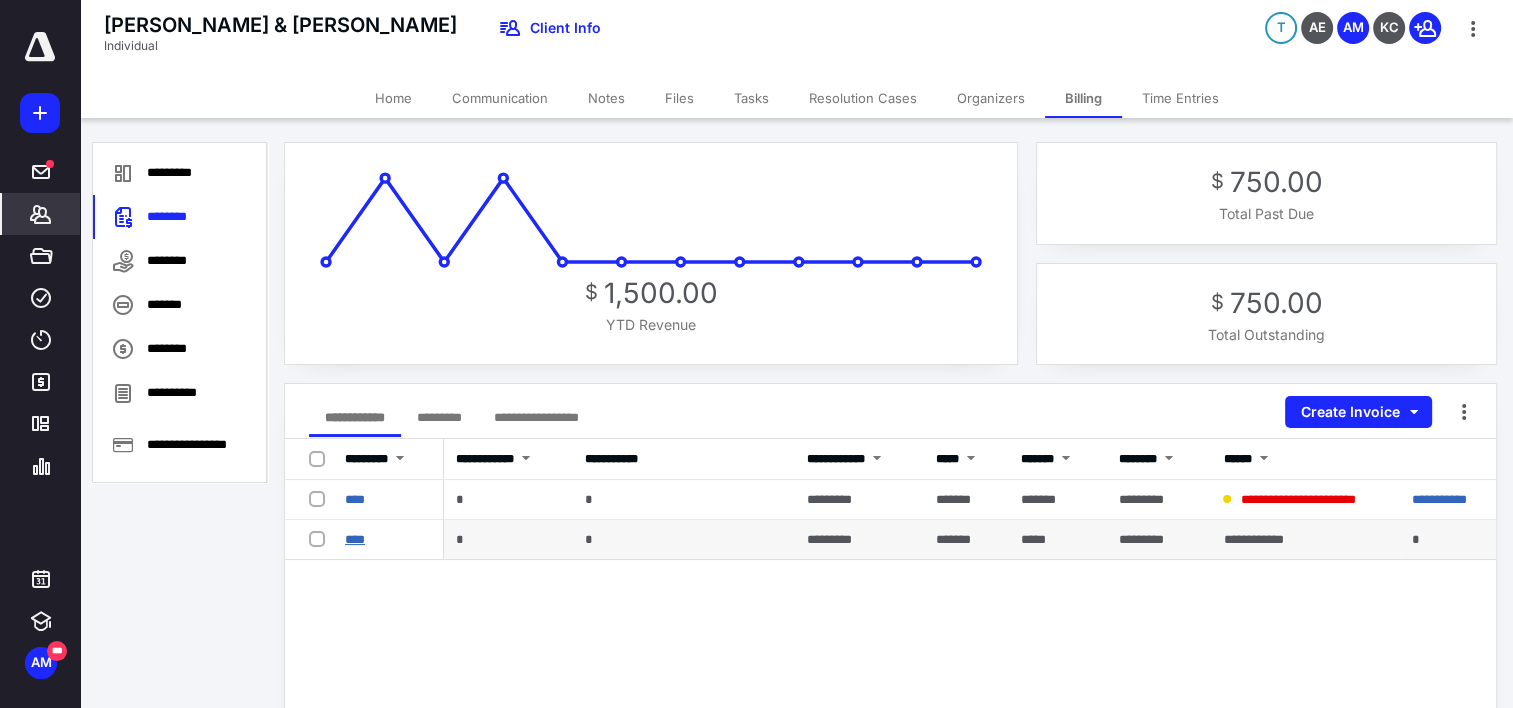 click on "****" at bounding box center (355, 539) 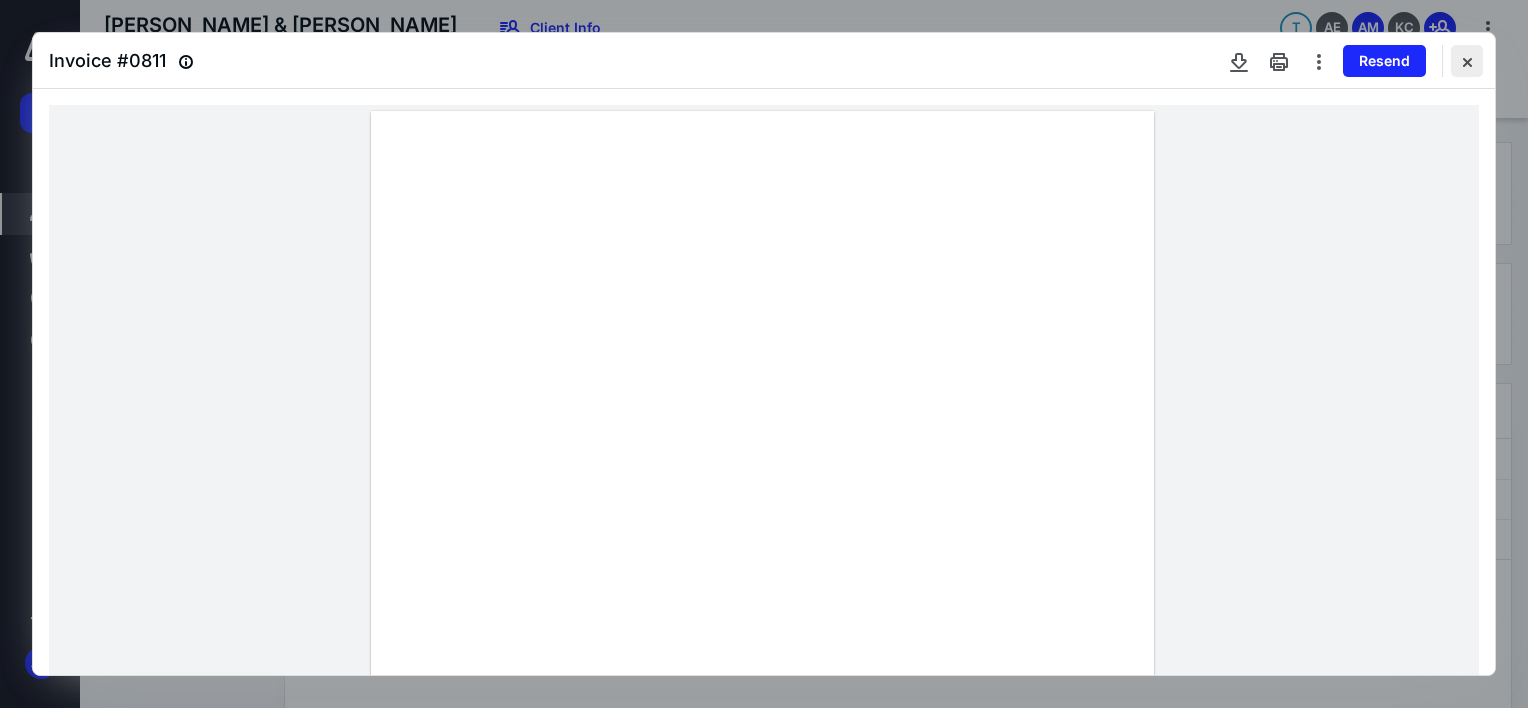 click at bounding box center [1467, 61] 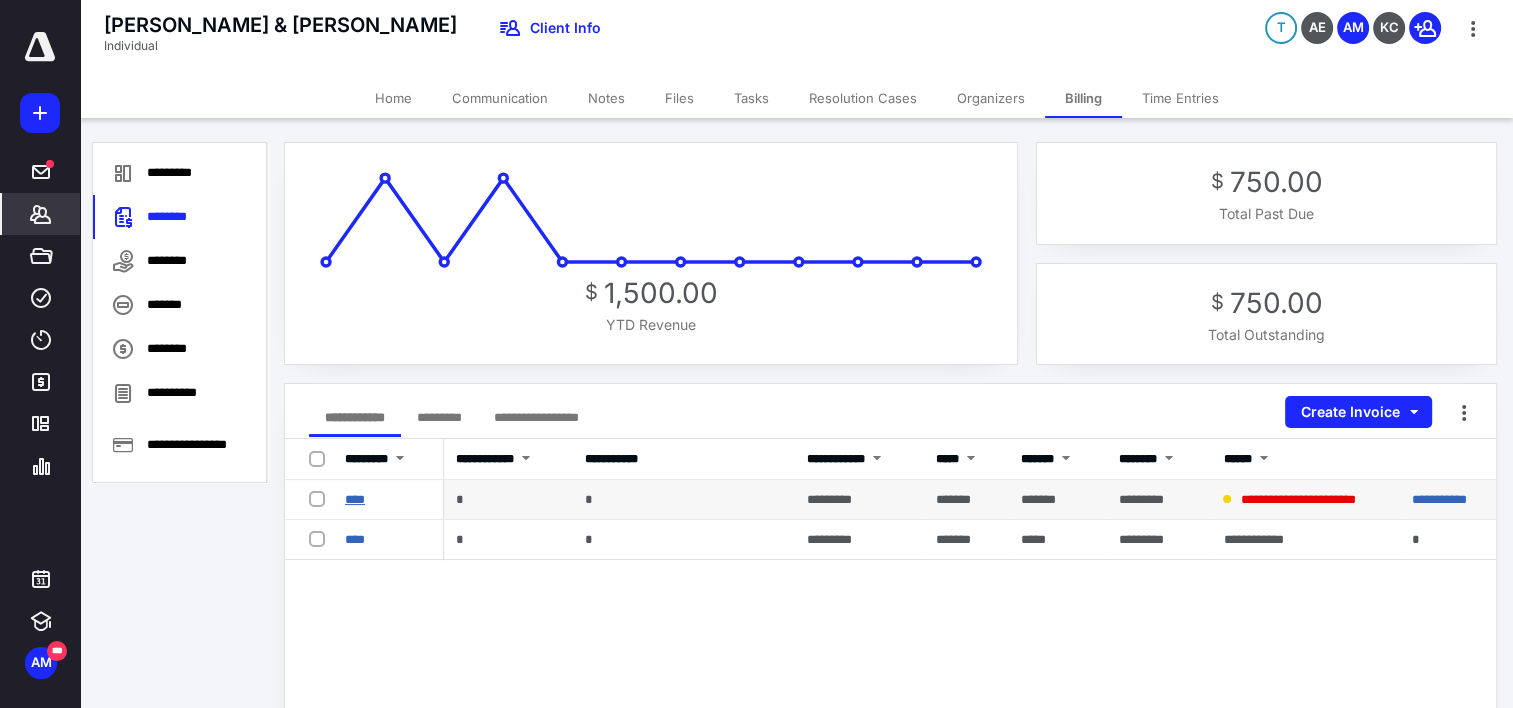 click on "****" at bounding box center [355, 499] 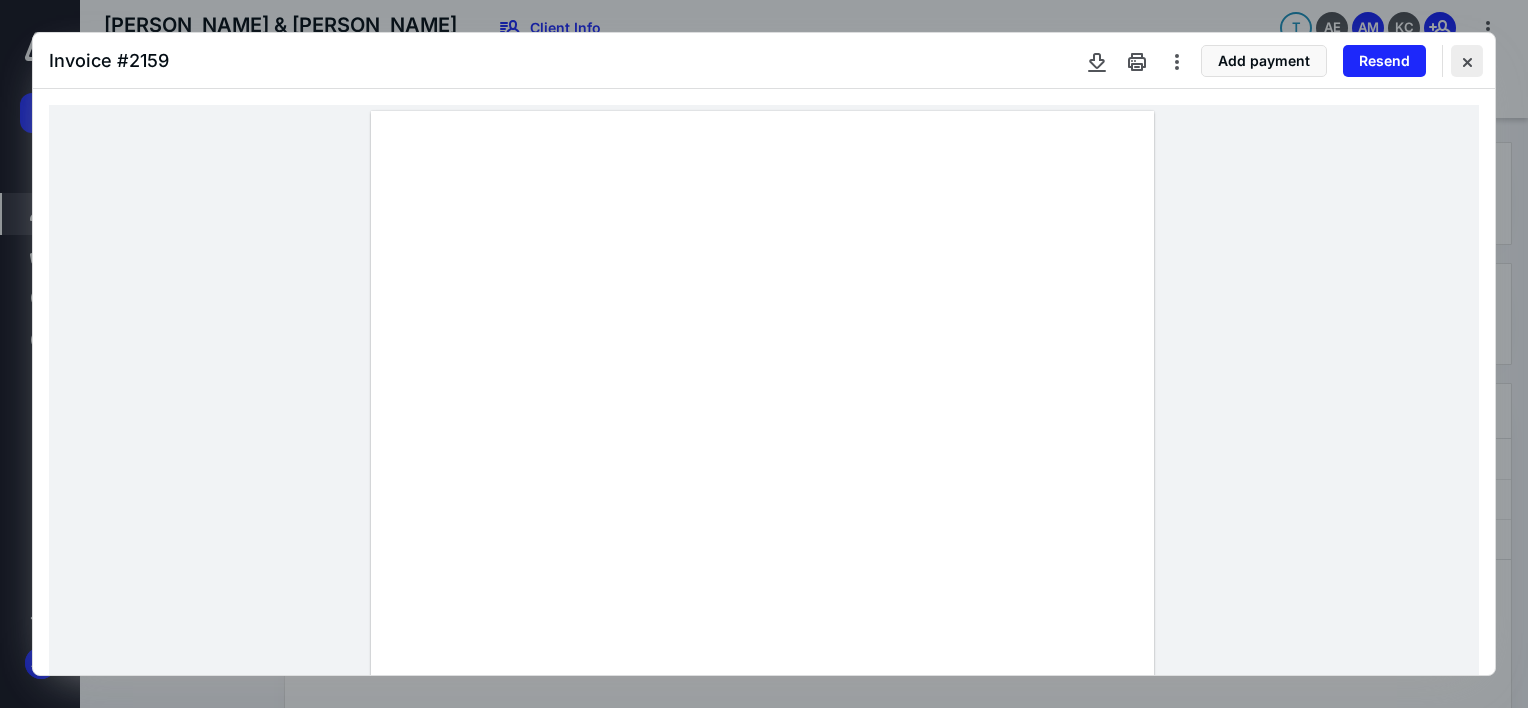 click at bounding box center [1467, 61] 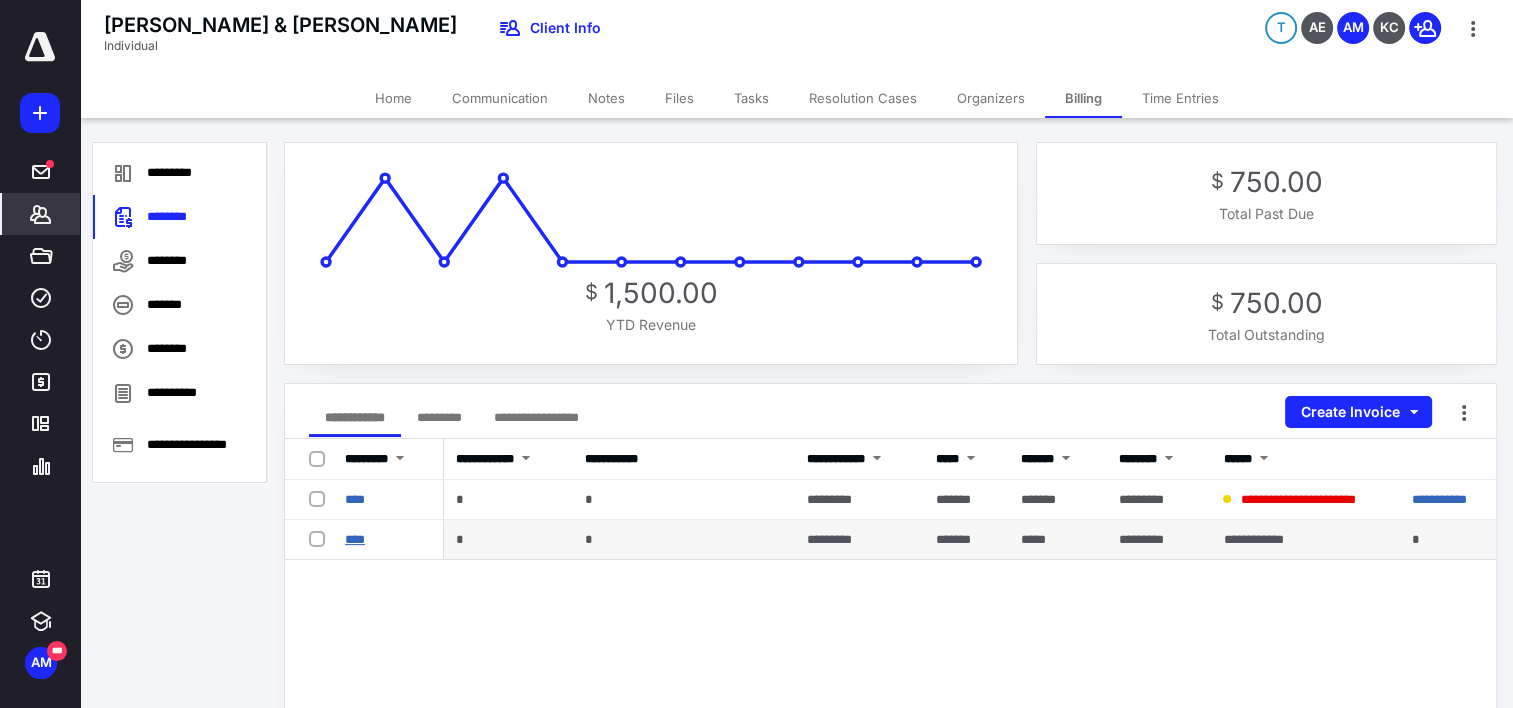 click on "****" at bounding box center [355, 539] 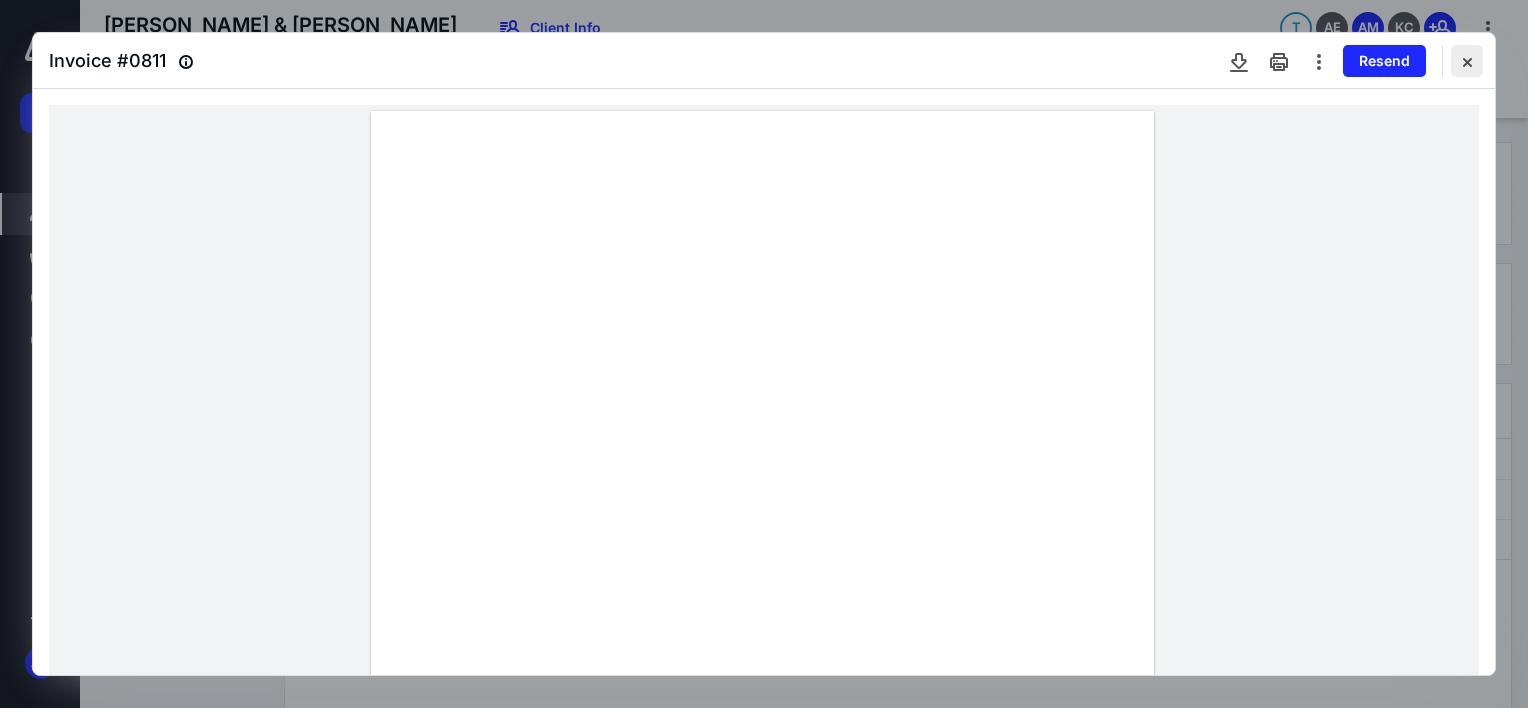 click at bounding box center (1467, 61) 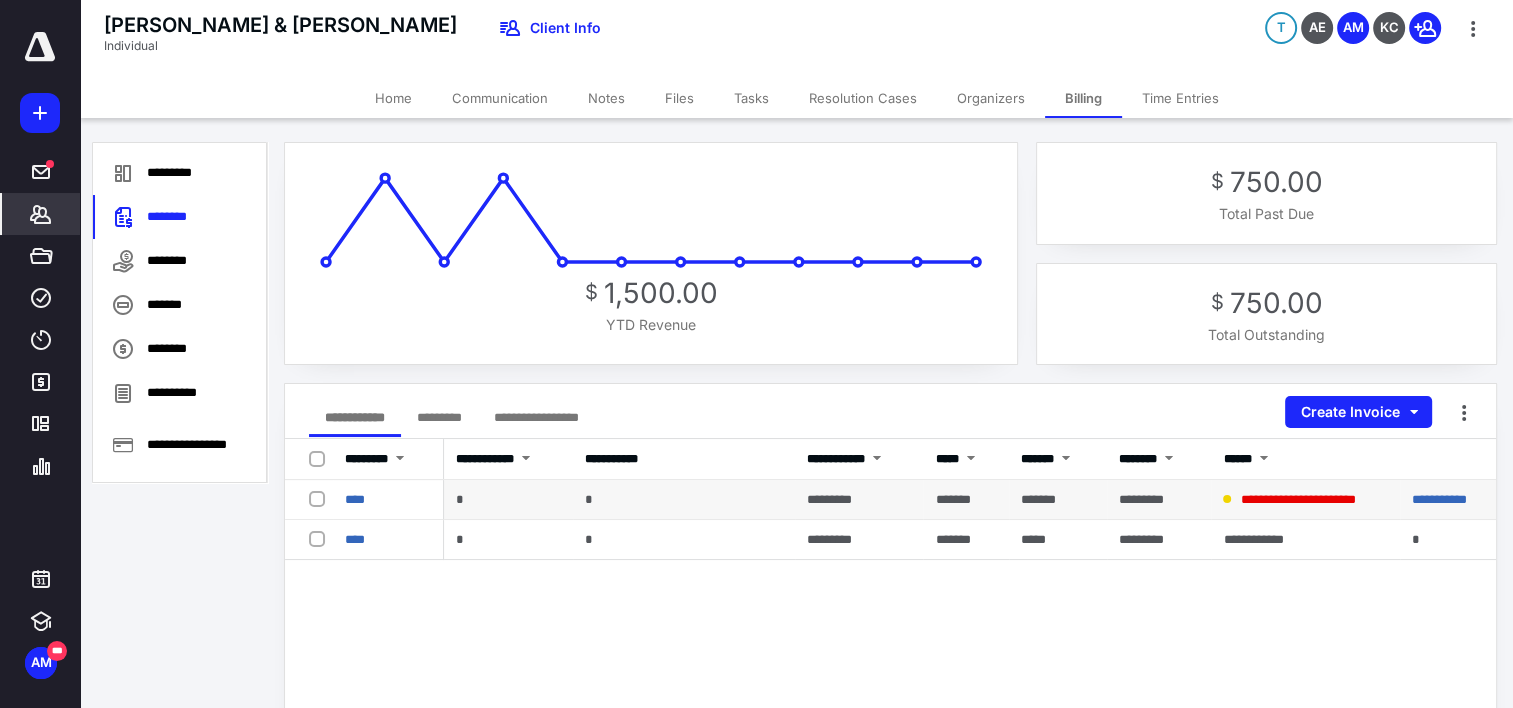 click at bounding box center (321, 498) 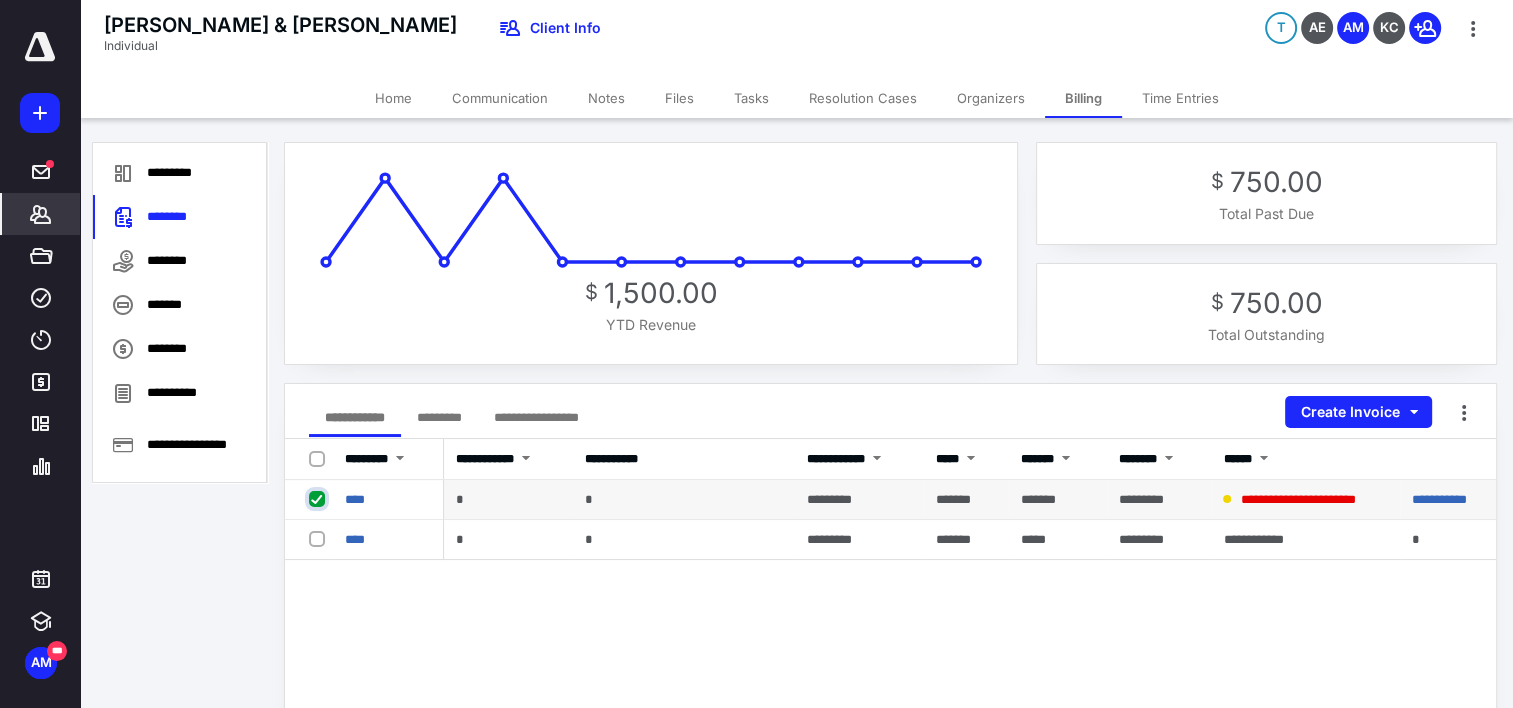 checkbox on "true" 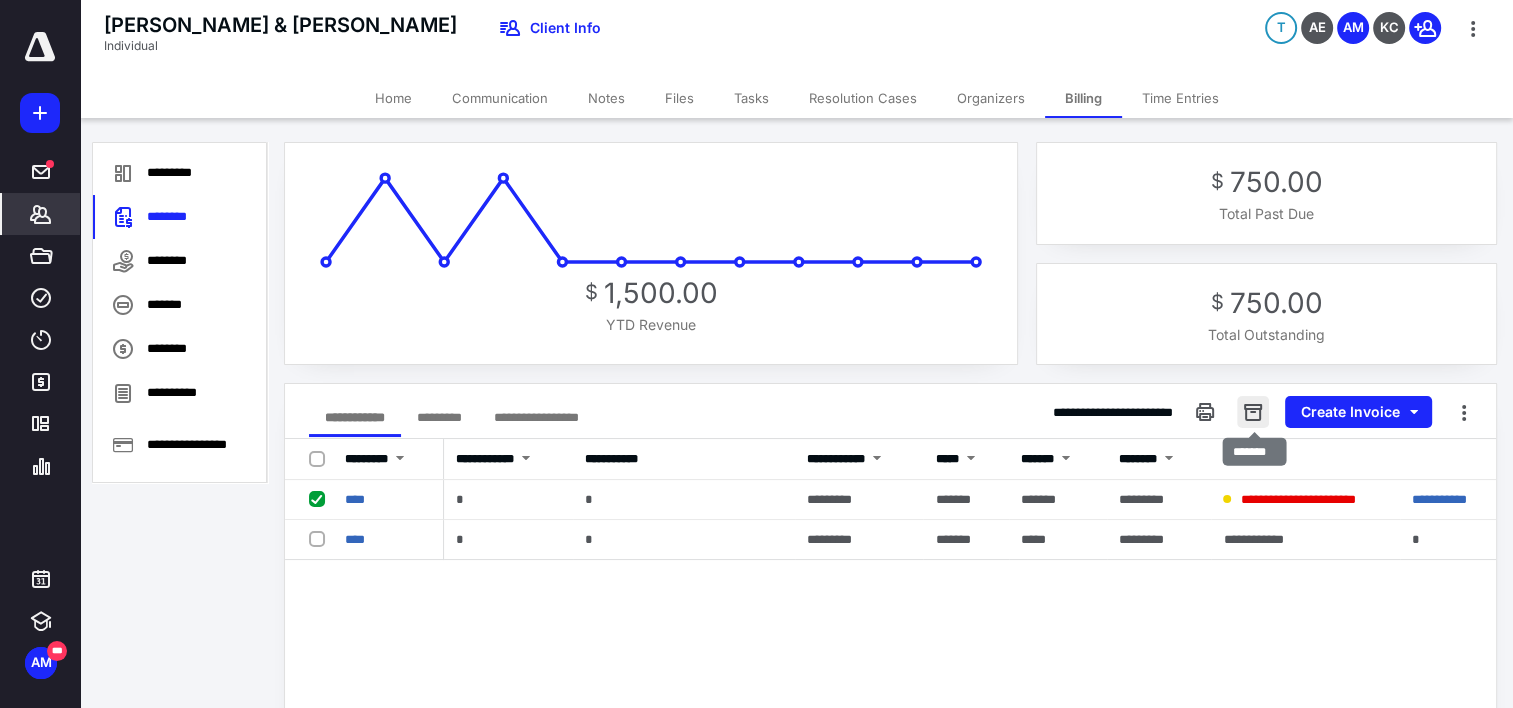 click at bounding box center (1253, 412) 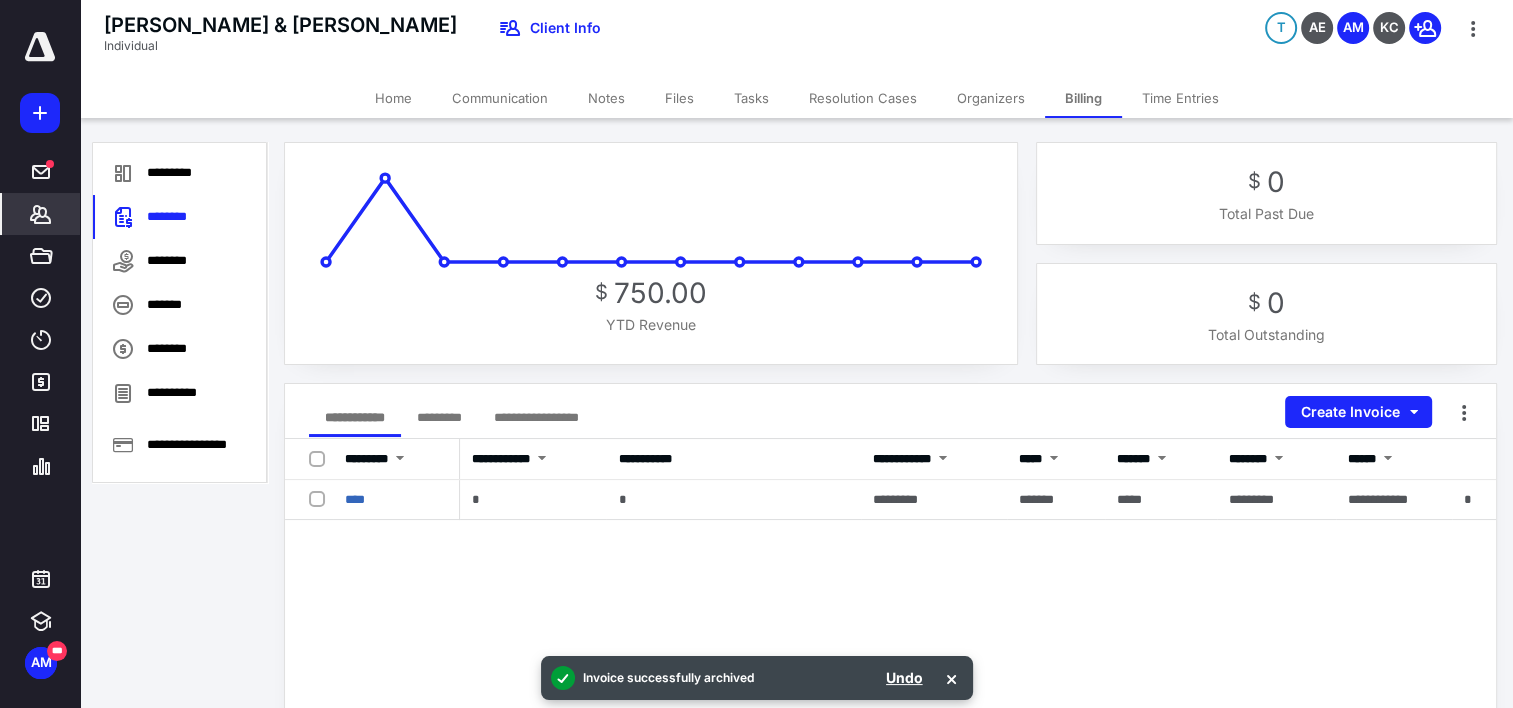 click on "Home" at bounding box center (393, 98) 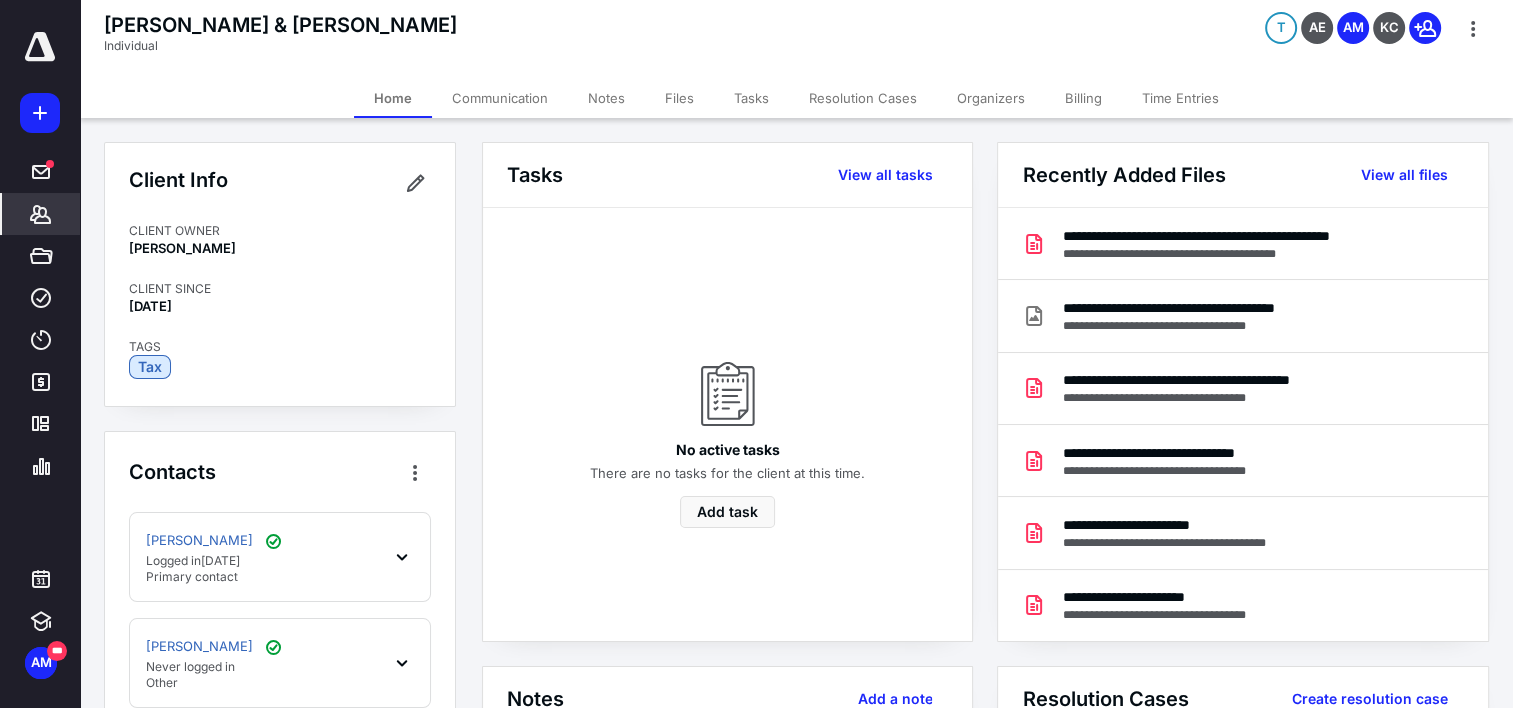 click 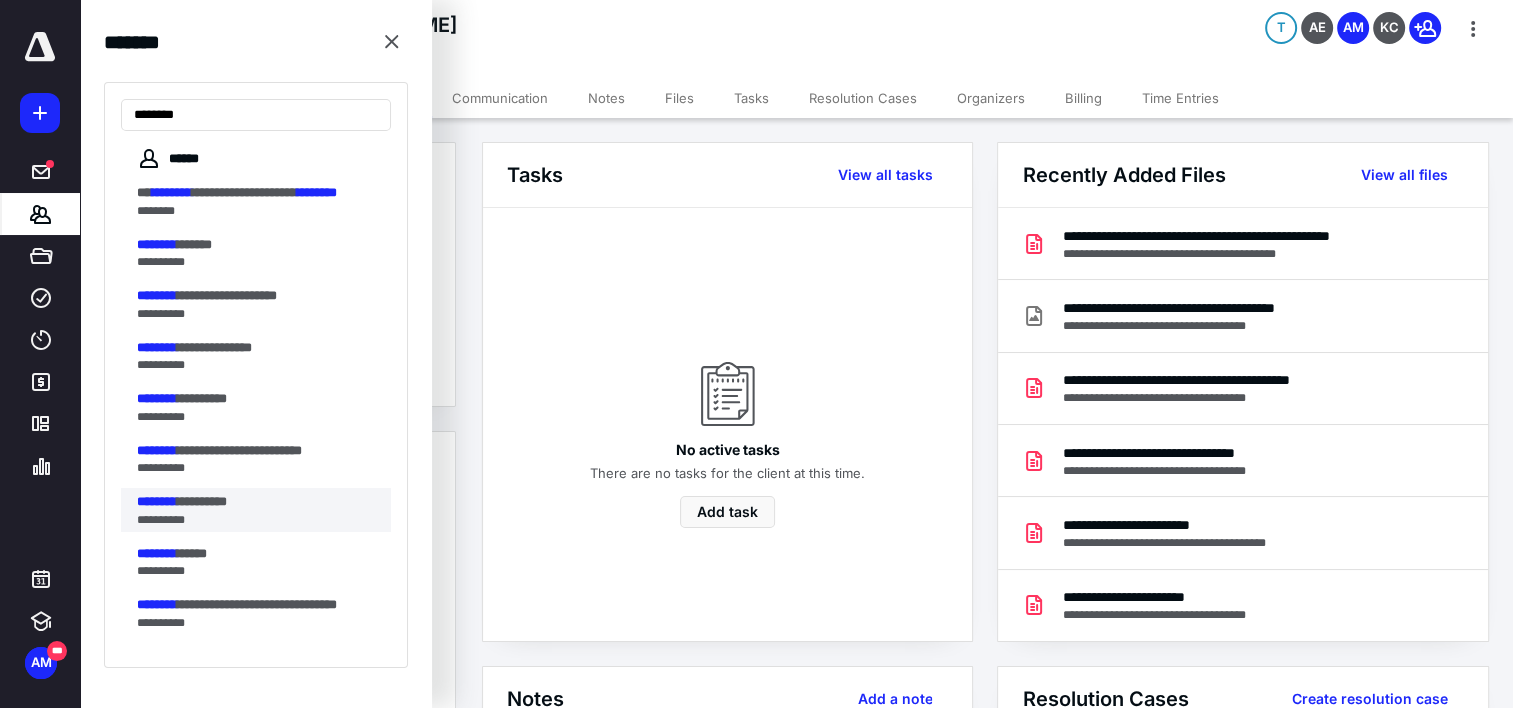 type on "********" 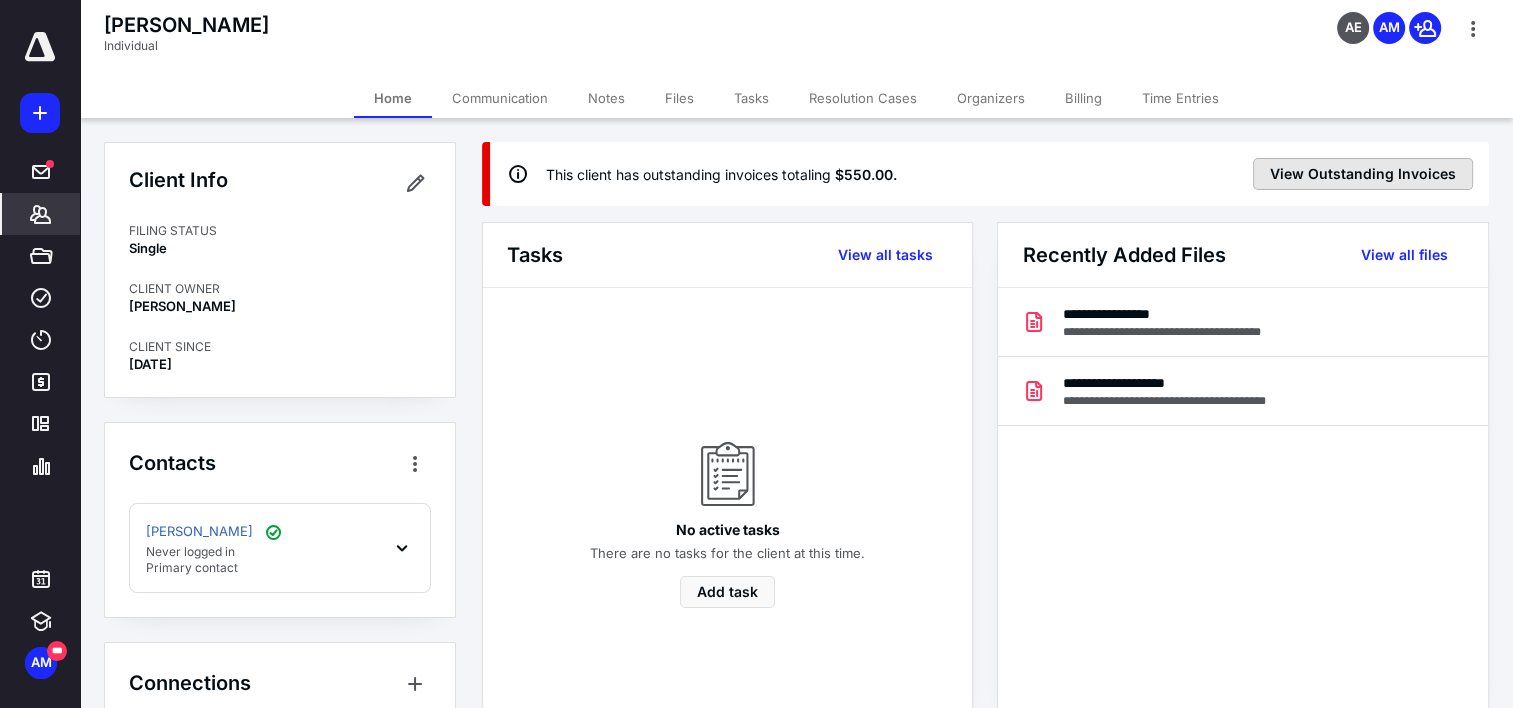 click on "View Outstanding Invoices" at bounding box center [1363, 174] 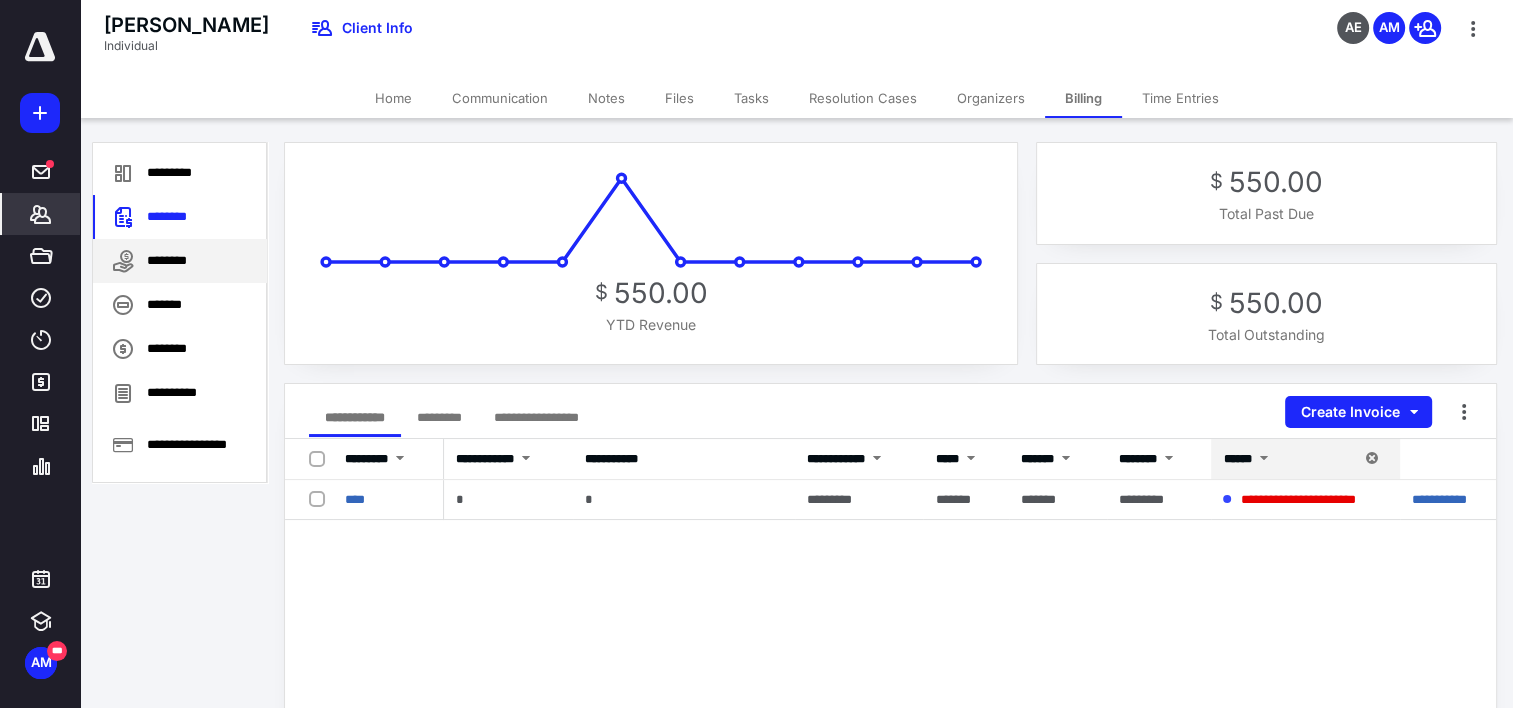 click on "********" at bounding box center (180, 261) 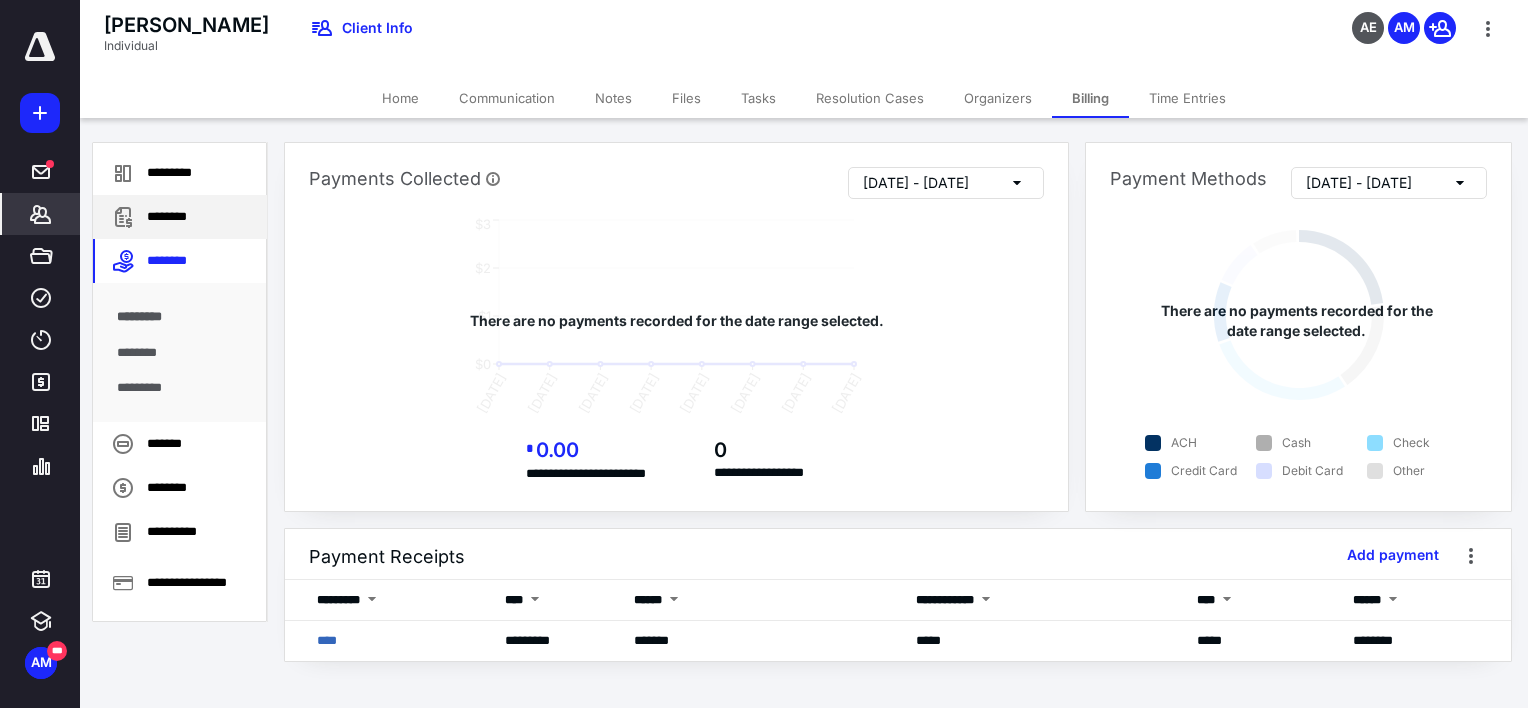 click on "********" at bounding box center (180, 217) 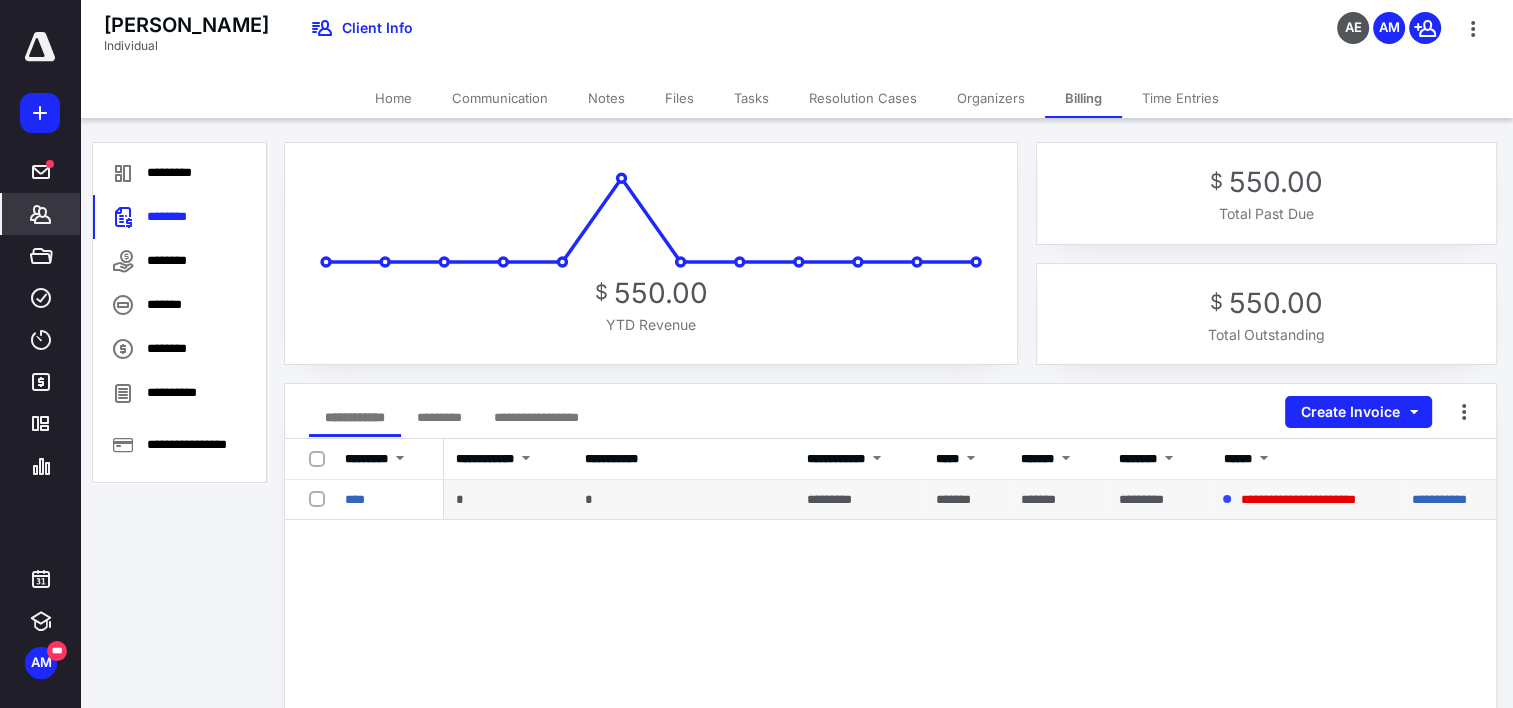 click at bounding box center (321, 498) 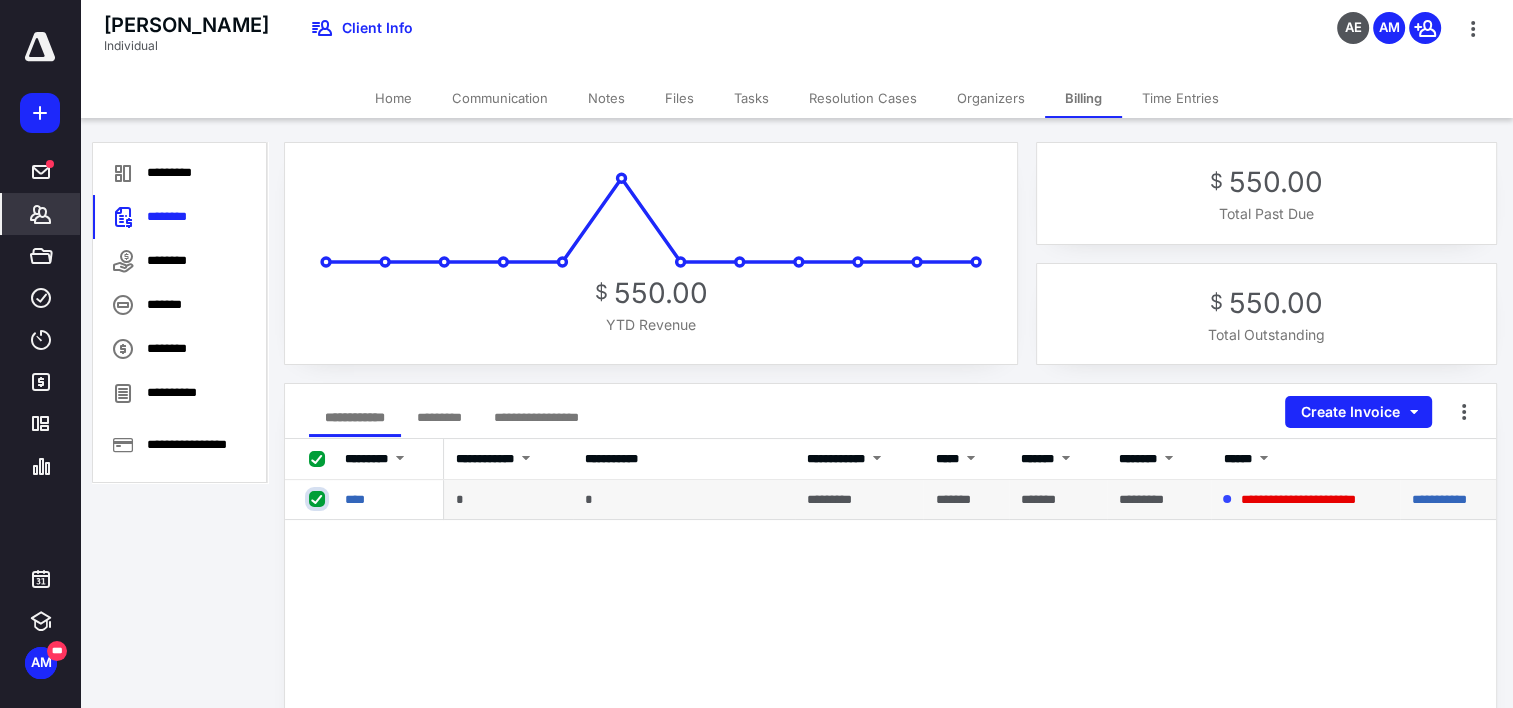 checkbox on "true" 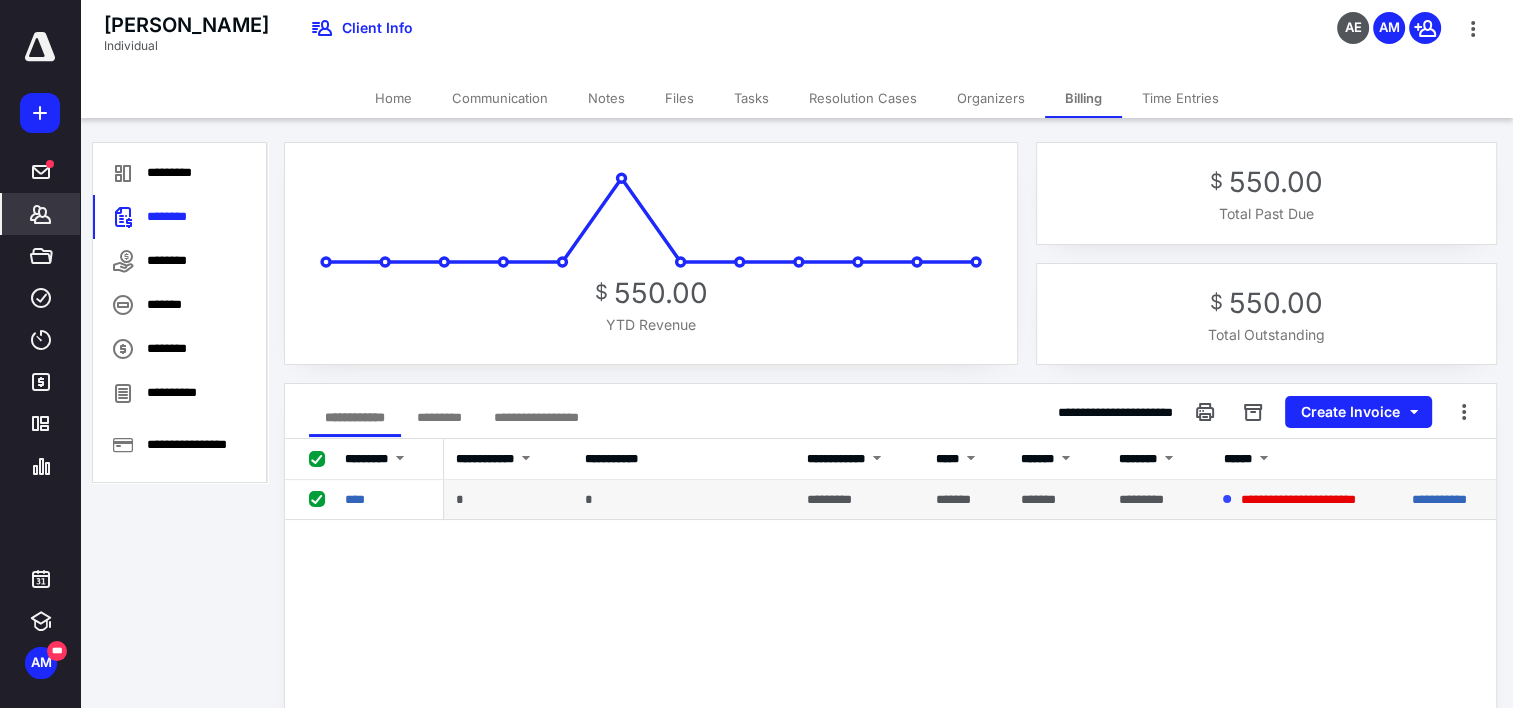 click at bounding box center [321, 498] 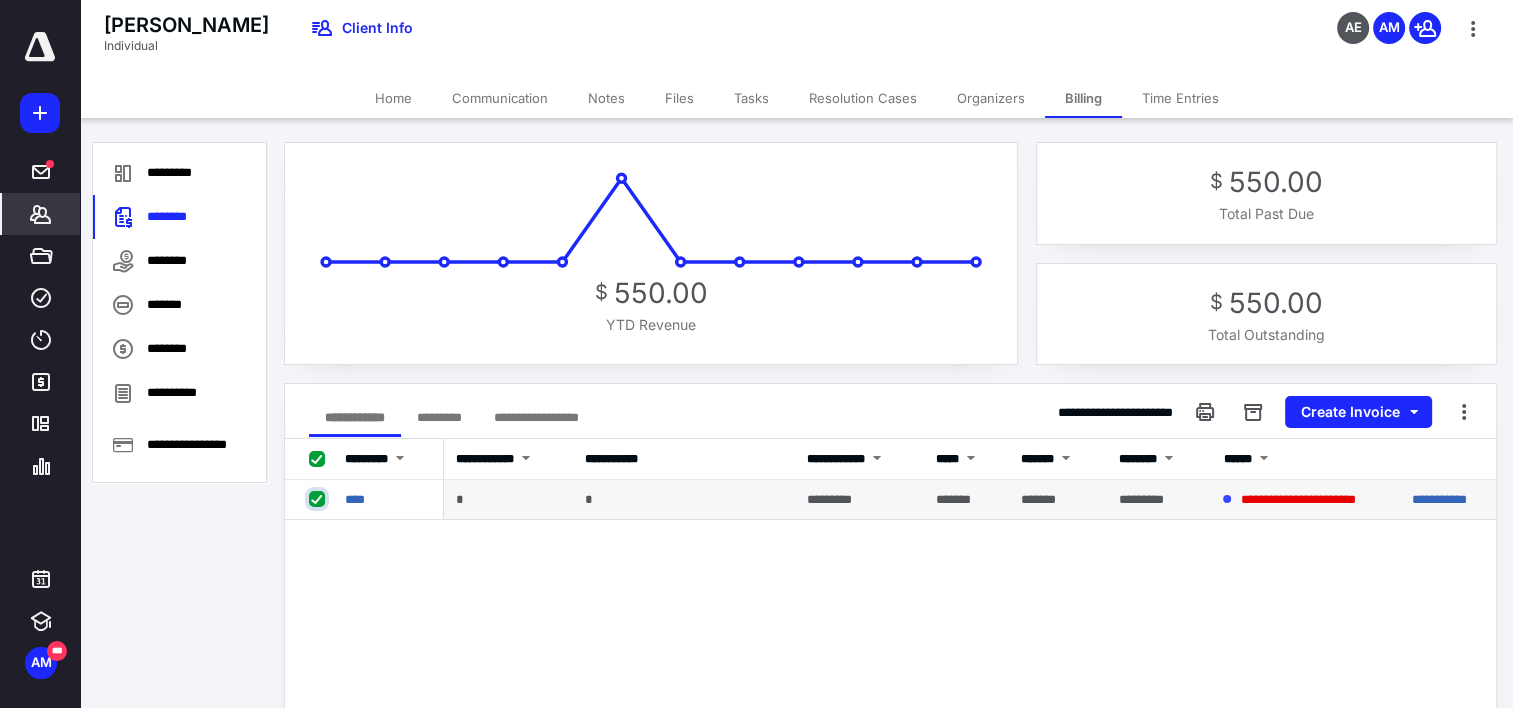 click at bounding box center (319, 499) 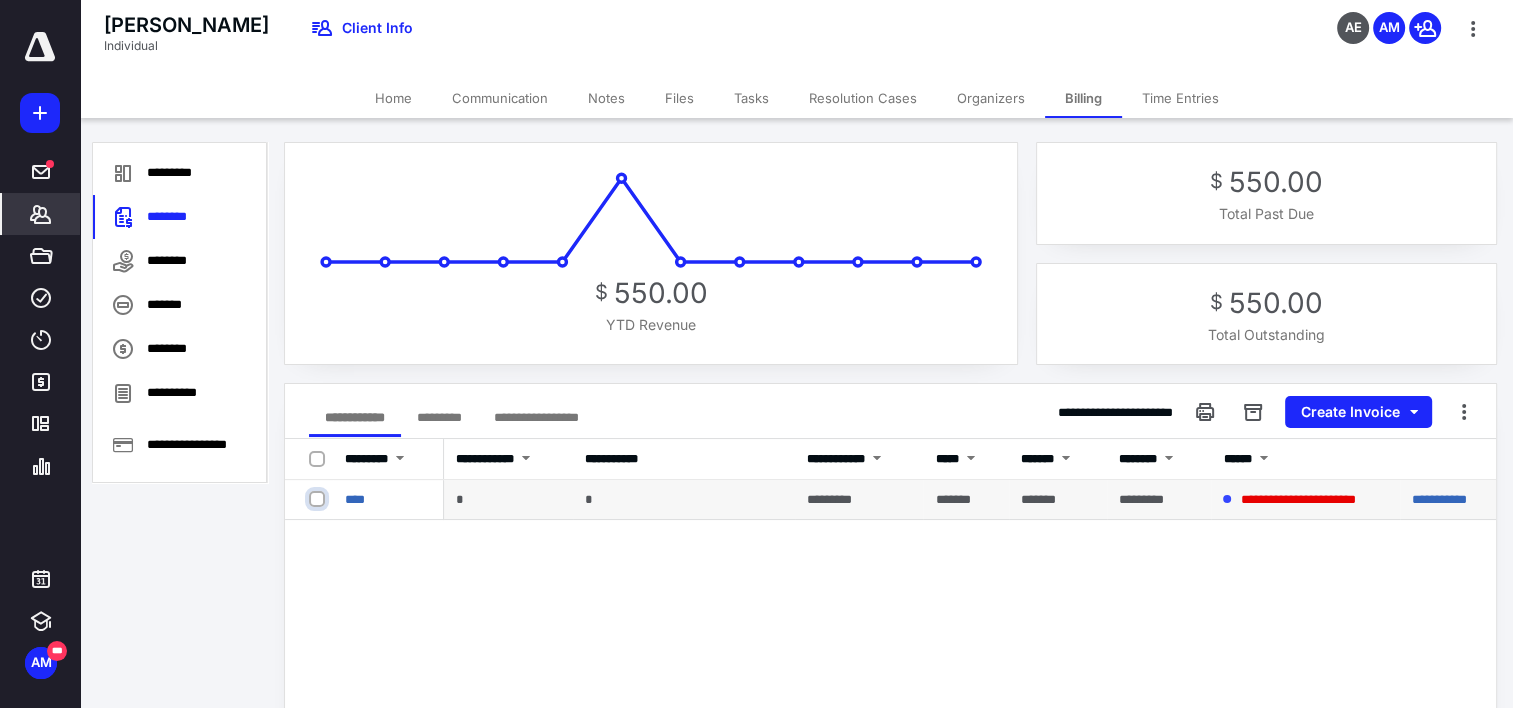 checkbox on "false" 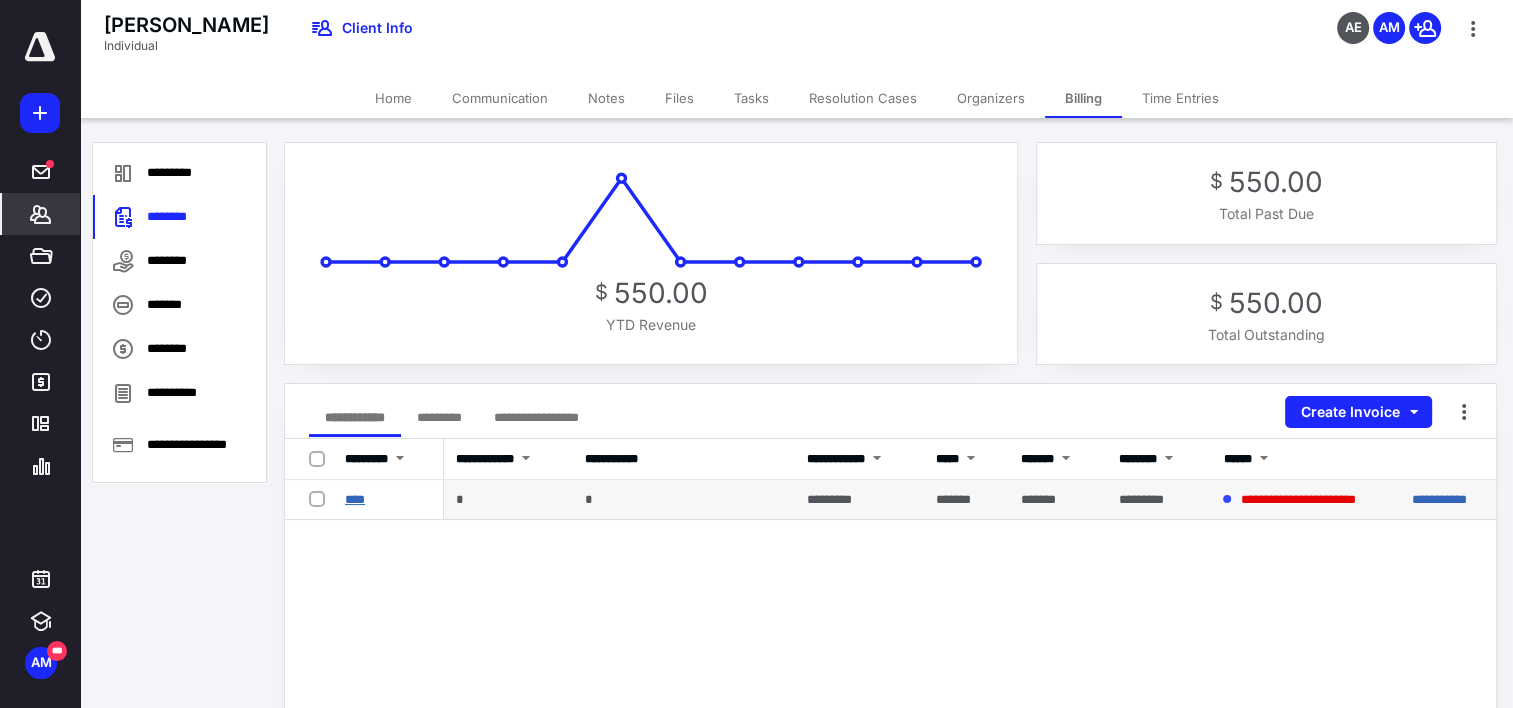 click on "****" at bounding box center [355, 499] 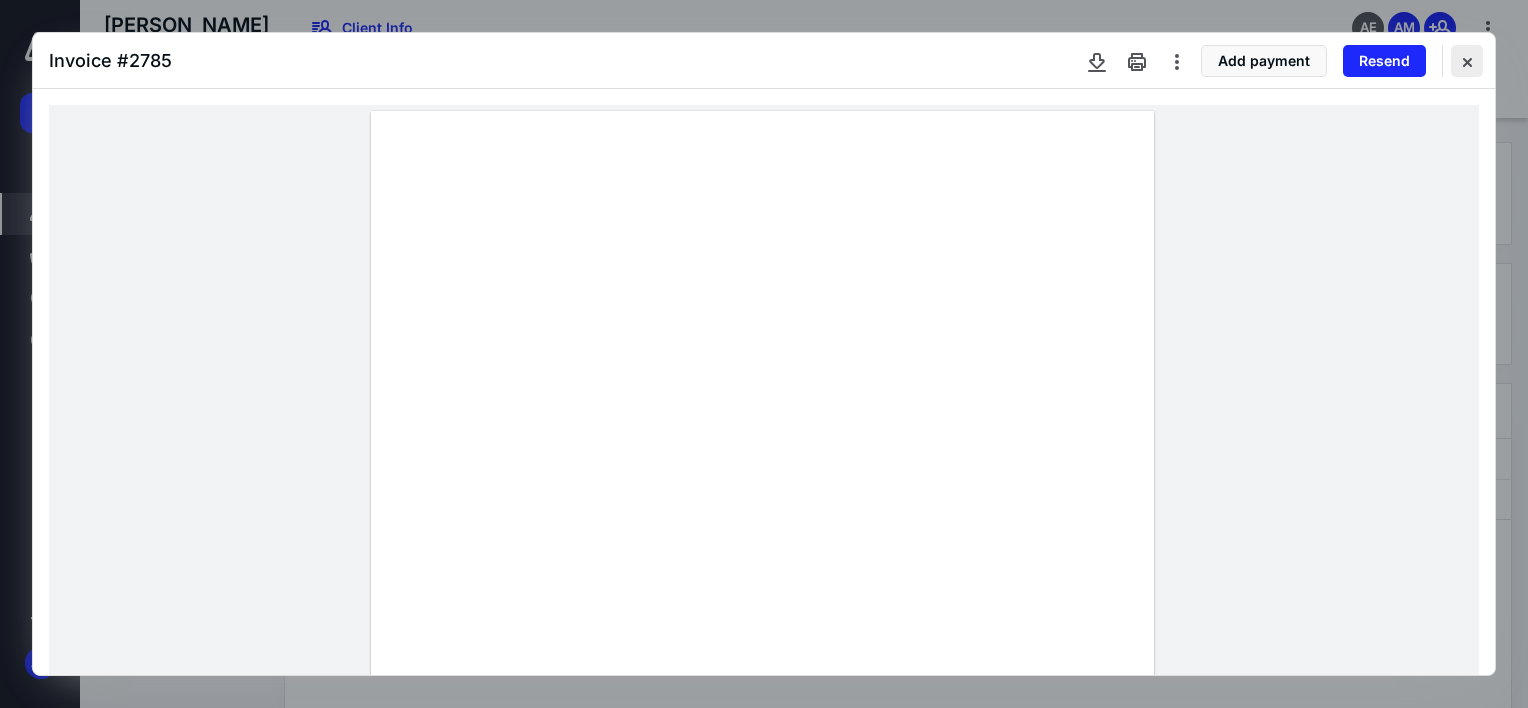 click at bounding box center [1467, 61] 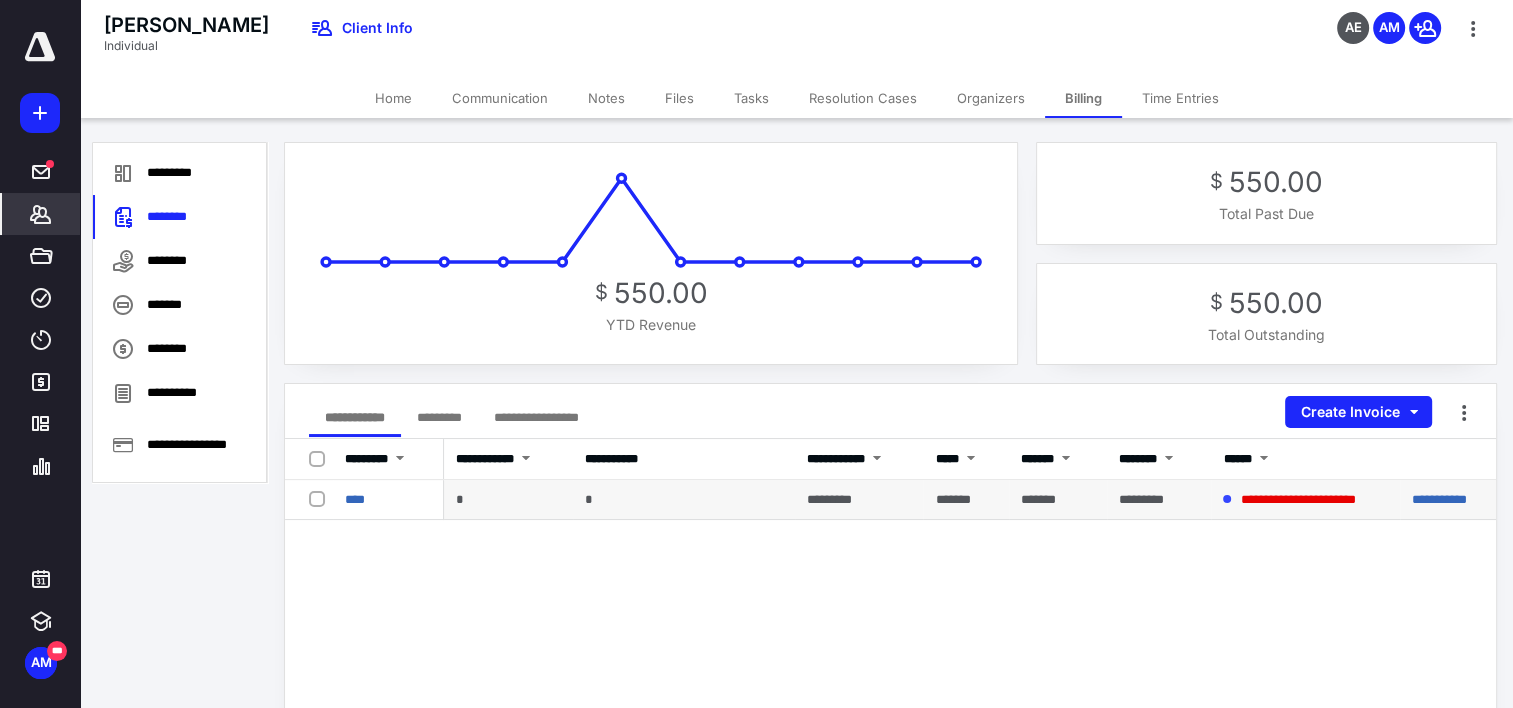 click at bounding box center (321, 498) 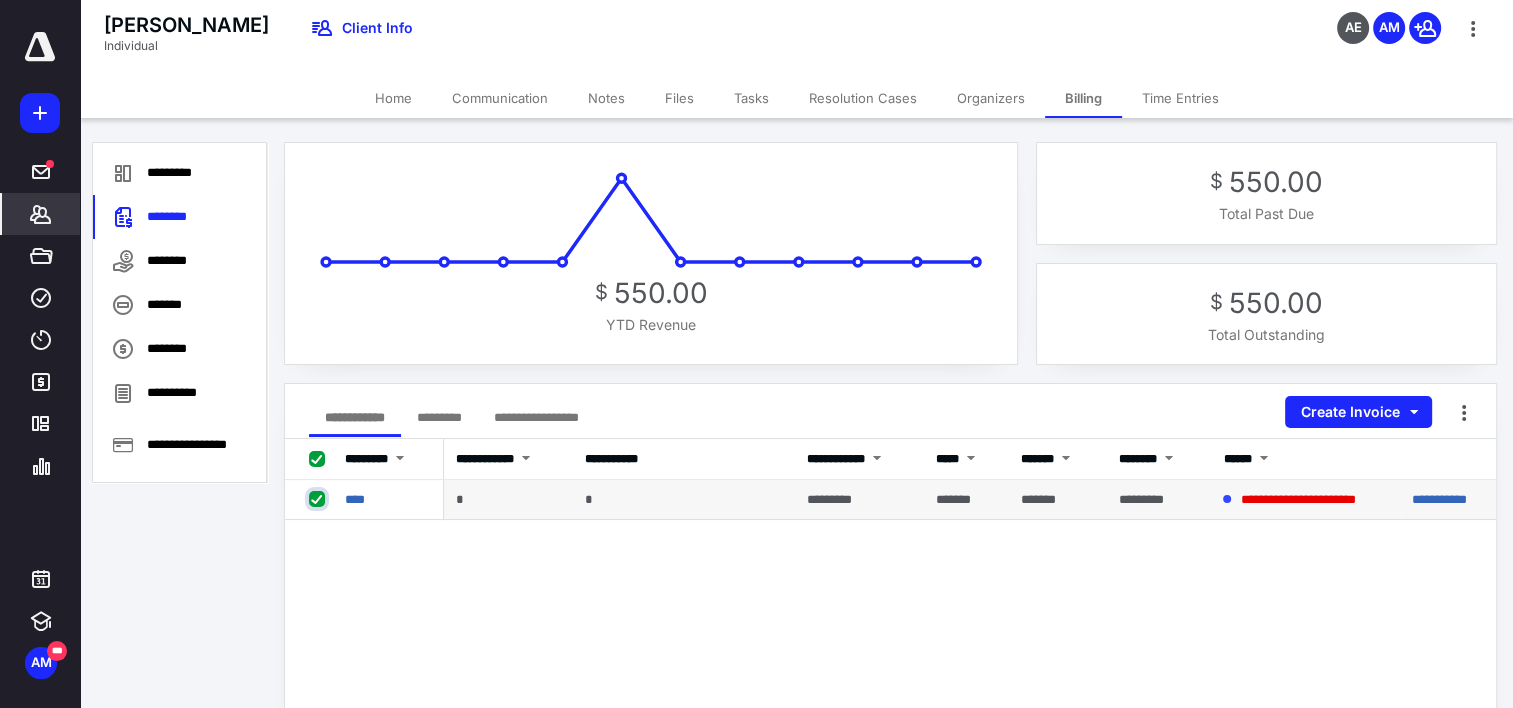 checkbox on "true" 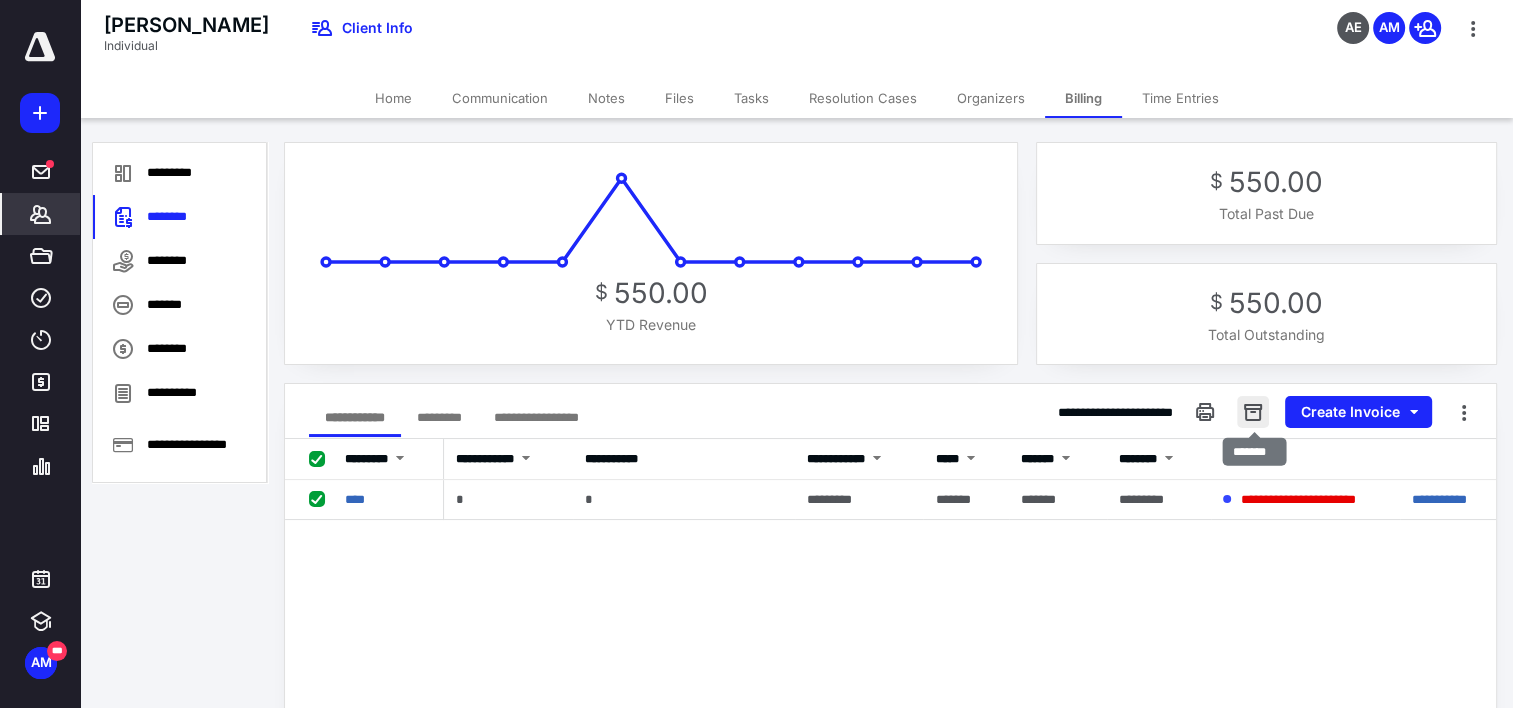 click at bounding box center (1253, 412) 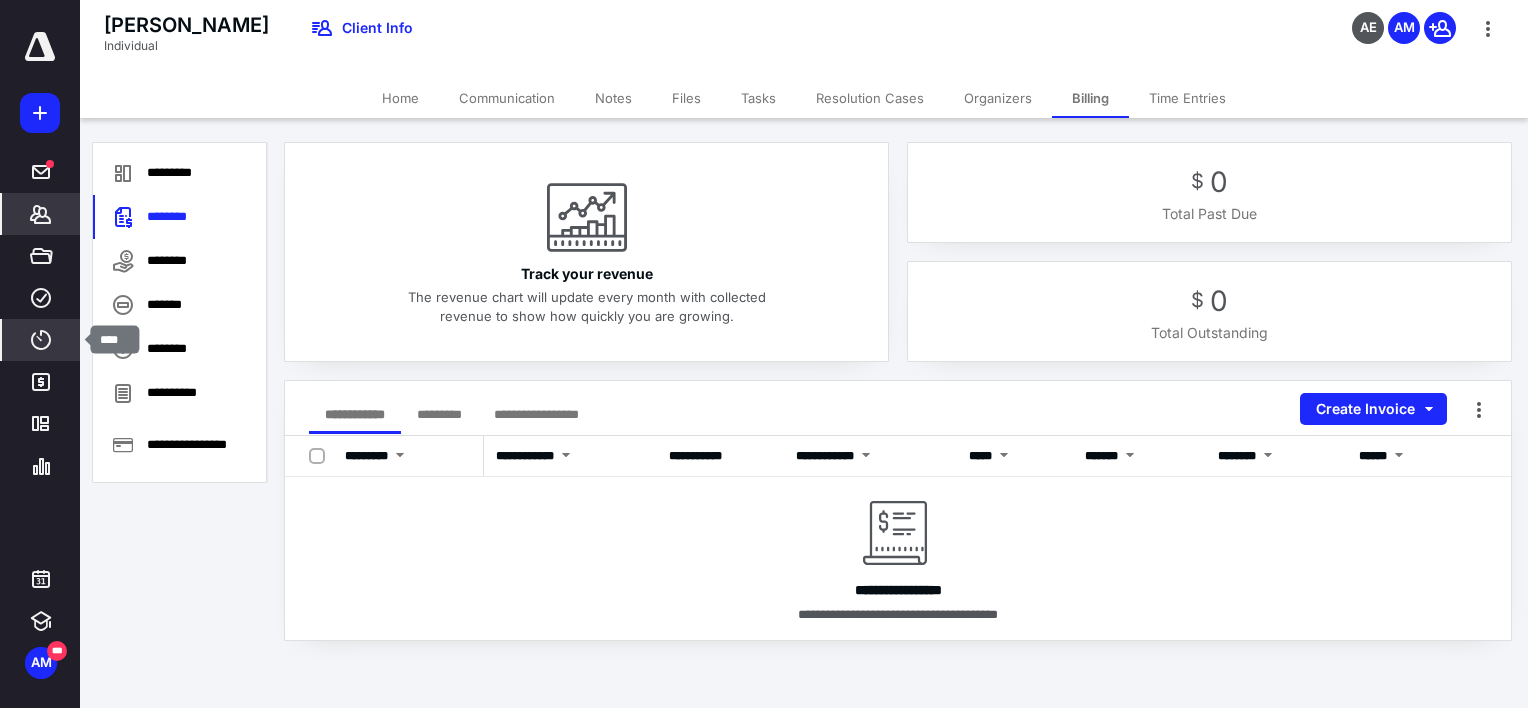 click 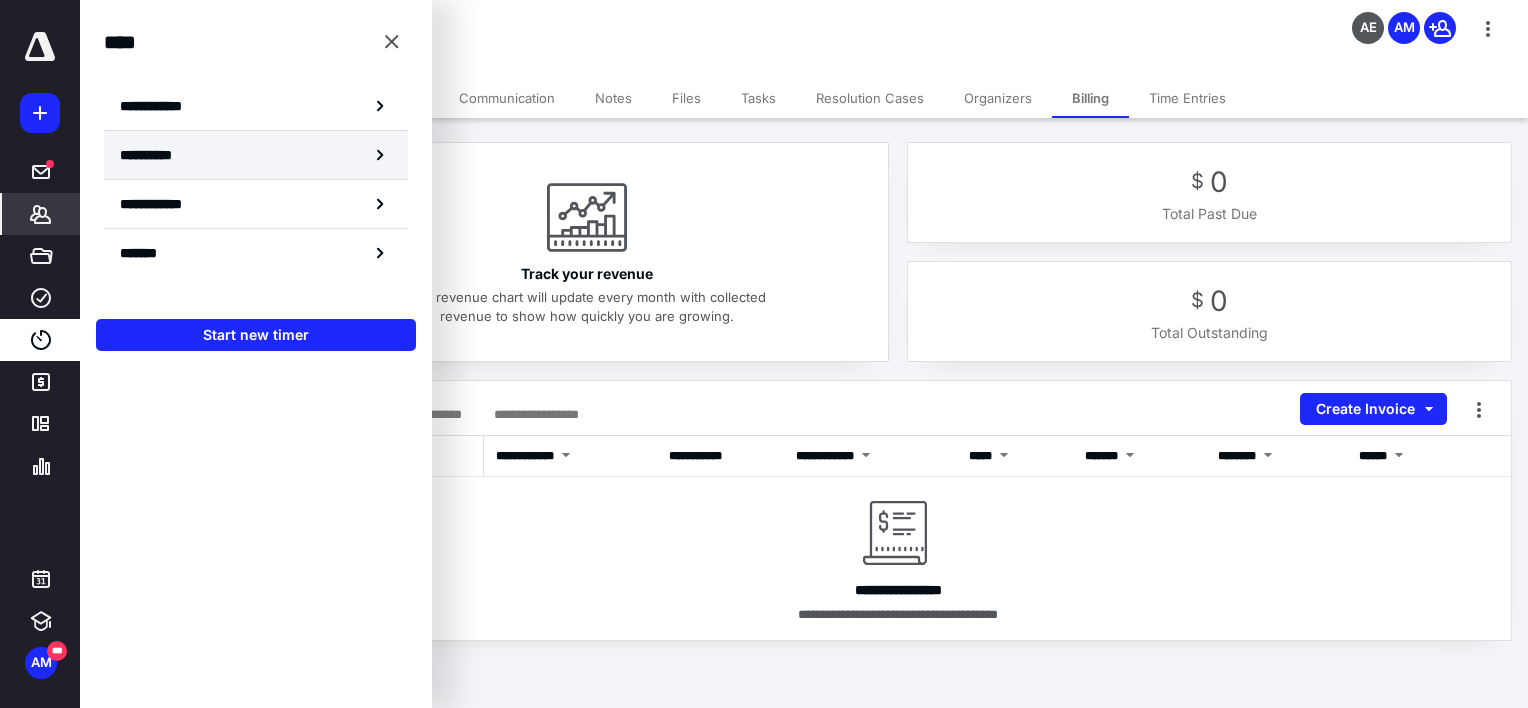 click on "**********" at bounding box center (158, 155) 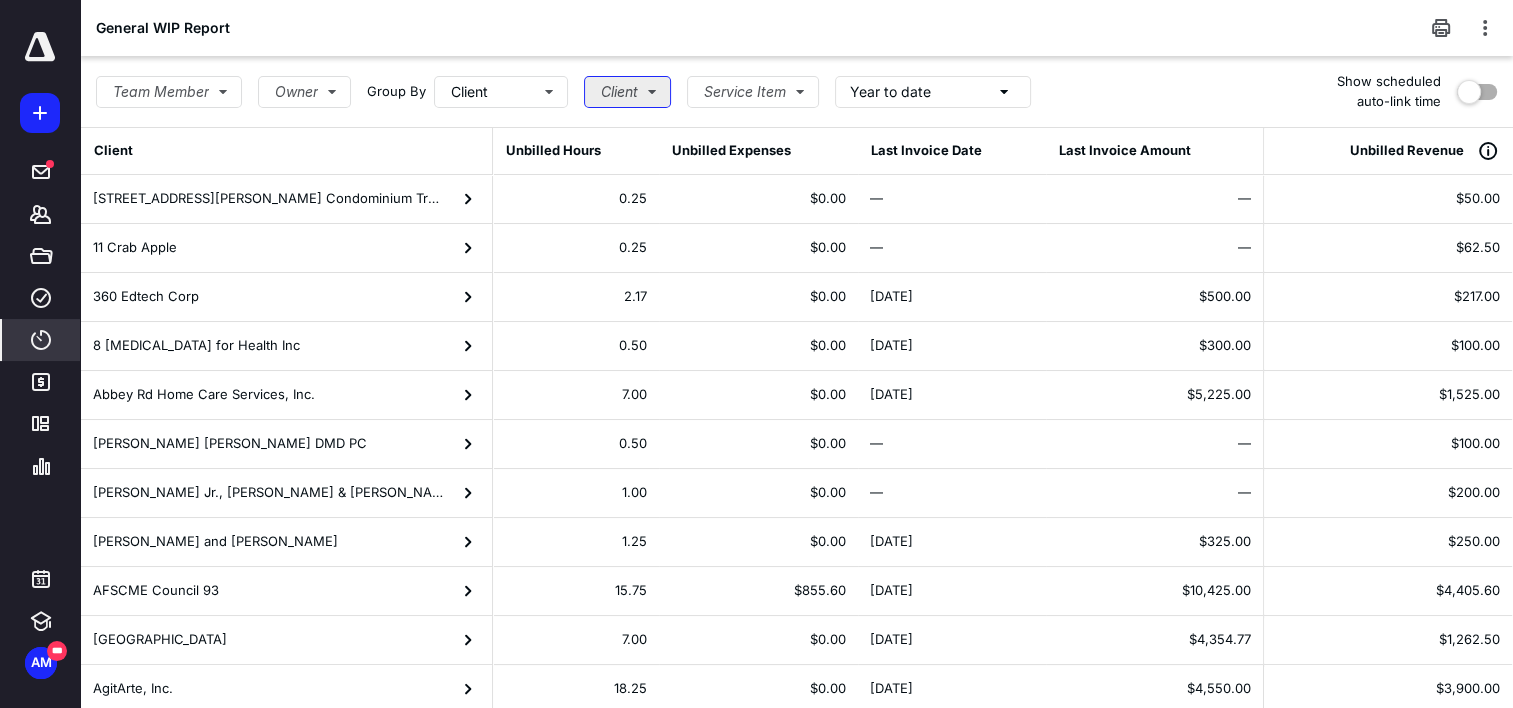 click on "Client" at bounding box center (627, 92) 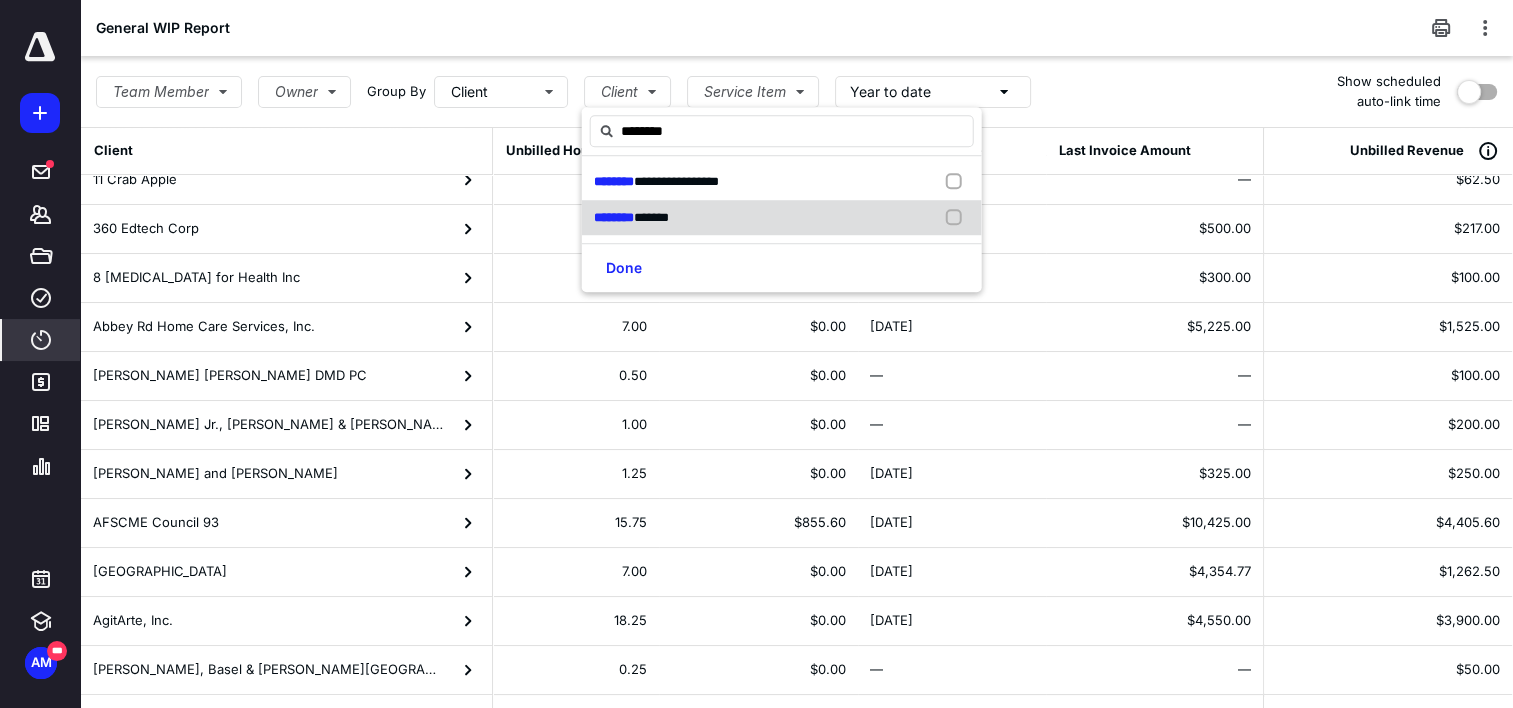 scroll, scrollTop: 68, scrollLeft: 0, axis: vertical 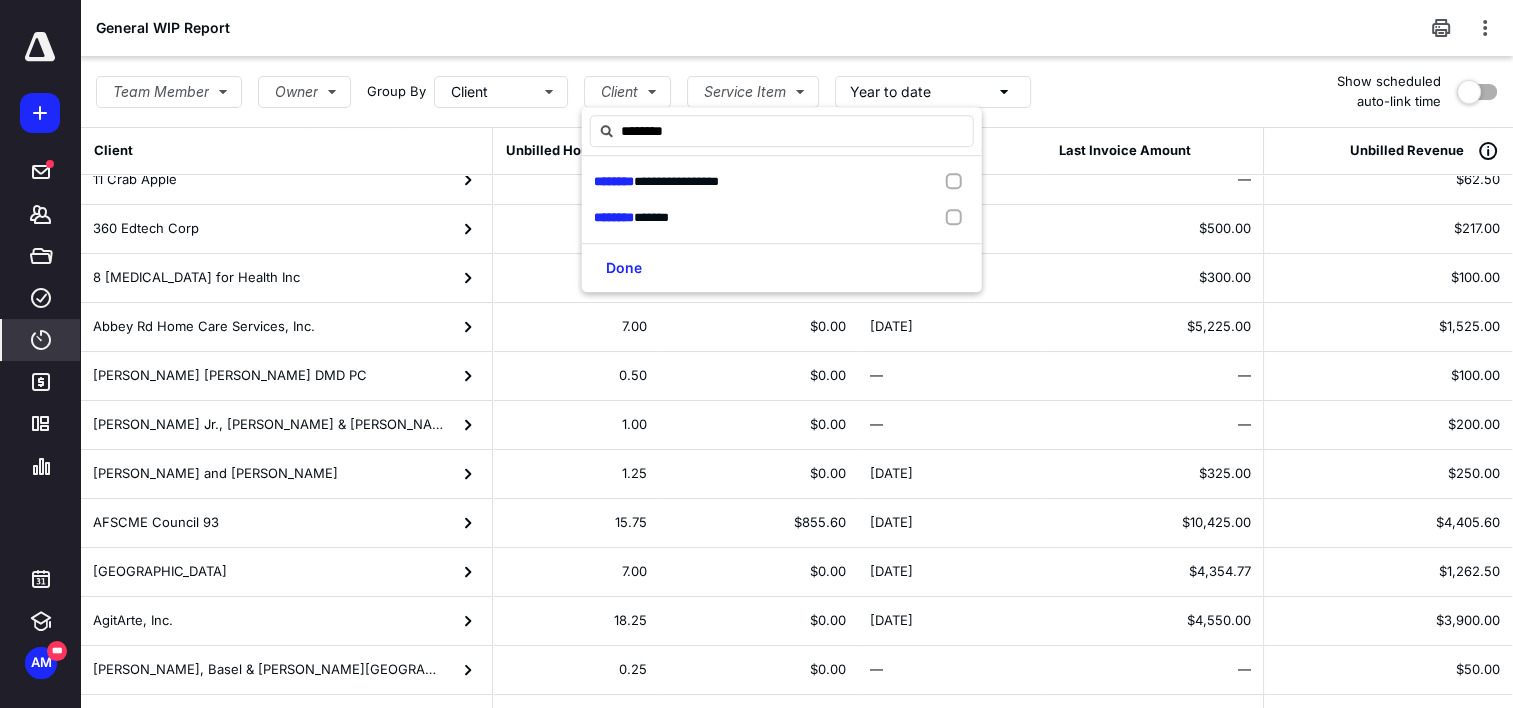 type on "********" 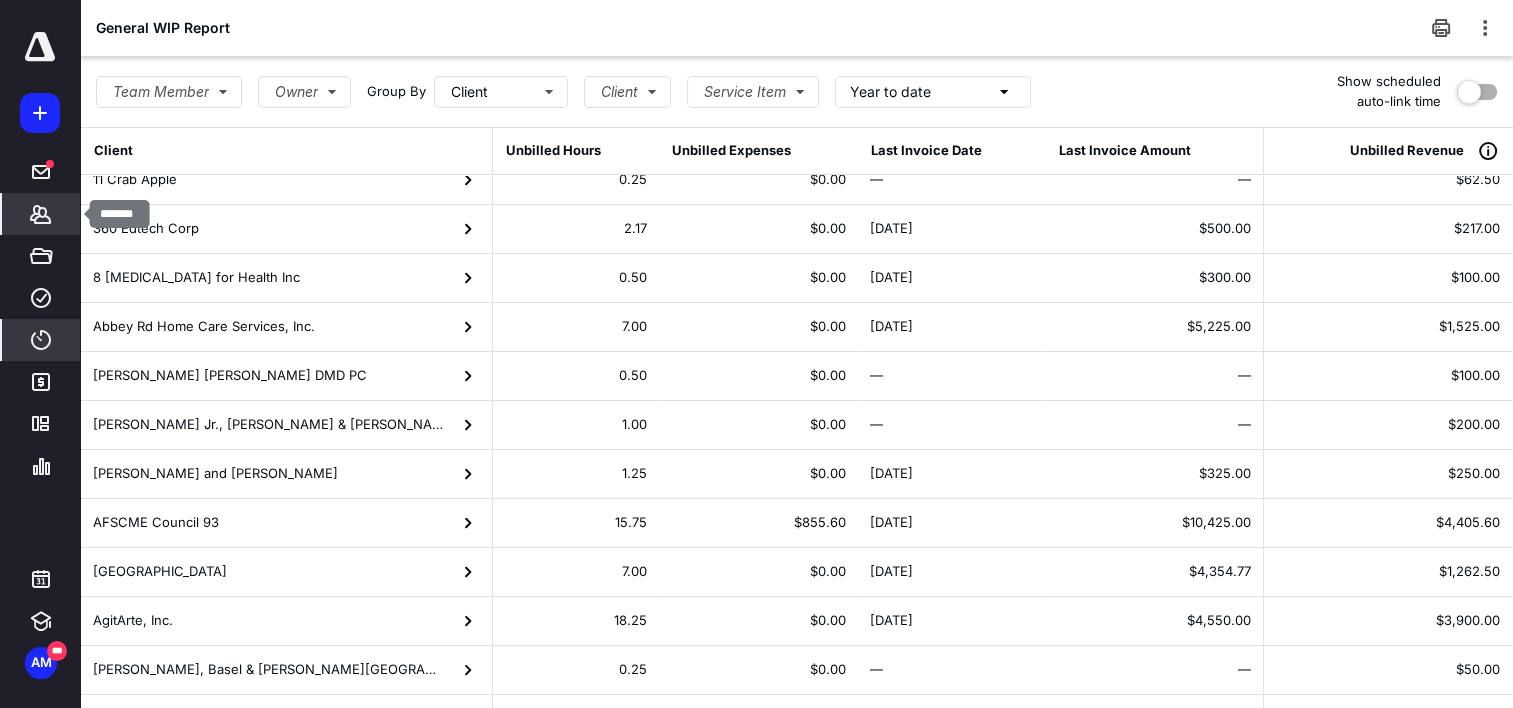 click on "*******" at bounding box center (41, 214) 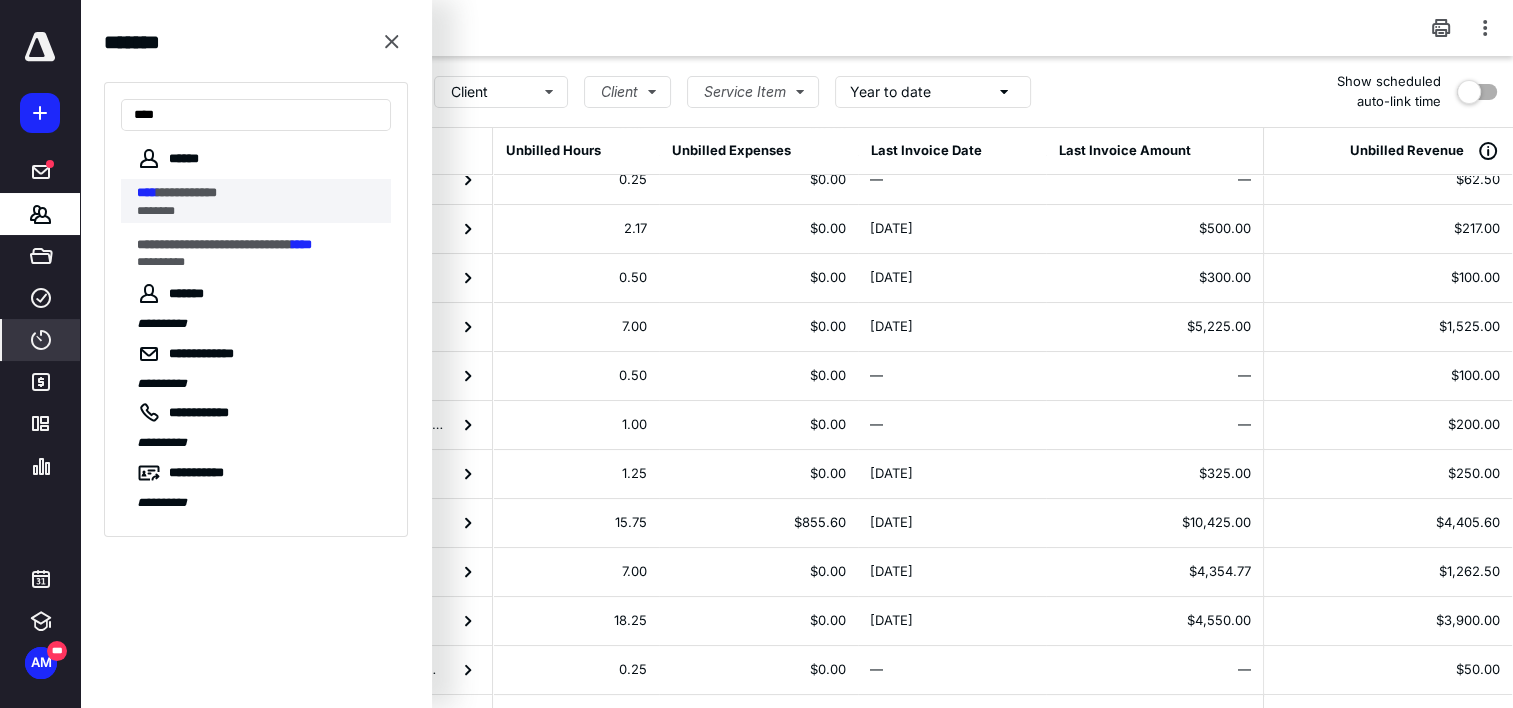 type on "****" 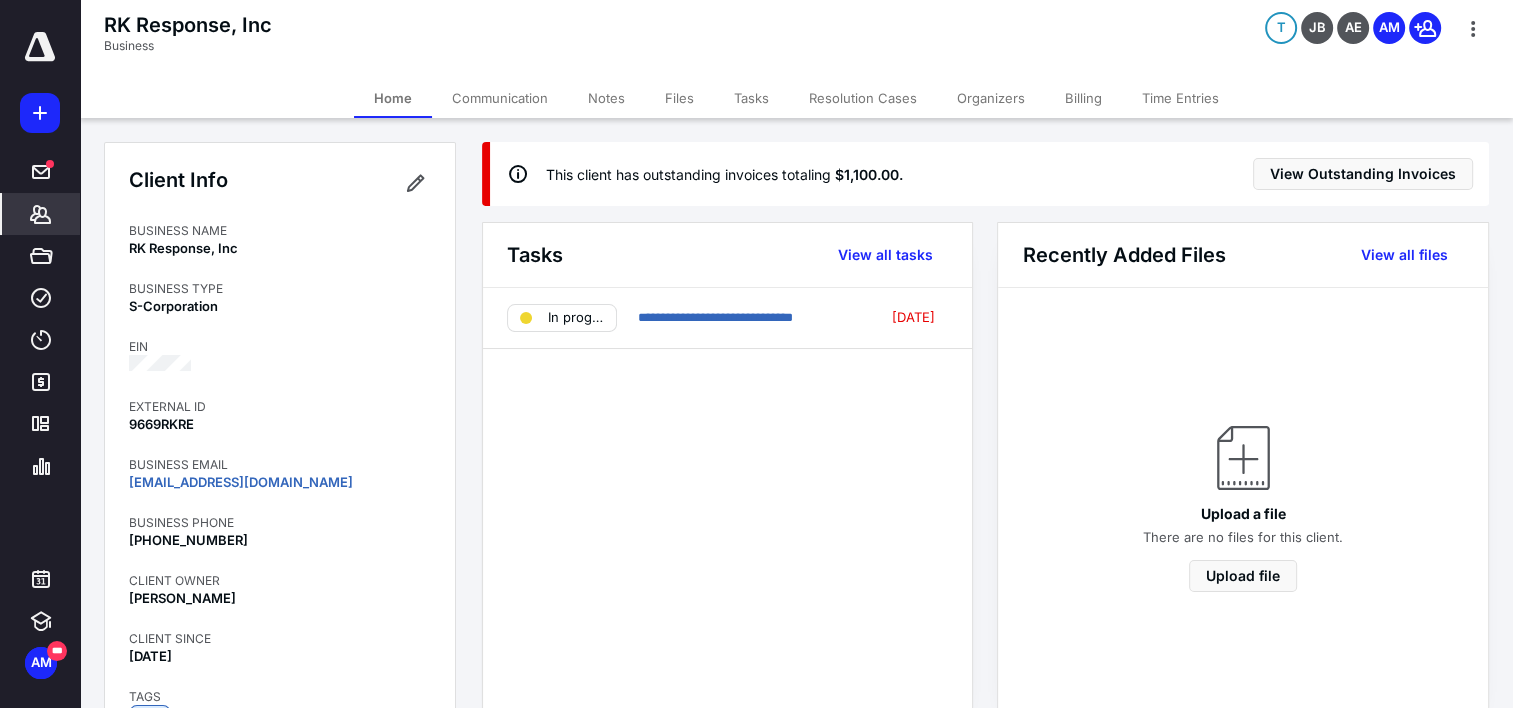 click on "Billing" at bounding box center (1083, 98) 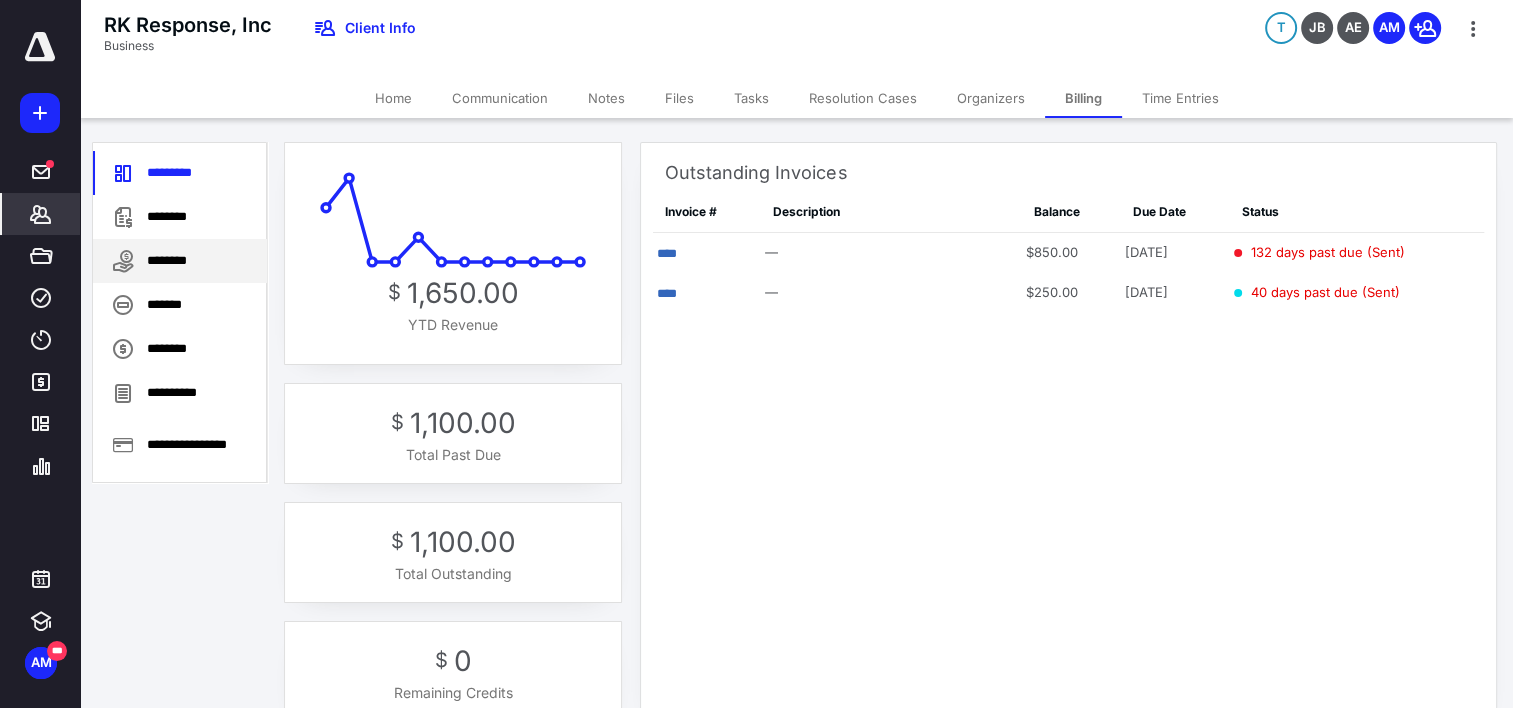 click on "********" at bounding box center (180, 261) 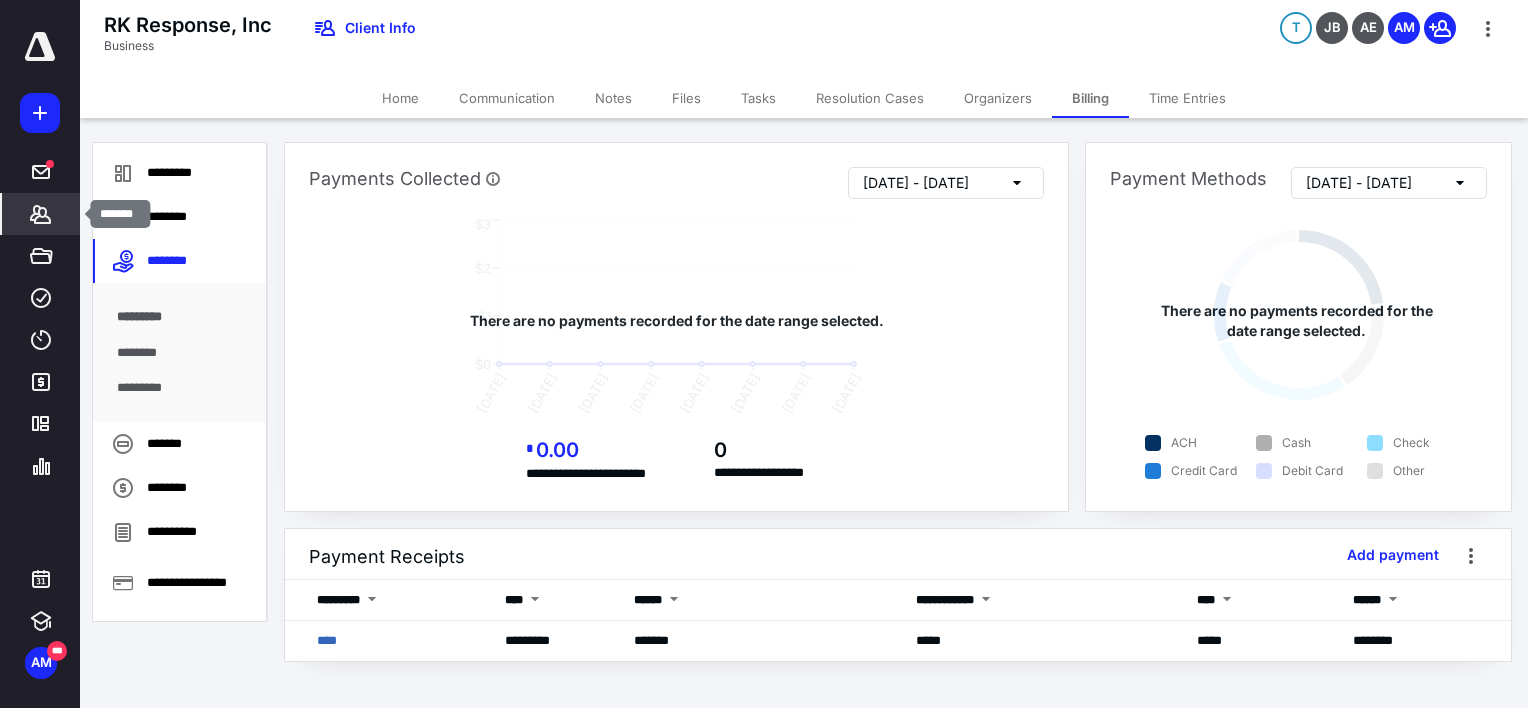click 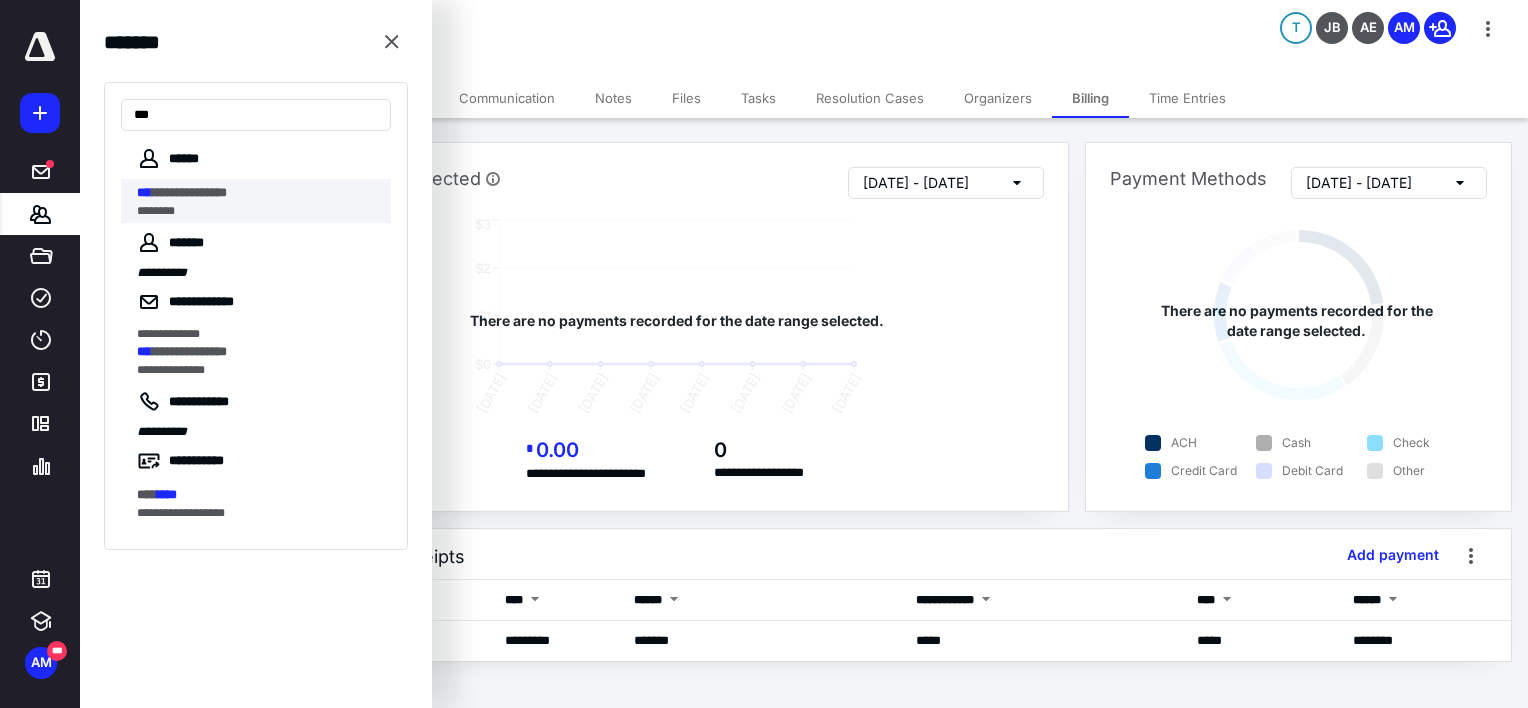 type on "***" 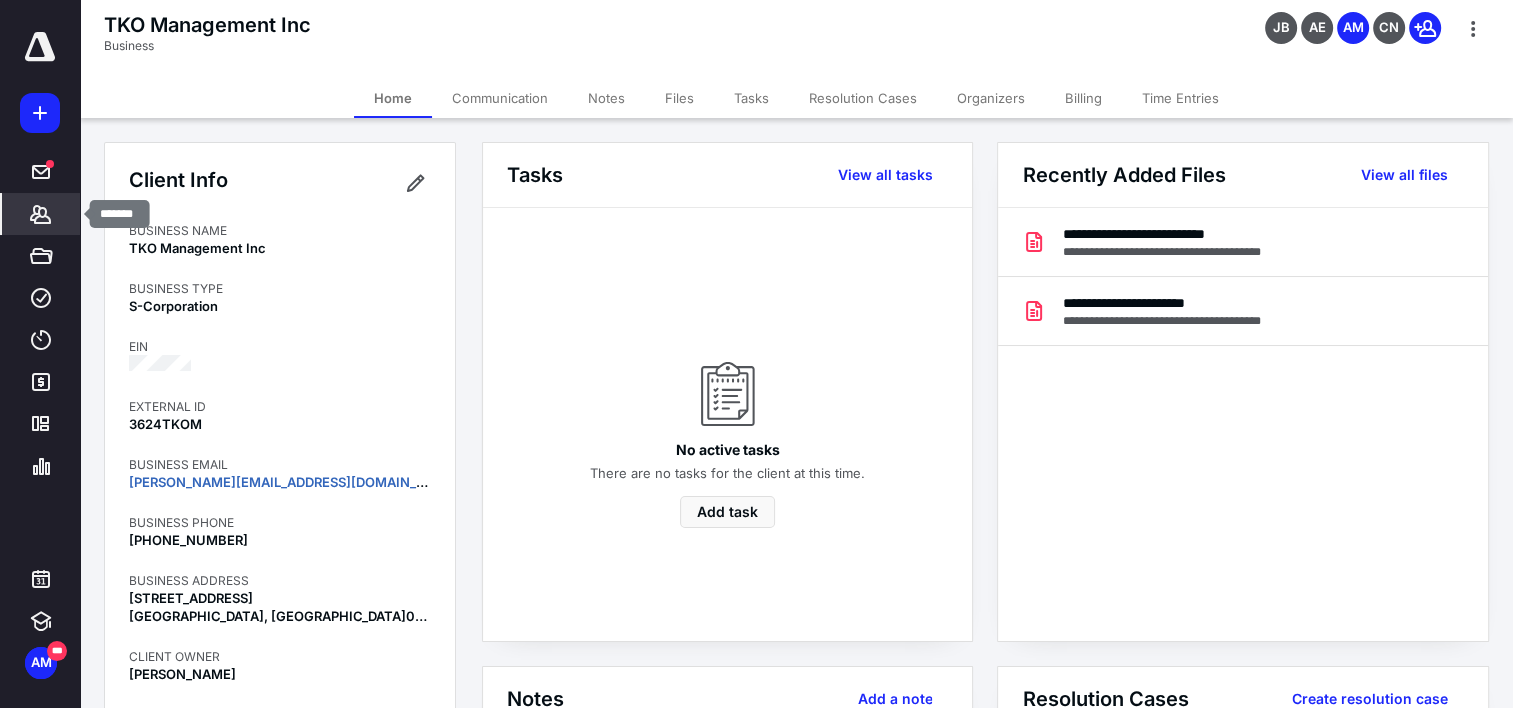 click 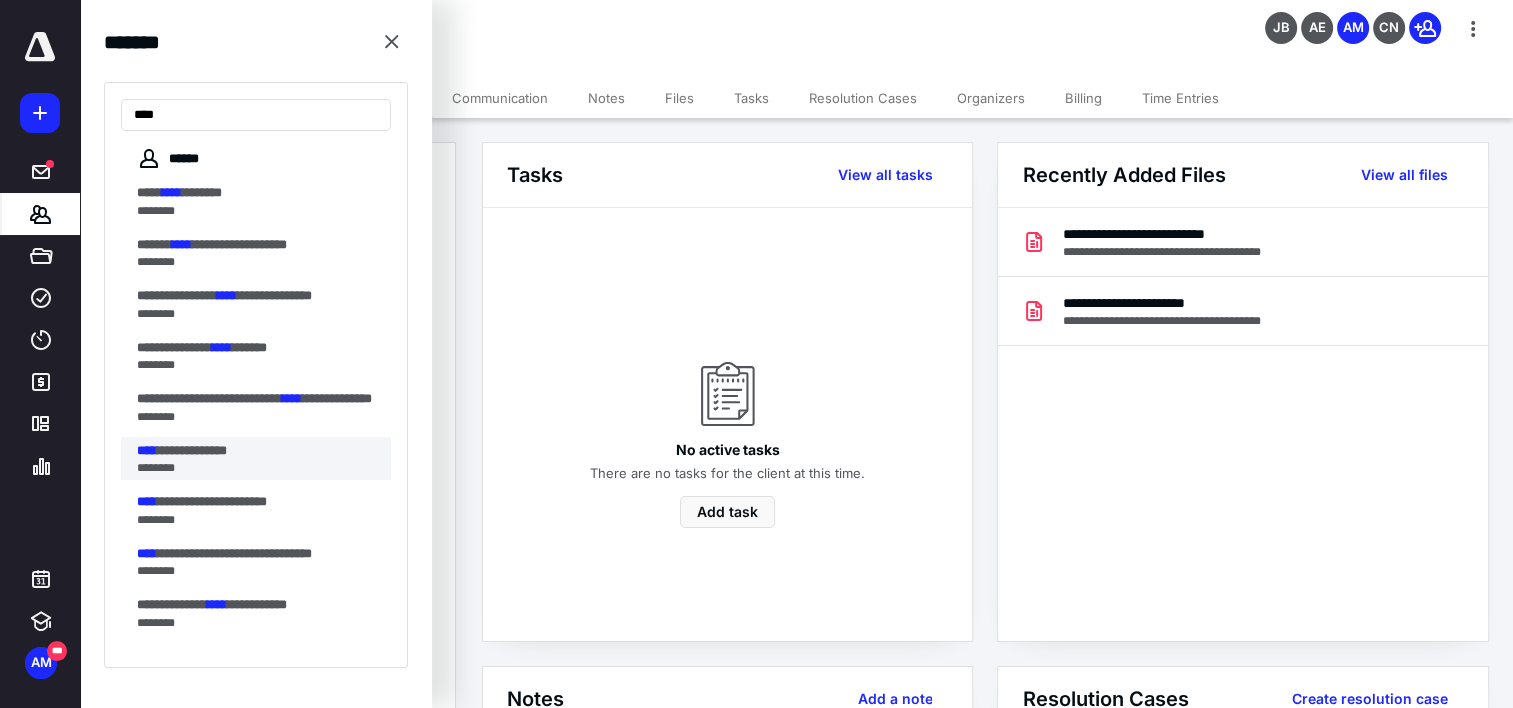 type on "****" 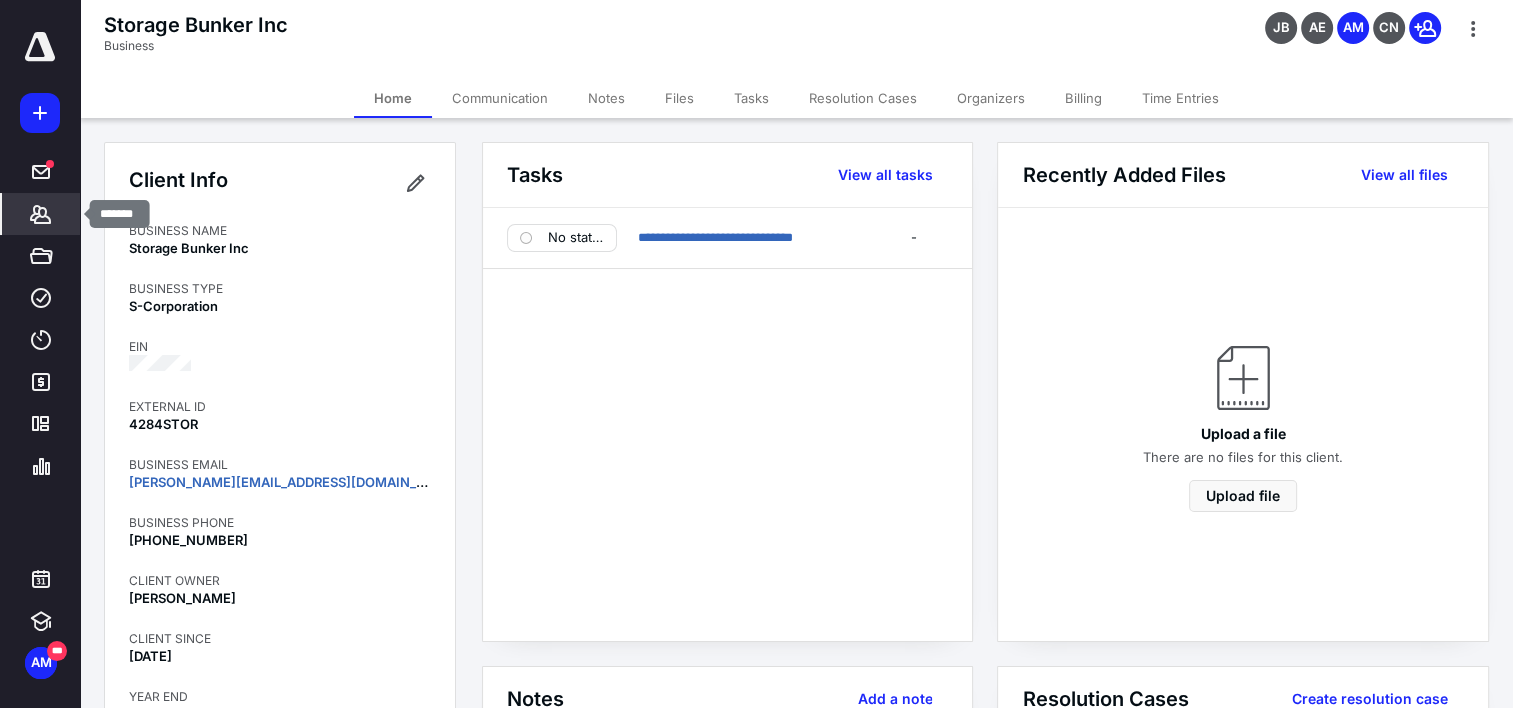 click 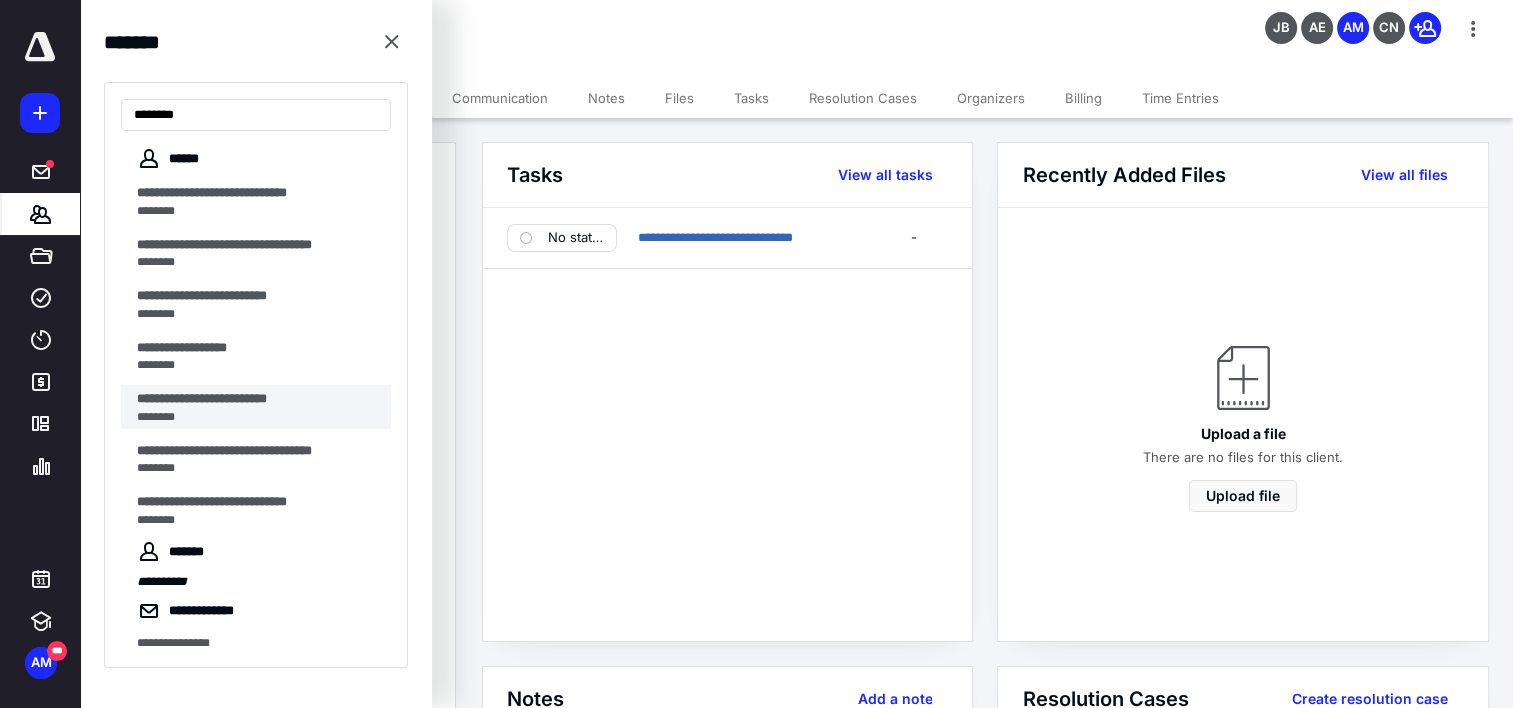 type on "*******" 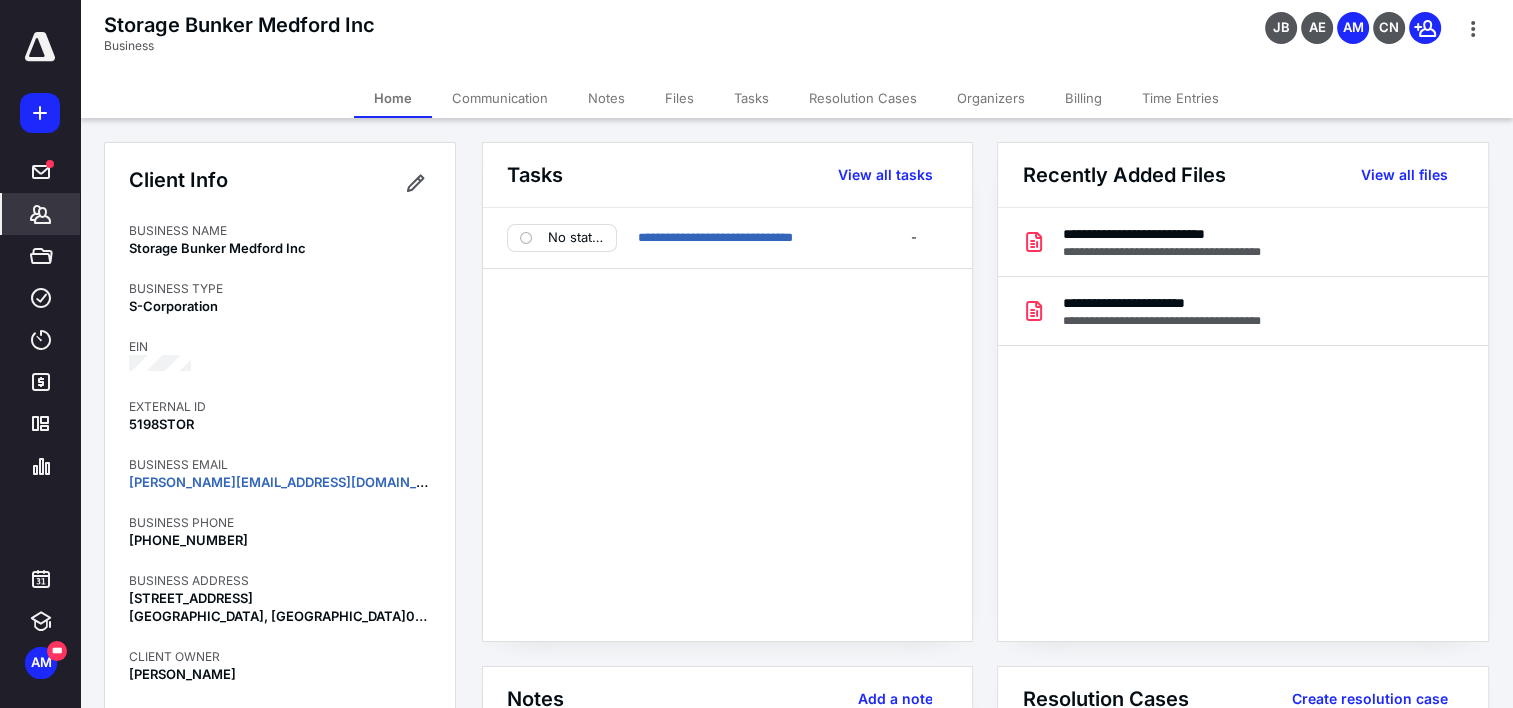 click 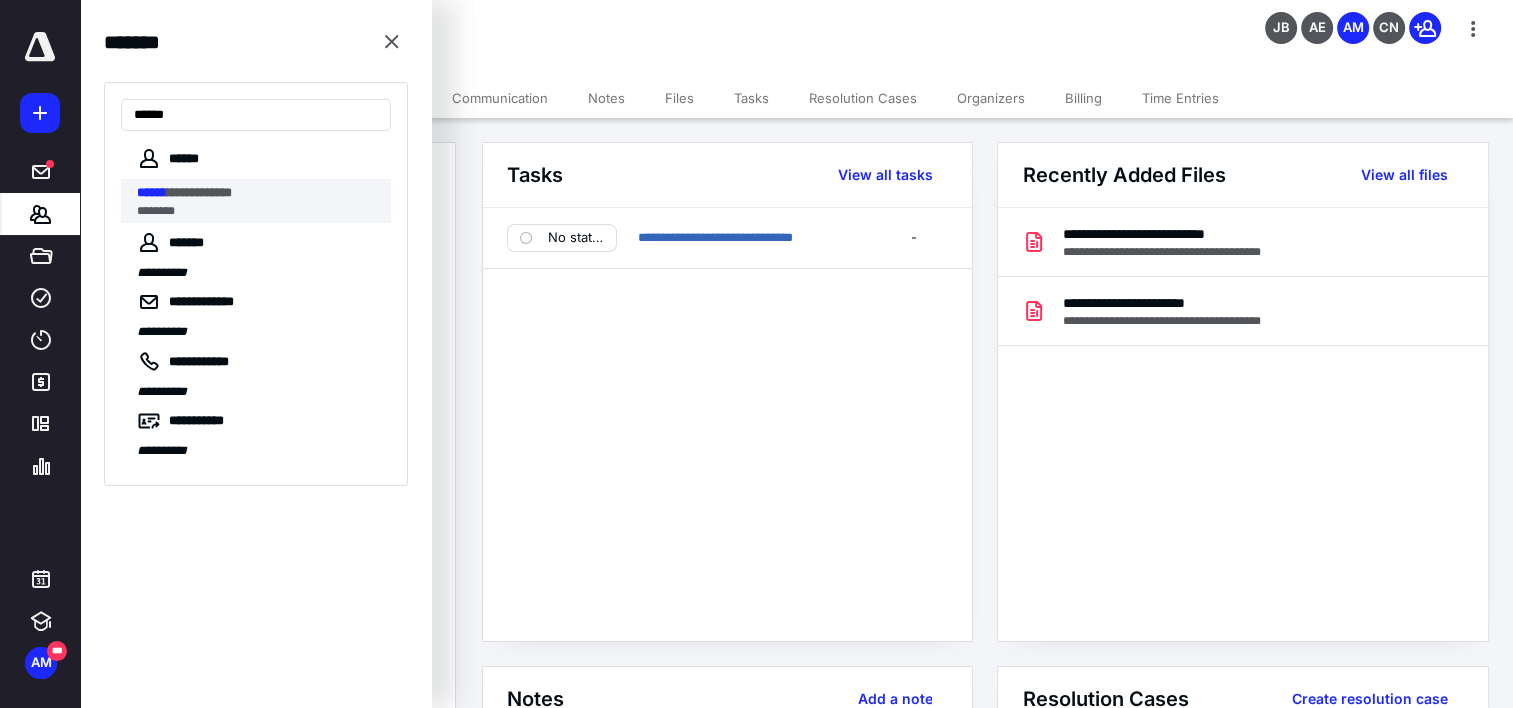 type on "******" 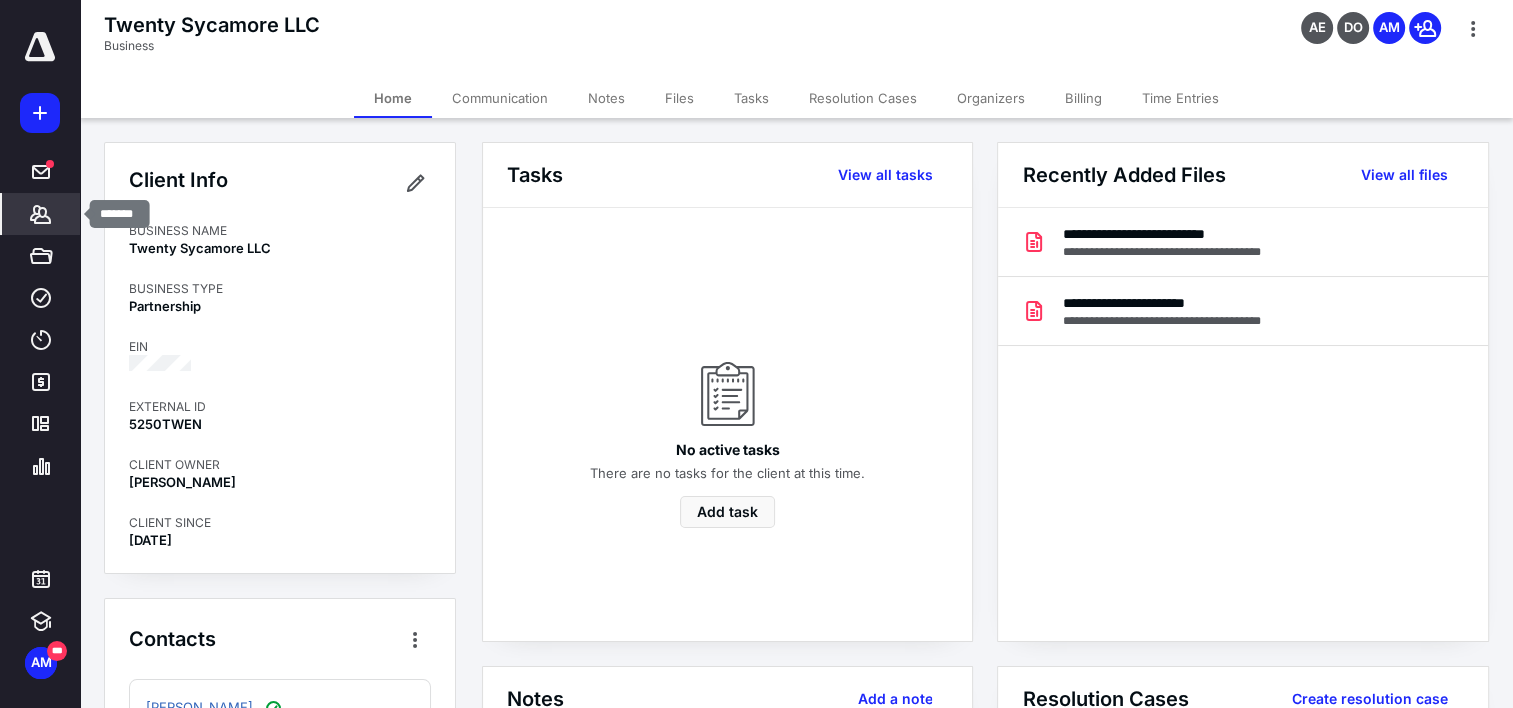 click 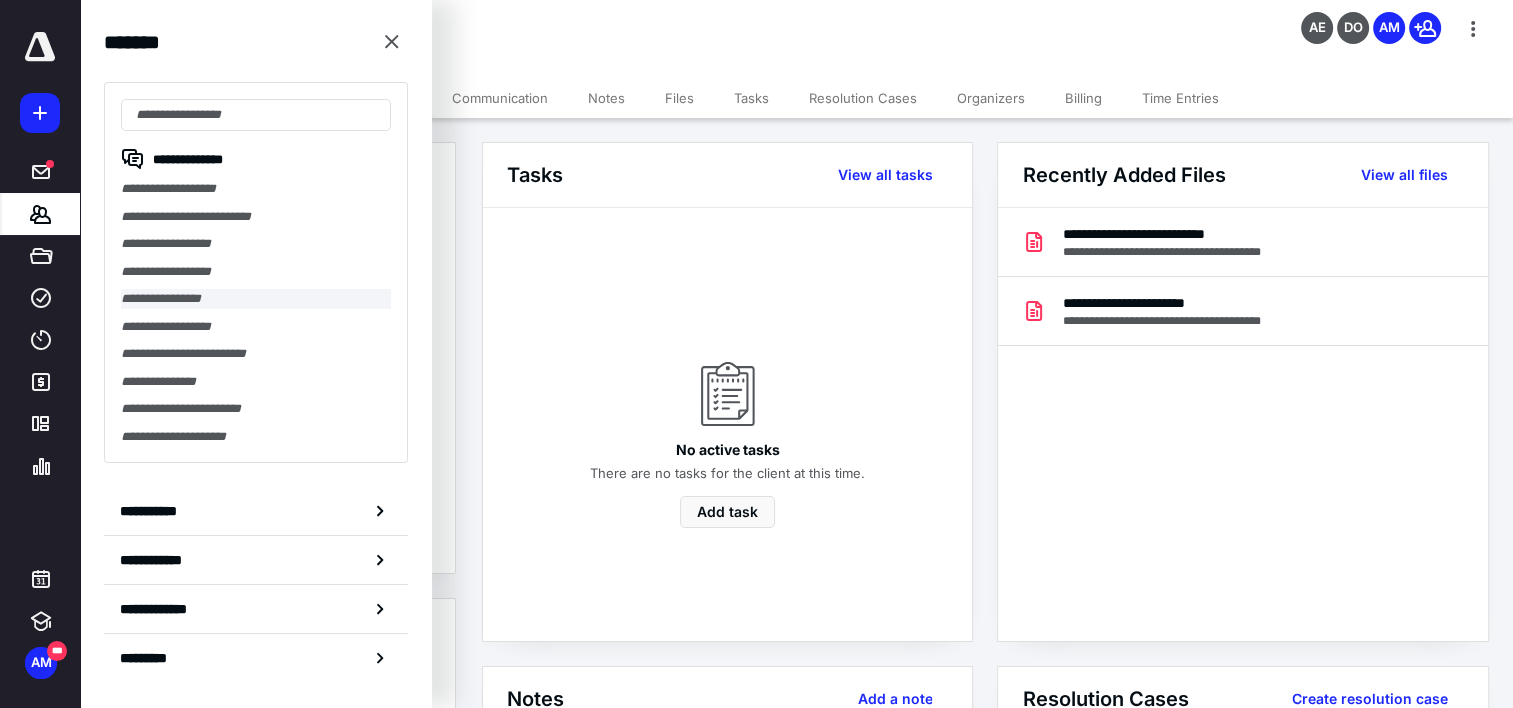 click on "**********" at bounding box center (256, 299) 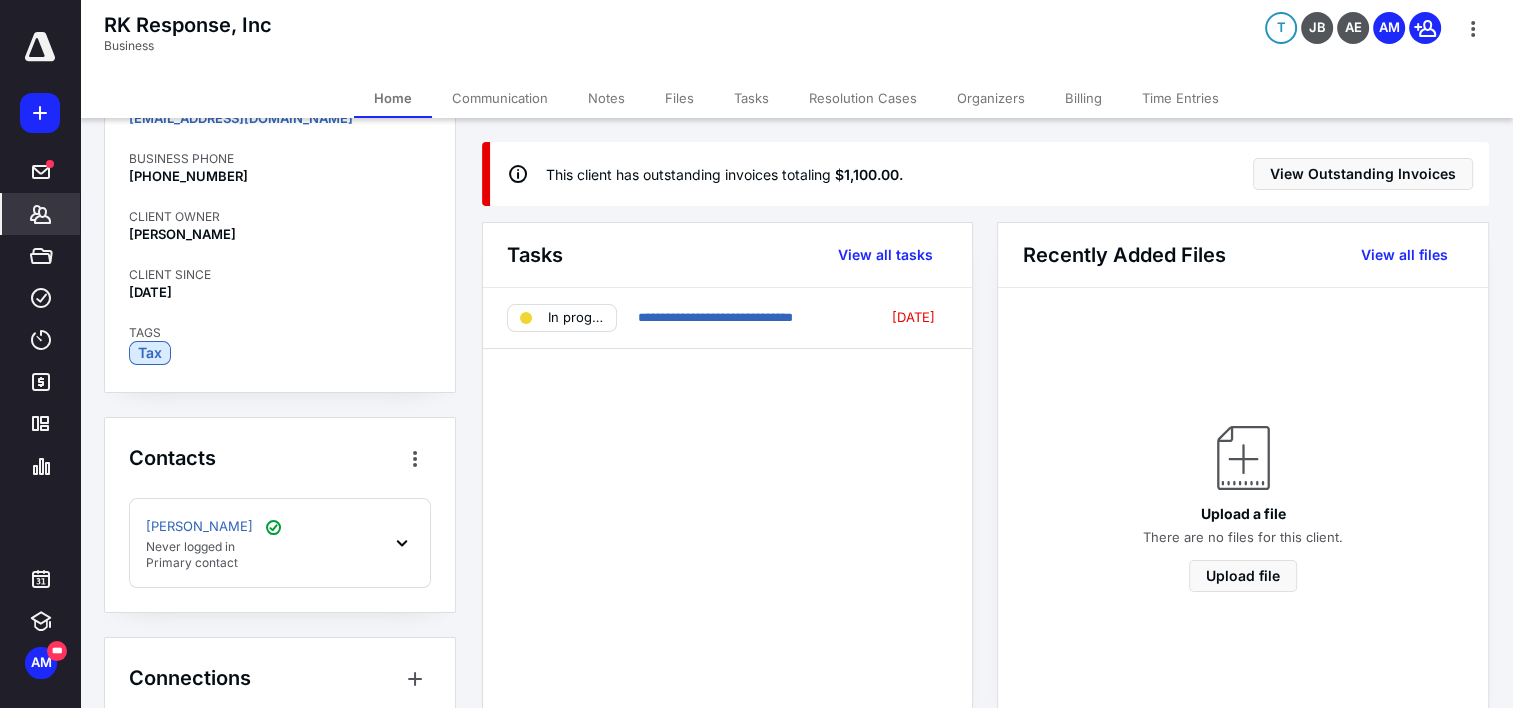 scroll, scrollTop: 395, scrollLeft: 0, axis: vertical 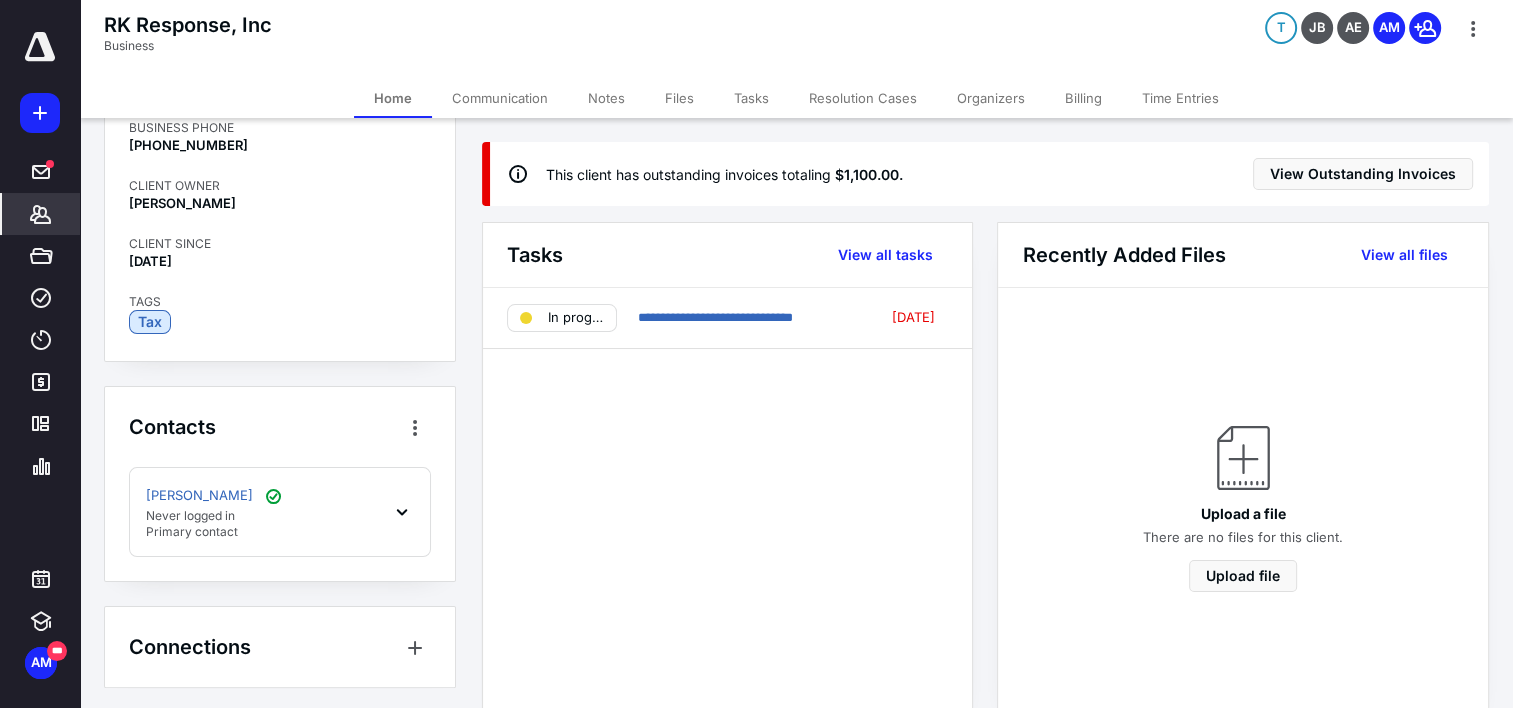 click 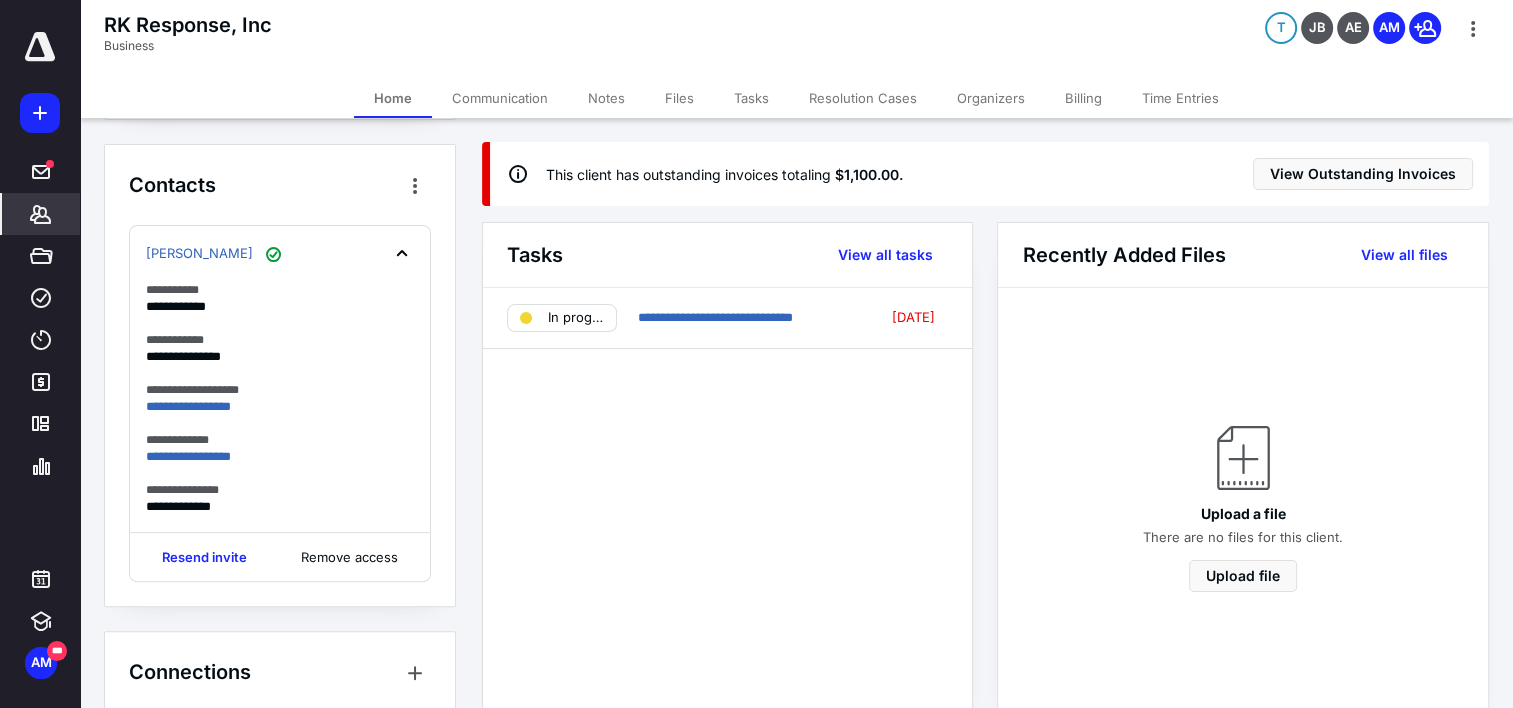 scroll, scrollTop: 661, scrollLeft: 0, axis: vertical 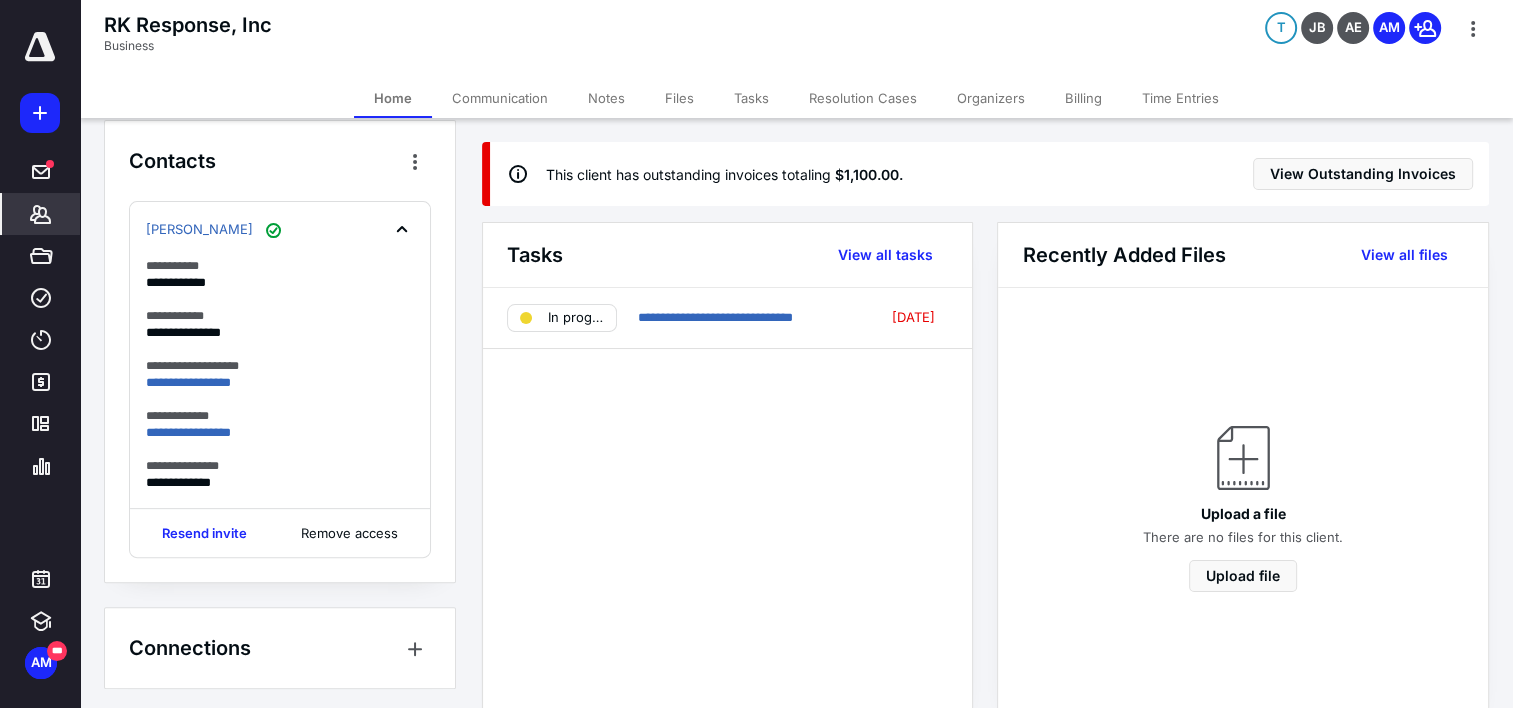 click on "Billing" at bounding box center (1083, 98) 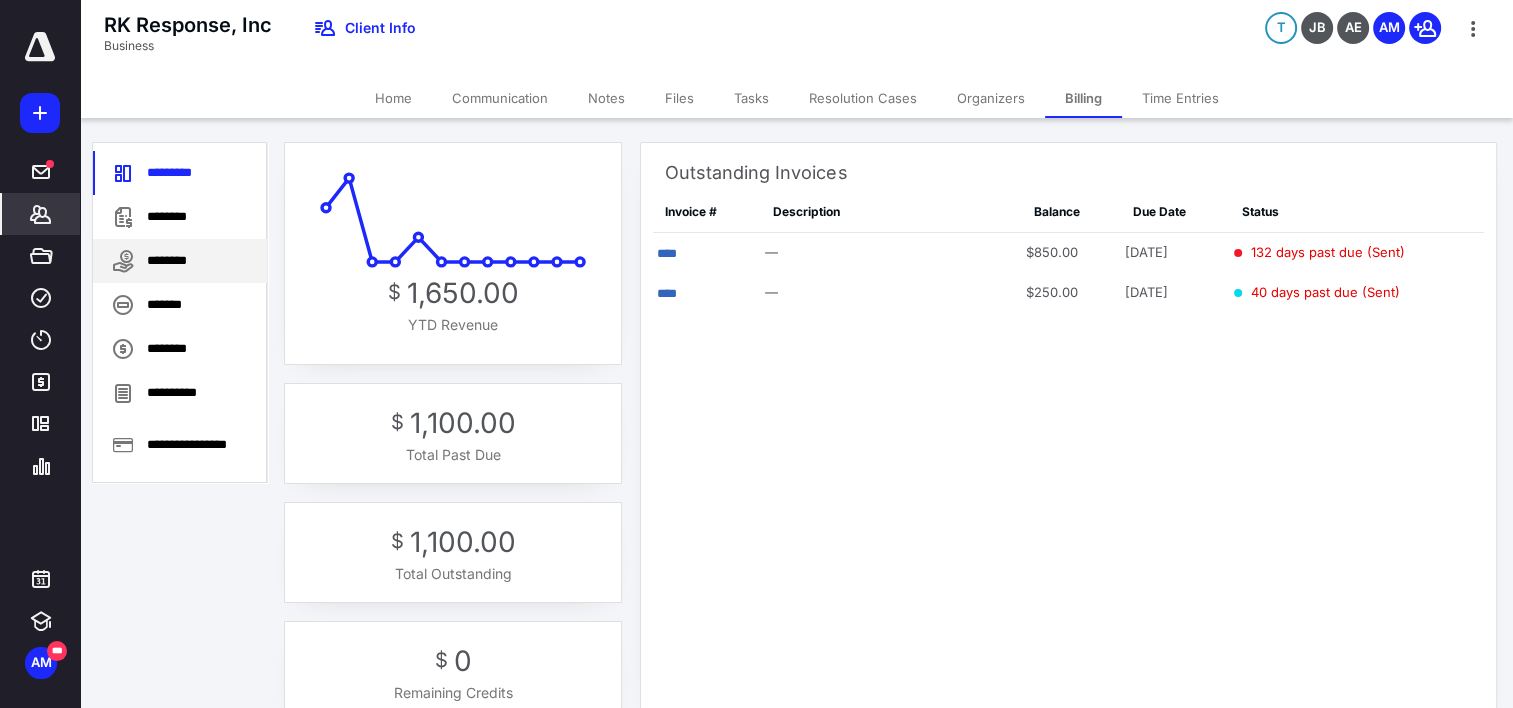 click on "********" at bounding box center (180, 261) 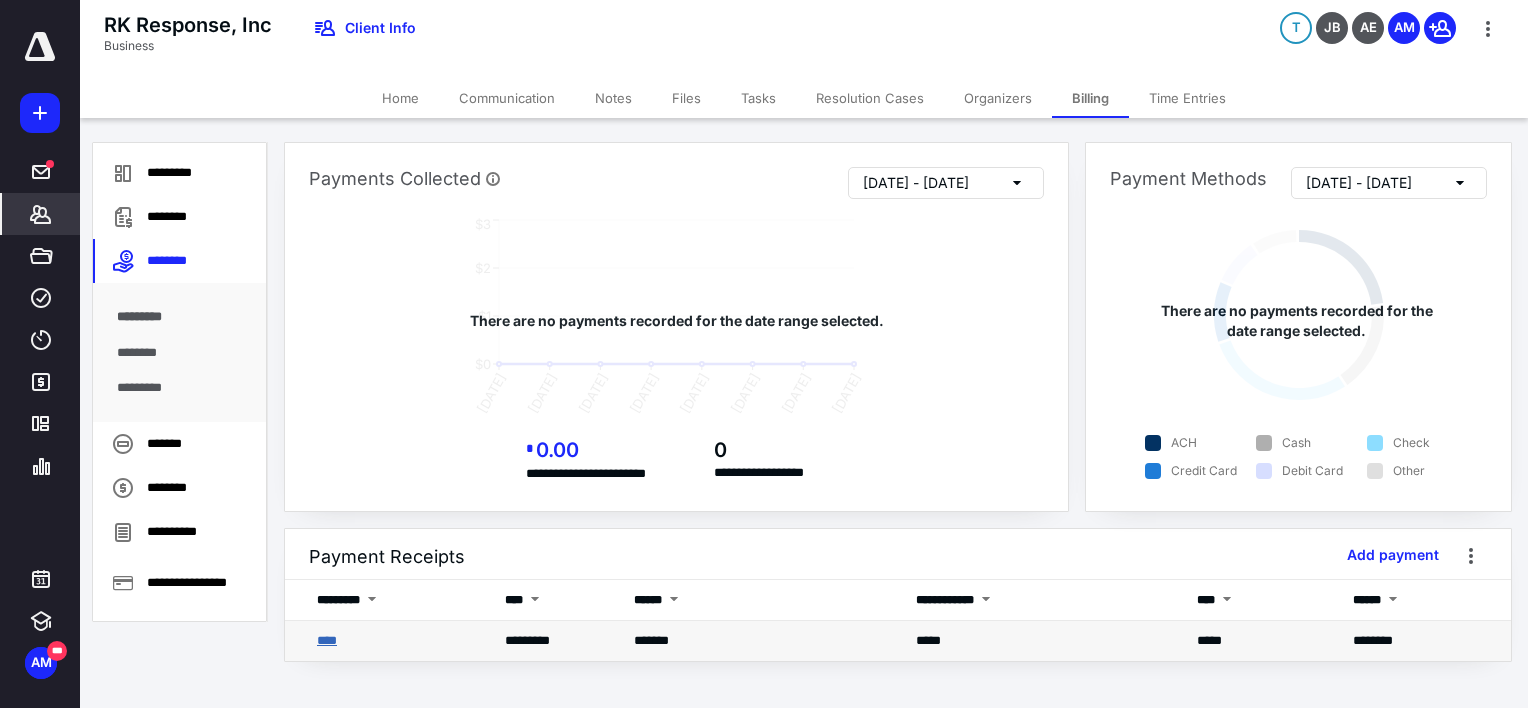 click on "****" at bounding box center (327, 640) 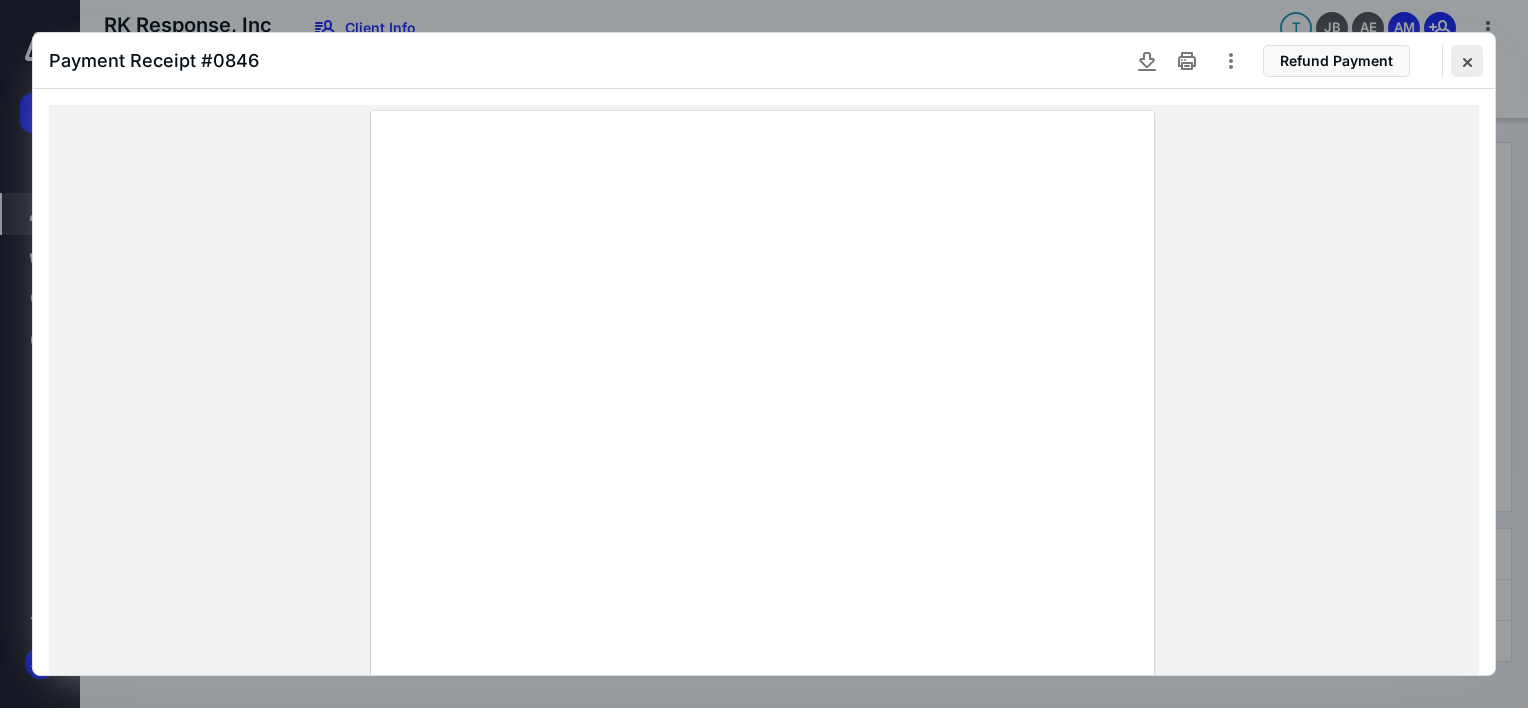 click at bounding box center (1467, 61) 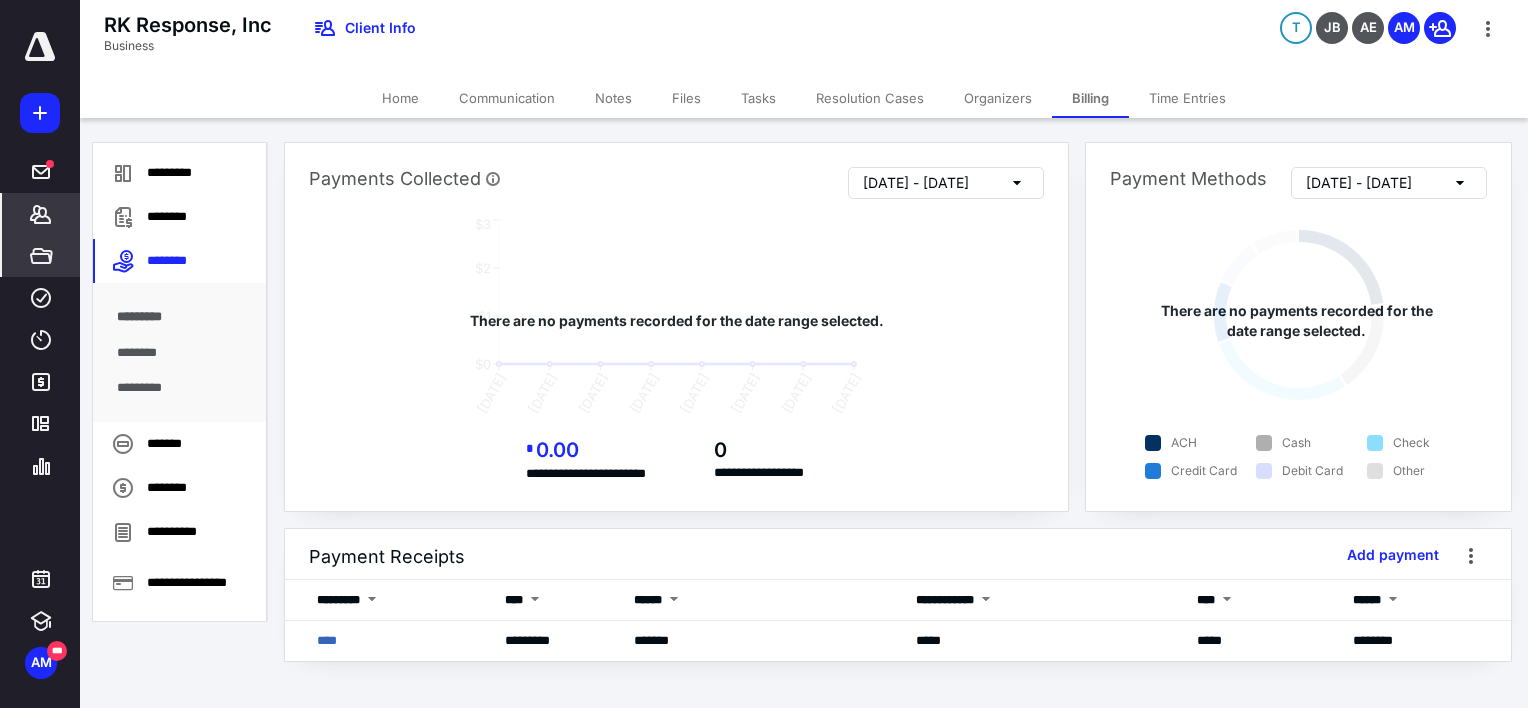 click 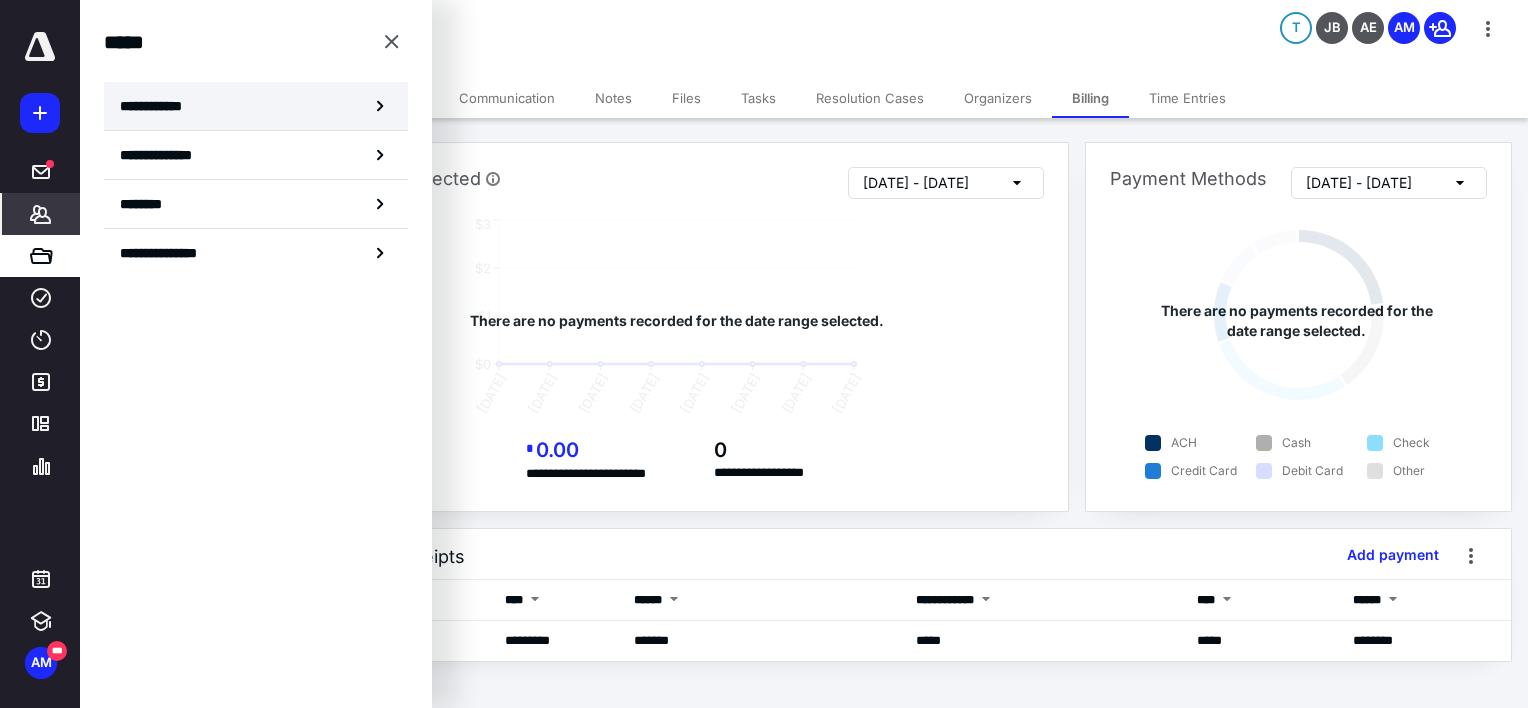 click on "**********" at bounding box center (256, 106) 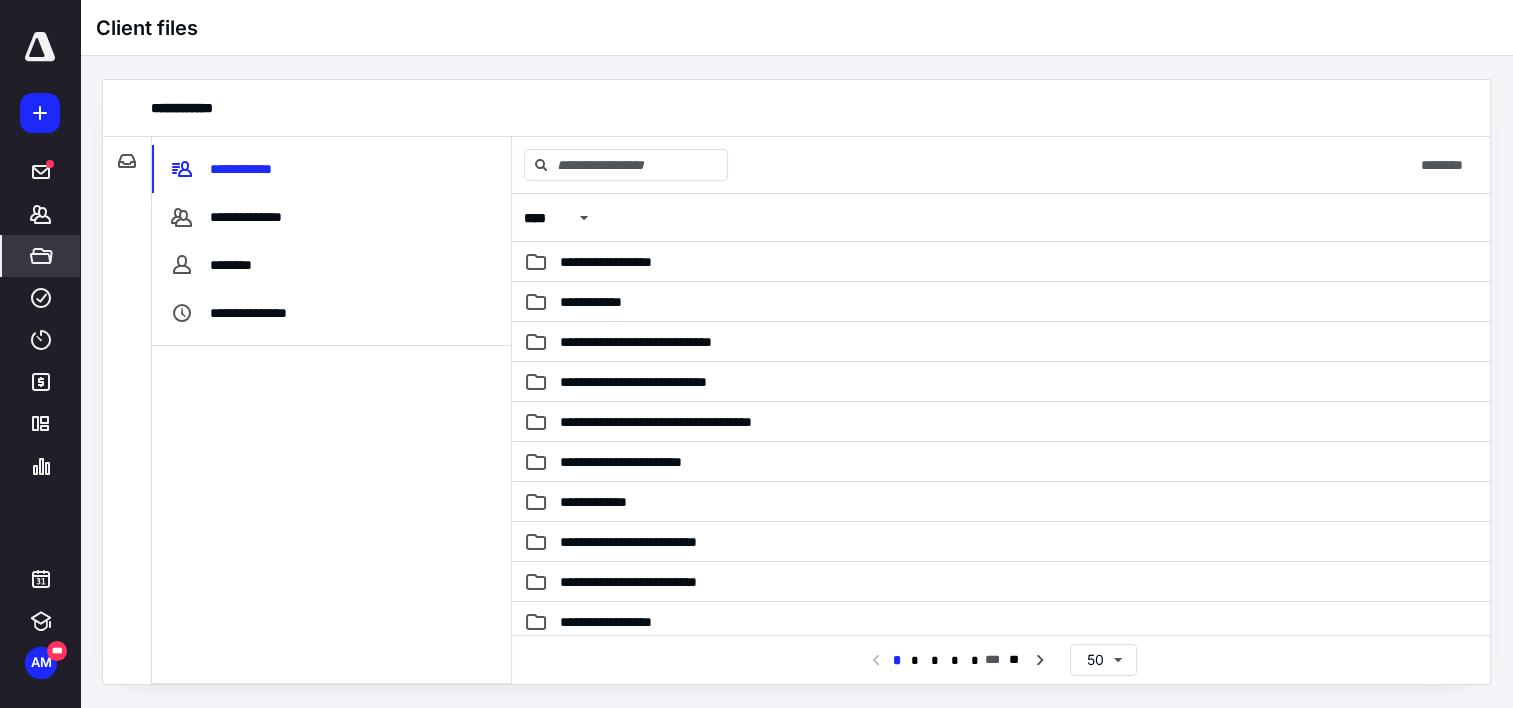 click on "Client files" at bounding box center [796, 28] 